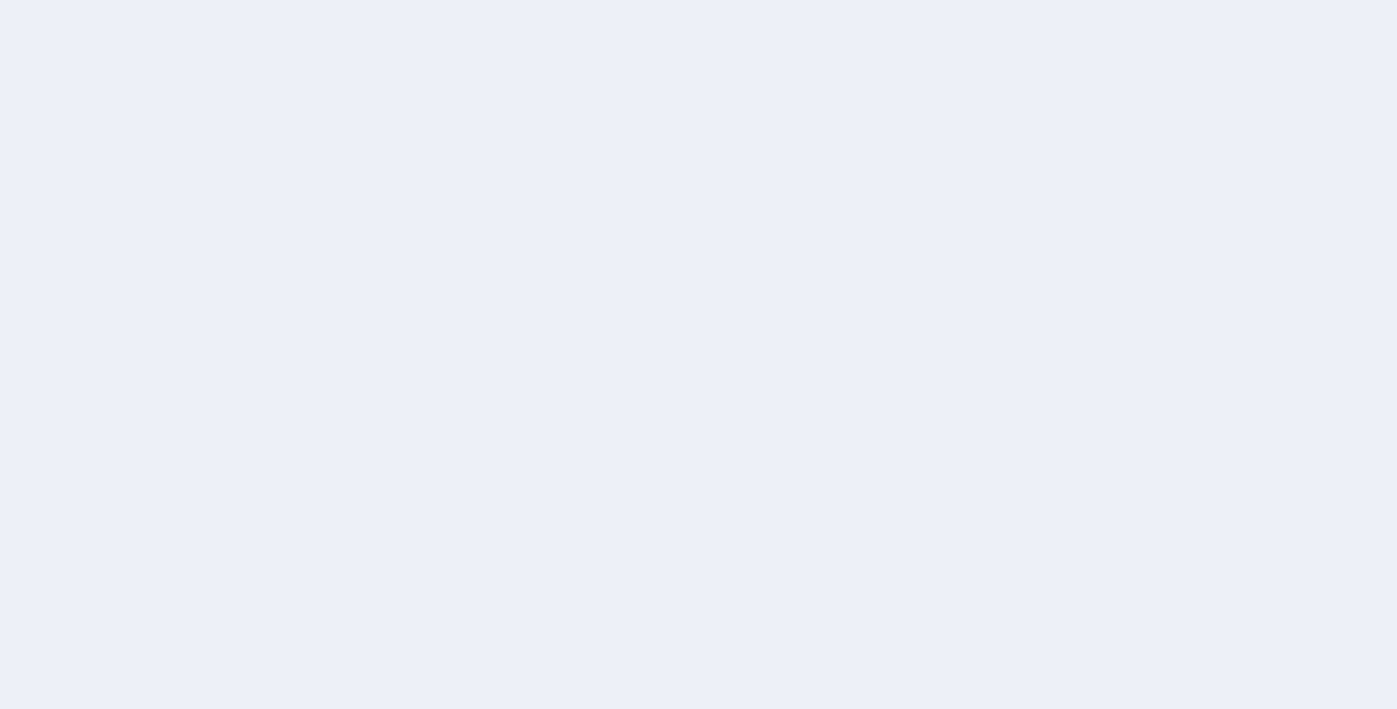 scroll, scrollTop: 0, scrollLeft: 0, axis: both 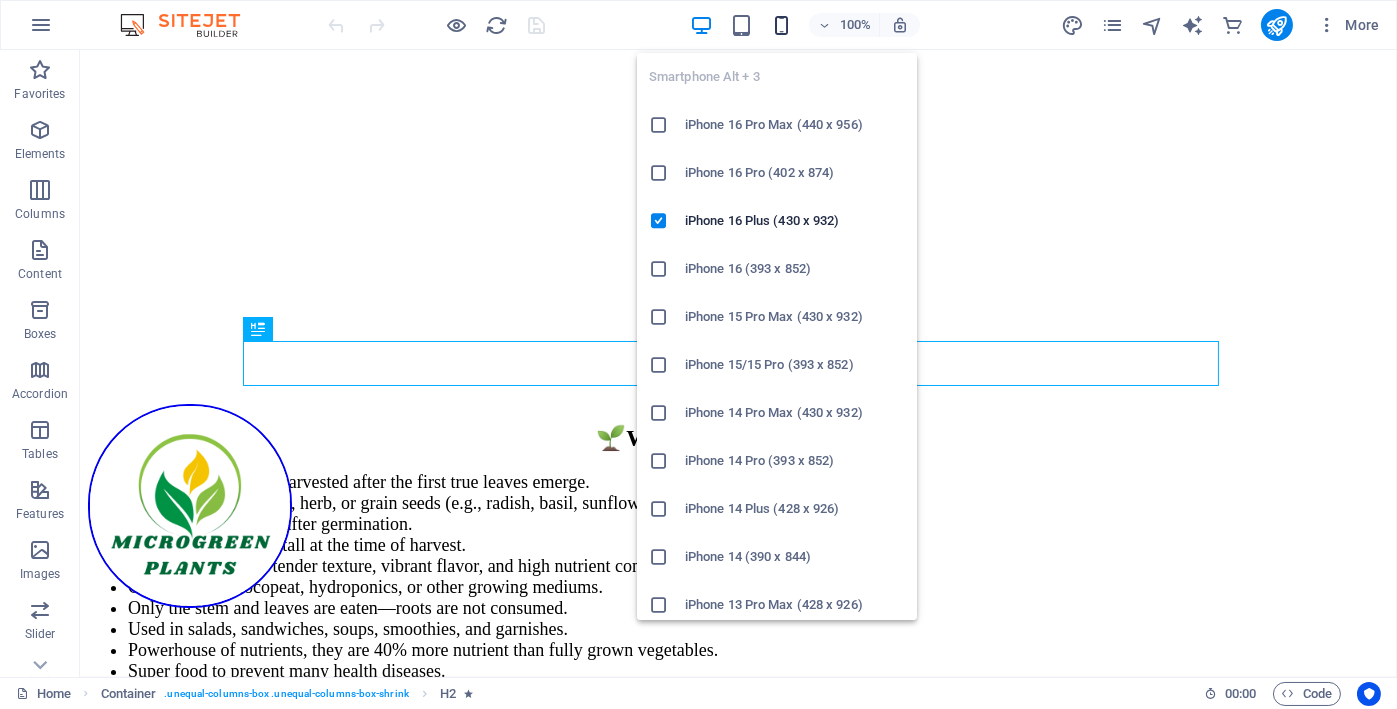click at bounding box center (781, 25) 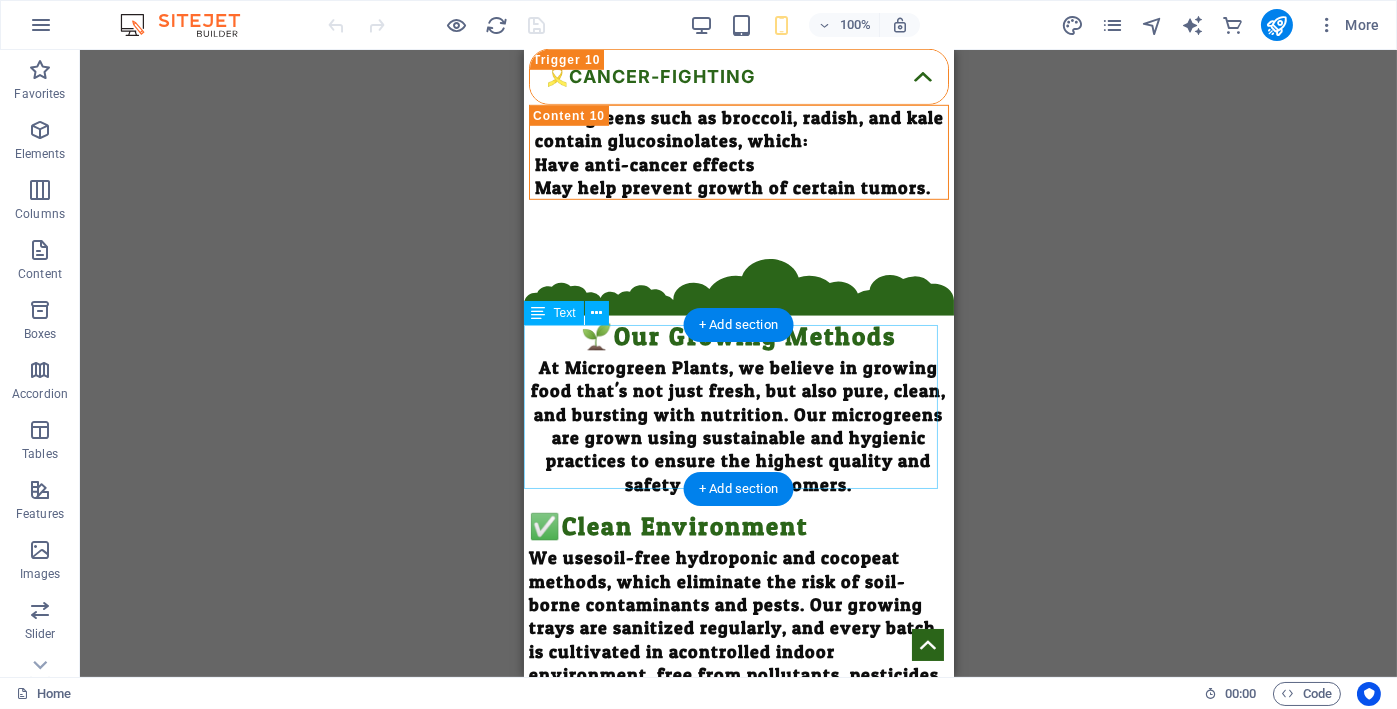 scroll, scrollTop: 2867, scrollLeft: 0, axis: vertical 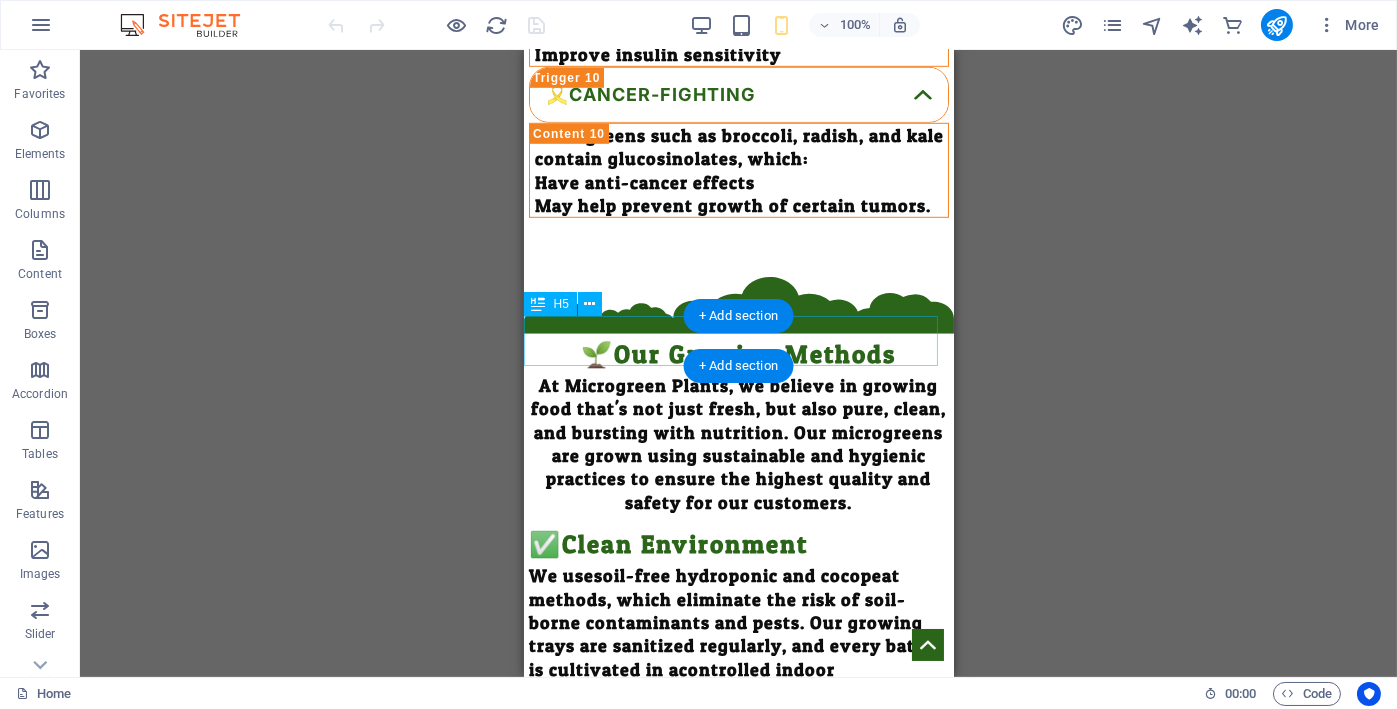 click on "✅Clean Environment" at bounding box center (738, 539) 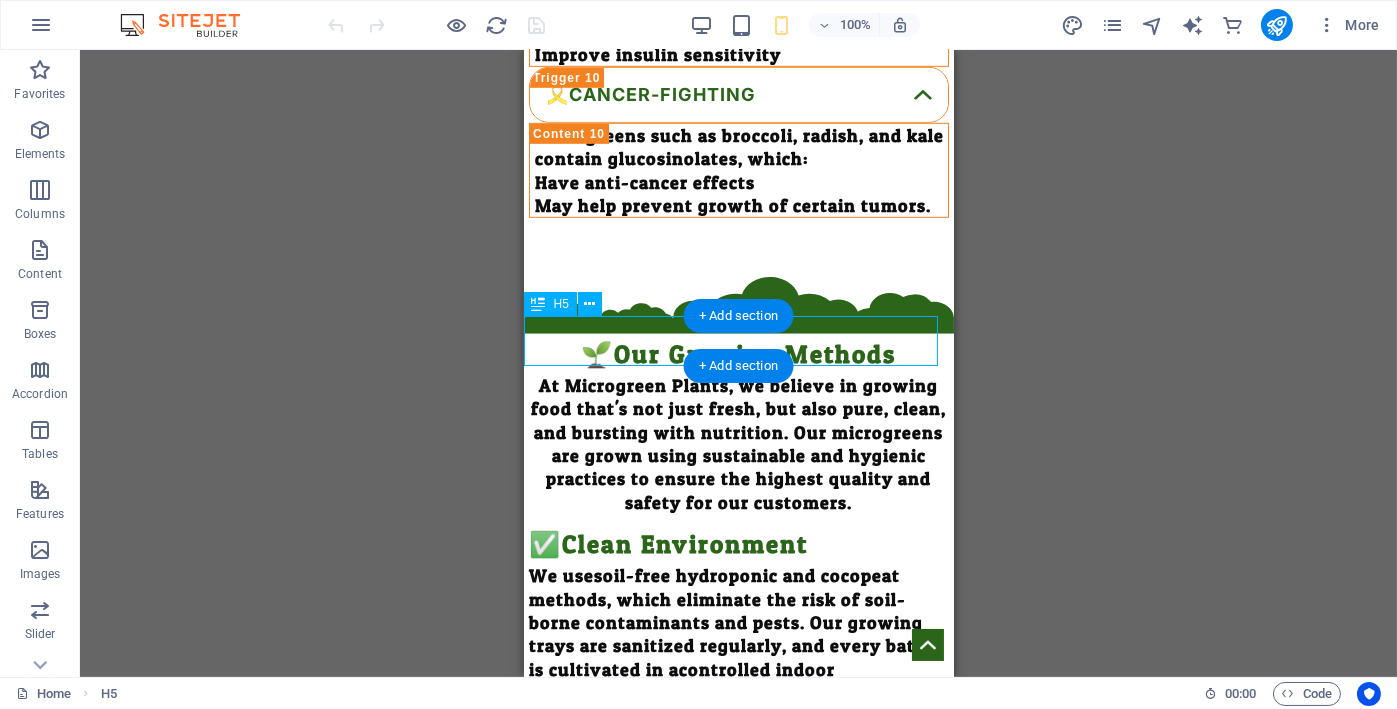 click on "✅Clean Environment" at bounding box center (738, 539) 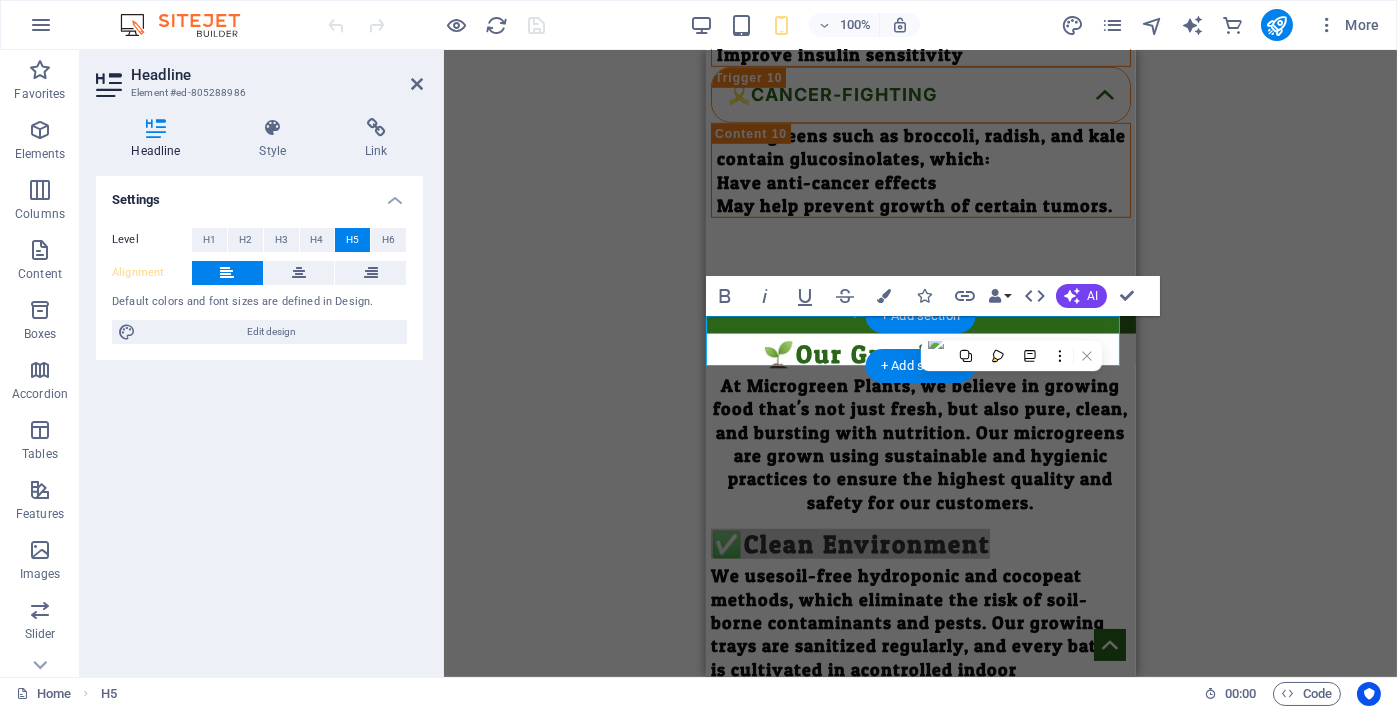 click on "+ Add section" at bounding box center (920, 316) 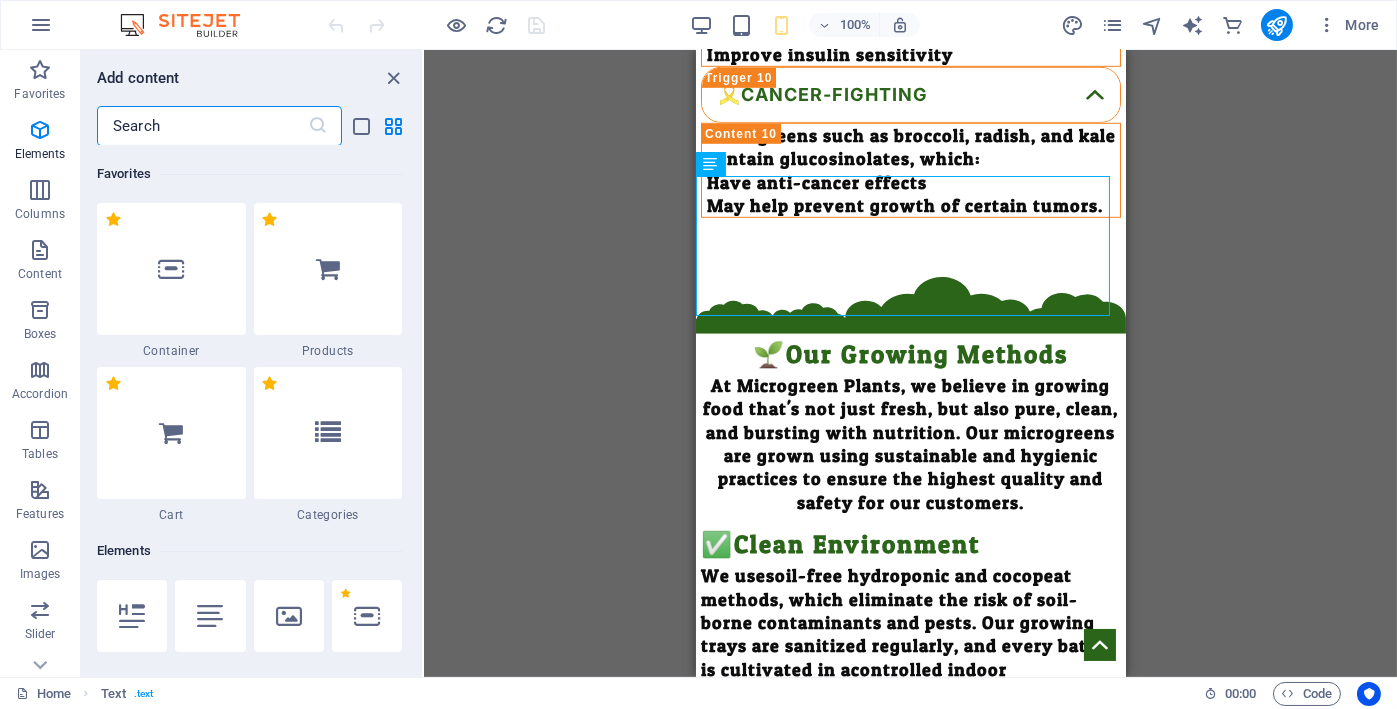 scroll, scrollTop: 3663, scrollLeft: 0, axis: vertical 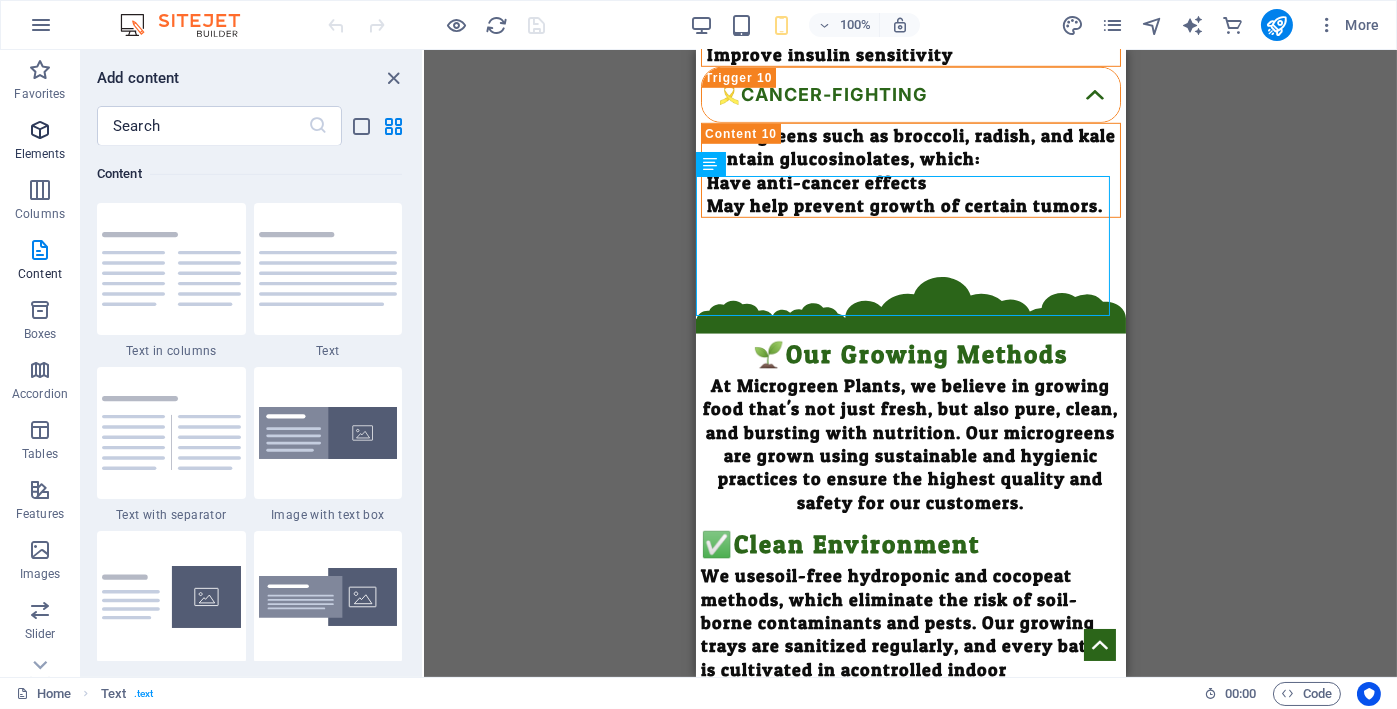 click on "Elements" at bounding box center (40, 154) 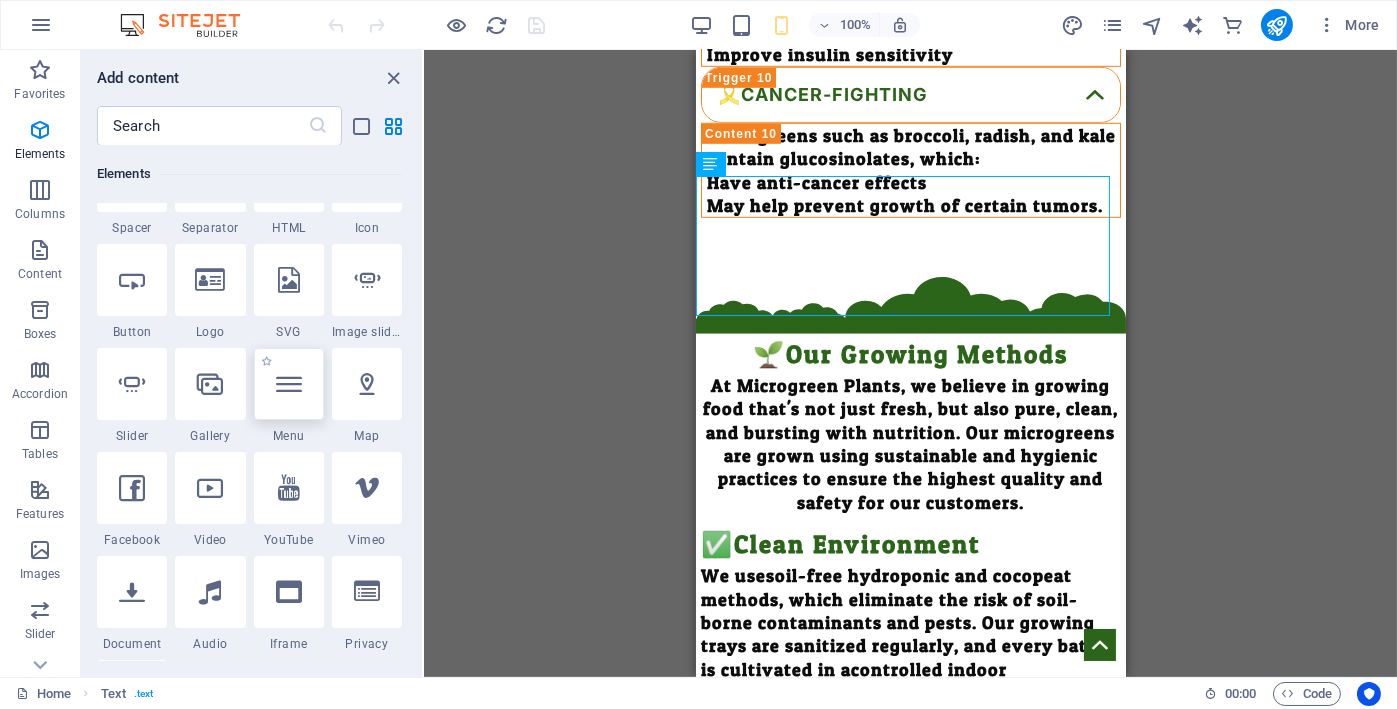 scroll, scrollTop: 377, scrollLeft: 0, axis: vertical 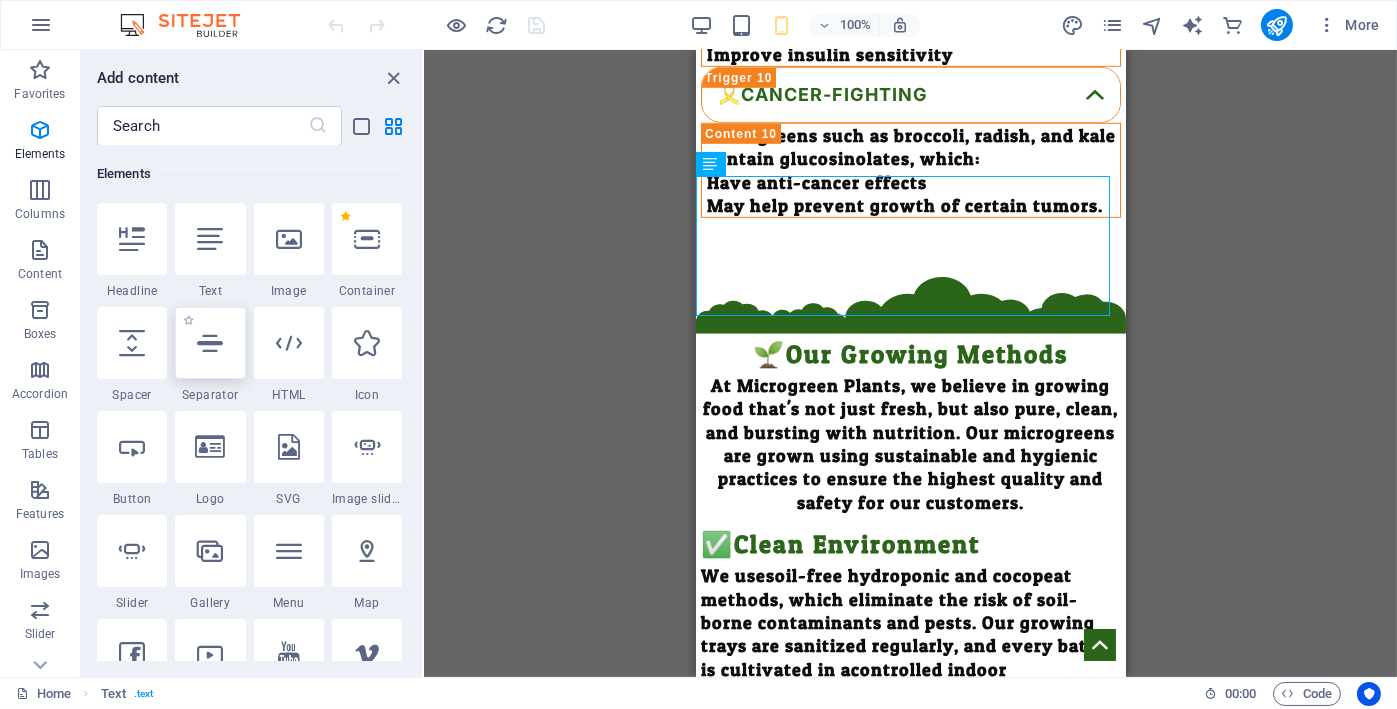 click at bounding box center [210, 343] 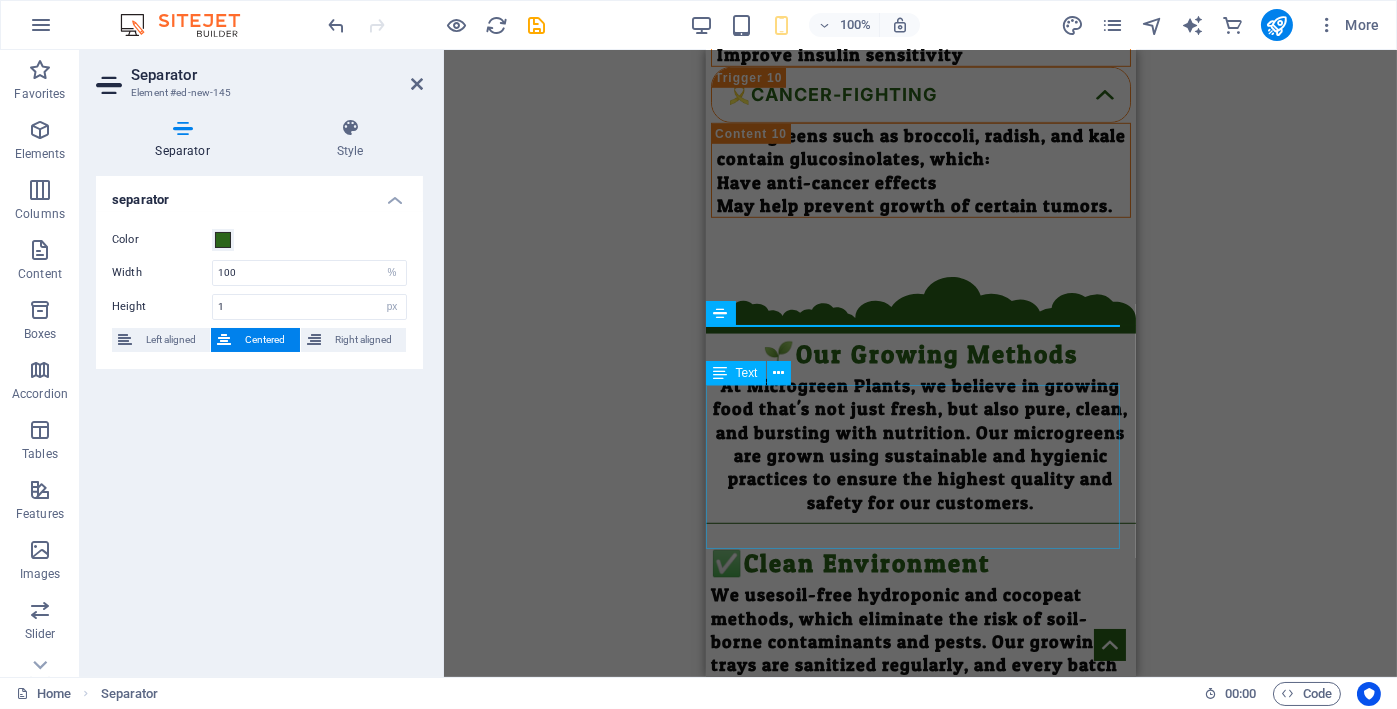 click on "We use  soil-free hydroponic and cocopeat methods , which eliminate the risk of soil-borne contaminants and pests. Our growing trays are sanitized regularly, and every batch is cultivated in a  controlled indoor environment , free from pollutants, pesticides, and harmful chemicals." at bounding box center (920, 665) 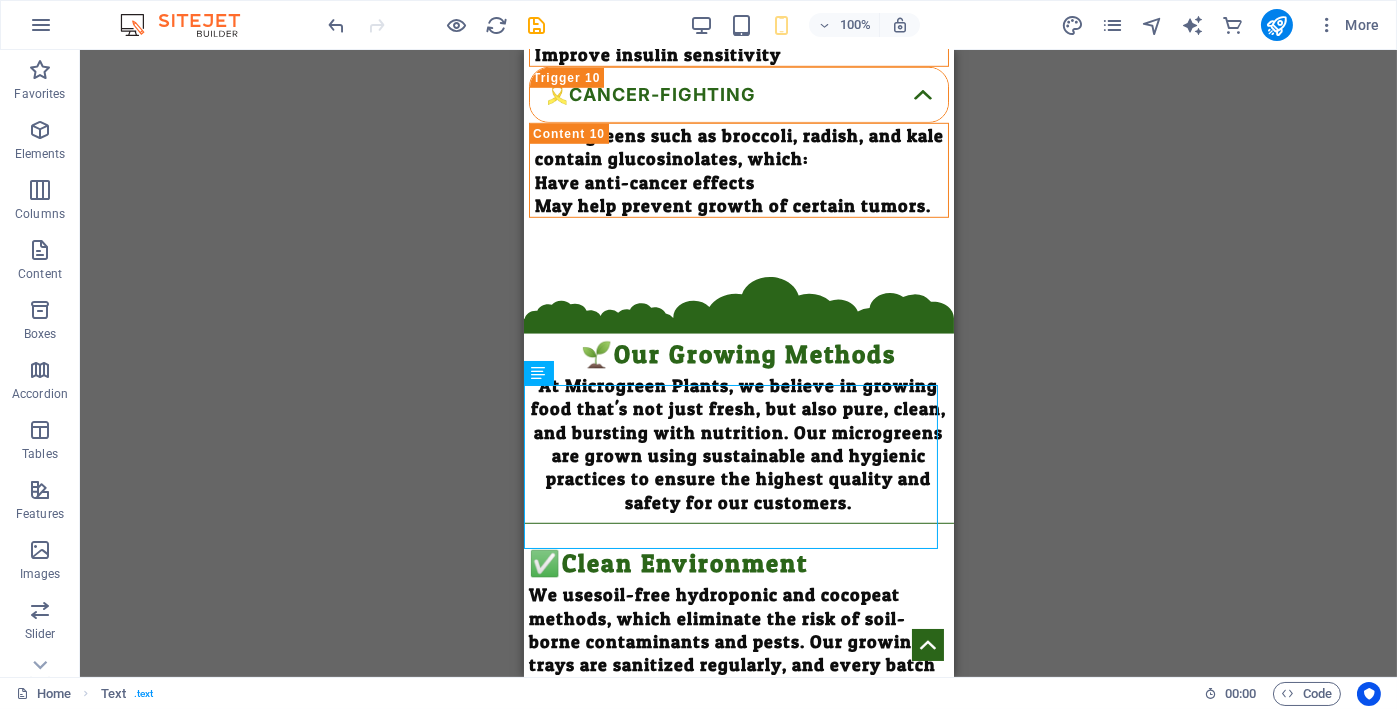 click on "Menu Home Our Products About Us Contact us 🌱What are Microgreens..? Young edible greens harvested after the first true leaves emerge. Grown from vegetable, herb, or grain seeds (e.g., radish, basil, sunflower). Harvested 7–21 days after germination. Typically 2–4 inches tall at the time of harvest. Consumed for their tender texture, vibrant flavor, and high nutrient content. Grown in soil, cocopeat, hydroponics, or other growing mediums. Only the stem and leaves are eaten—roots are not consumed. Used in salads, sandwiches, soups, smoothies, and garnishes. Powerhouse of nutrients, they are 40% more nutrient than fully grown vegetables. Super food to prevent many health diseases. 🌿Health Benefits of Microgreens Microgreens are tiny plants with  mighty nutrition . Despite their small size, they are loaded with essential vitamins, minerals, and antioxidants that support overall health and well-being. 🧠Rich in Nutrients Microgreens contain  higher levels of vitamins and minerals 🩺Boosts Immunity" at bounding box center (738, -524) 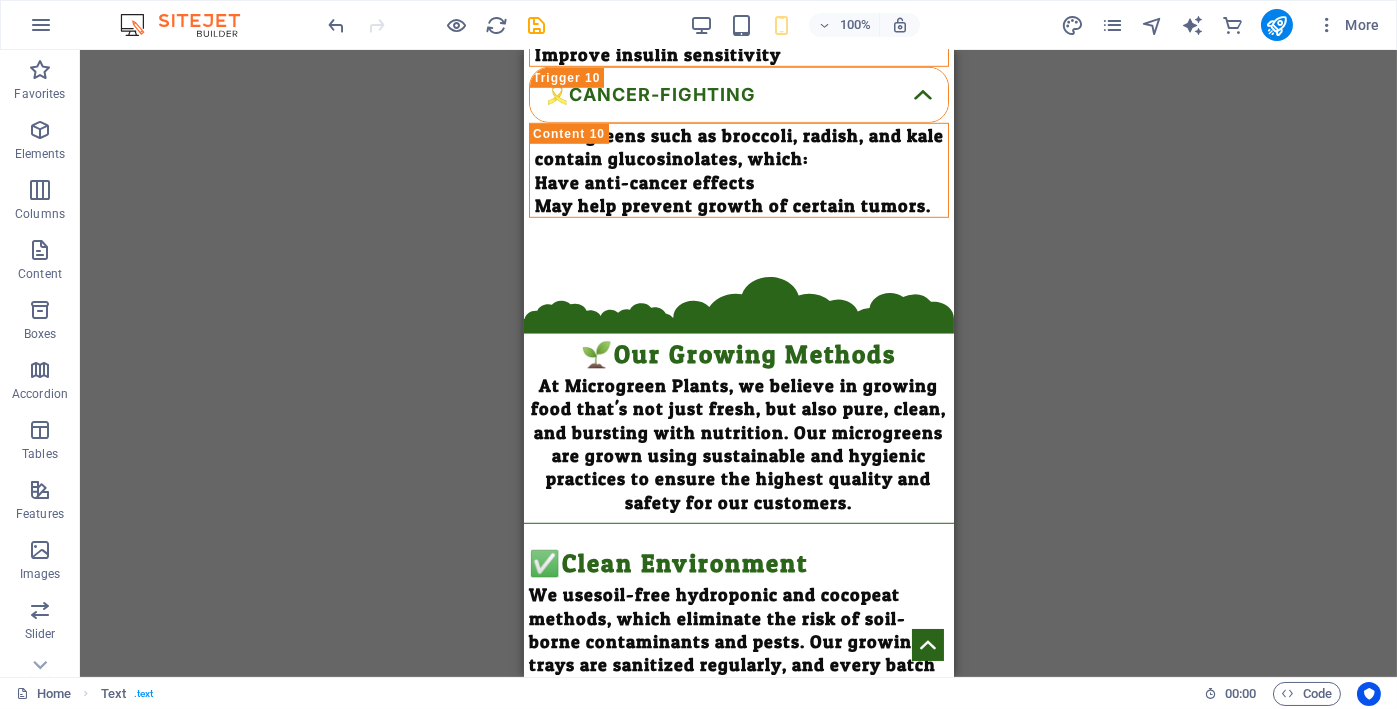 click on "Menu Home Our Products About Us Contact us 🌱What are Microgreens..? Young edible greens harvested after the first true leaves emerge. Grown from vegetable, herb, or grain seeds (e.g., radish, basil, sunflower). Harvested 7–21 days after germination. Typically 2–4 inches tall at the time of harvest. Consumed for their tender texture, vibrant flavor, and high nutrient content. Grown in soil, cocopeat, hydroponics, or other growing mediums. Only the stem and leaves are eaten—roots are not consumed. Used in salads, sandwiches, soups, smoothies, and garnishes. Powerhouse of nutrients, they are 40% more nutrient than fully grown vegetables. Super food to prevent many health diseases. 🌿Health Benefits of Microgreens Microgreens are tiny plants with  mighty nutrition . Despite their small size, they are loaded with essential vitamins, minerals, and antioxidants that support overall health and well-being. 🧠Rich in Nutrients Microgreens contain  higher levels of vitamins and minerals 🩺Boosts Immunity" at bounding box center [738, -524] 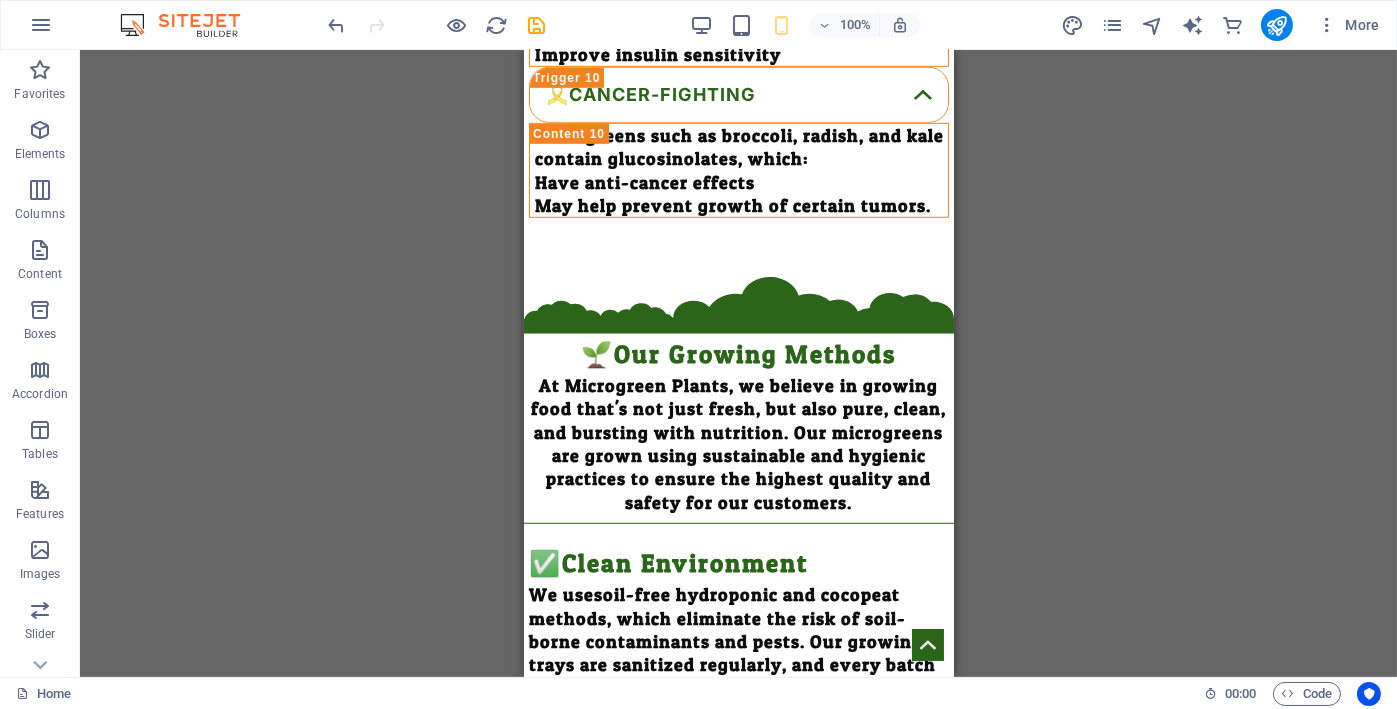 click on "Menu Home Our Products About Us Contact us 🌱What are Microgreens..? Young edible greens harvested after the first true leaves emerge. Grown from vegetable, herb, or grain seeds (e.g., radish, basil, sunflower). Harvested 7–21 days after germination. Typically 2–4 inches tall at the time of harvest. Consumed for their tender texture, vibrant flavor, and high nutrient content. Grown in soil, cocopeat, hydroponics, or other growing mediums. Only the stem and leaves are eaten—roots are not consumed. Used in salads, sandwiches, soups, smoothies, and garnishes. Powerhouse of nutrients, they are 40% more nutrient than fully grown vegetables. Super food to prevent many health diseases. 🌿Health Benefits of Microgreens Microgreens are tiny plants with  mighty nutrition . Despite their small size, they are loaded with essential vitamins, minerals, and antioxidants that support overall health and well-being. 🧠Rich in Nutrients Microgreens contain  higher levels of vitamins and minerals 🩺Boosts Immunity" at bounding box center (738, -524) 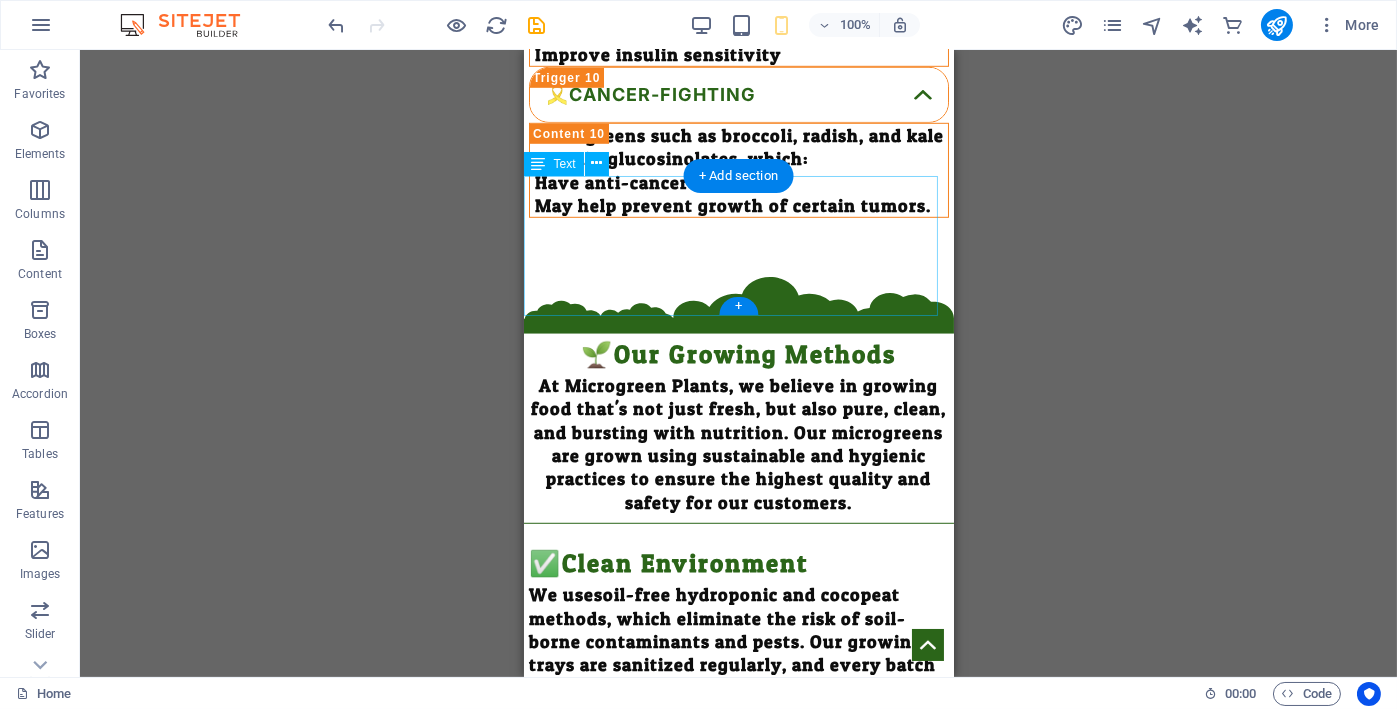 click on "At Microgreen Plants, we believe in growing food that's not just fresh, but also pure, clean, and bursting with nutrition. Our microgreens are grown using sustainable and hygienic practices to ensure the highest quality and safety for our customers." at bounding box center [738, 444] 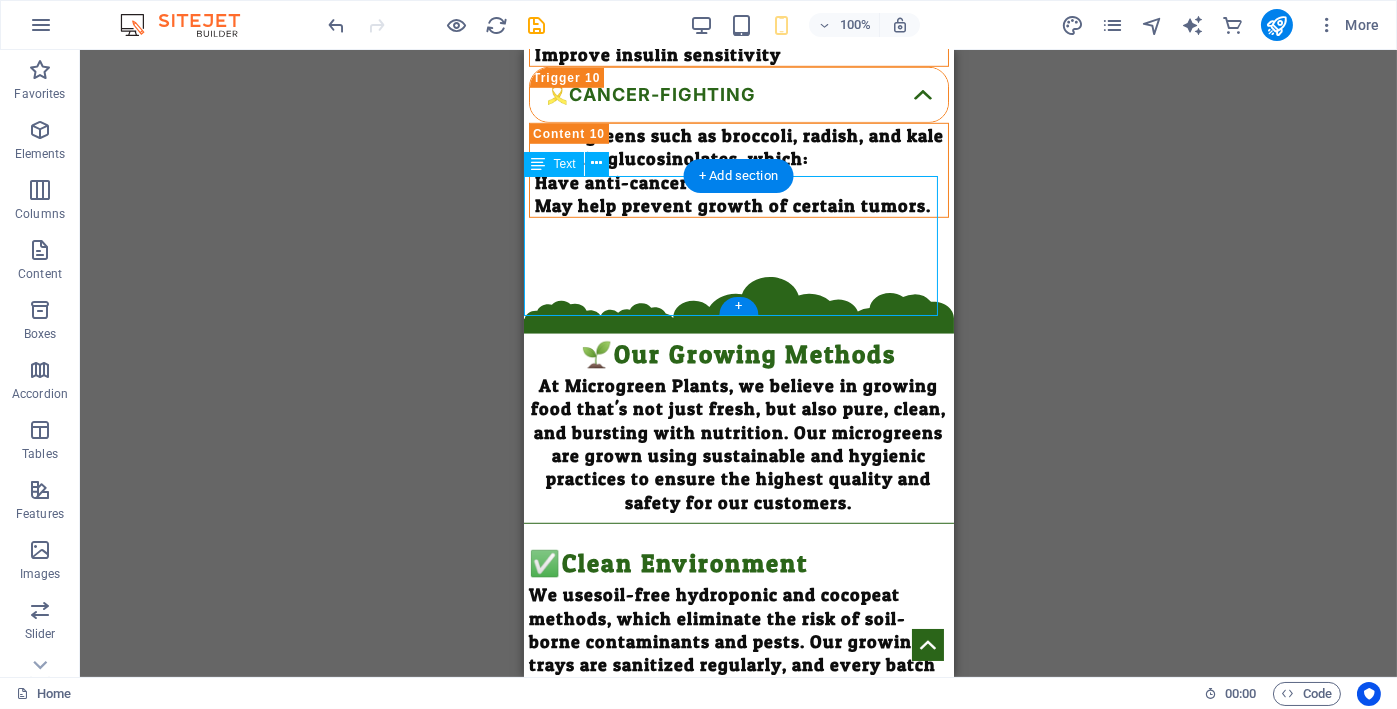 click on "At Microgreen Plants, we believe in growing food that's not just fresh, but also pure, clean, and bursting with nutrition. Our microgreens are grown using sustainable and hygienic practices to ensure the highest quality and safety for our customers." at bounding box center [738, 444] 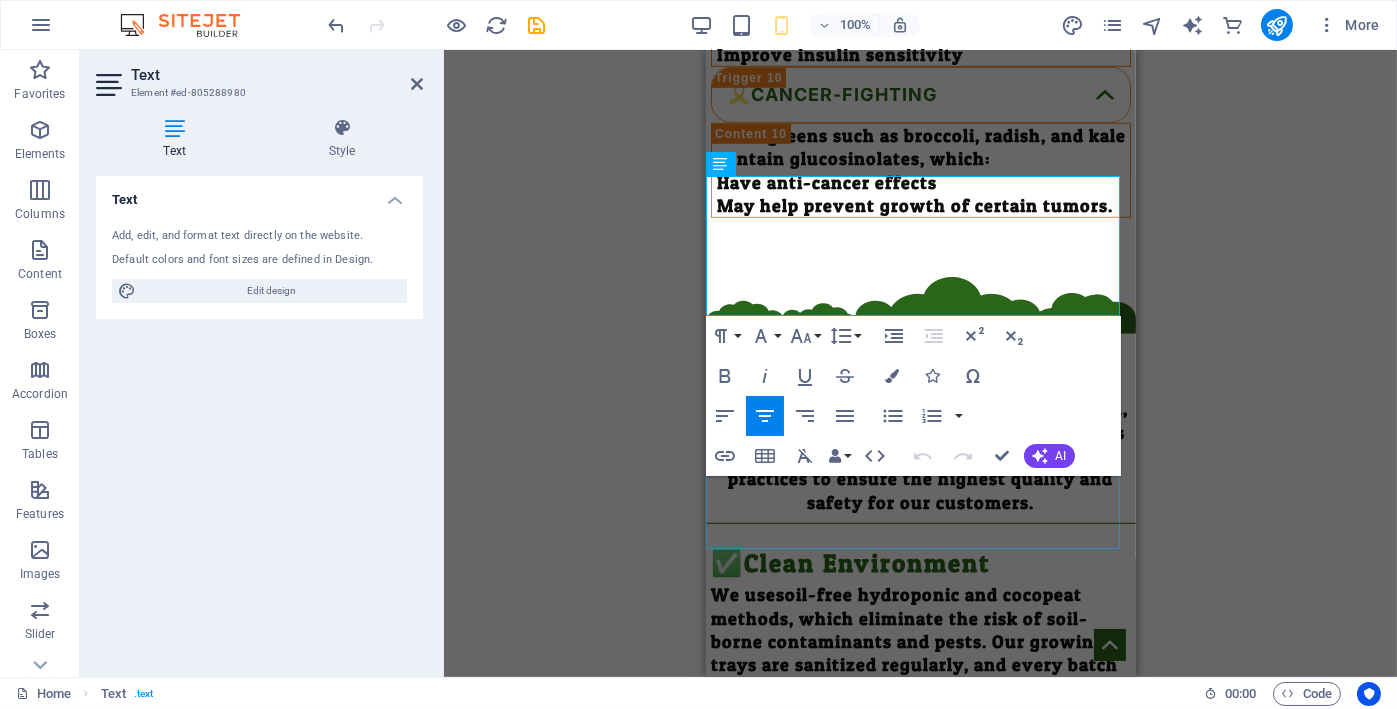 click on "We use  soil-free hydroponic and cocopeat methods , which eliminate the risk of soil-borne contaminants and pests. Our growing trays are sanitized regularly, and every batch is cultivated in a  controlled indoor environment , free from pollutants, pesticides, and harmful chemicals." at bounding box center (920, 665) 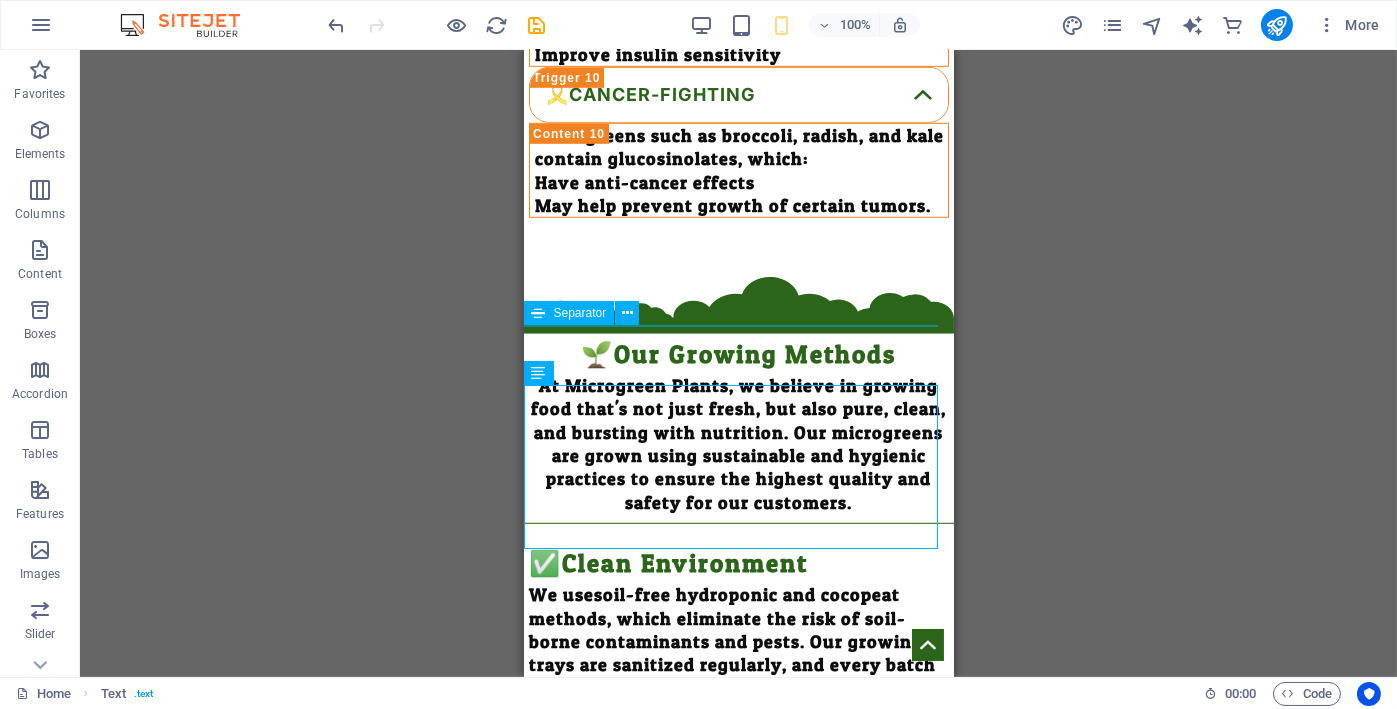 click at bounding box center (738, 523) 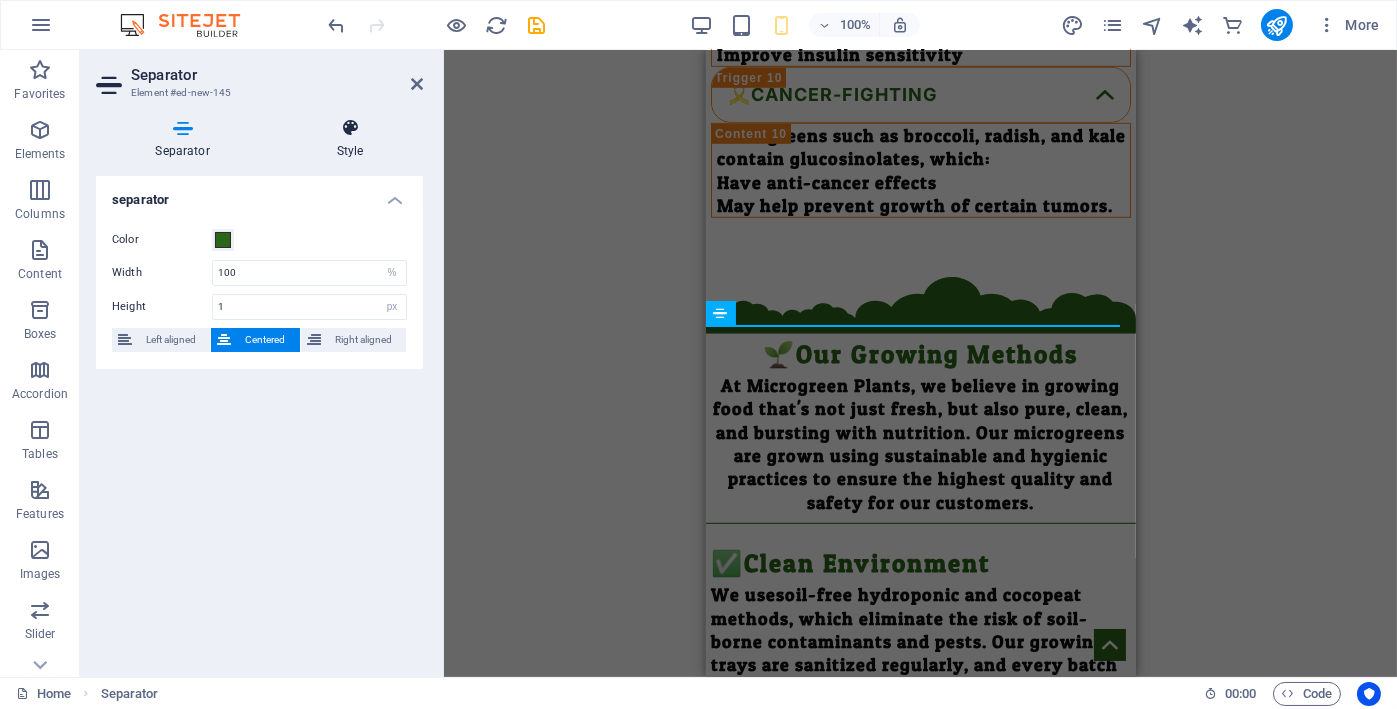 click on "Style" at bounding box center (350, 139) 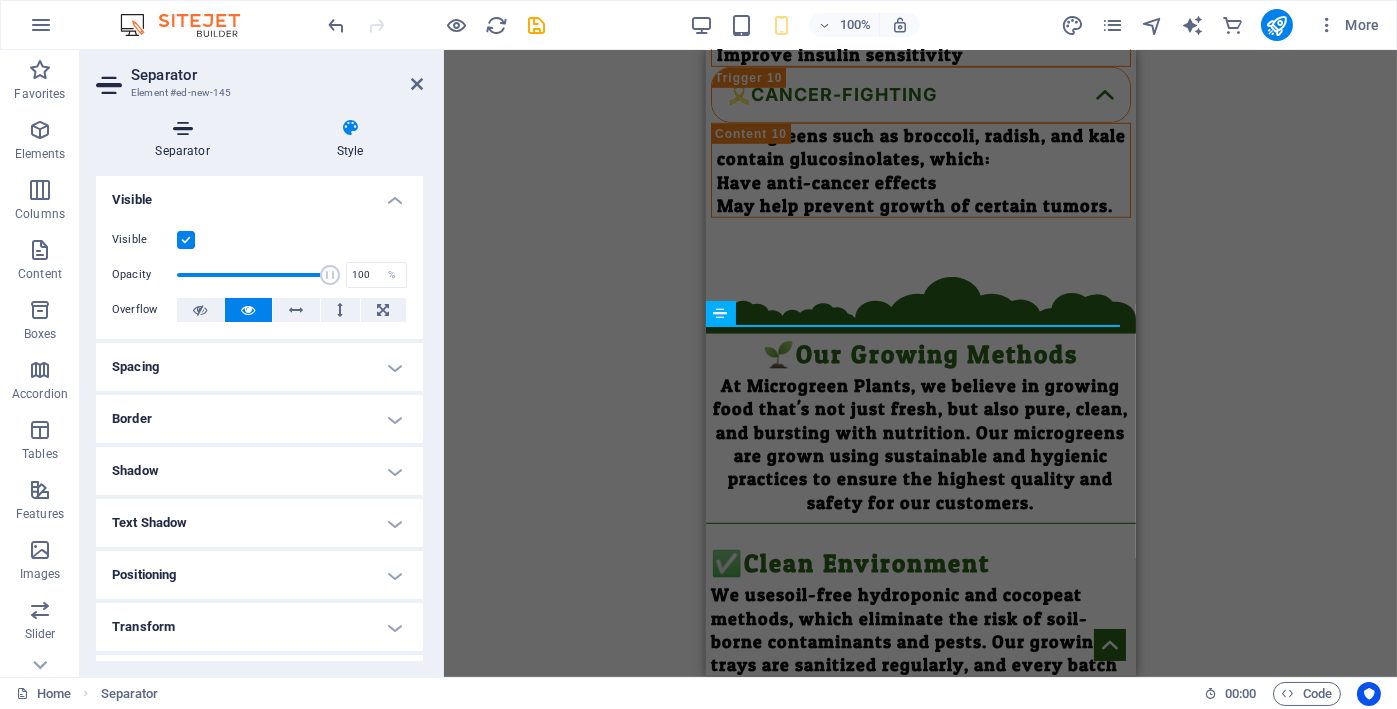 click on "Separator" at bounding box center [186, 139] 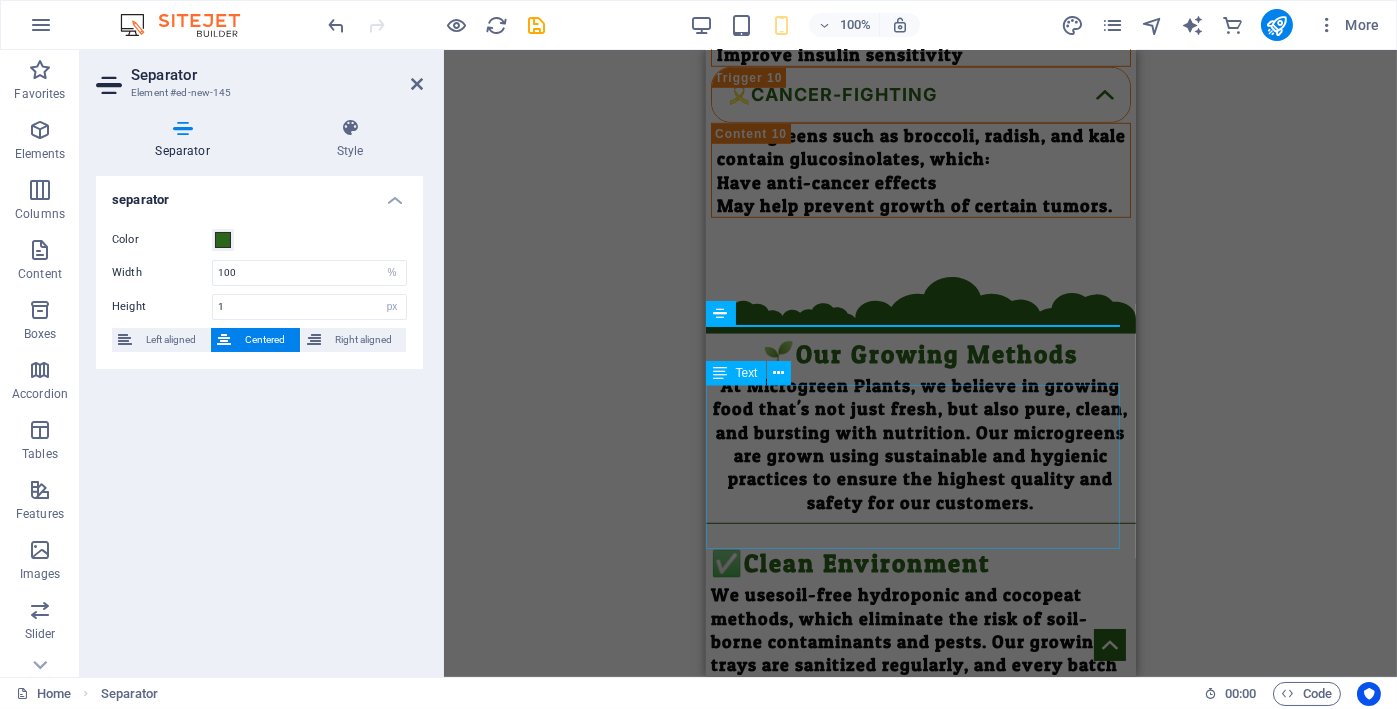 click on "We use  soil-free hydroponic and cocopeat methods , which eliminate the risk of soil-borne contaminants and pests. Our growing trays are sanitized regularly, and every batch is cultivated in a  controlled indoor environment , free from pollutants, pesticides, and harmful chemicals." at bounding box center (920, 665) 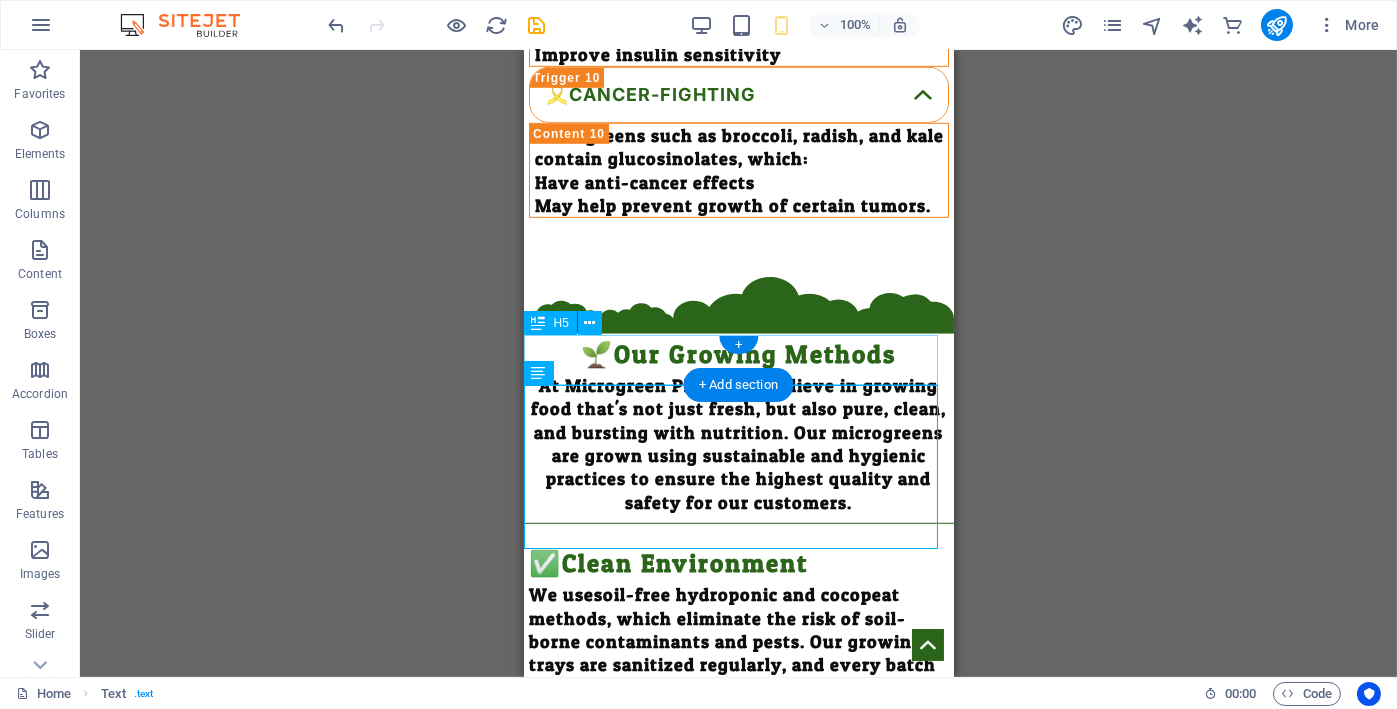 click on "✅Clean Environment" at bounding box center (738, 558) 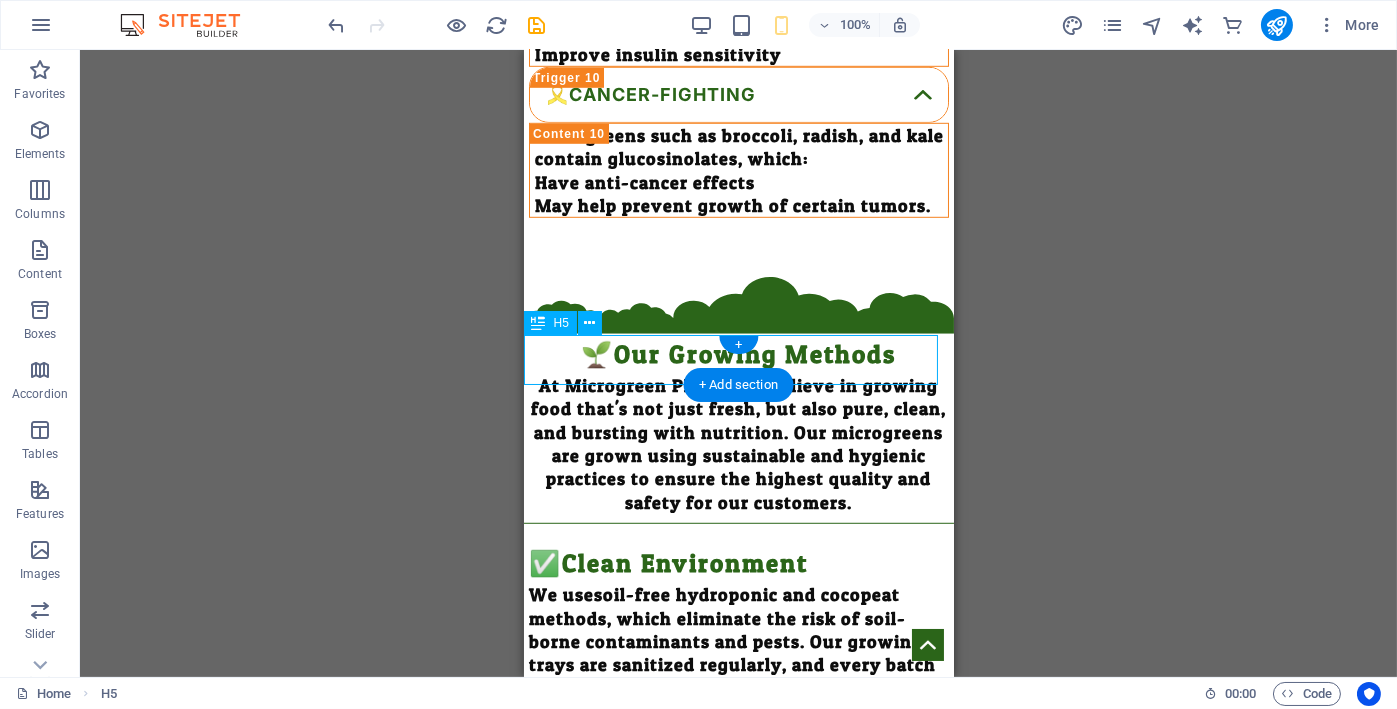 click on "✅Clean Environment" at bounding box center [738, 558] 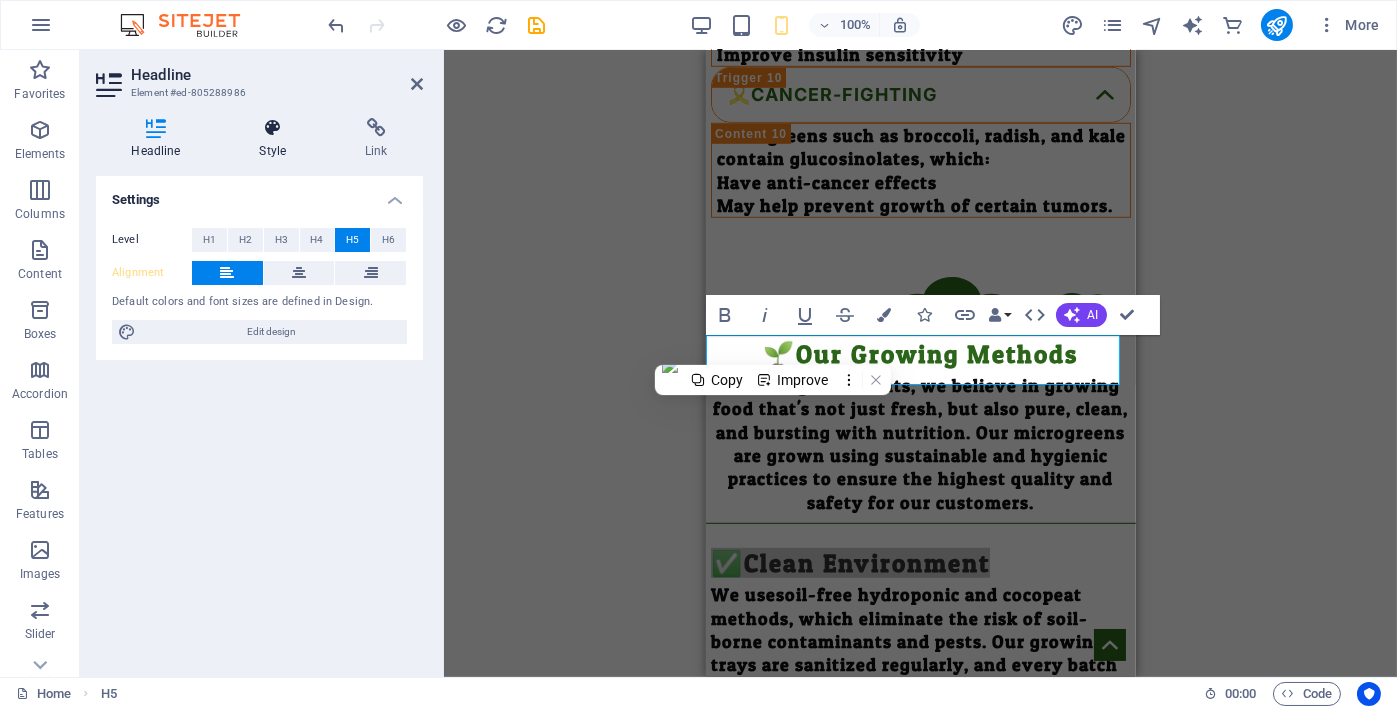 click on "Style" at bounding box center (277, 139) 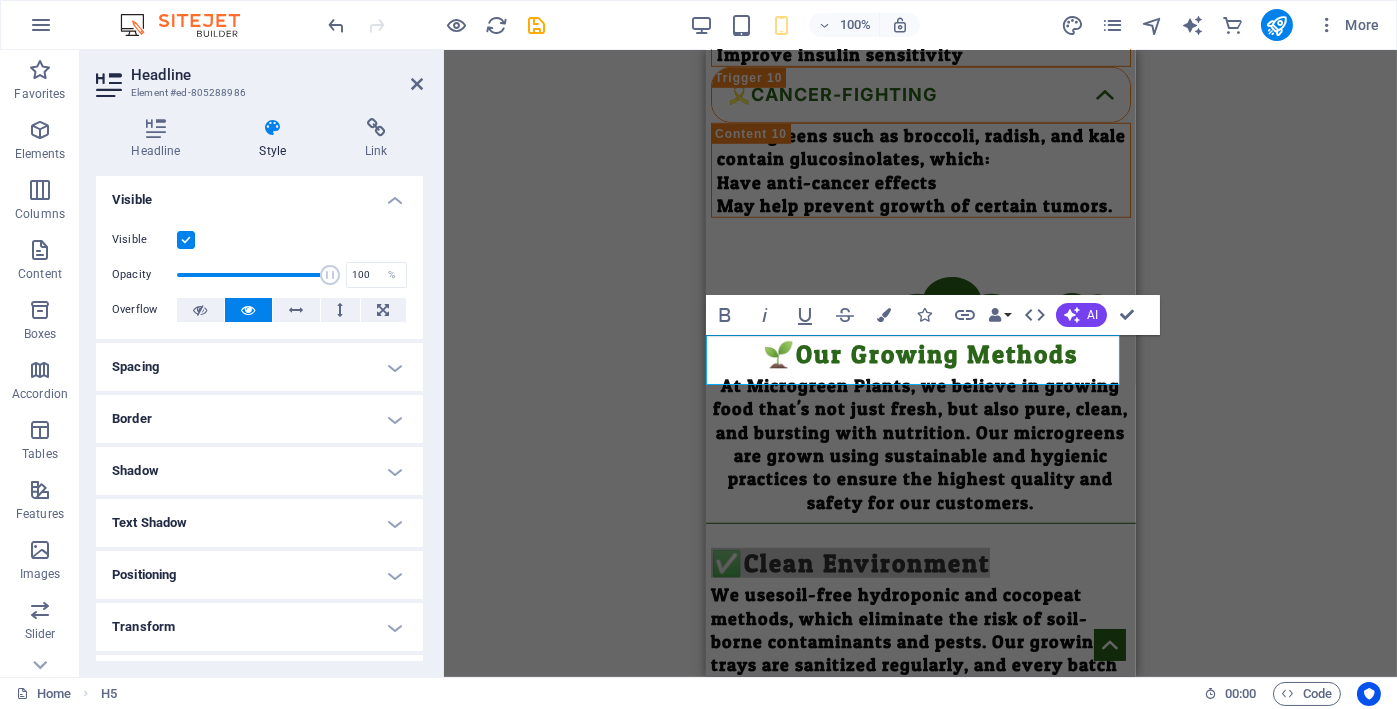 click on "Spacing" at bounding box center (259, 367) 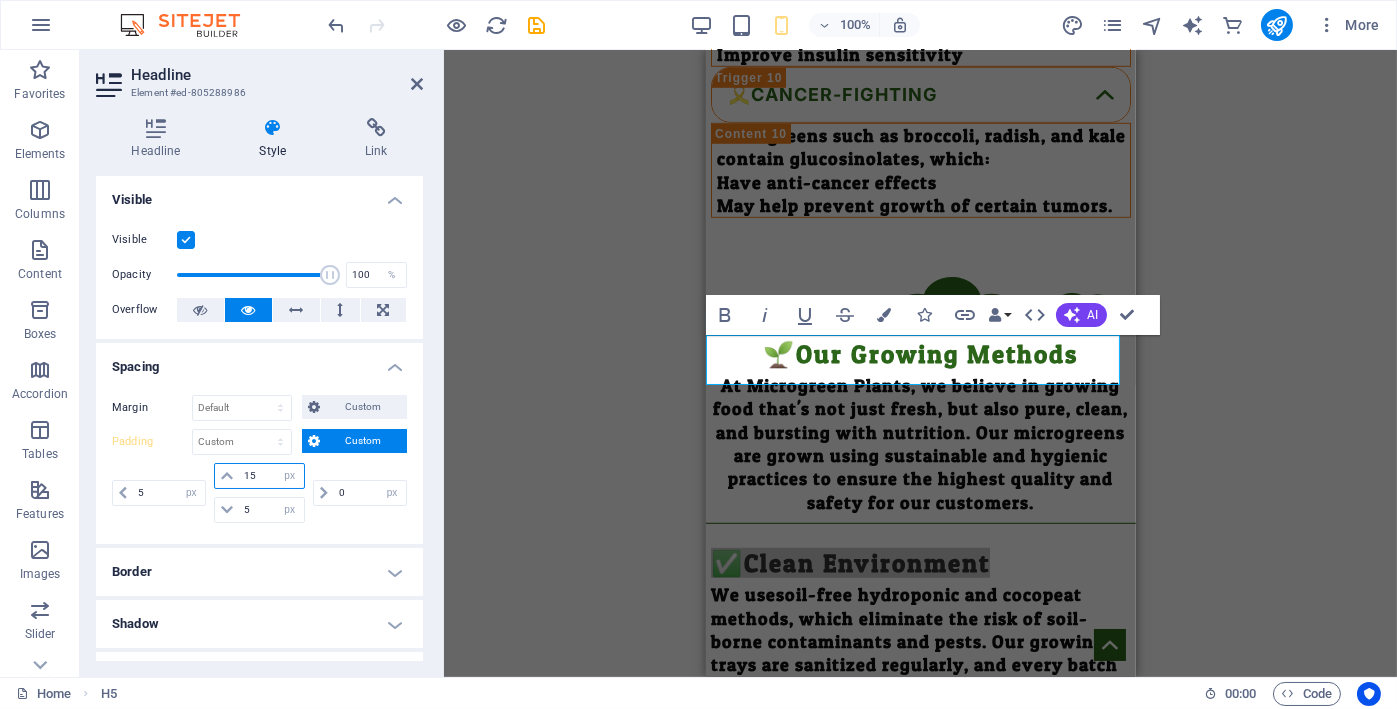 click on "15" at bounding box center [271, 476] 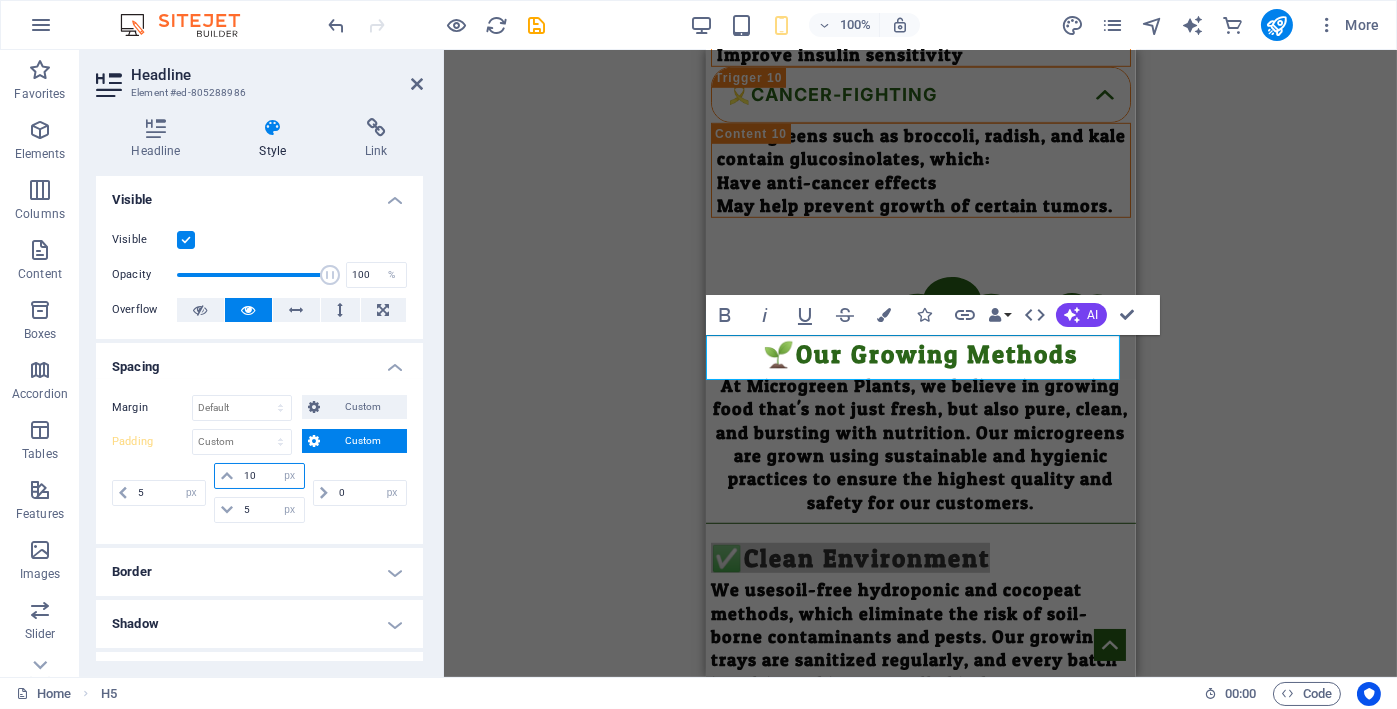 click on "10" at bounding box center (271, 476) 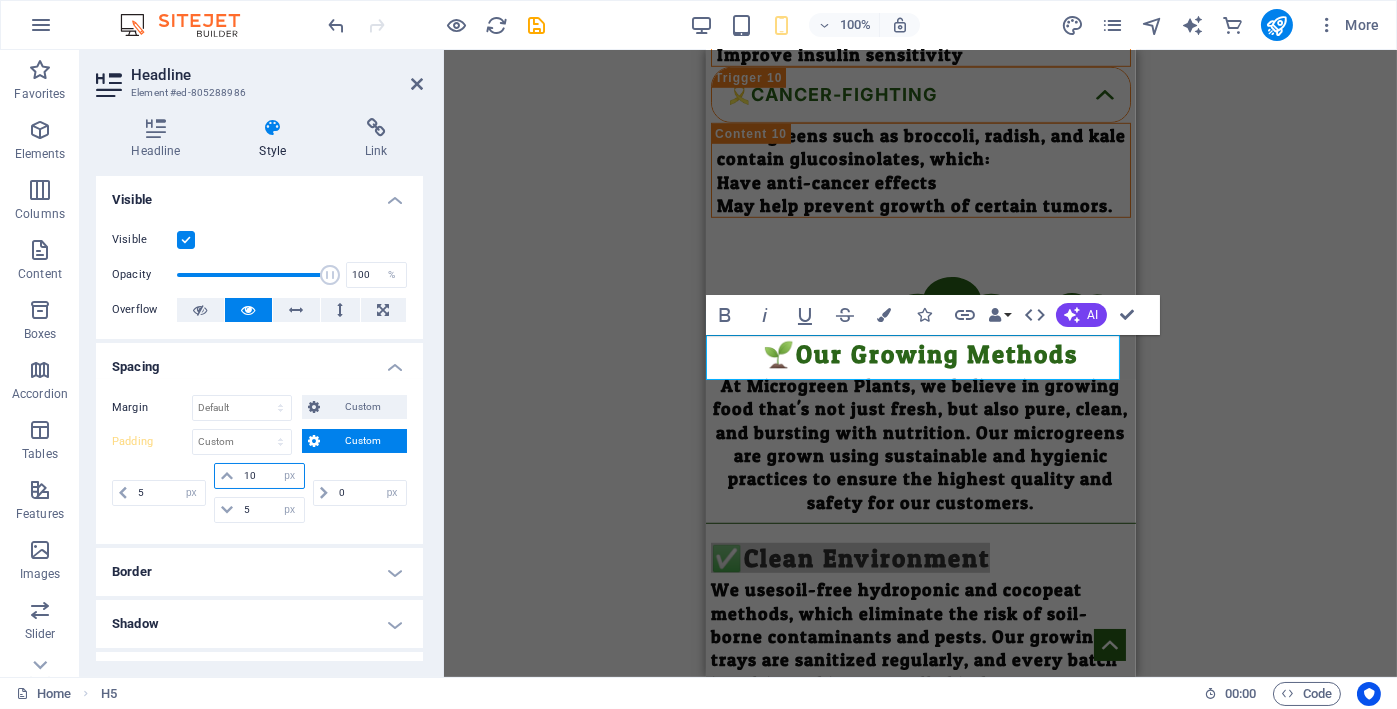 click on "10" at bounding box center [271, 476] 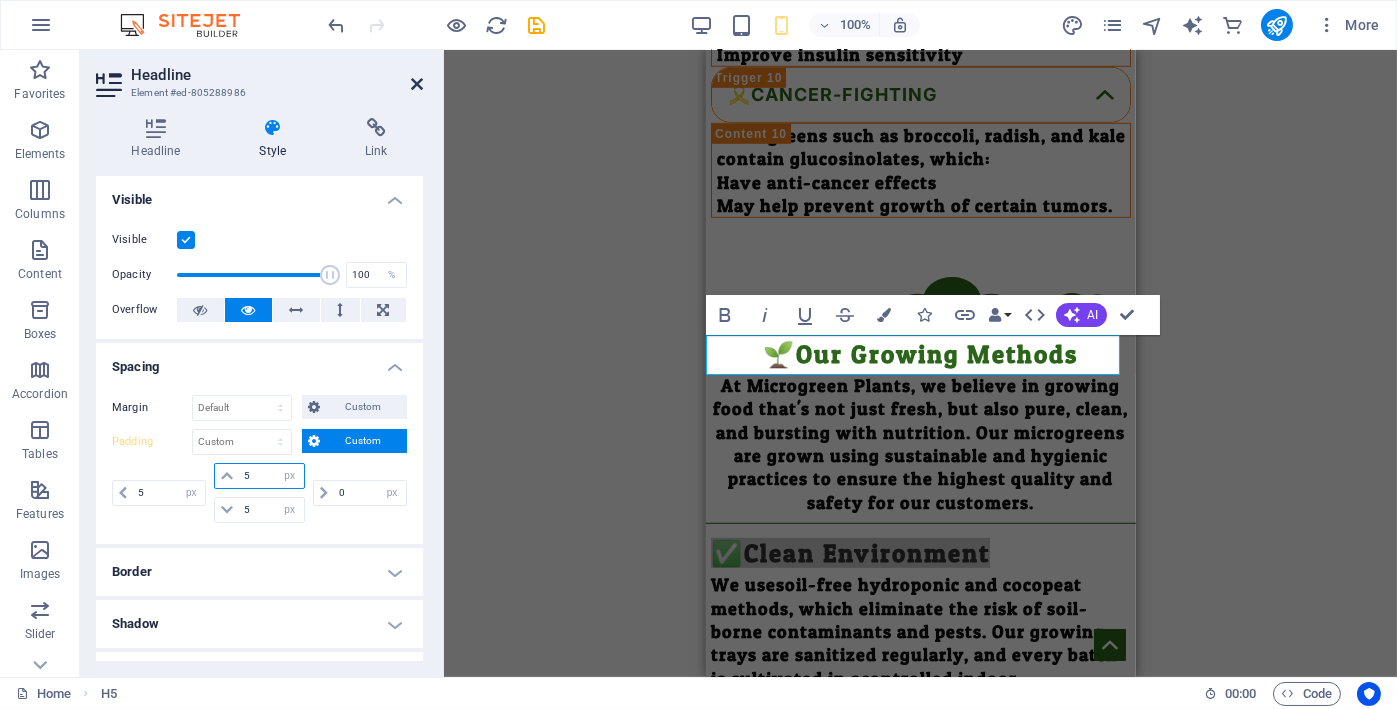 type on "5" 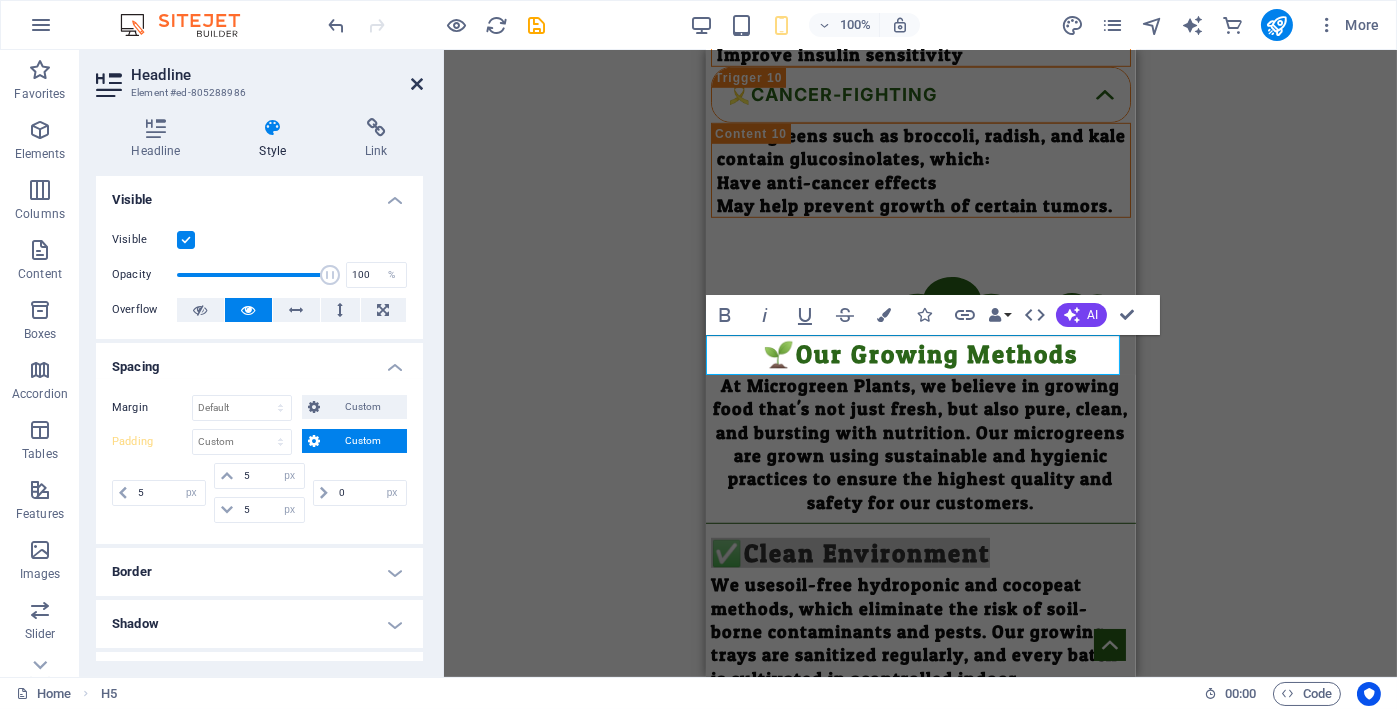 click at bounding box center [417, 84] 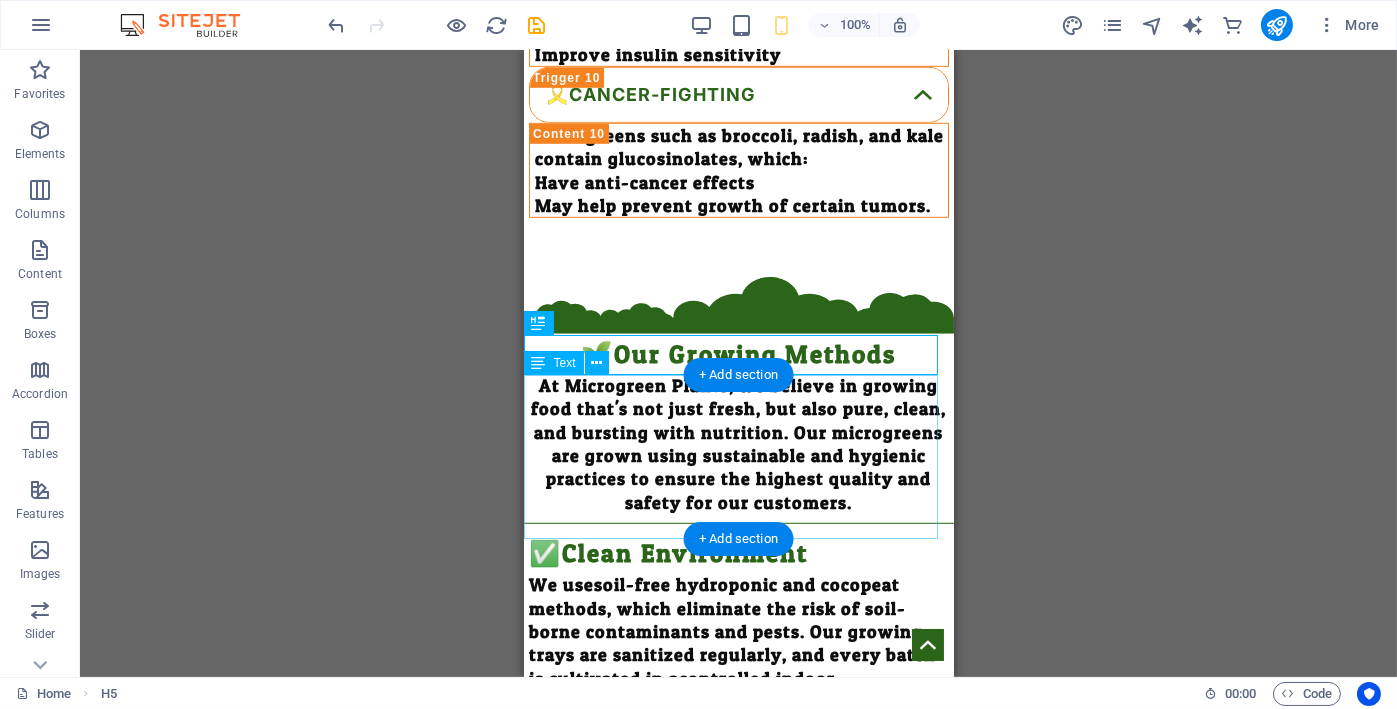 click on "We use  soil-free hydroponic and cocopeat methods , which eliminate the risk of soil-borne contaminants and pests. Our growing trays are sanitized regularly, and every batch is cultivated in a  controlled indoor environment , free from pollutants, pesticides, and harmful chemicals." at bounding box center (738, 655) 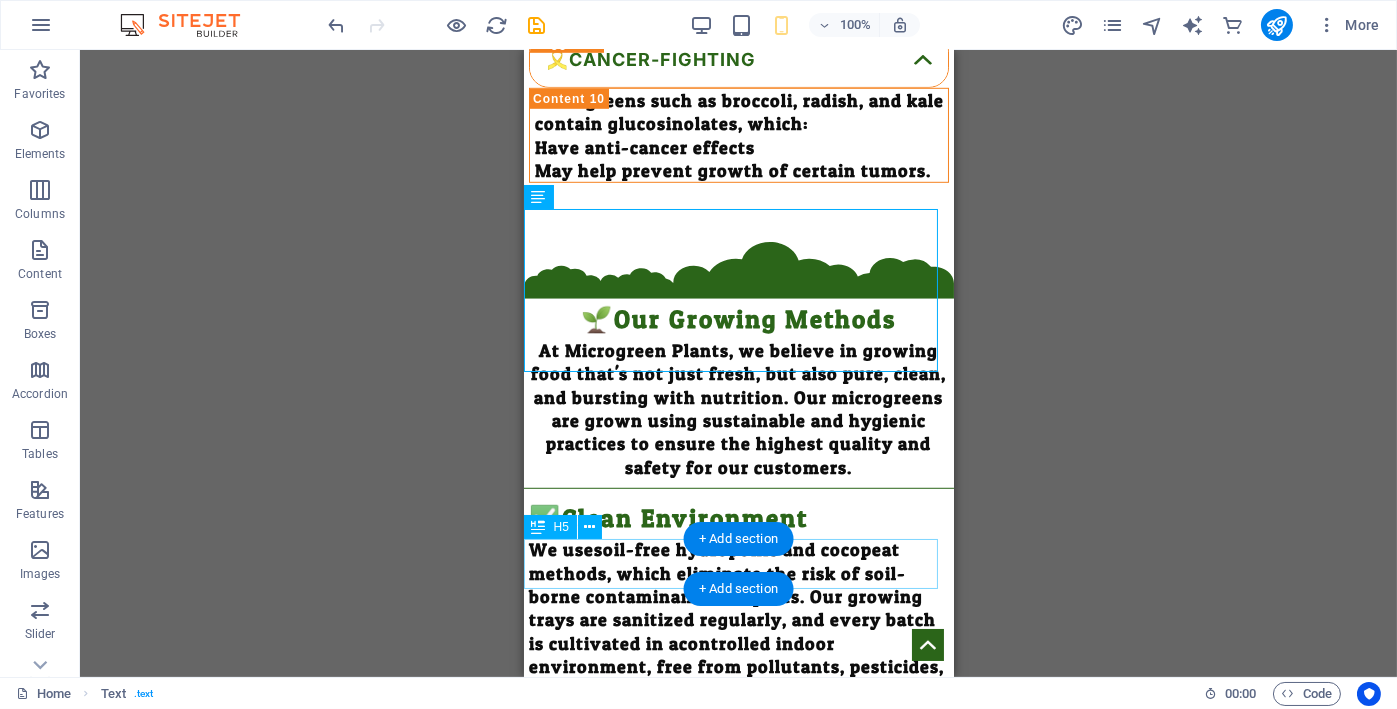 scroll, scrollTop: 3034, scrollLeft: 0, axis: vertical 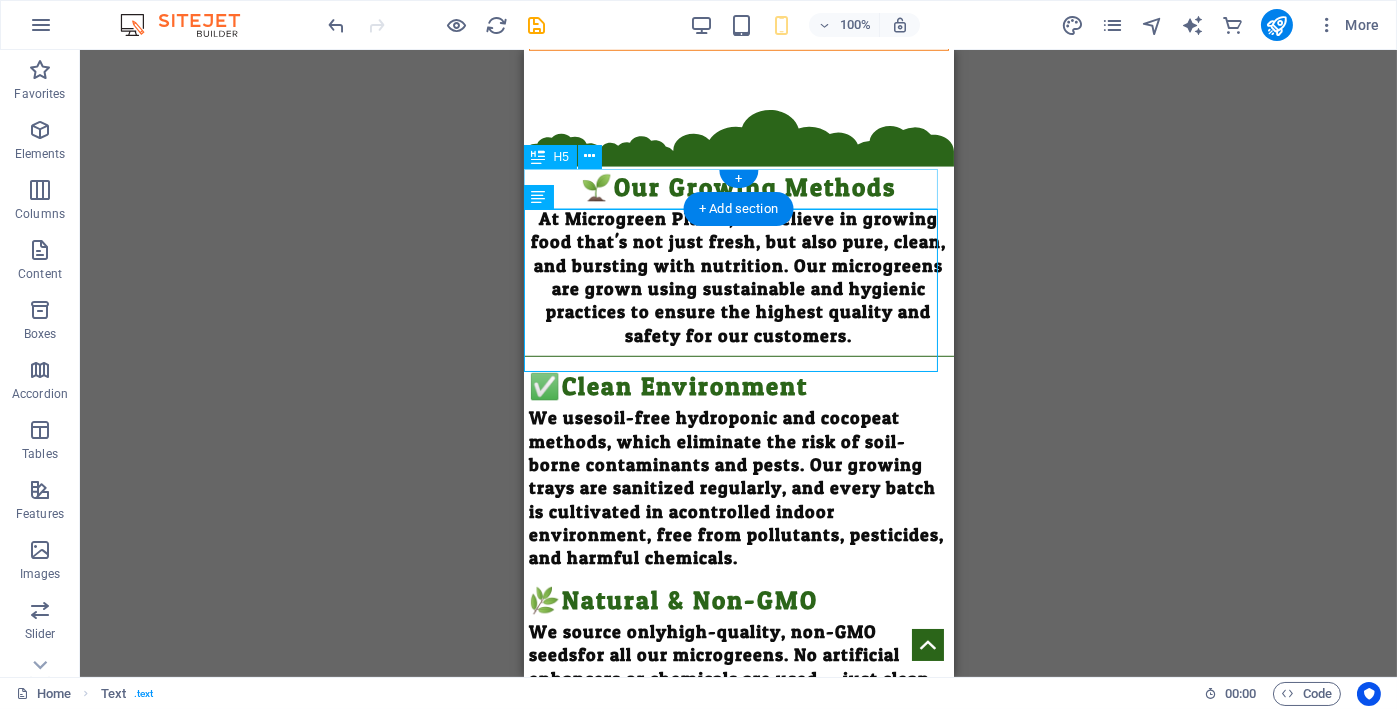 click on "✅Clean Environment" at bounding box center (738, 386) 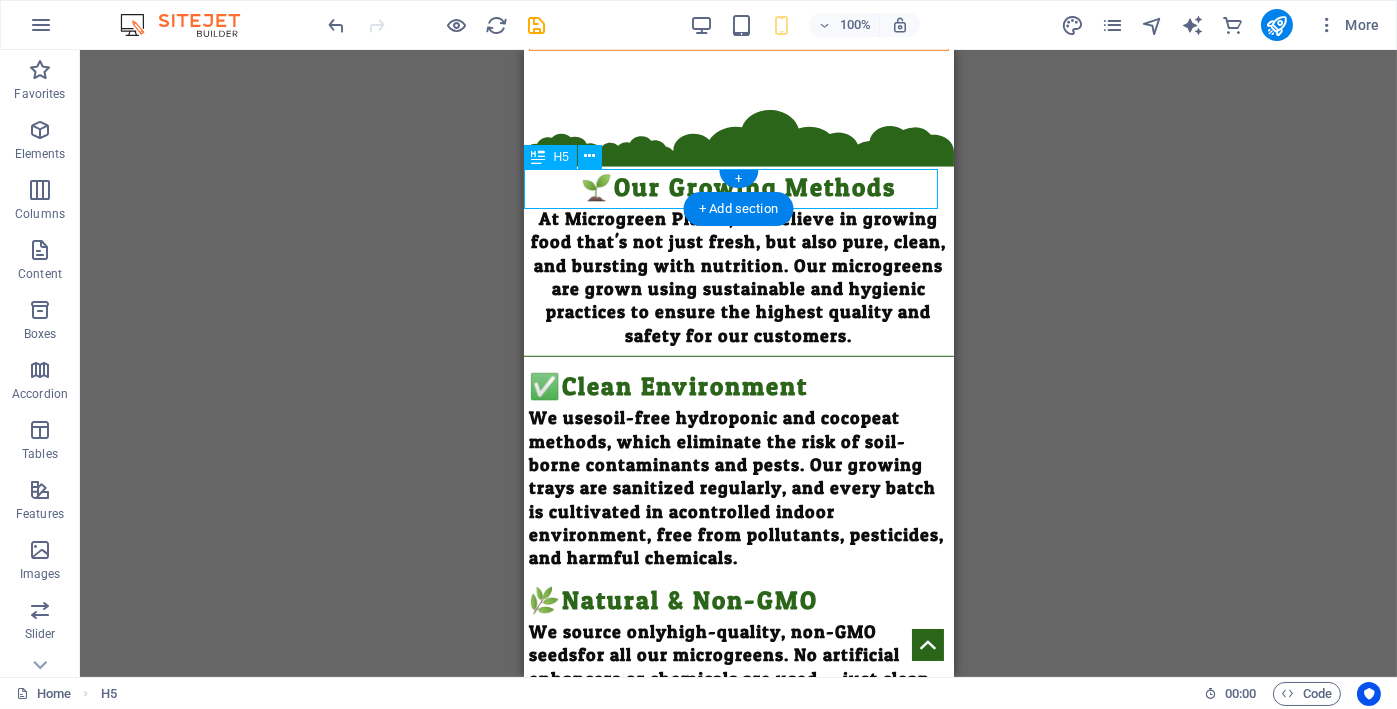 click on "✅Clean Environment" at bounding box center (738, 386) 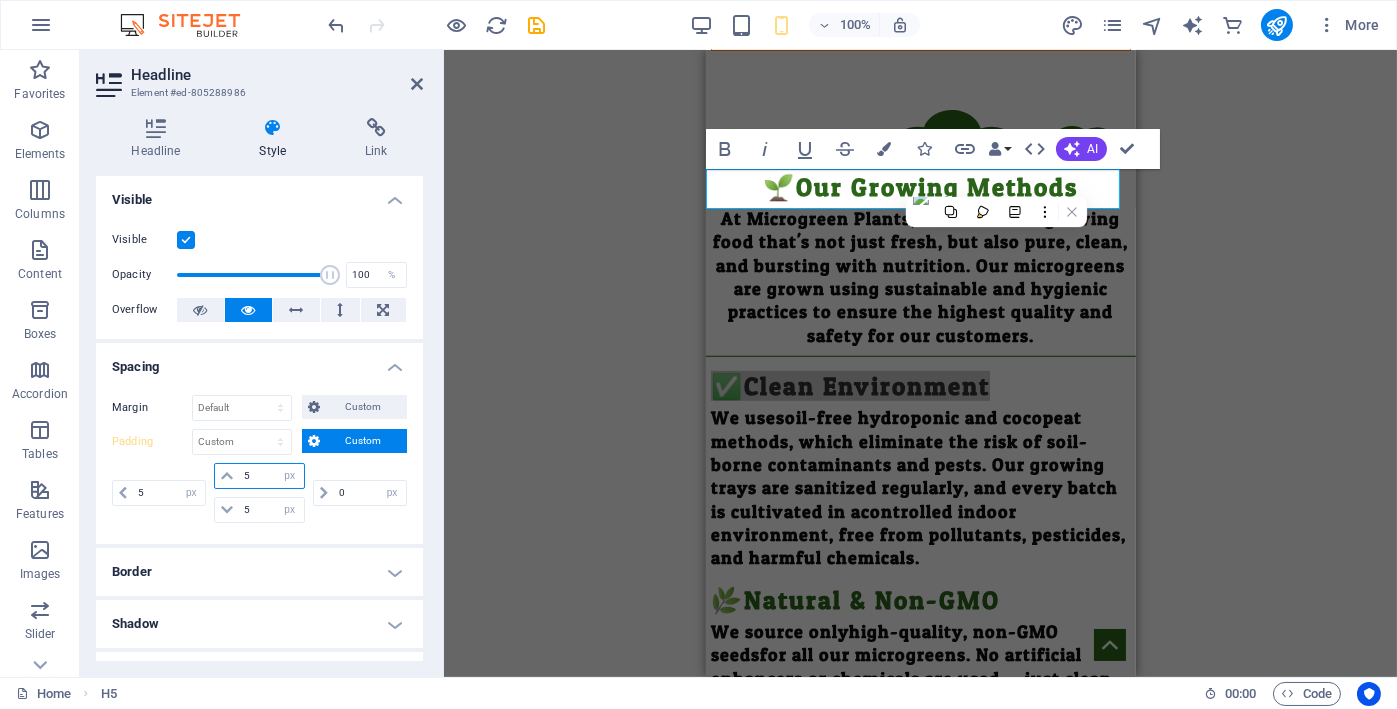 click on "5" at bounding box center (271, 476) 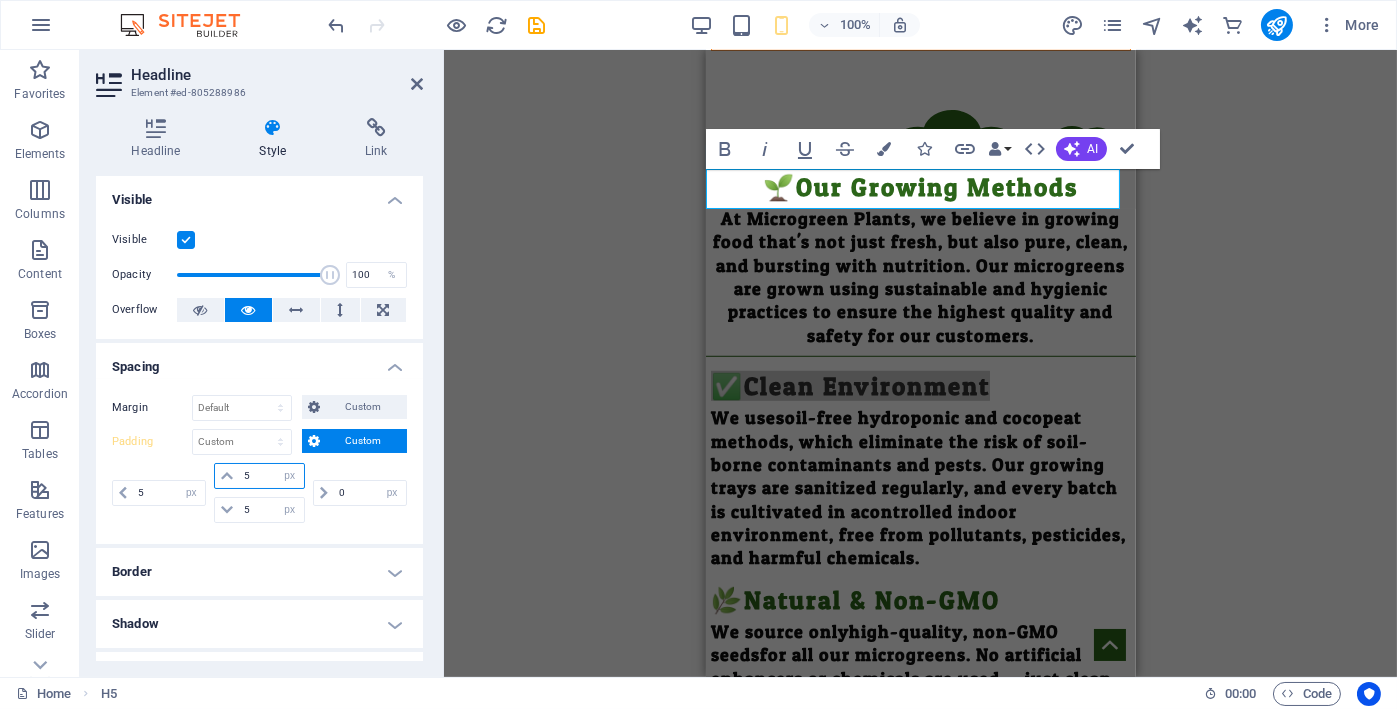 click on "5" at bounding box center (271, 476) 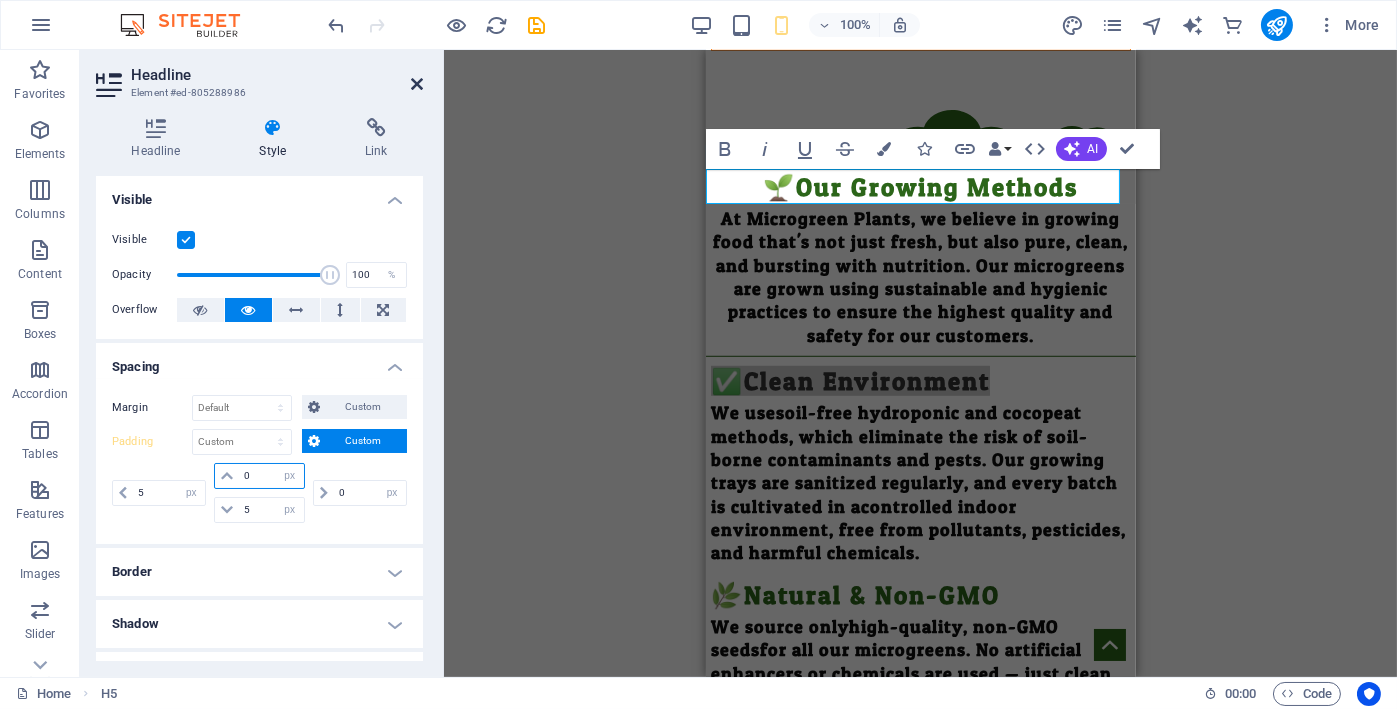 type on "0" 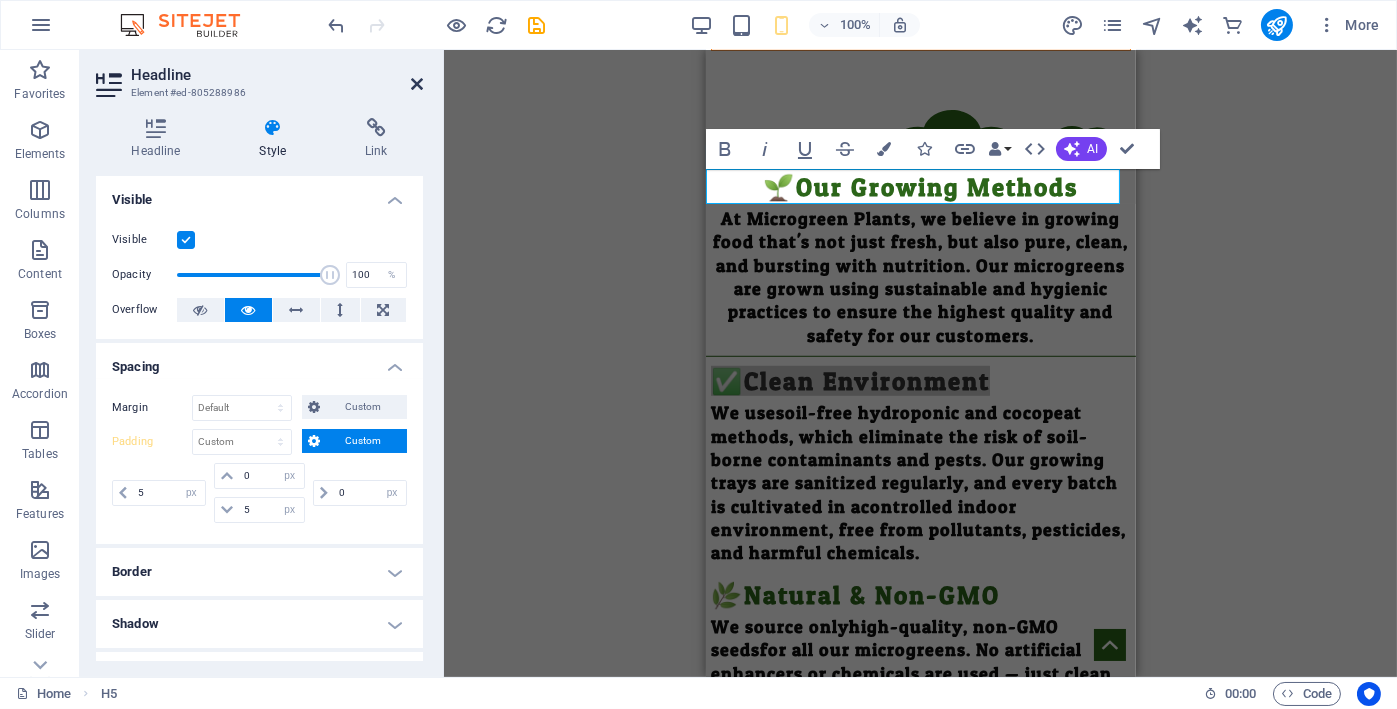 click at bounding box center (417, 84) 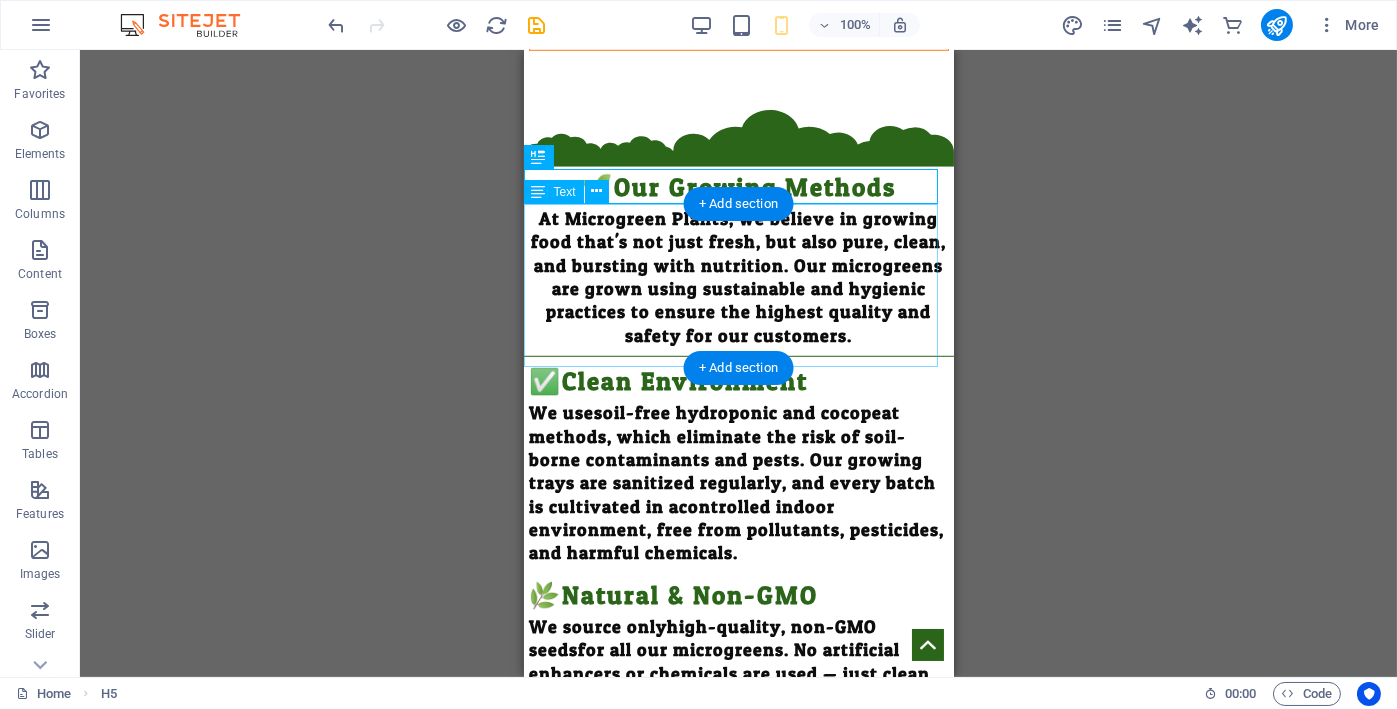 click on "We use  soil-free hydroponic and cocopeat methods , which eliminate the risk of soil-borne contaminants and pests. Our growing trays are sanitized regularly, and every batch is cultivated in a  controlled indoor environment , free from pollutants, pesticides, and harmful chemicals." at bounding box center (738, 483) 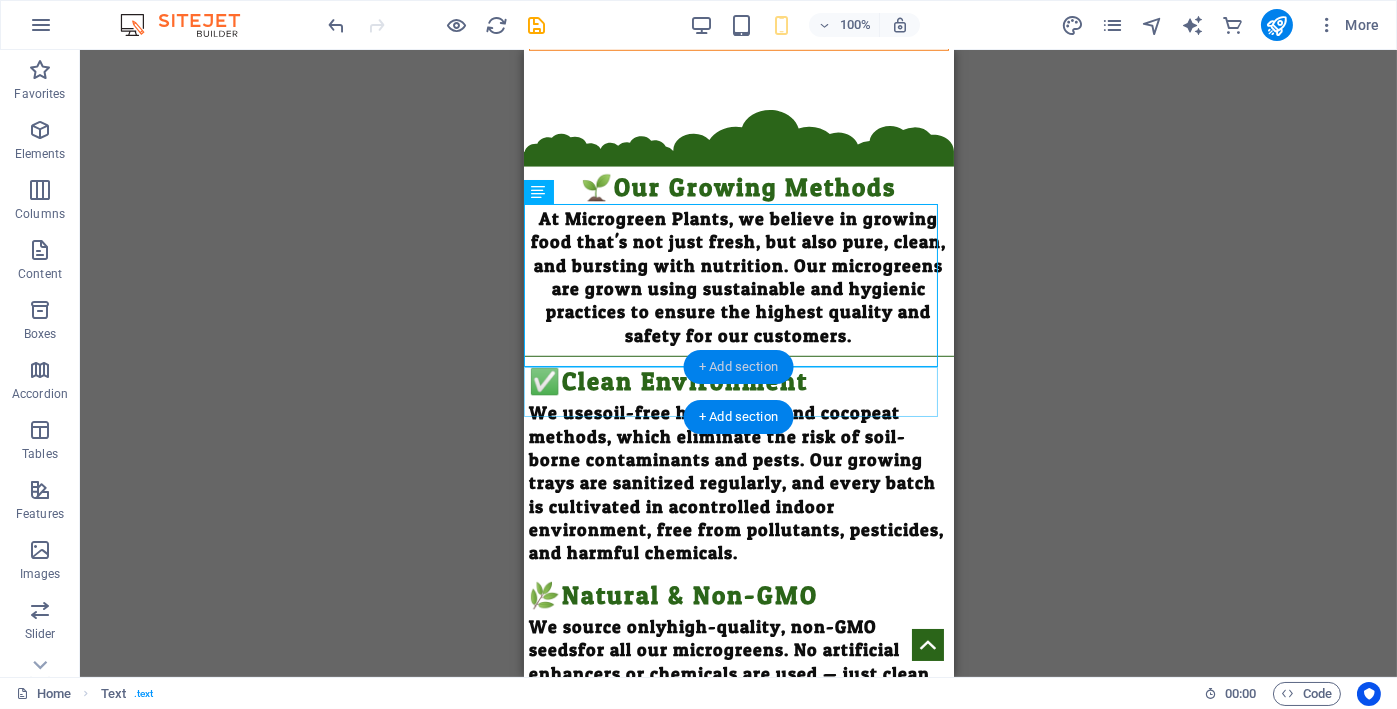 click on "+ Add section" at bounding box center (738, 367) 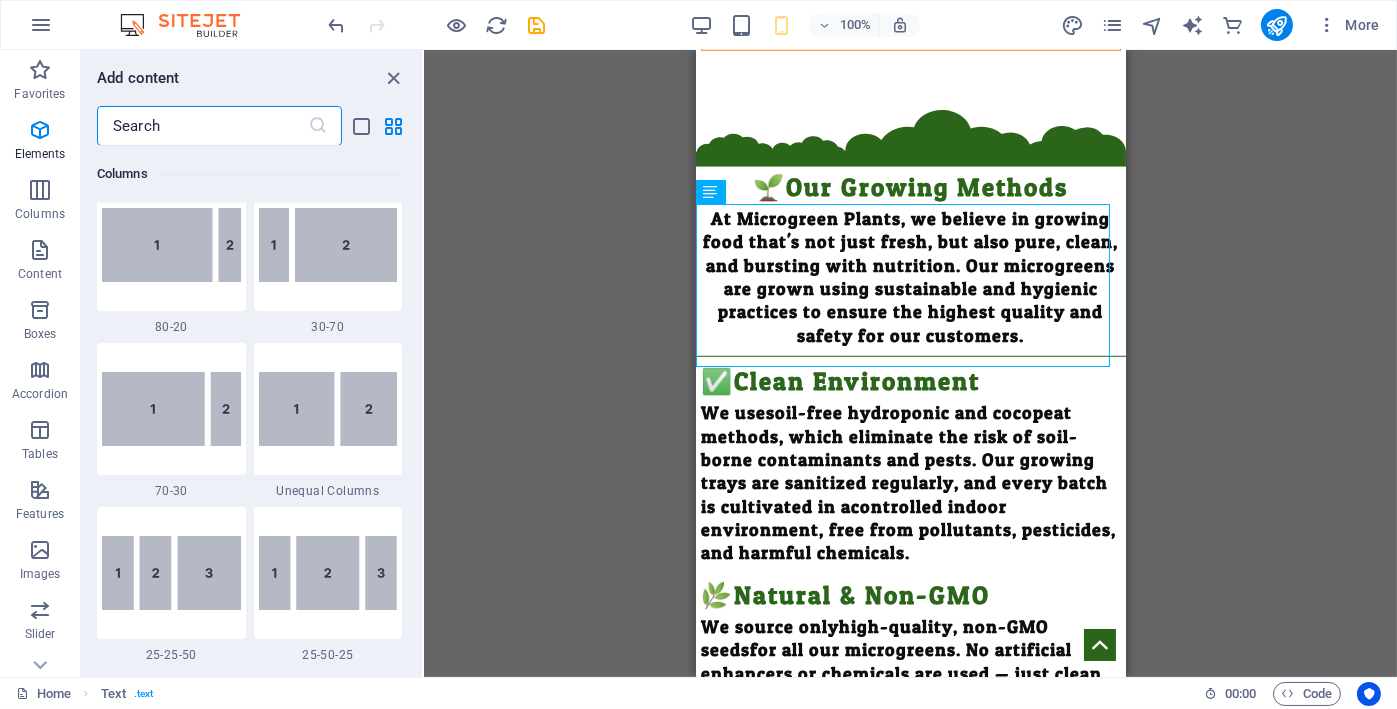 scroll, scrollTop: 3663, scrollLeft: 0, axis: vertical 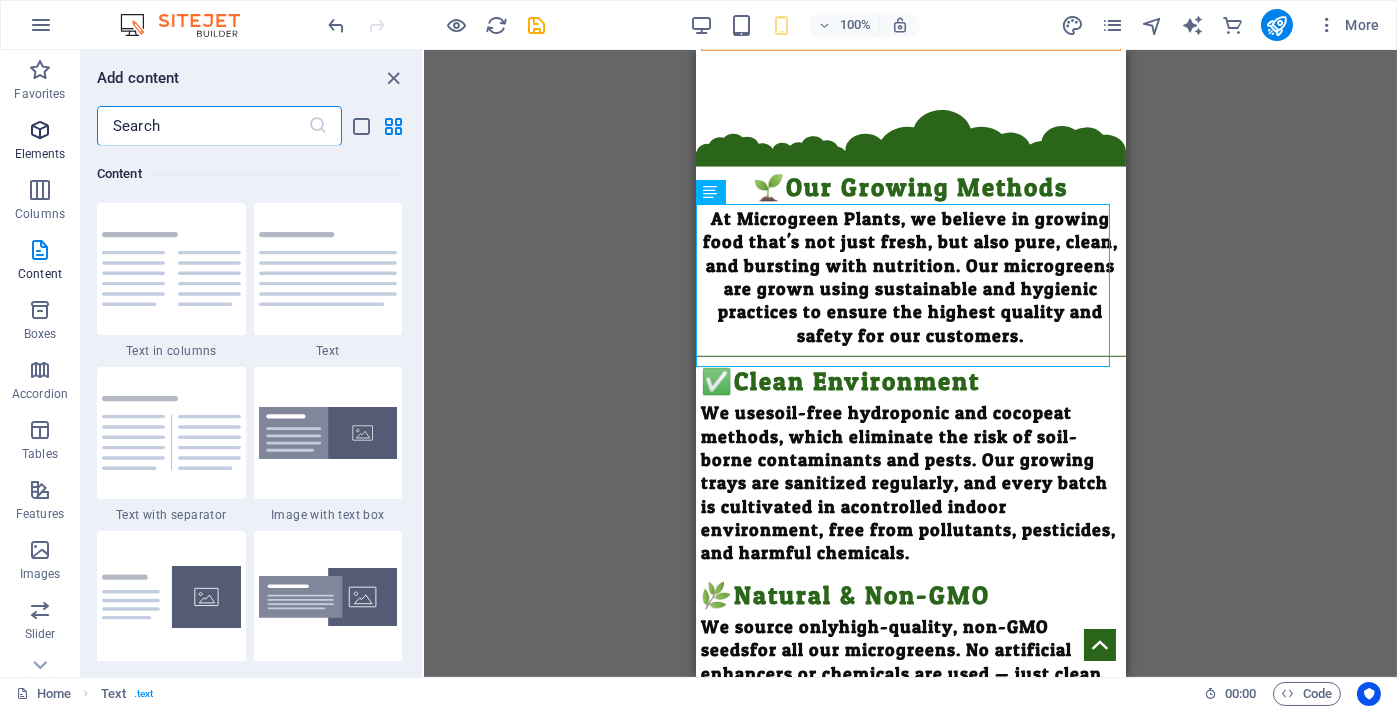 click on "Elements" at bounding box center [40, 142] 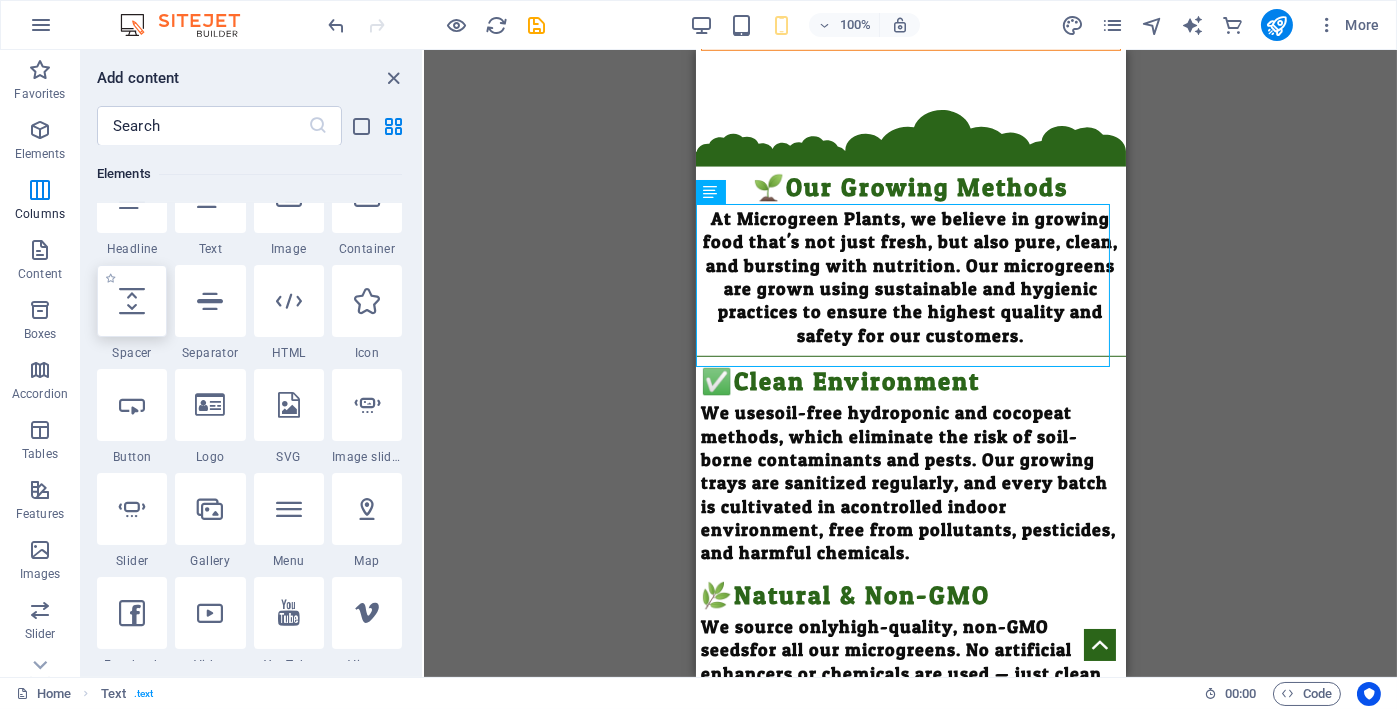scroll, scrollTop: 377, scrollLeft: 0, axis: vertical 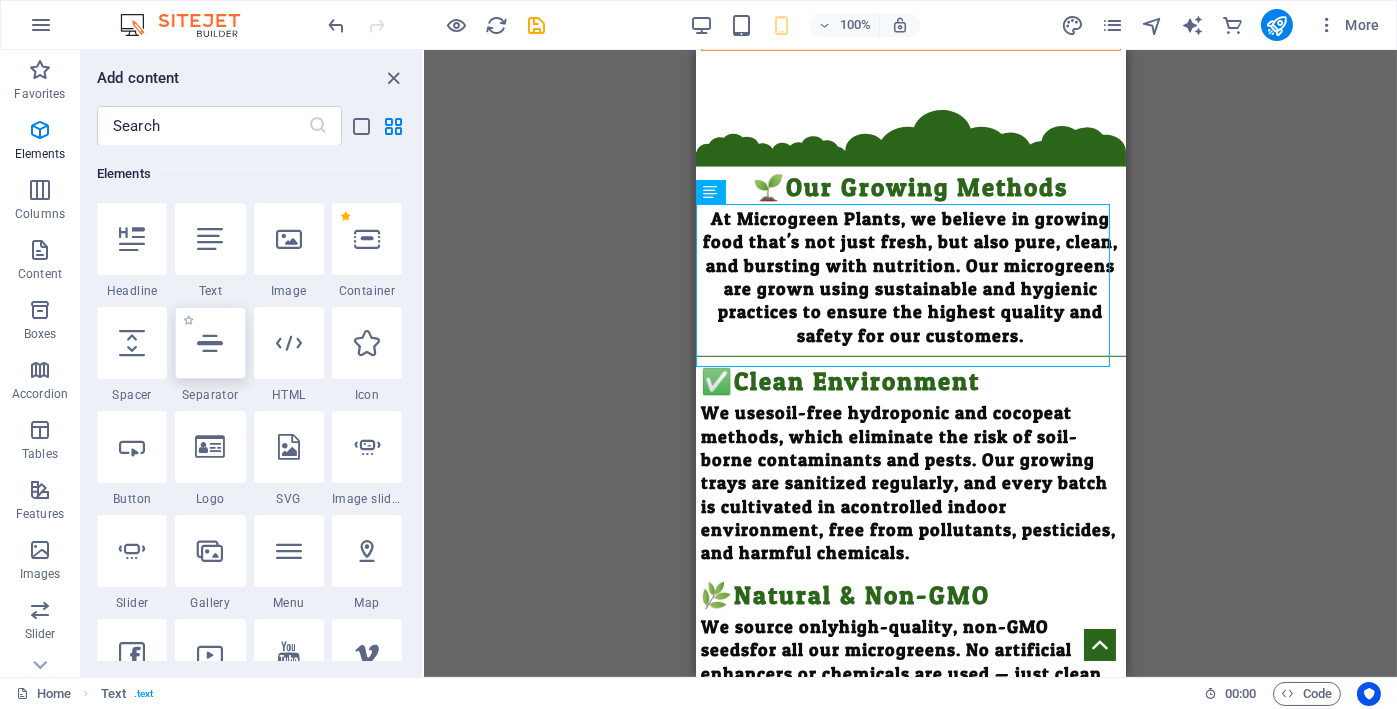 click at bounding box center [210, 343] 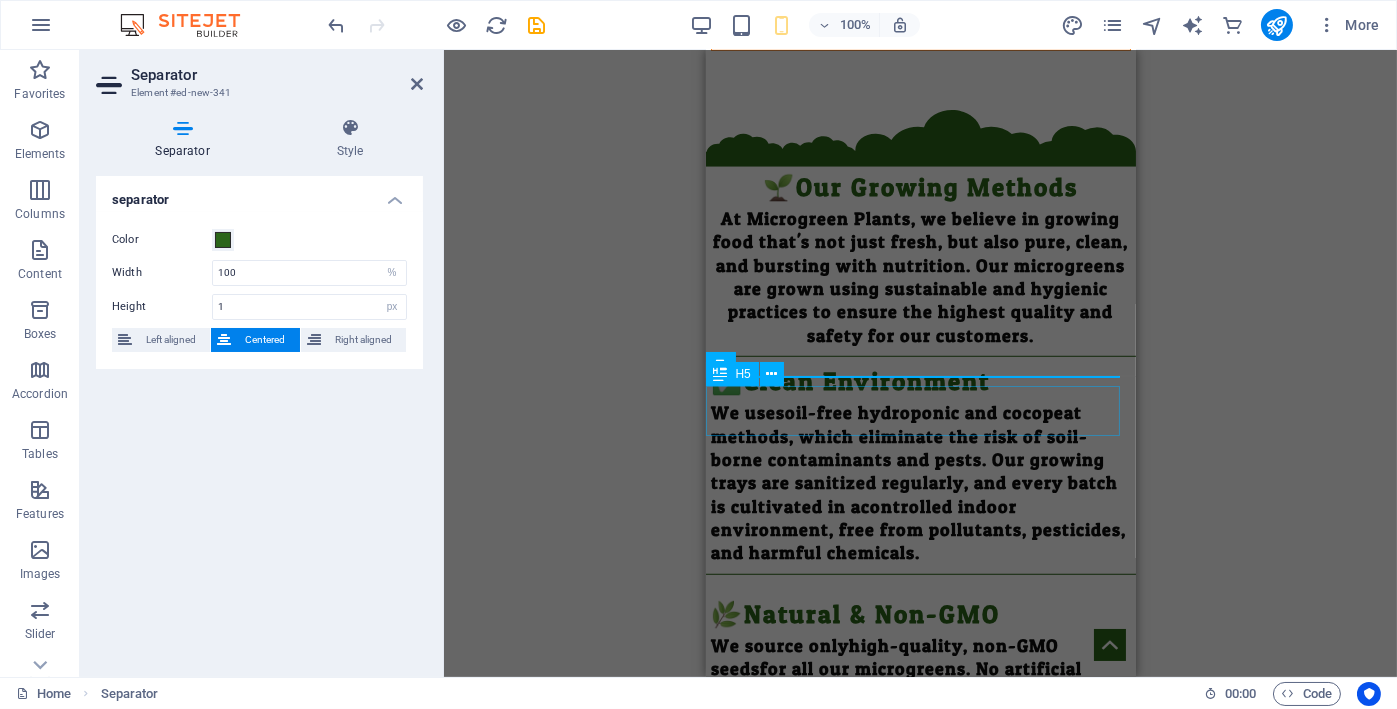 click on "🌿Natural & Non-GMO" at bounding box center [920, 609] 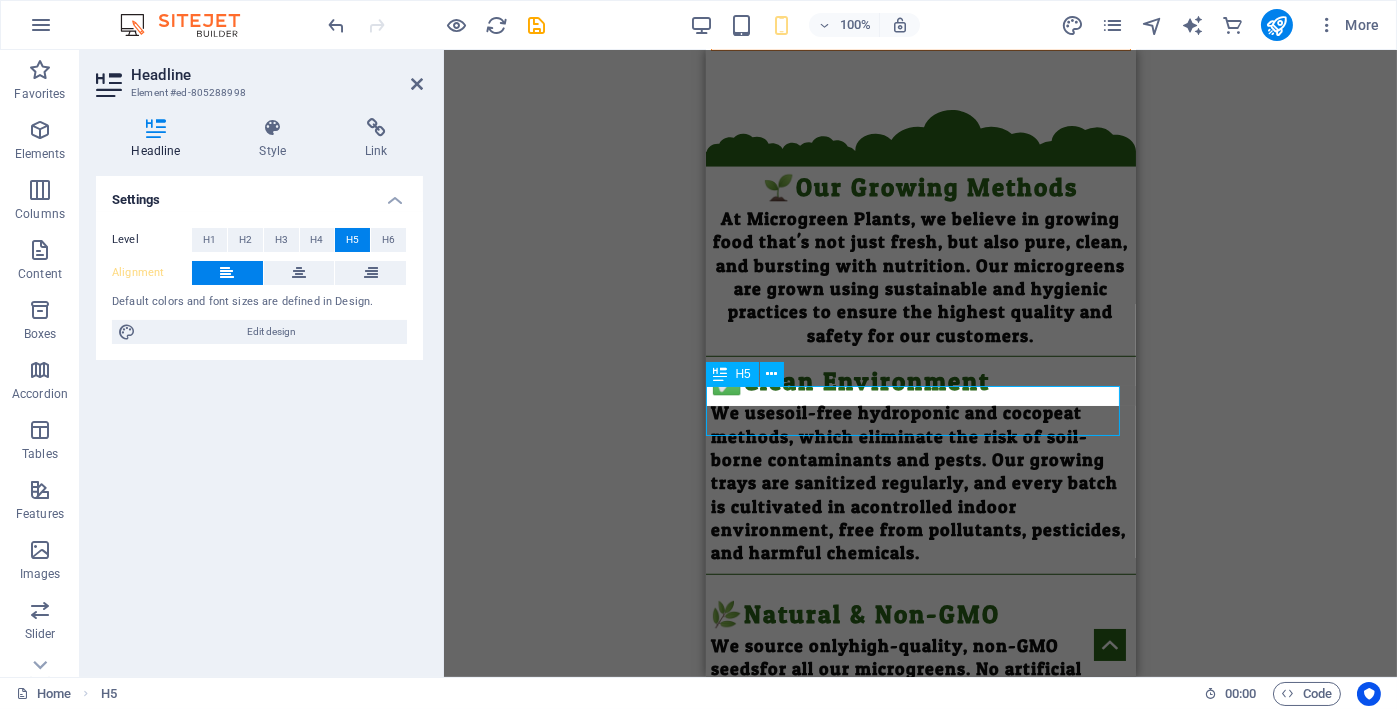 select on "px" 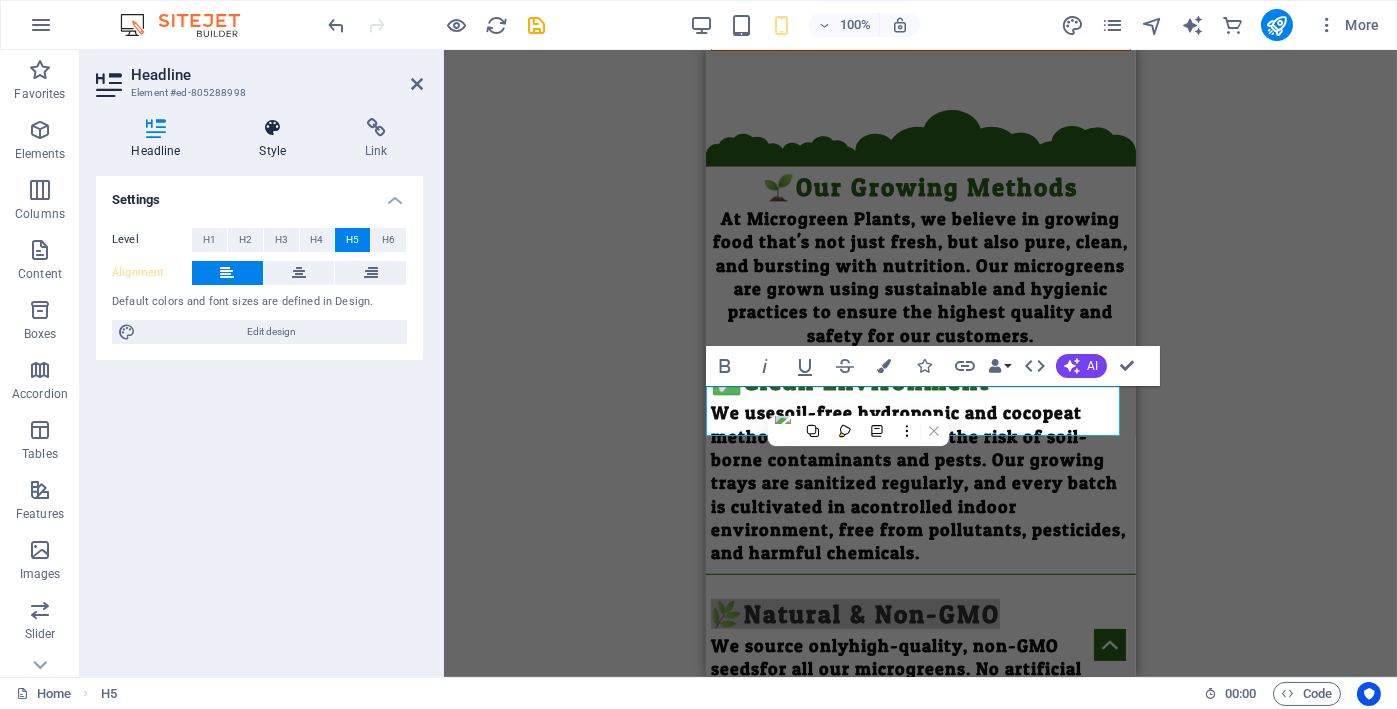 click on "Style" at bounding box center [277, 139] 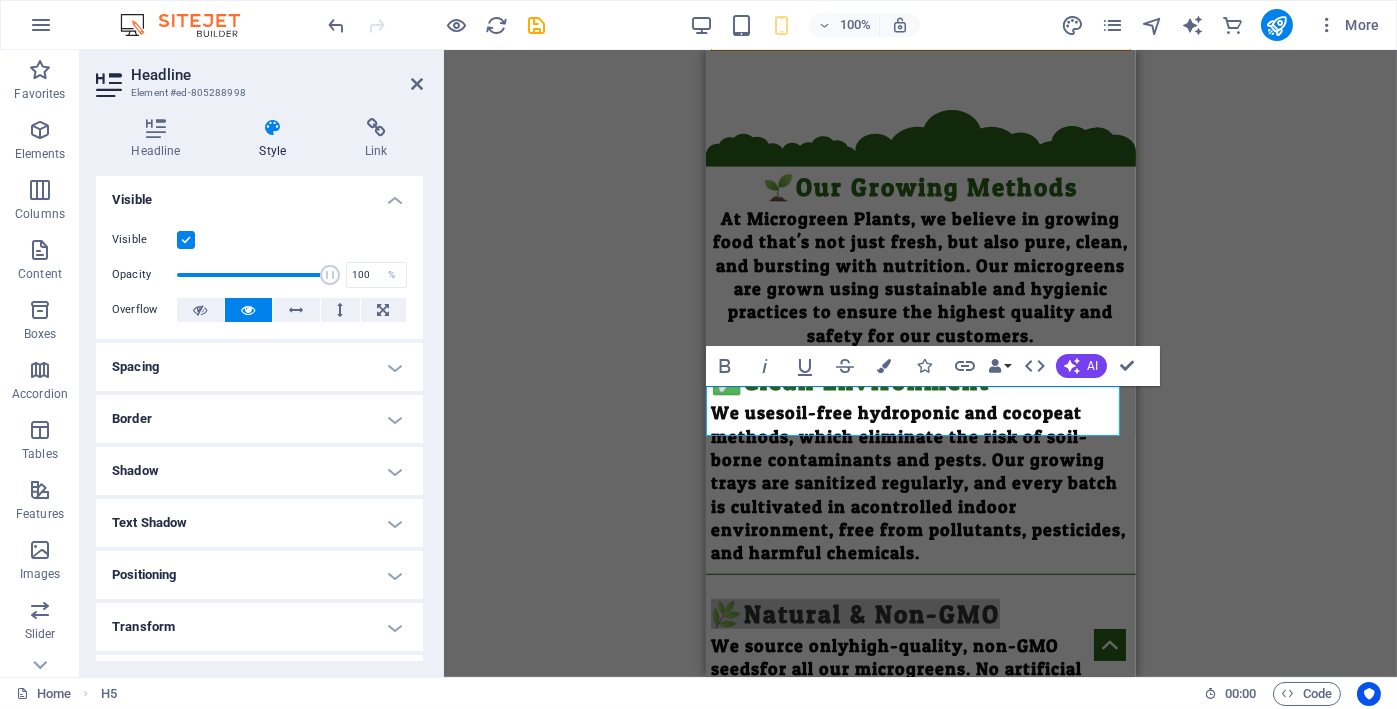 click on "Spacing" at bounding box center (259, 367) 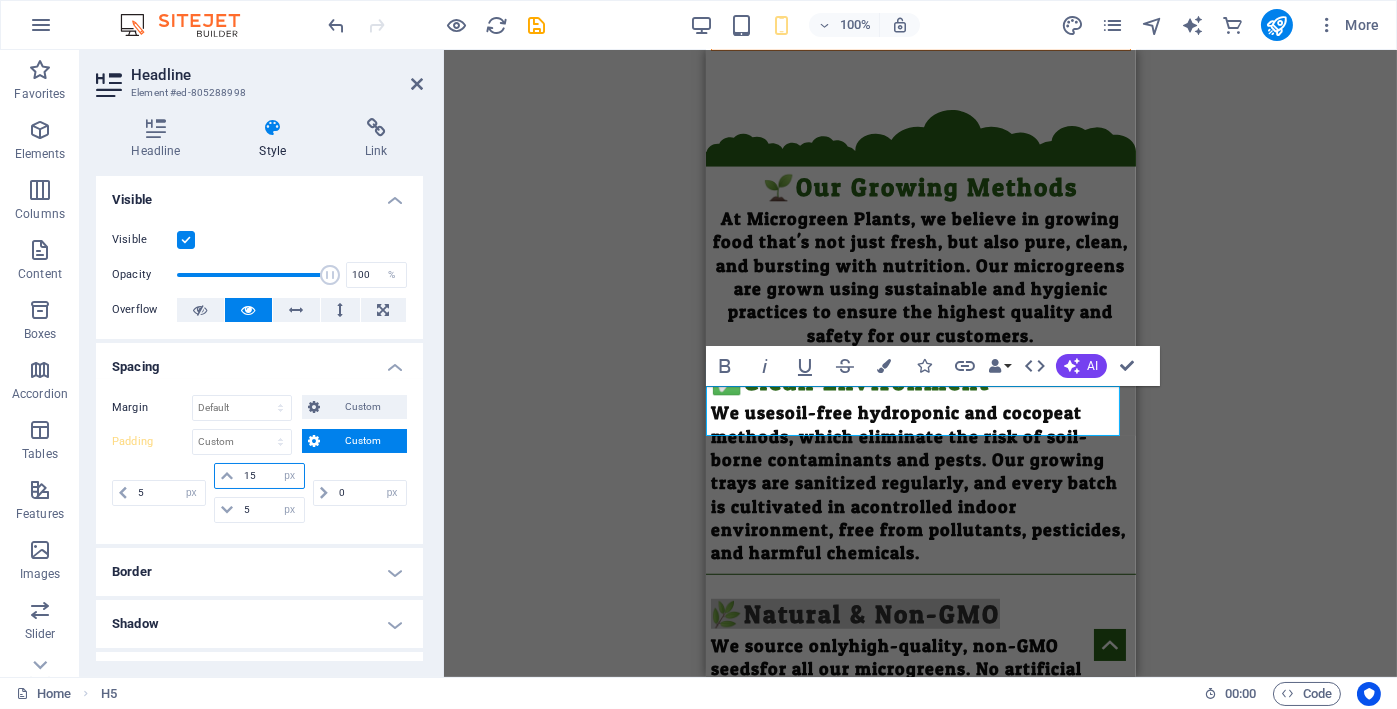 click on "15" at bounding box center (271, 476) 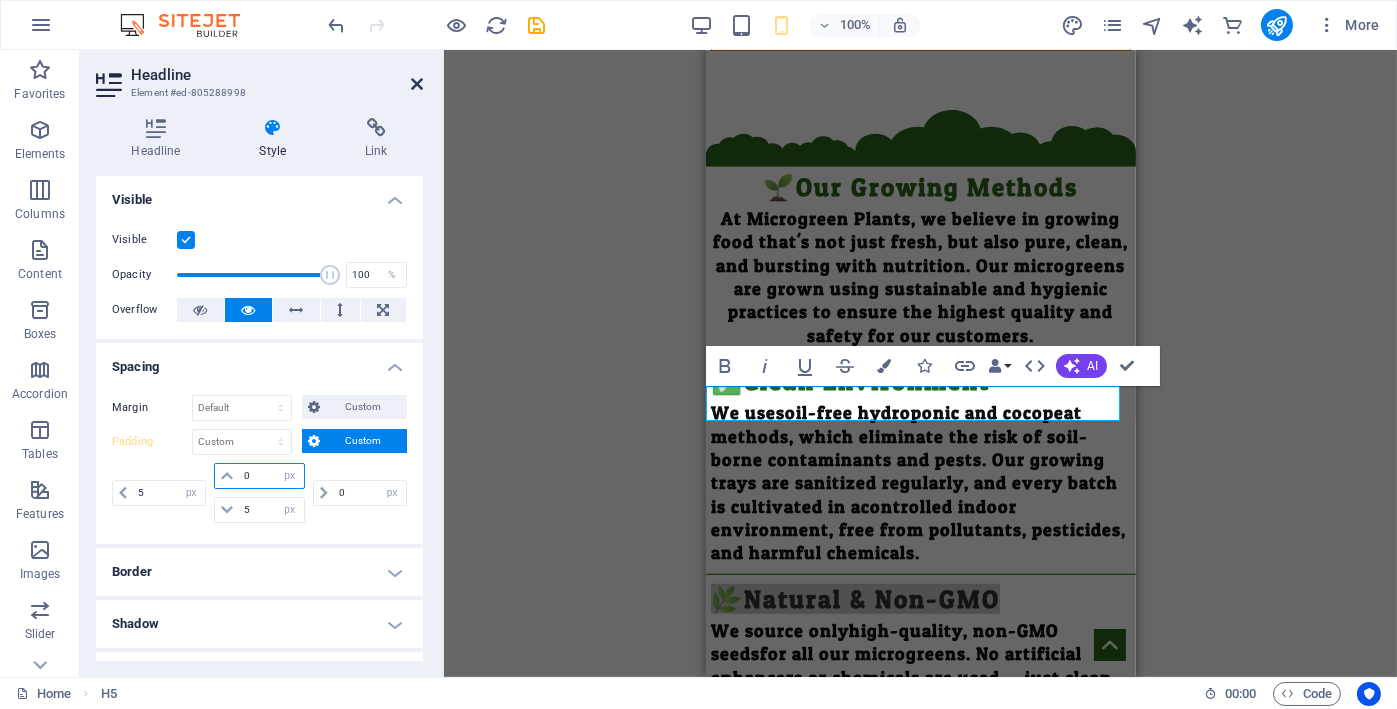 type on "0" 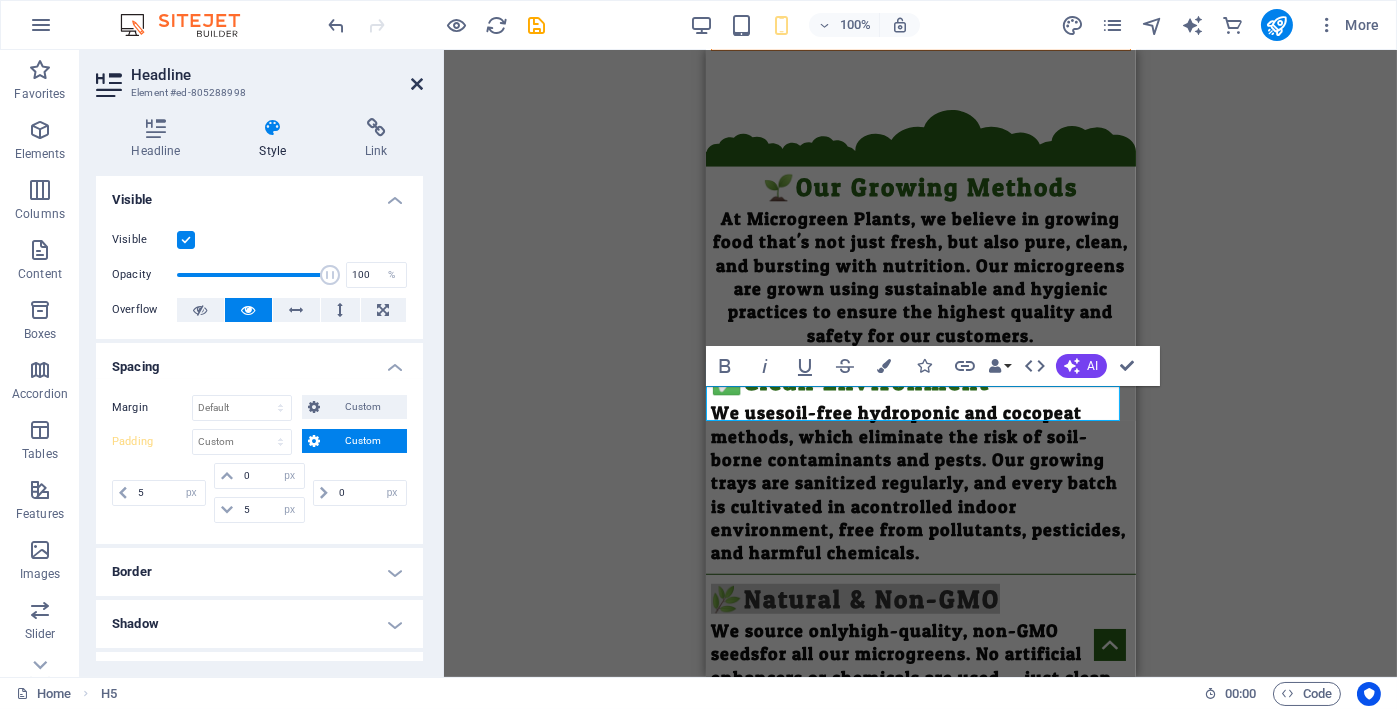drag, startPoint x: 416, startPoint y: 82, endPoint x: 244, endPoint y: 407, distance: 367.70776 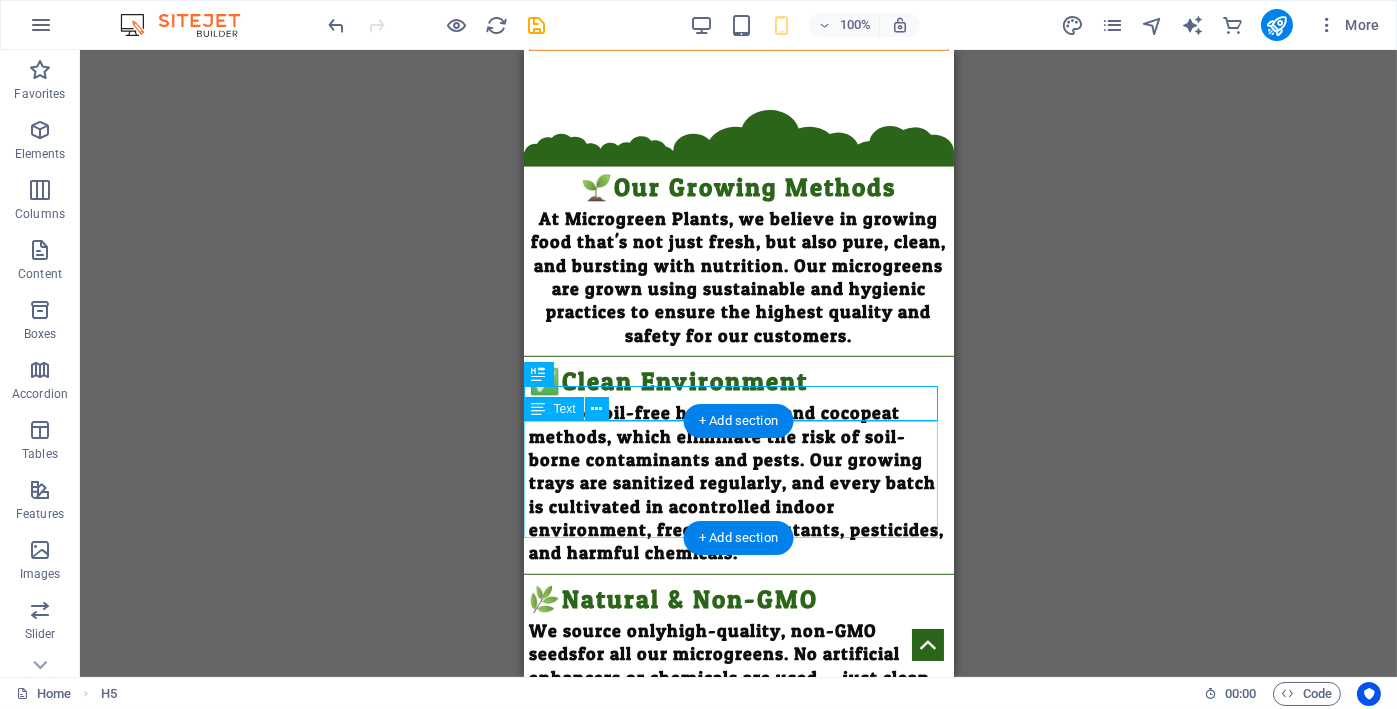 click on "We source only  high-quality, non-GMO seeds  for all our microgreens. No artificial enhancers or chemicals are used — just clean water, natural light (or safe LED lighting), and care." at bounding box center (738, 677) 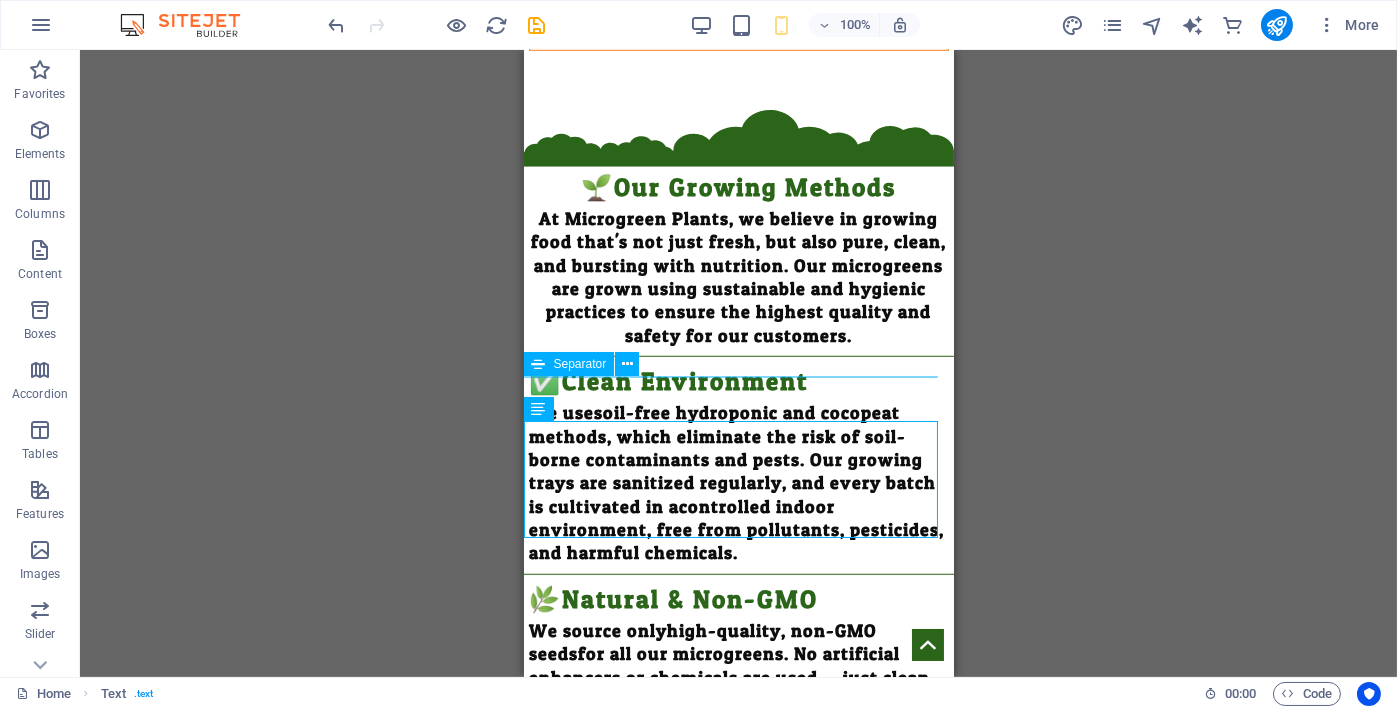 click at bounding box center (738, 574) 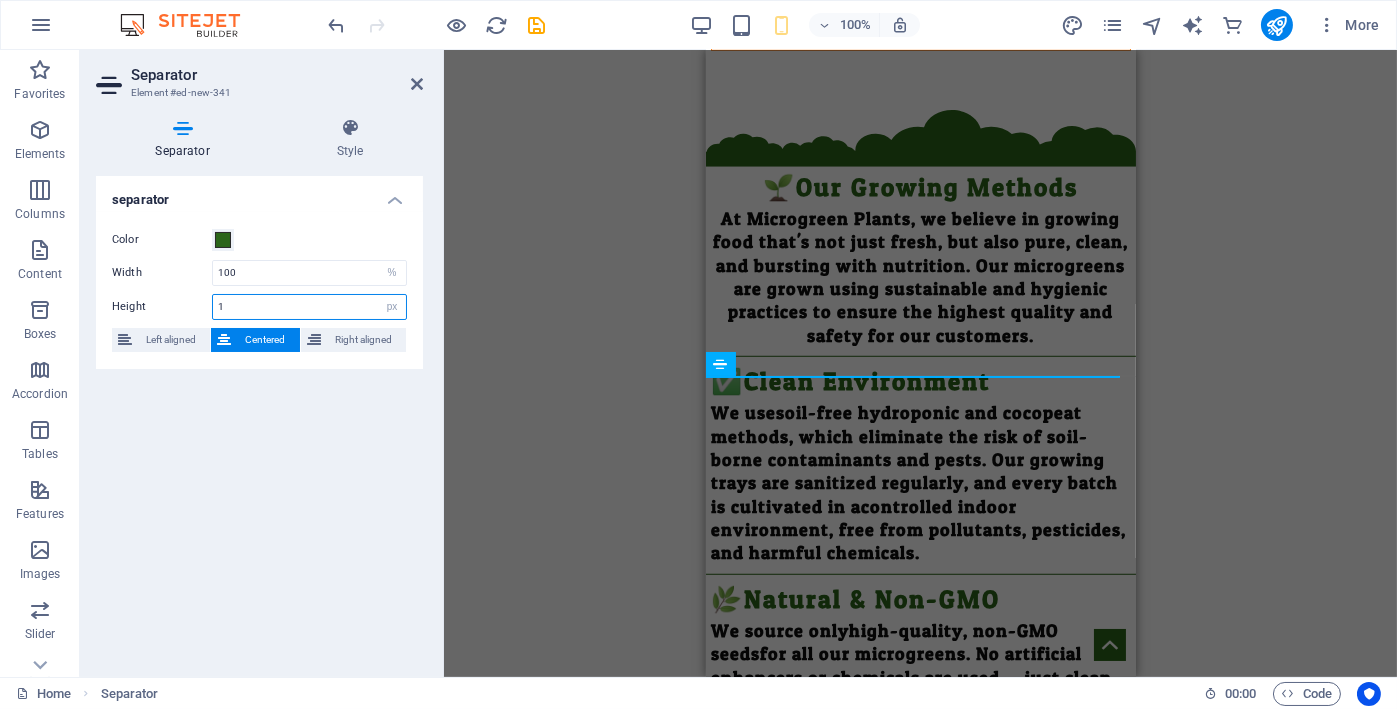 click on "1" at bounding box center [309, 307] 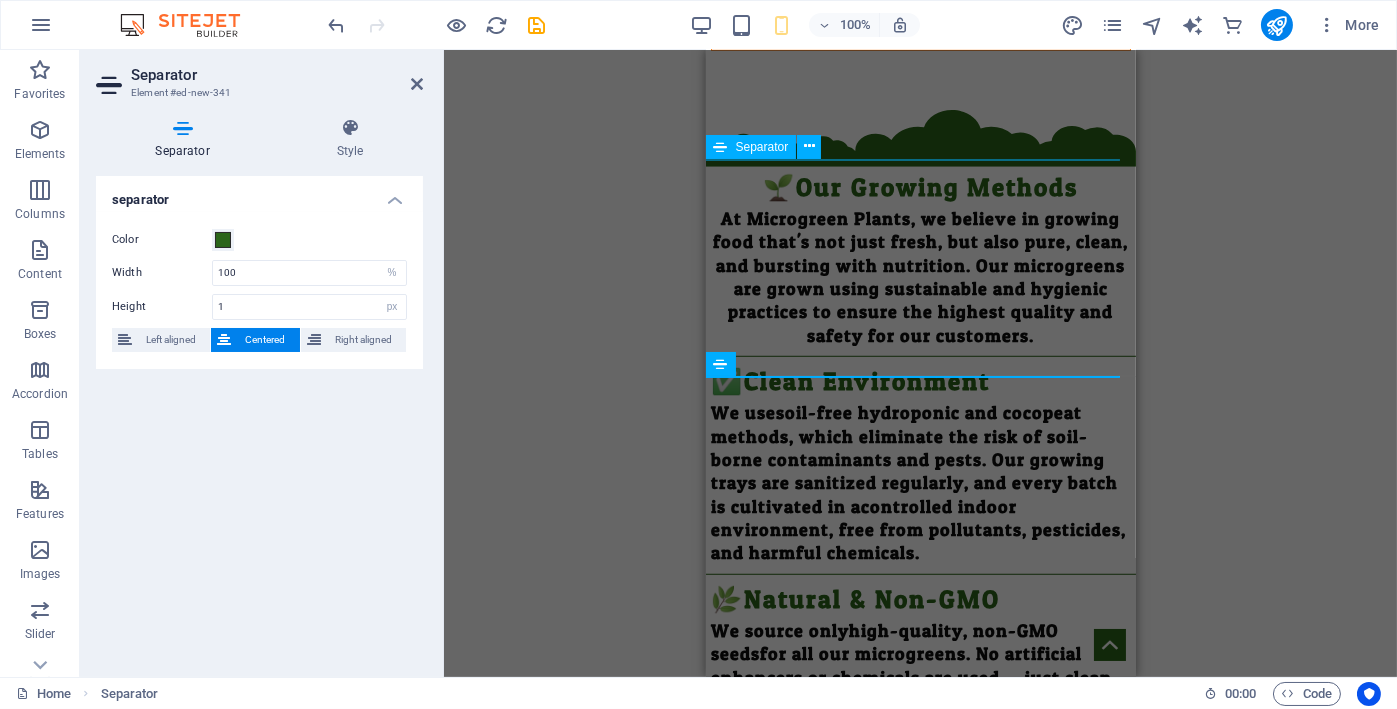 click on "Separator" at bounding box center (770, 147) 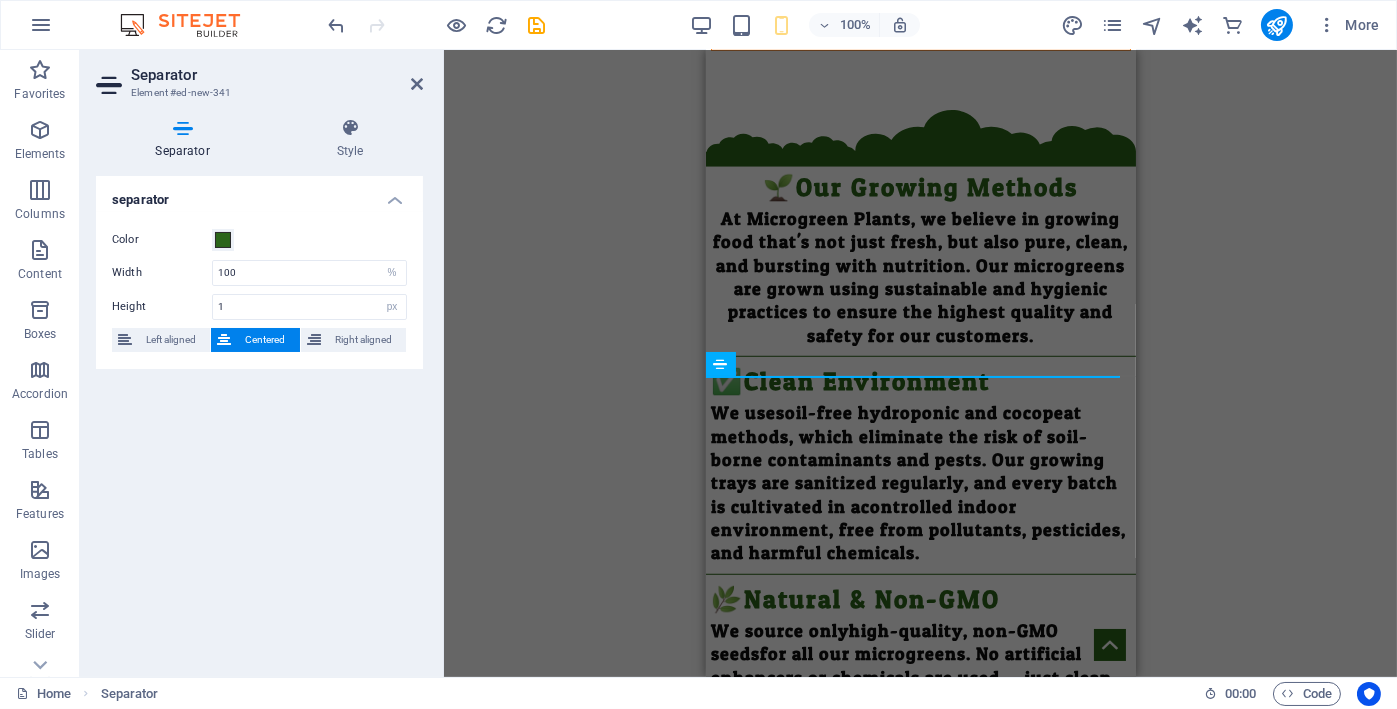 click at bounding box center (417, 84) 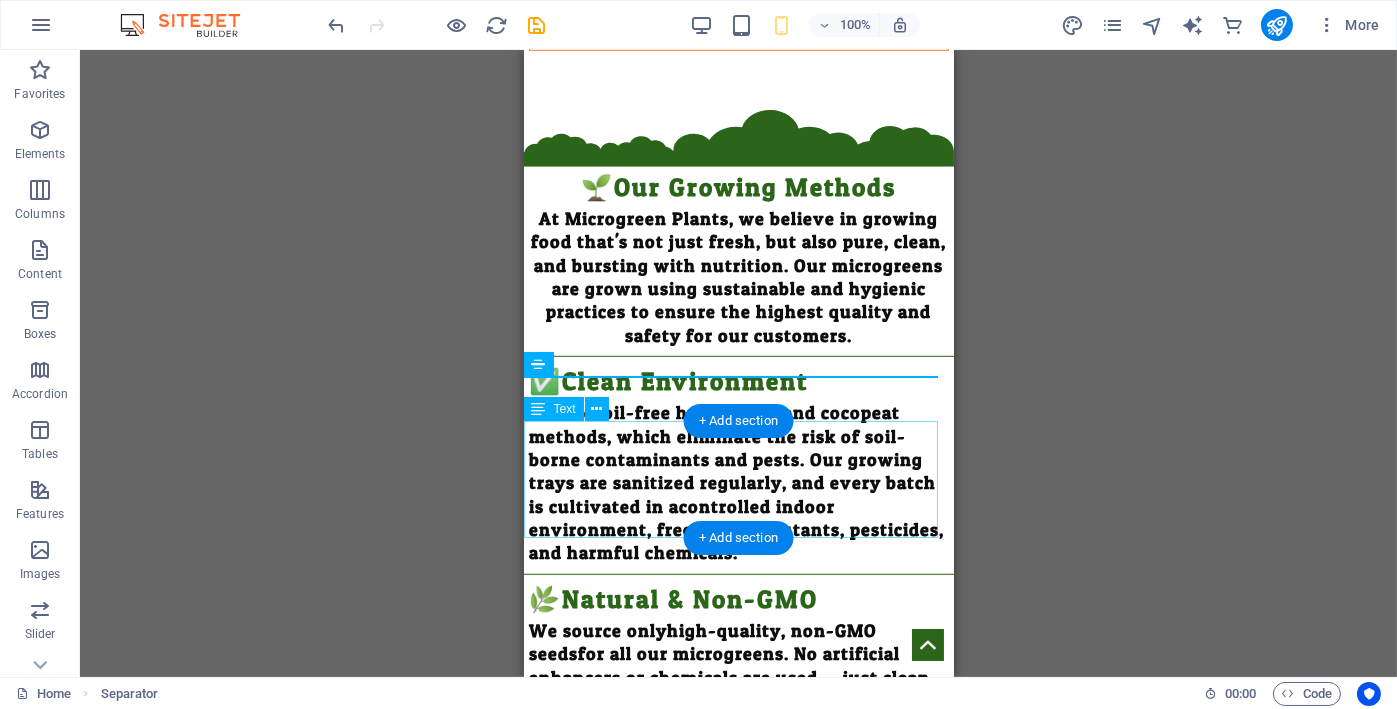 click on "We source only  high-quality, non-GMO seeds  for all our microgreens. No artificial enhancers or chemicals are used — just clean water, natural light (or safe LED lighting), and care." at bounding box center [738, 677] 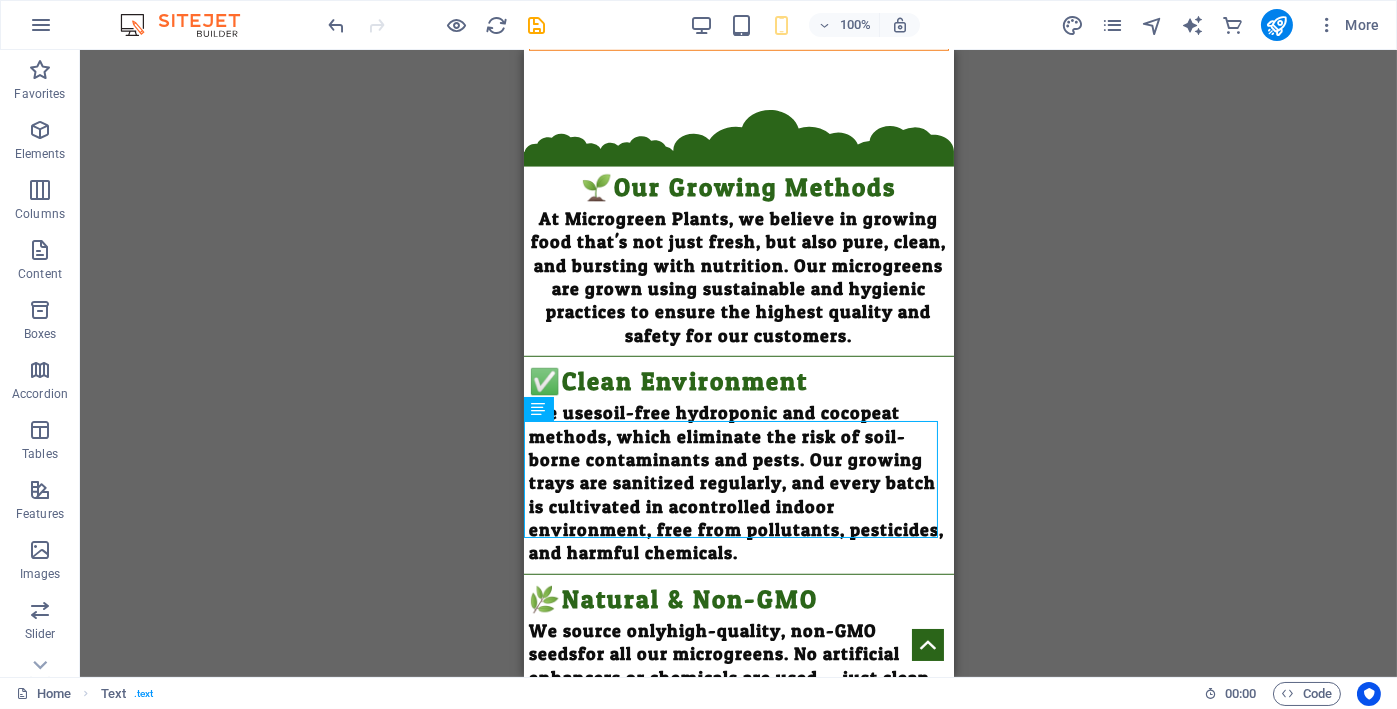 click on "Menu Home Our Products About Us Contact us 🌱What are Microgreens..? Young edible greens harvested after the first true leaves emerge. Grown from vegetable, herb, or grain seeds (e.g., radish, basil, sunflower). Harvested 7–21 days after germination. Typically 2–4 inches tall at the time of harvest. Consumed for their tender texture, vibrant flavor, and high nutrient content. Grown in soil, cocopeat, hydroponics, or other growing mediums. Only the stem and leaves are eaten—roots are not consumed. Used in salads, sandwiches, soups, smoothies, and garnishes. Powerhouse of nutrients, they are 40% more nutrient than fully grown vegetables. Super food to prevent many health diseases. 🌿Health Benefits of Microgreens Microgreens are tiny plants with  mighty nutrition . Despite their small size, they are loaded with essential vitamins, minerals, and antioxidants that support overall health and well-being. 🧠Rich in Nutrients Microgreens contain  higher levels of vitamins and minerals 🩺Boosts Immunity" at bounding box center (738, -696) 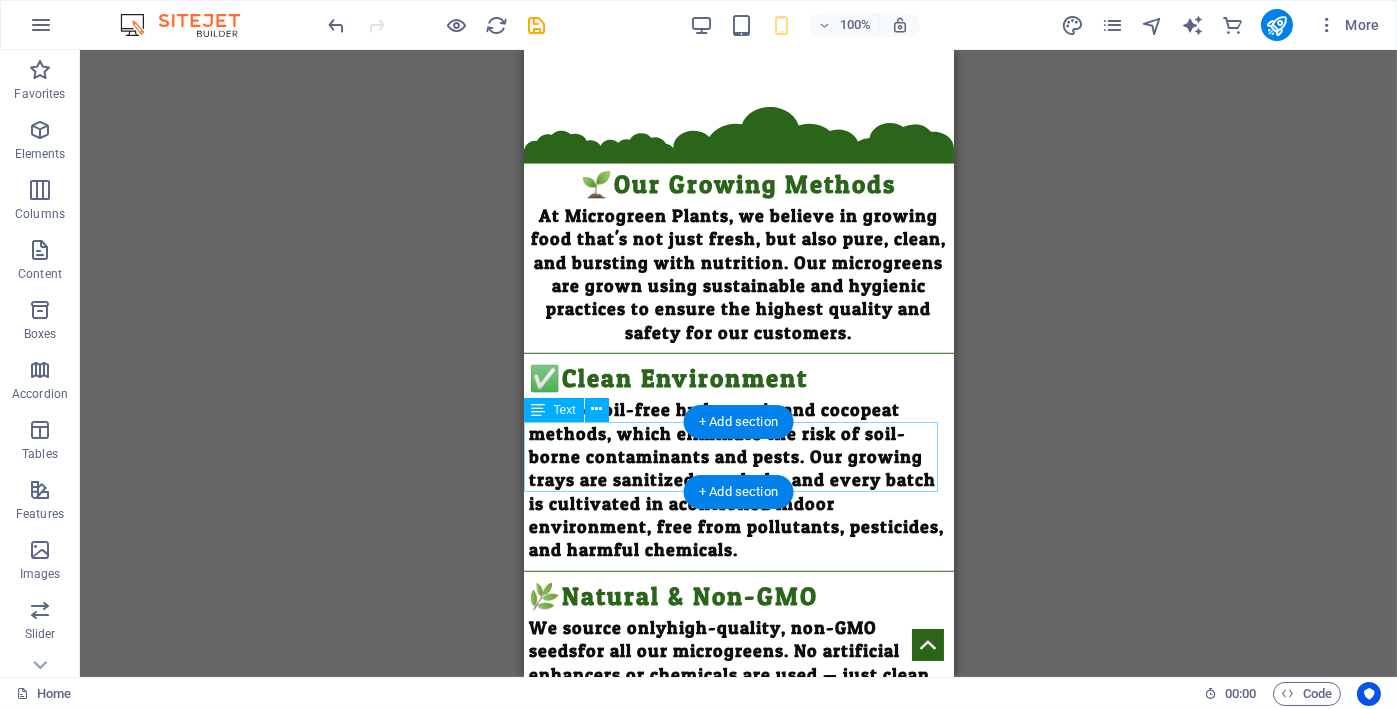 scroll, scrollTop: 3200, scrollLeft: 0, axis: vertical 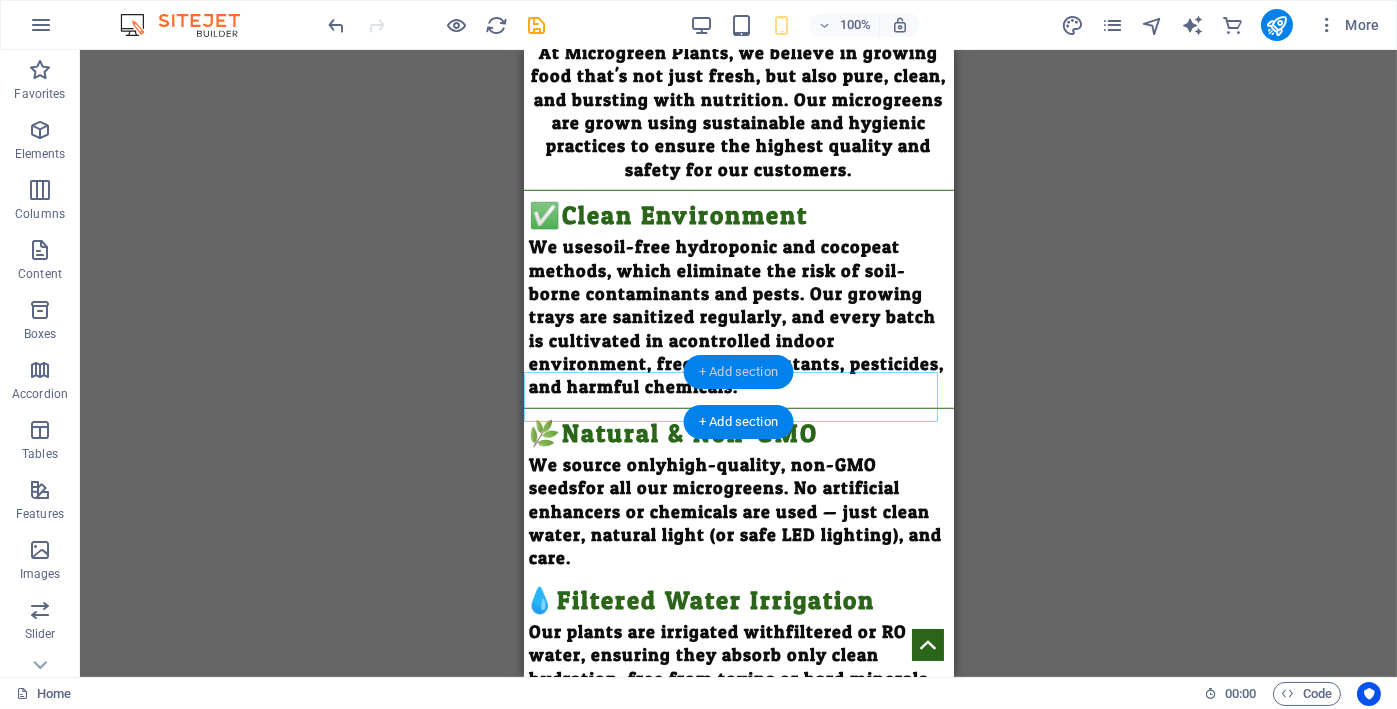 click on "+ Add section" at bounding box center (738, 372) 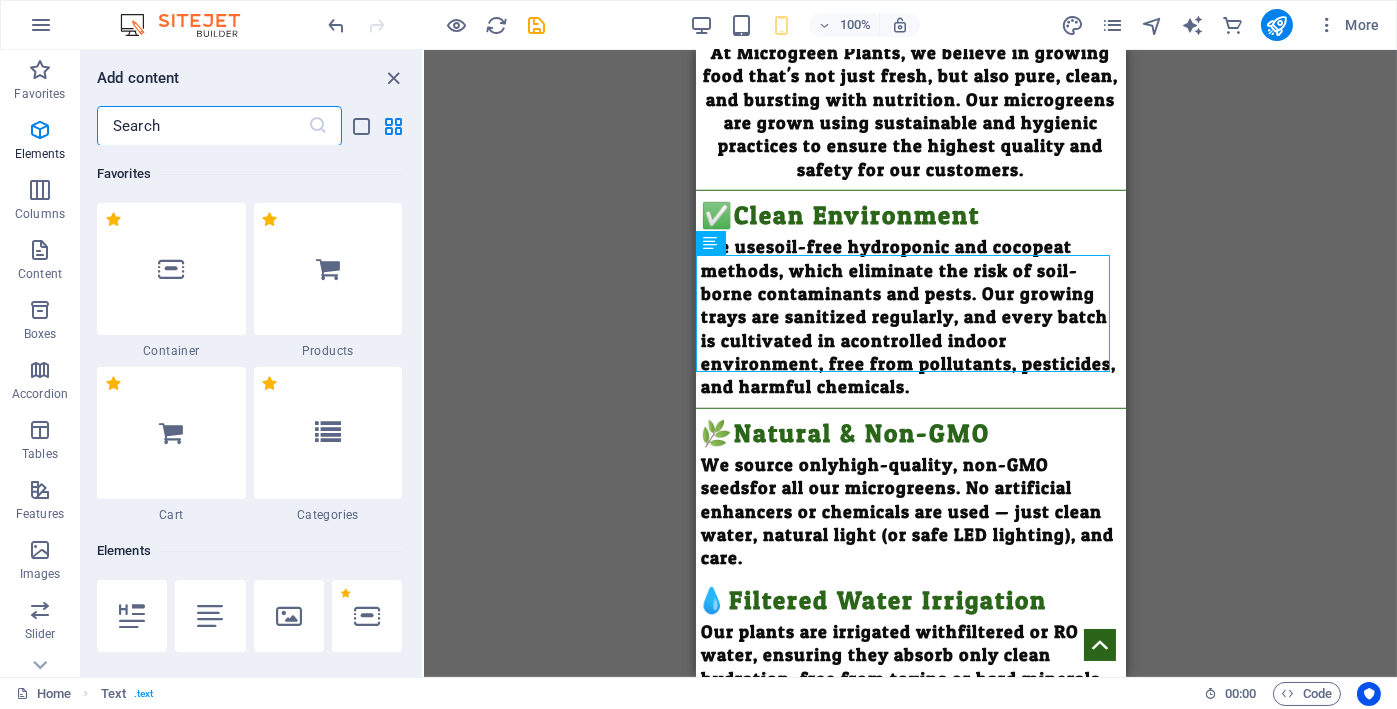 scroll, scrollTop: 3663, scrollLeft: 0, axis: vertical 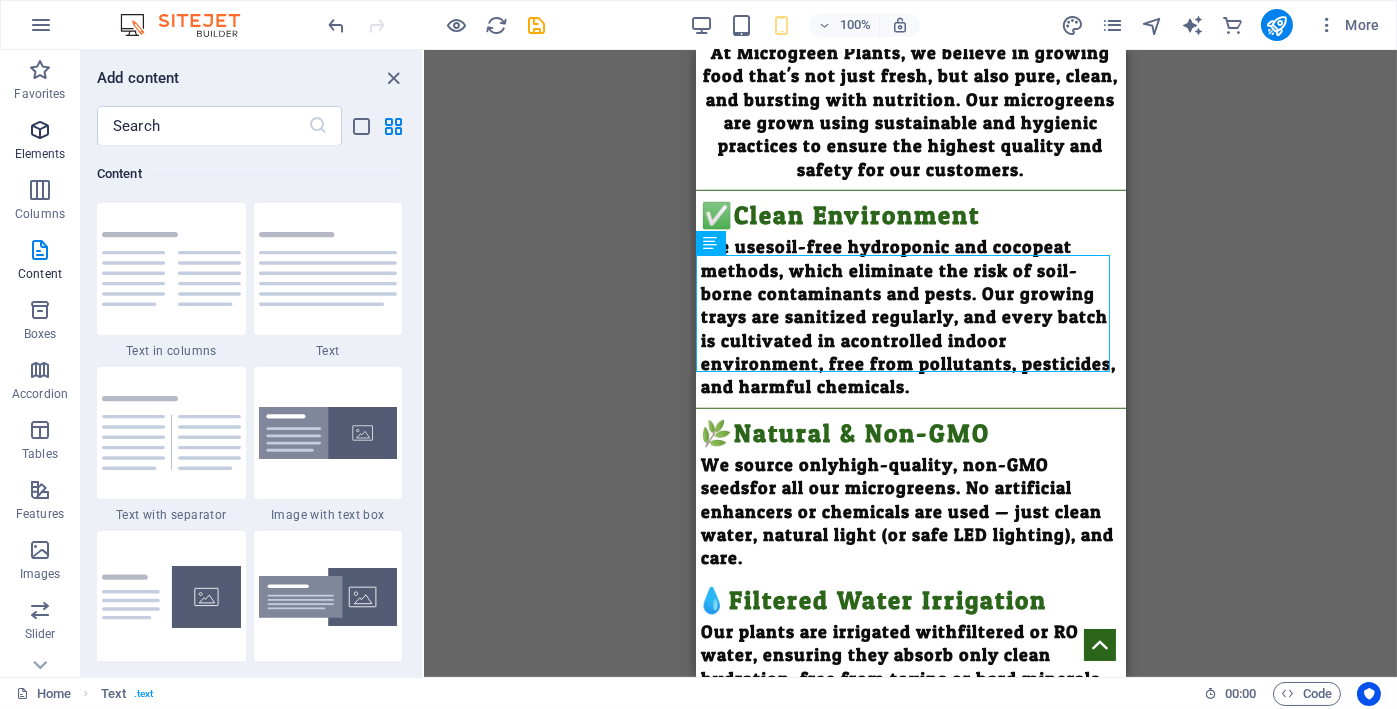 click on "Elements" at bounding box center [40, 154] 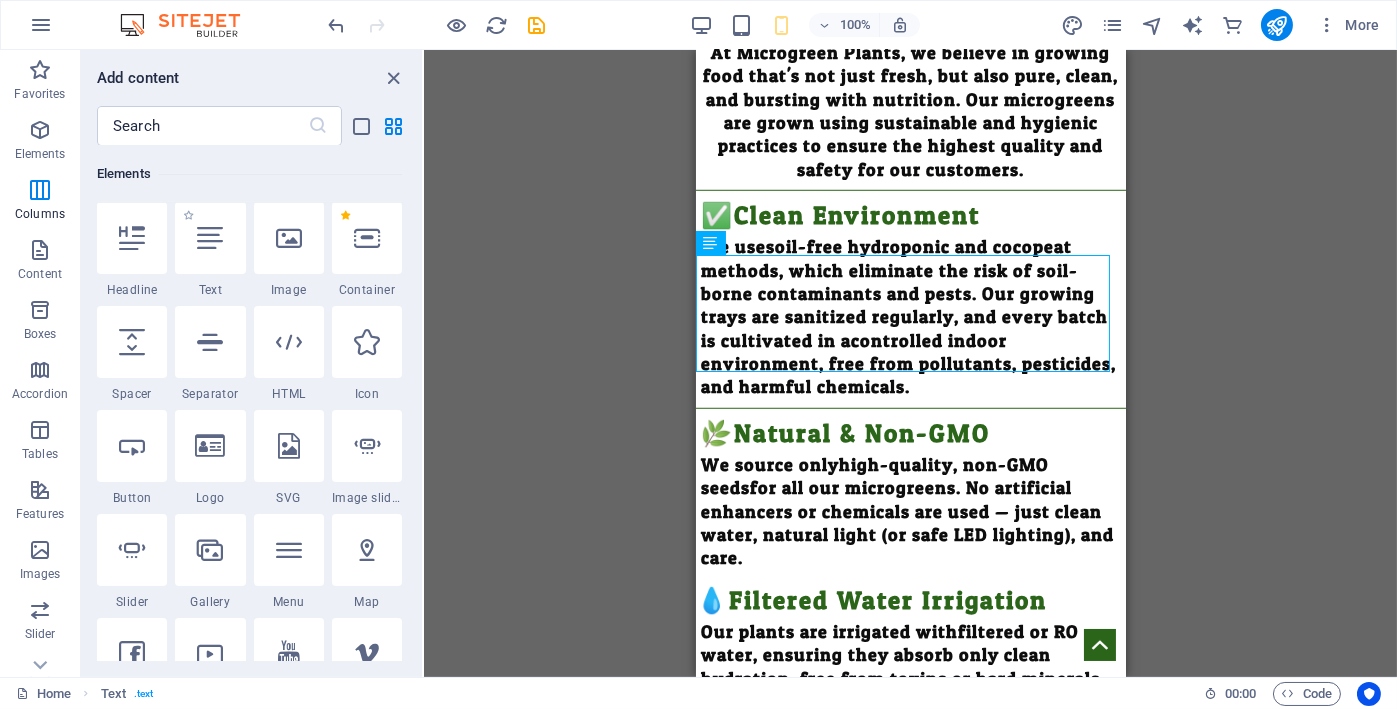 scroll, scrollTop: 377, scrollLeft: 0, axis: vertical 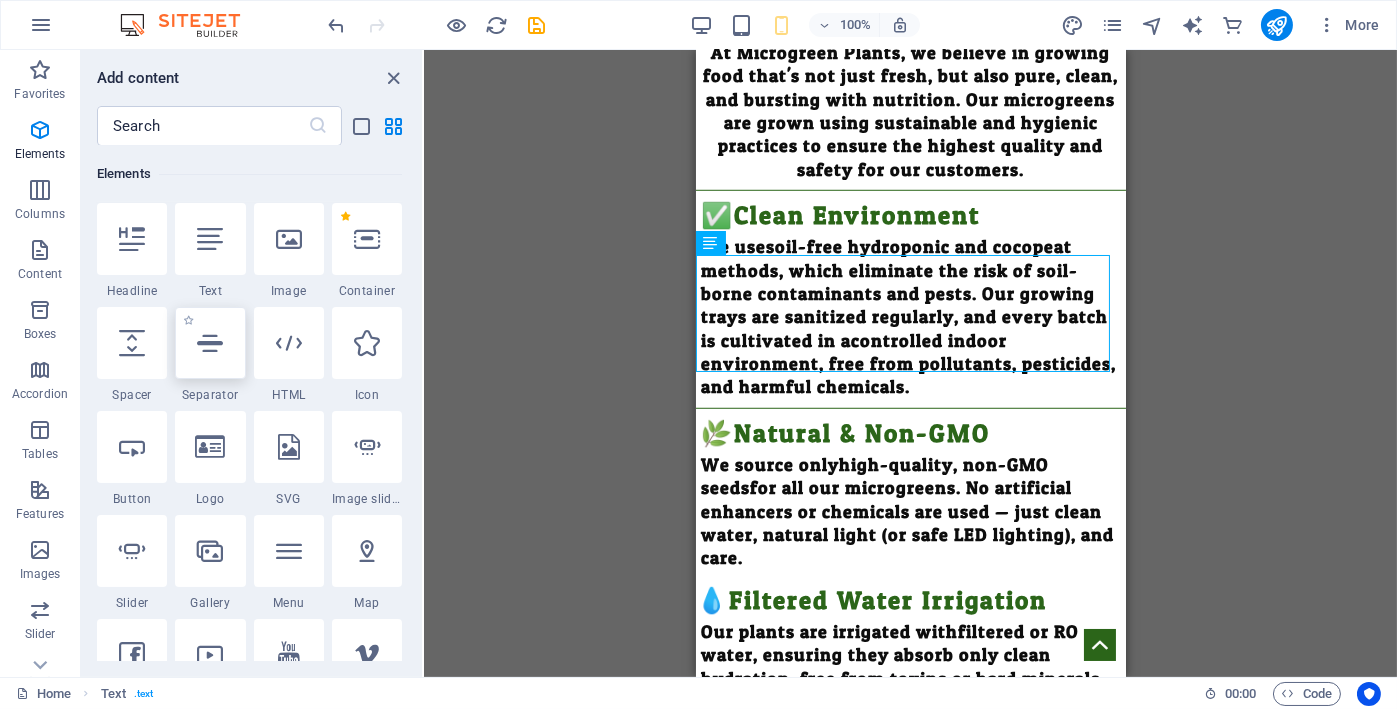 click at bounding box center (210, 343) 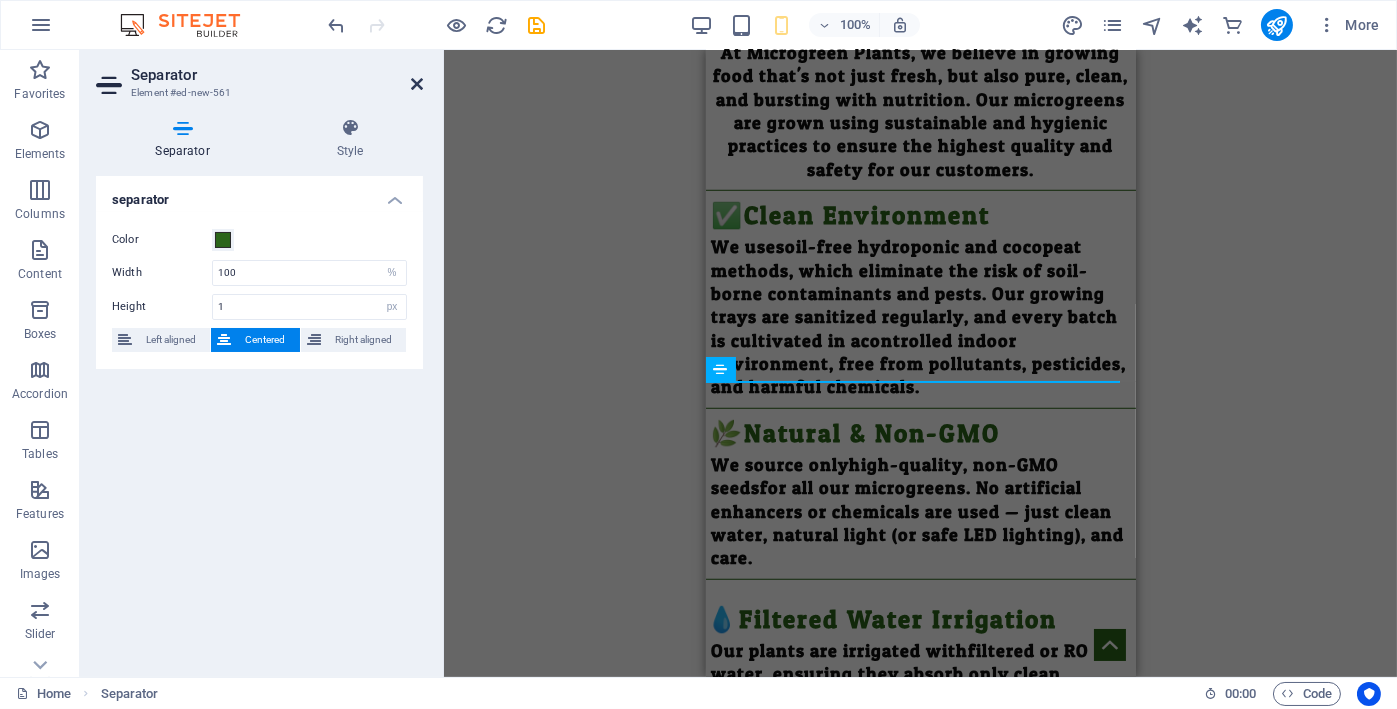 click at bounding box center (417, 84) 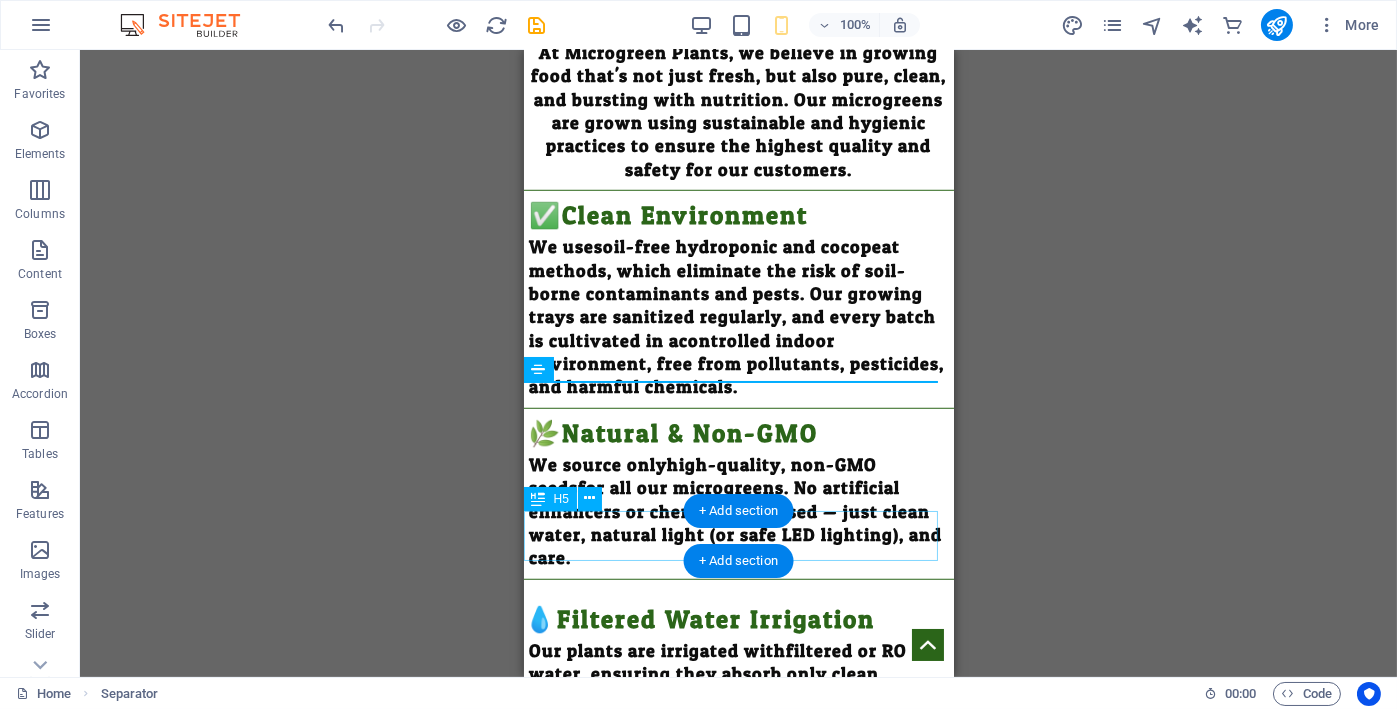 click on "Our plants are irrigated with  filtered or RO water , ensuring they absorb only clean hydration, free from toxins or hard minerals." at bounding box center (738, 674) 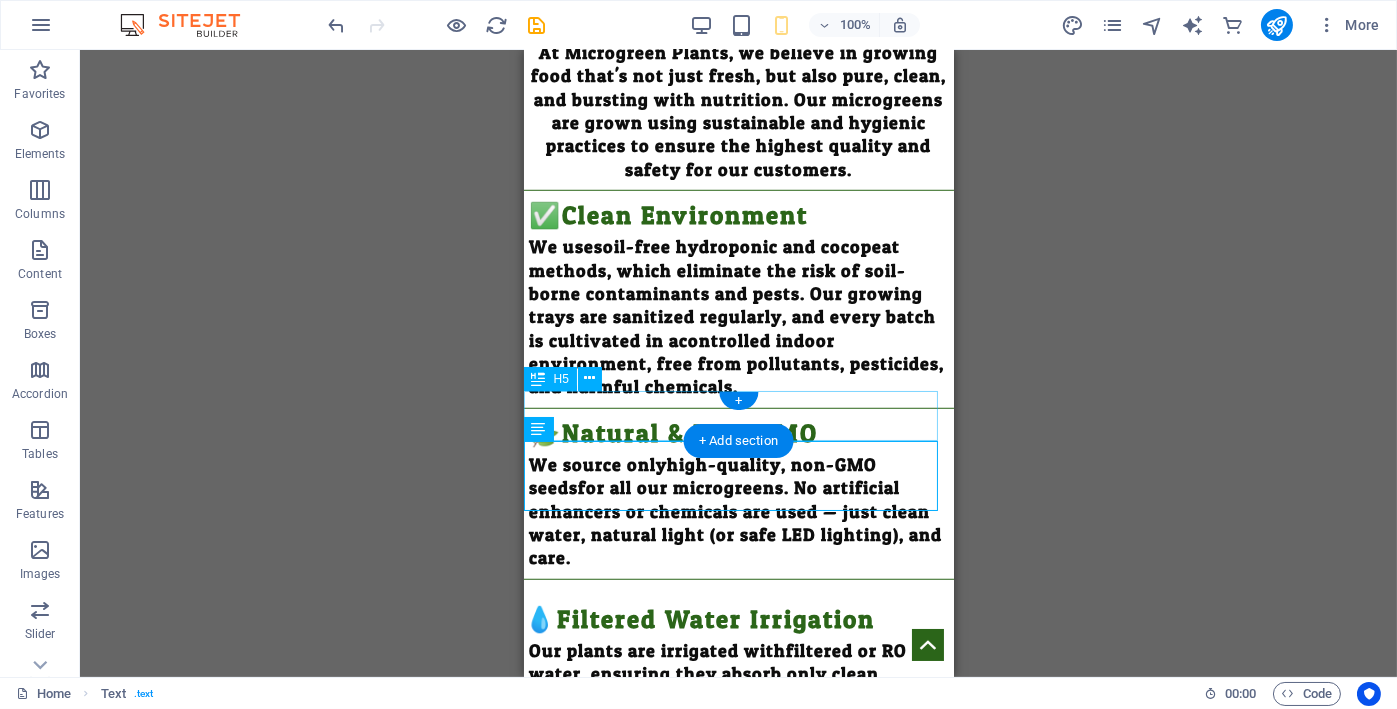 click on "💧Filtered Water Irrigation" at bounding box center [738, 614] 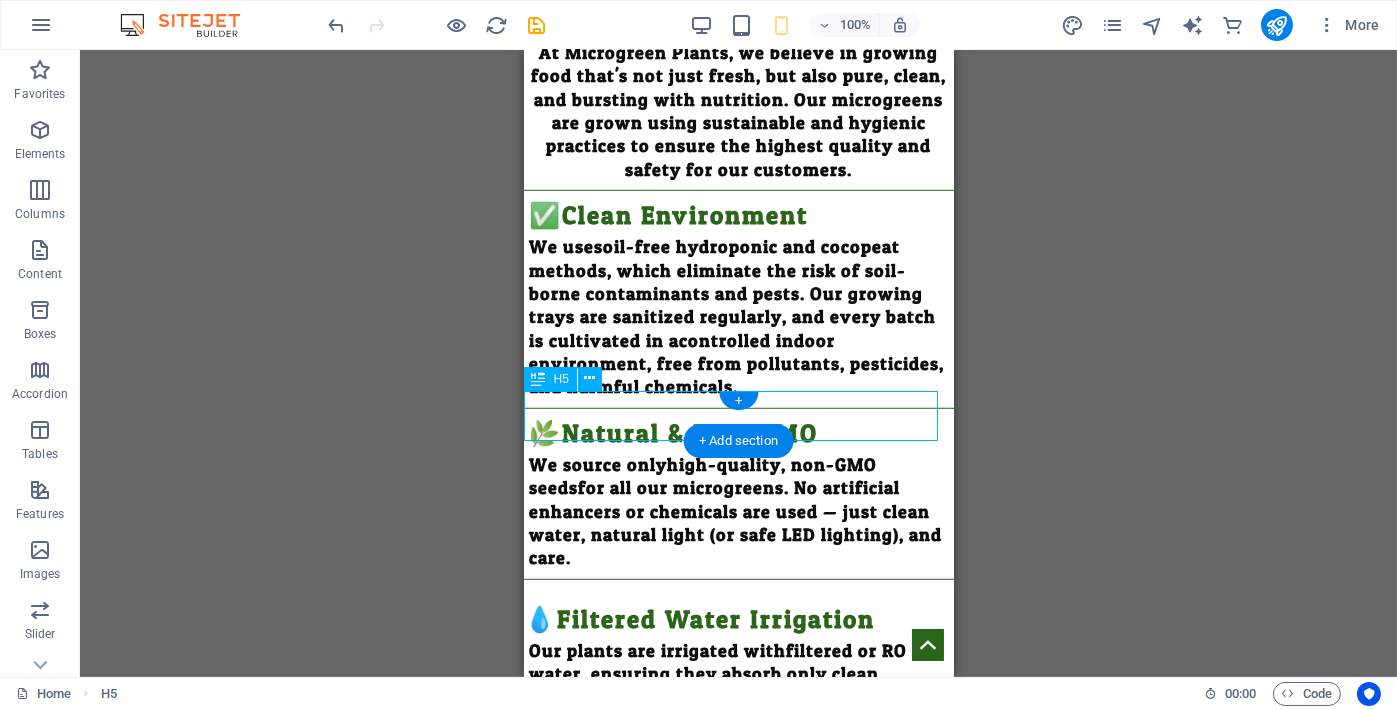 click on "💧Filtered Water Irrigation" at bounding box center (738, 614) 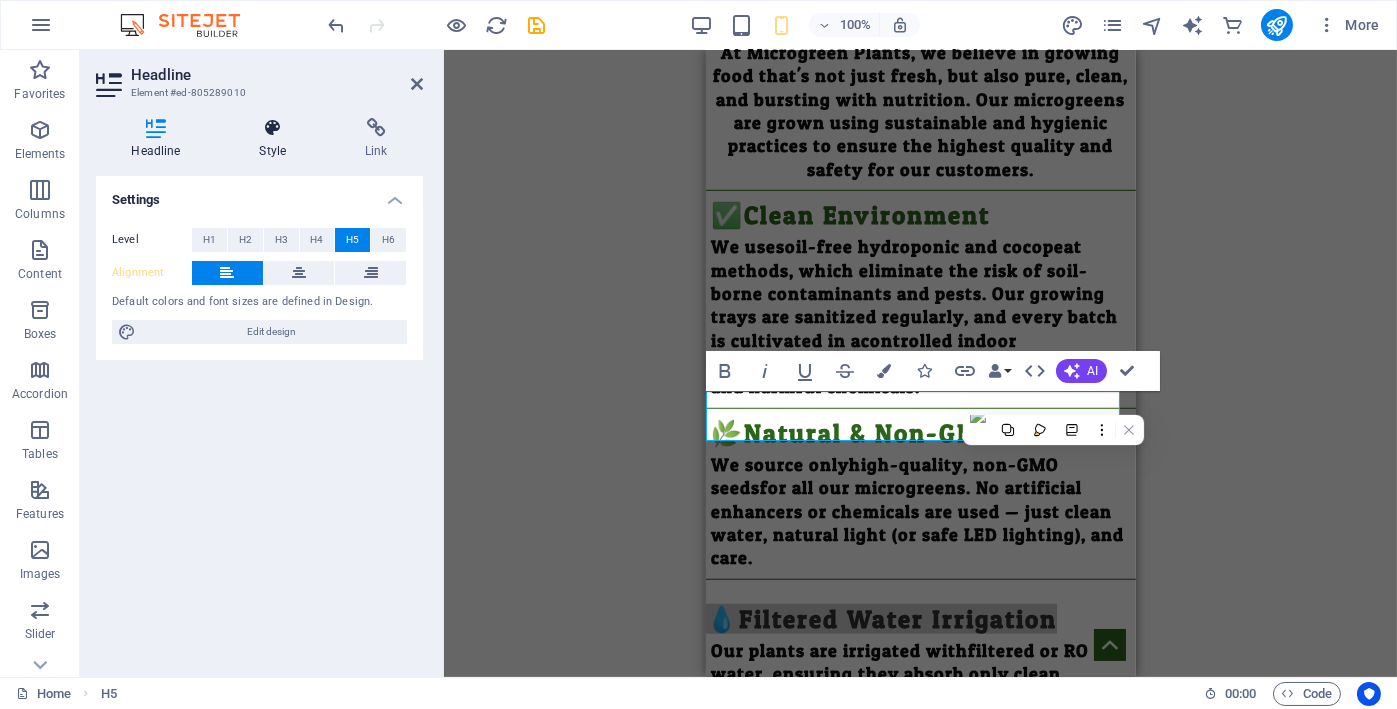 click on "Style" at bounding box center [277, 139] 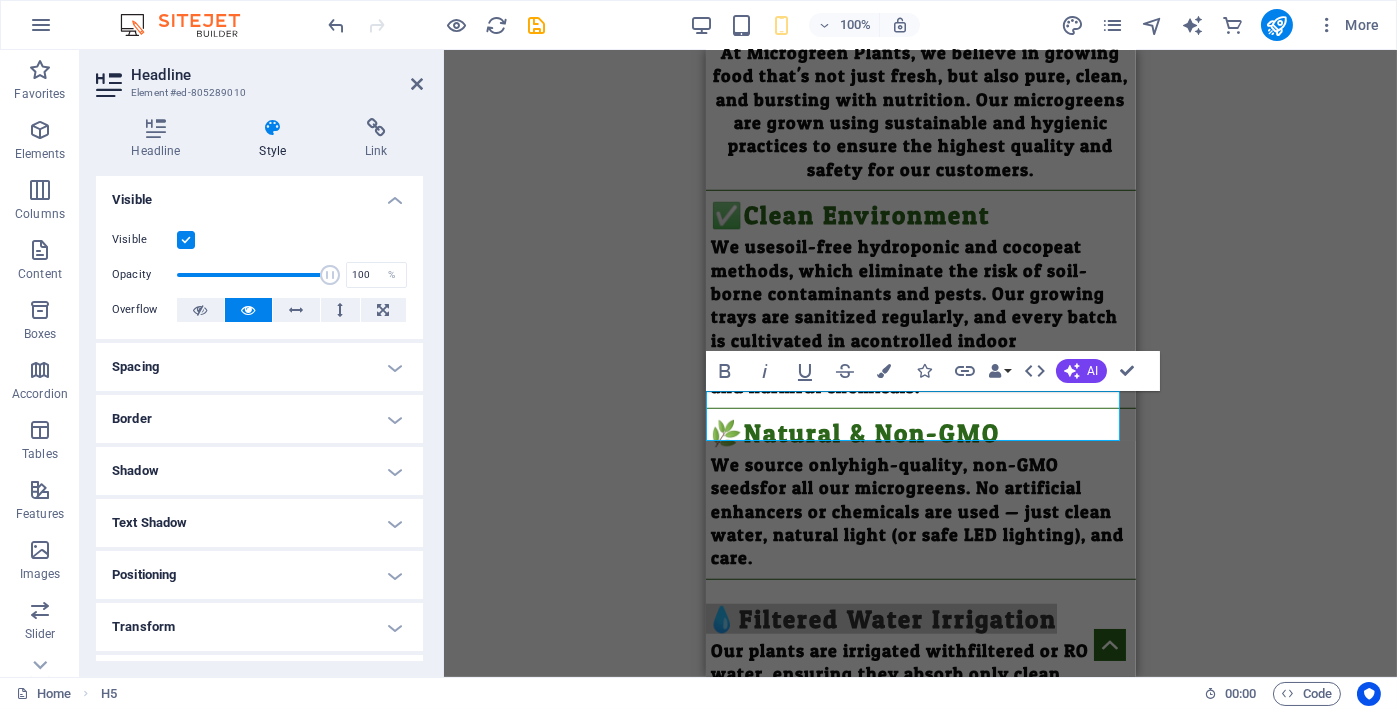 click on "Spacing" at bounding box center [259, 367] 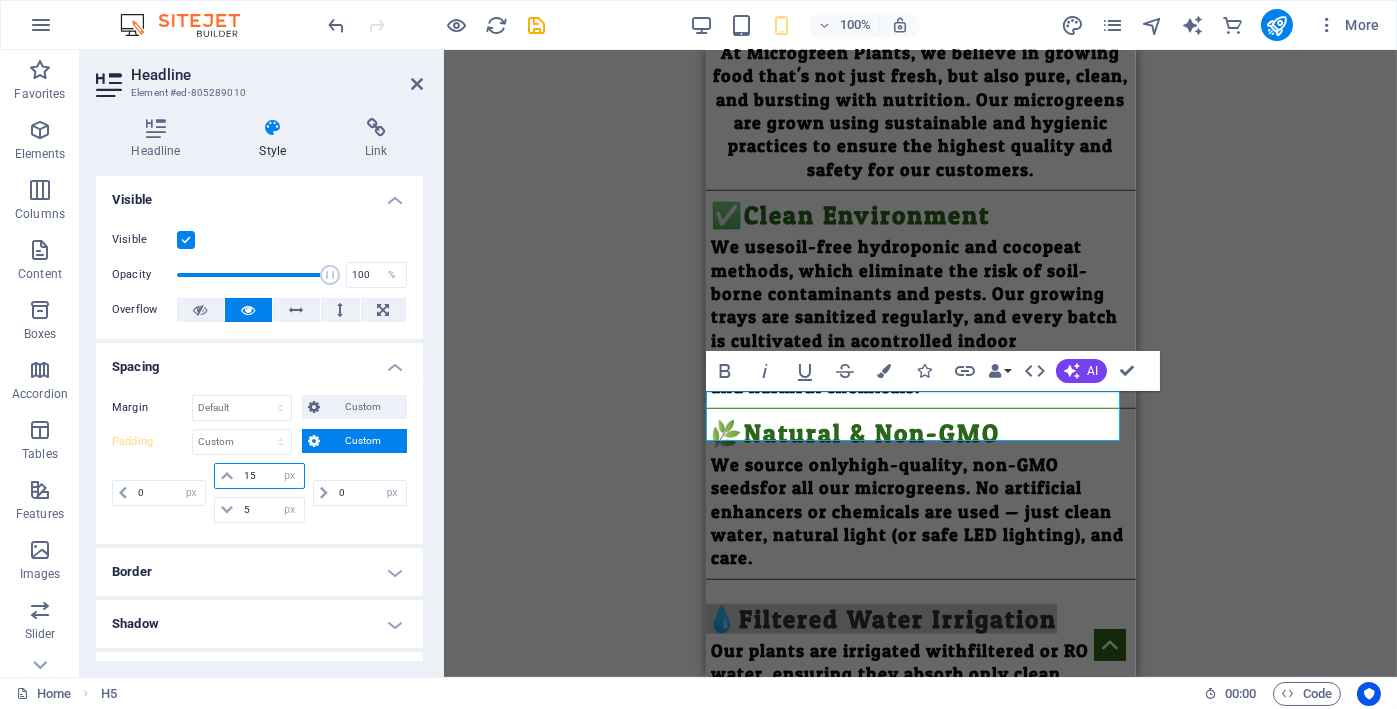 click on "15" at bounding box center [271, 476] 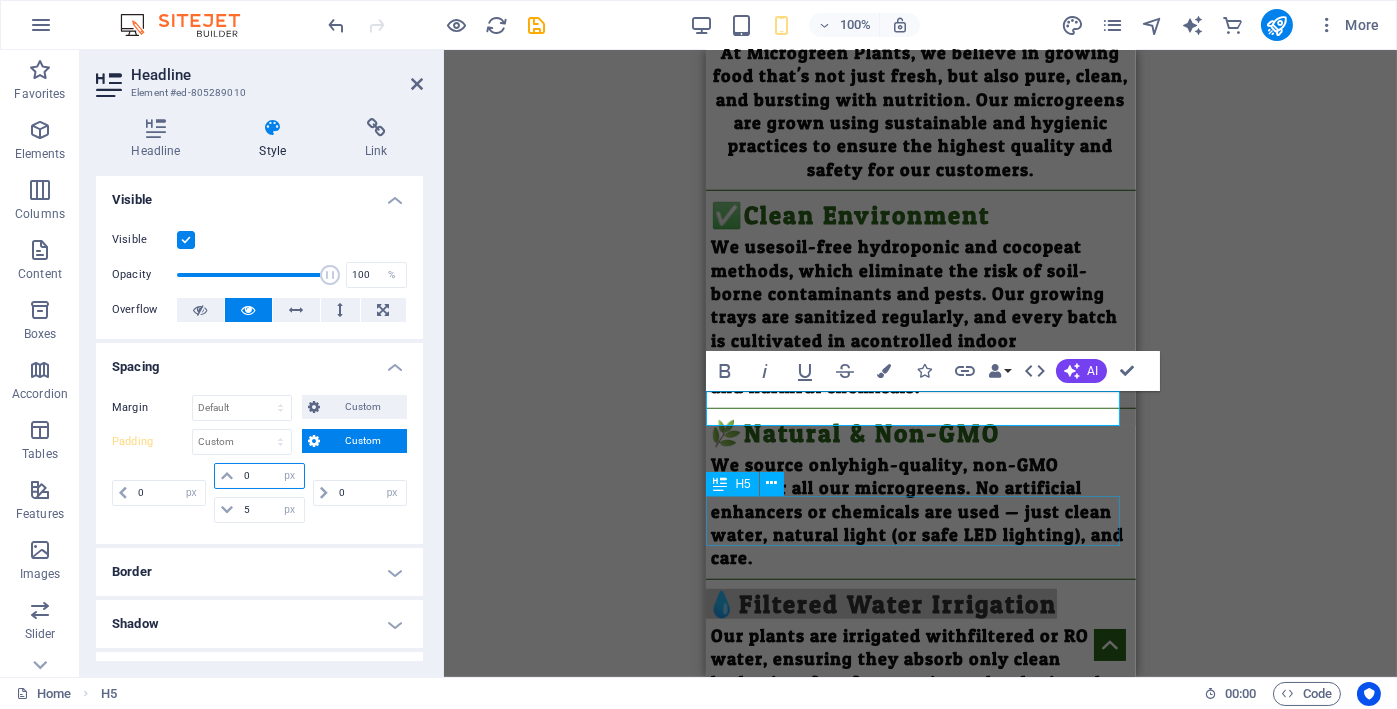 type on "0" 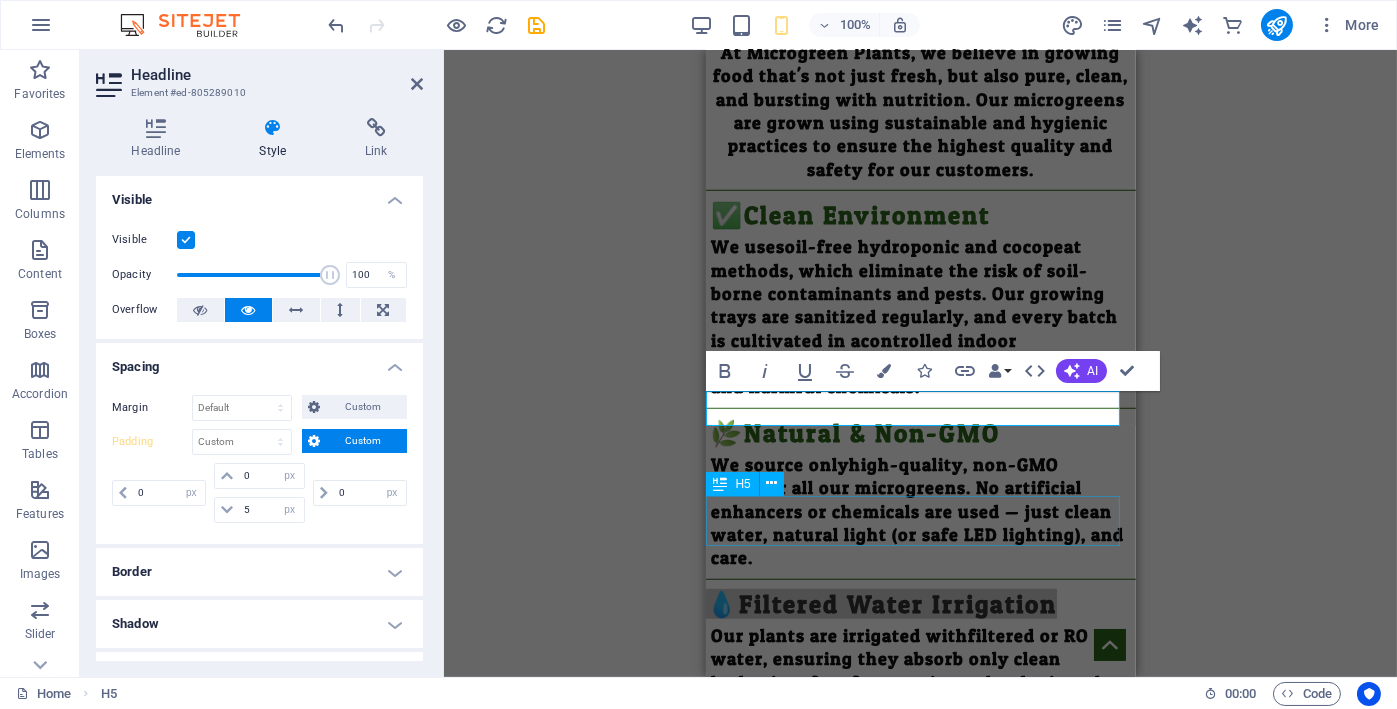 click on "🌞Eco-Friendly" at bounding box center (920, 719) 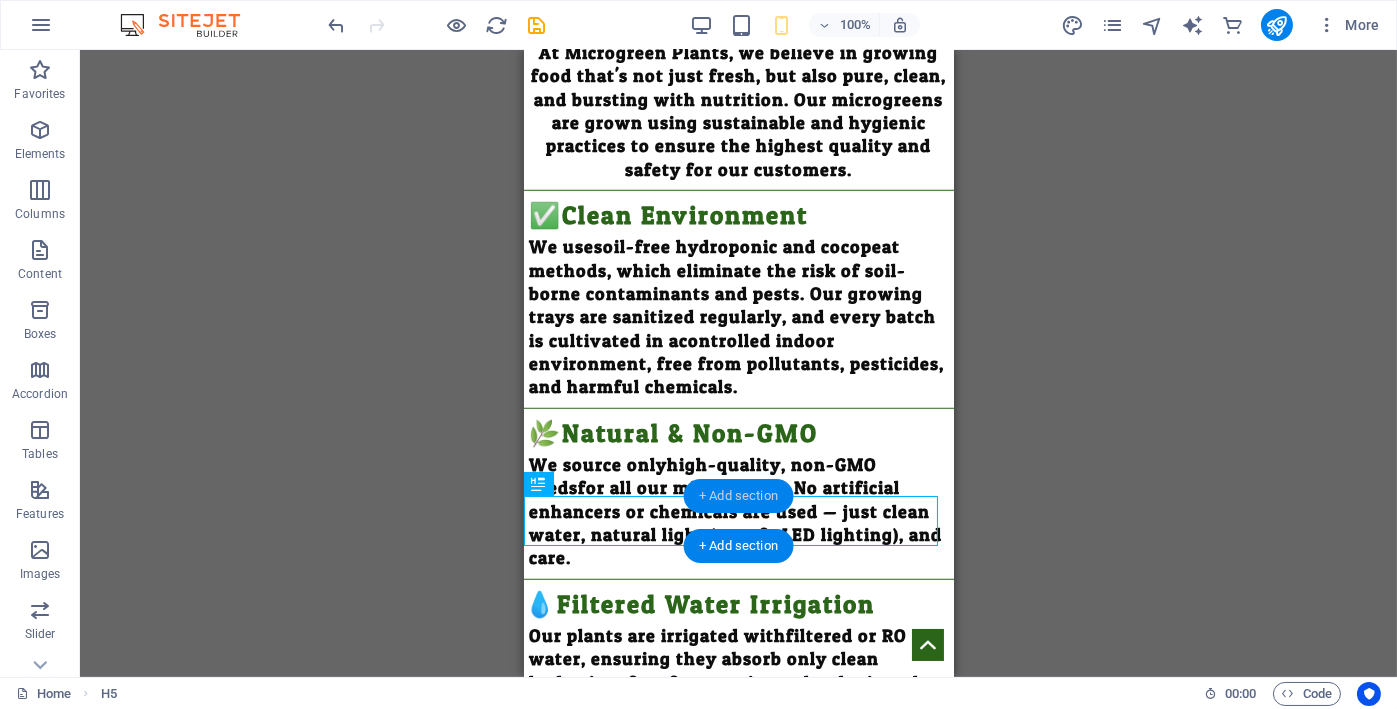 click on "+ Add section" at bounding box center (738, 496) 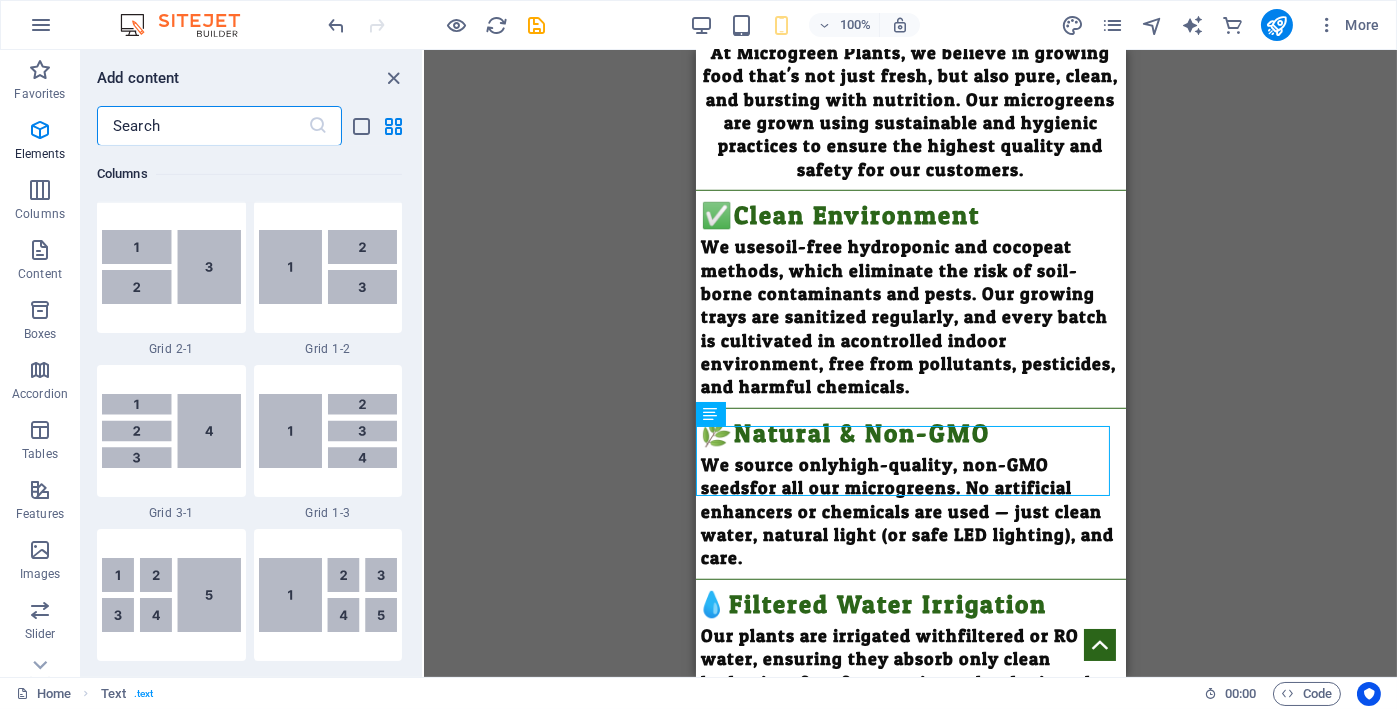 scroll, scrollTop: 3663, scrollLeft: 0, axis: vertical 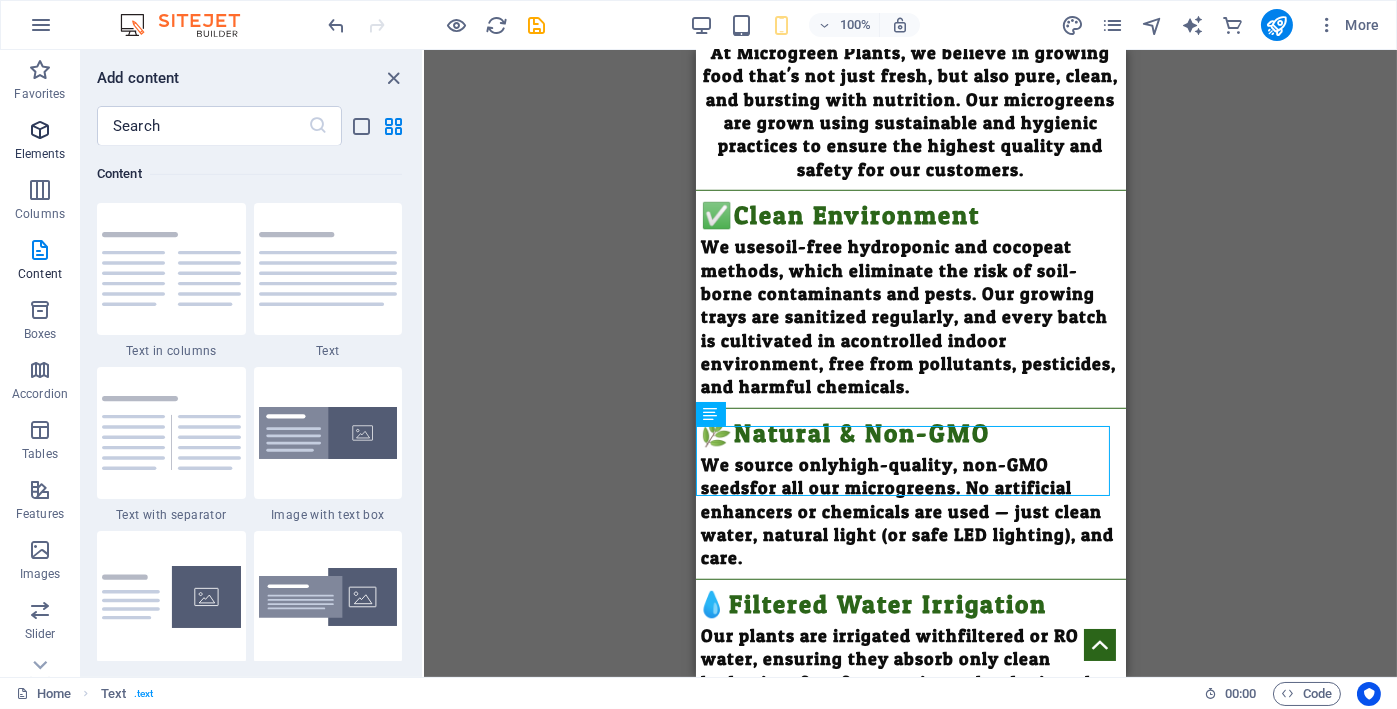 click on "Elements" at bounding box center (40, 154) 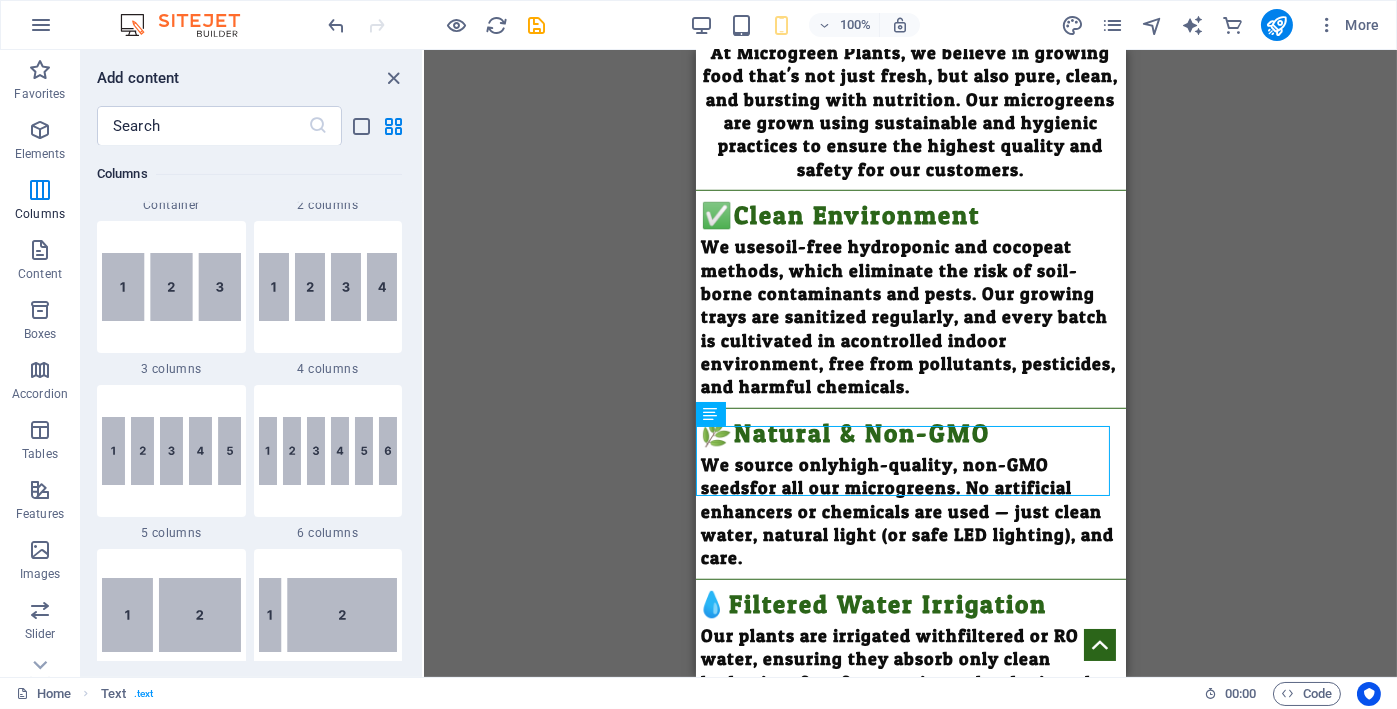 scroll, scrollTop: 377, scrollLeft: 0, axis: vertical 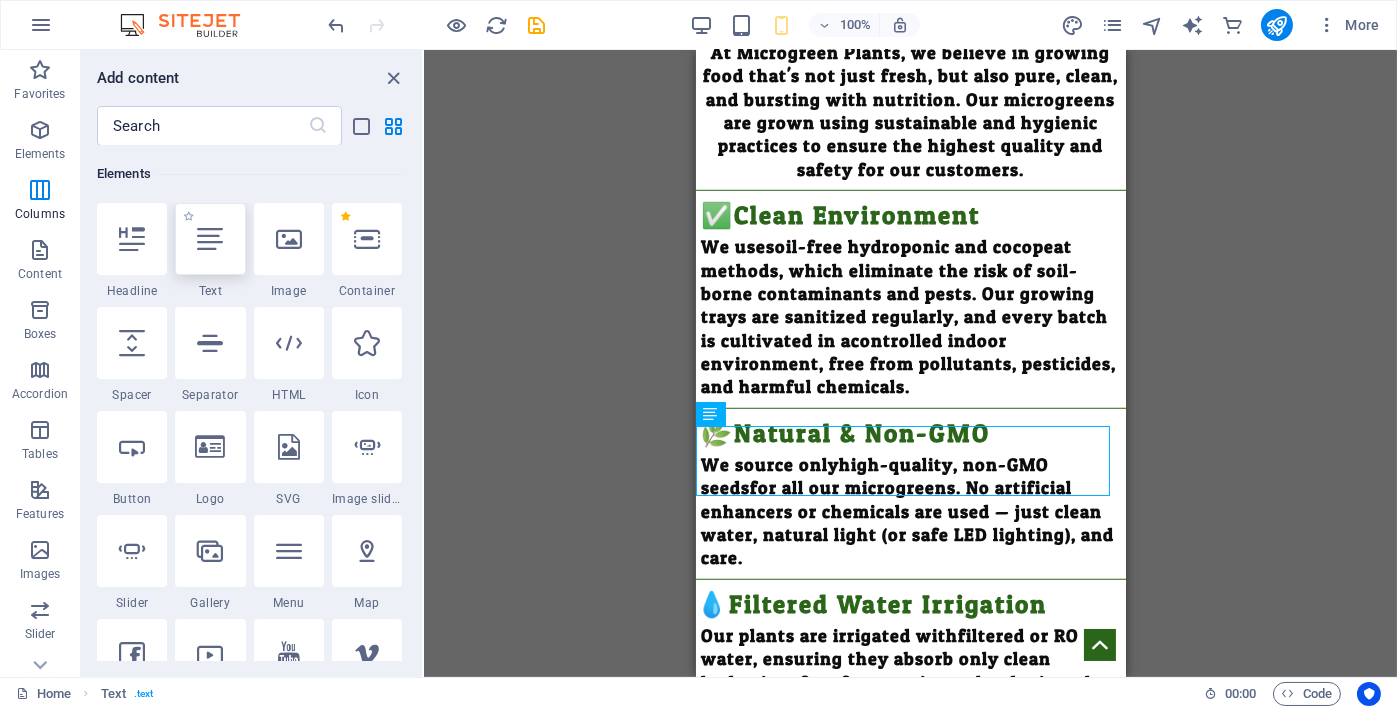 click at bounding box center (210, 239) 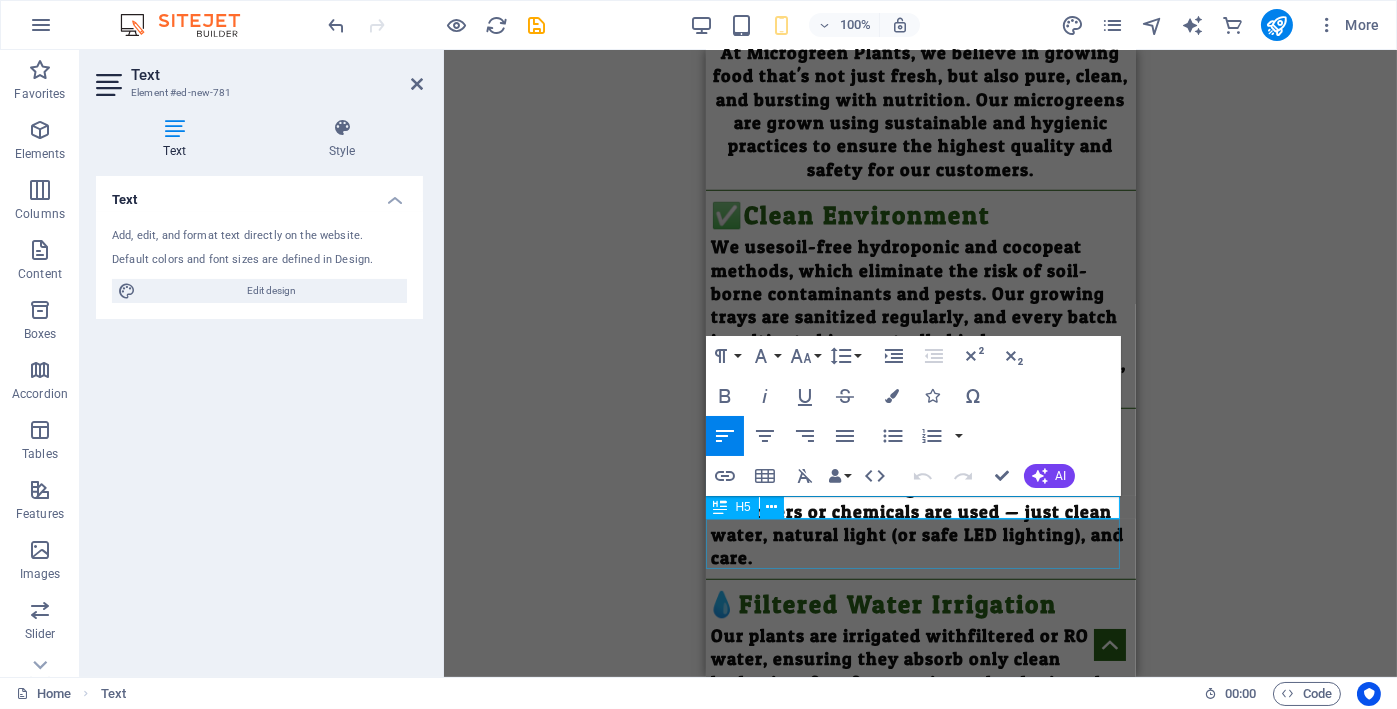 click on "🌞Eco-Friendly" at bounding box center [920, 742] 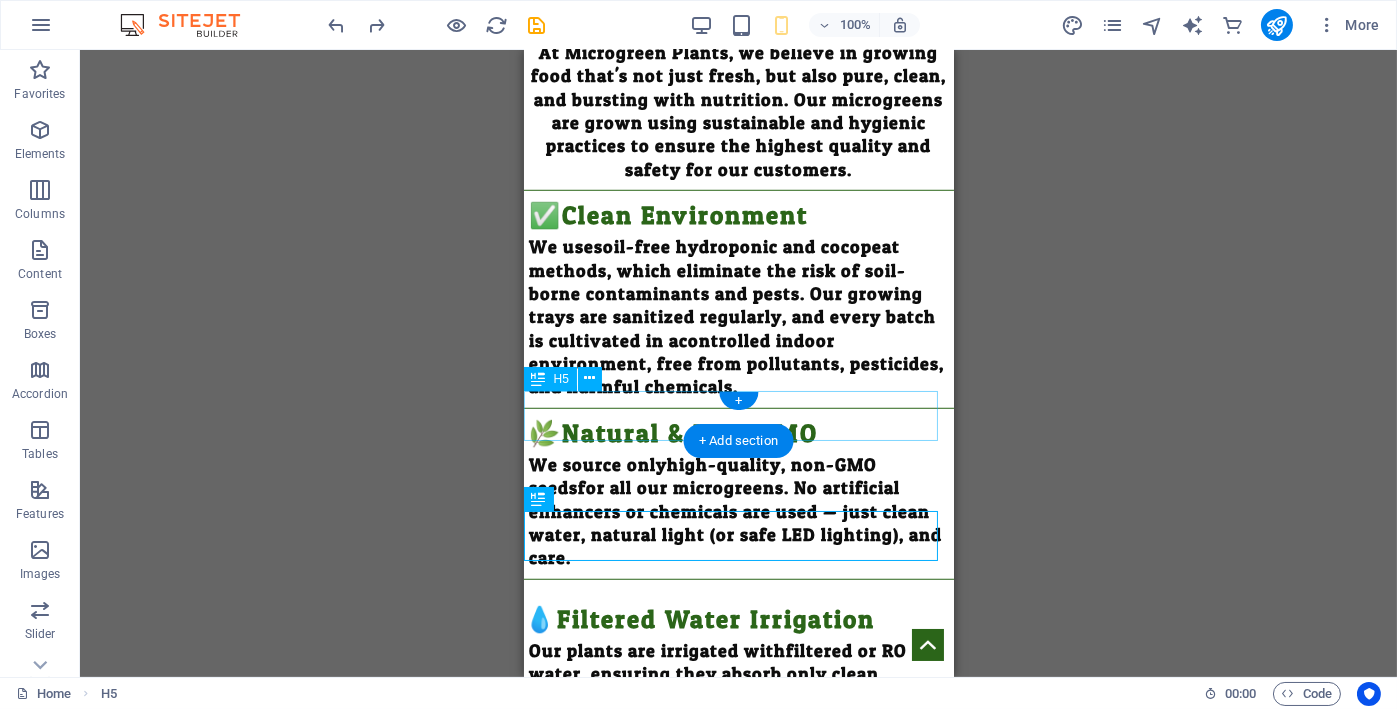 click on "💧Filtered Water Irrigation" at bounding box center (738, 614) 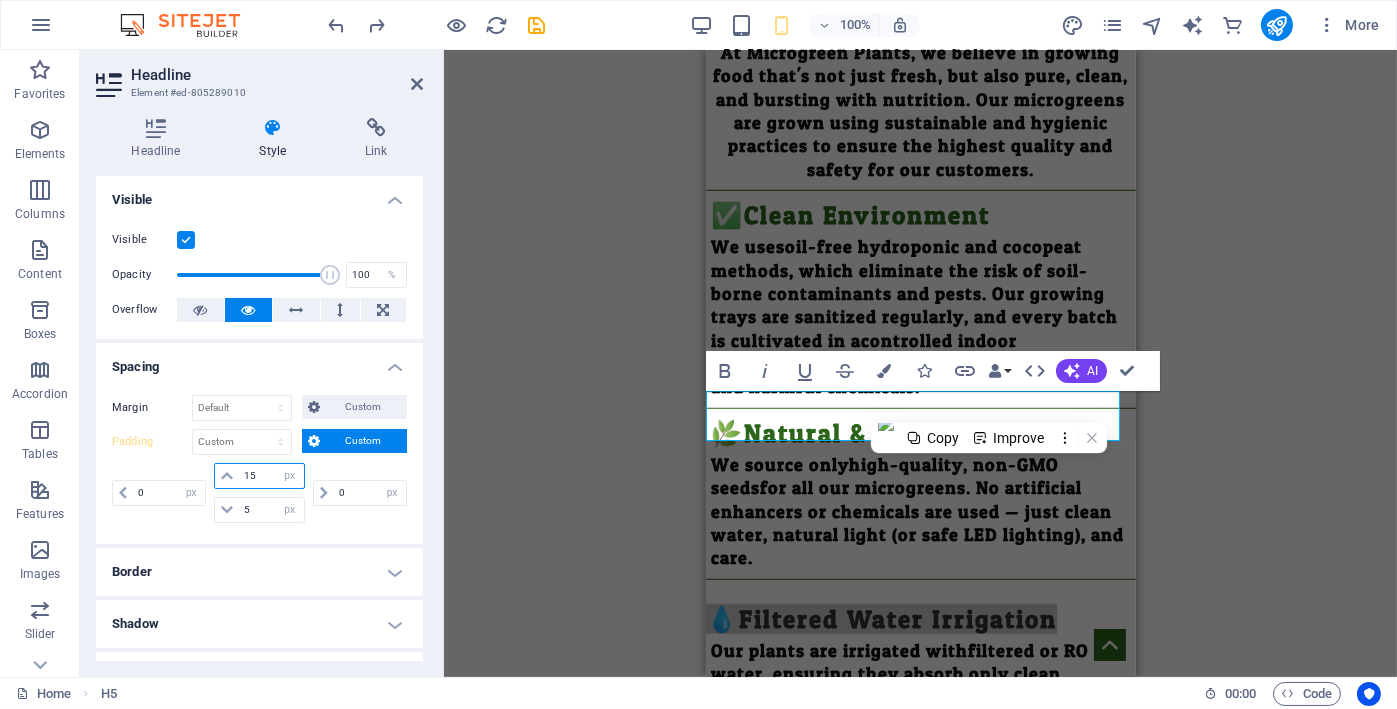 click on "15" at bounding box center (271, 476) 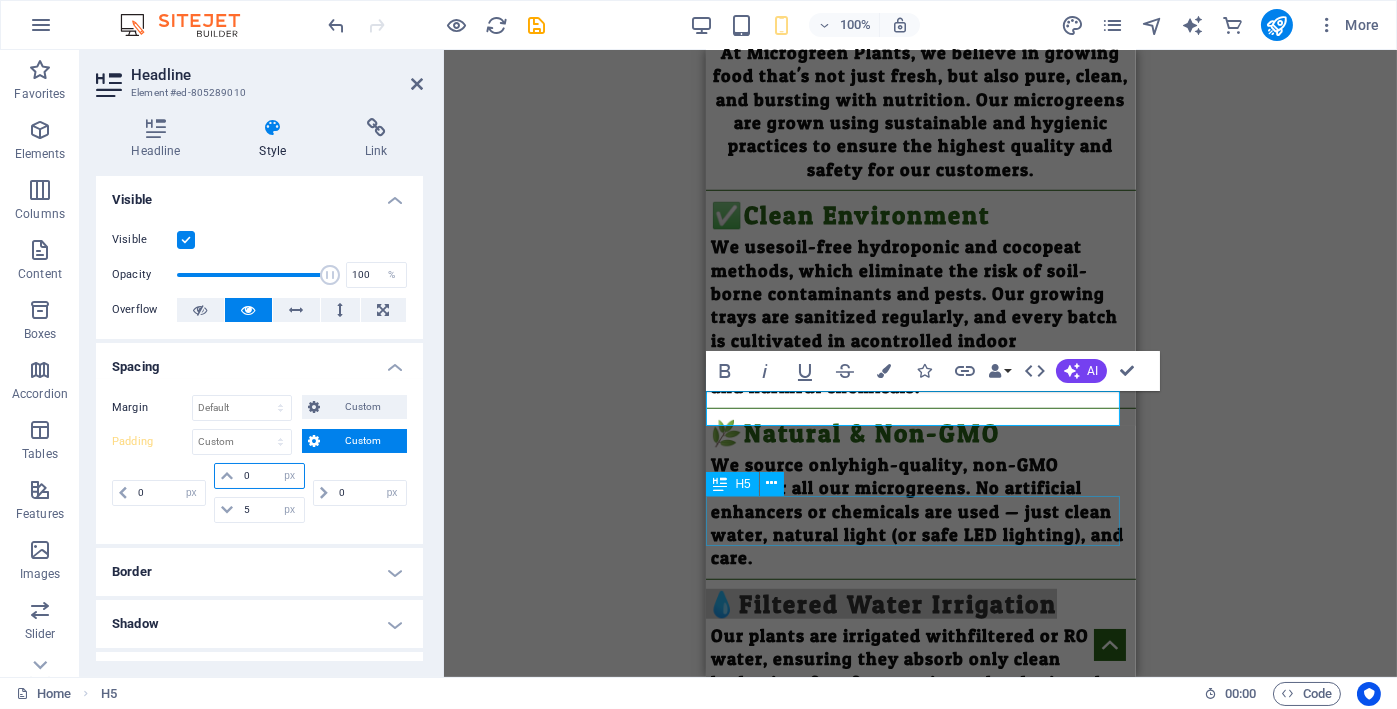 type on "0" 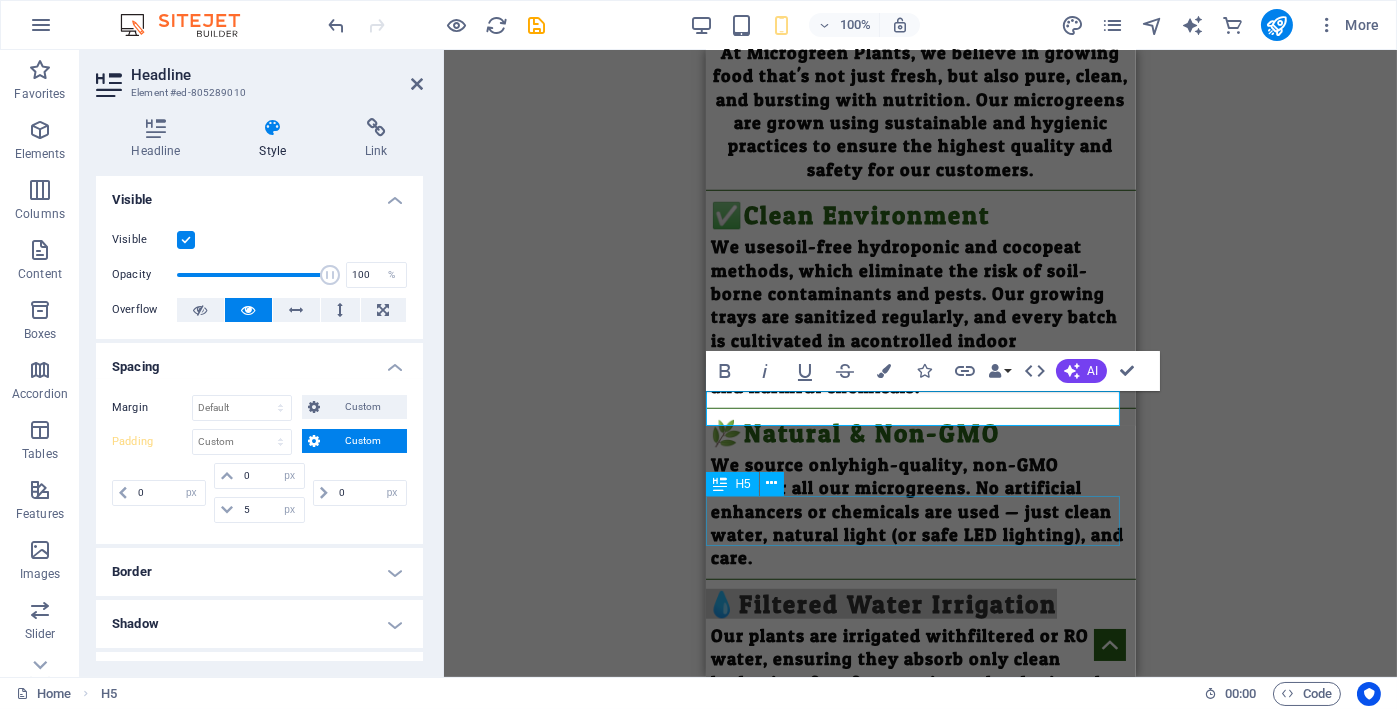click on "🌞Eco-Friendly" at bounding box center (920, 719) 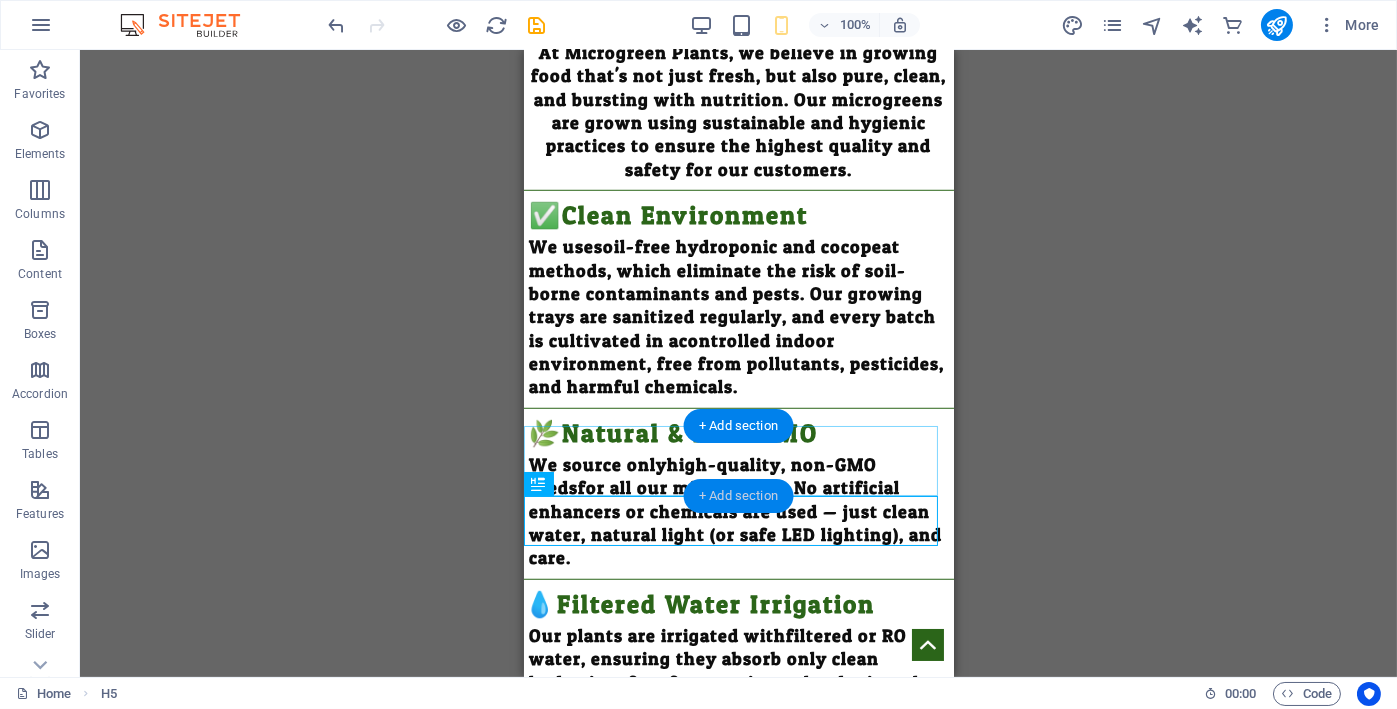 click on "+ Add section" at bounding box center (738, 496) 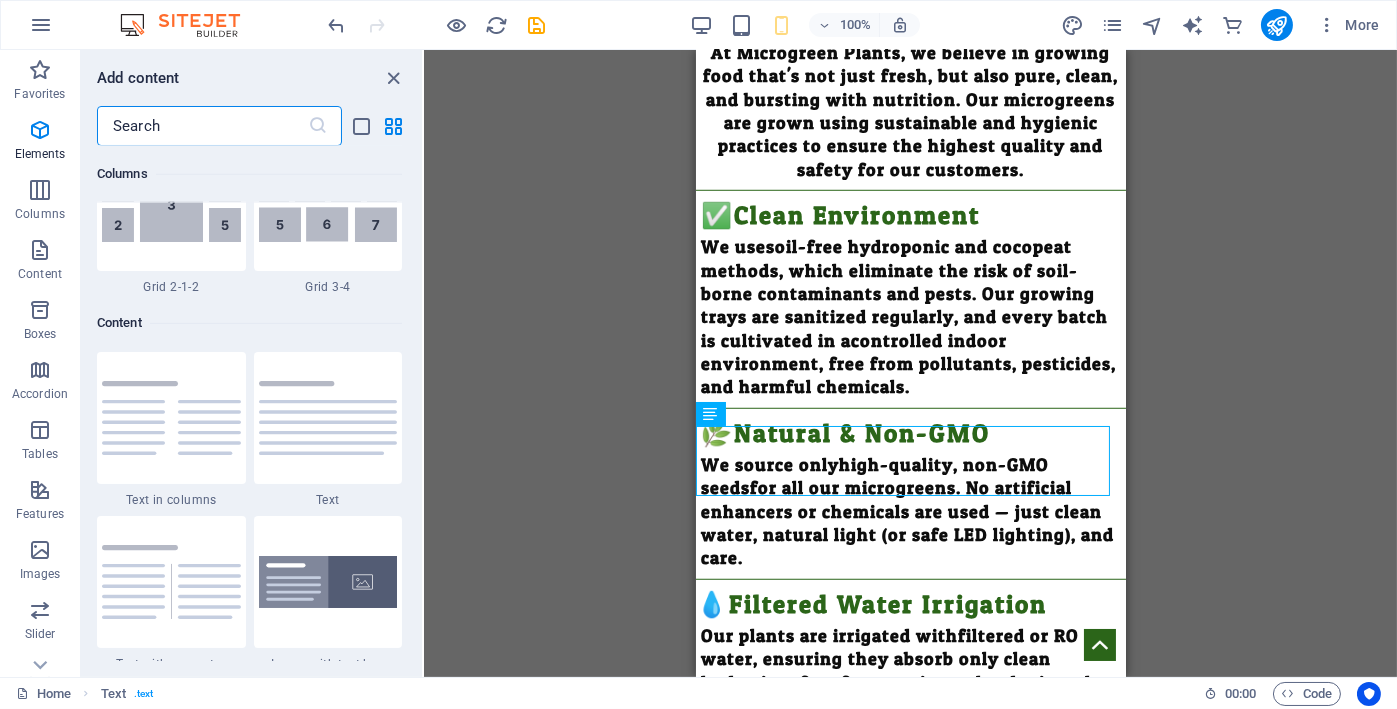 scroll, scrollTop: 3663, scrollLeft: 0, axis: vertical 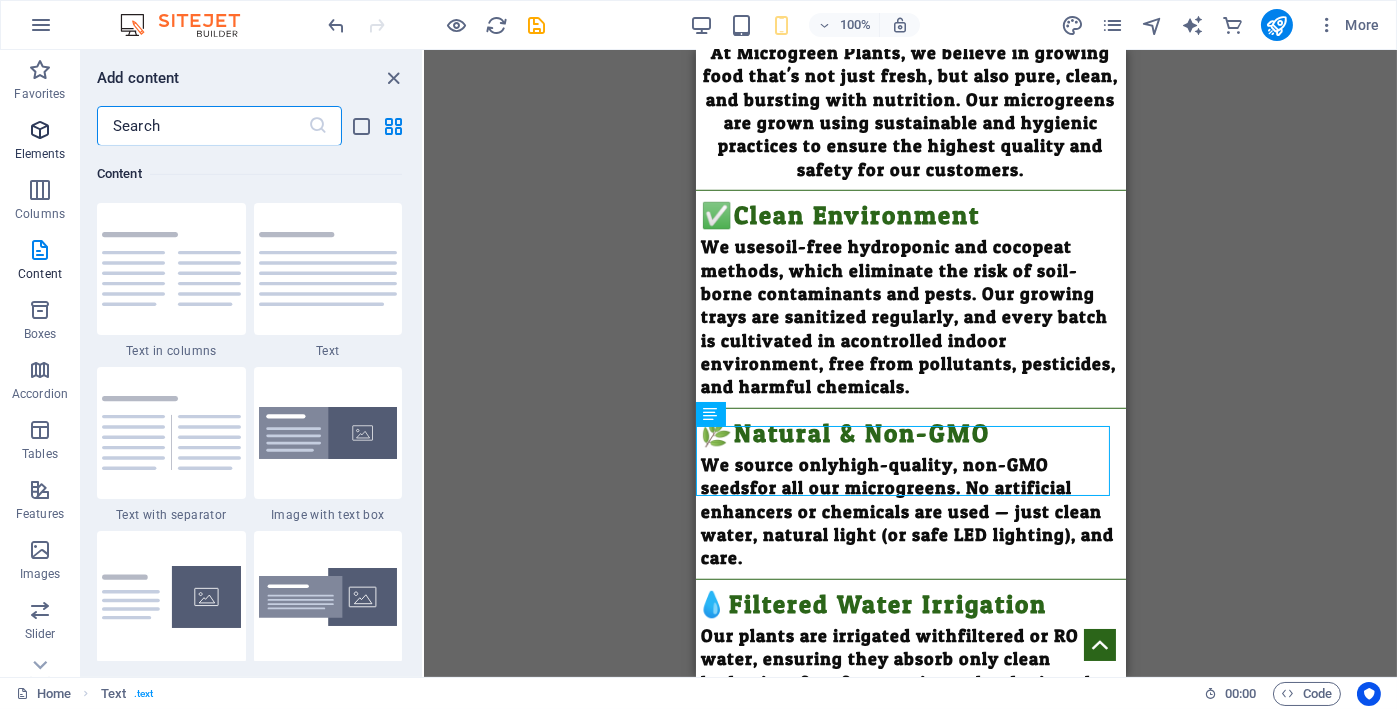 click on "Elements" at bounding box center (40, 154) 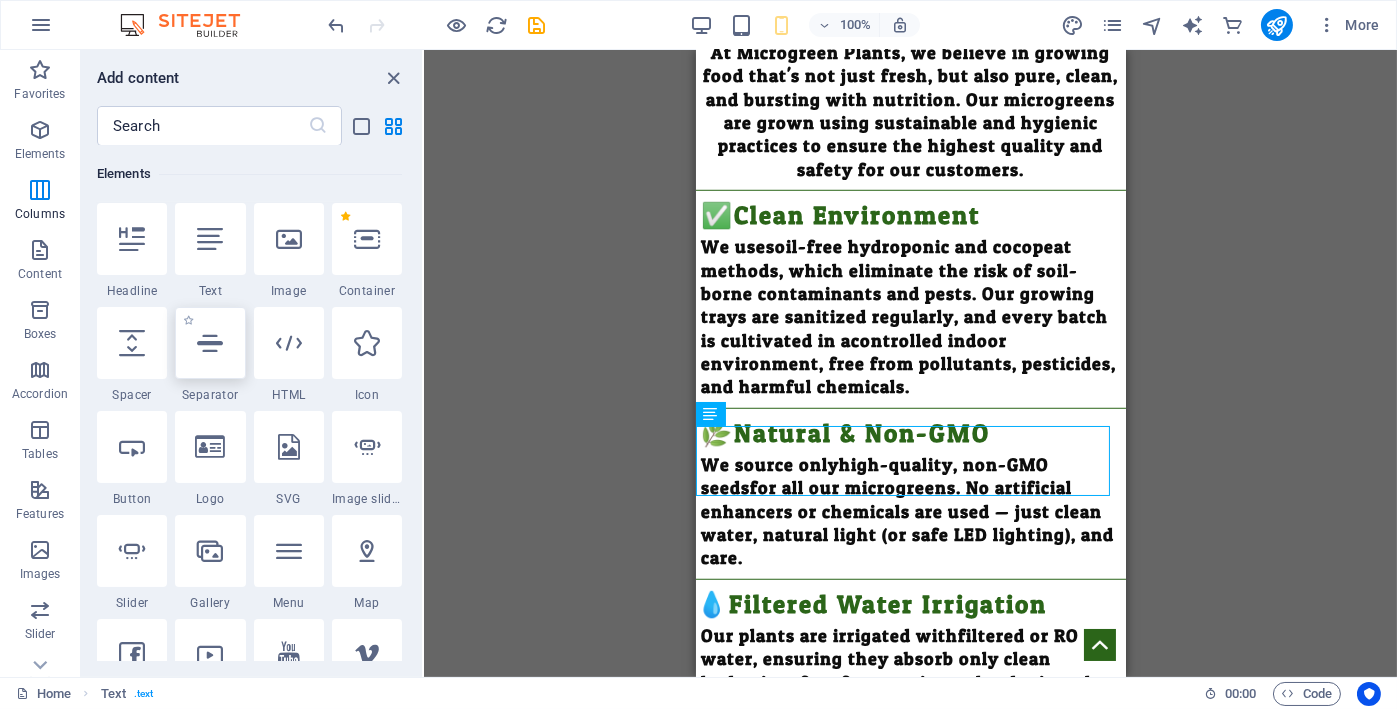 scroll, scrollTop: 377, scrollLeft: 0, axis: vertical 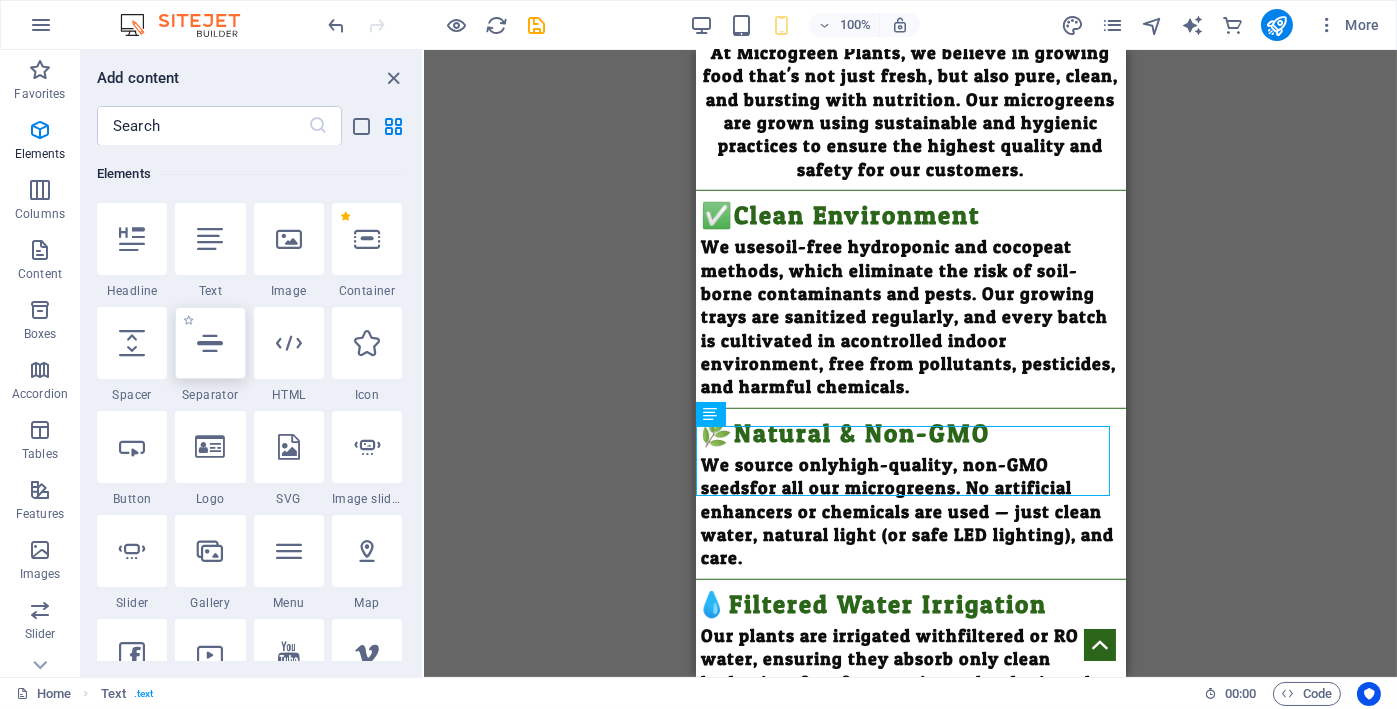 click at bounding box center (210, 343) 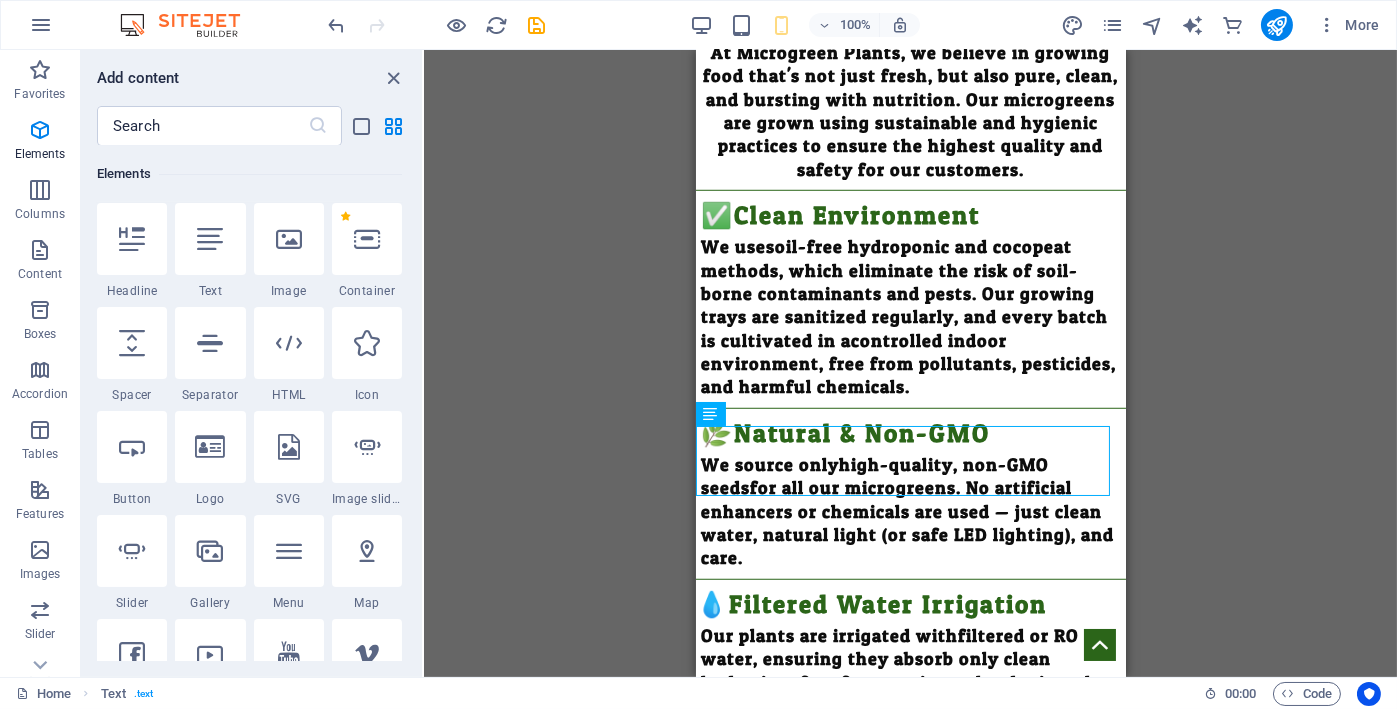 select on "%" 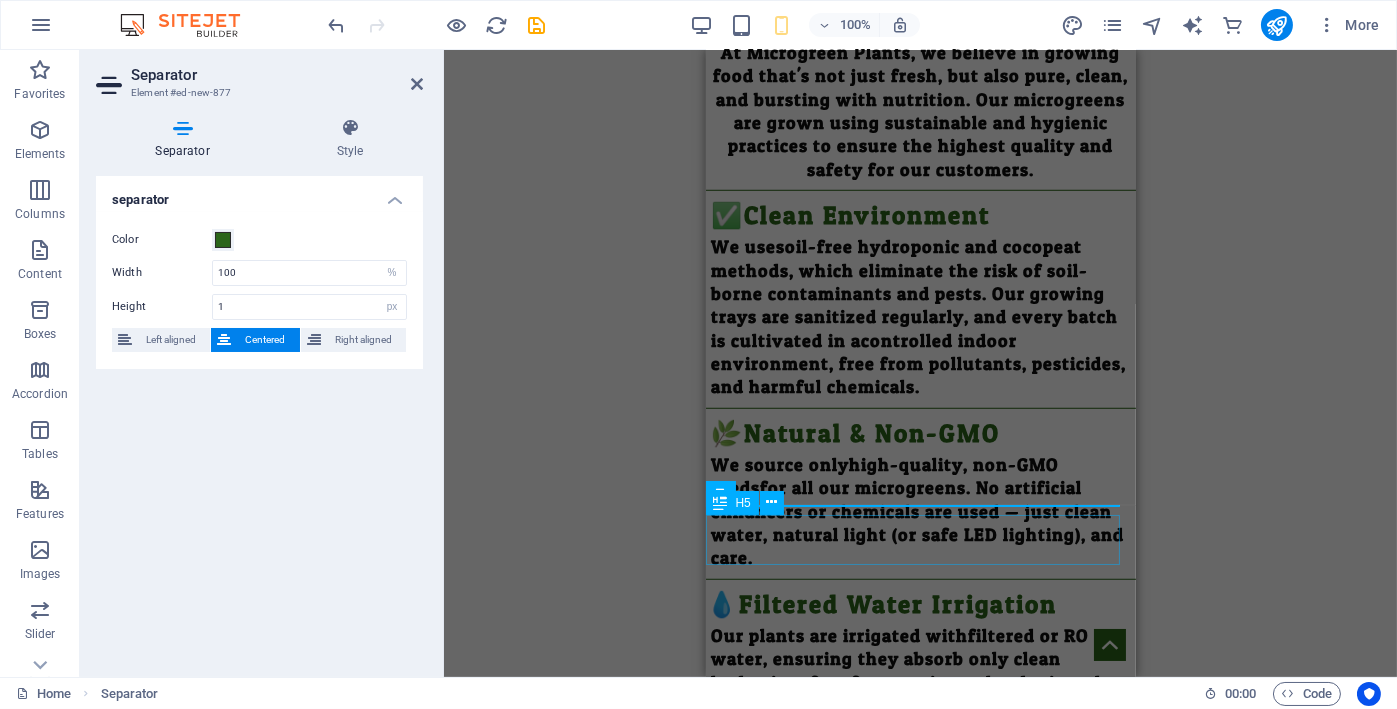 click on "🌞Eco-Friendly" at bounding box center [920, 738] 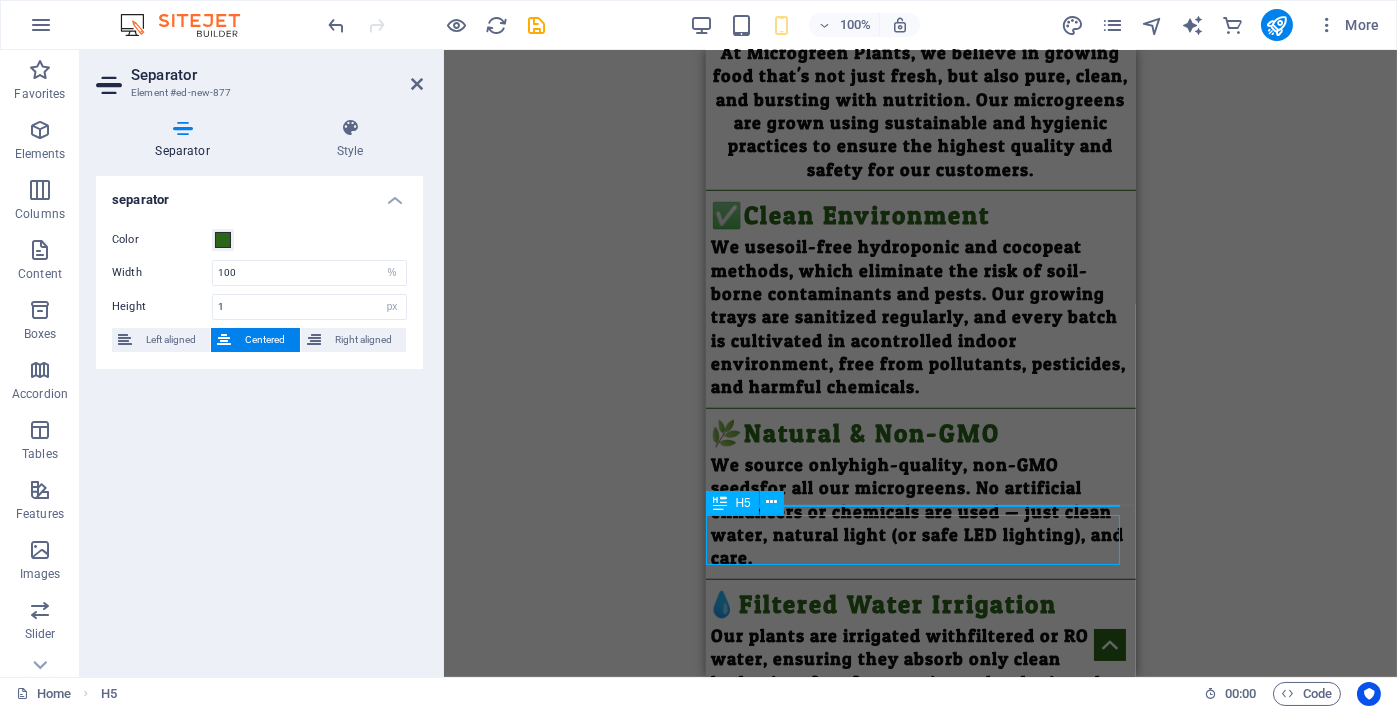 click on "🌞Eco-Friendly" at bounding box center [920, 738] 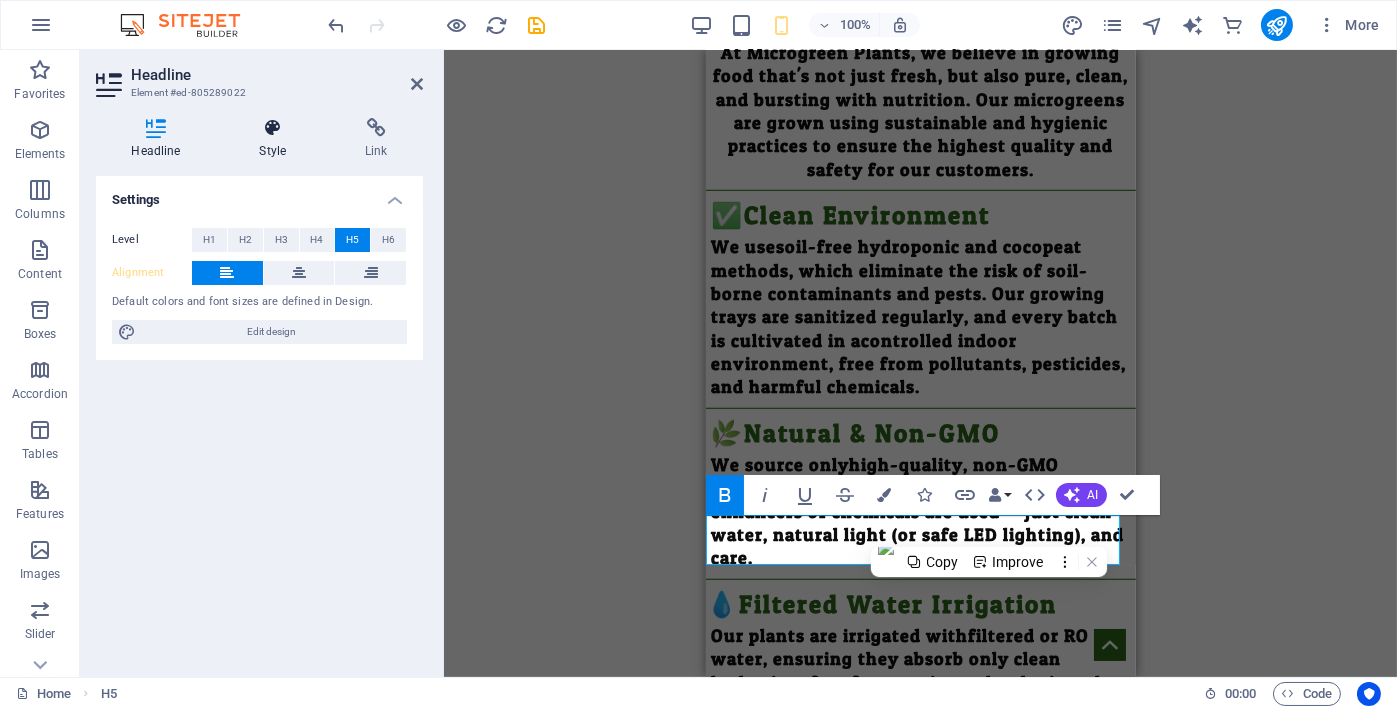 click on "Style" at bounding box center [277, 139] 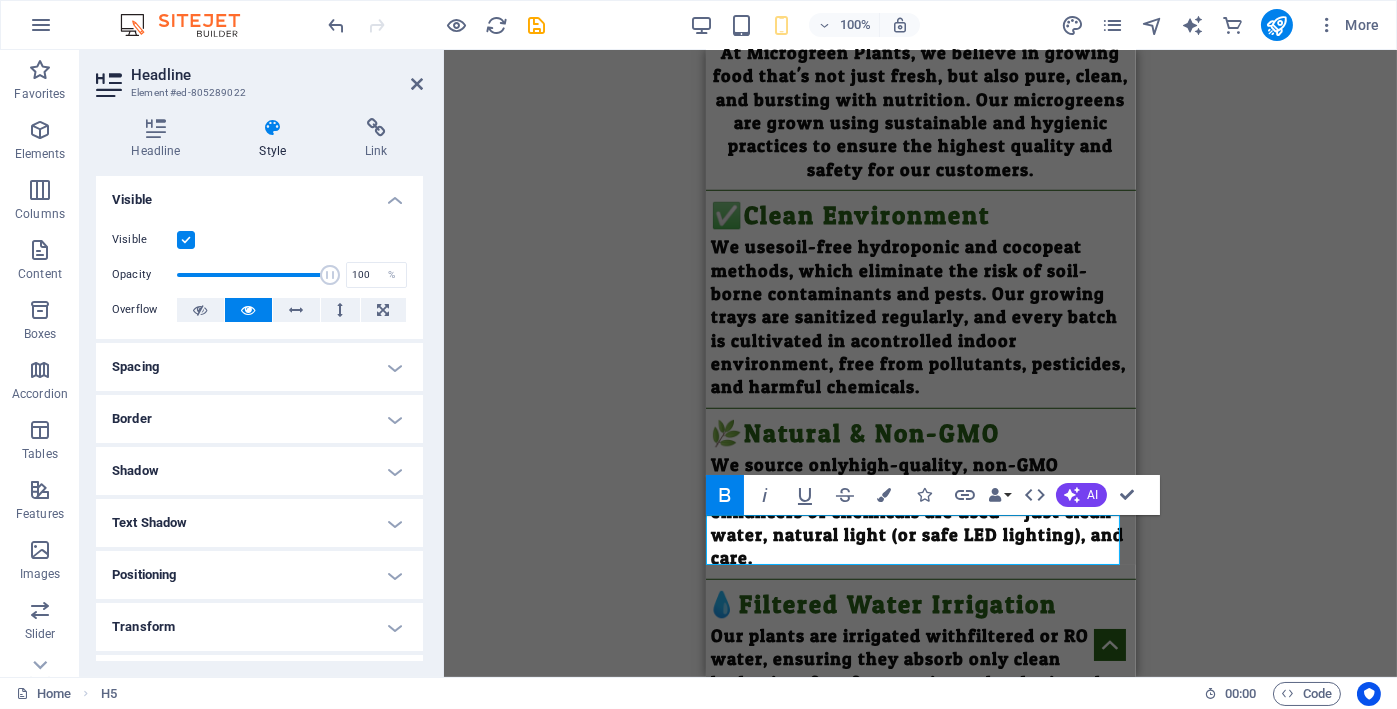 click on "Spacing" at bounding box center (259, 367) 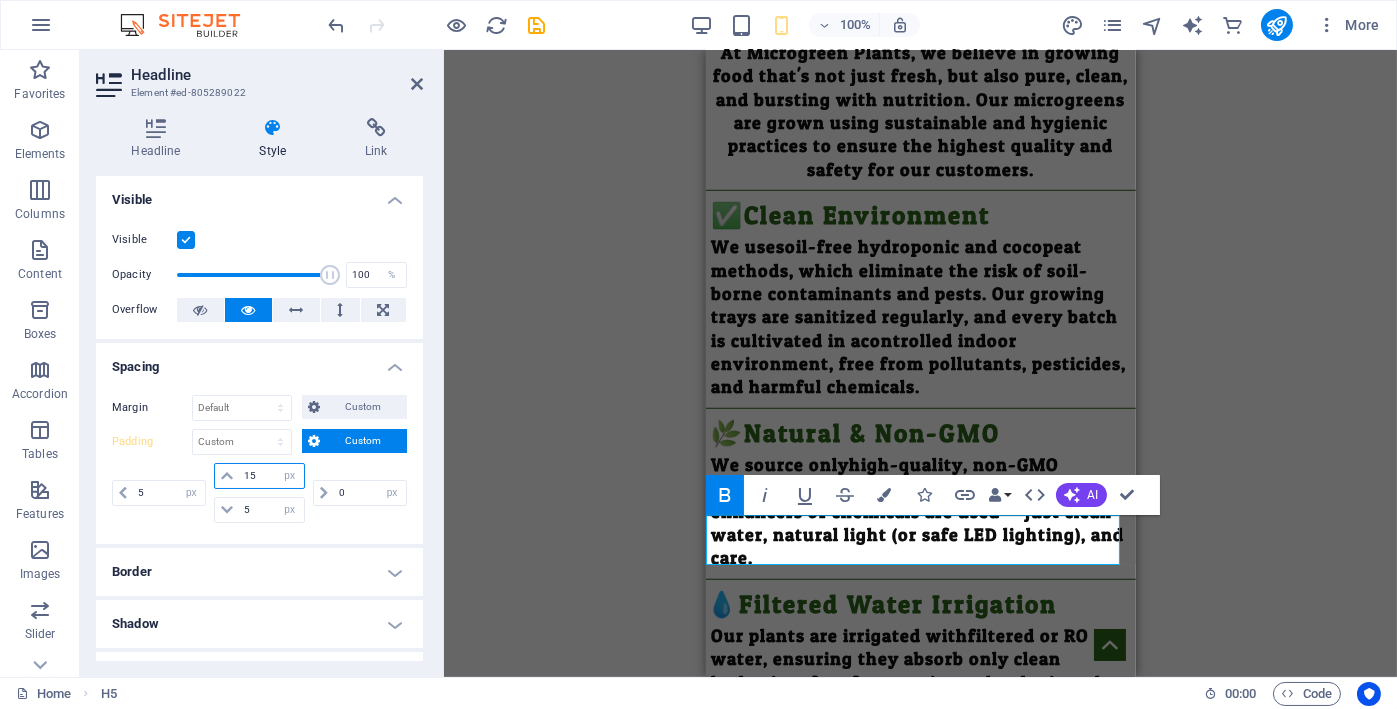 click on "15" at bounding box center [271, 476] 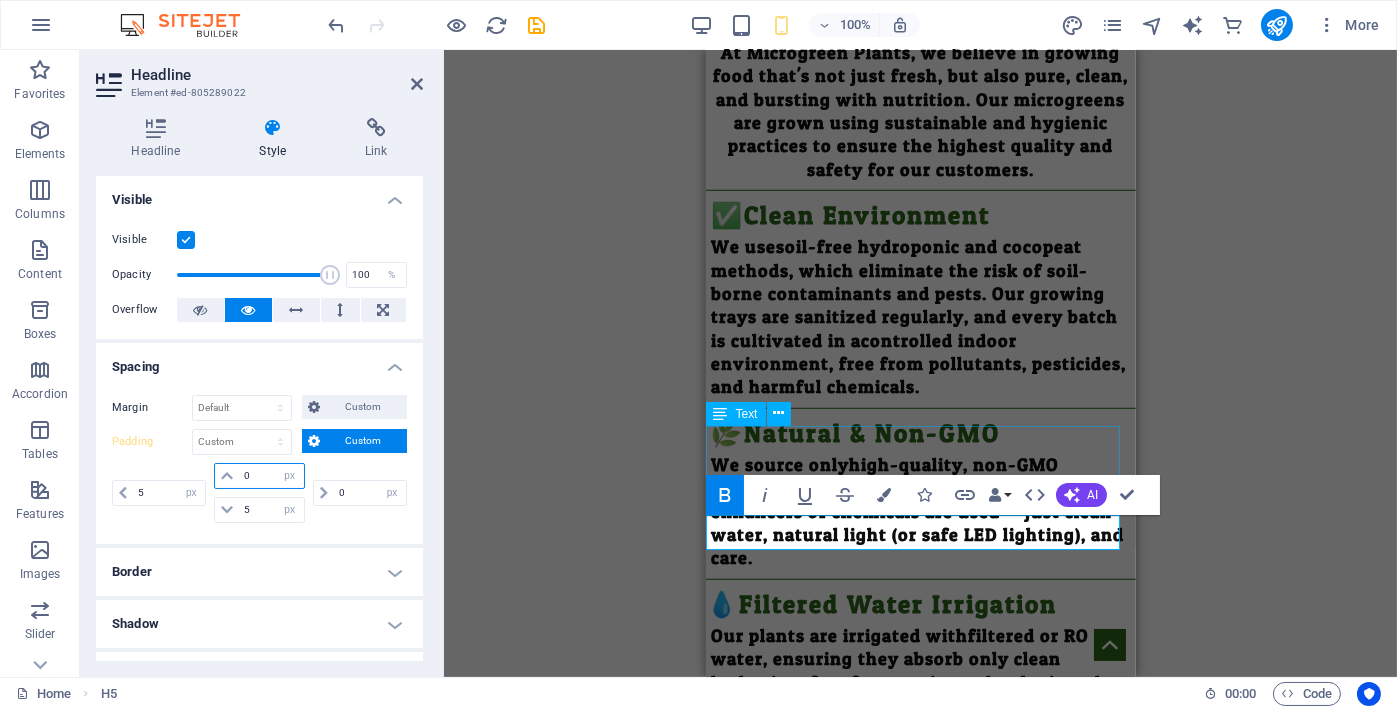 scroll, scrollTop: 3367, scrollLeft: 0, axis: vertical 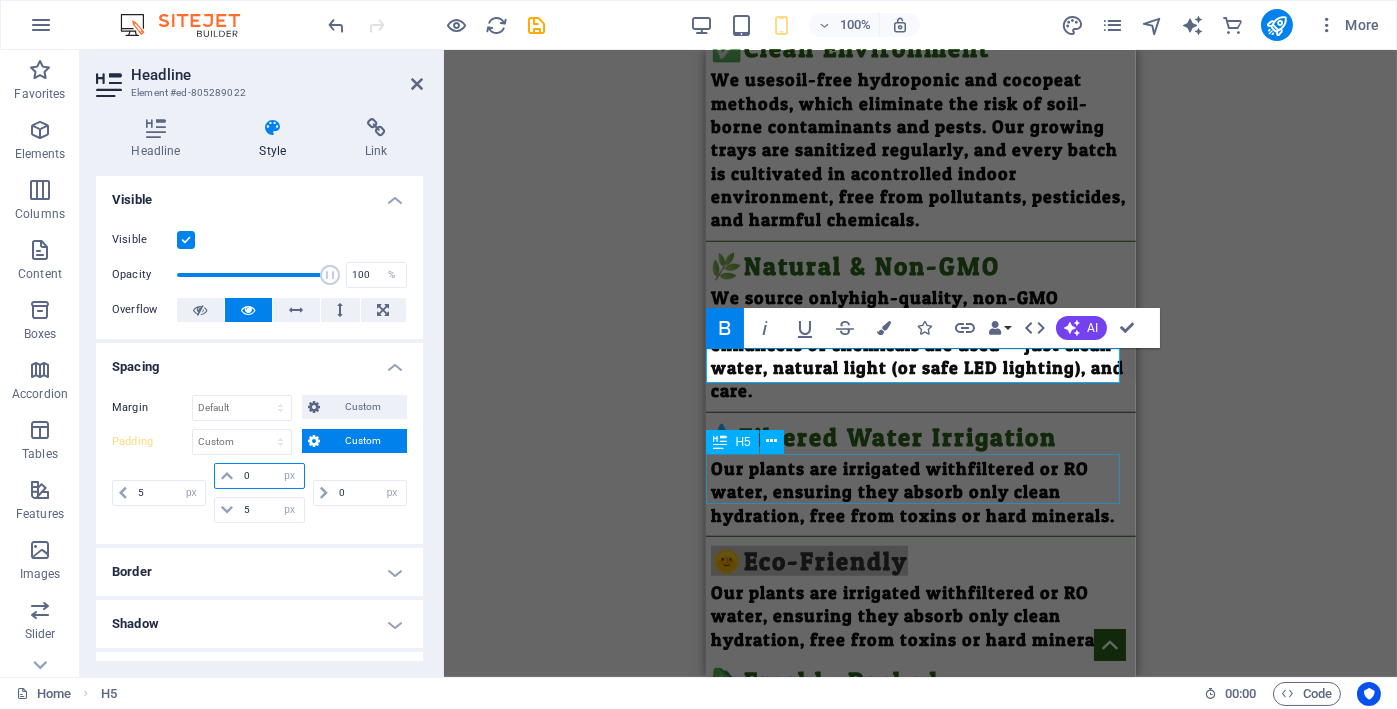 type on "0" 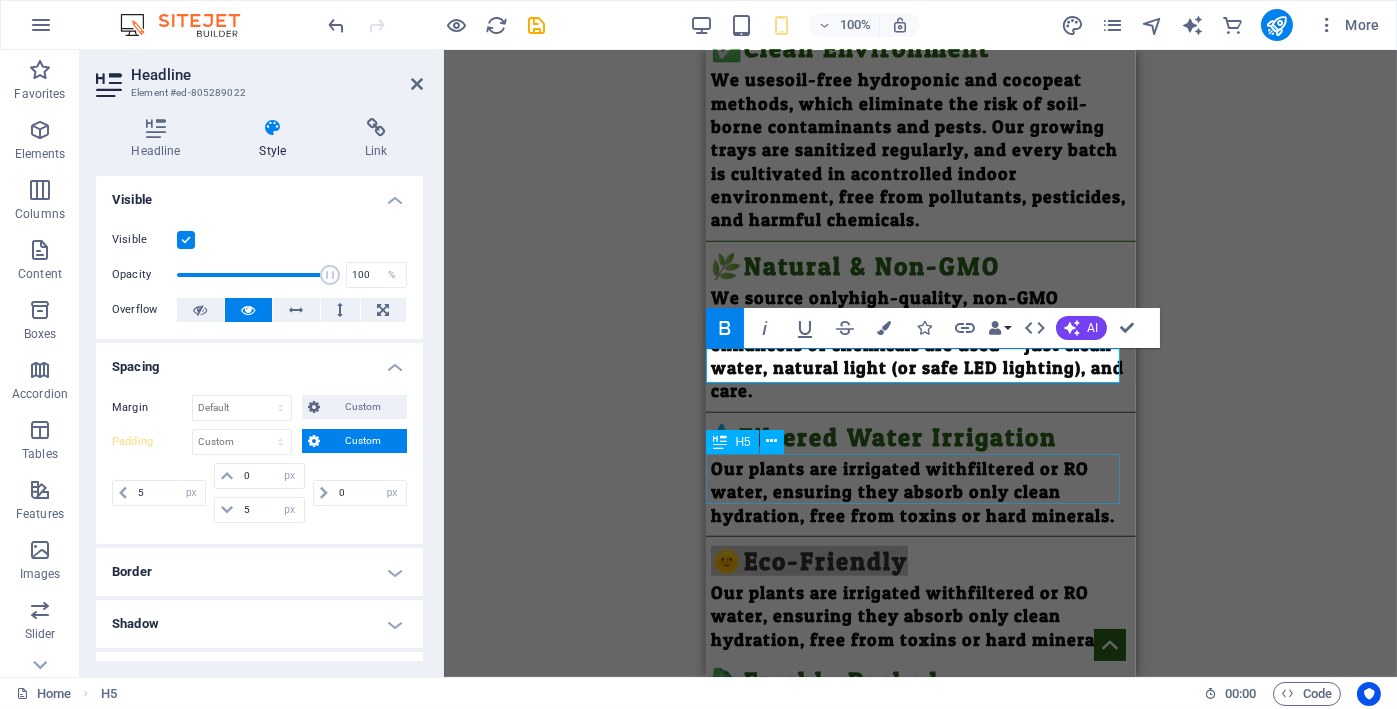 click on "🥬Freshly Packed" at bounding box center [920, 676] 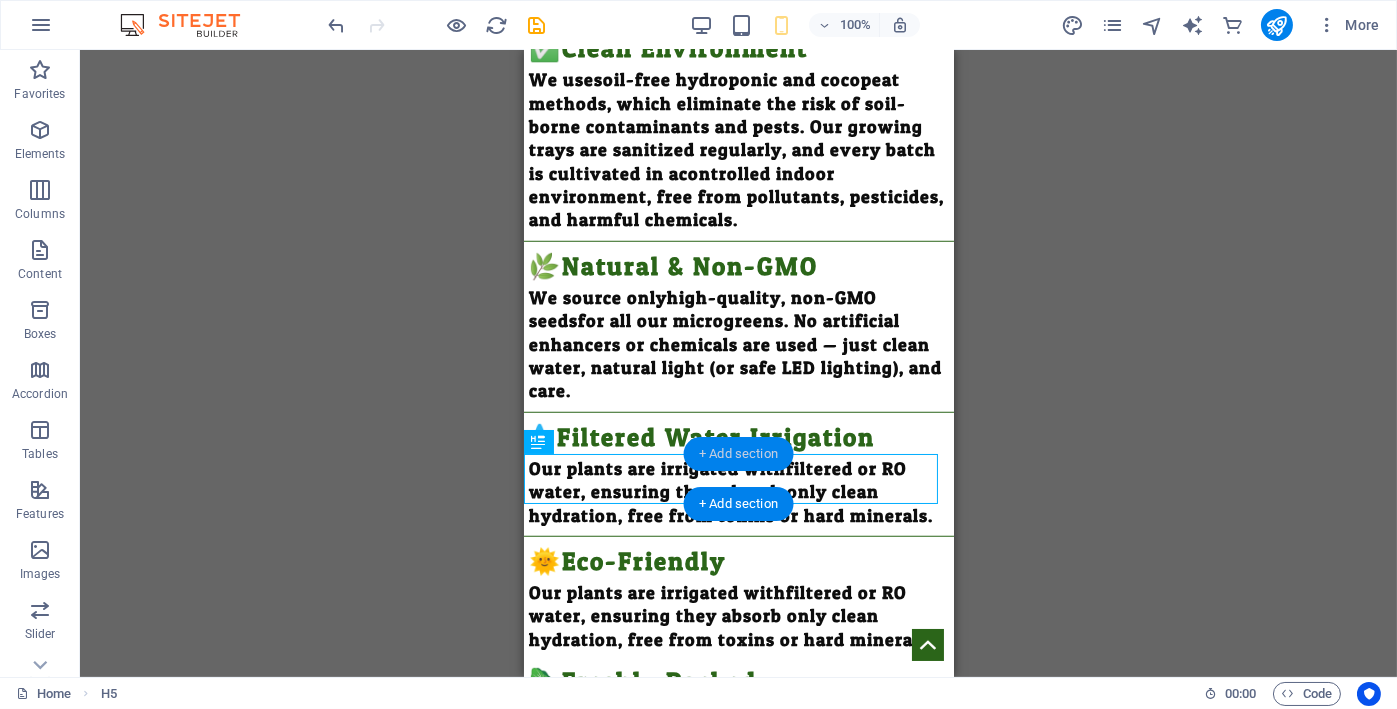 click on "+ Add section" at bounding box center [738, 454] 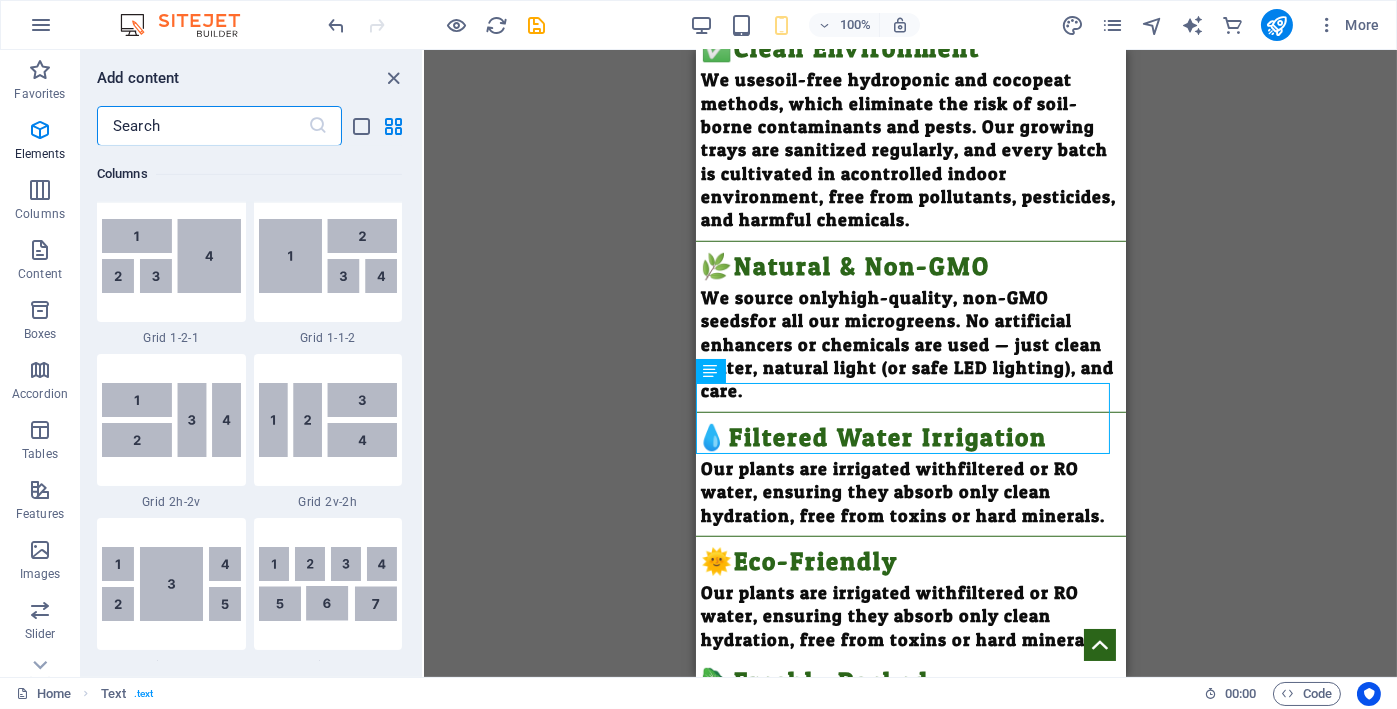 scroll, scrollTop: 3663, scrollLeft: 0, axis: vertical 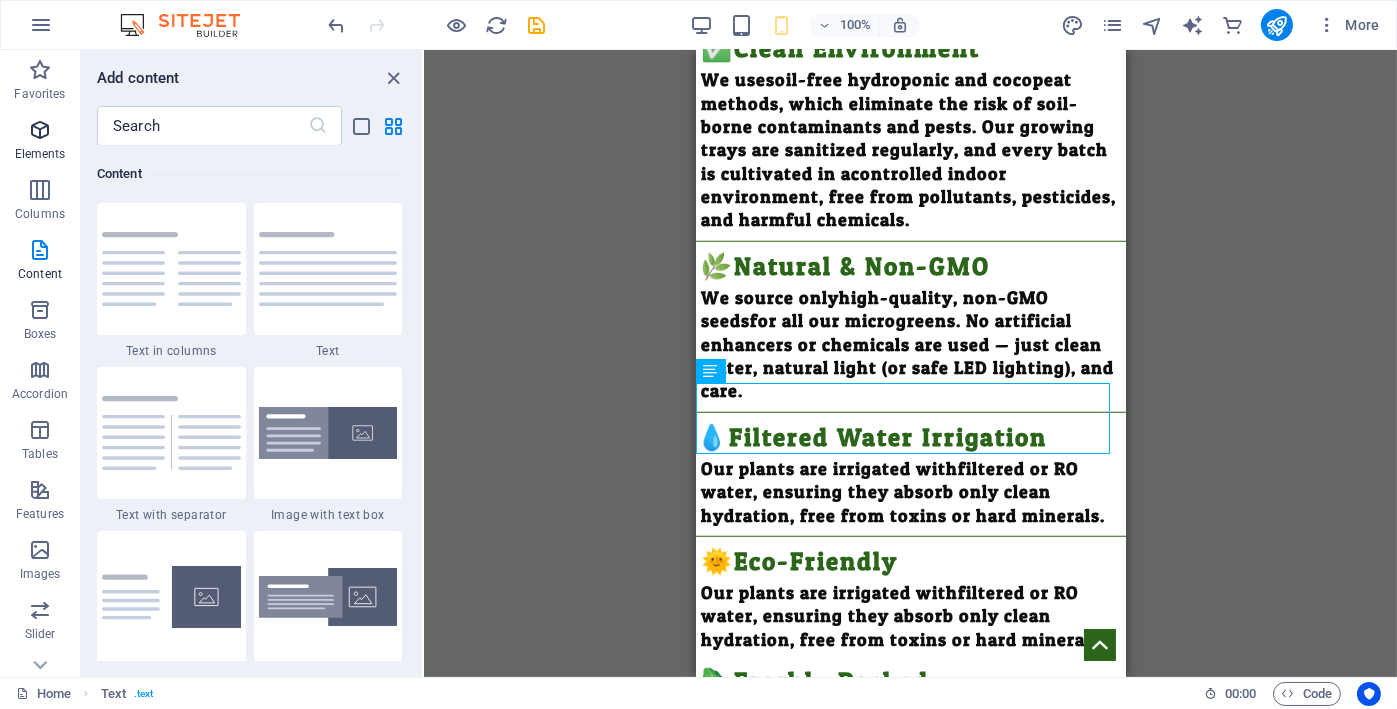 click at bounding box center (40, 130) 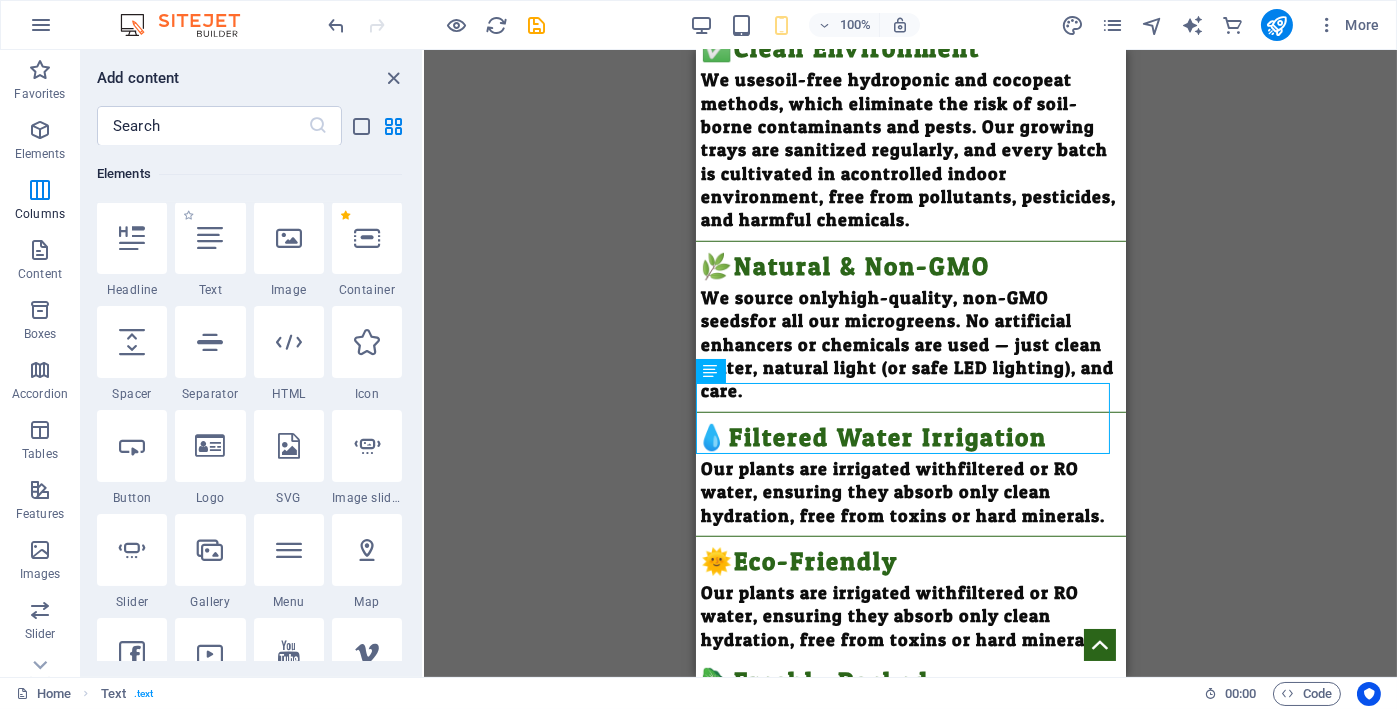 scroll, scrollTop: 377, scrollLeft: 0, axis: vertical 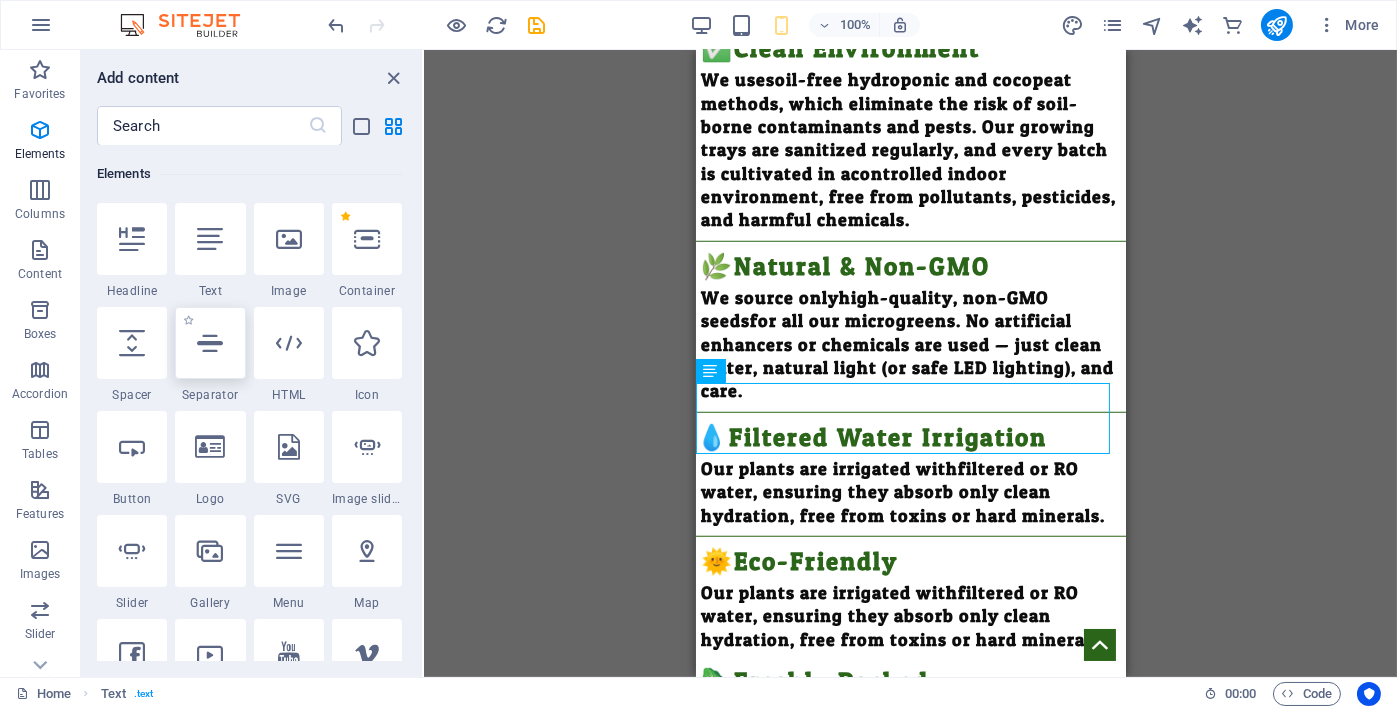 click at bounding box center [210, 343] 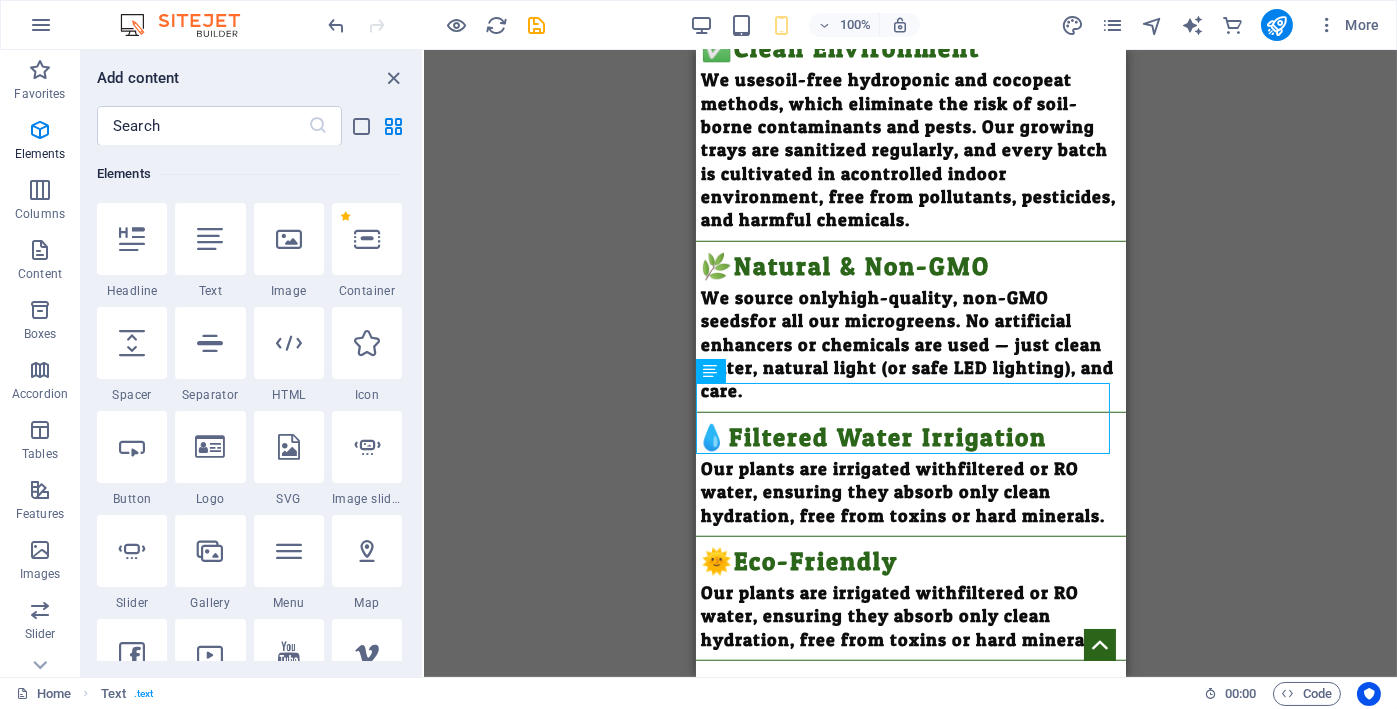 select on "%" 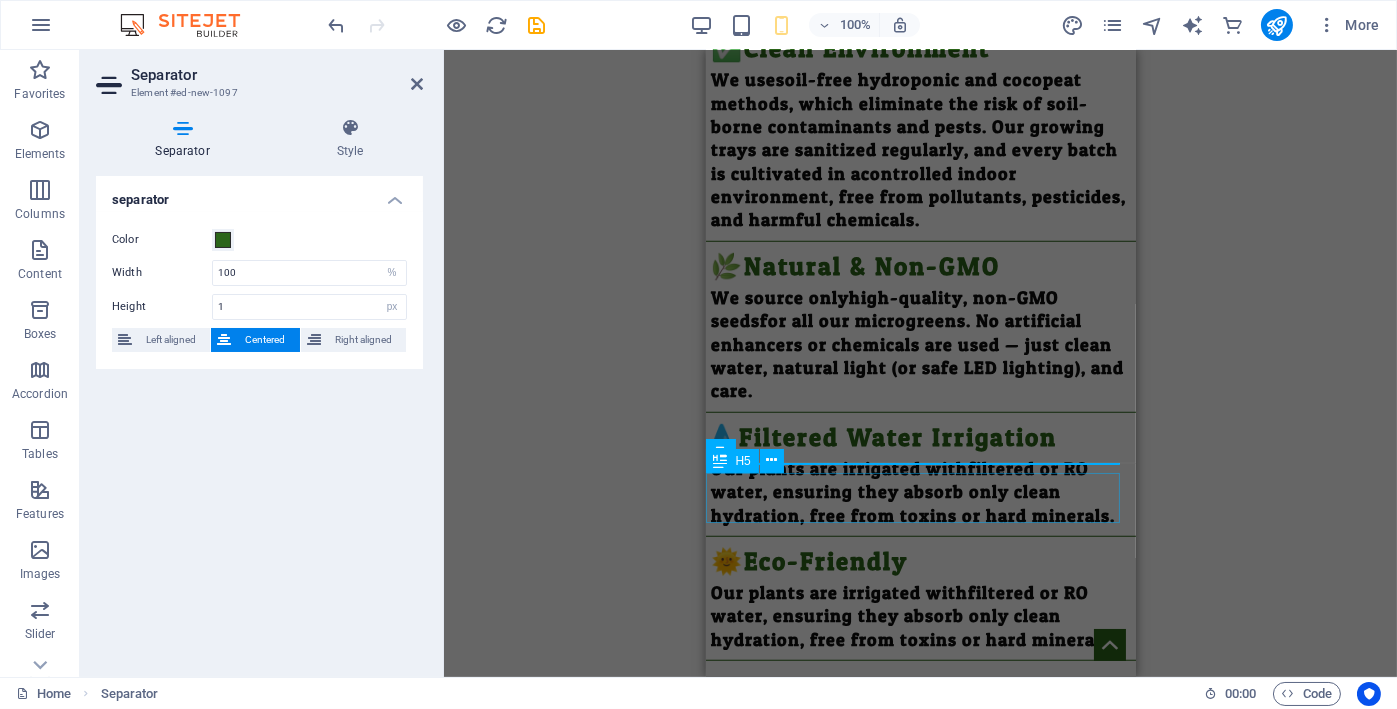 click on "🥬Freshly Packed" at bounding box center [920, 695] 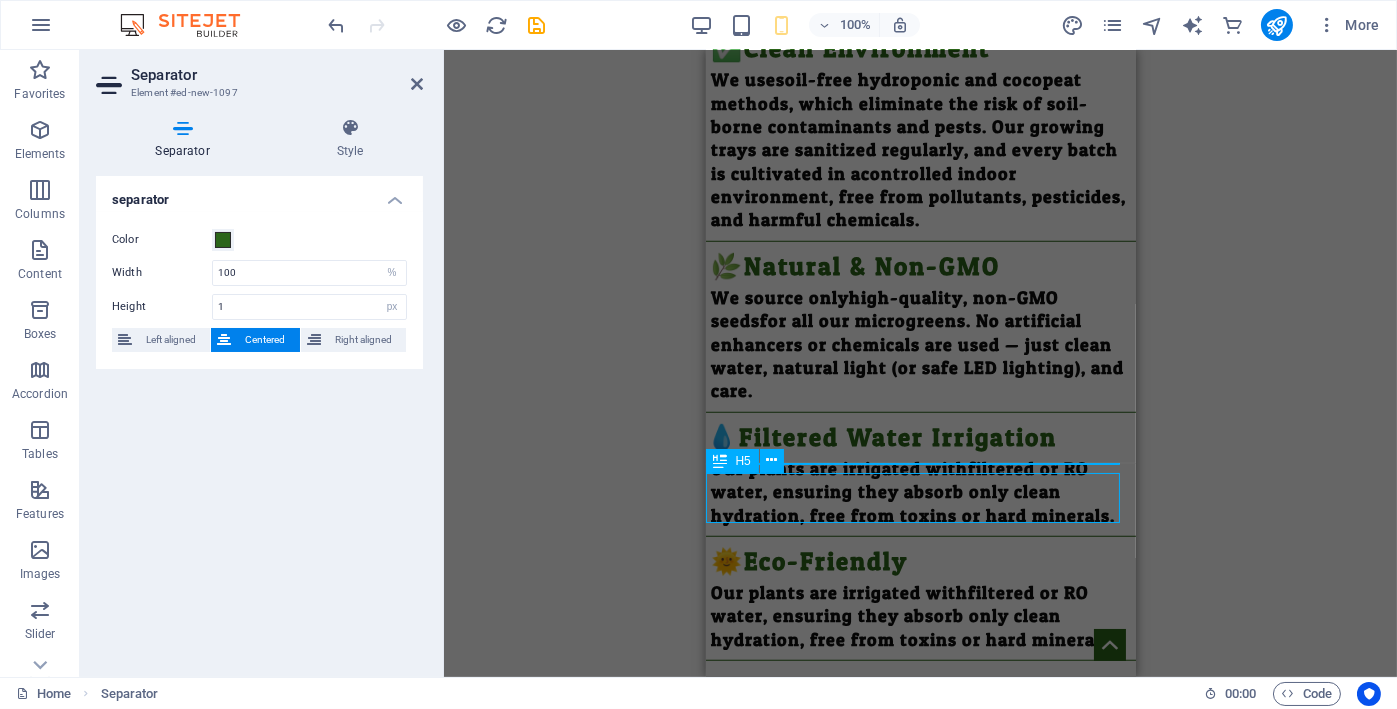drag, startPoint x: 984, startPoint y: 506, endPoint x: 1180, endPoint y: 358, distance: 245.6013 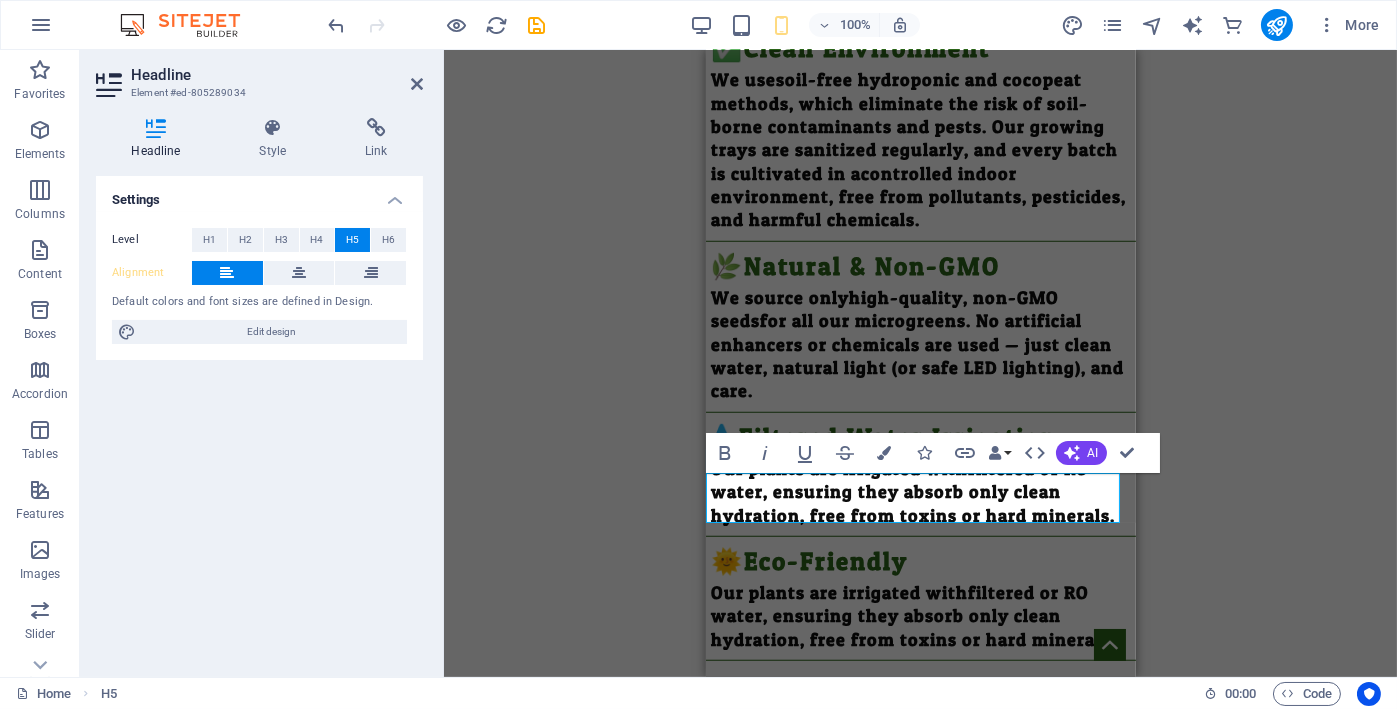 select on "px" 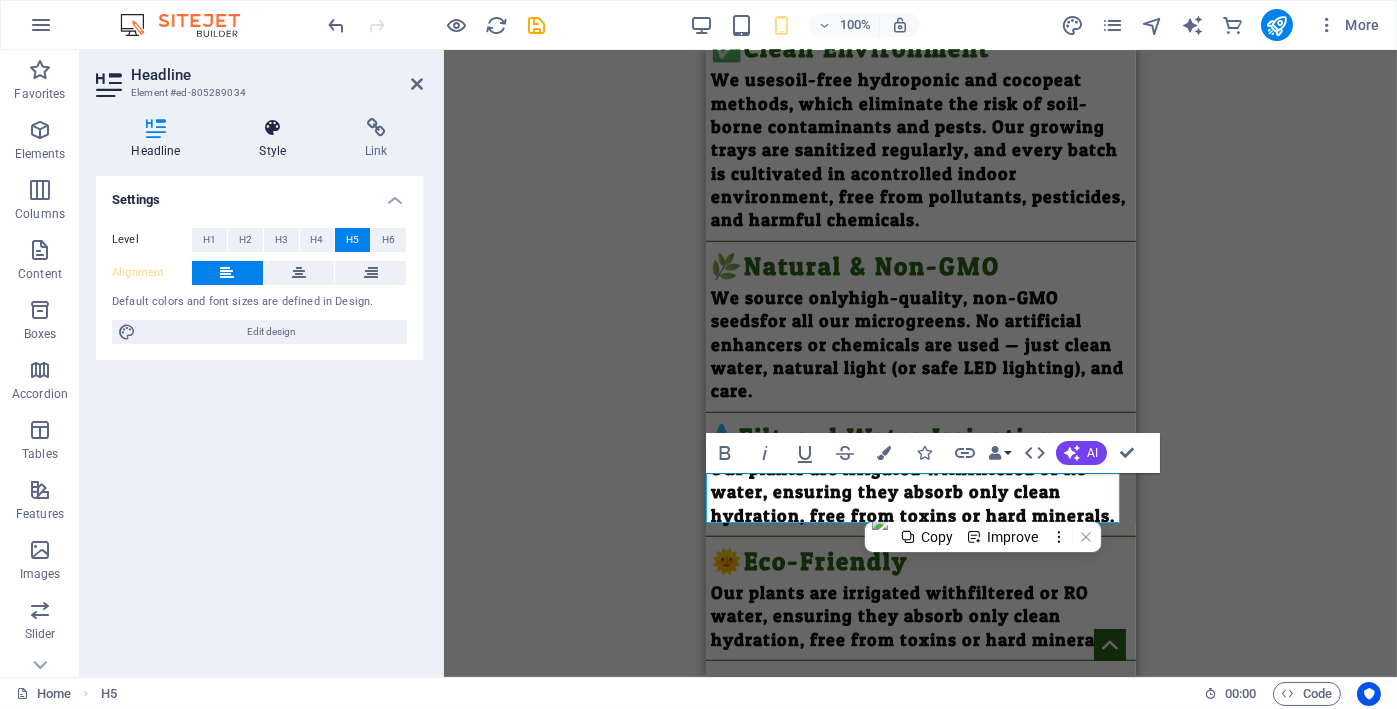 click on "Style" at bounding box center [277, 139] 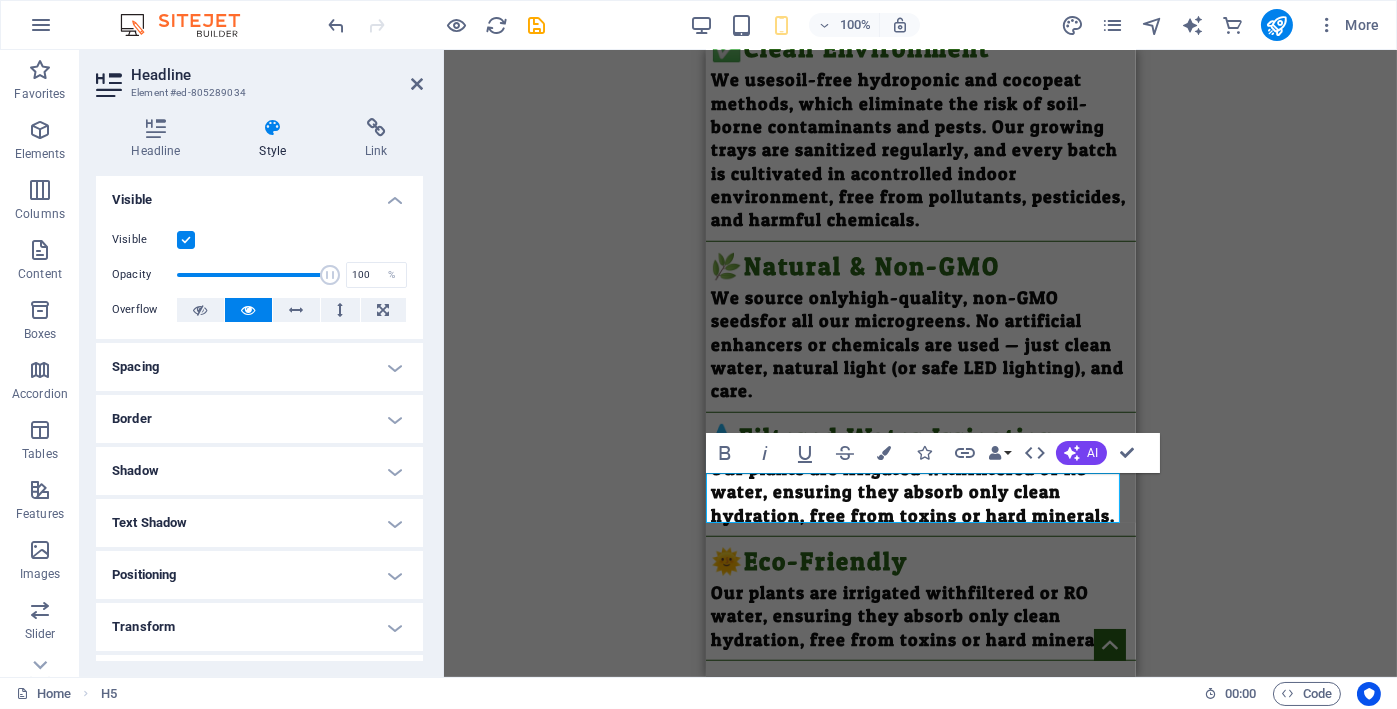 click on "Spacing" at bounding box center [259, 367] 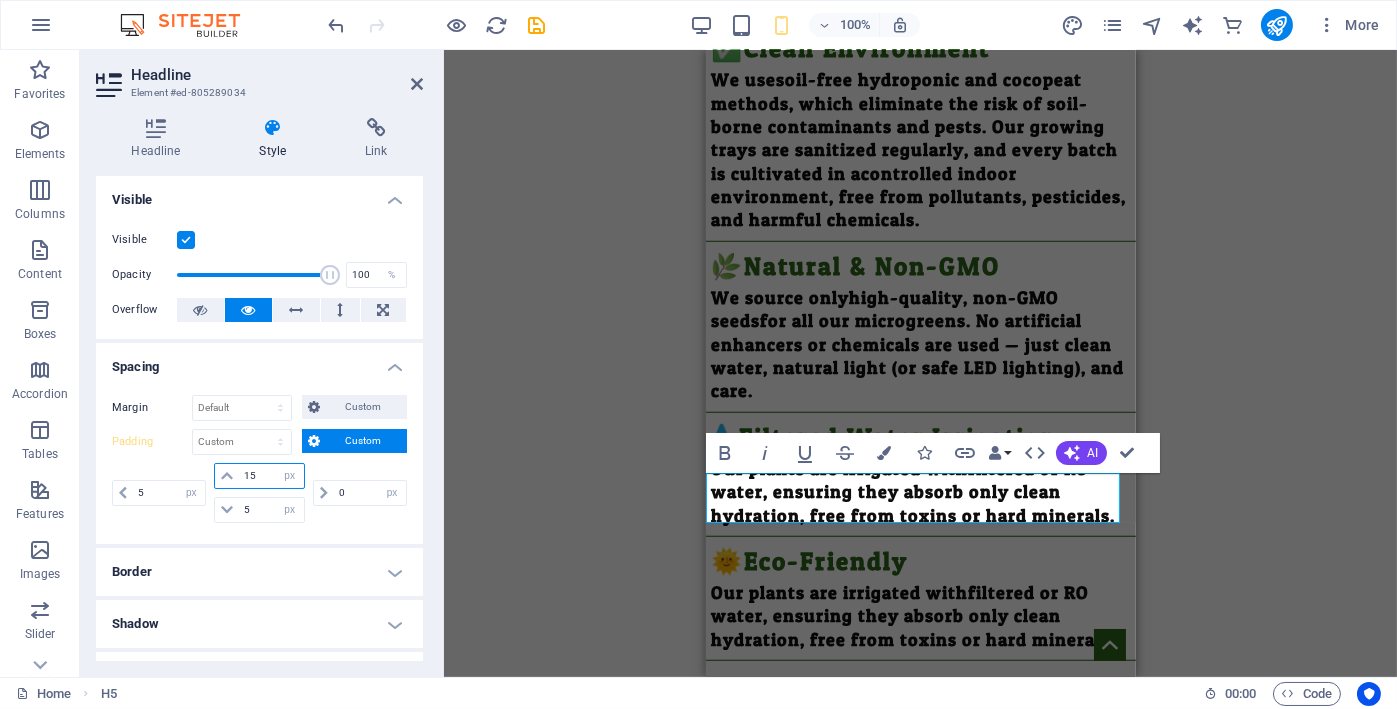 click on "15" at bounding box center (271, 476) 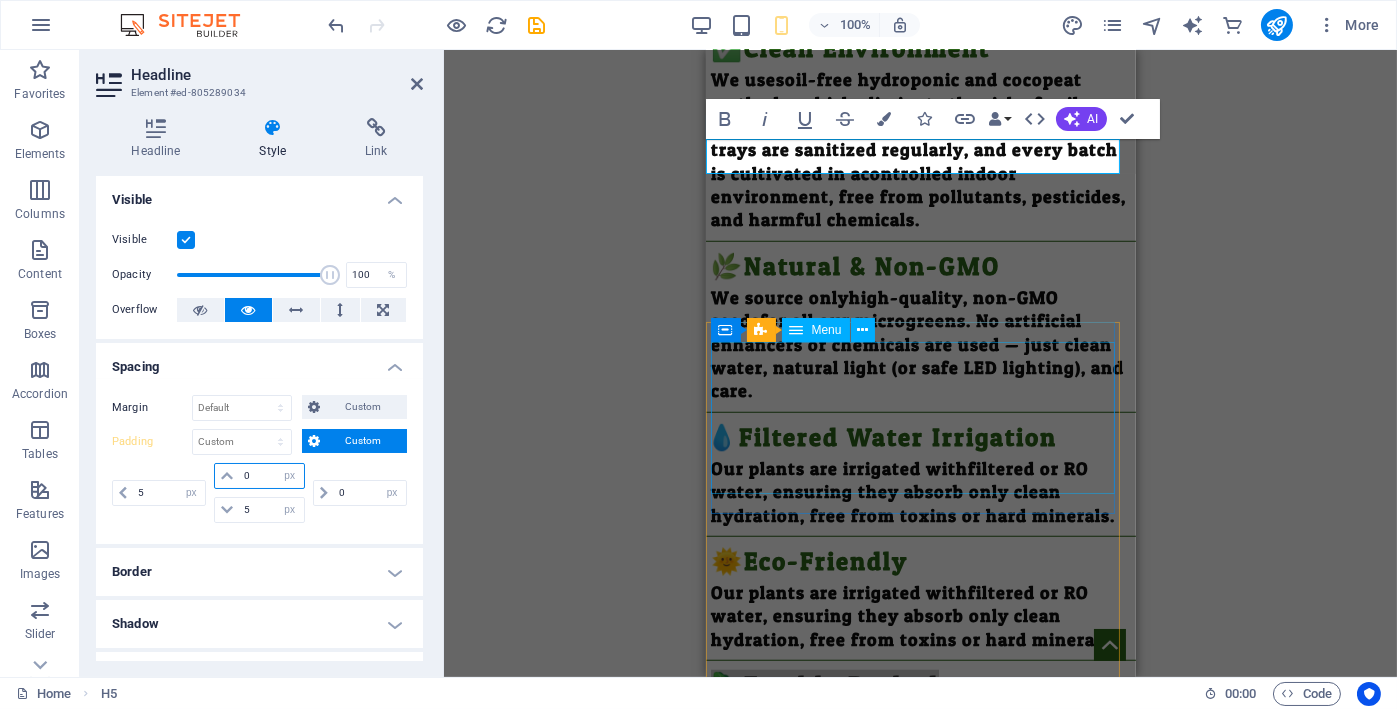 scroll, scrollTop: 3701, scrollLeft: 0, axis: vertical 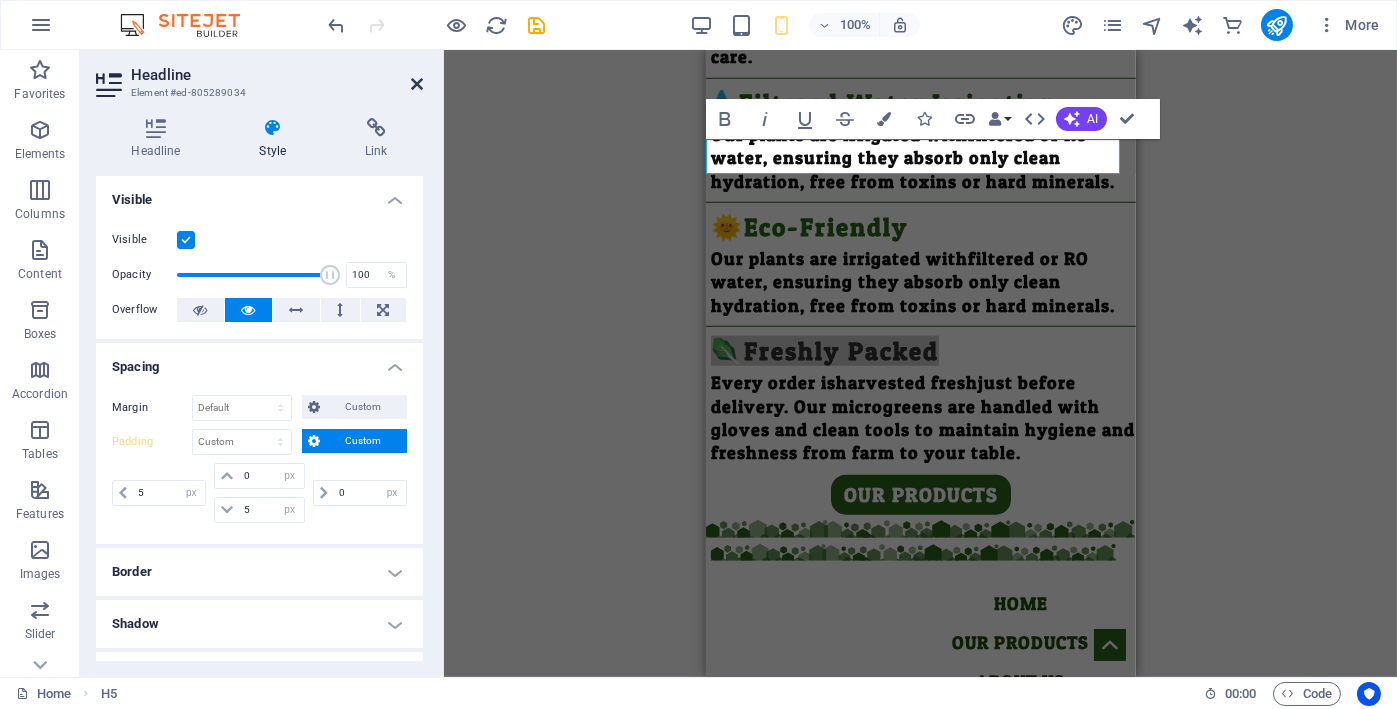 click at bounding box center (417, 84) 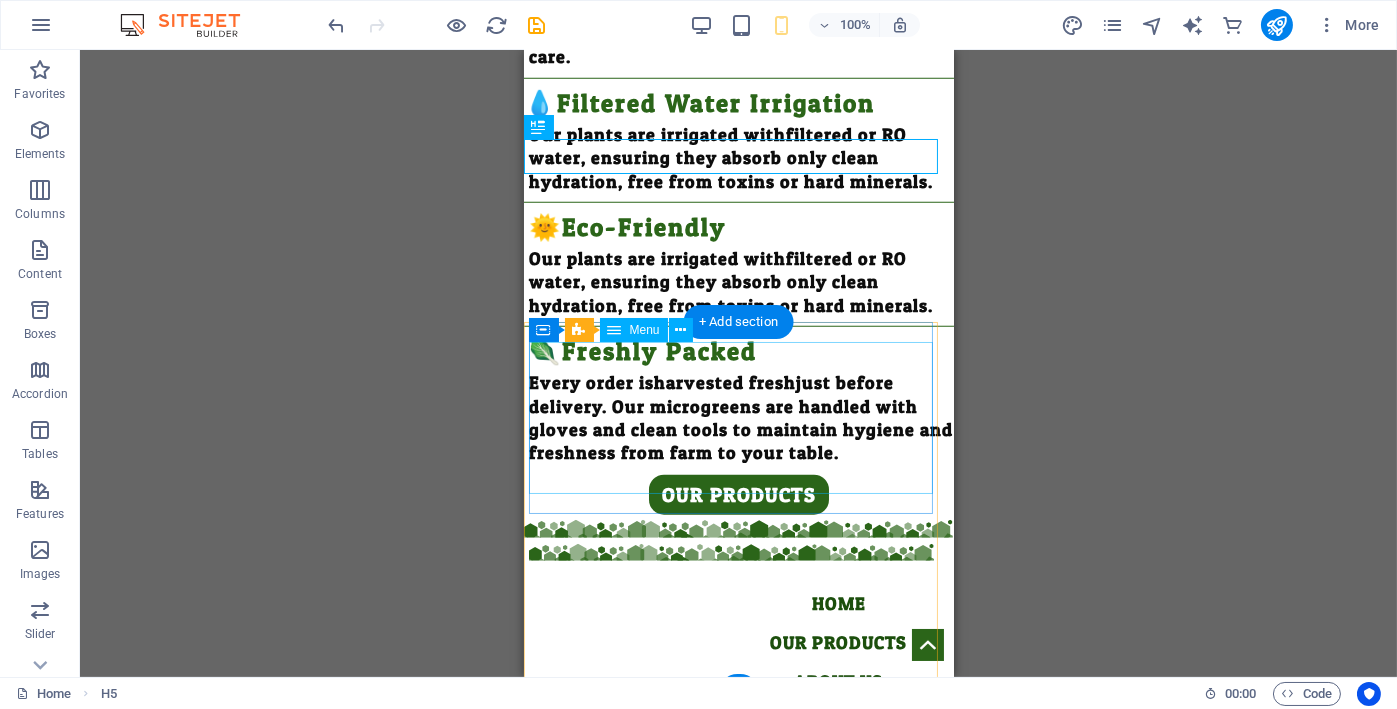 click on "our products" at bounding box center [738, 495] 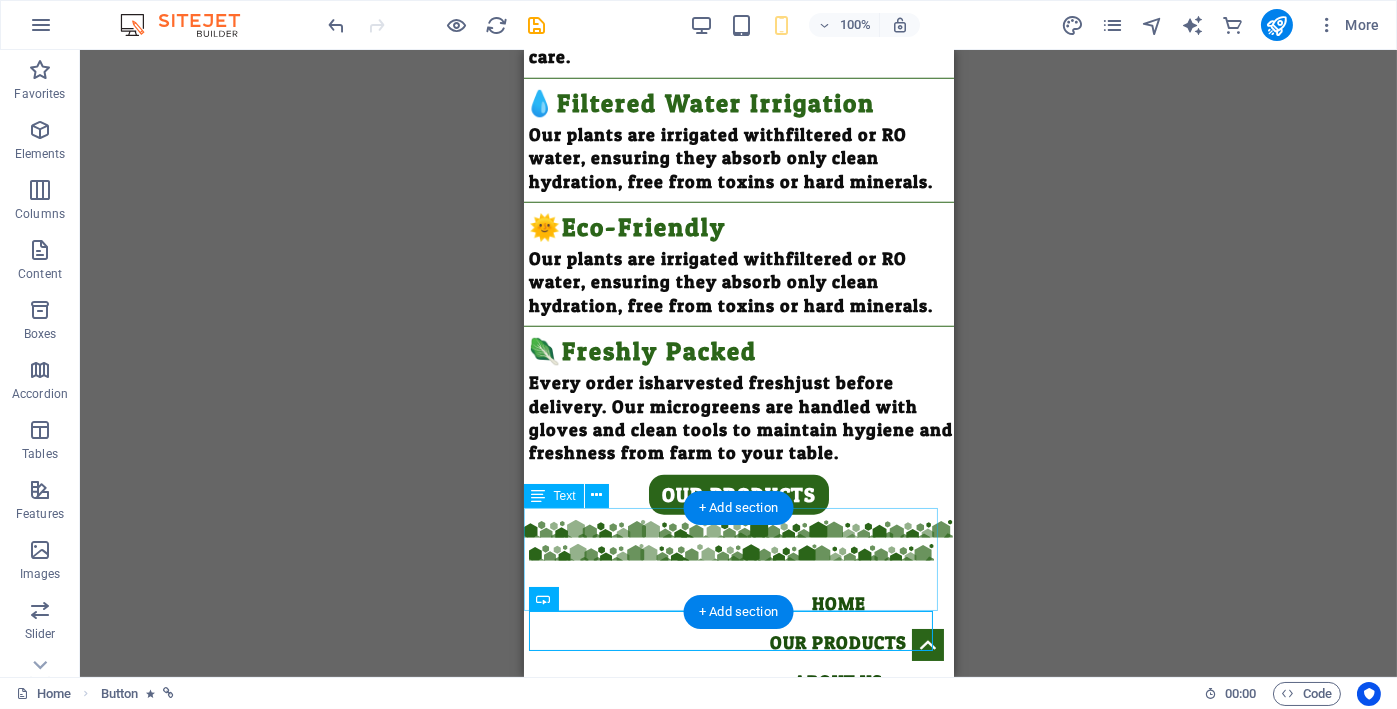 scroll, scrollTop: 3367, scrollLeft: 0, axis: vertical 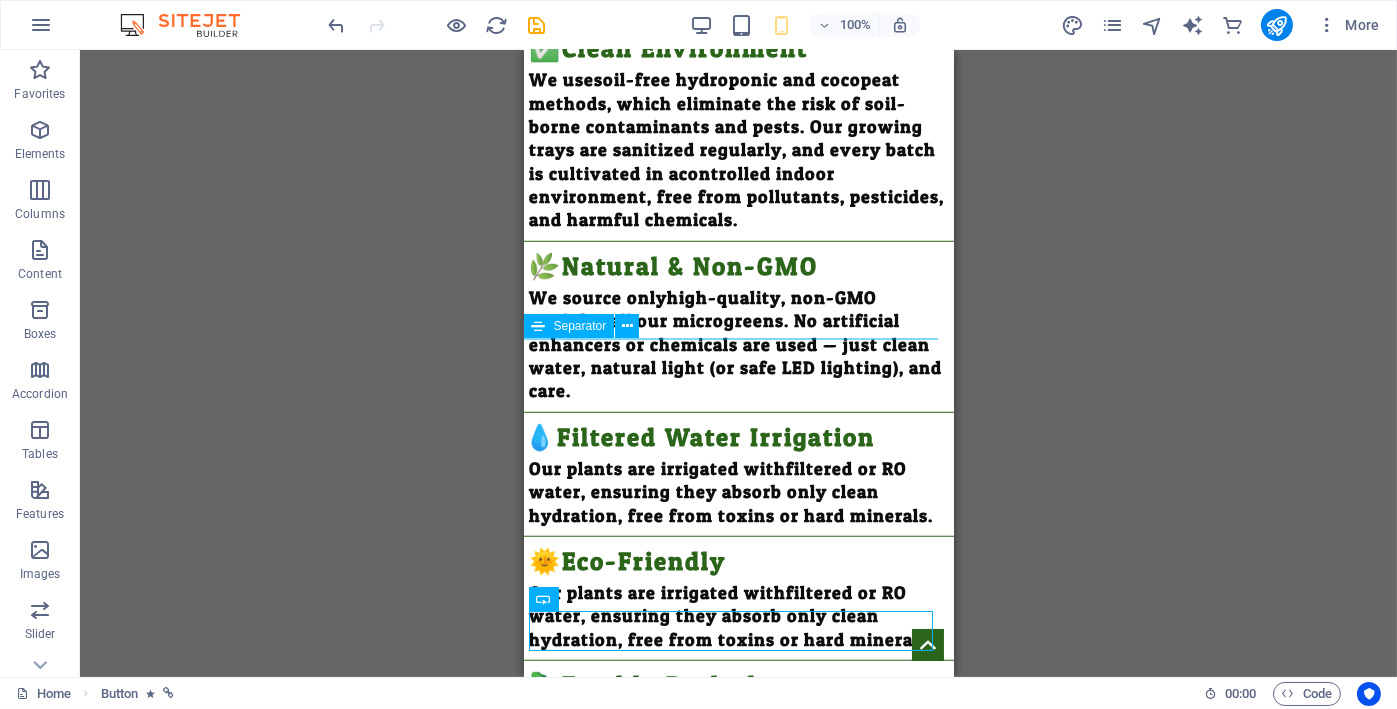 click at bounding box center (738, 536) 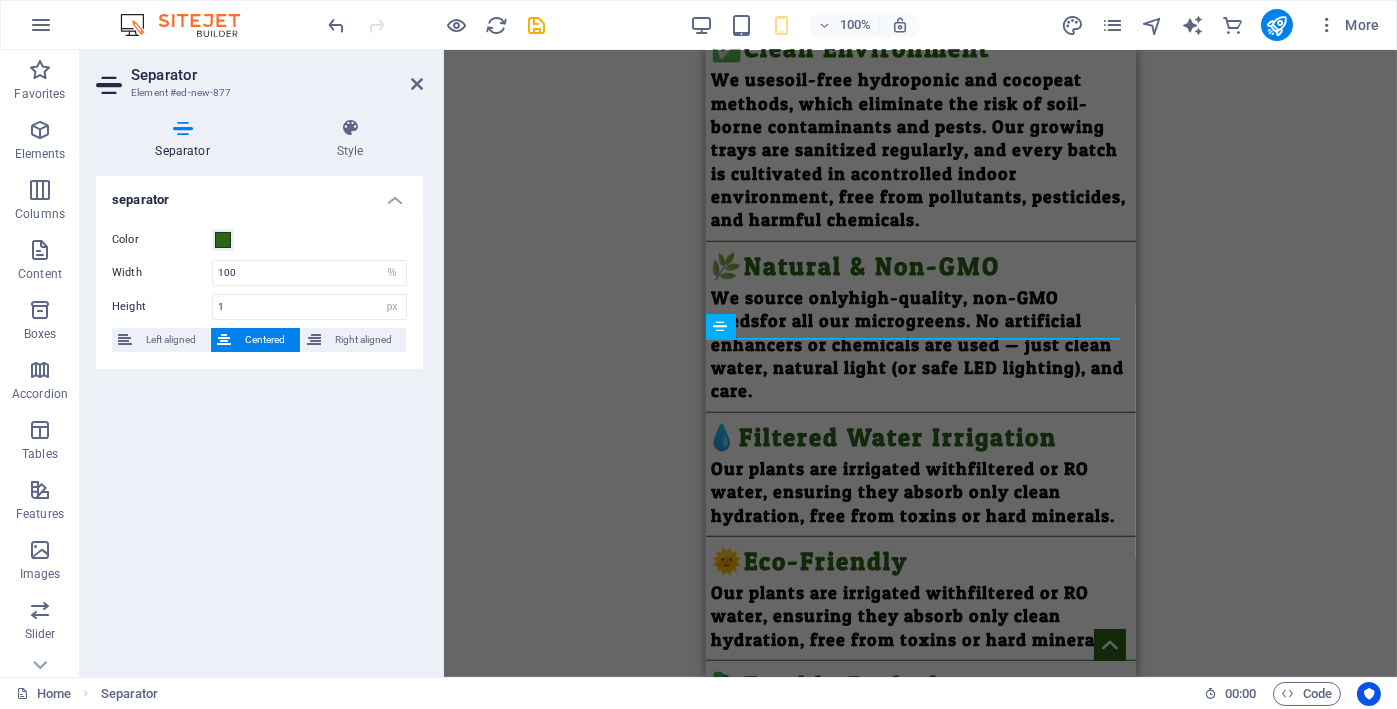 click on "Separator Element #ed-new-877" at bounding box center [259, 76] 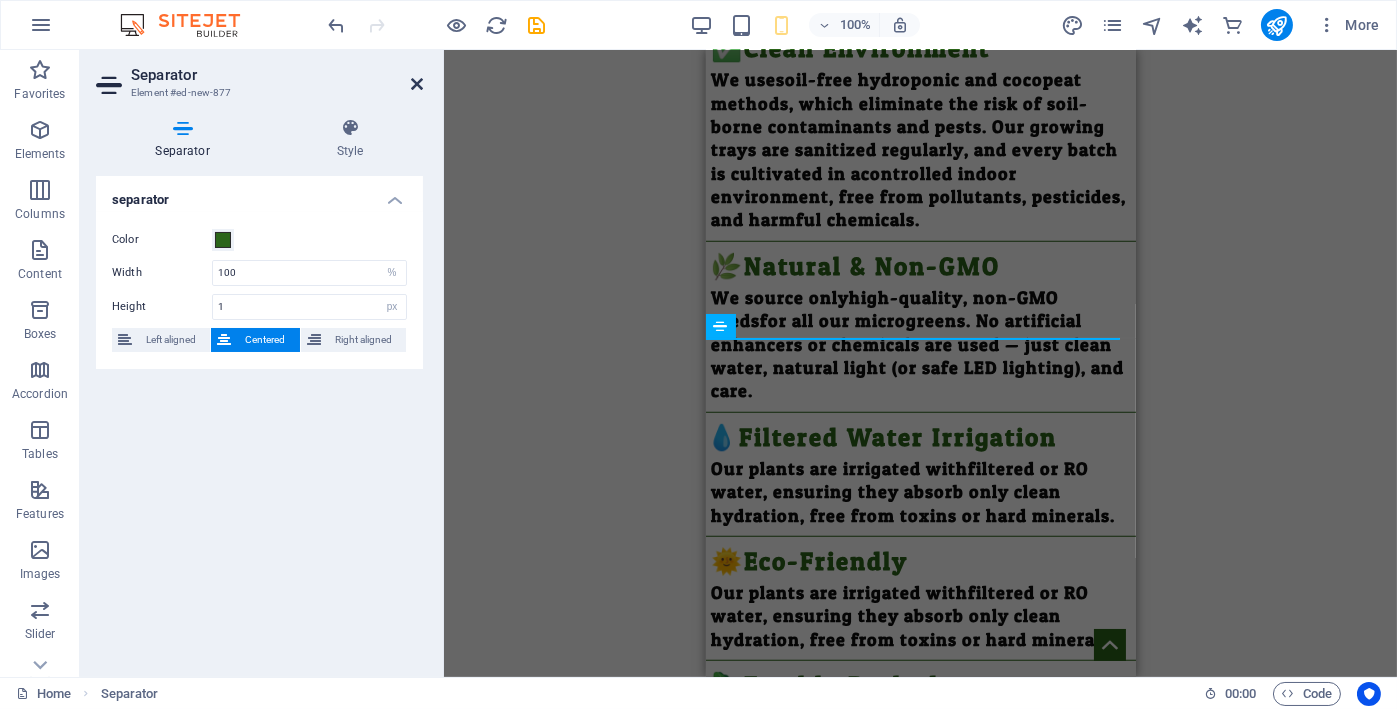 click at bounding box center [417, 84] 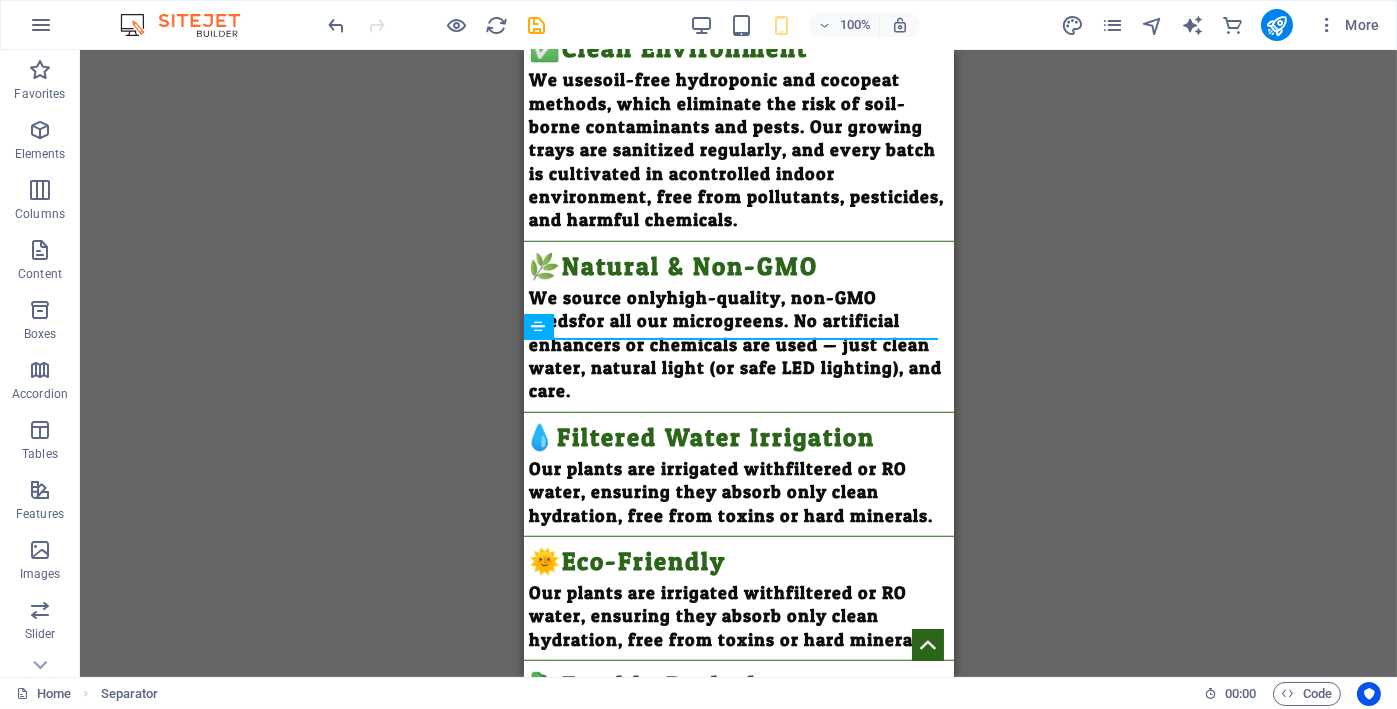 click on "Our plants are irrigated with  filtered or RO water , ensuring they absorb only clean hydration, free from toxins or hard minerals." at bounding box center [738, 616] 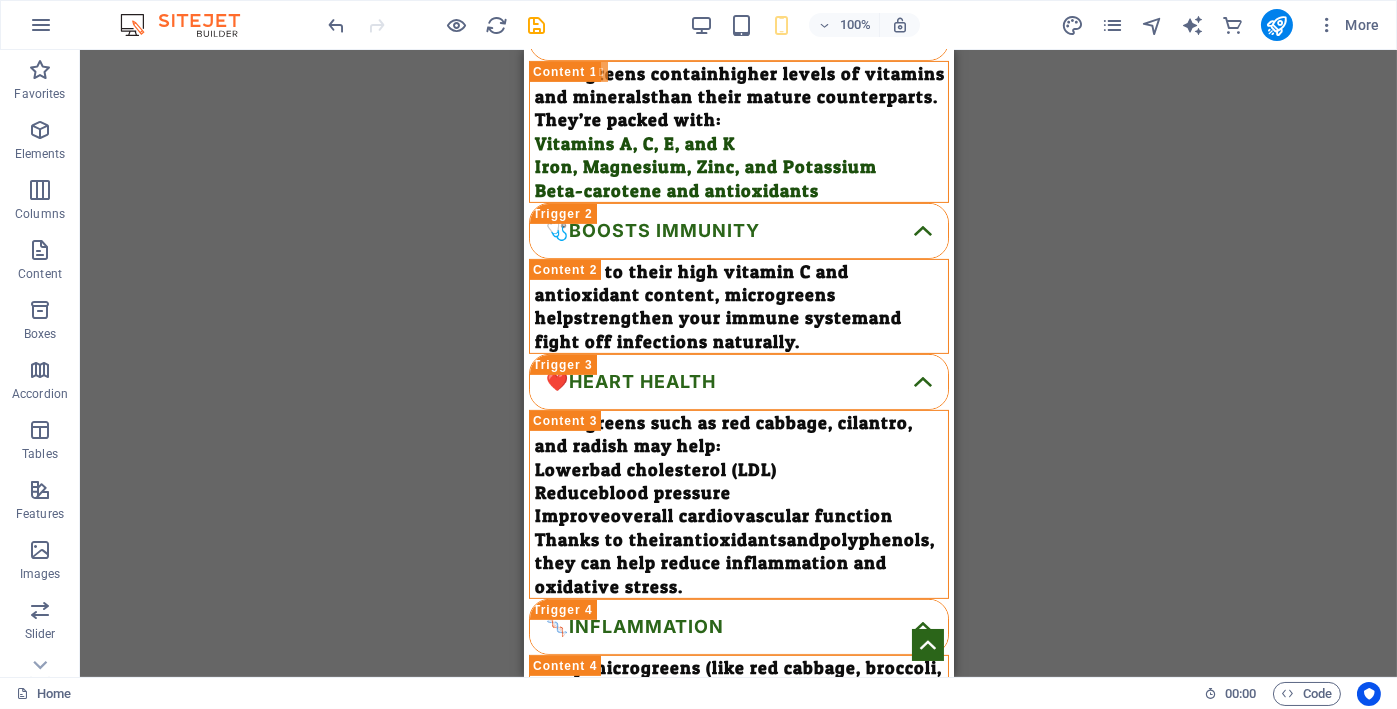 scroll, scrollTop: 701, scrollLeft: 0, axis: vertical 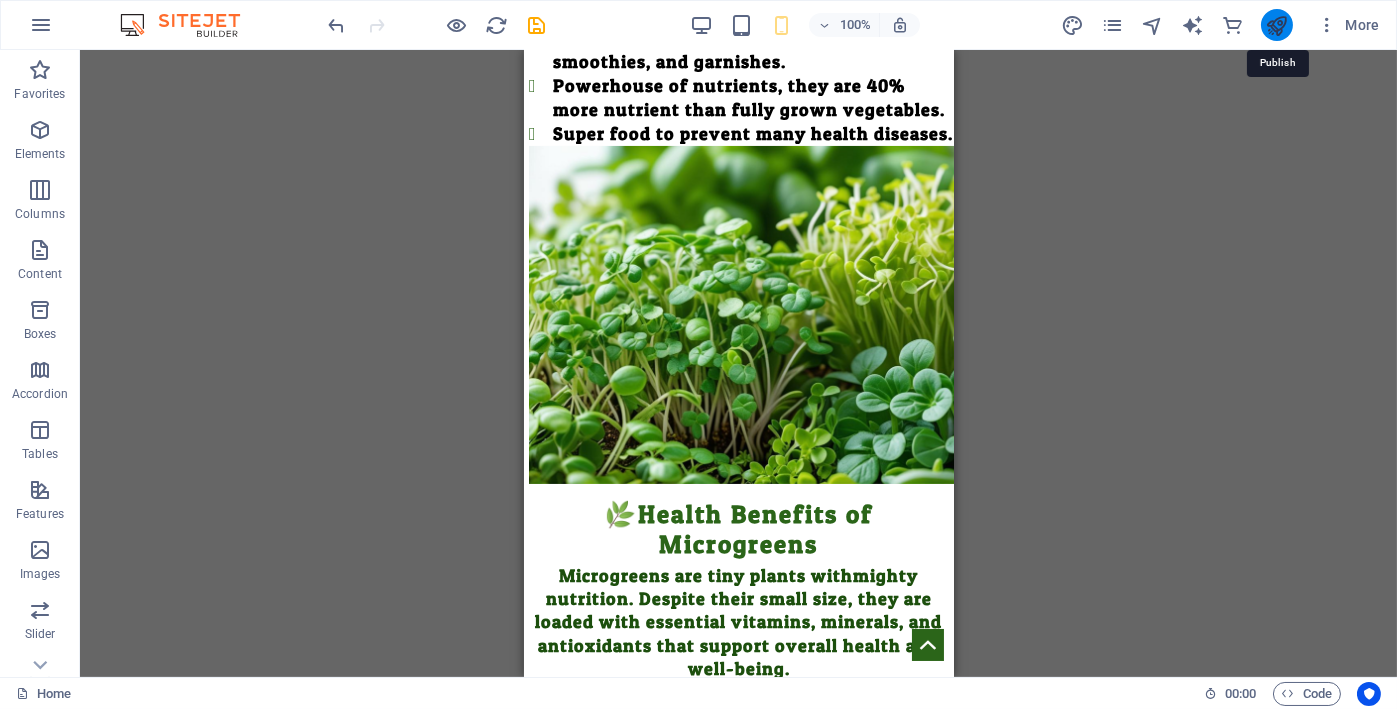 click at bounding box center [1276, 25] 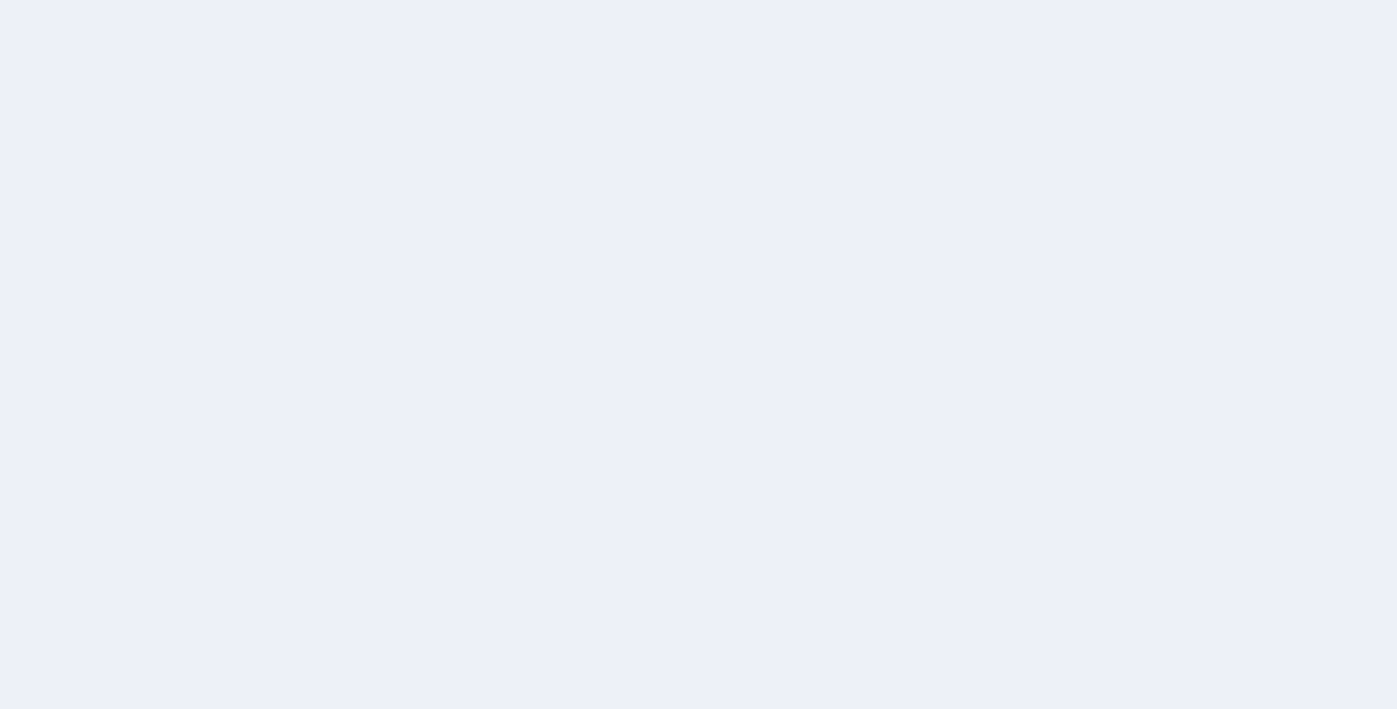 scroll, scrollTop: 0, scrollLeft: 0, axis: both 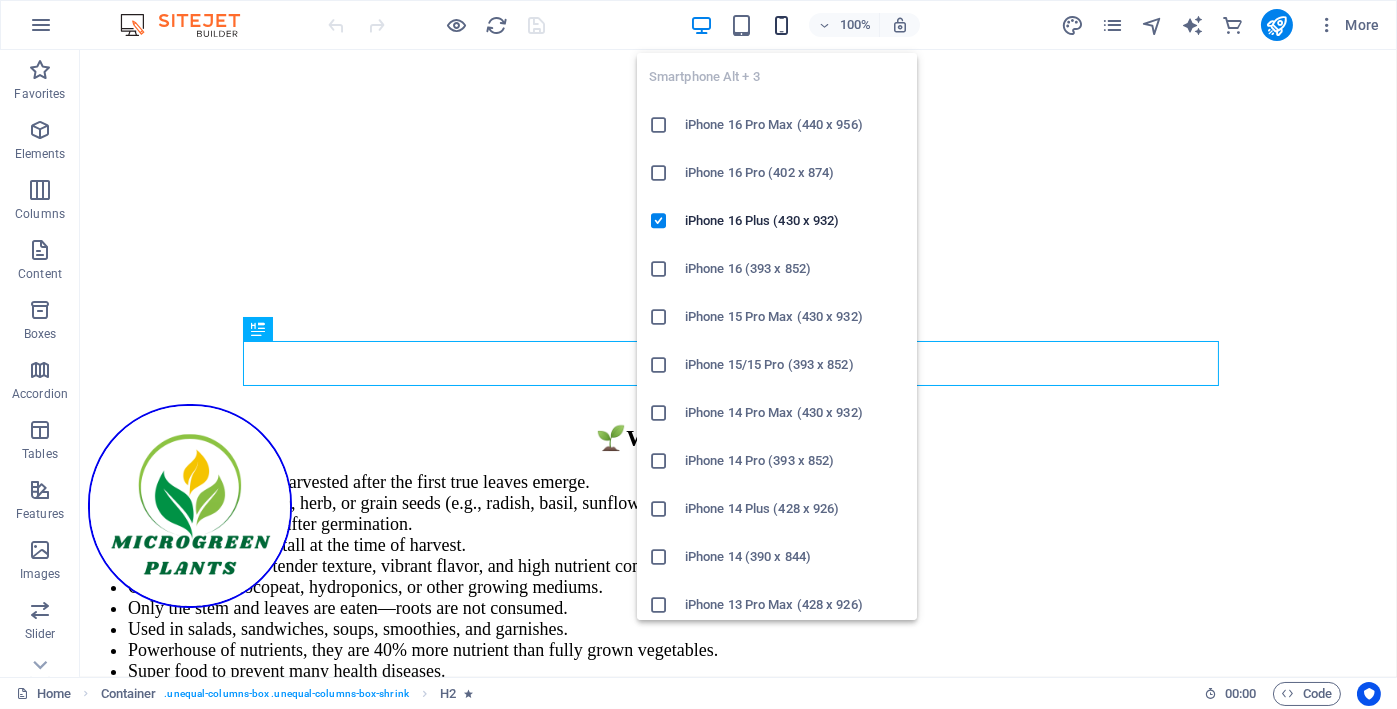 click at bounding box center (781, 25) 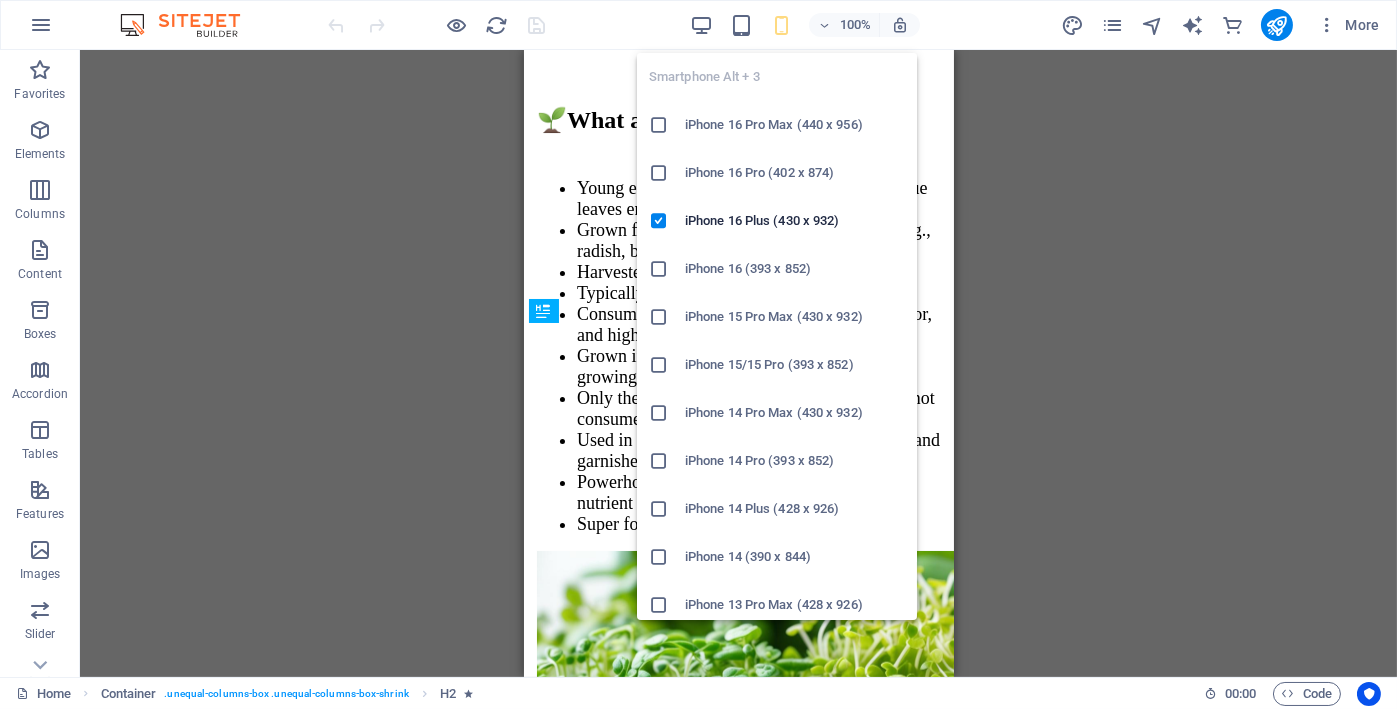 scroll, scrollTop: 34, scrollLeft: 0, axis: vertical 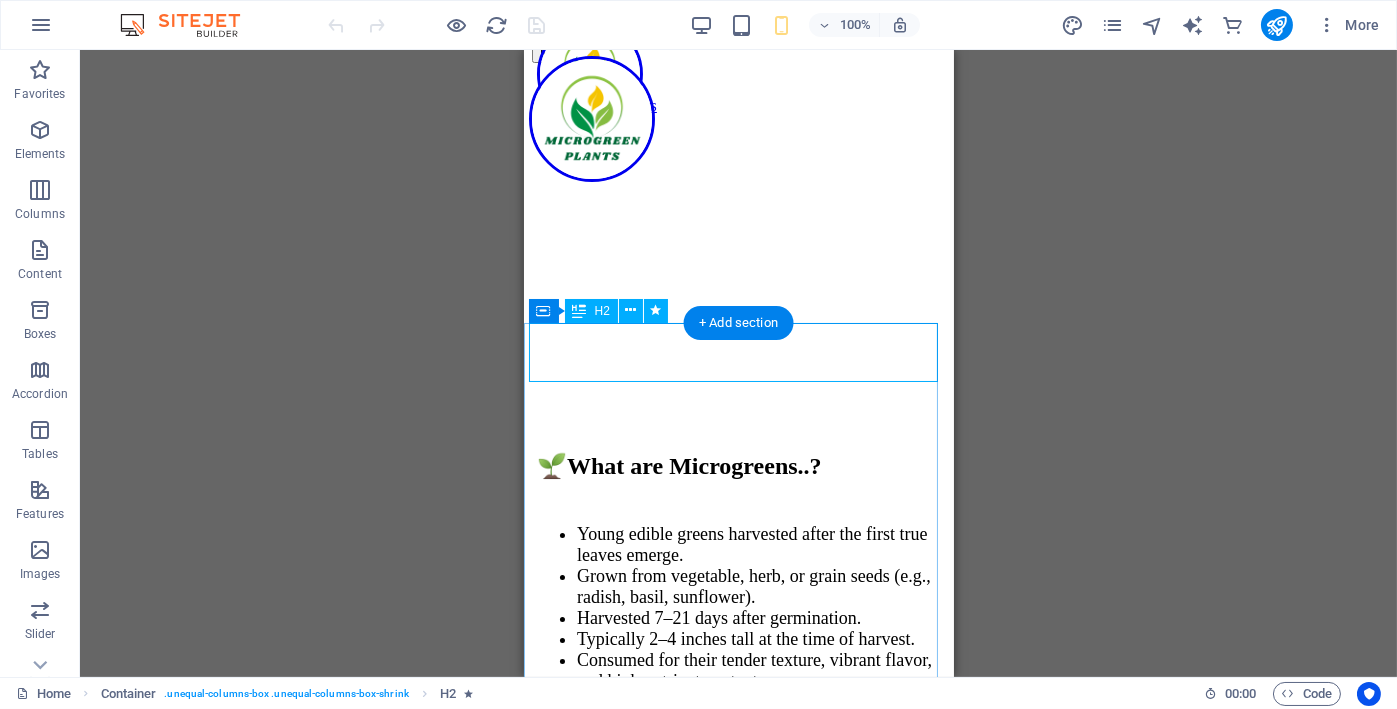 click on "🌱What are Microgreens..?" at bounding box center (740, 462) 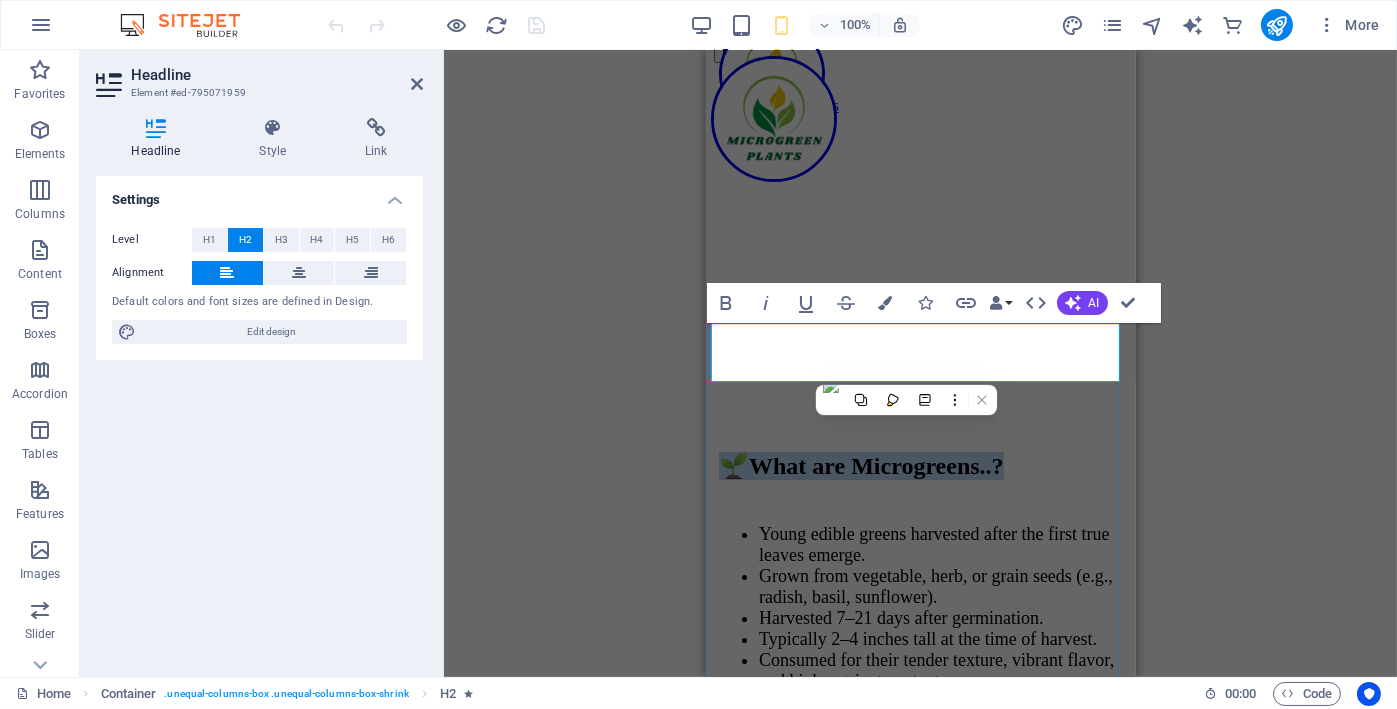 click on "🌱What are Microgreens..?" at bounding box center (922, 466) 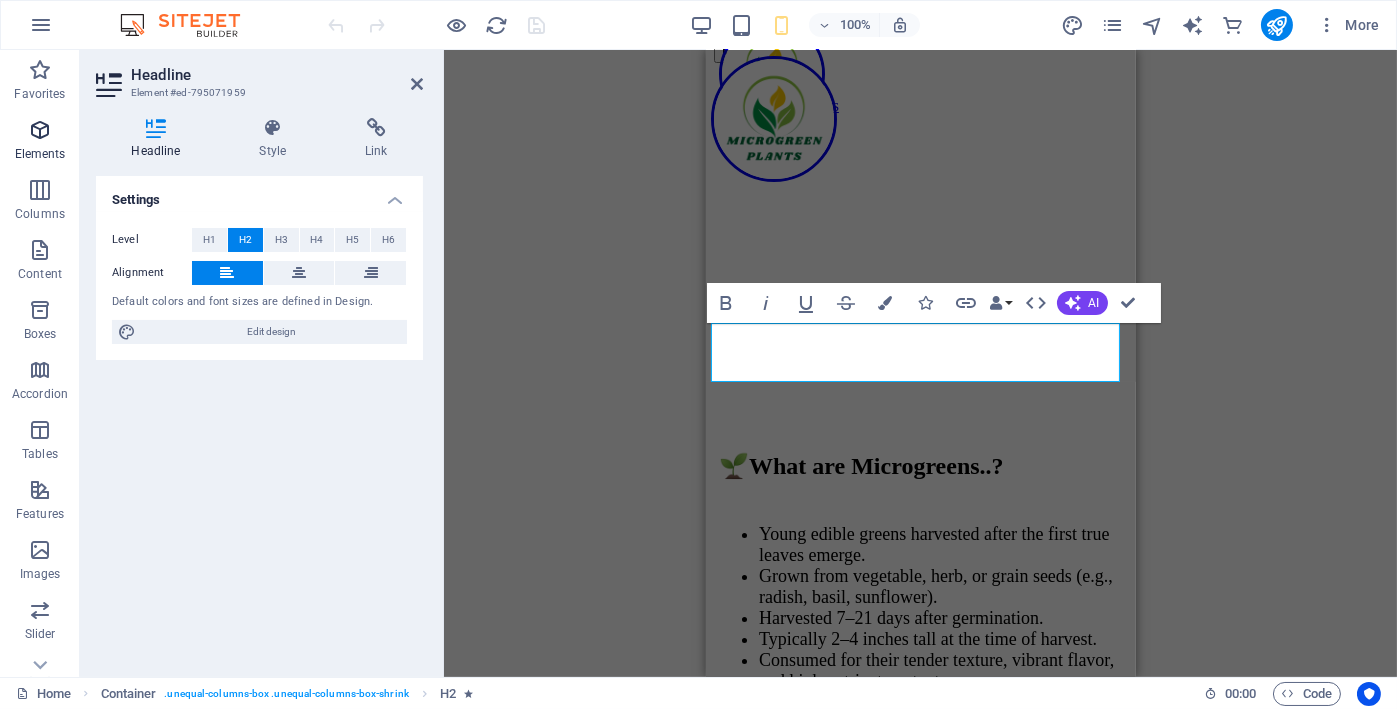 click on "Elements" at bounding box center (40, 154) 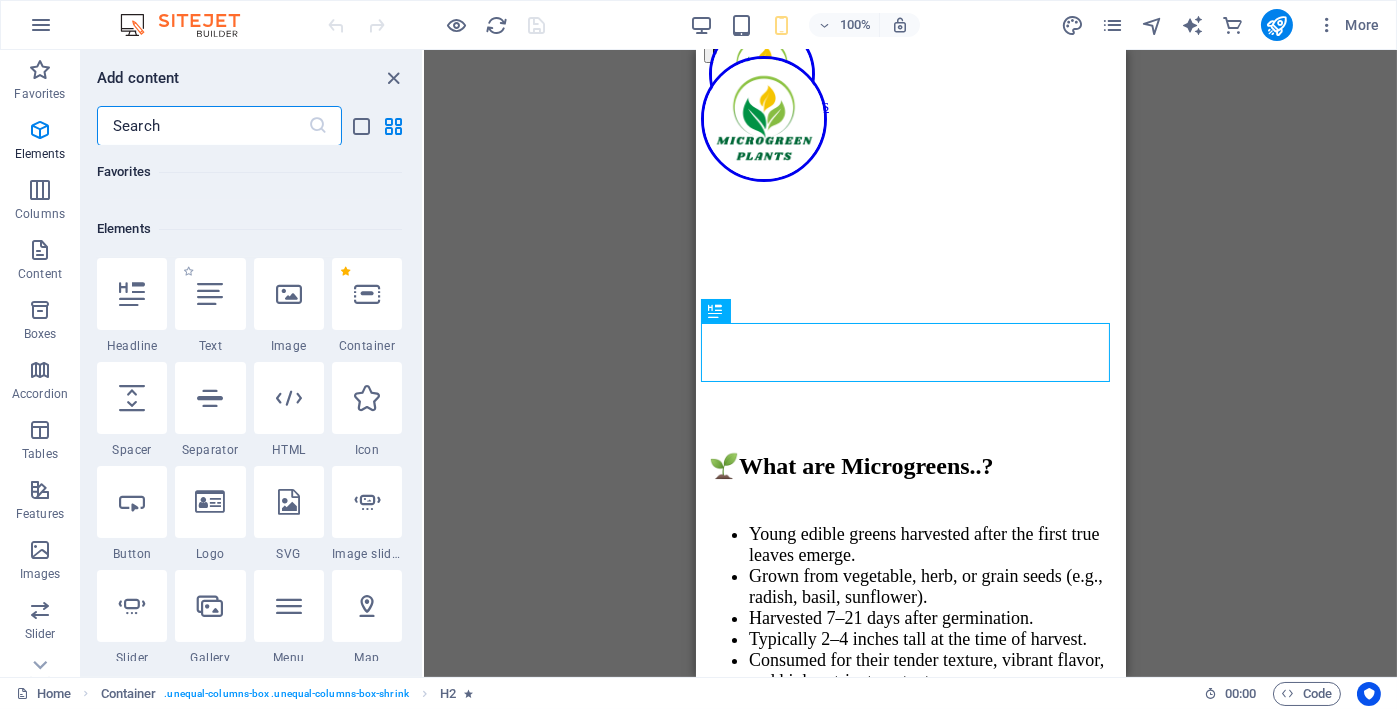 scroll, scrollTop: 376, scrollLeft: 0, axis: vertical 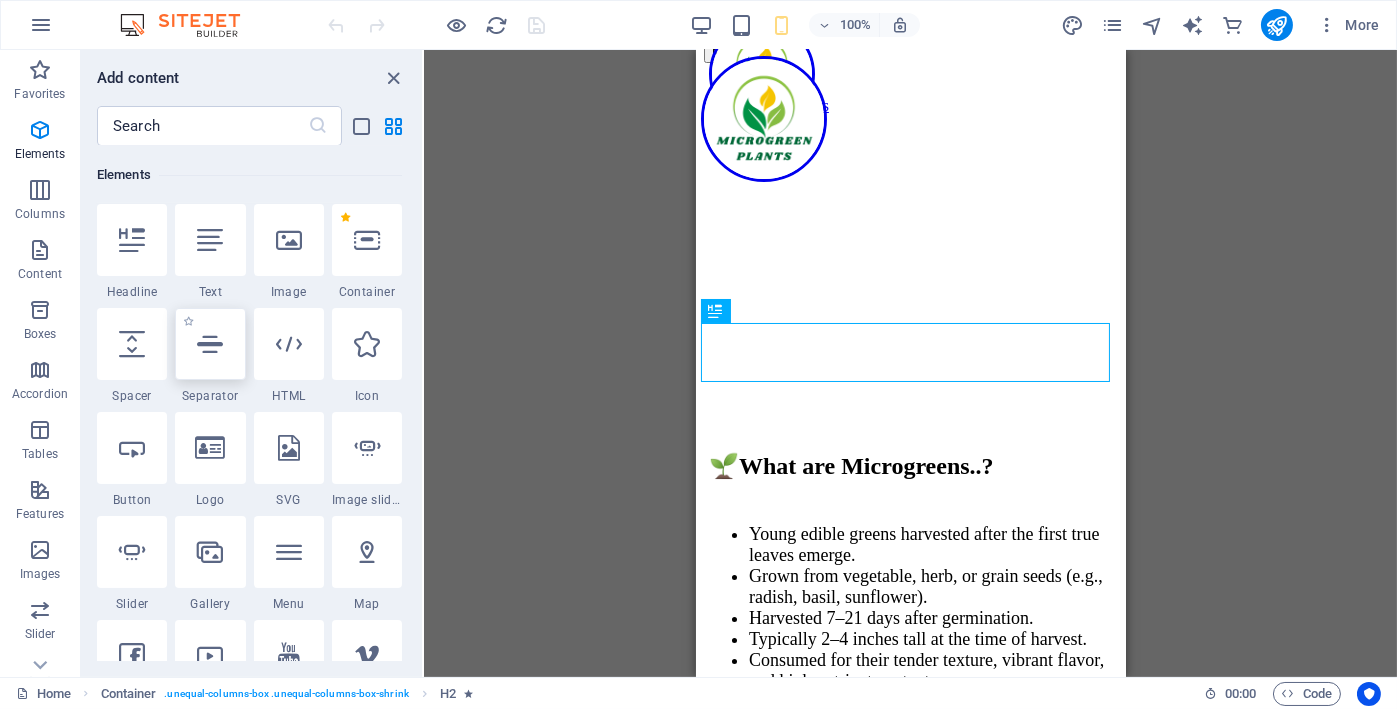 click at bounding box center (210, 344) 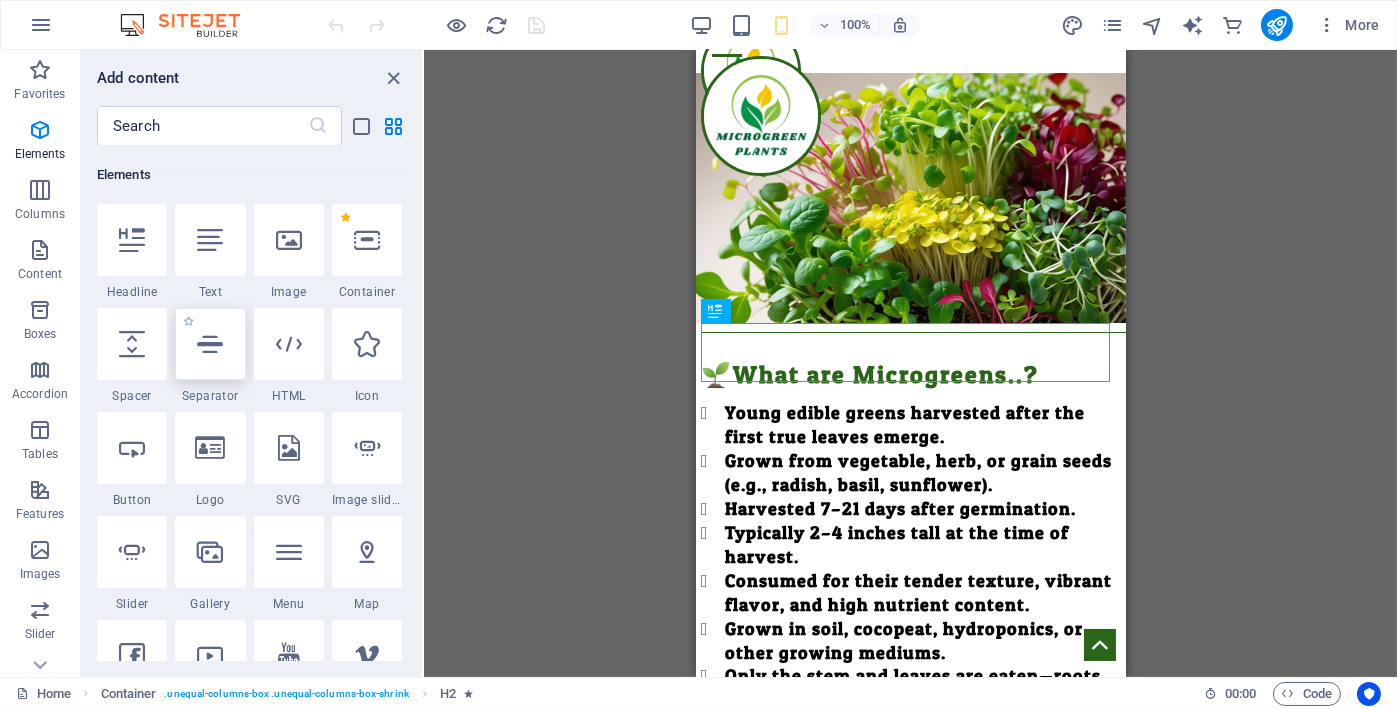 select on "%" 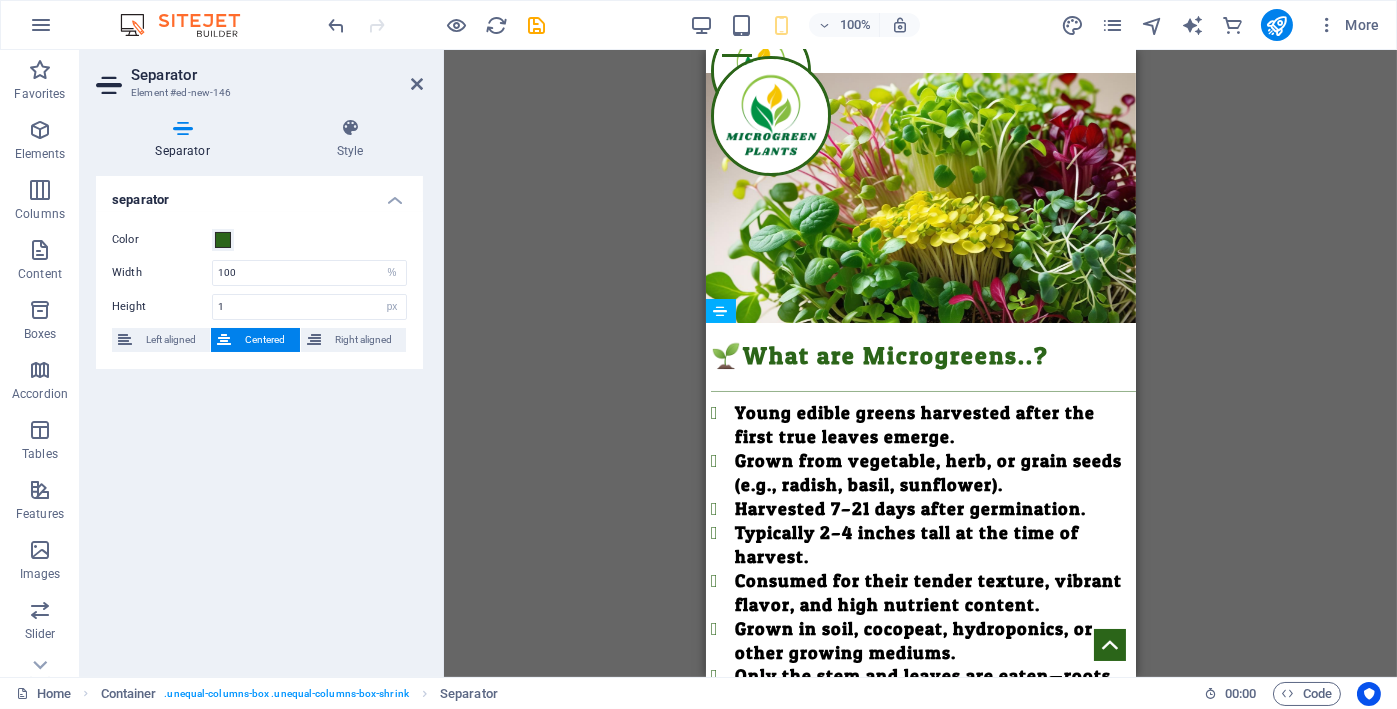 drag, startPoint x: 843, startPoint y: 335, endPoint x: 846, endPoint y: 372, distance: 37.12142 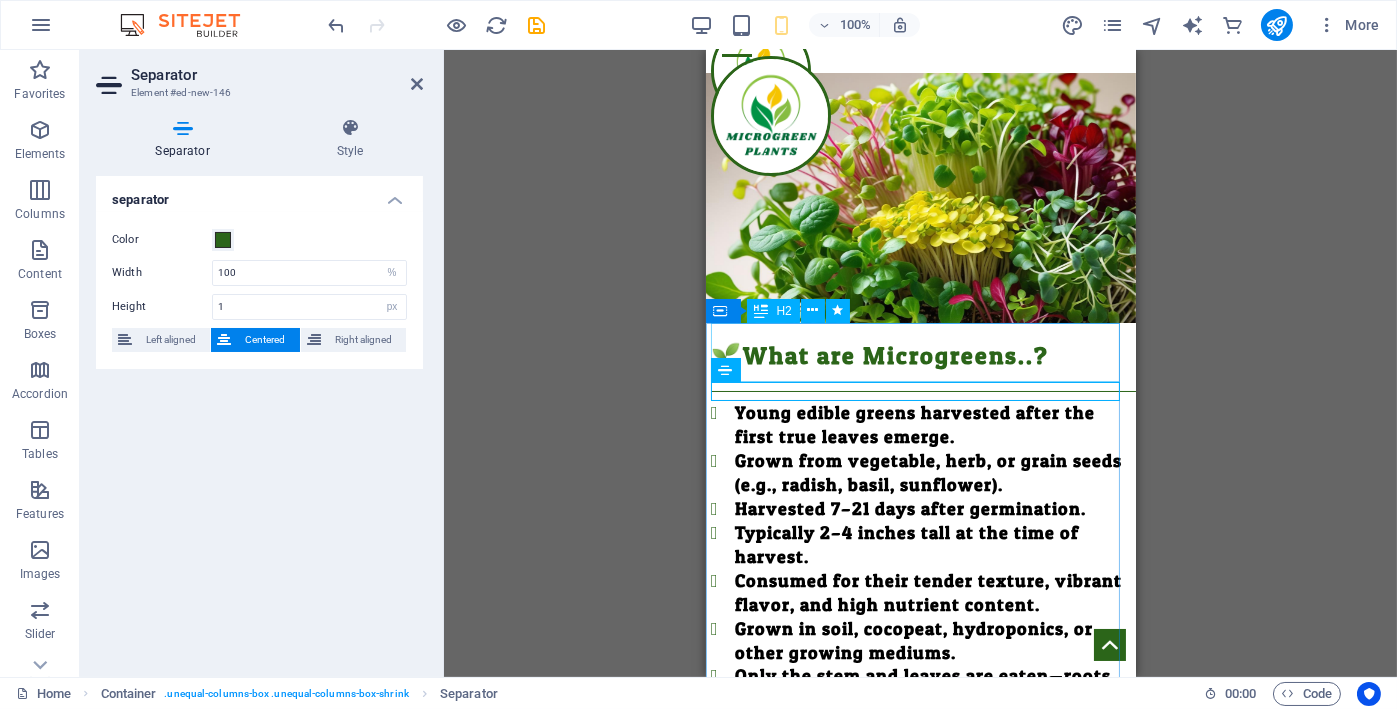 click on "🌱What are Microgreens..?" at bounding box center [922, 352] 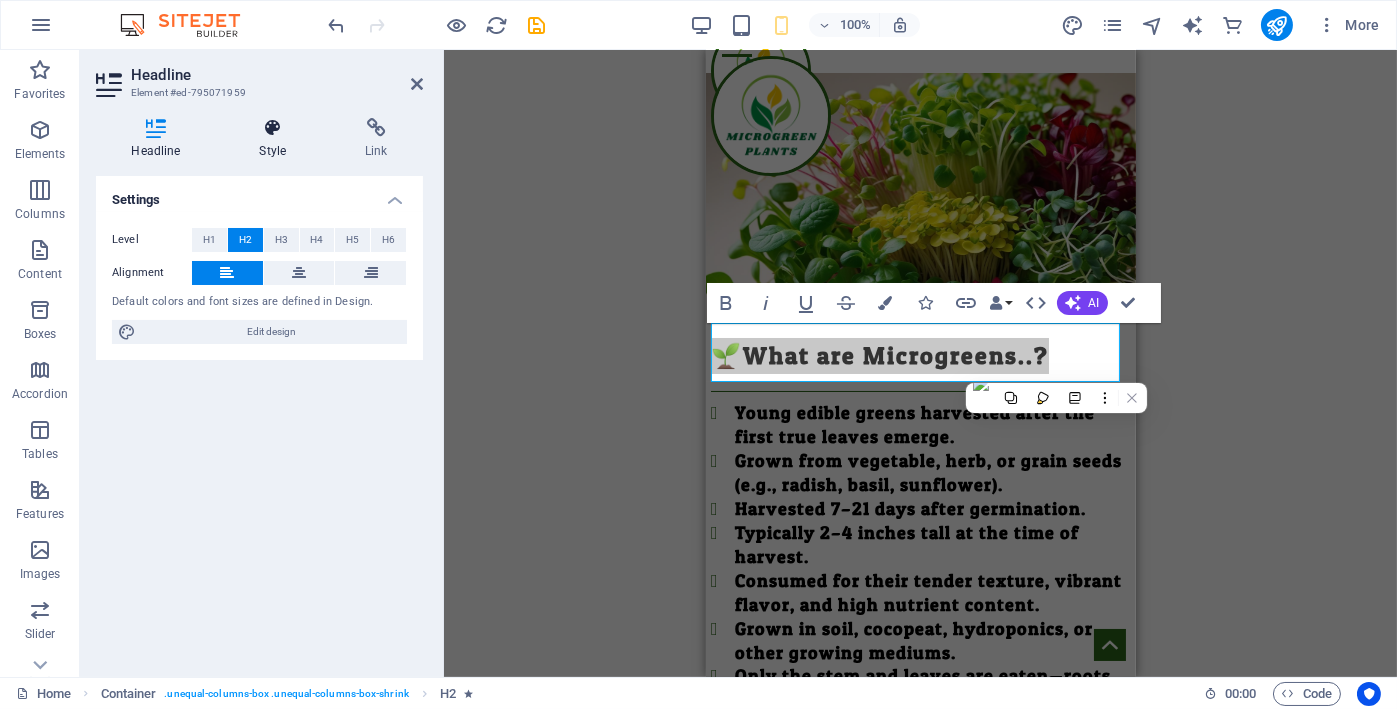 click on "Style" at bounding box center [277, 139] 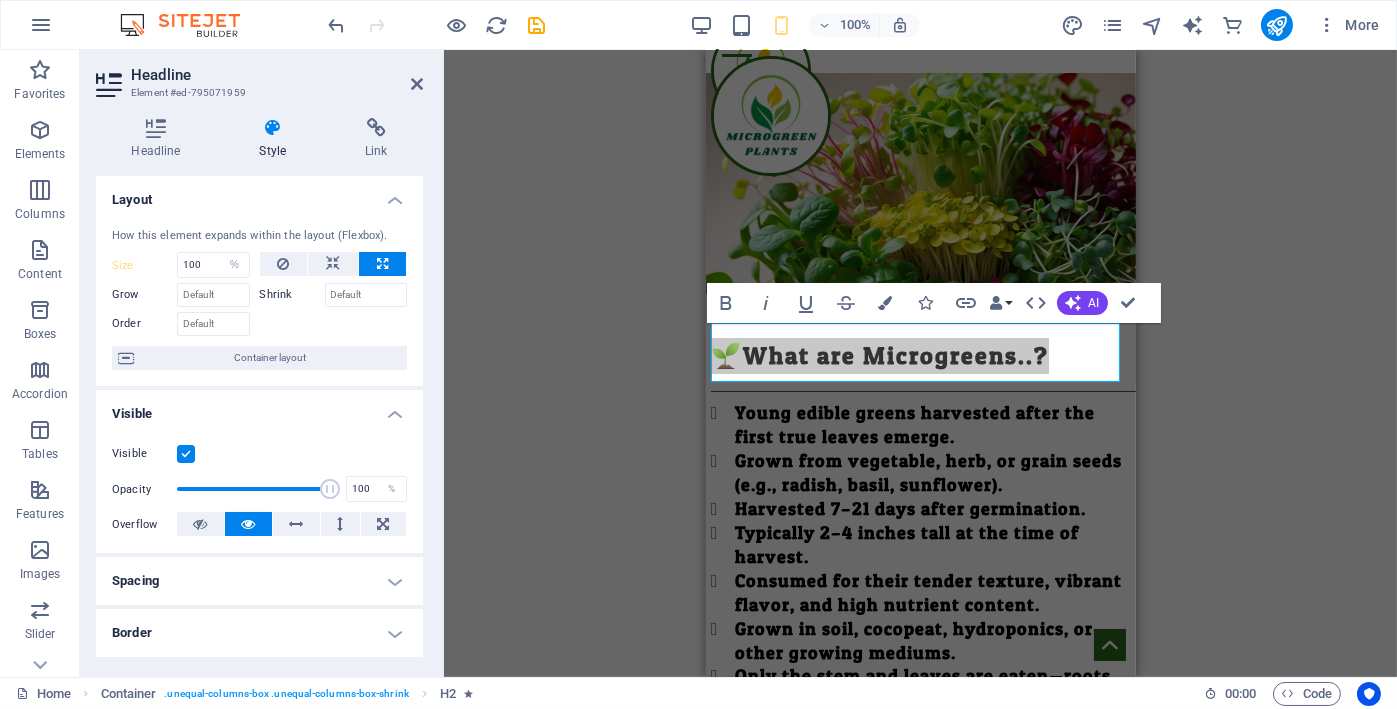 click on "Spacing" at bounding box center [259, 581] 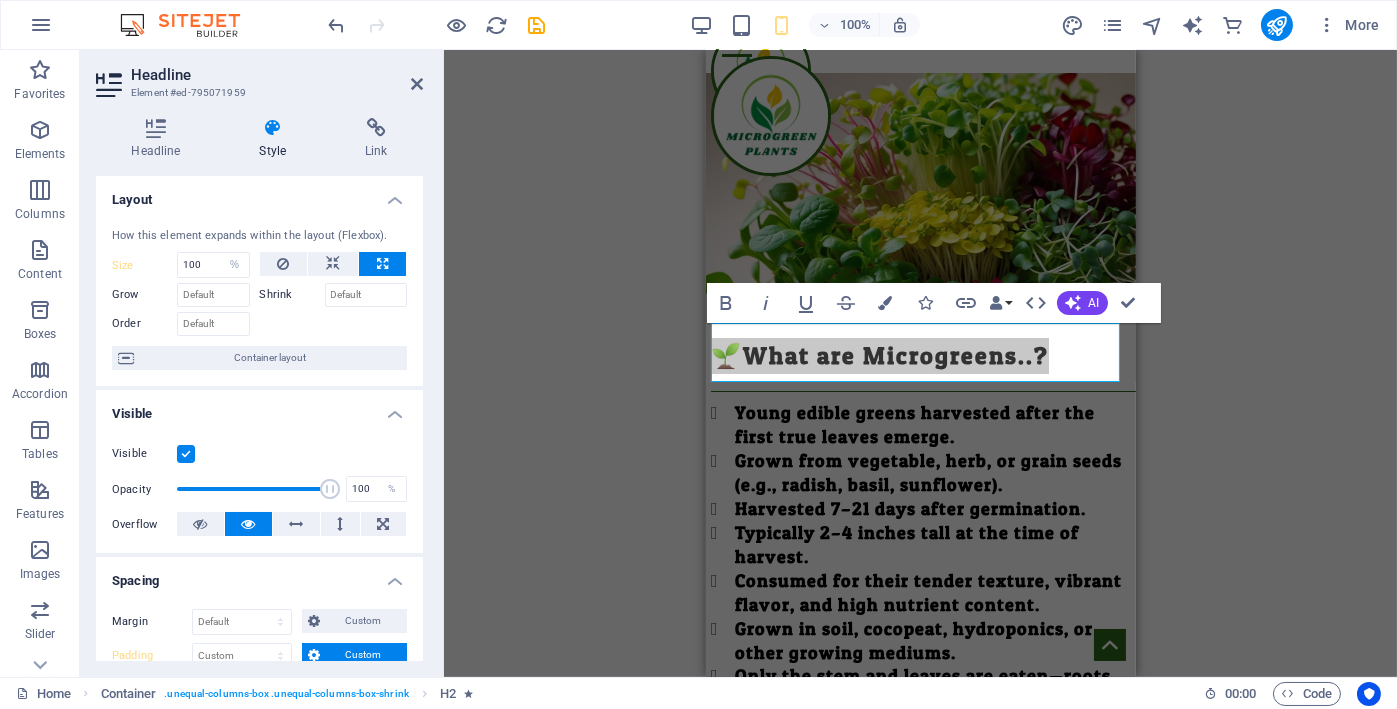 scroll, scrollTop: 166, scrollLeft: 0, axis: vertical 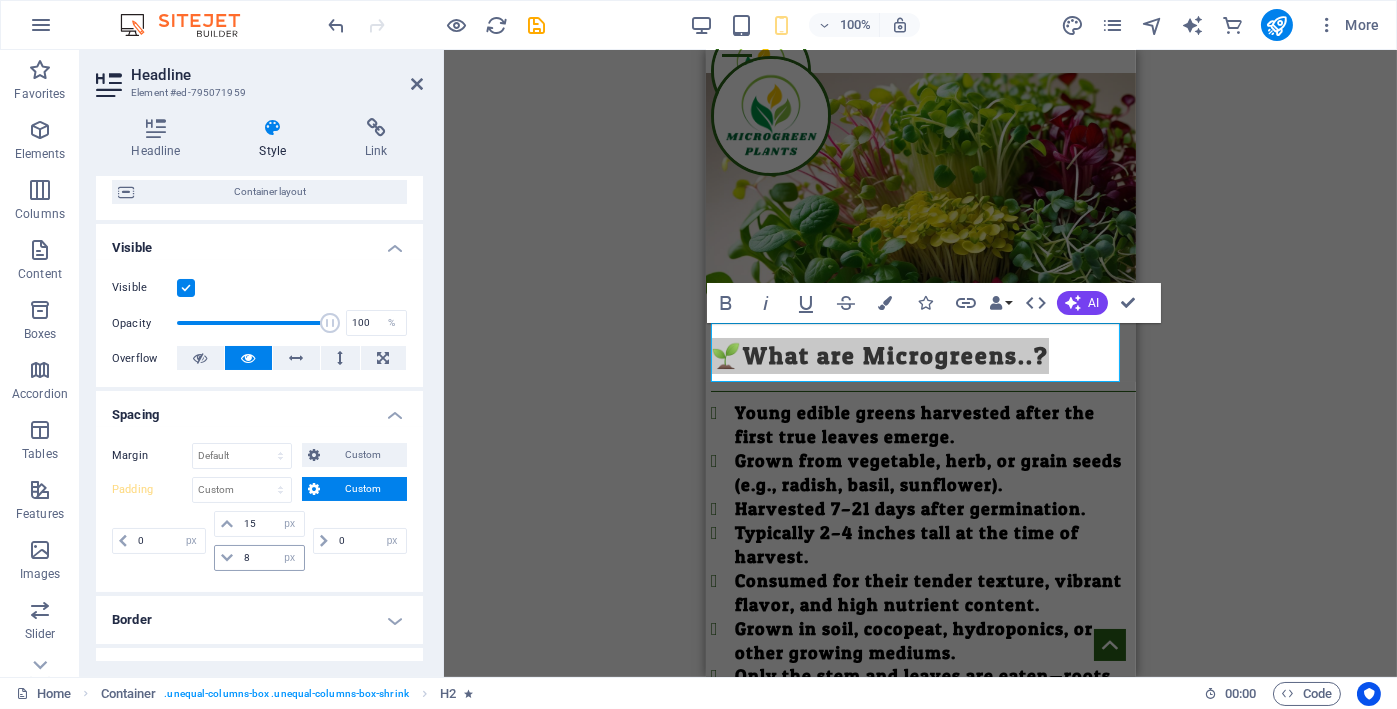 click on "8 px rem % vh vw" at bounding box center [259, 558] 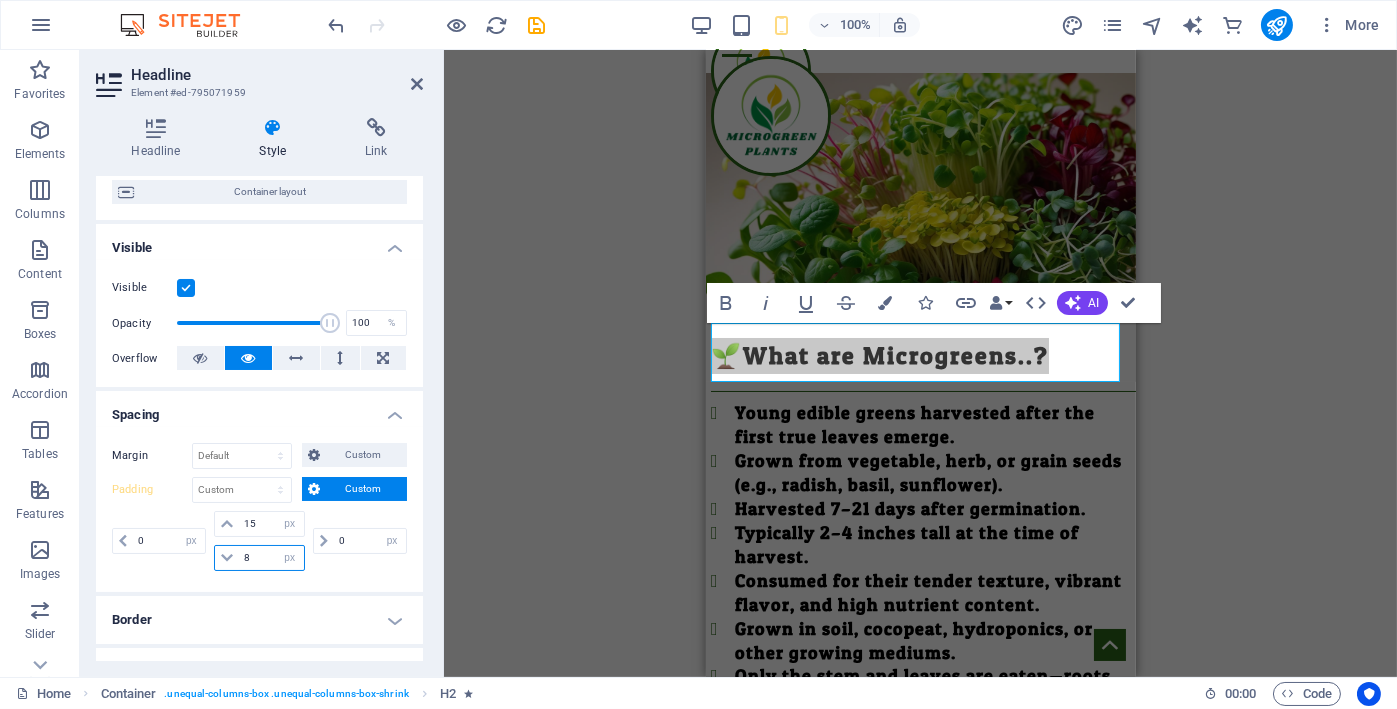 click on "8" at bounding box center (271, 558) 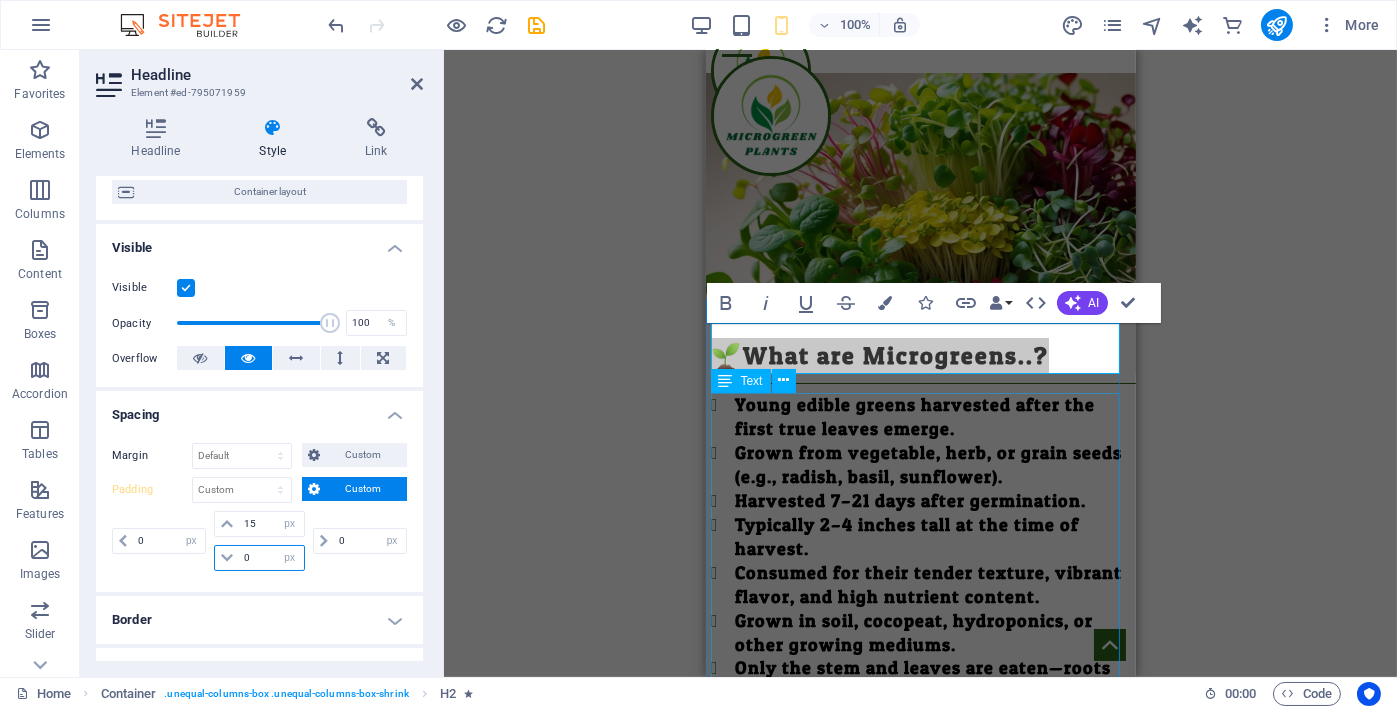 type on "0" 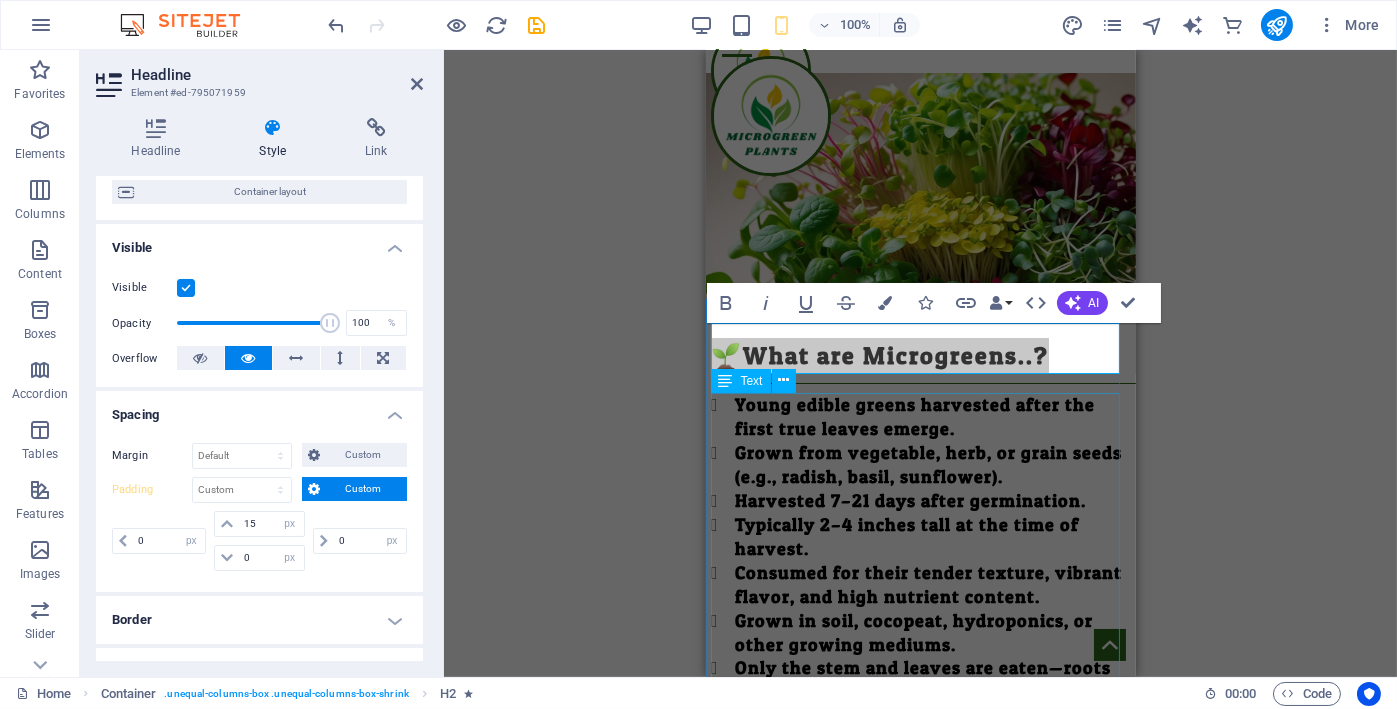 click on "Young edible greens harvested after the first true leaves emerge. Grown from vegetable, herb, or grain seeds (e.g., radish, basil, sunflower). Harvested 7–21 days after germination. Typically 2–4 inches tall at the time of harvest. Consumed for their tender texture, vibrant flavor, and high nutrient content. Grown in soil, cocopeat, hydroponics, or other growing mediums. Only the stem and leaves are eaten—roots are not consumed. Used in salads, sandwiches, soups, smoothies, and garnishes. Powerhouse of nutrients, they are 40% more nutrient than fully grown vegetables. Super food to prevent many health diseases." at bounding box center [922, 608] 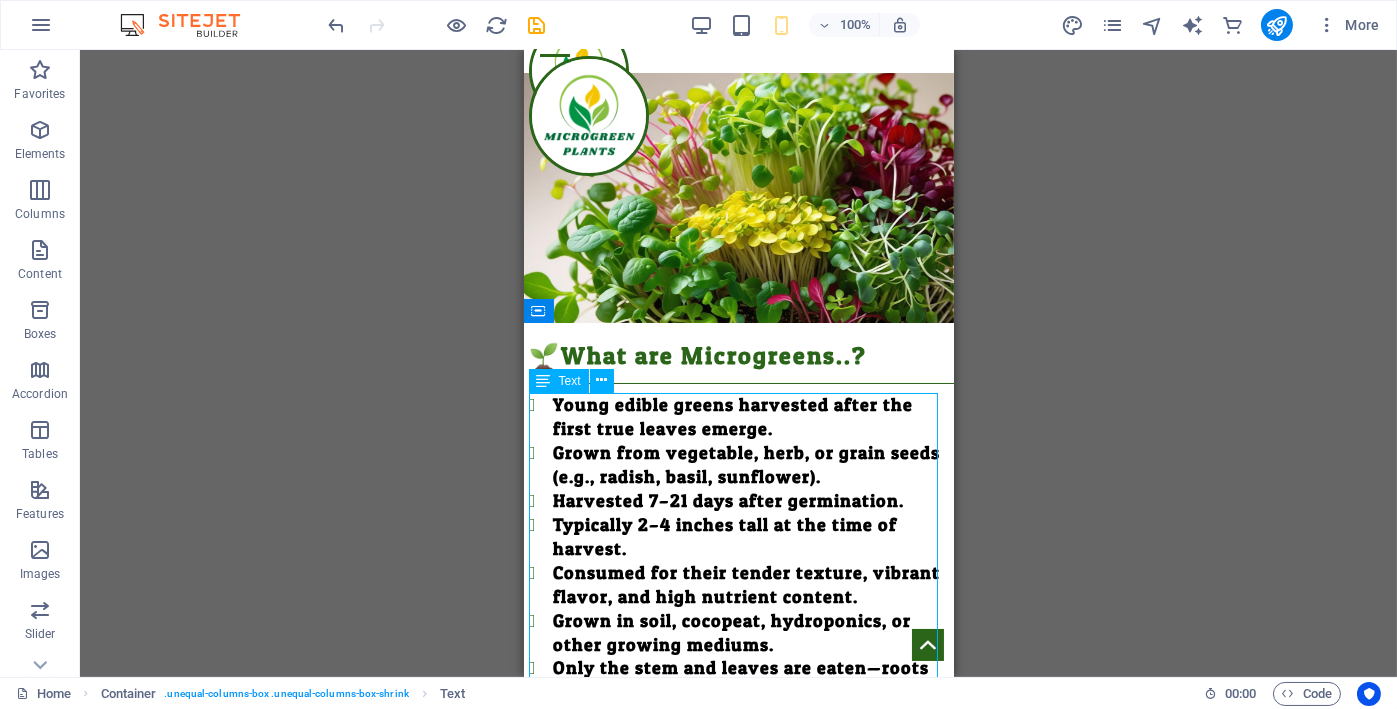 click on "Young edible greens harvested after the first true leaves emerge. Grown from vegetable, herb, or grain seeds (e.g., radish, basil, sunflower). Harvested 7–21 days after germination. Typically 2–4 inches tall at the time of harvest. Consumed for their tender texture, vibrant flavor, and high nutrient content. Grown in soil, cocopeat, hydroponics, or other growing mediums. Only the stem and leaves are eaten—roots are not consumed. Used in salads, sandwiches, soups, smoothies, and garnishes. Powerhouse of nutrients, they are 40% more nutrient than fully grown vegetables. Super food to prevent many health diseases." at bounding box center [740, 608] 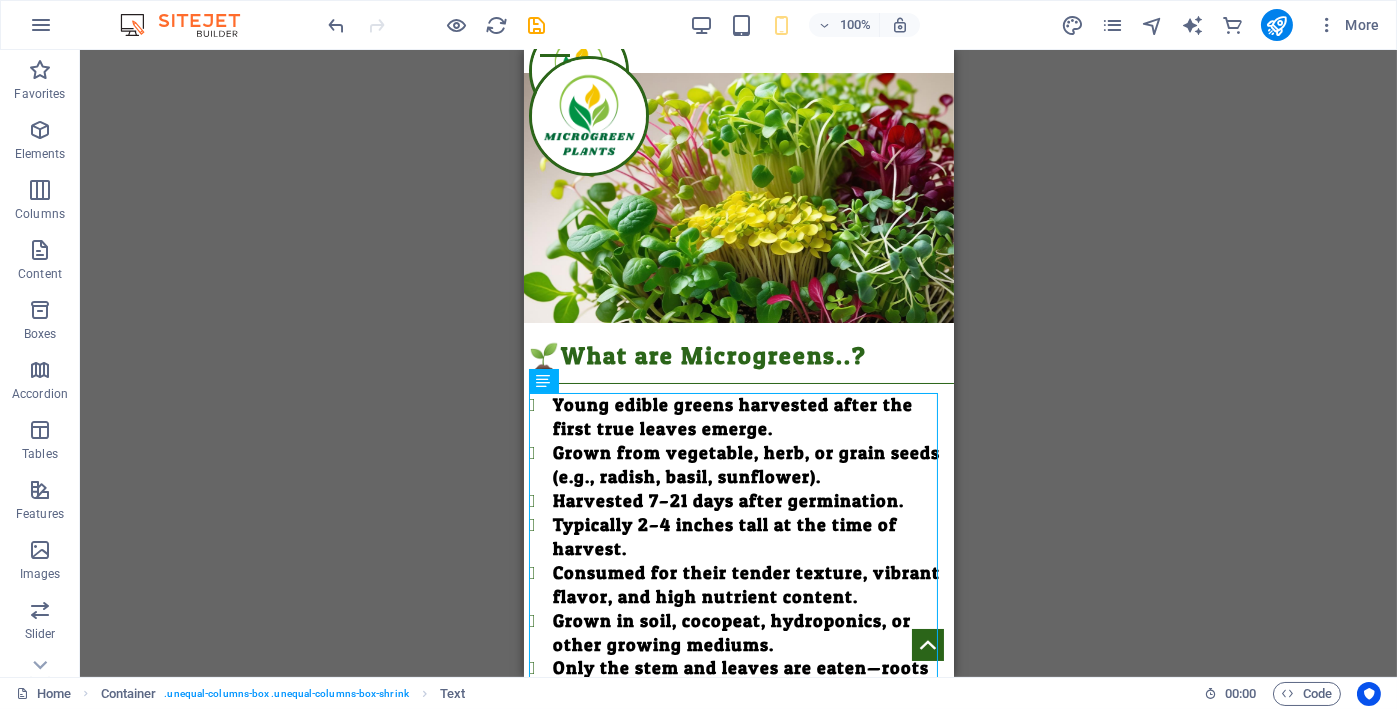 click at bounding box center (738, 198) 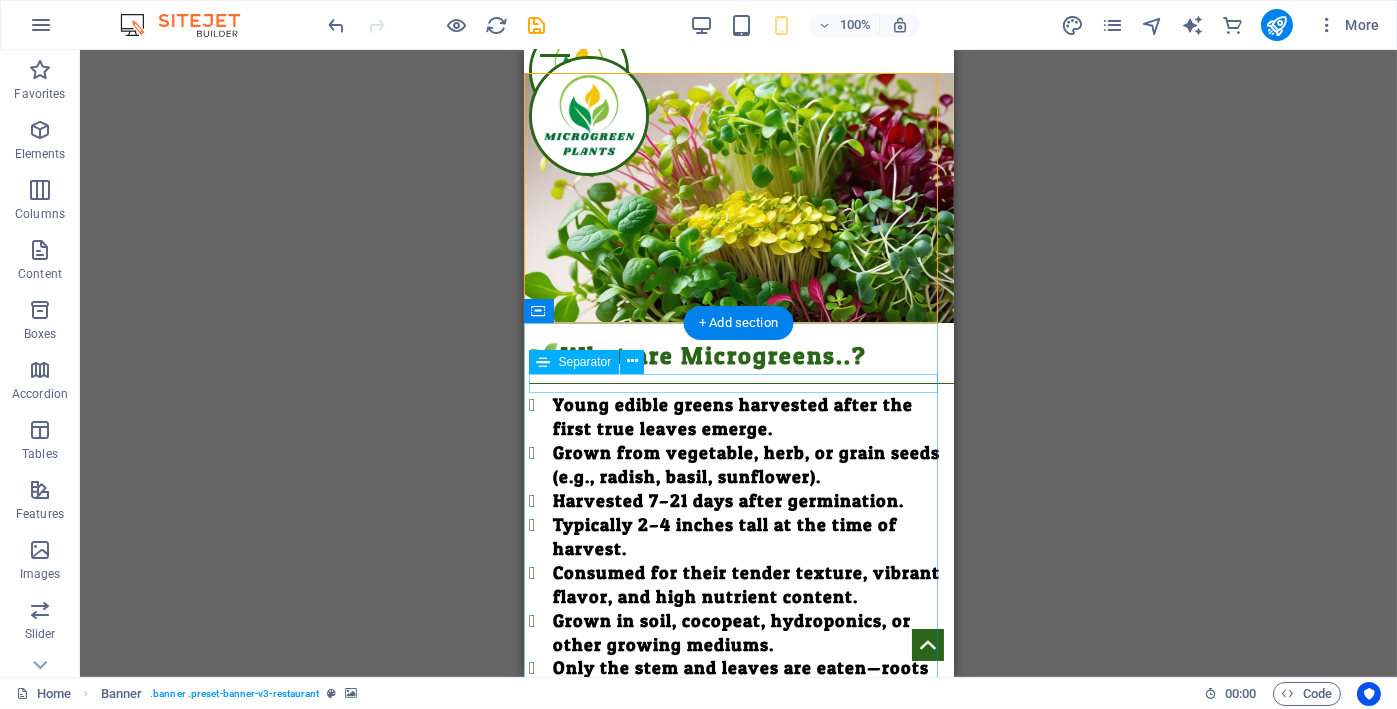click at bounding box center [740, 383] 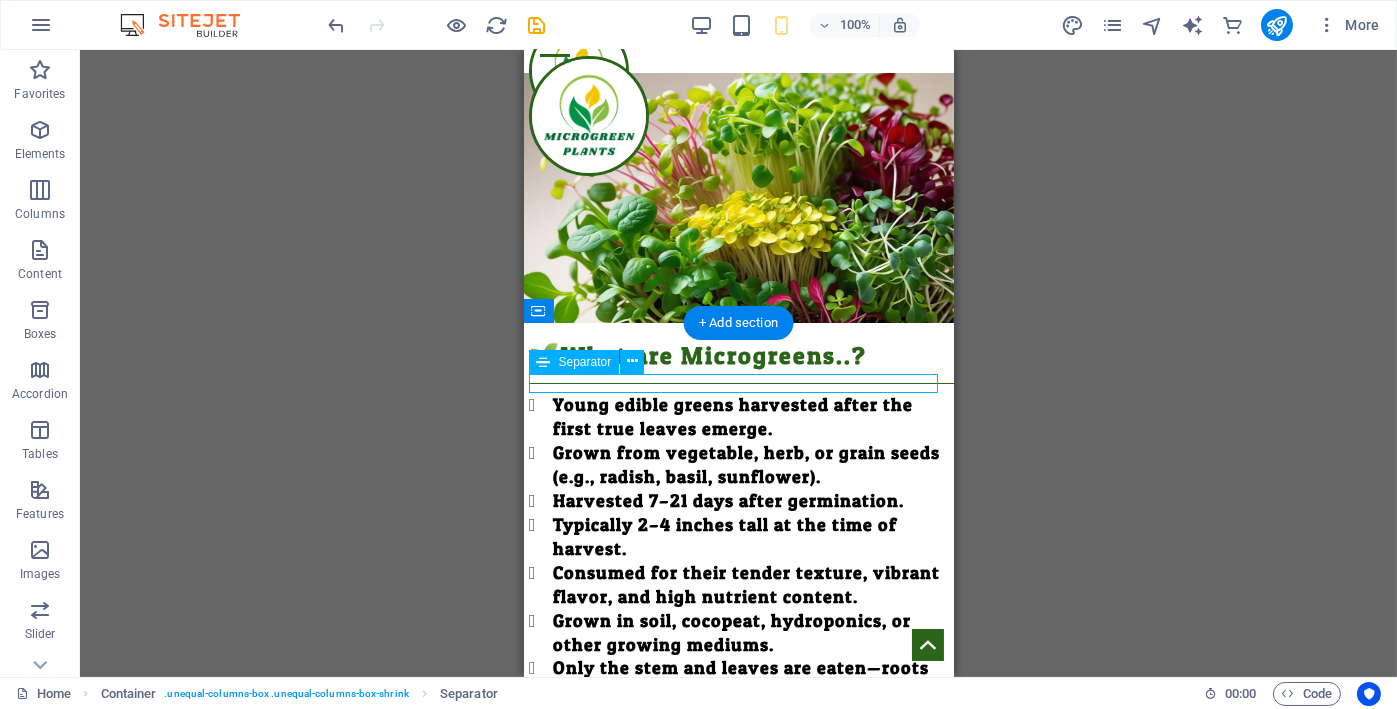 click at bounding box center (740, 383) 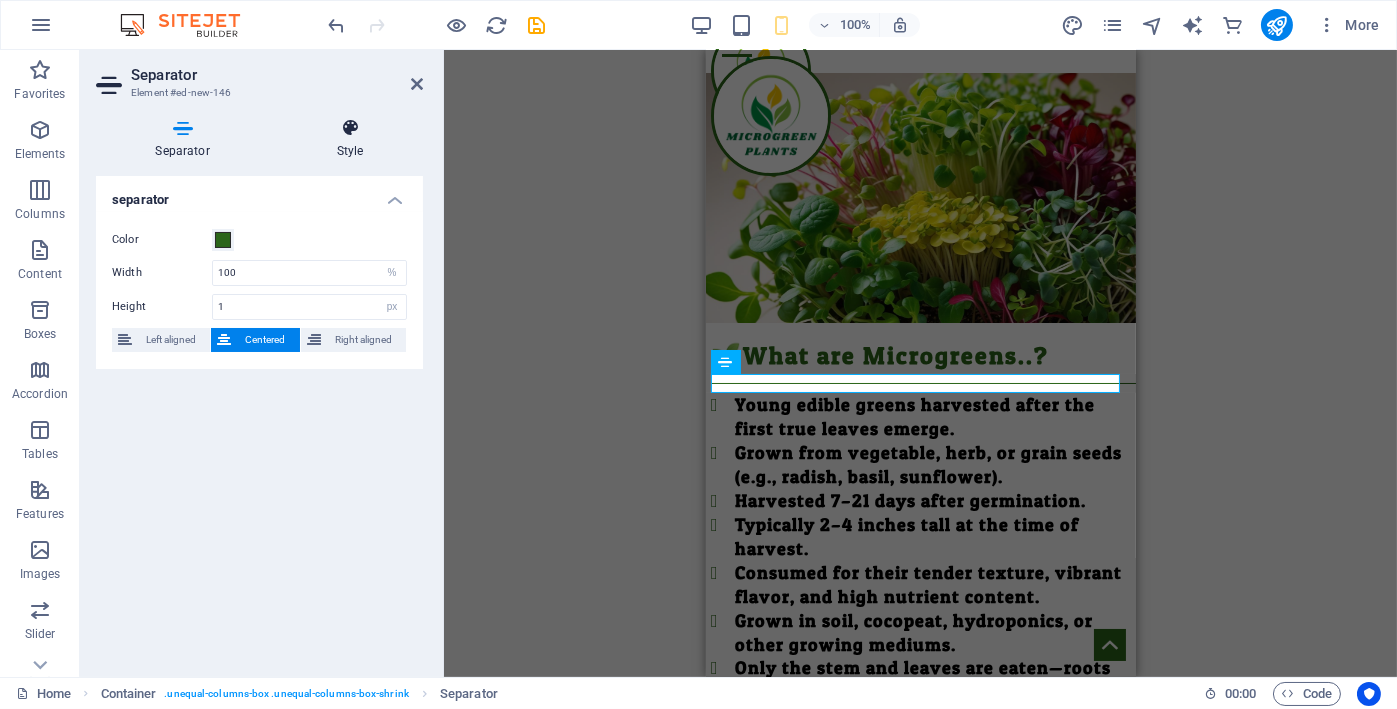 click on "Style" at bounding box center (350, 139) 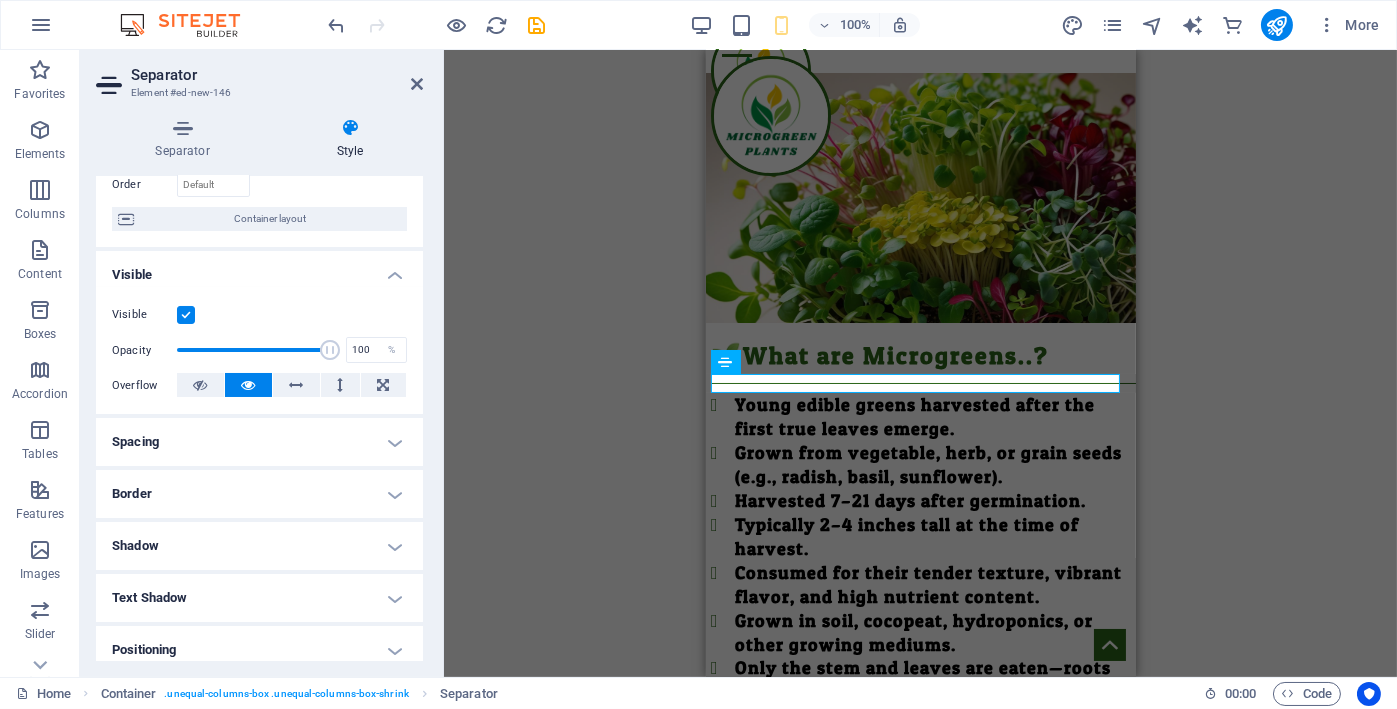 scroll, scrollTop: 166, scrollLeft: 0, axis: vertical 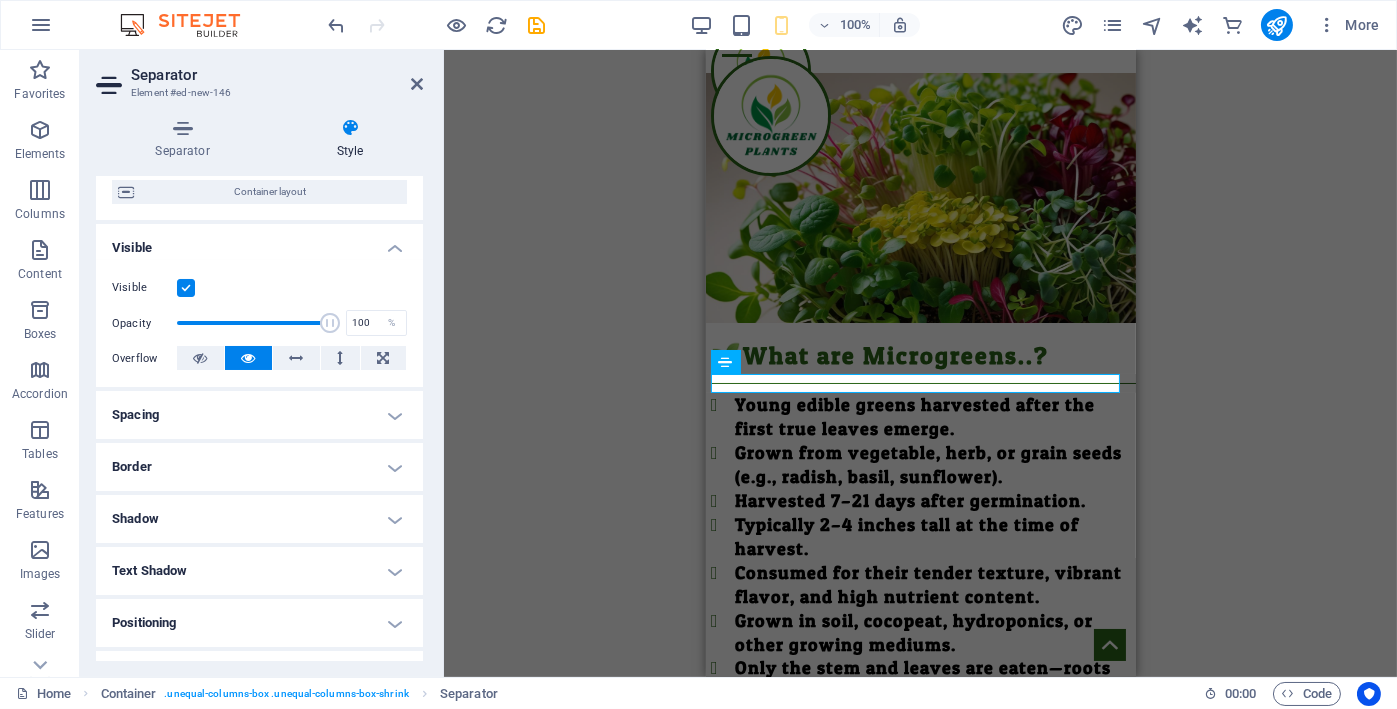 click on "Spacing" at bounding box center [259, 415] 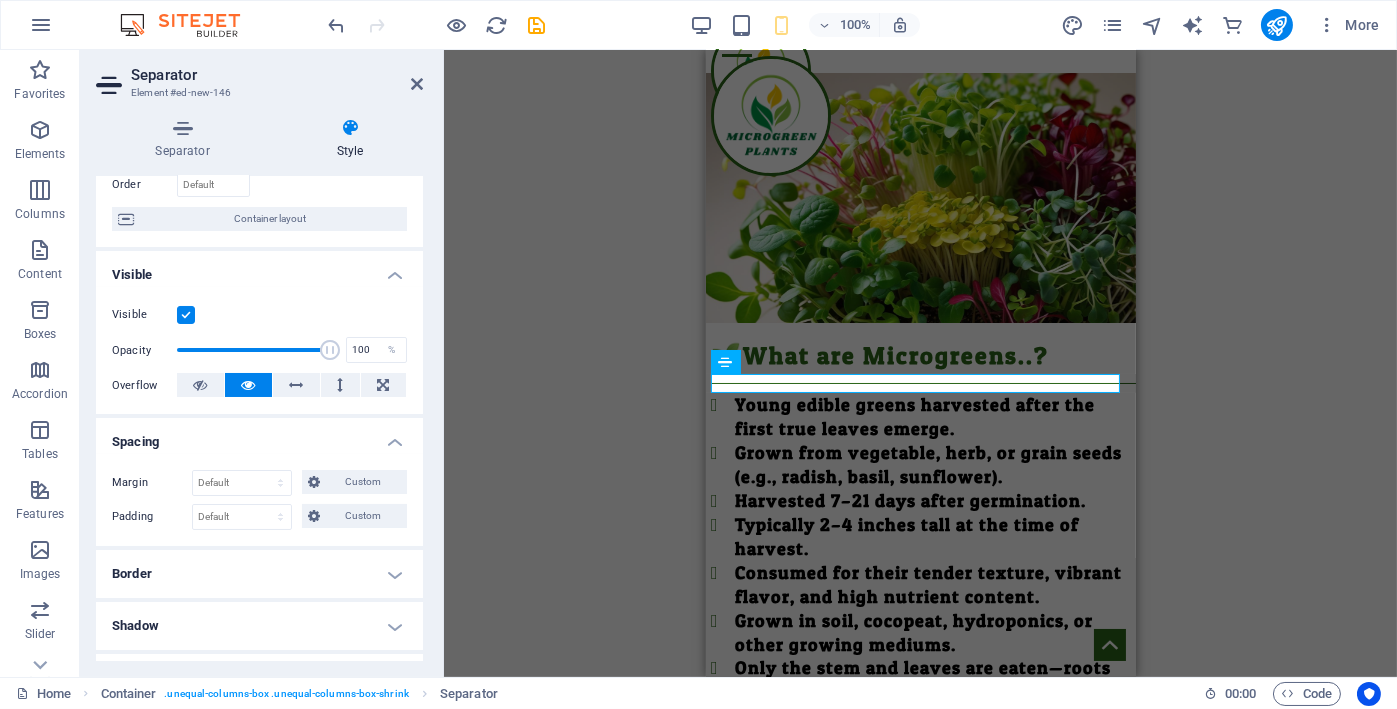 scroll, scrollTop: 0, scrollLeft: 0, axis: both 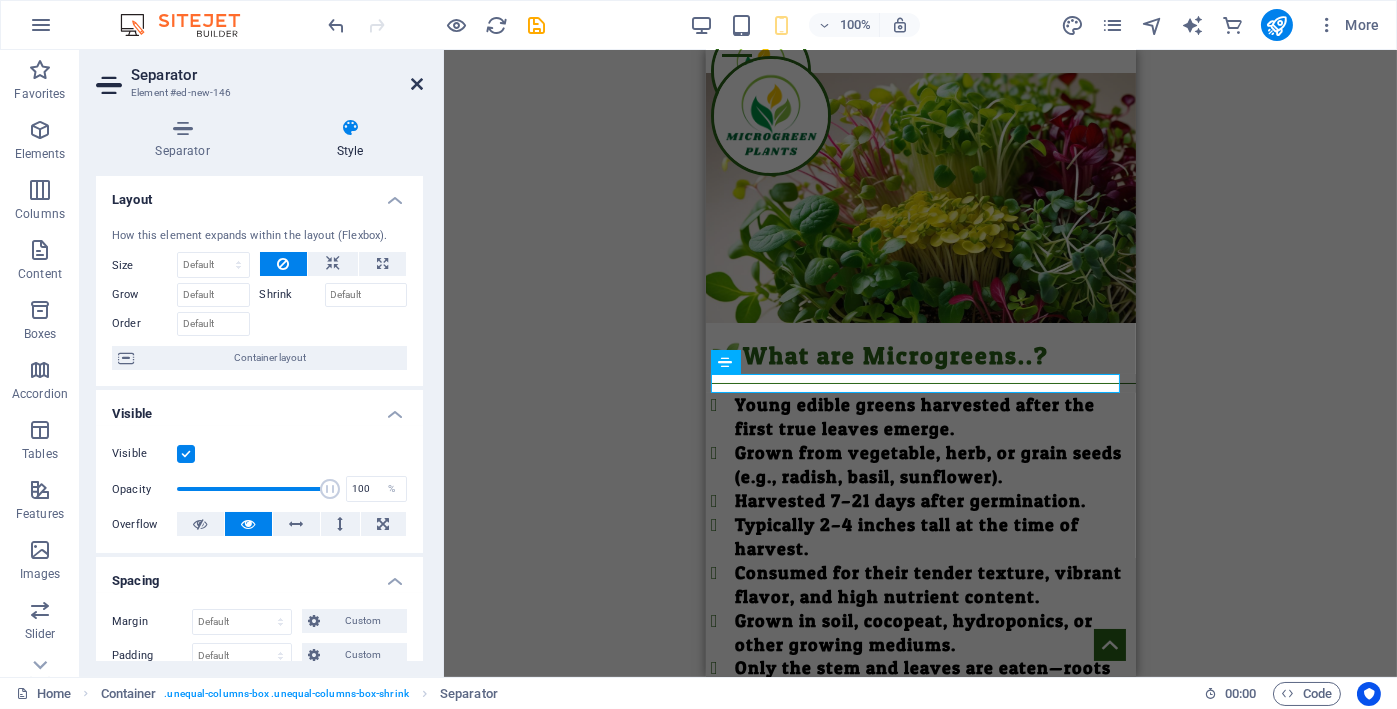 click at bounding box center (417, 84) 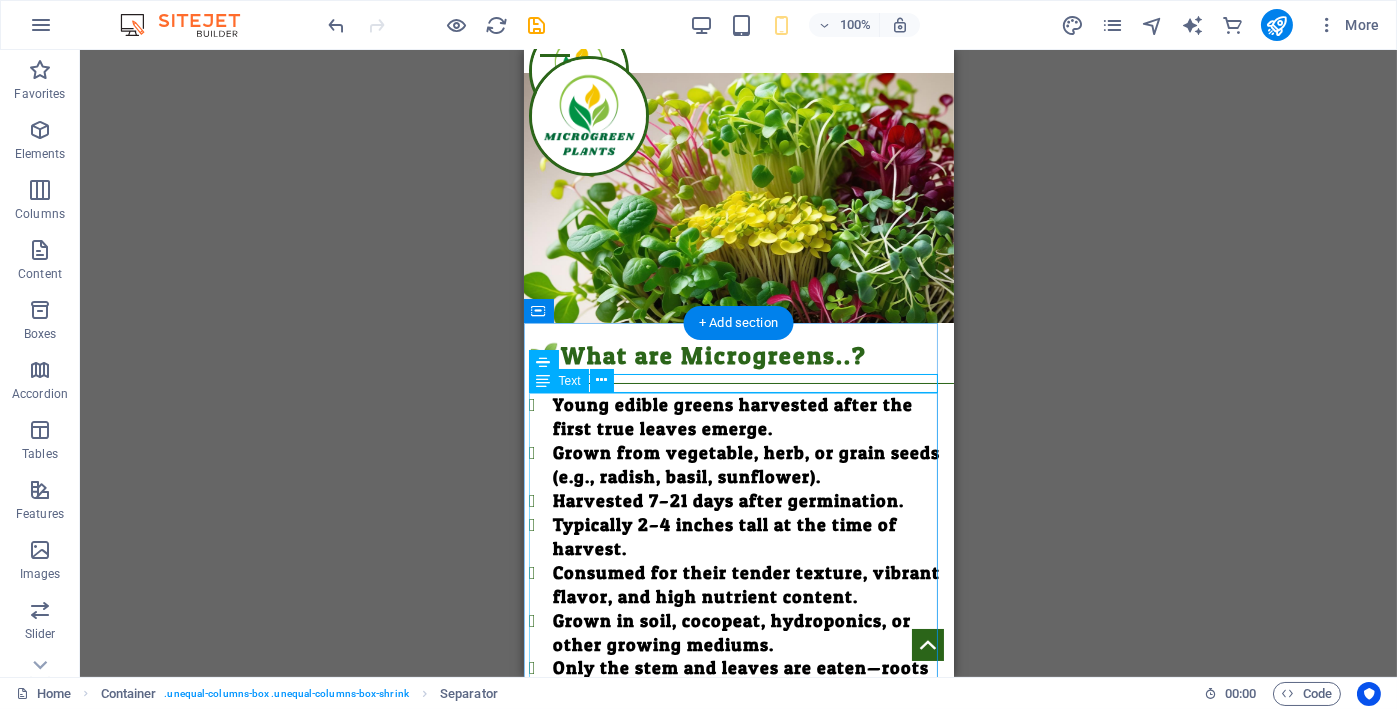 click on "Young edible greens harvested after the first true leaves emerge. Grown from vegetable, herb, or grain seeds (e.g., radish, basil, sunflower). Harvested 7–21 days after germination. Typically 2–4 inches tall at the time of harvest. Consumed for their tender texture, vibrant flavor, and high nutrient content. Grown in soil, cocopeat, hydroponics, or other growing mediums. Only the stem and leaves are eaten—roots are not consumed. Used in salads, sandwiches, soups, smoothies, and garnishes. Powerhouse of nutrients, they are 40% more nutrient than fully grown vegetables. Super food to prevent many health diseases." at bounding box center [740, 608] 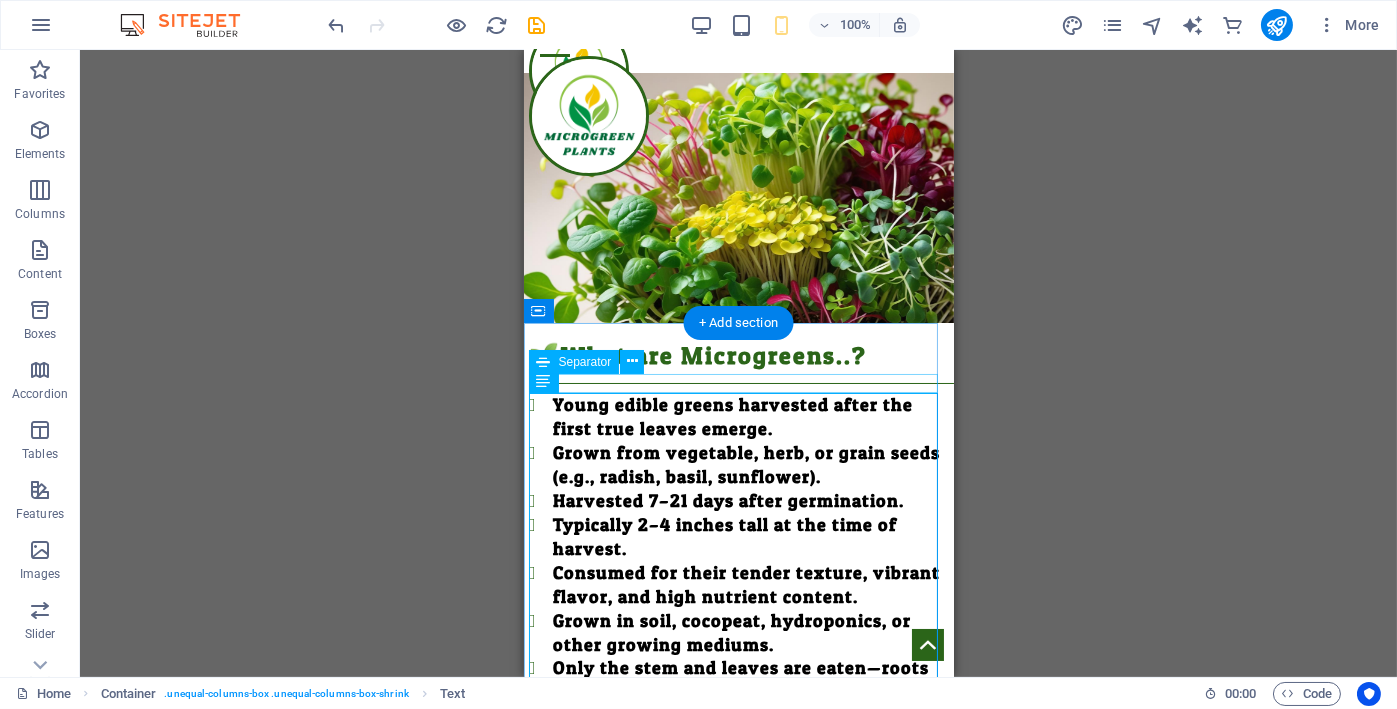 click at bounding box center (740, 383) 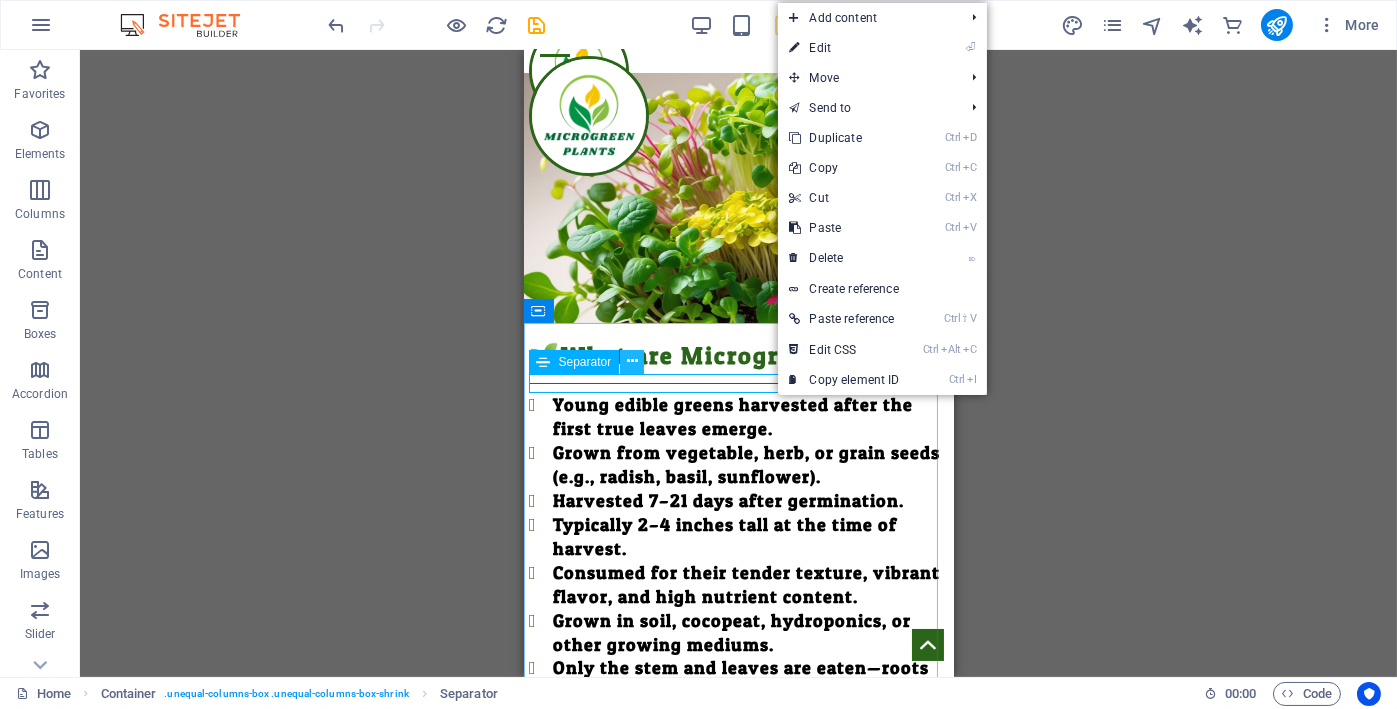 click at bounding box center (632, 361) 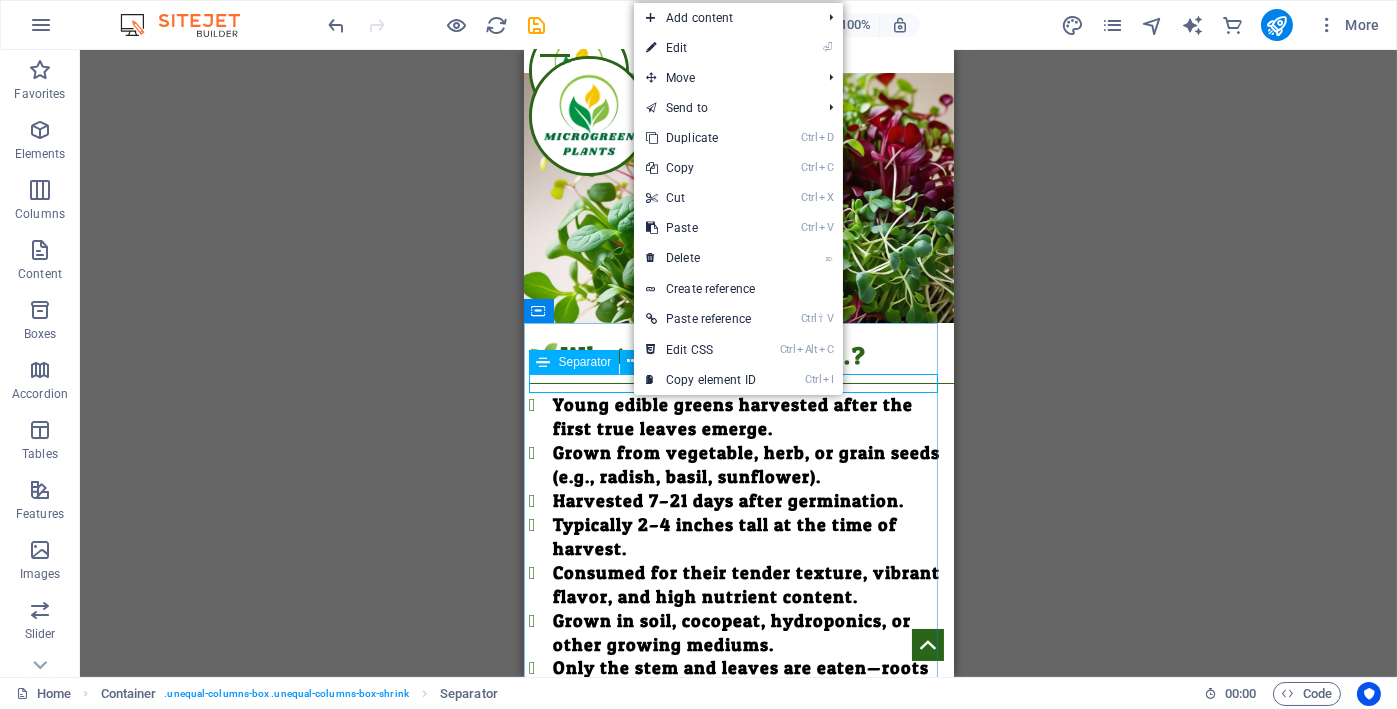 click on "Separator" at bounding box center [593, 362] 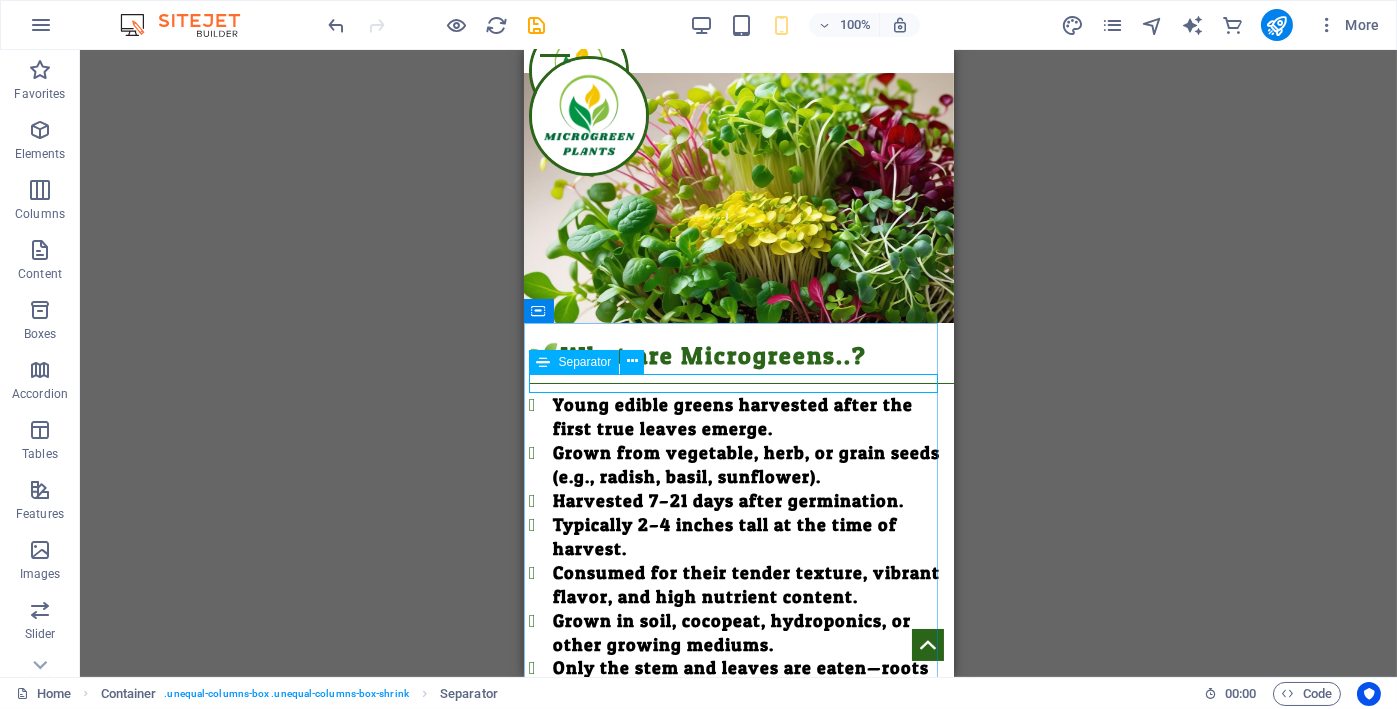 click on "Separator" at bounding box center [593, 362] 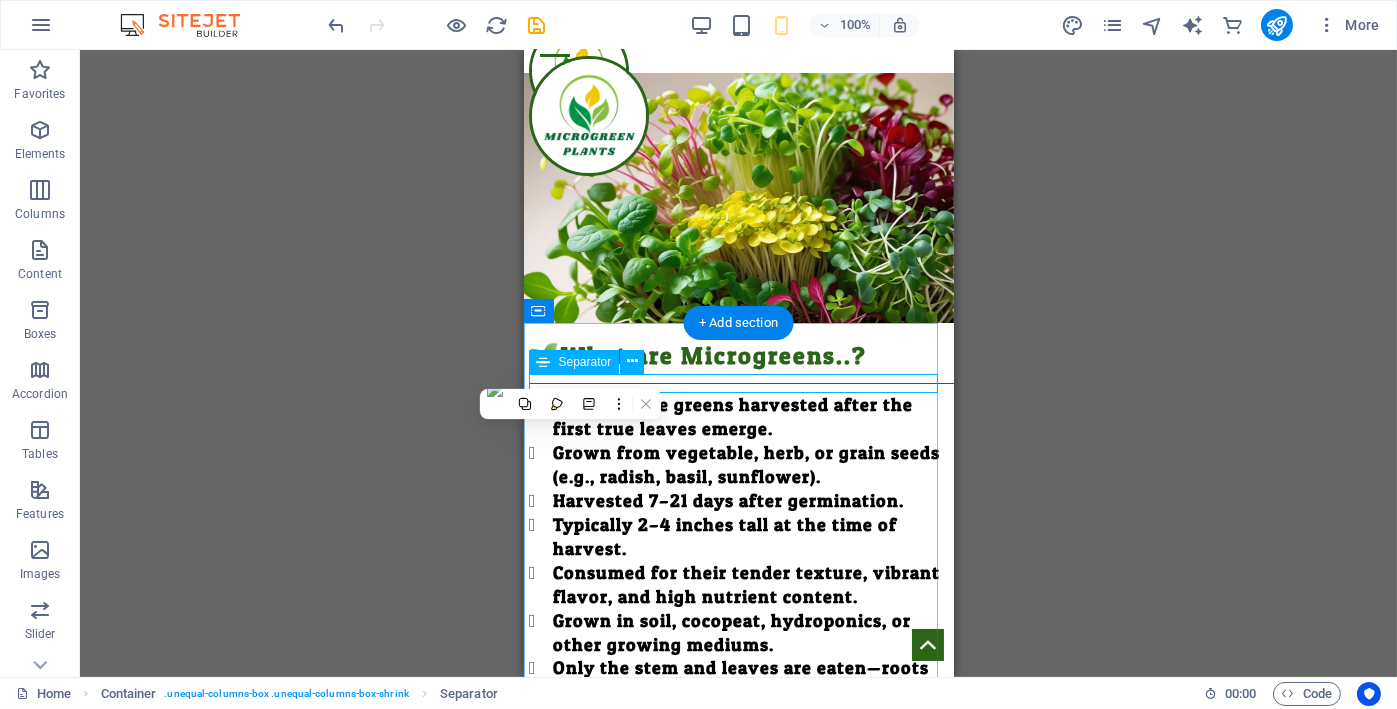click at bounding box center (740, 383) 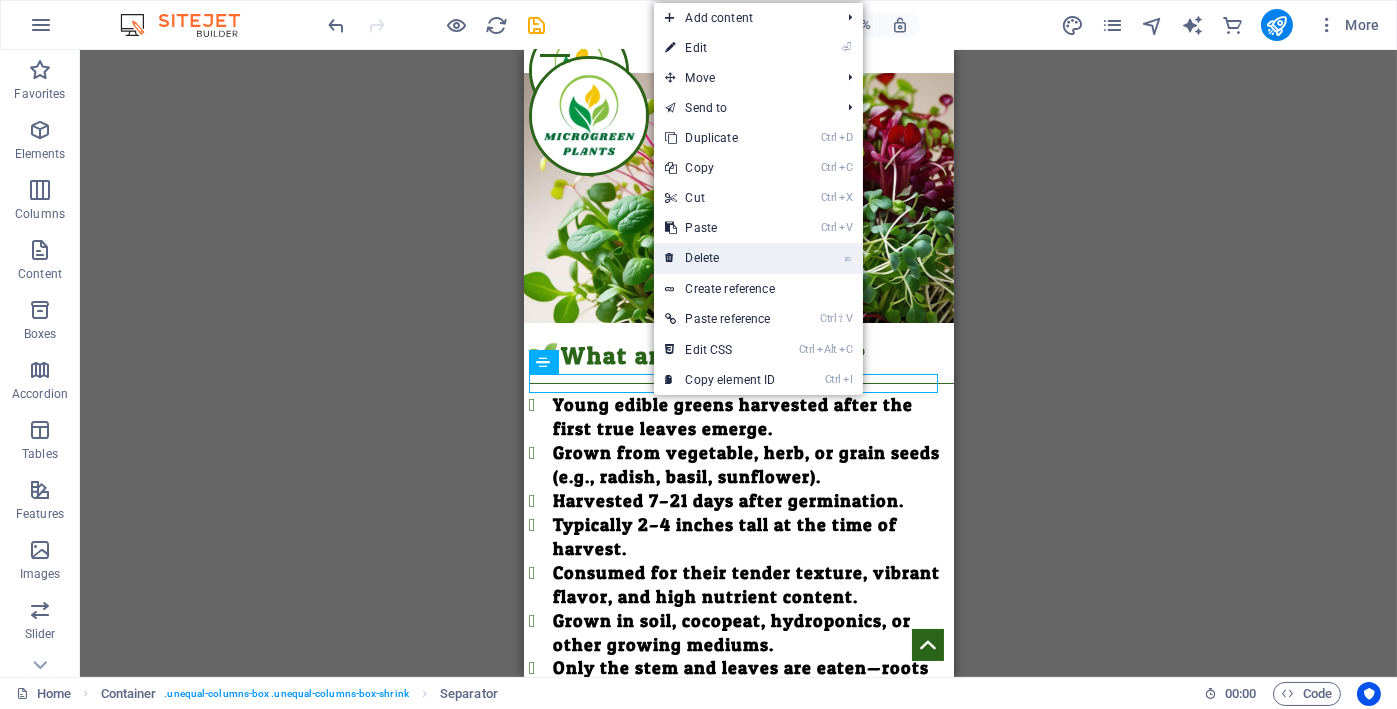 click on "⌦  Delete" at bounding box center (721, 258) 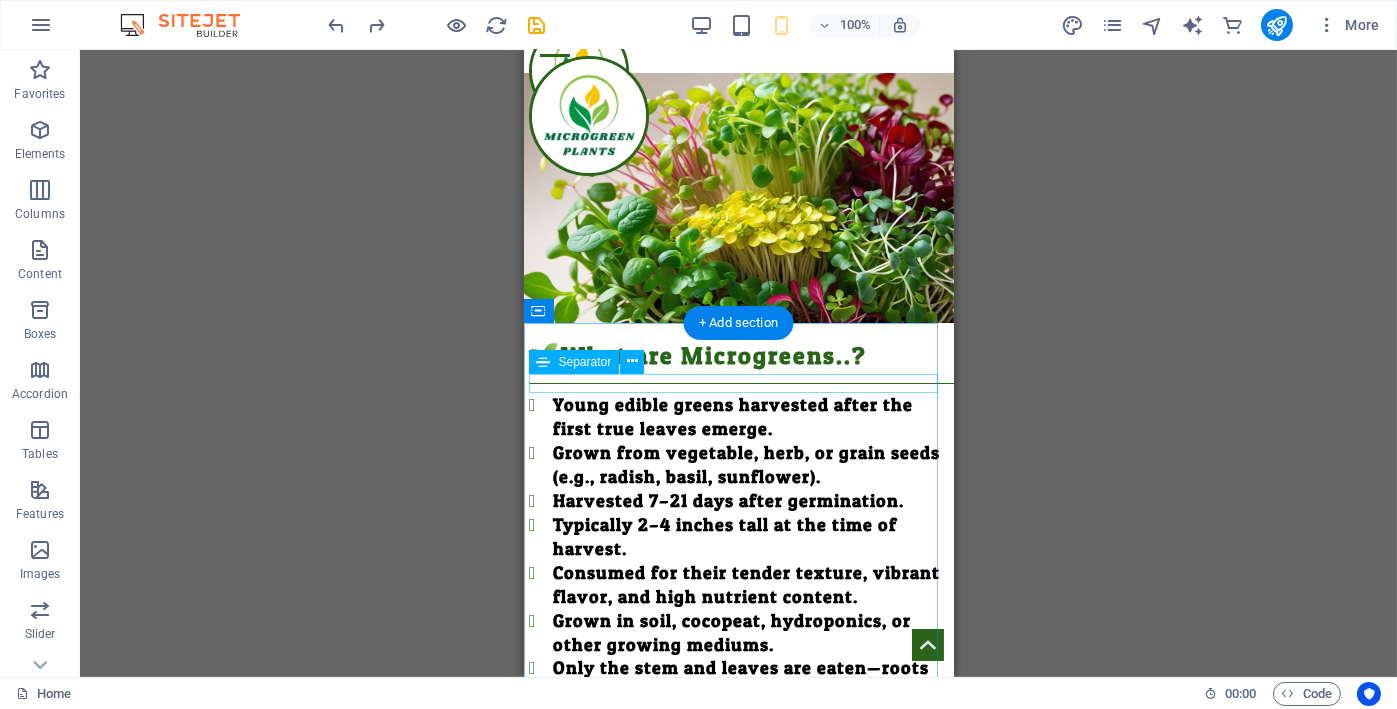click at bounding box center [740, 383] 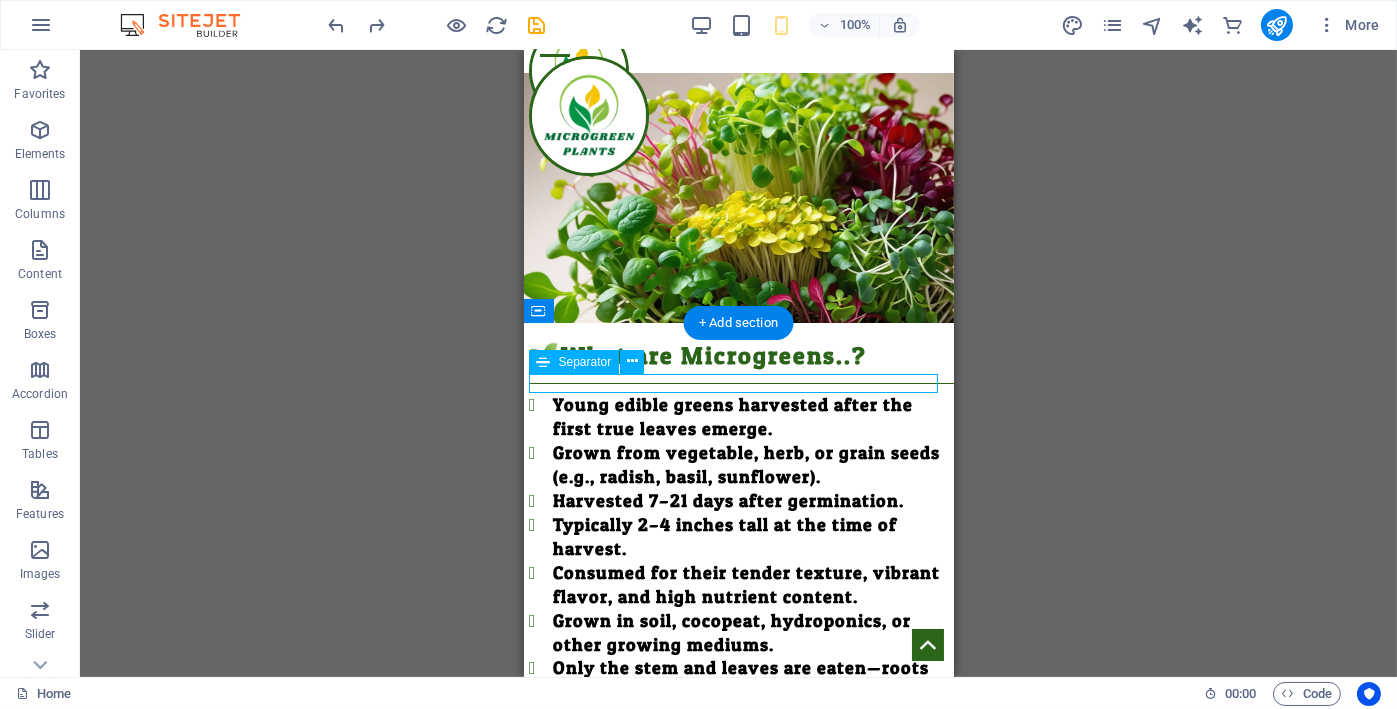 click at bounding box center (740, 383) 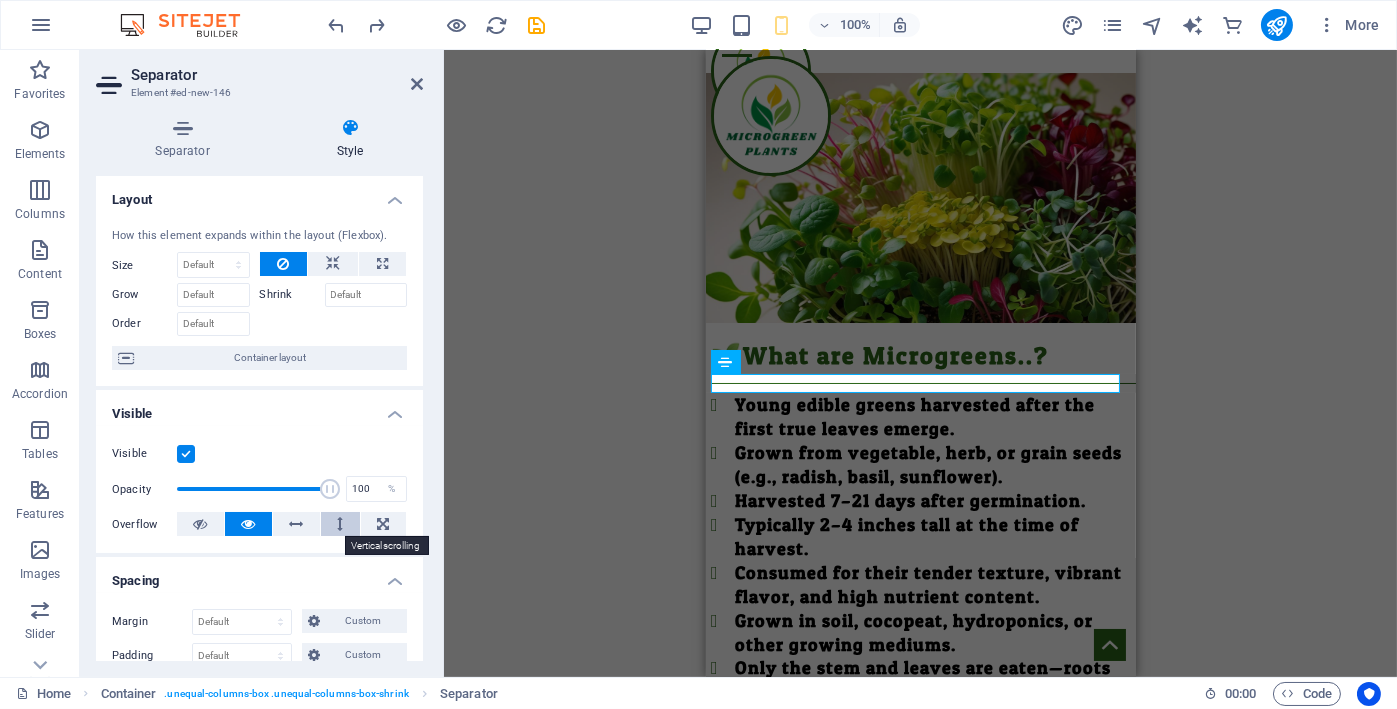 click at bounding box center (341, 524) 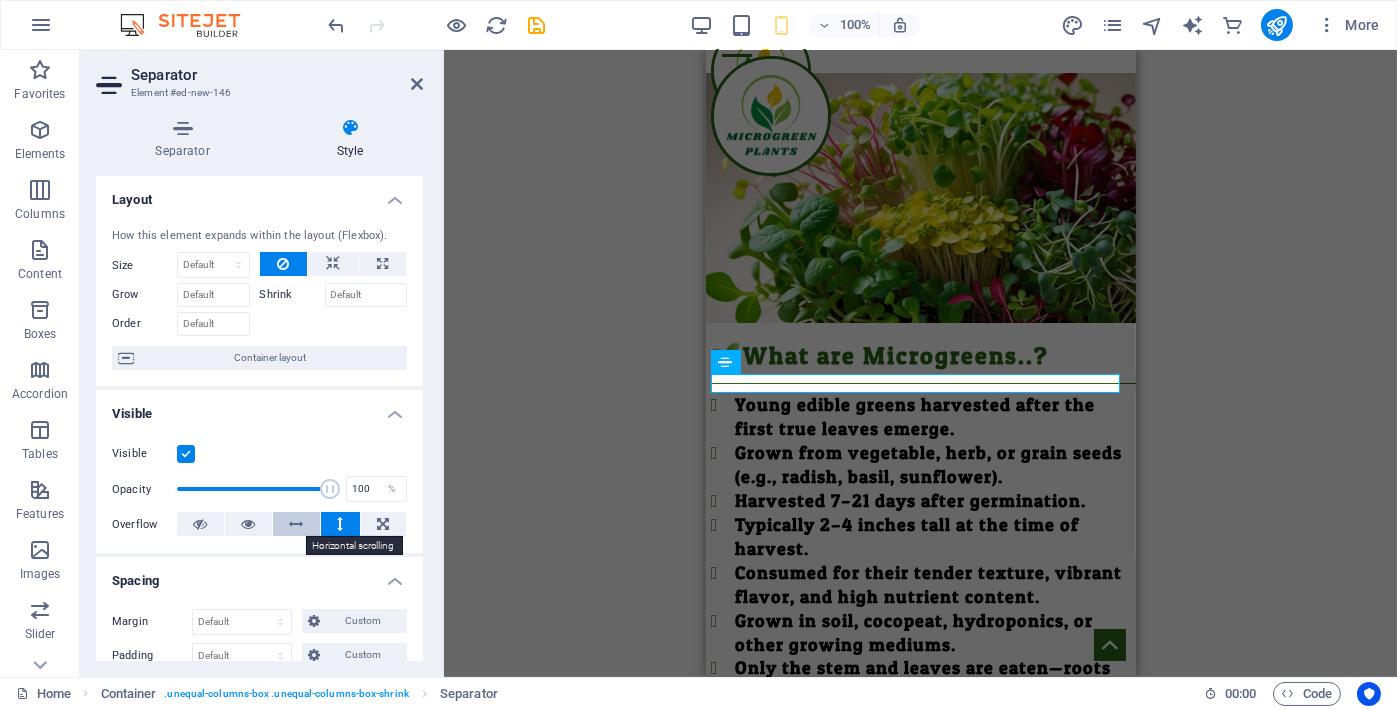 click at bounding box center [297, 524] 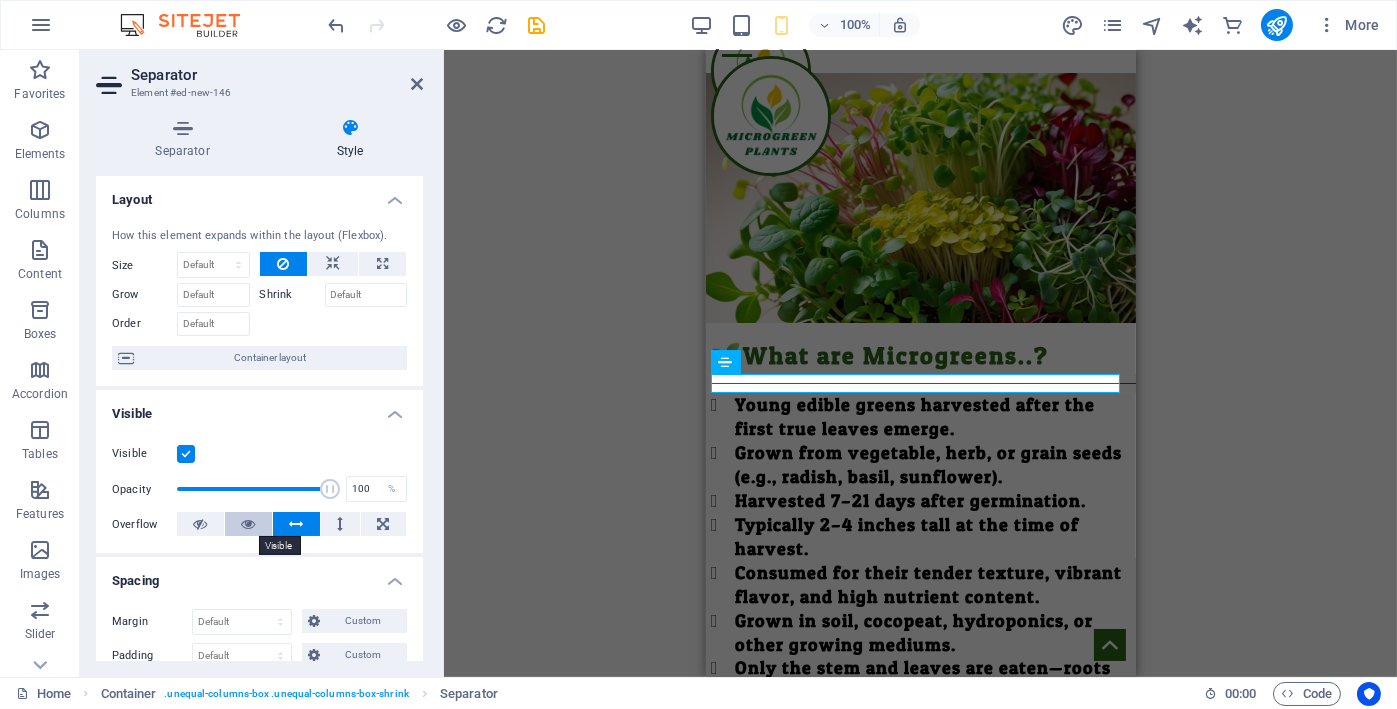 click at bounding box center (249, 524) 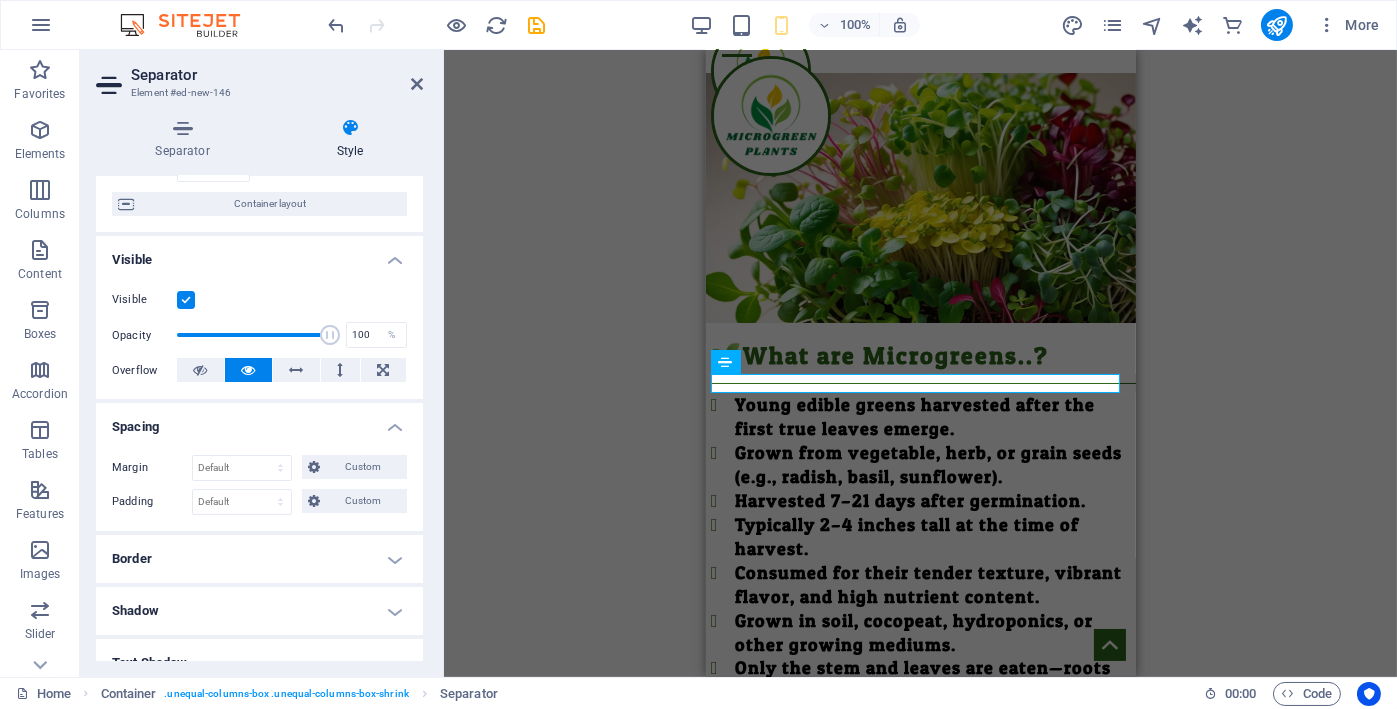 scroll, scrollTop: 166, scrollLeft: 0, axis: vertical 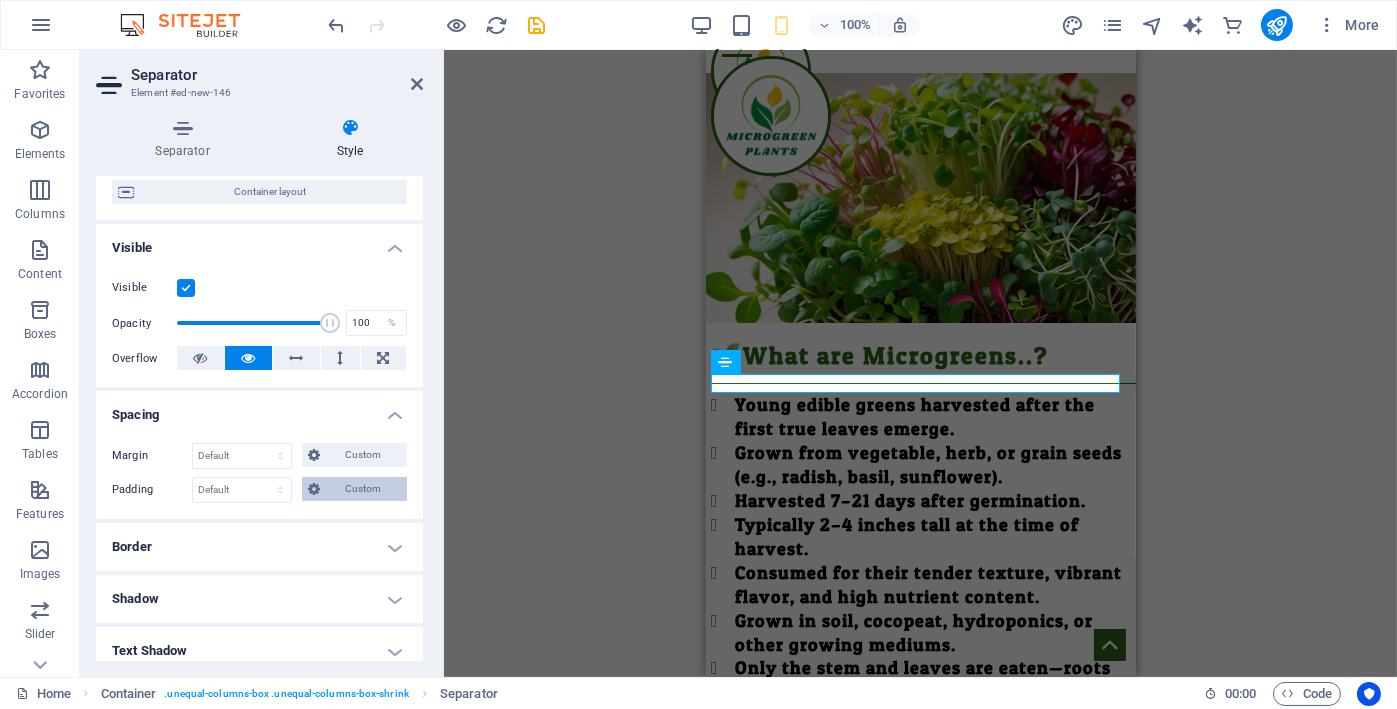 click on "Custom" at bounding box center (363, 489) 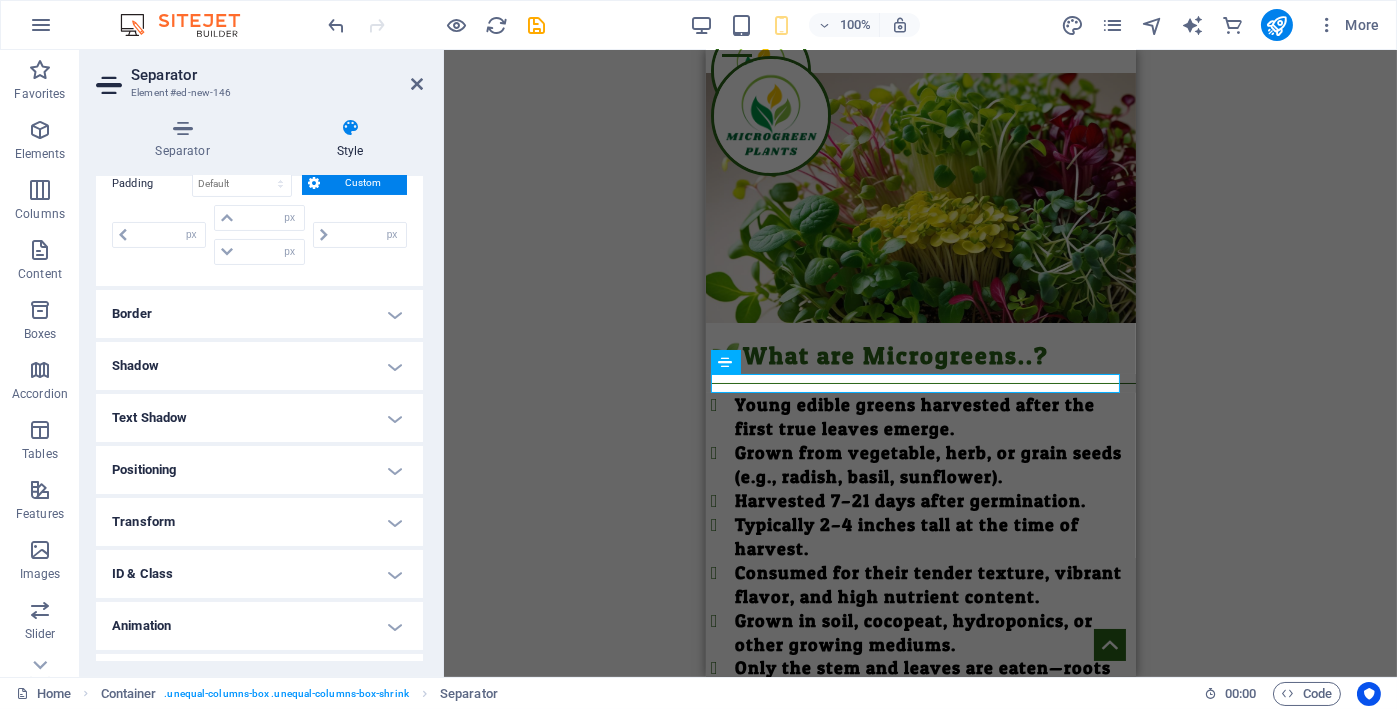 scroll, scrollTop: 500, scrollLeft: 0, axis: vertical 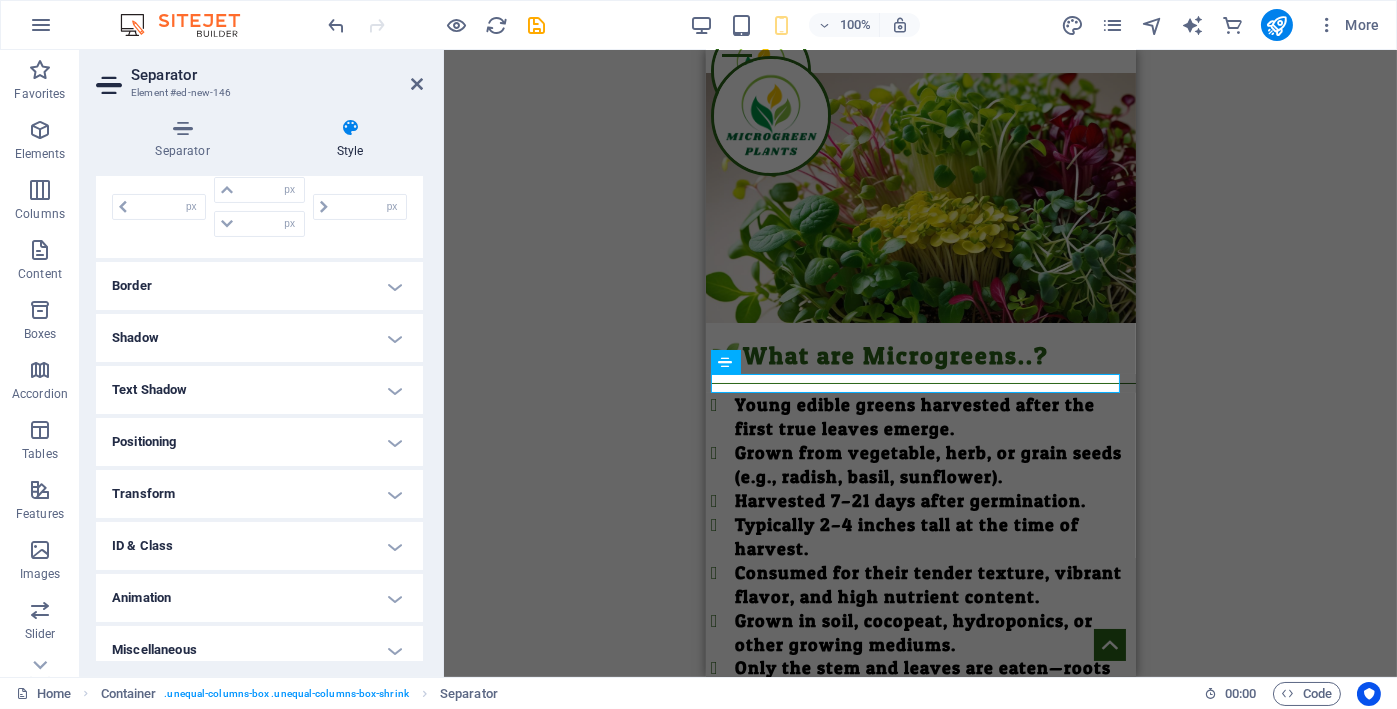 click on "Positioning" at bounding box center (259, 442) 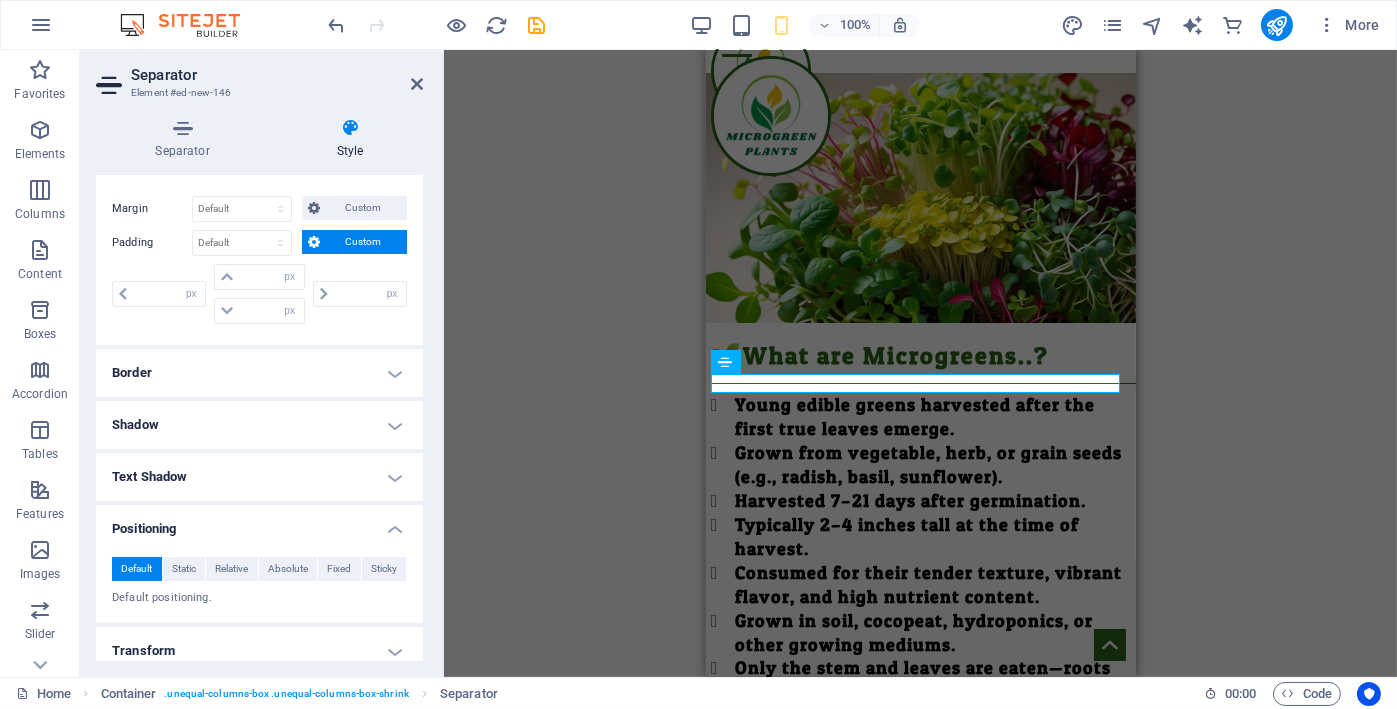 scroll, scrollTop: 246, scrollLeft: 0, axis: vertical 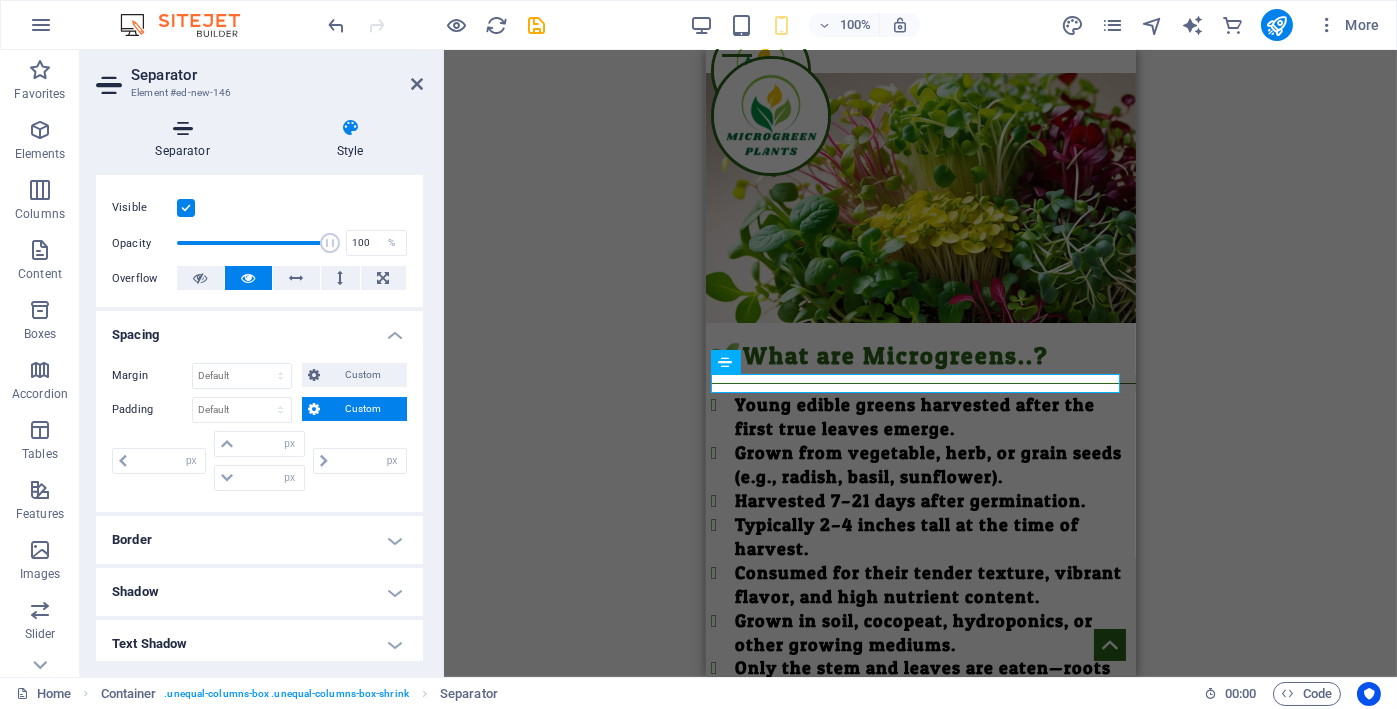 click on "Separator" at bounding box center [186, 139] 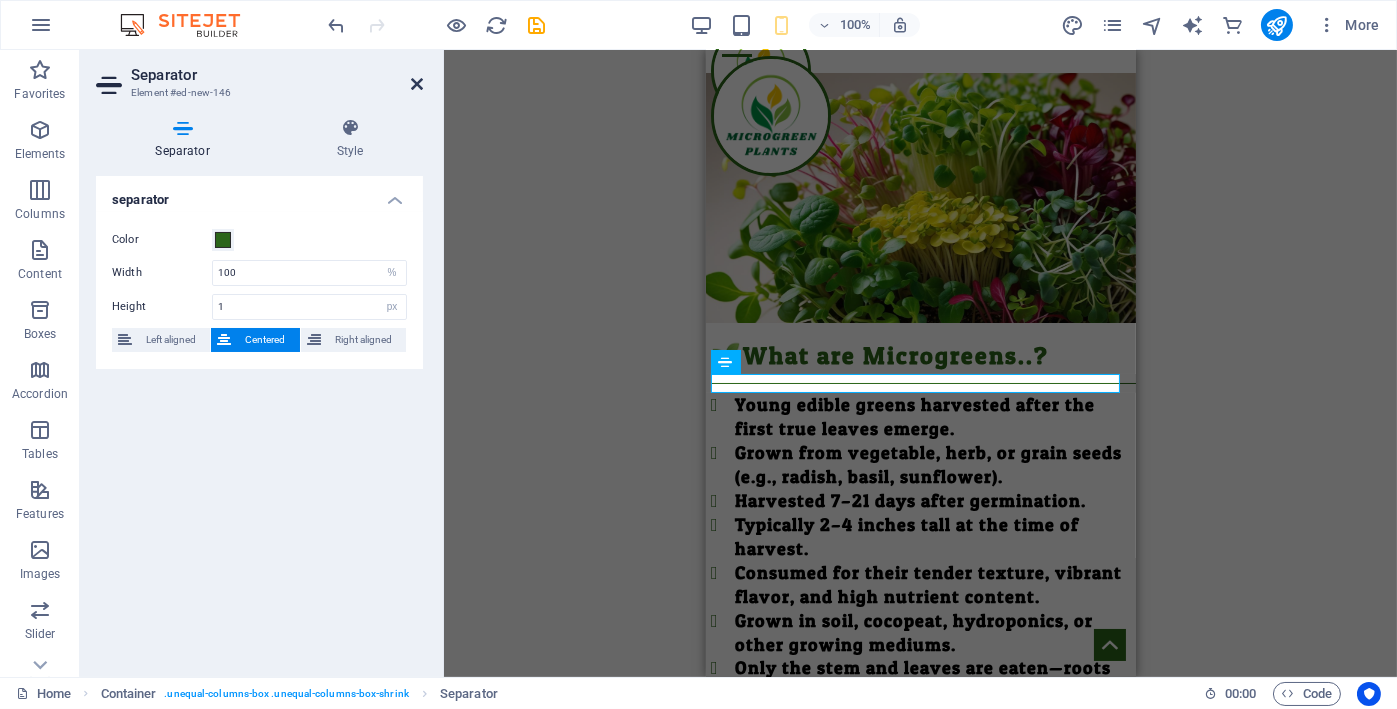click at bounding box center (417, 84) 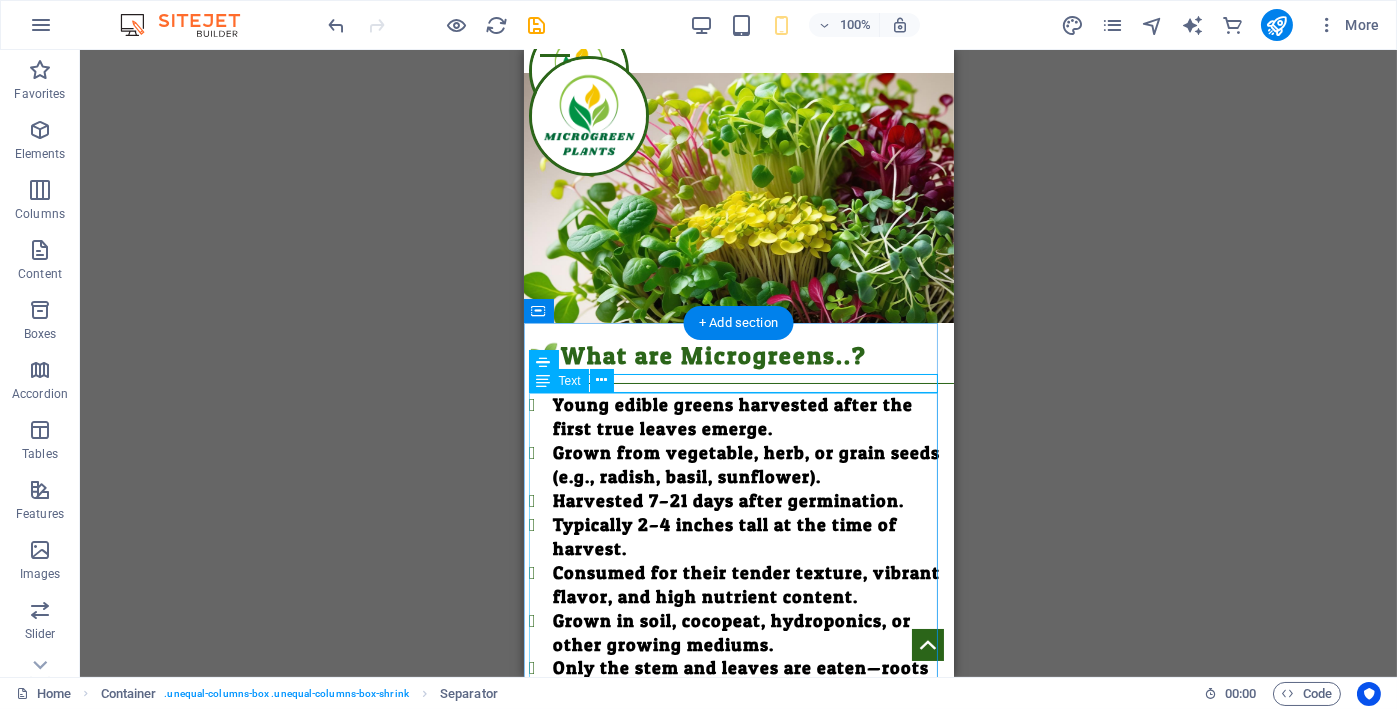 click on "Young edible greens harvested after the first true leaves emerge. Grown from vegetable, herb, or grain seeds (e.g., radish, basil, sunflower). Harvested 7–21 days after germination. Typically 2–4 inches tall at the time of harvest. Consumed for their tender texture, vibrant flavor, and high nutrient content. Grown in soil, cocopeat, hydroponics, or other growing mediums. Only the stem and leaves are eaten—roots are not consumed. Used in salads, sandwiches, soups, smoothies, and garnishes. Powerhouse of nutrients, they are 40% more nutrient than fully grown vegetables. Super food to prevent many health diseases." at bounding box center [740, 608] 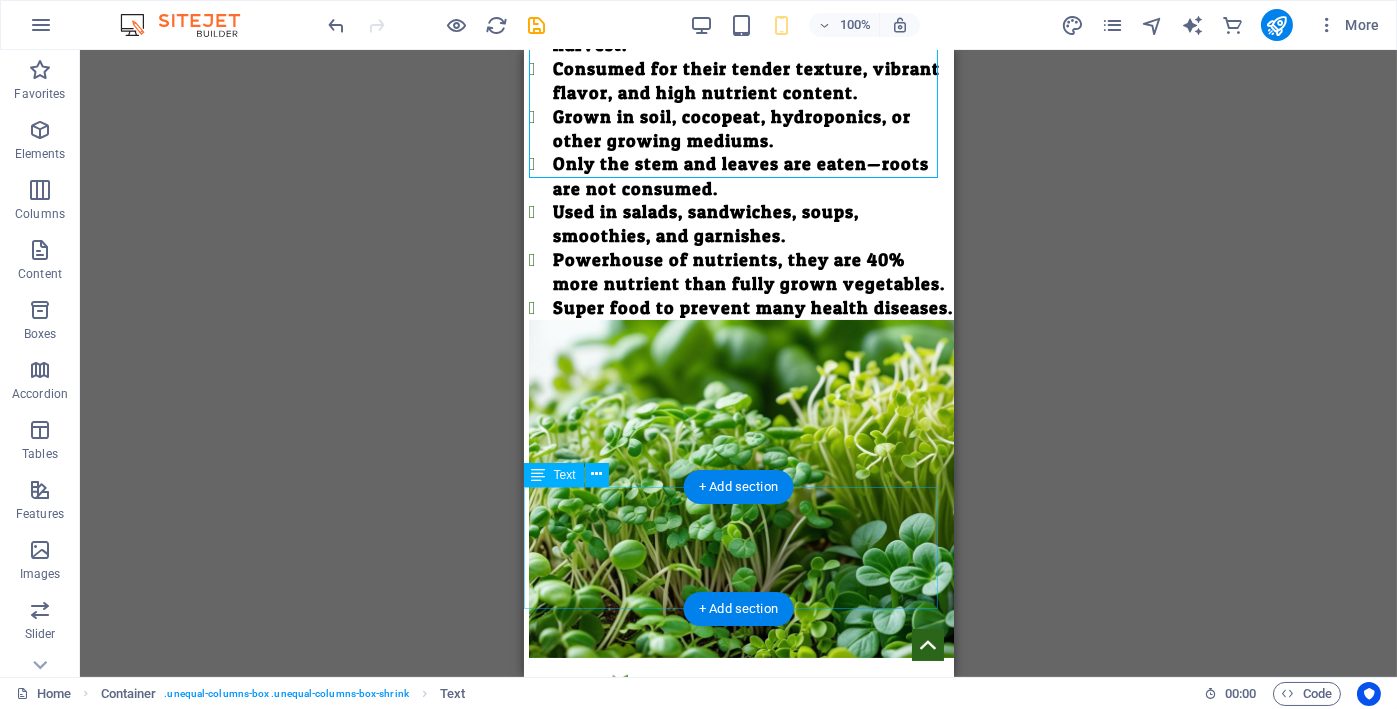 scroll, scrollTop: 701, scrollLeft: 0, axis: vertical 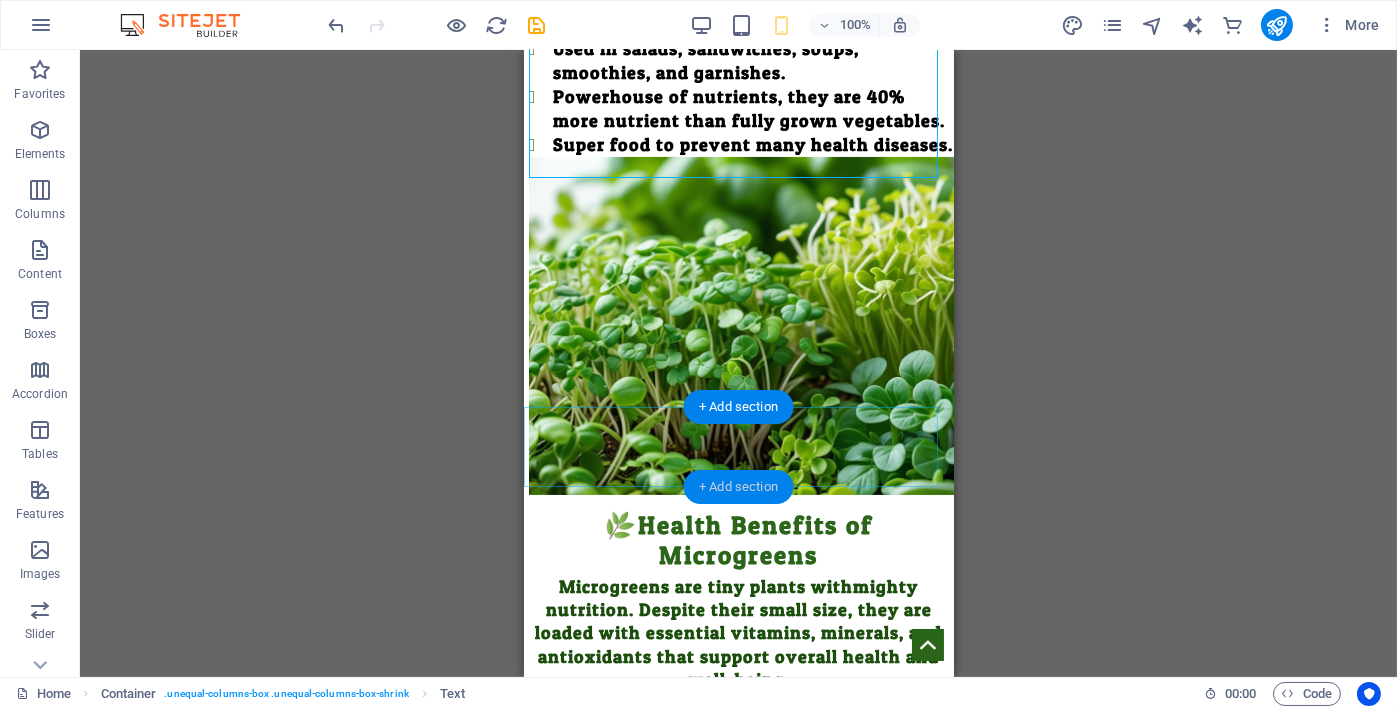 click on "+ Add section" at bounding box center [738, 487] 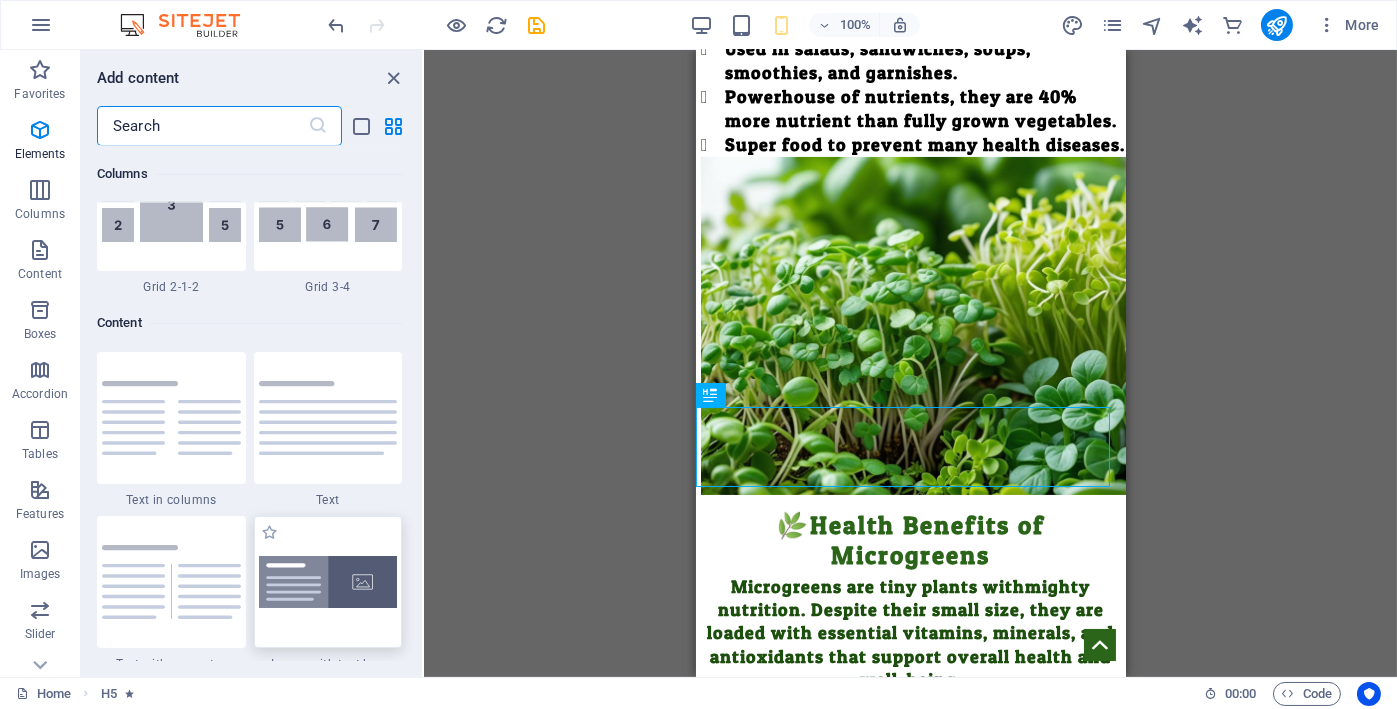 scroll, scrollTop: 3663, scrollLeft: 0, axis: vertical 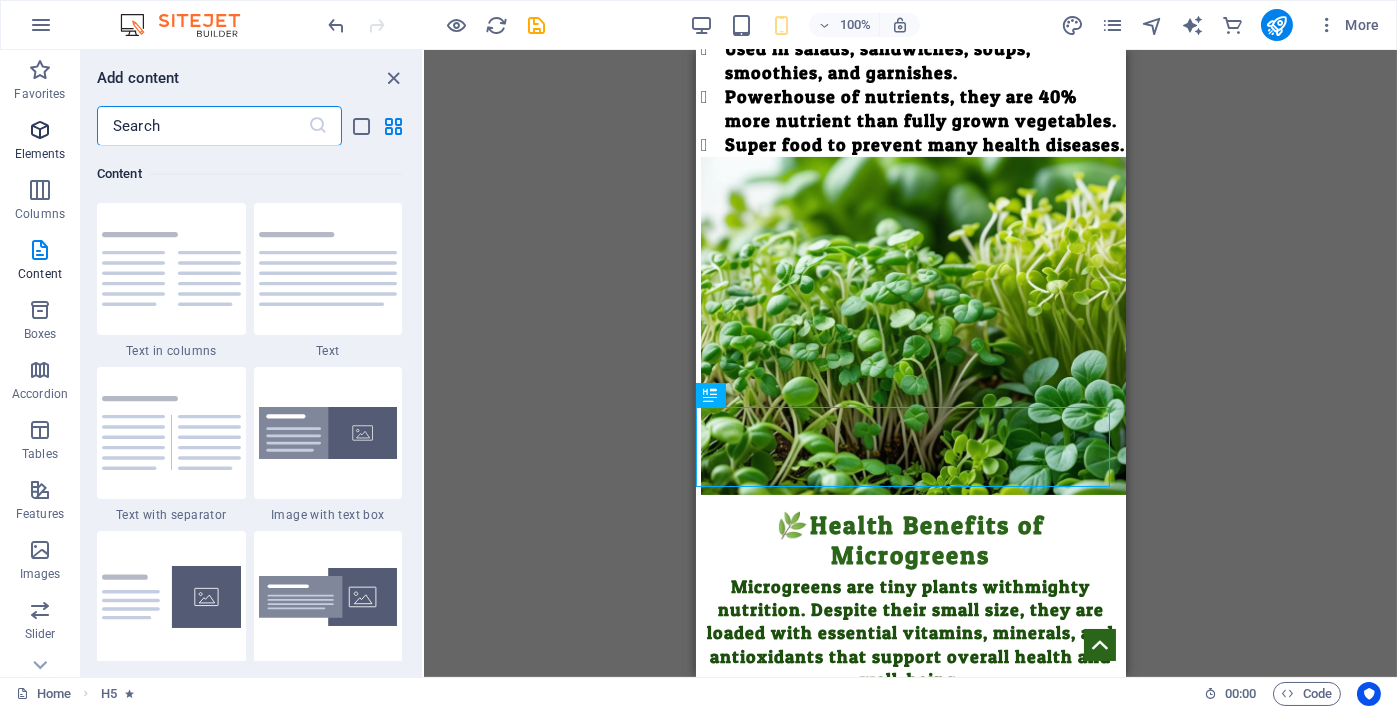 click on "Elements" at bounding box center (40, 154) 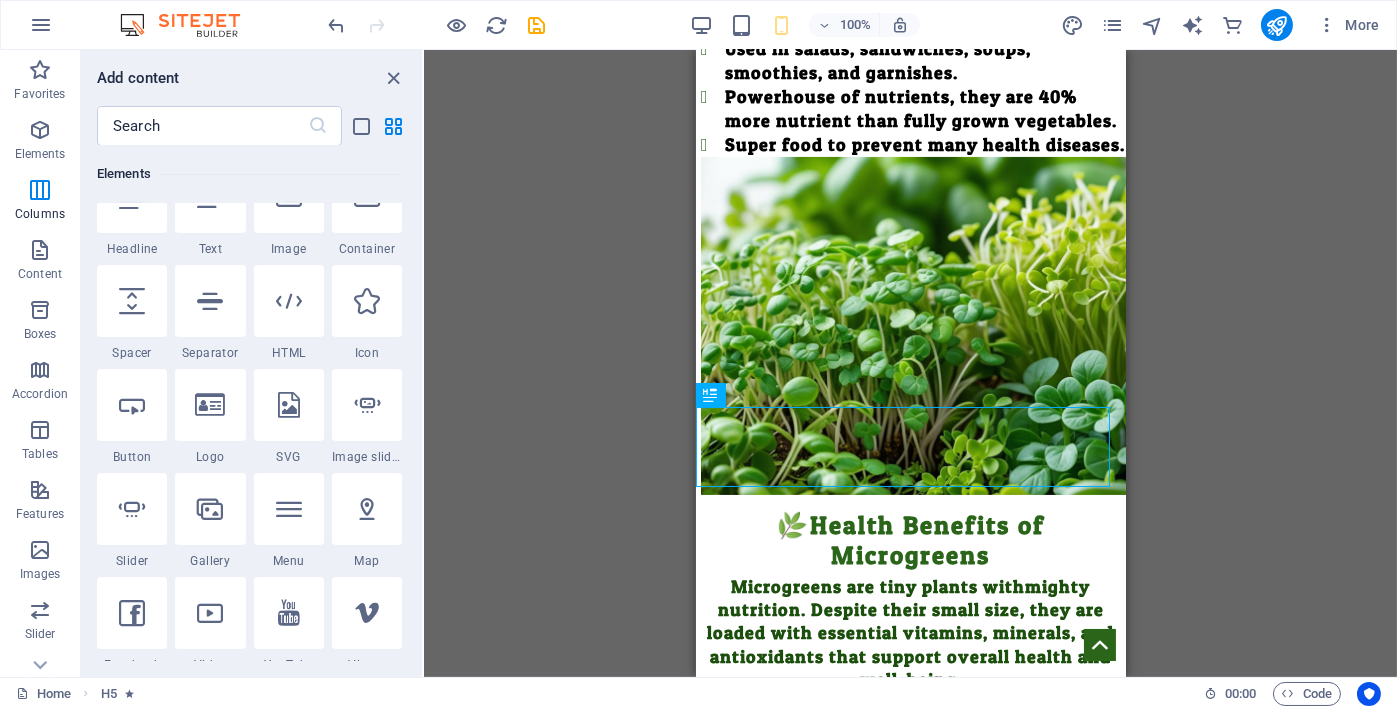 scroll, scrollTop: 377, scrollLeft: 0, axis: vertical 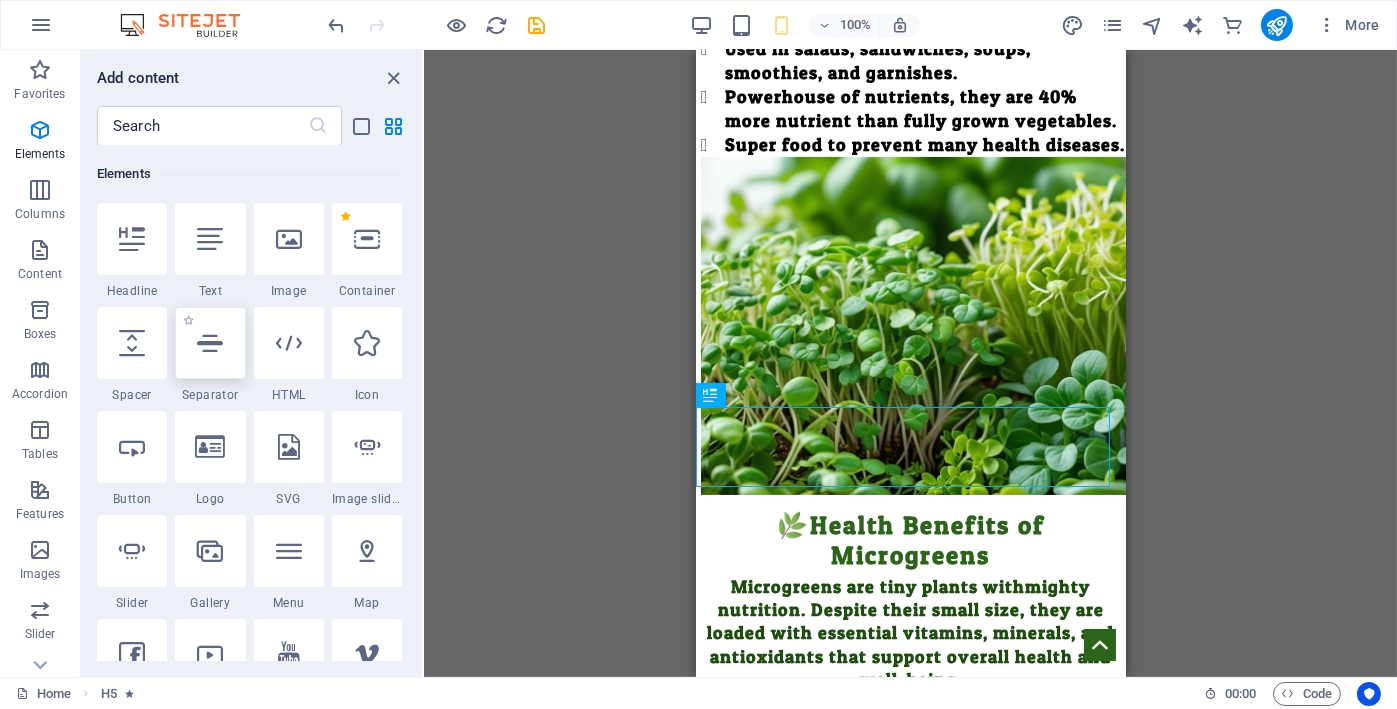click at bounding box center (210, 343) 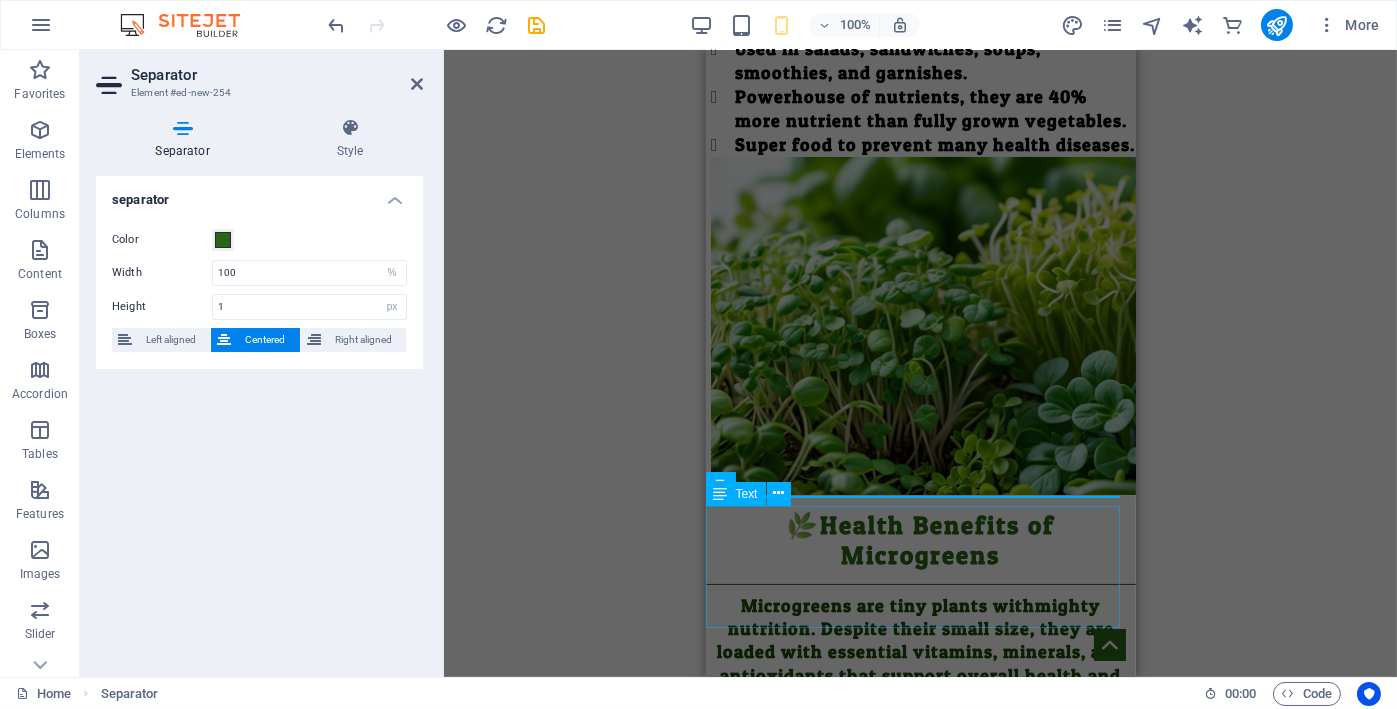 click on "Microgreens are tiny plants with  mighty nutrition . Despite their small size, they are loaded with essential vitamins, minerals, and antioxidants that support overall health and well-being." at bounding box center (920, 655) 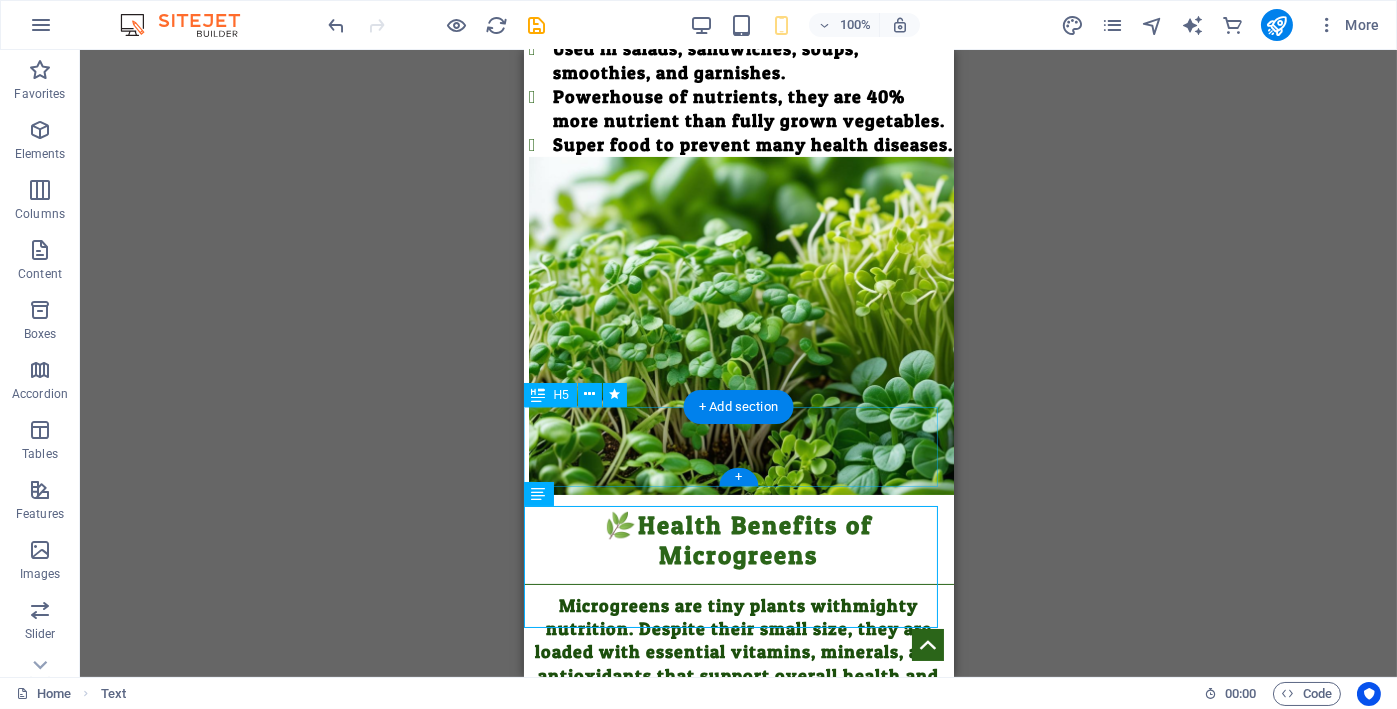 click on "🌿Health Benefits of Microgreens" at bounding box center [738, 535] 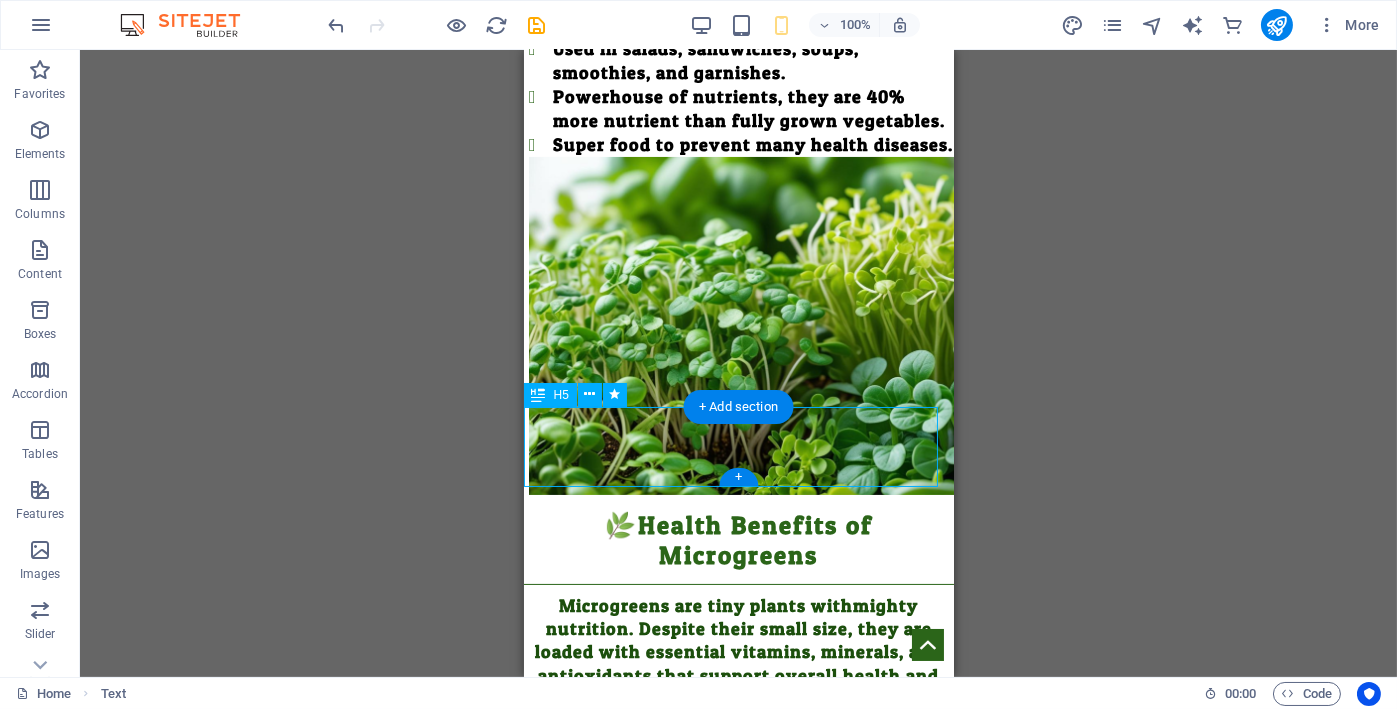 click on "🌿Health Benefits of Microgreens" at bounding box center [738, 535] 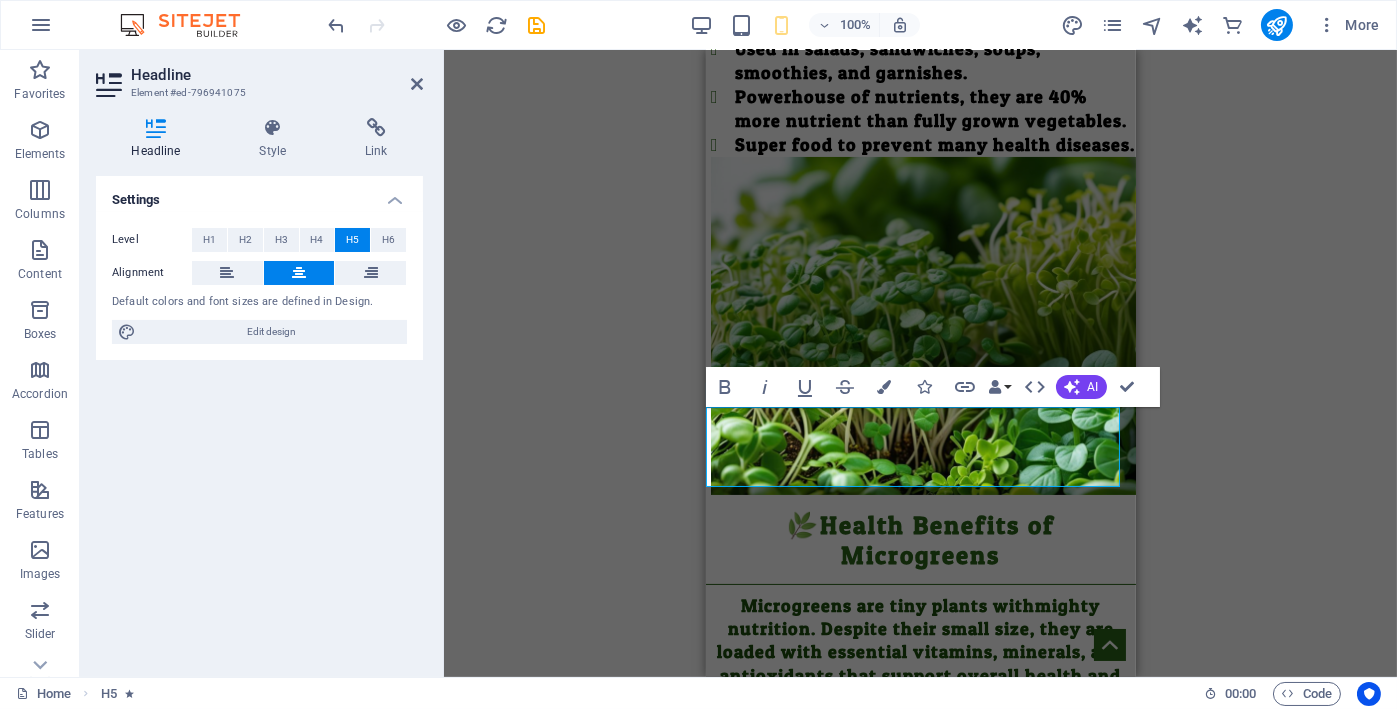 select on "px" 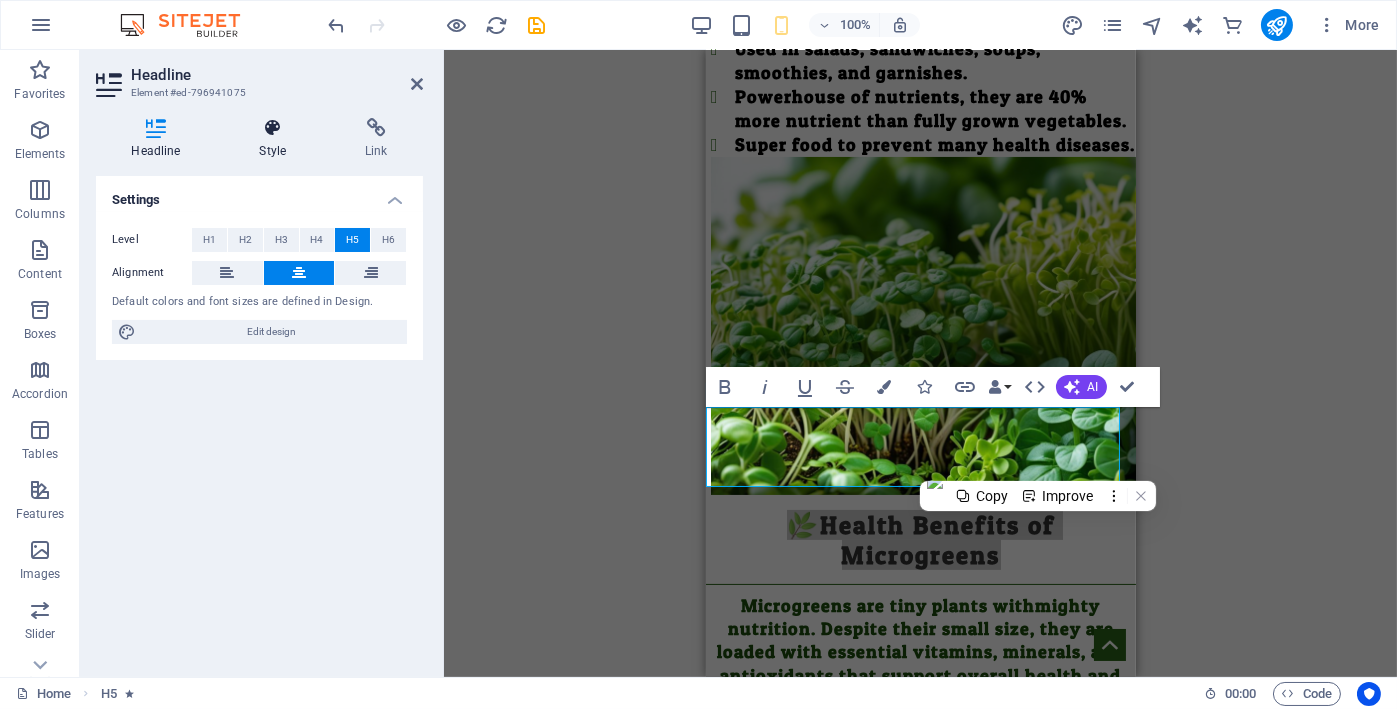 click on "Style" at bounding box center [277, 139] 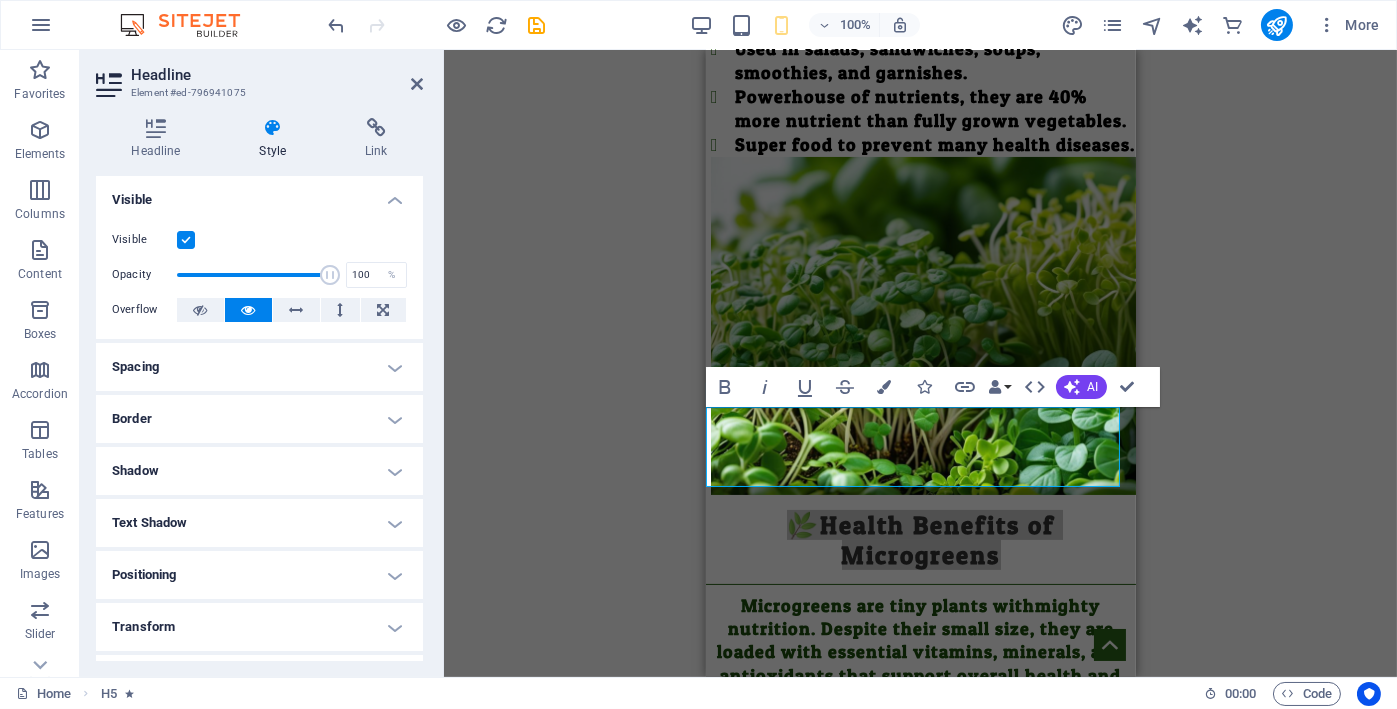 click on "Spacing" at bounding box center [259, 367] 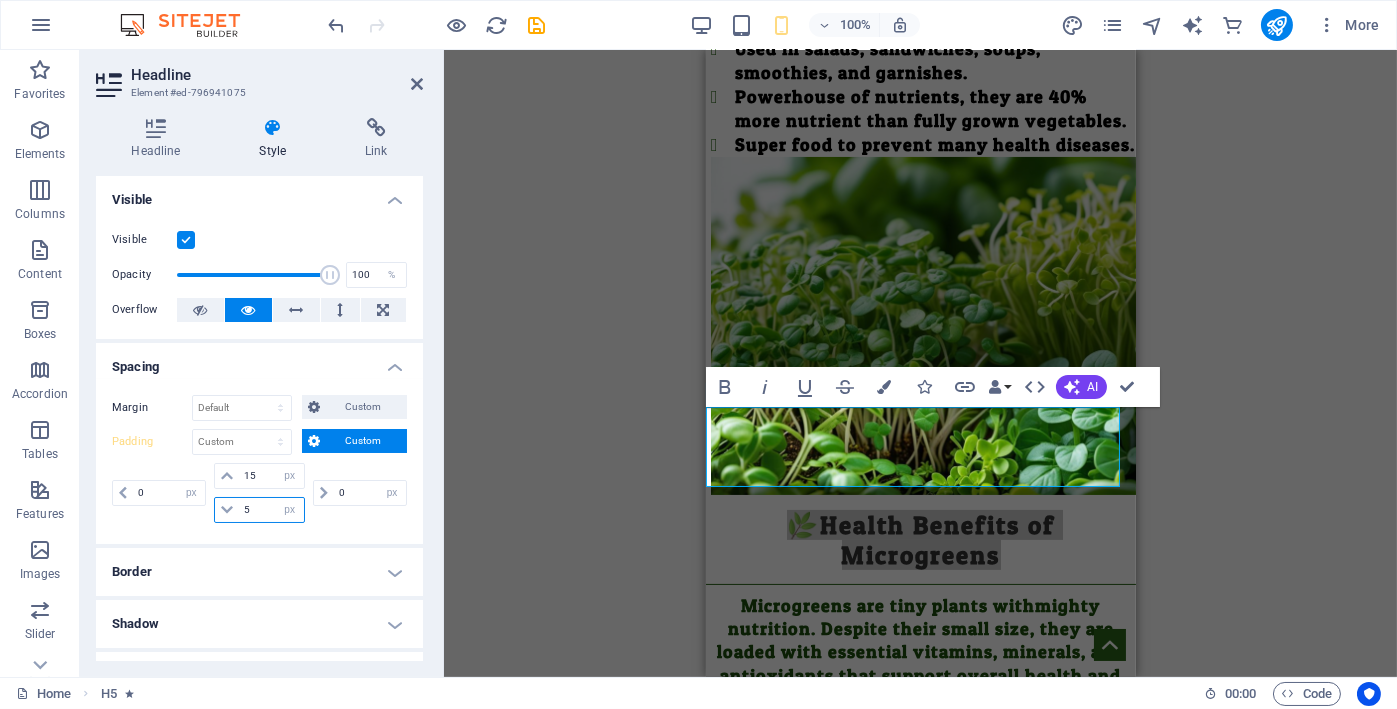 click on "5" at bounding box center [271, 510] 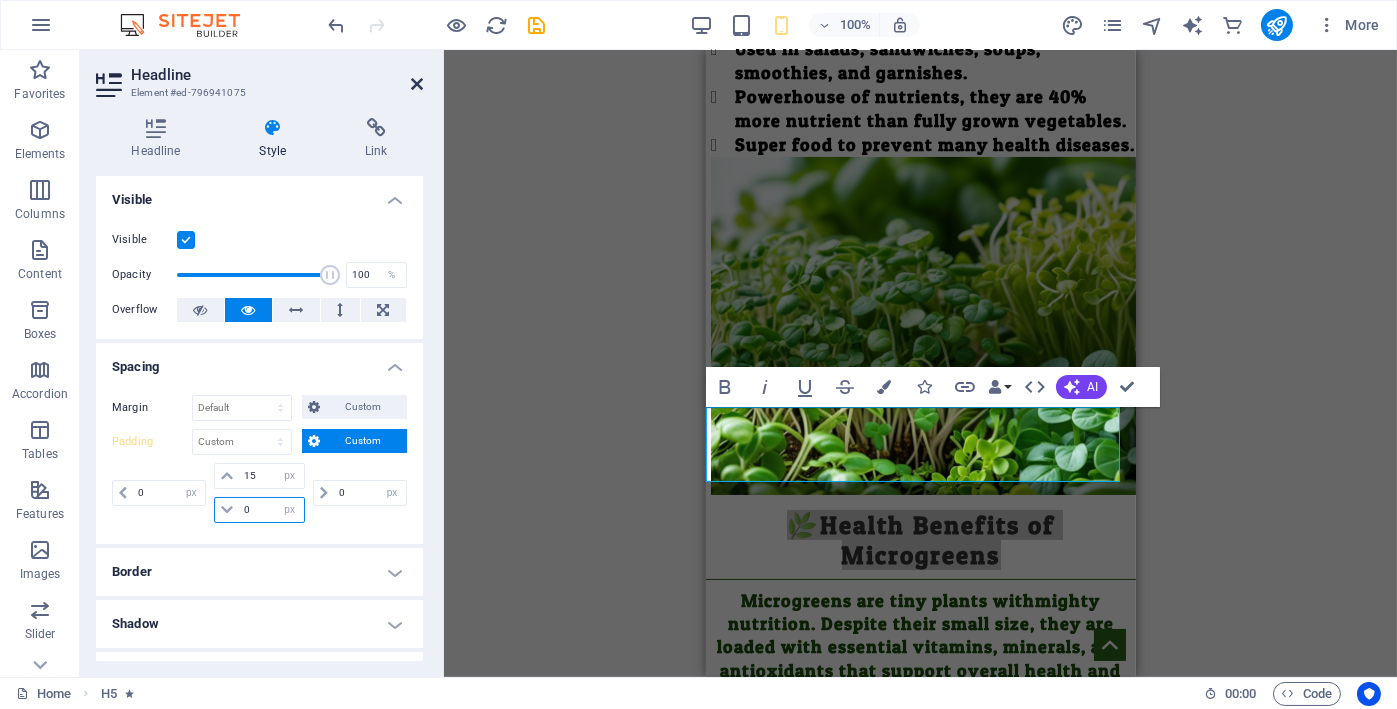 type on "0" 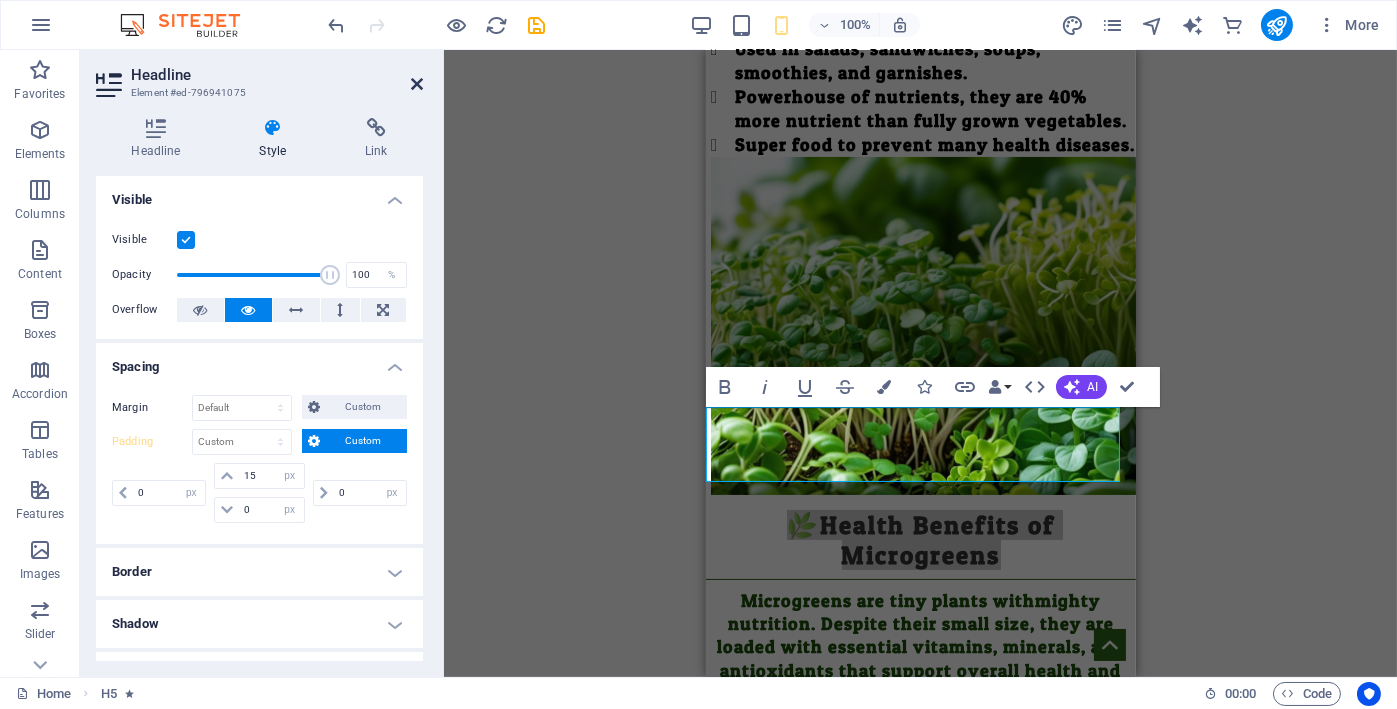 click at bounding box center [417, 84] 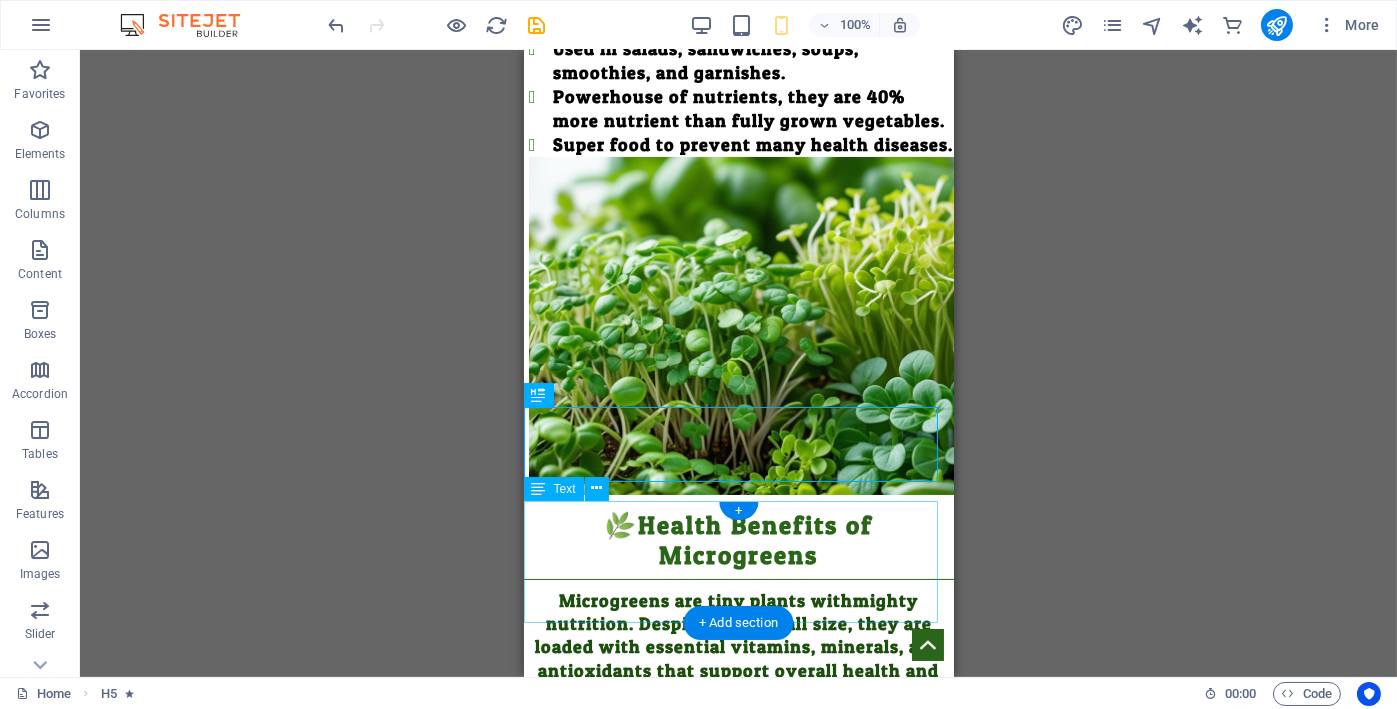 click on "Microgreens are tiny plants with  mighty nutrition . Despite their small size, they are loaded with essential vitamins, minerals, and antioxidants that support overall health and well-being." at bounding box center (738, 650) 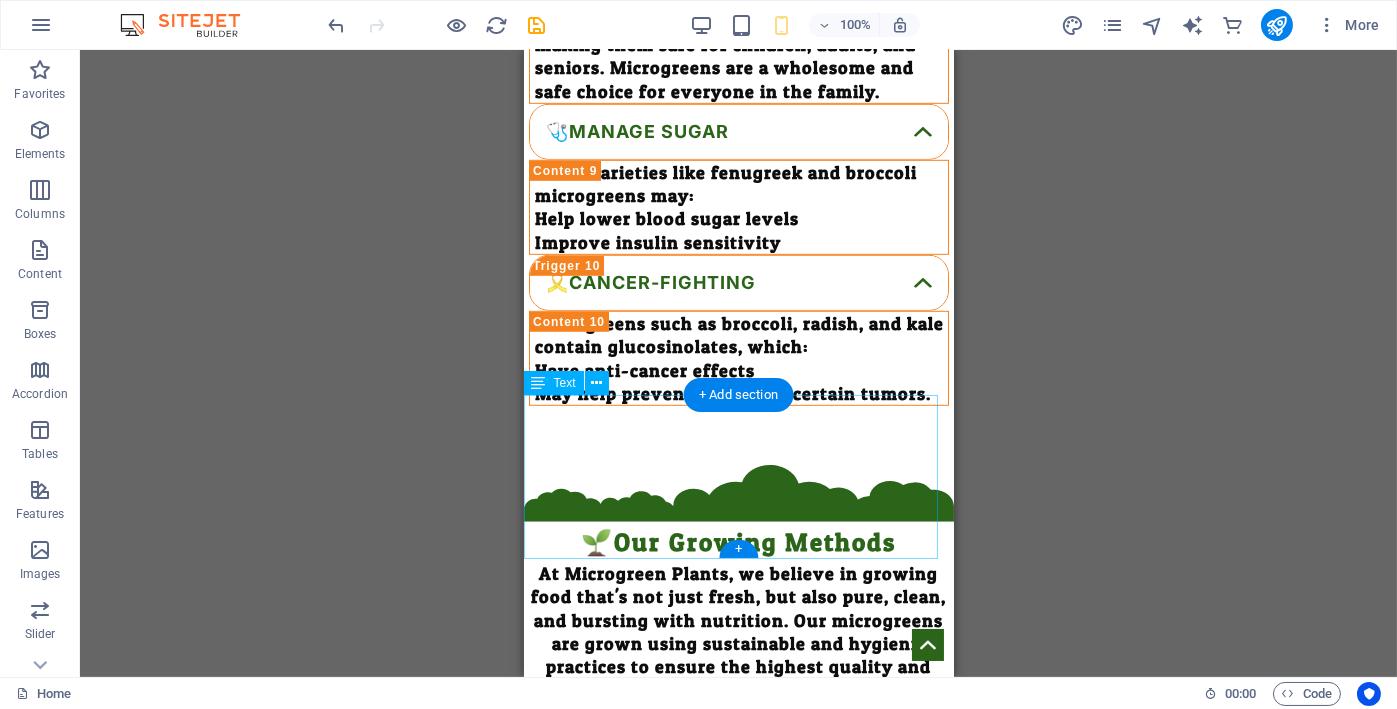 scroll, scrollTop: 2867, scrollLeft: 0, axis: vertical 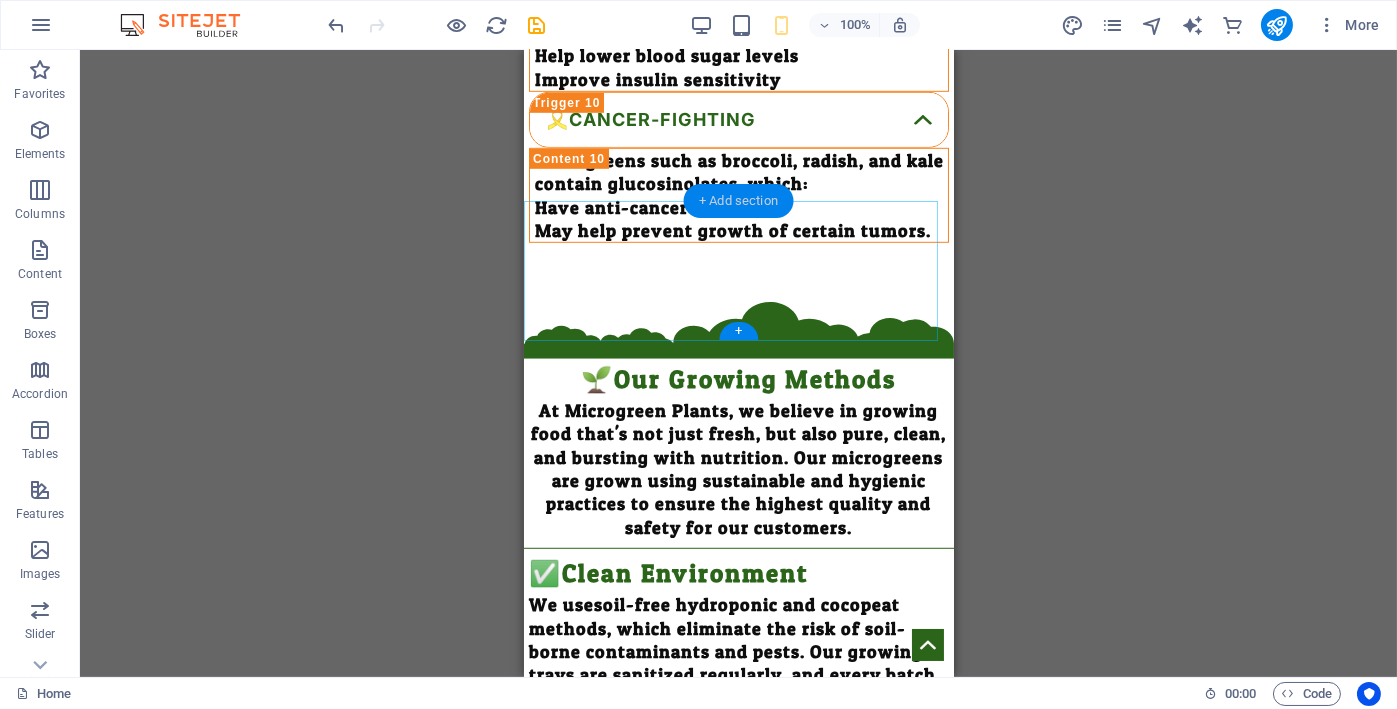 click on "+ Add section" at bounding box center [738, 201] 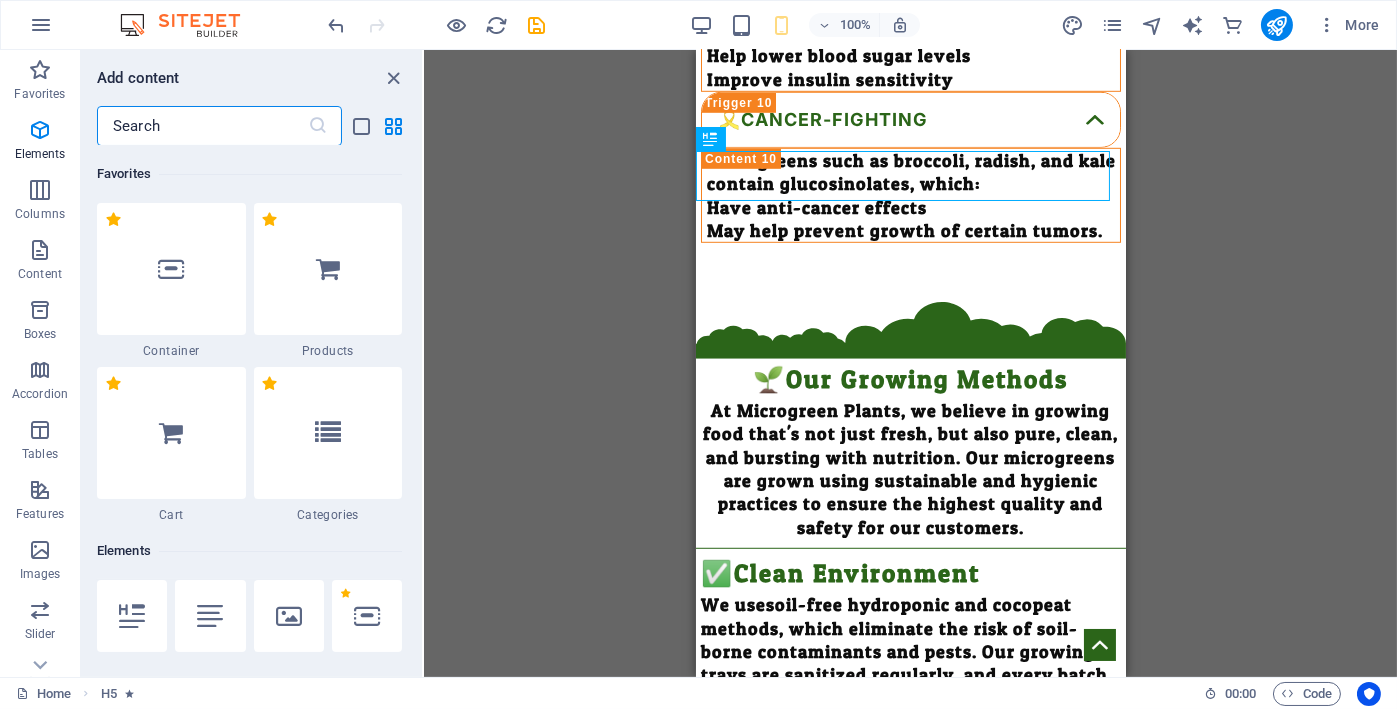scroll, scrollTop: 3663, scrollLeft: 0, axis: vertical 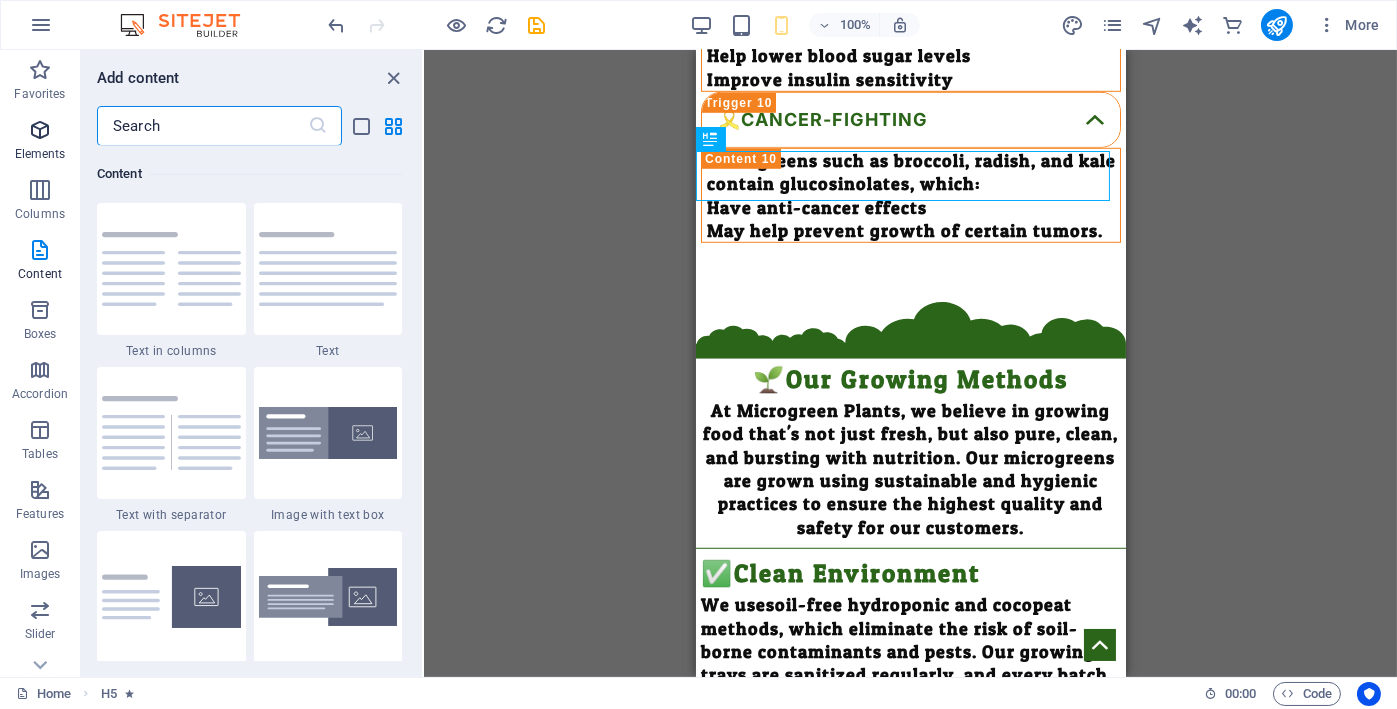 click on "Elements" at bounding box center [40, 154] 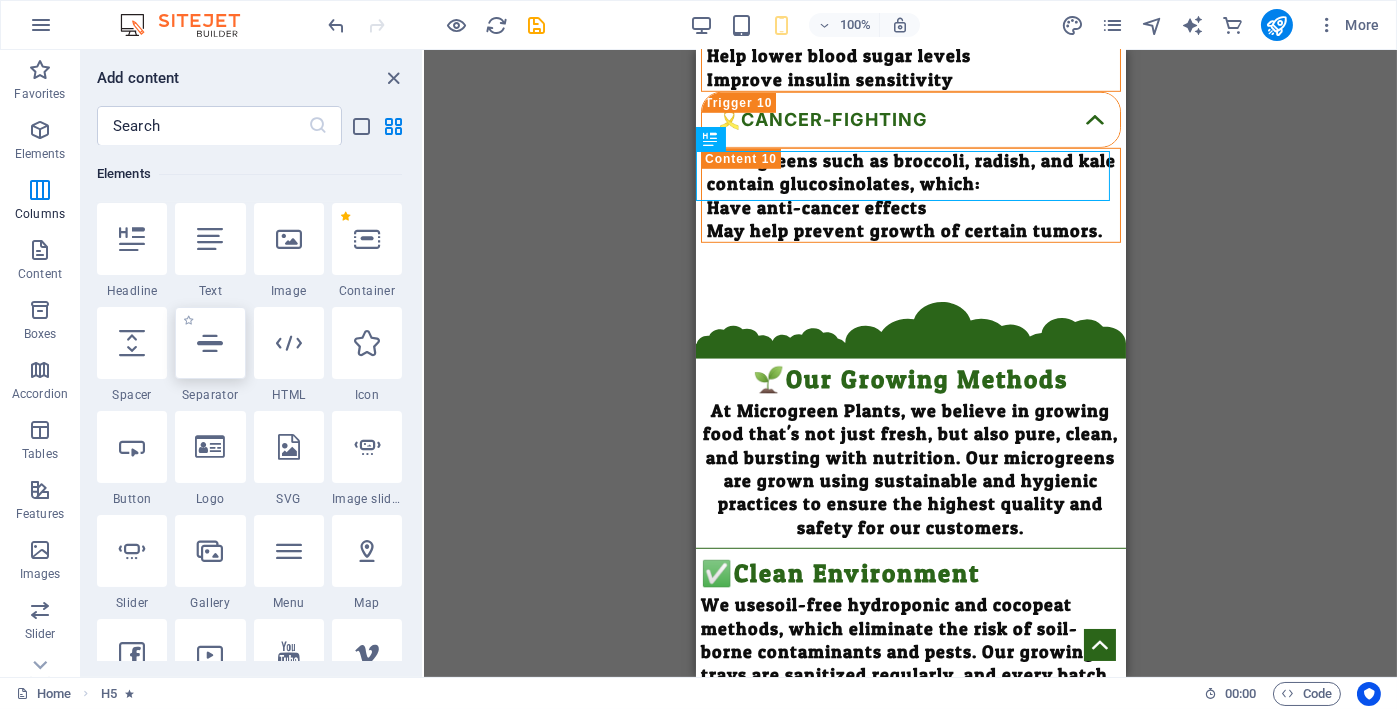 scroll, scrollTop: 377, scrollLeft: 0, axis: vertical 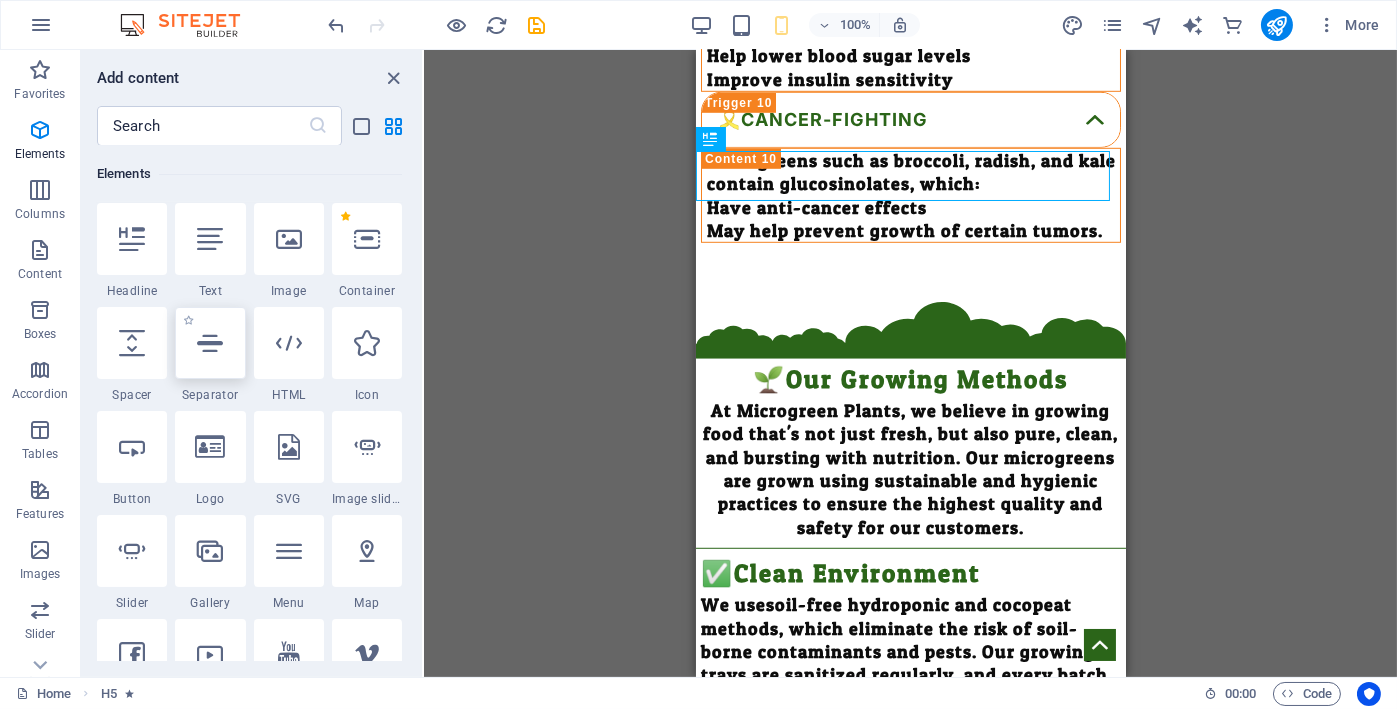 click at bounding box center (210, 343) 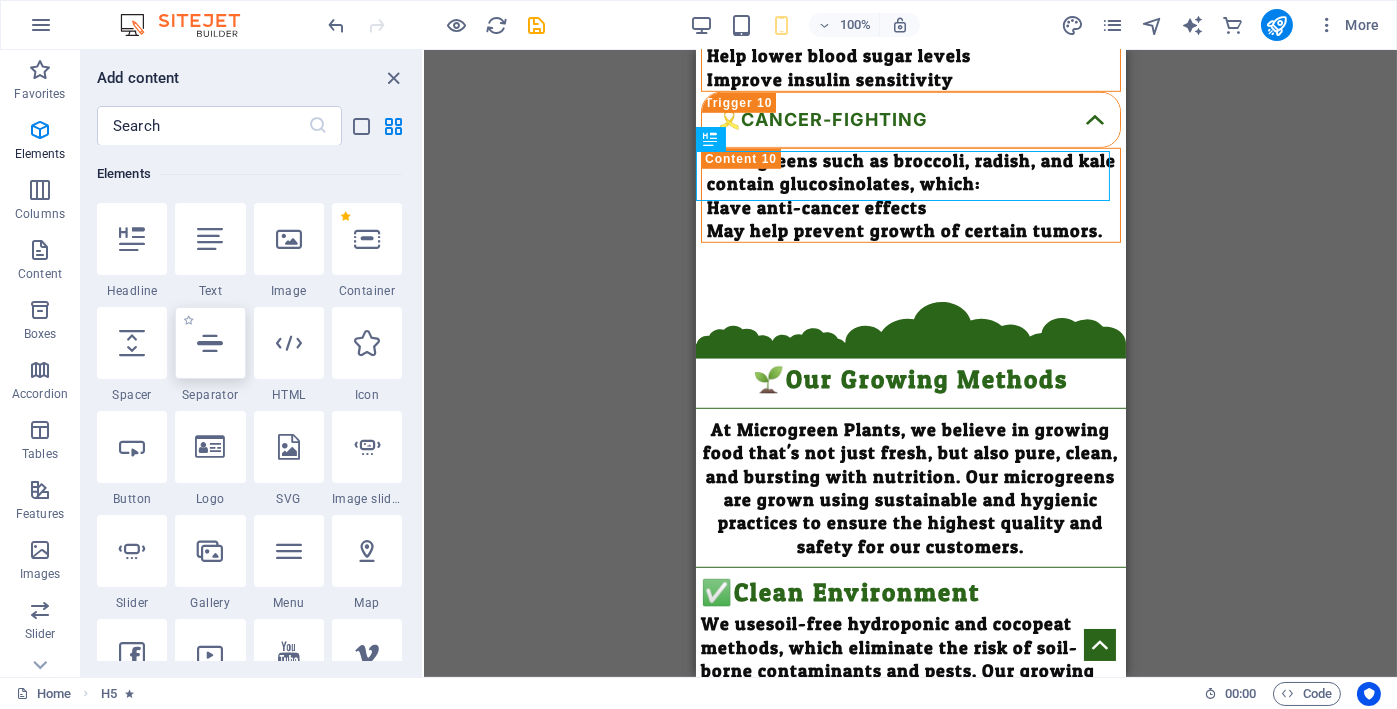 select on "%" 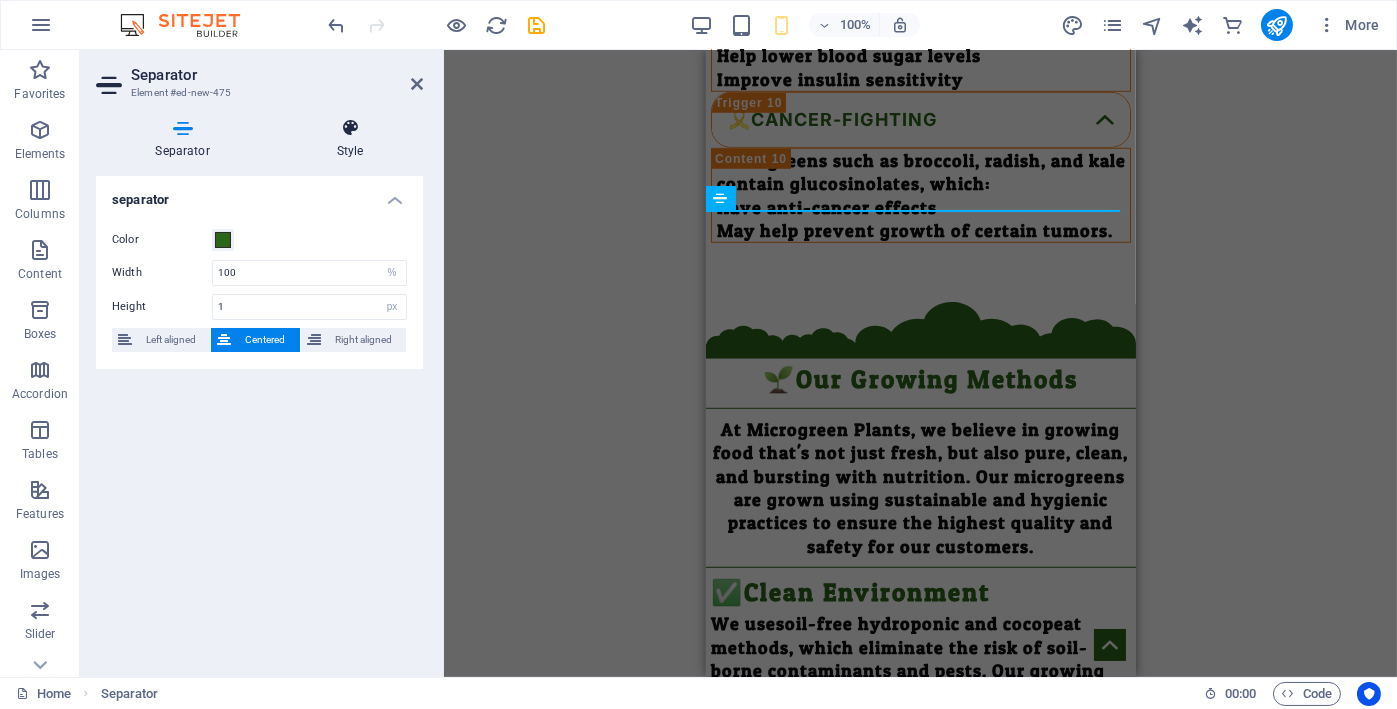 click on "Style" at bounding box center (350, 139) 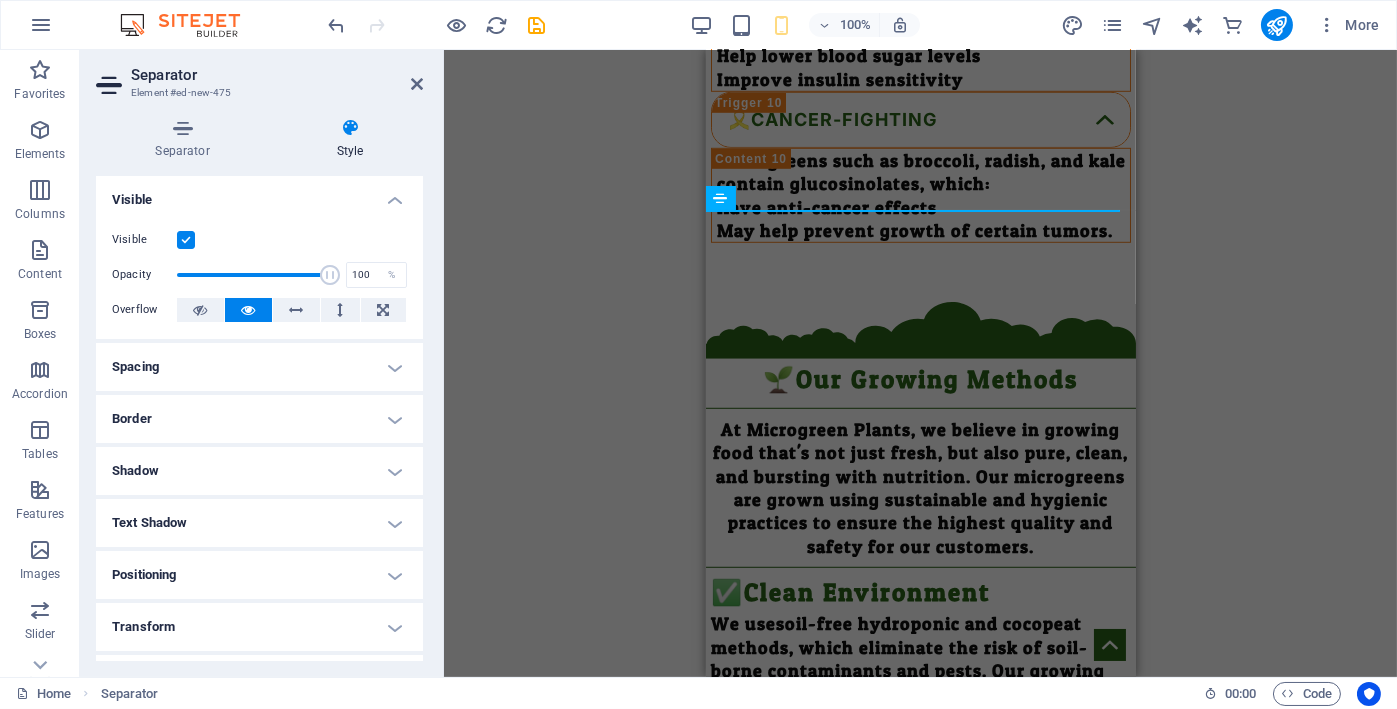 click on "Spacing" at bounding box center (259, 367) 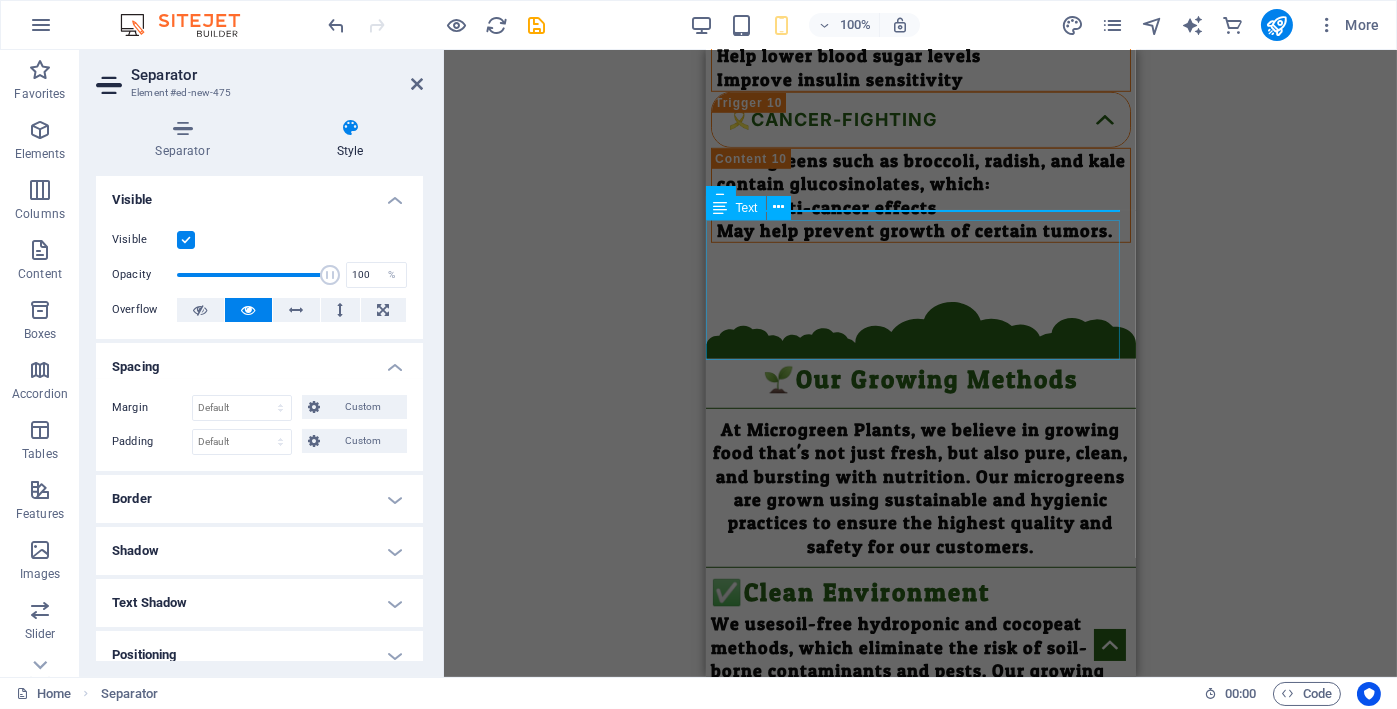 click on "At Microgreen Plants, we believe in growing food that's not just fresh, but also pure, clean, and bursting with nutrition. Our microgreens are grown using sustainable and hygienic practices to ensure the highest quality and safety for our customers." at bounding box center [920, 488] 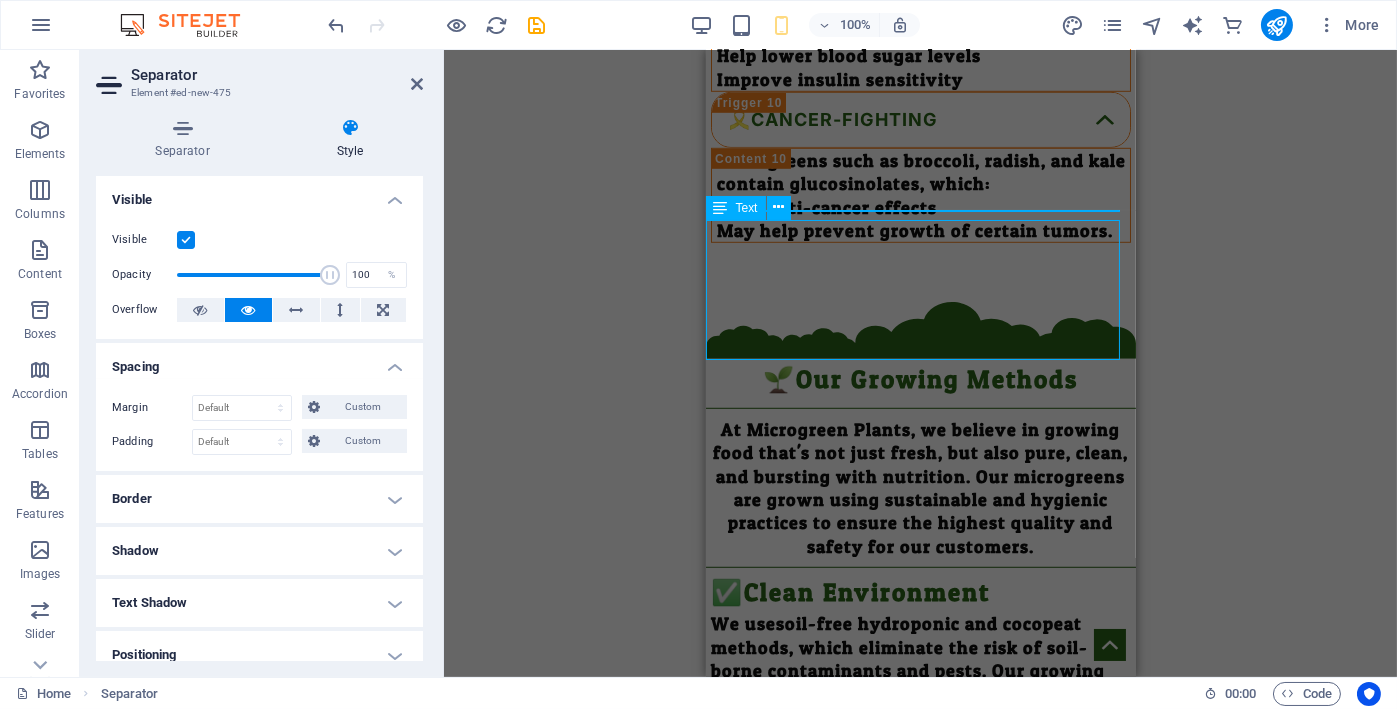 click on "At Microgreen Plants, we believe in growing food that's not just fresh, but also pure, clean, and bursting with nutrition. Our microgreens are grown using sustainable and hygienic practices to ensure the highest quality and safety for our customers." at bounding box center [920, 488] 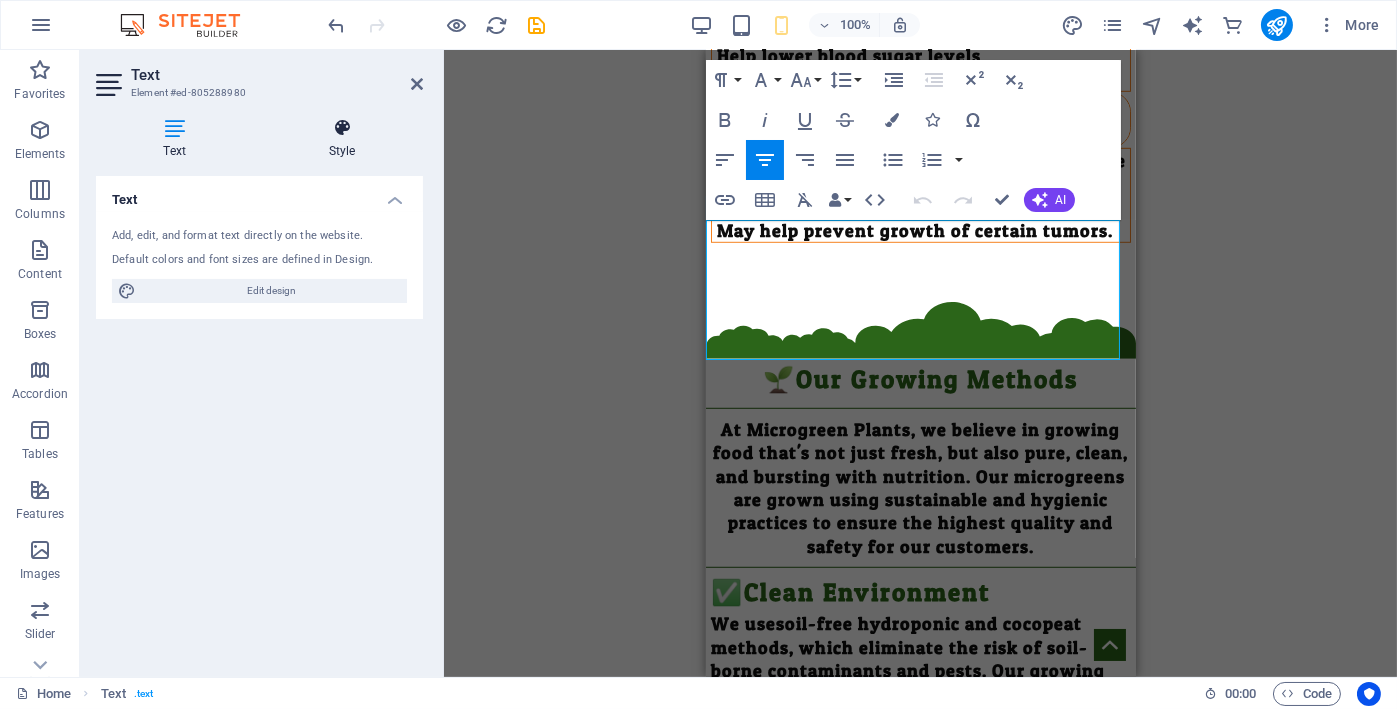 click on "Style" at bounding box center (342, 139) 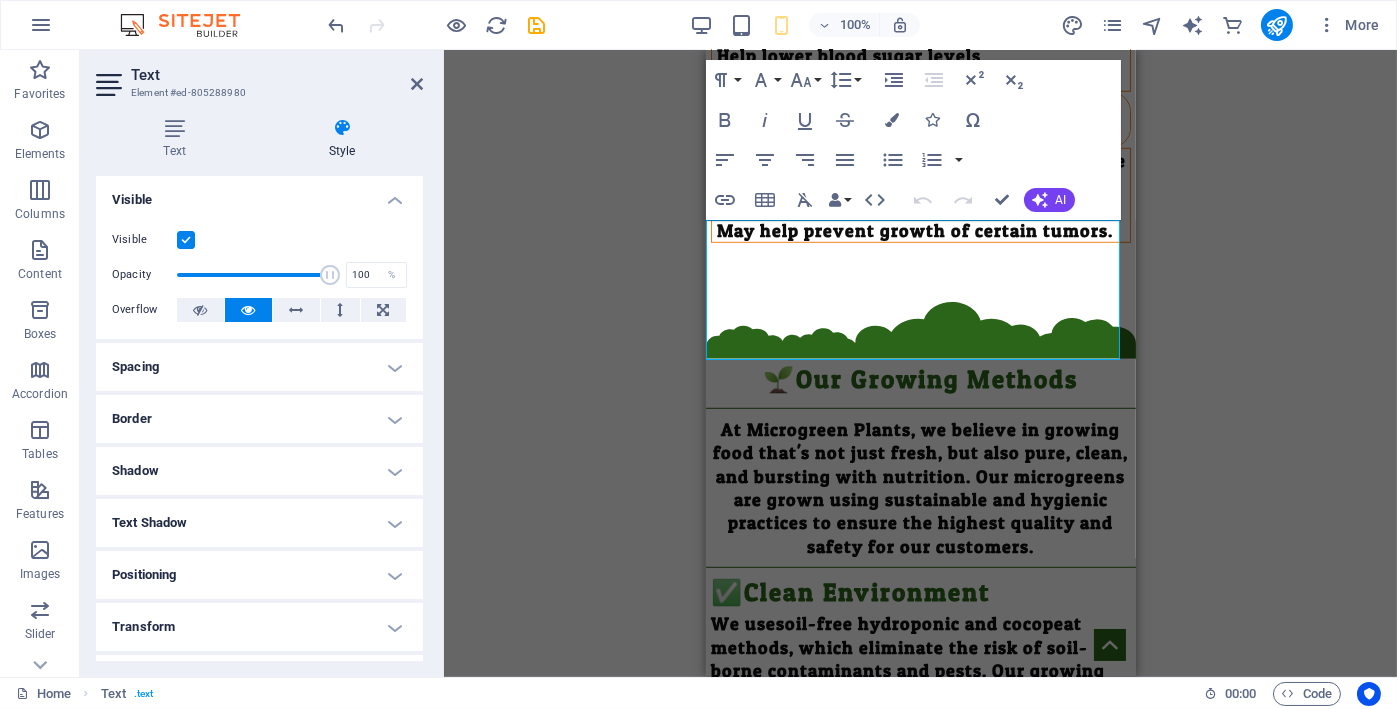 click on "Spacing" at bounding box center [259, 367] 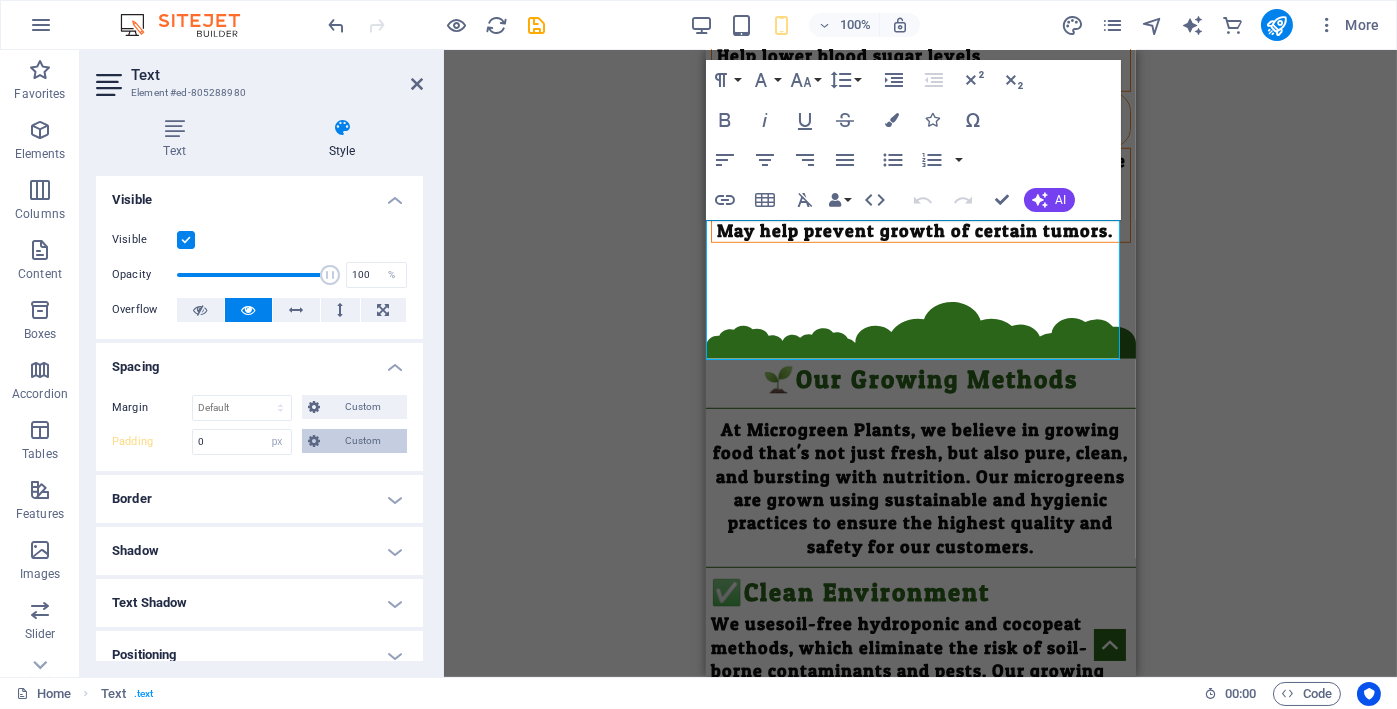 click on "Custom" at bounding box center (363, 441) 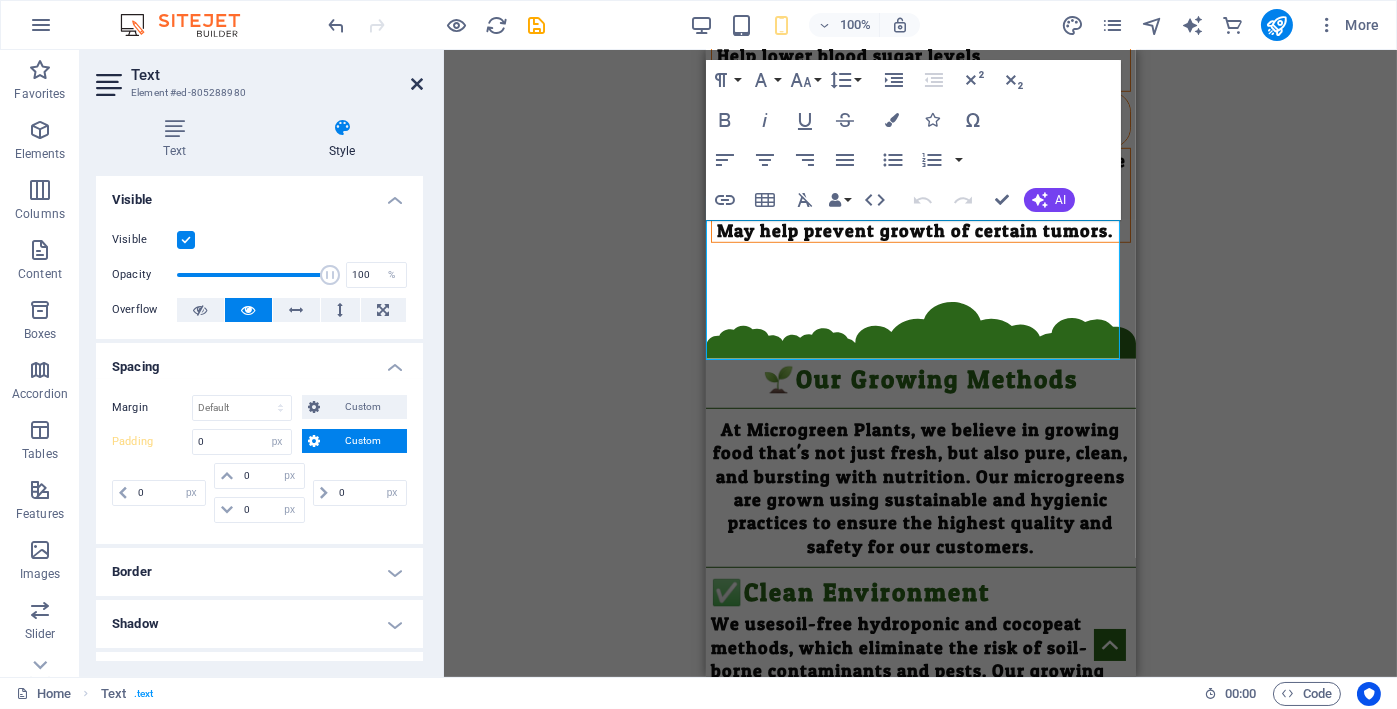 click at bounding box center [417, 84] 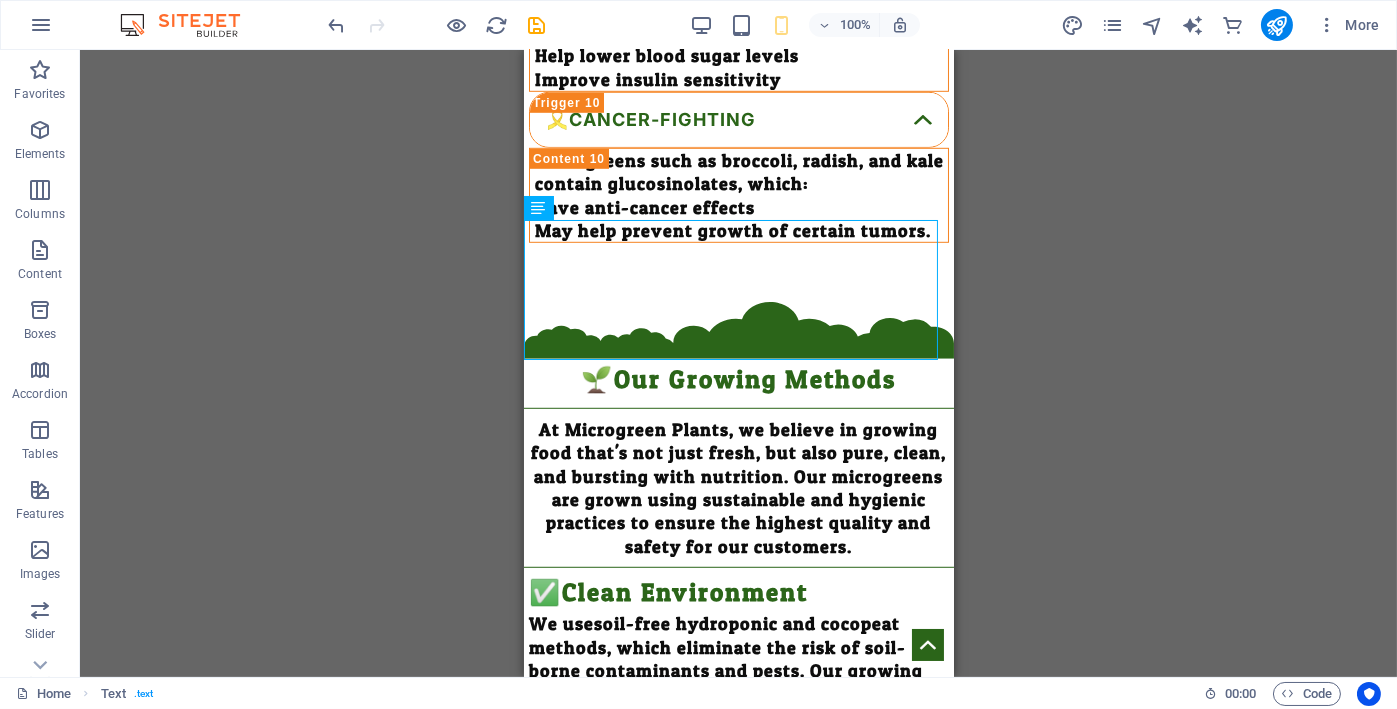 click on "Menu Home Our Products About Us Contact us 🌱What are Microgreens..? Young edible greens harvested after the first true leaves emerge. Grown from vegetable, herb, or grain seeds (e.g., radish, basil, sunflower). Harvested 7–21 days after germination. Typically 2–4 inches tall at the time of harvest. Consumed for their tender texture, vibrant flavor, and high nutrient content. Grown in soil, cocopeat, hydroponics, or other growing mediums. Only the stem and leaves are eaten—roots are not consumed. Used in salads, sandwiches, soups, smoothies, and garnishes. Powerhouse of nutrients, they are 40% more nutrient than fully grown vegetables. Super food to prevent many health diseases. 🌿Health Benefits of Microgreens Microgreens are tiny plants with  mighty nutrition . Despite their small size, they are loaded with essential vitamins, minerals, and antioxidants that support overall health and well-being. 🧠Rich in Nutrients Microgreens contain  higher levels of vitamins and minerals 🩺Boosts Immunity" at bounding box center [738, -501] 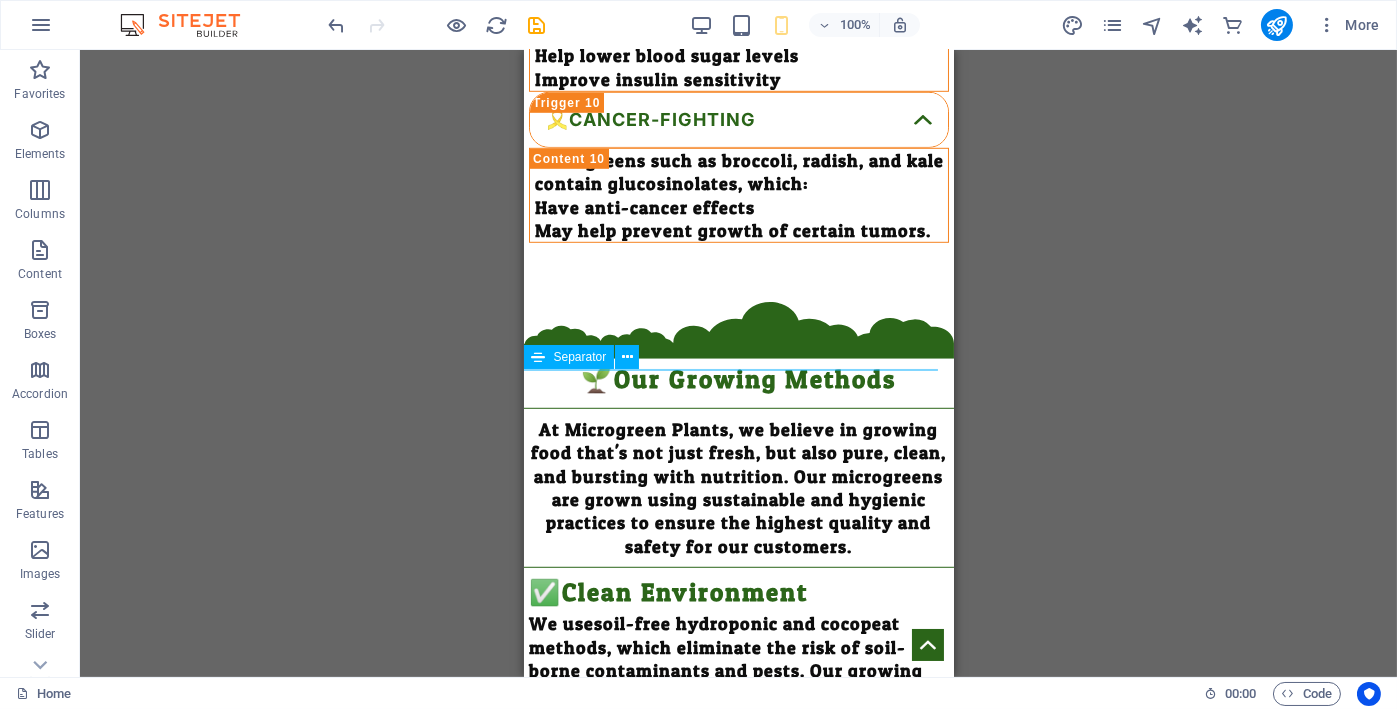 click at bounding box center (738, 567) 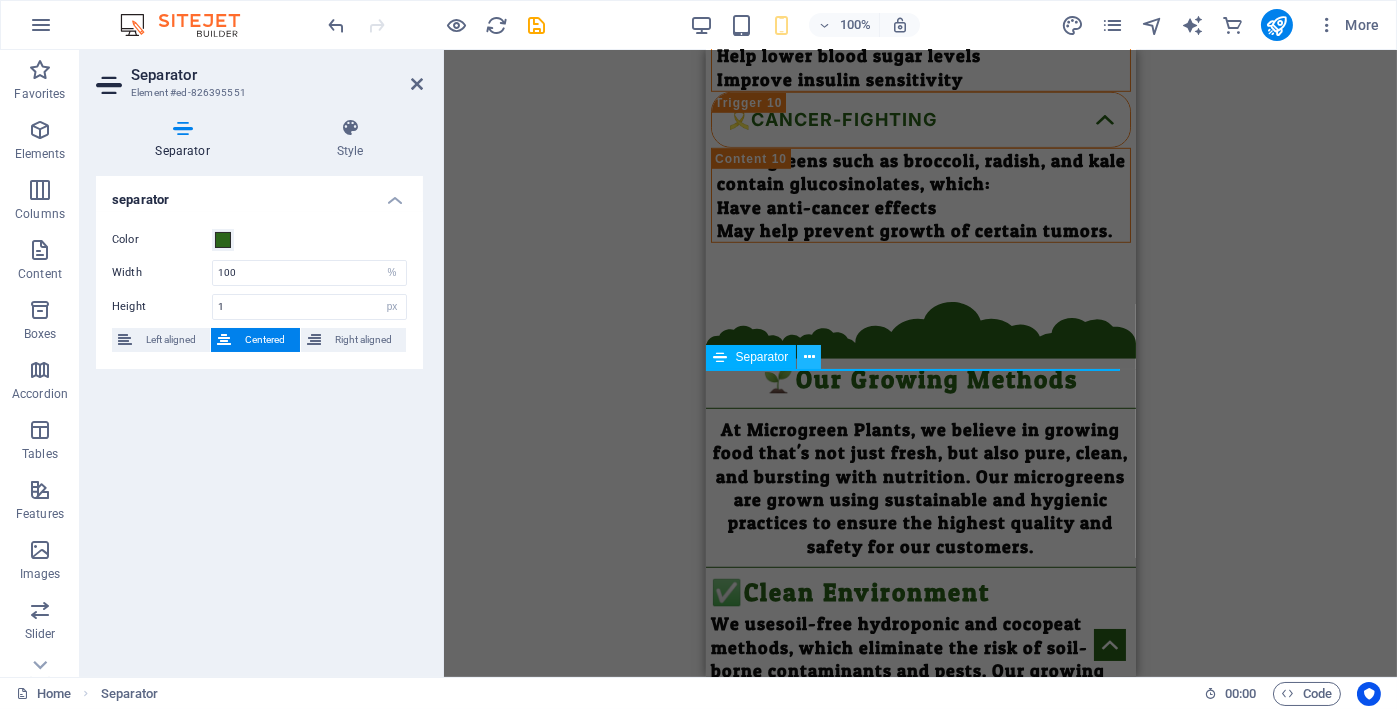 click at bounding box center [809, 357] 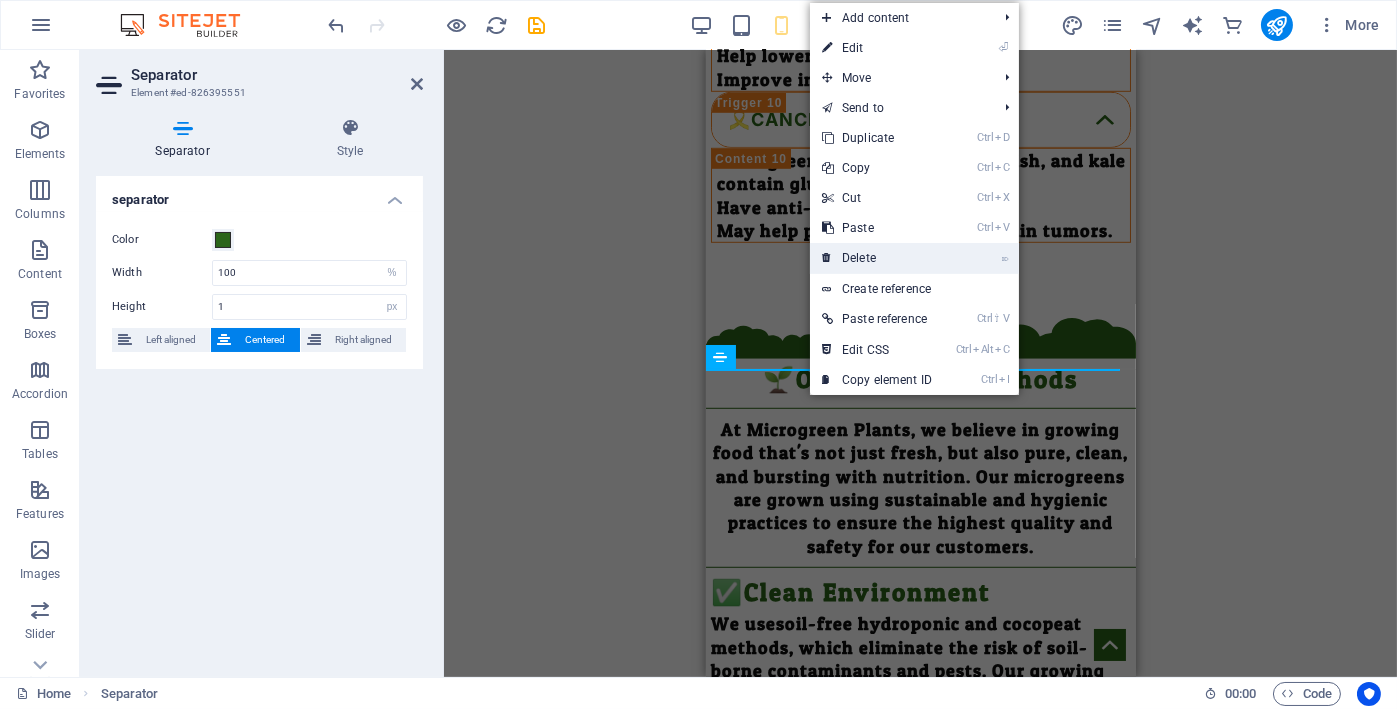 click on "⌦  Delete" at bounding box center (877, 258) 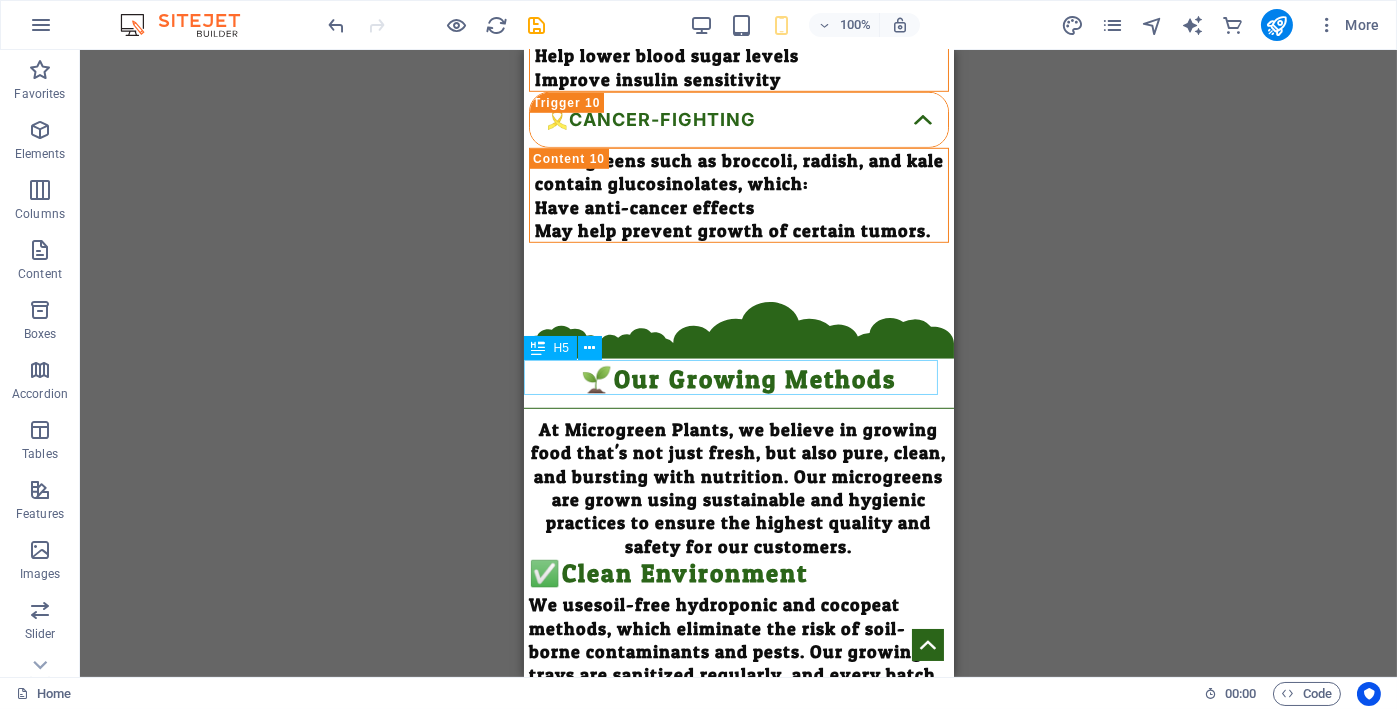 click on "✅Clean Environment" at bounding box center [738, 575] 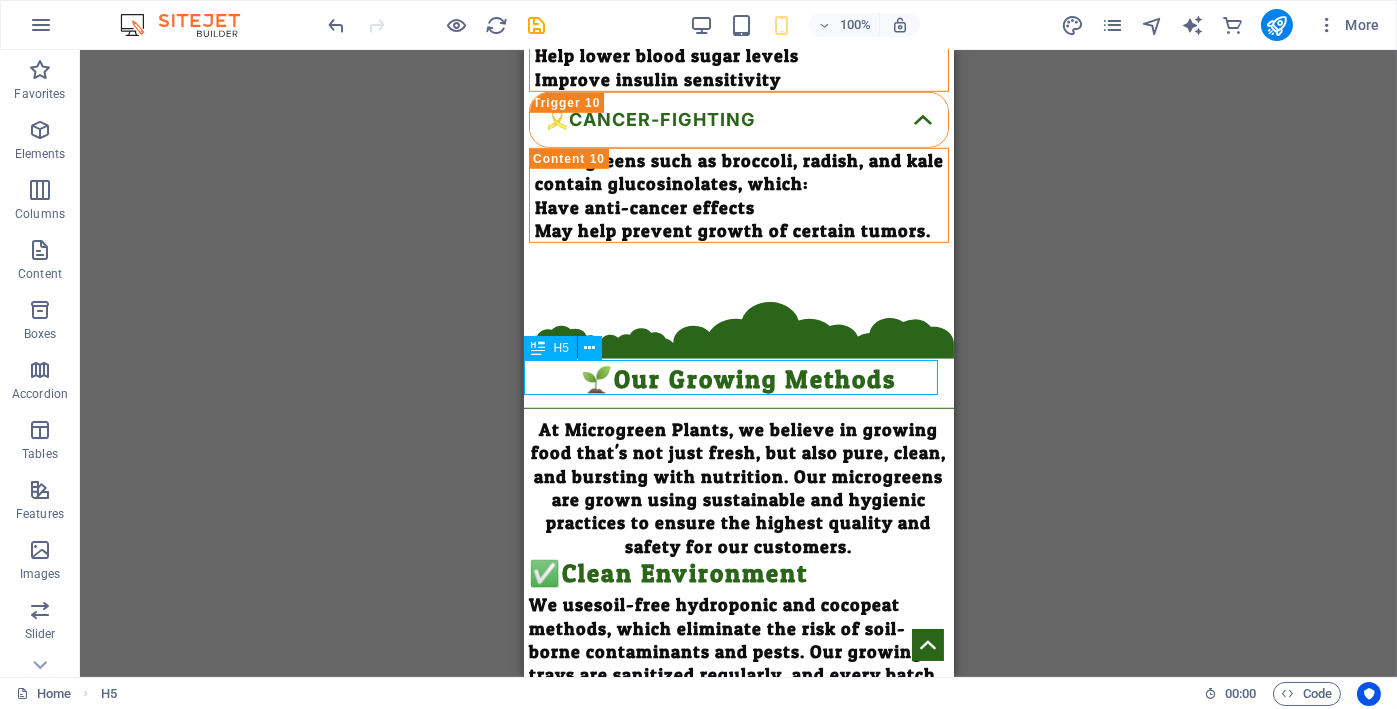 click on "✅Clean Environment" at bounding box center (738, 575) 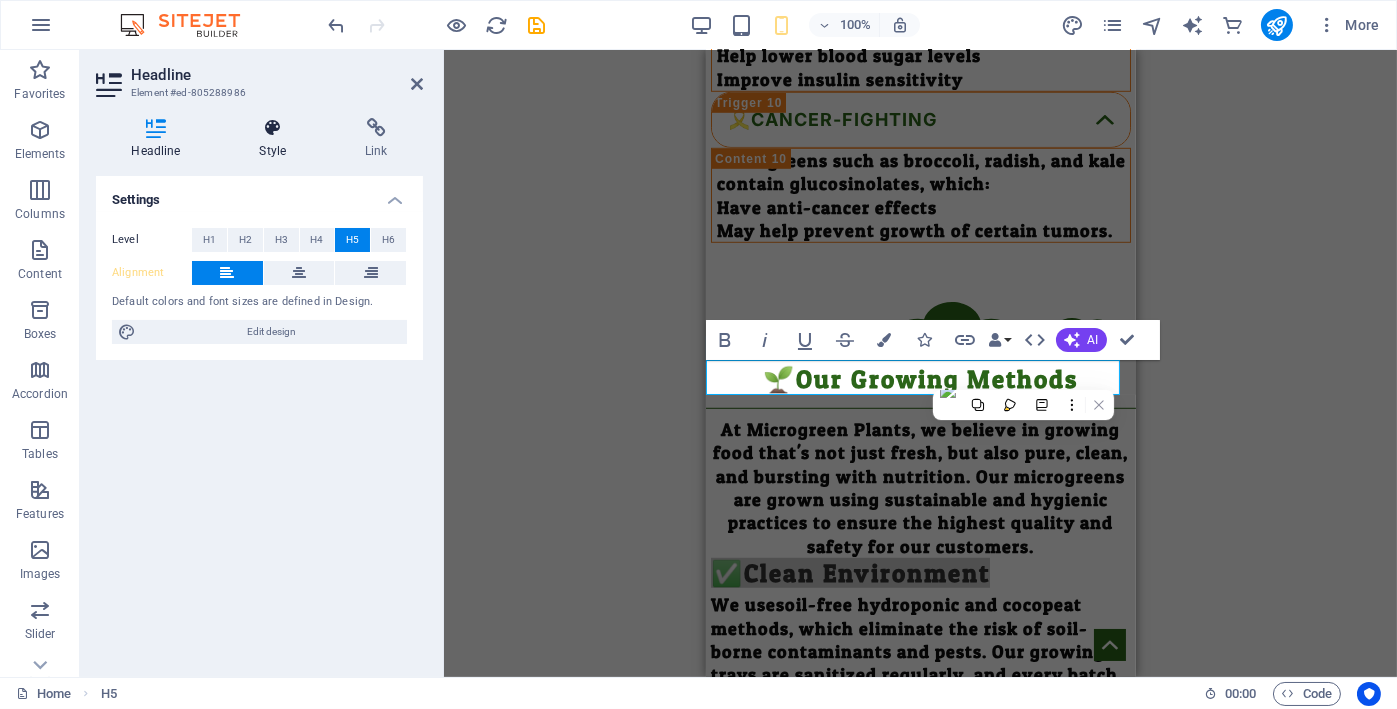 click on "Style" at bounding box center (277, 139) 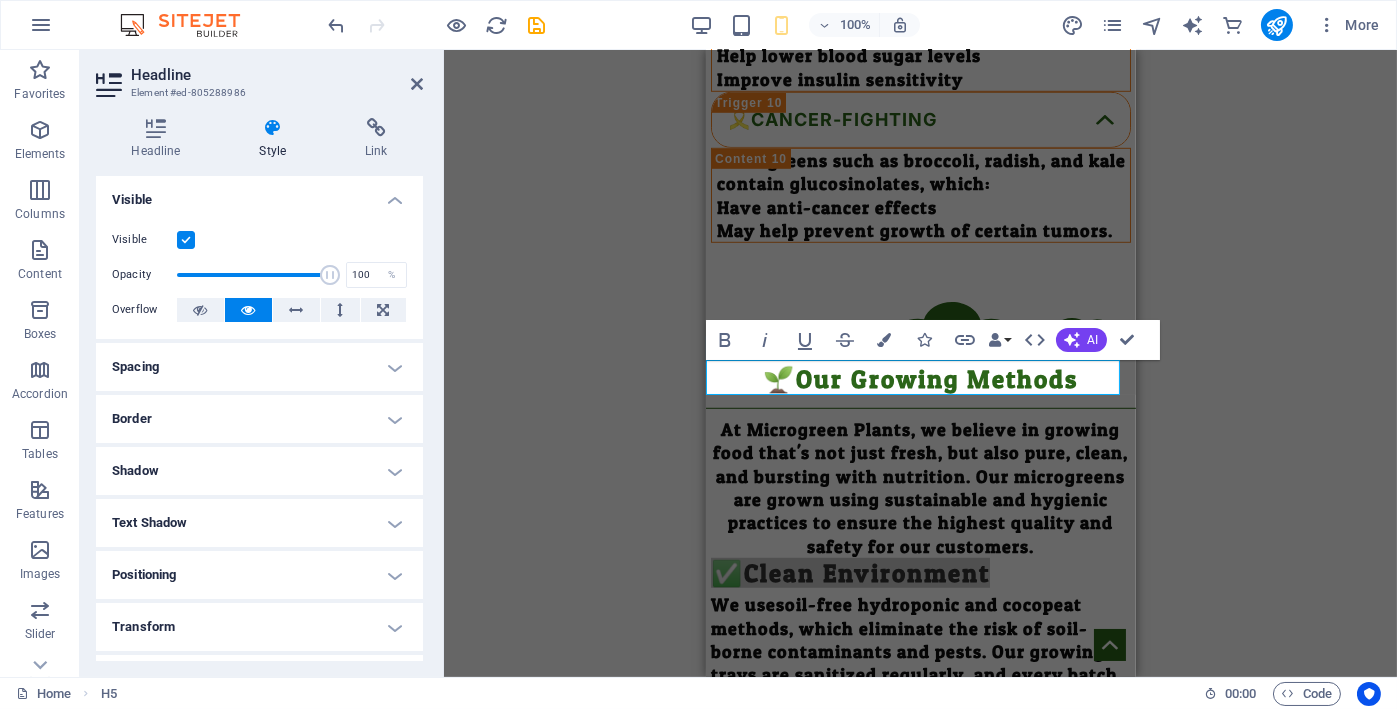 click on "Spacing" at bounding box center (259, 367) 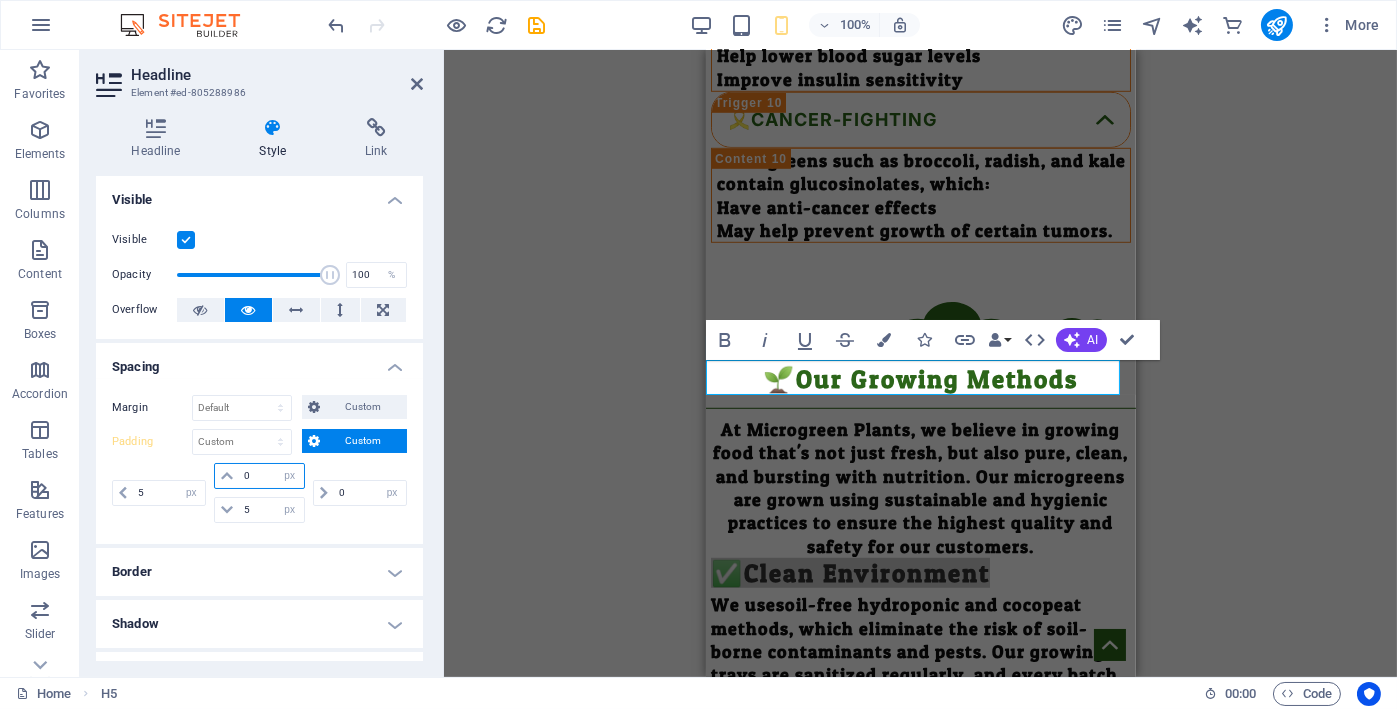 click on "0" at bounding box center (271, 476) 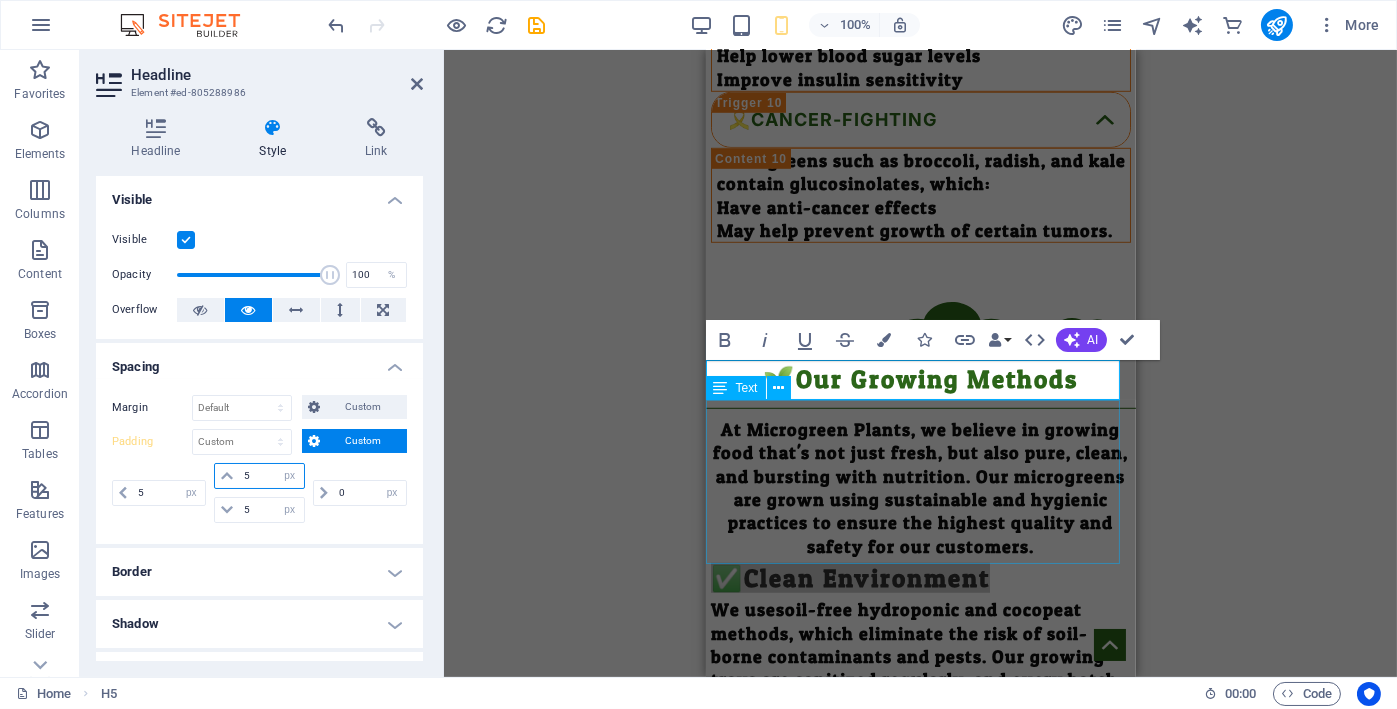 type on "5" 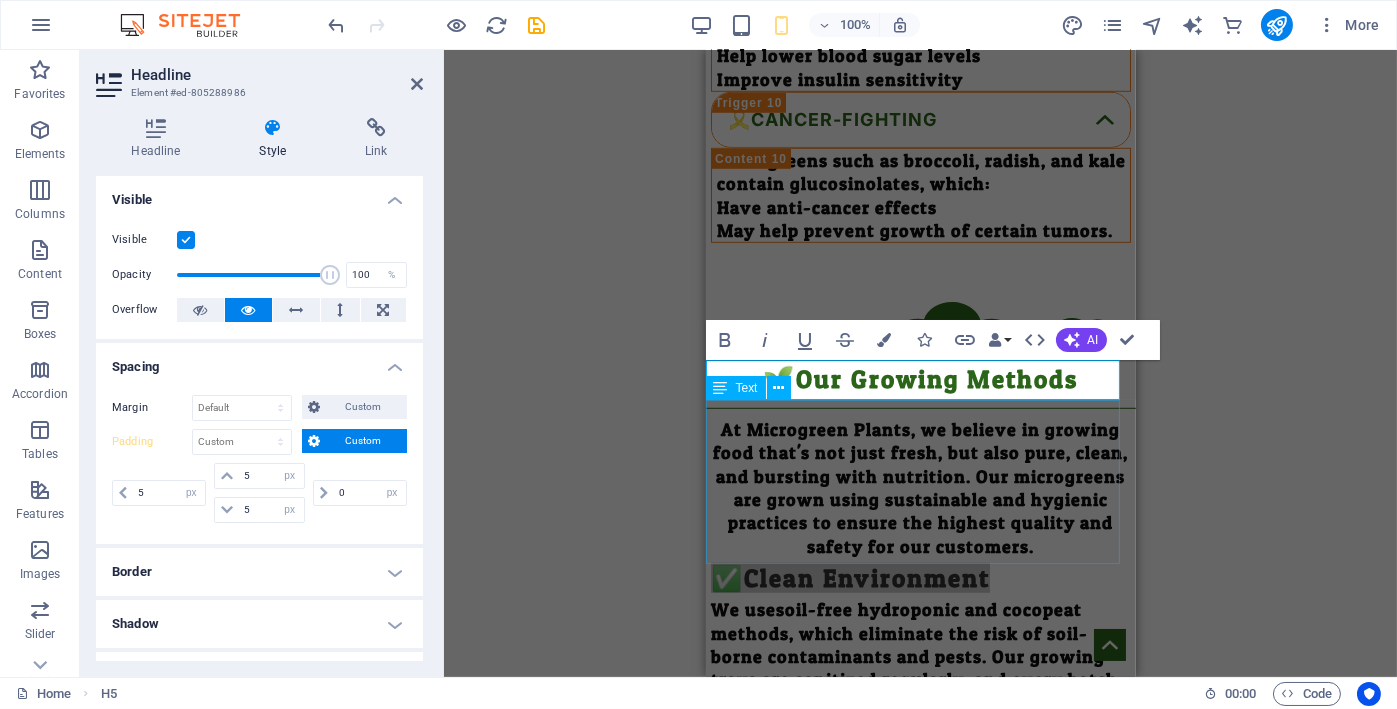 click on "We use  soil-free hydroponic and cocopeat methods , which eliminate the risk of soil-borne contaminants and pests. Our growing trays are sanitized regularly, and every batch is cultivated in a  controlled indoor environment , free from pollutants, pesticides, and harmful chemicals." at bounding box center (920, 680) 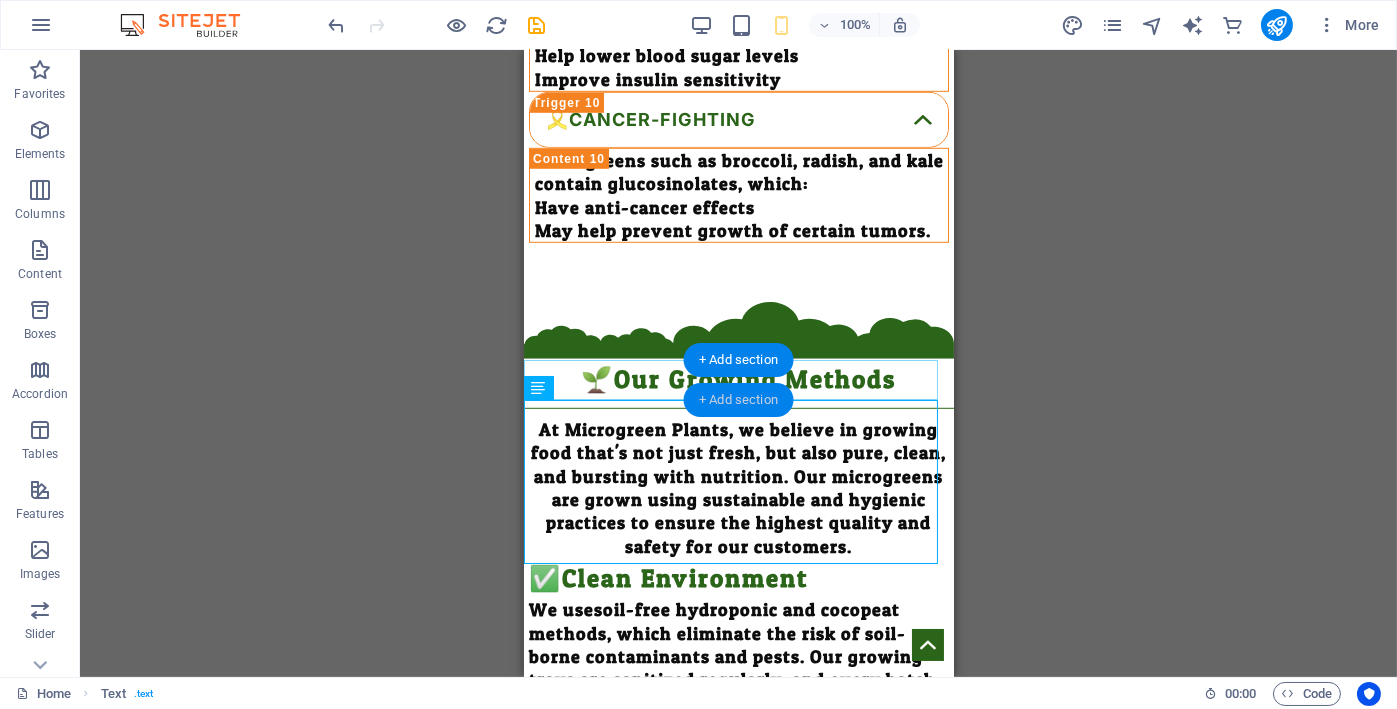 click on "+ Add section" at bounding box center [738, 400] 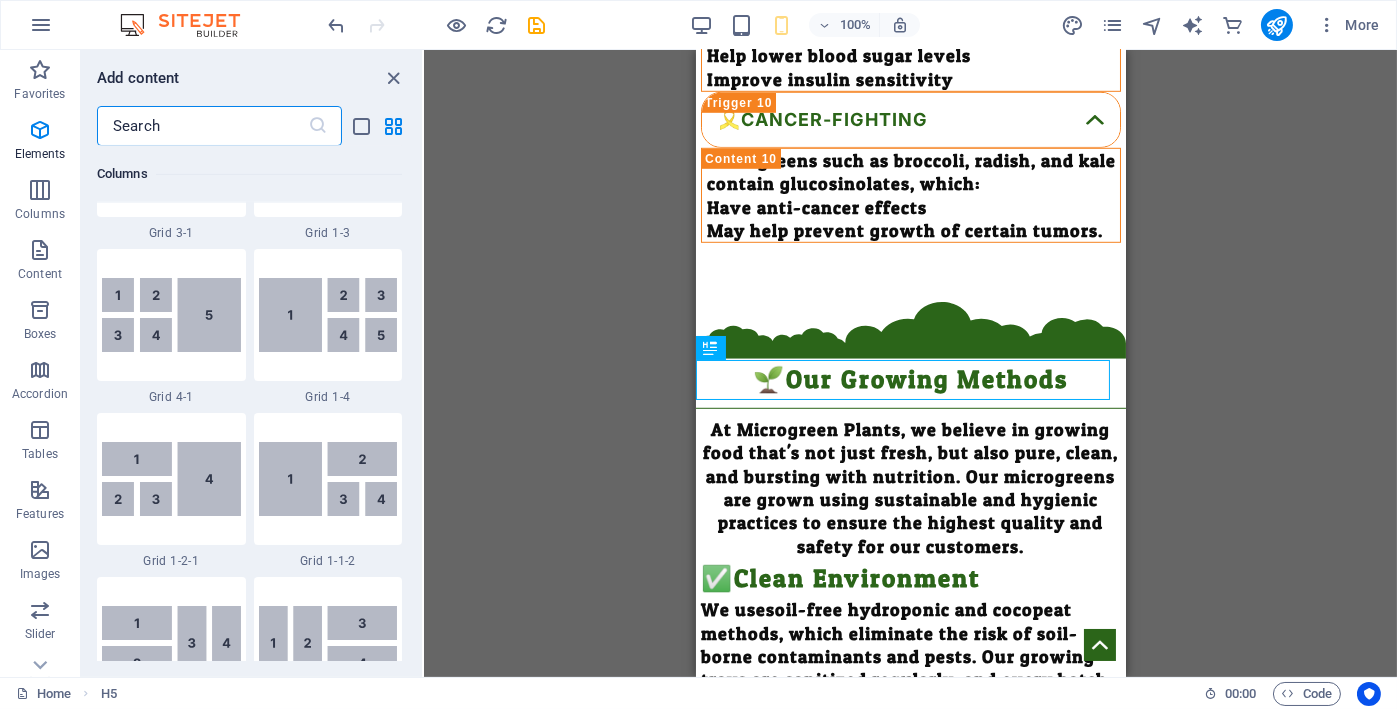 scroll, scrollTop: 3663, scrollLeft: 0, axis: vertical 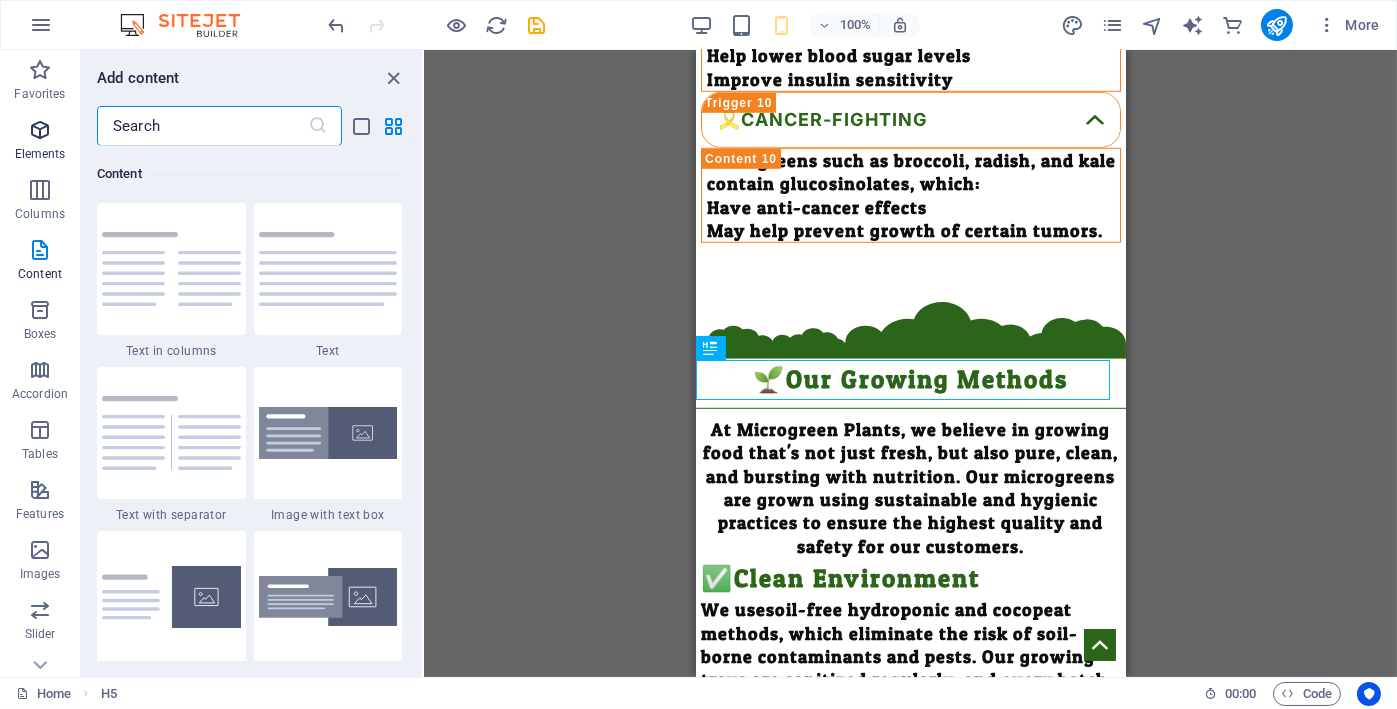 click on "Elements" at bounding box center [40, 154] 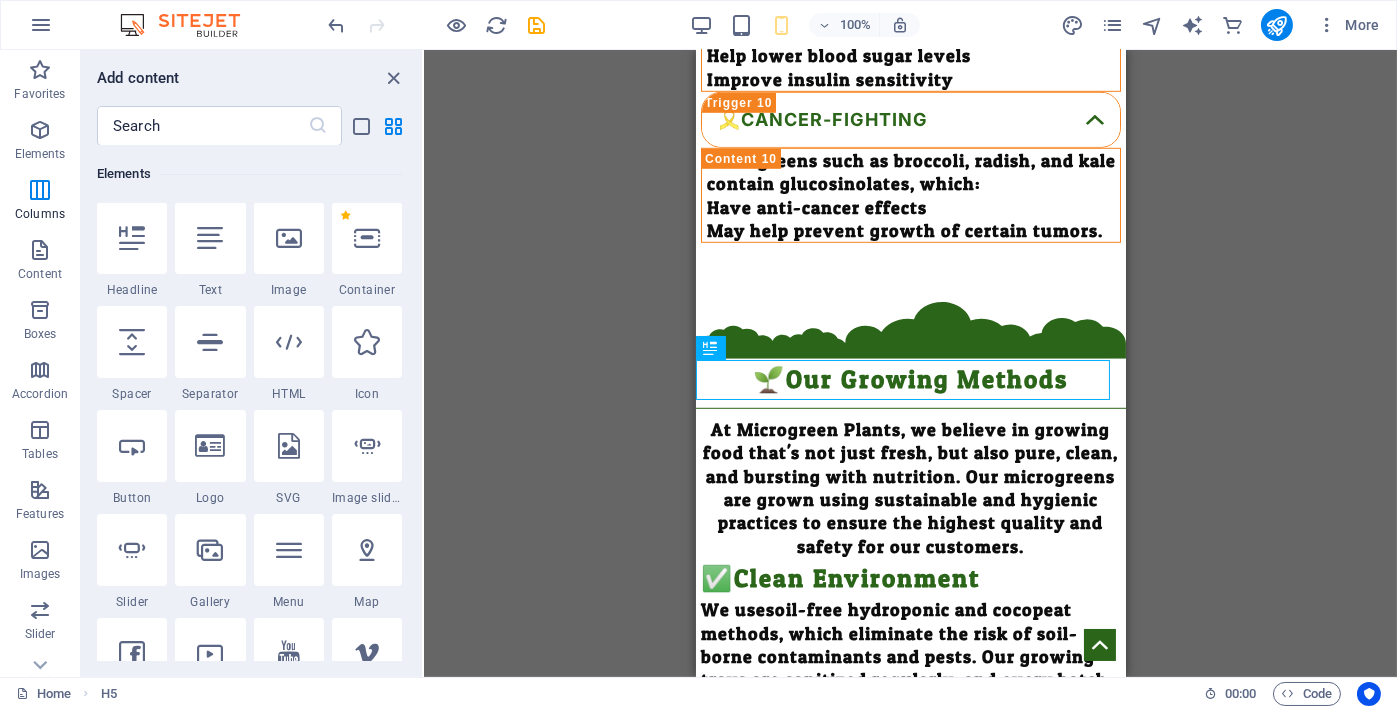 scroll, scrollTop: 377, scrollLeft: 0, axis: vertical 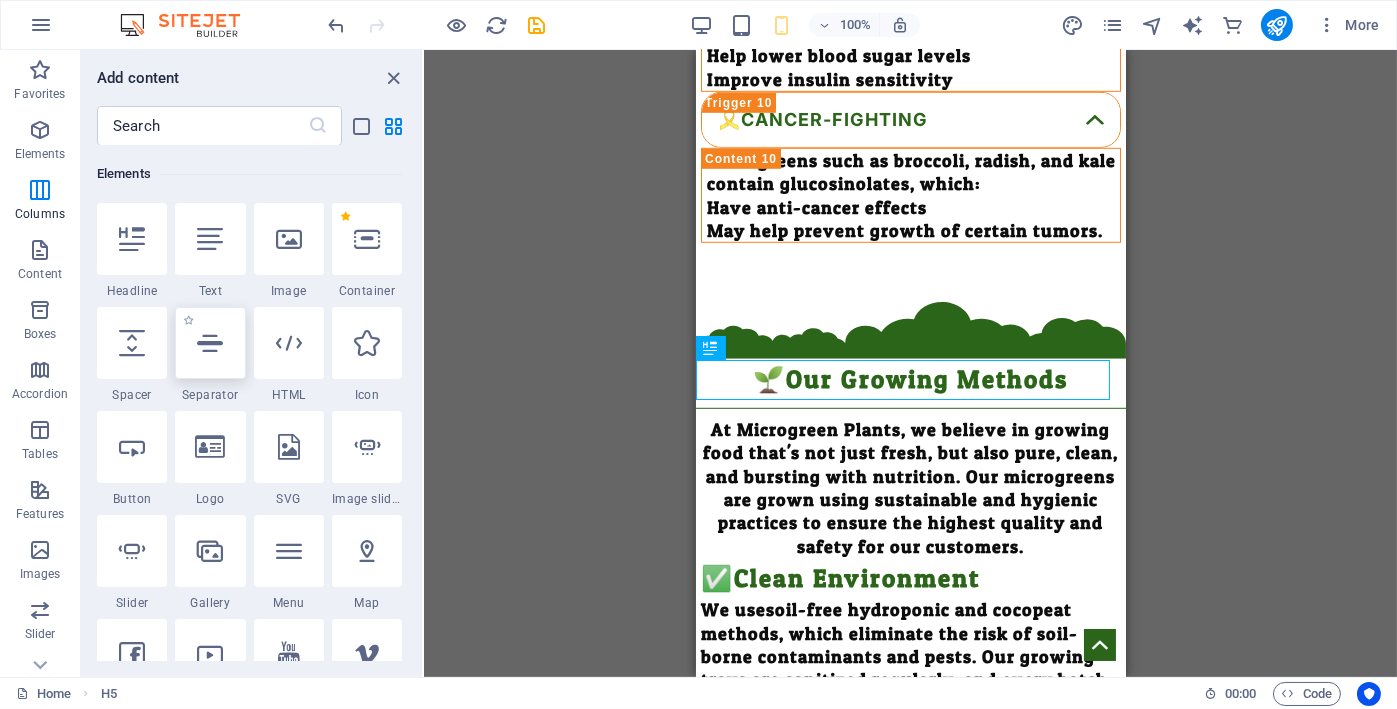 click at bounding box center [210, 343] 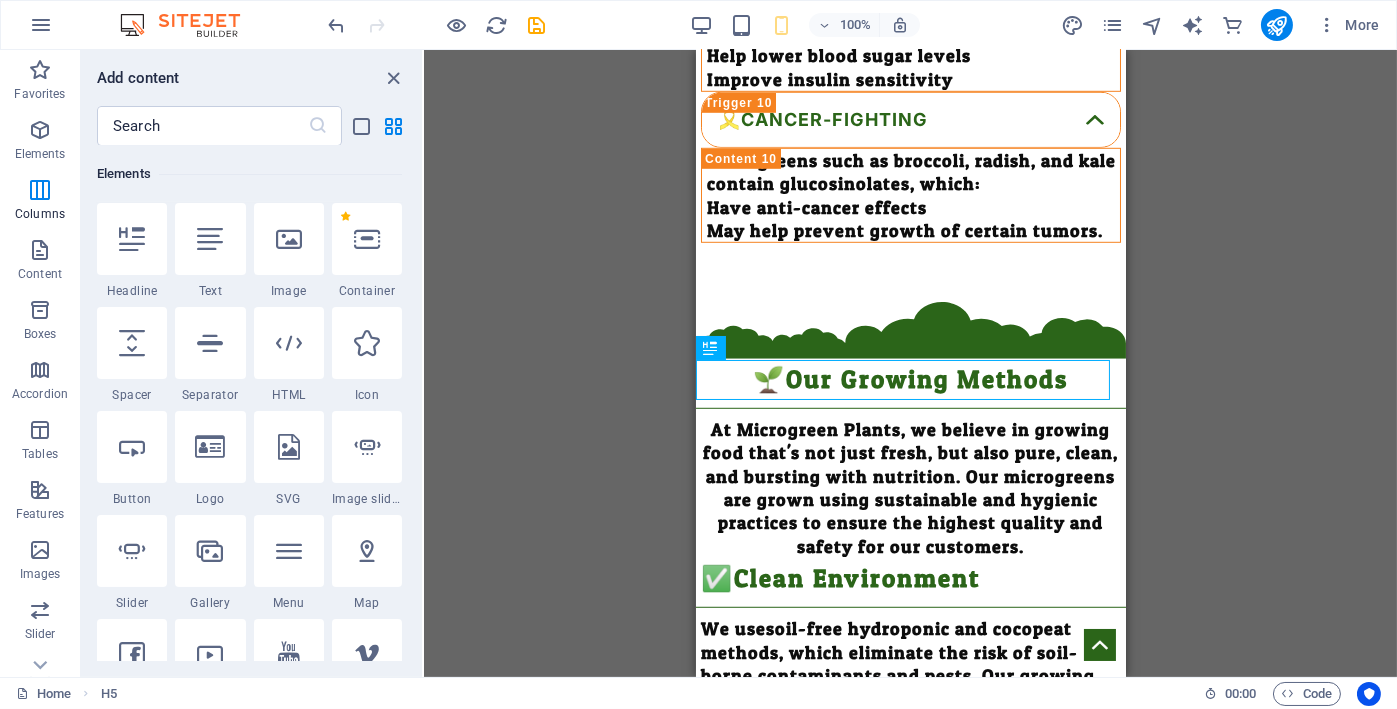 select on "%" 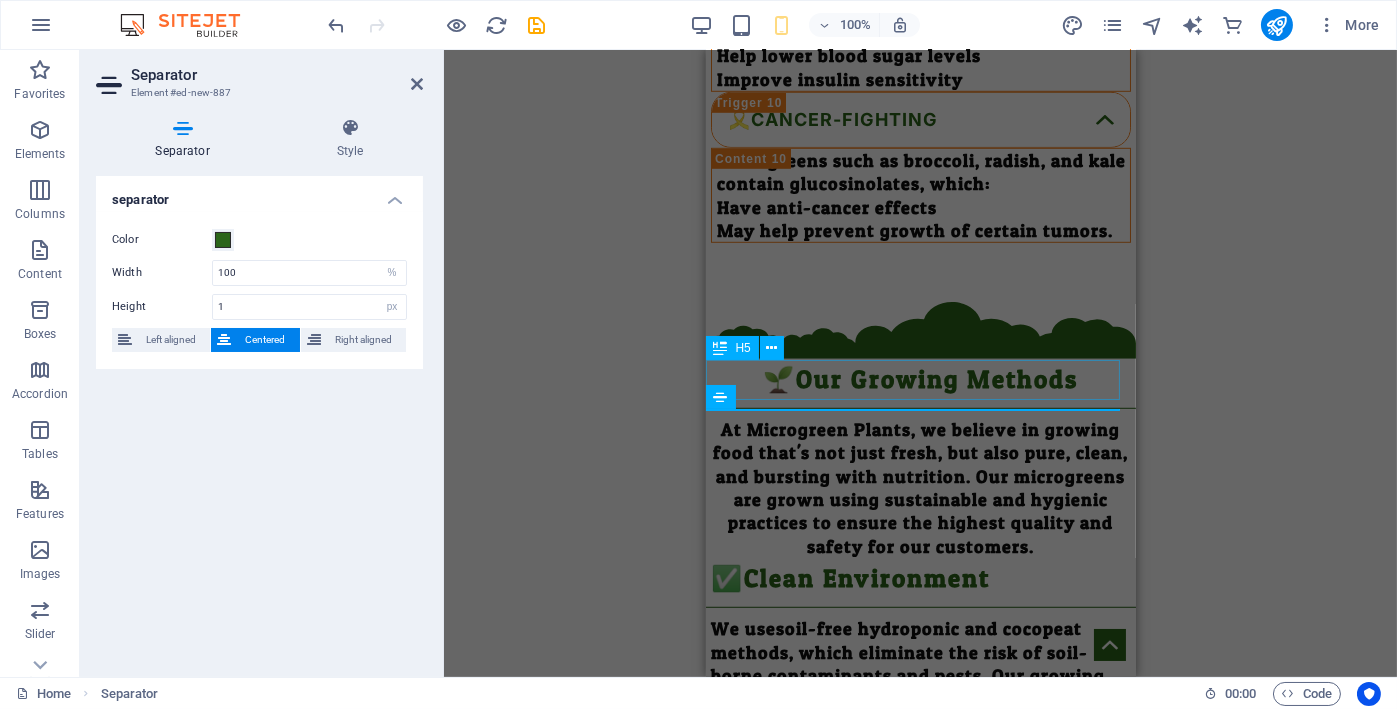 click on "✅Clean Environment" at bounding box center (920, 578) 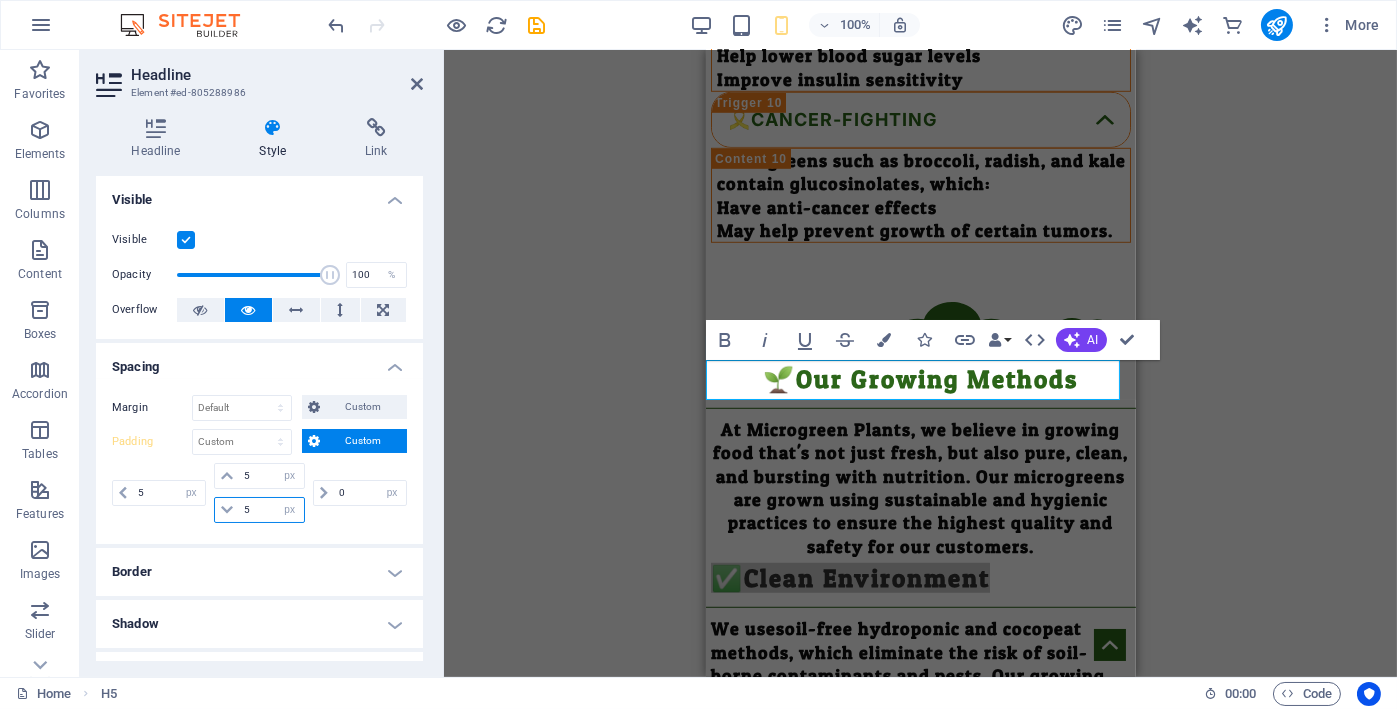 click on "5" at bounding box center (271, 510) 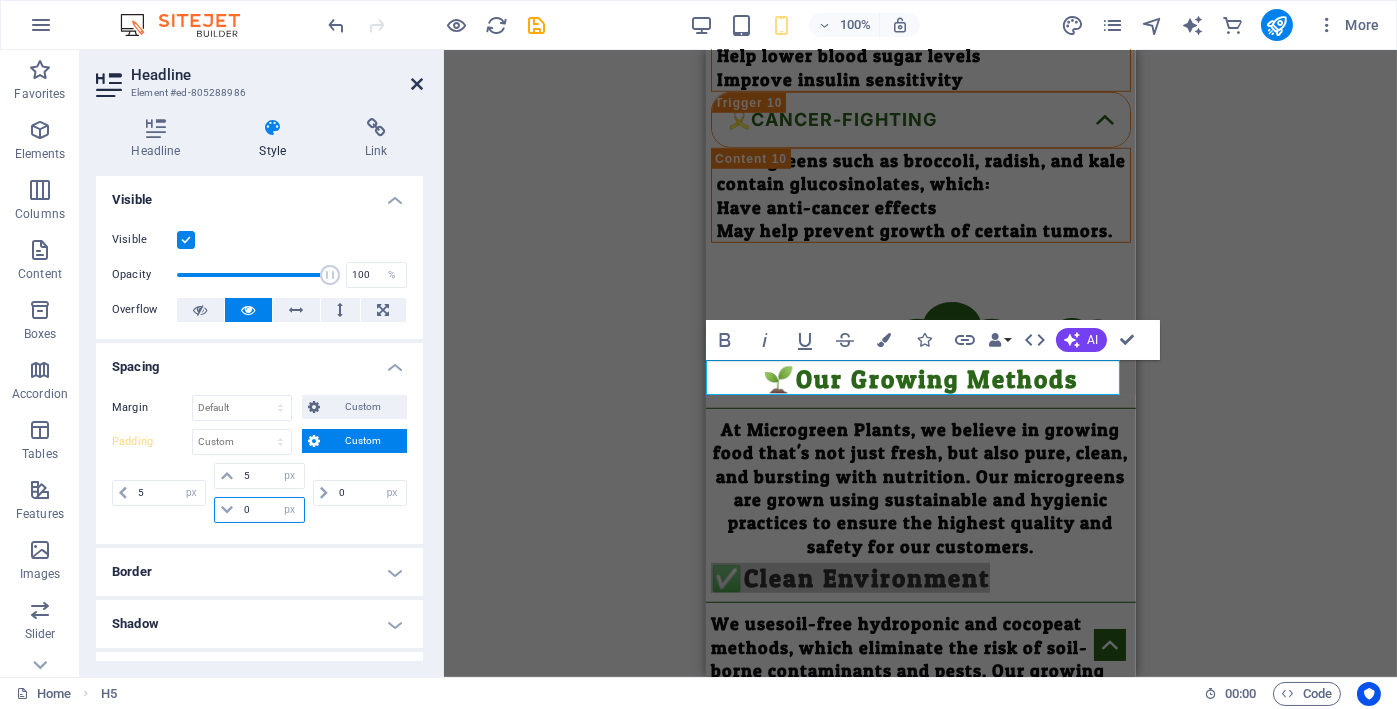 type on "0" 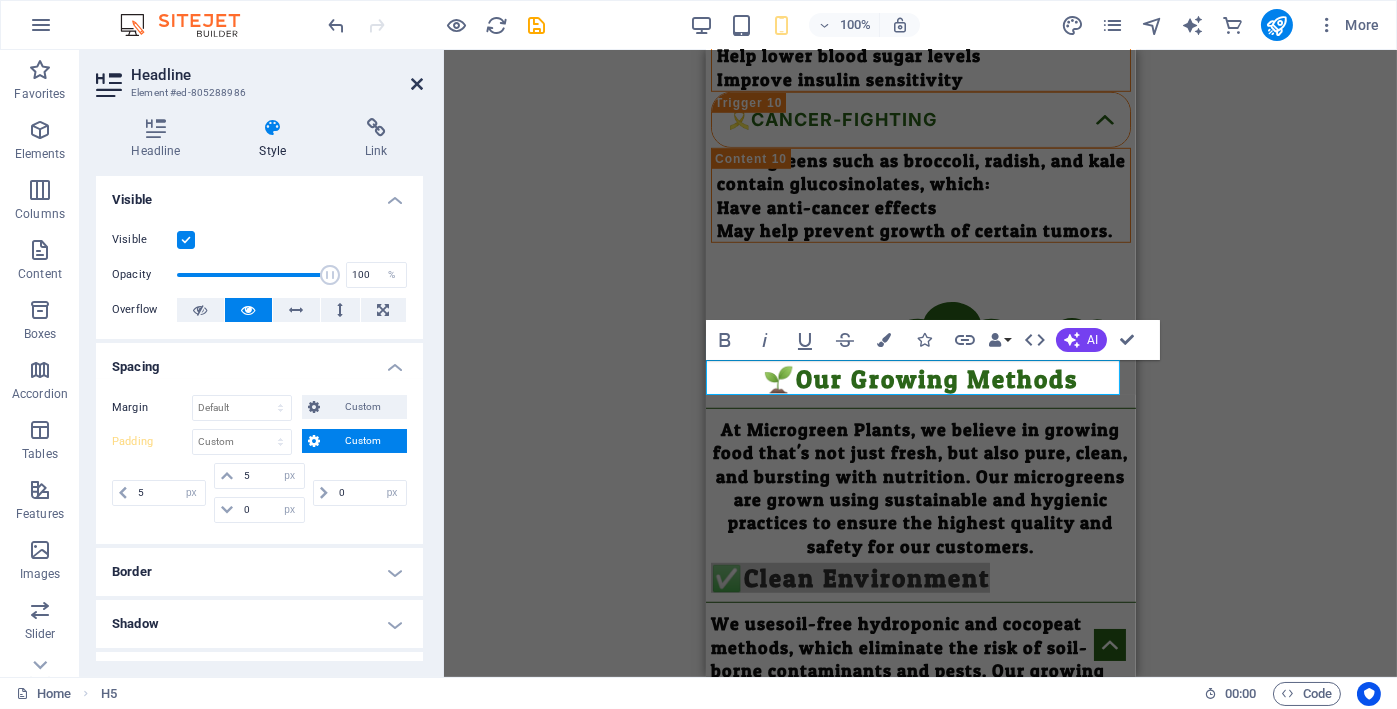 click at bounding box center [417, 84] 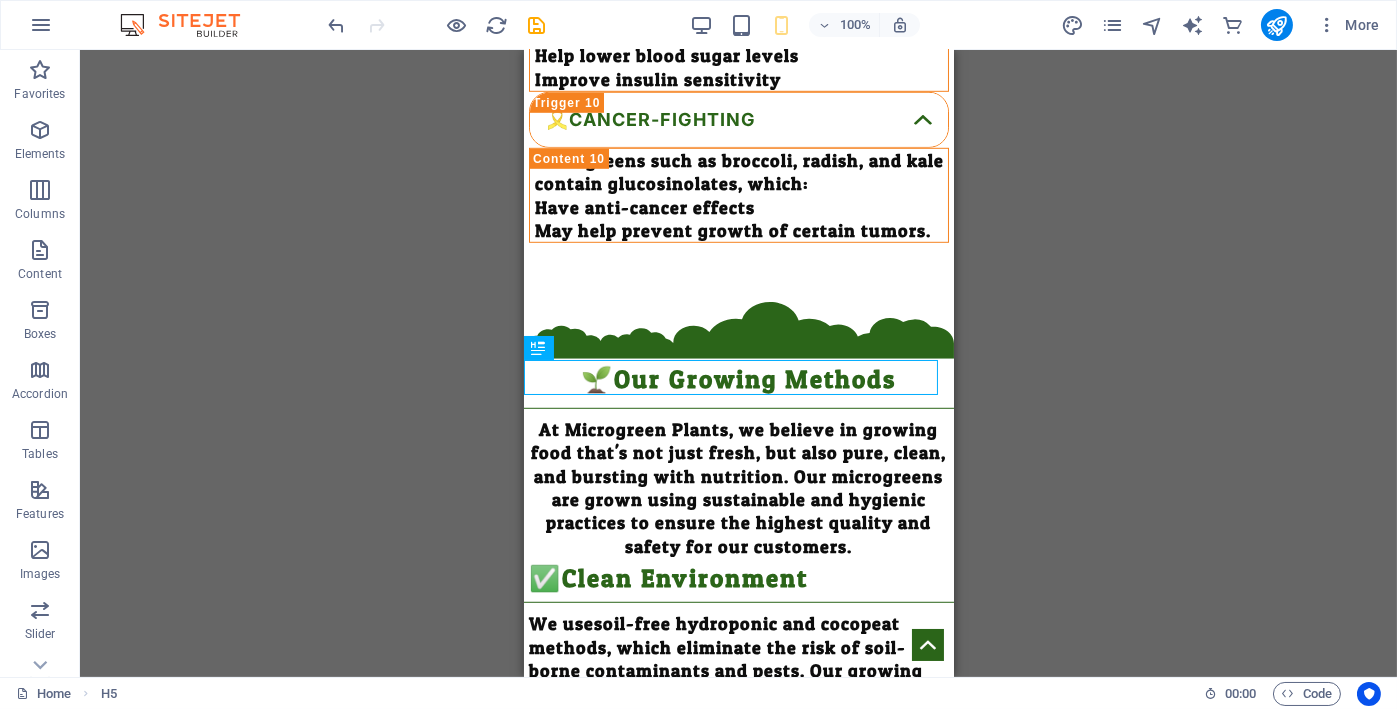 click on "We use  soil-free hydroponic and cocopeat methods , which eliminate the risk of soil-borne contaminants and pests. Our growing trays are sanitized regularly, and every batch is cultivated in a  controlled indoor environment , free from pollutants, pesticides, and harmful chemicals." at bounding box center (738, 694) 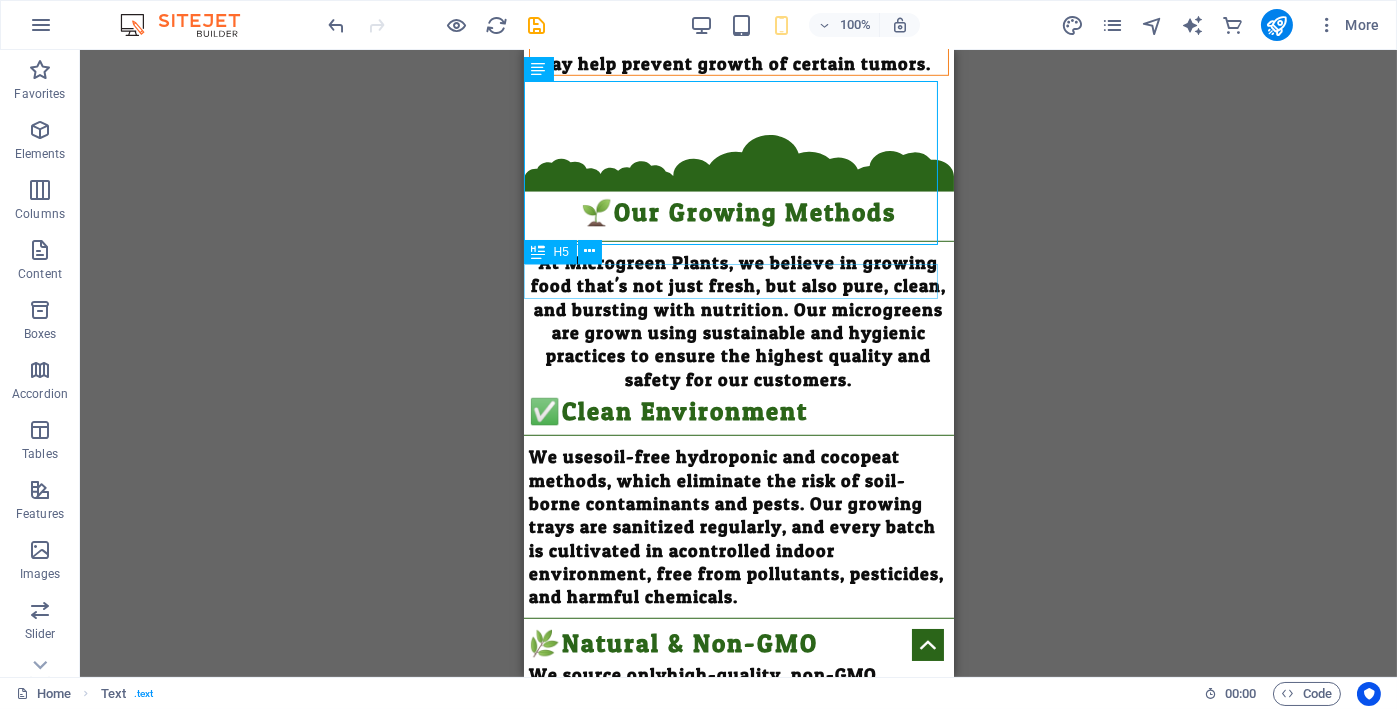 scroll, scrollTop: 3200, scrollLeft: 0, axis: vertical 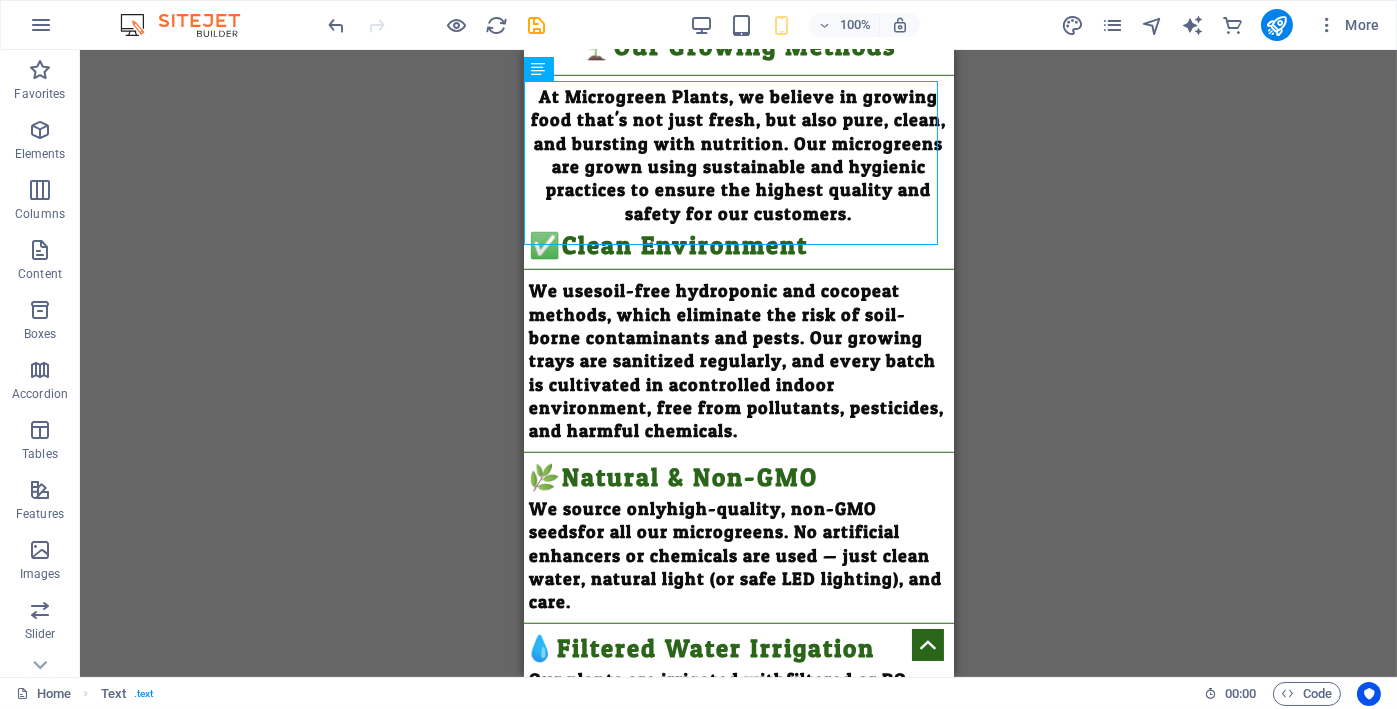 click on "Menu Home Our Products About Us Contact us 🌱What are Microgreens..? Young edible greens harvested after the first true leaves emerge. Grown from vegetable, herb, or grain seeds (e.g., radish, basil, sunflower). Harvested 7–21 days after germination. Typically 2–4 inches tall at the time of harvest. Consumed for their tender texture, vibrant flavor, and high nutrient content. Grown in soil, cocopeat, hydroponics, or other growing mediums. Only the stem and leaves are eaten—roots are not consumed. Used in salads, sandwiches, soups, smoothies, and garnishes. Powerhouse of nutrients, they are 40% more nutrient than fully grown vegetables. Super food to prevent many health diseases. 🌿Health Benefits of Microgreens Microgreens are tiny plants with  mighty nutrition . Despite their small size, they are loaded with essential vitamins, minerals, and antioxidants that support overall health and well-being. 🧠Rich in Nutrients Microgreens contain  higher levels of vitamins and minerals 🩺Boosts Immunity" at bounding box center [738, -834] 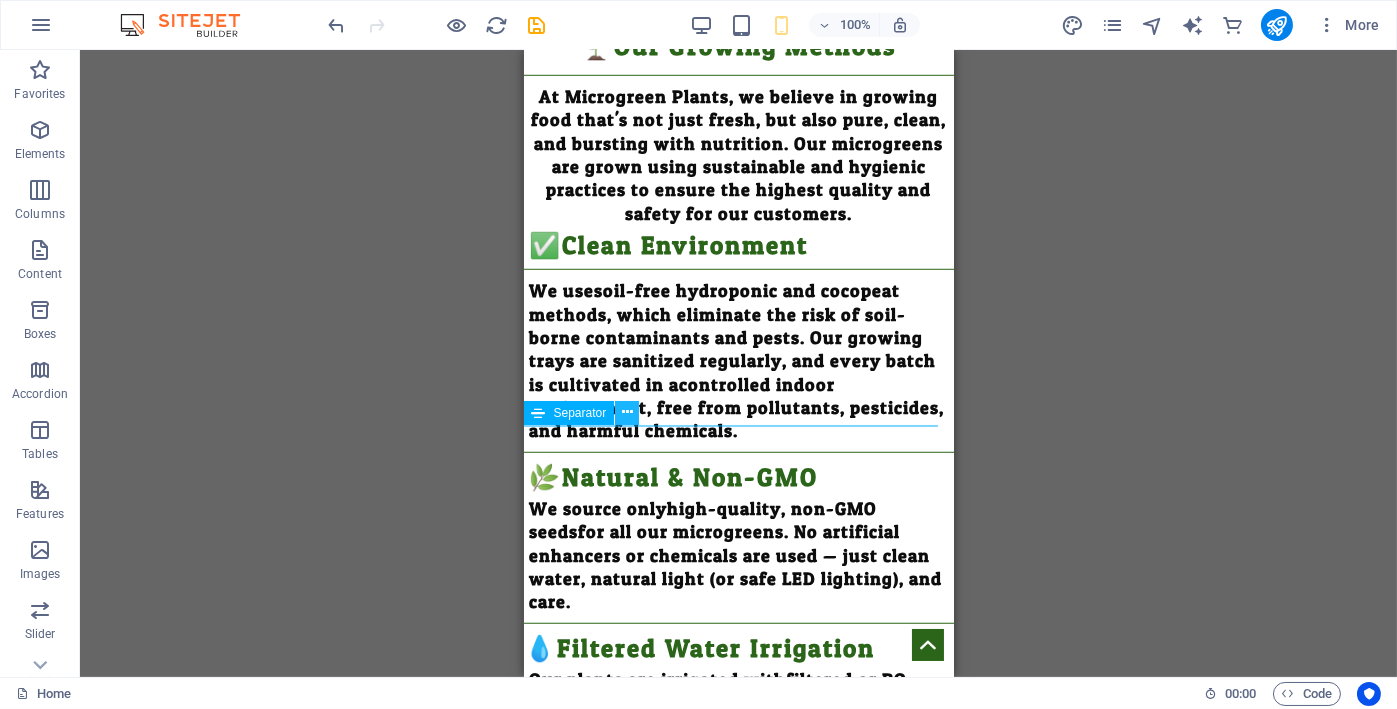 click at bounding box center [627, 412] 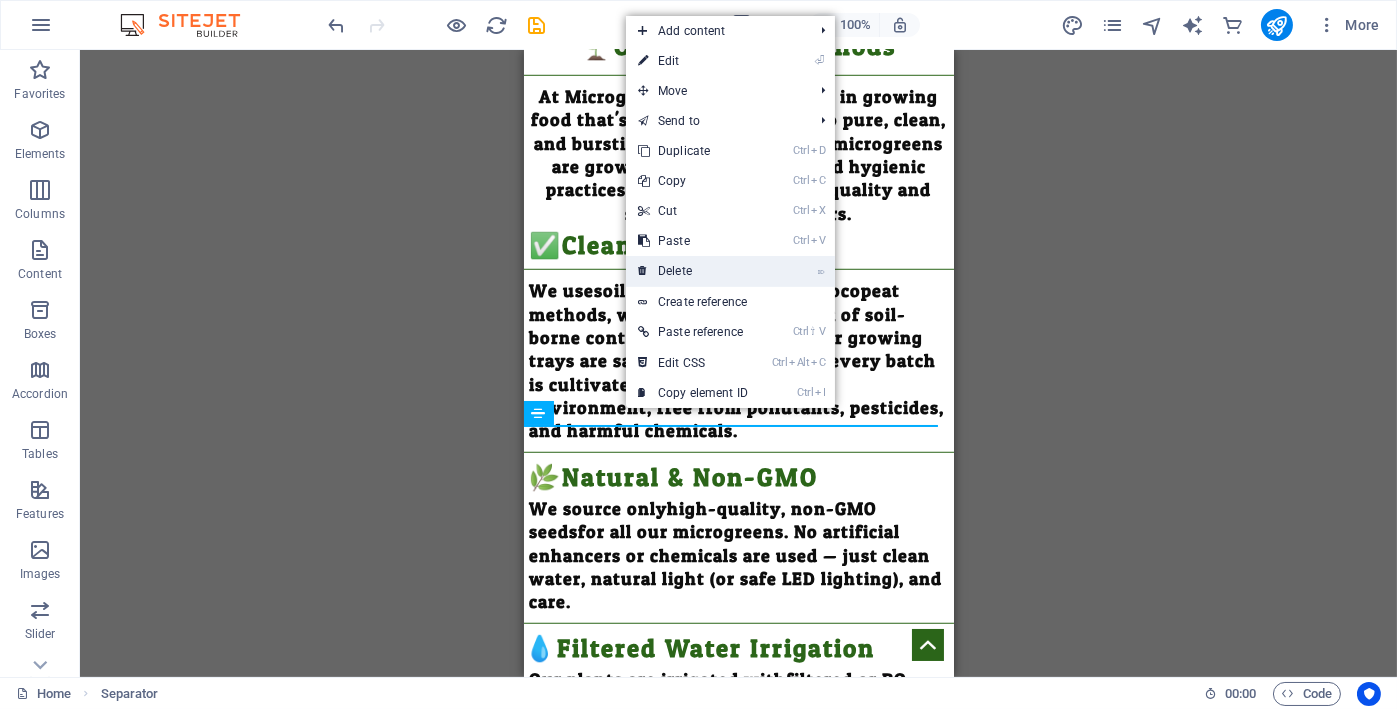 click on "⌦  Delete" at bounding box center (693, 271) 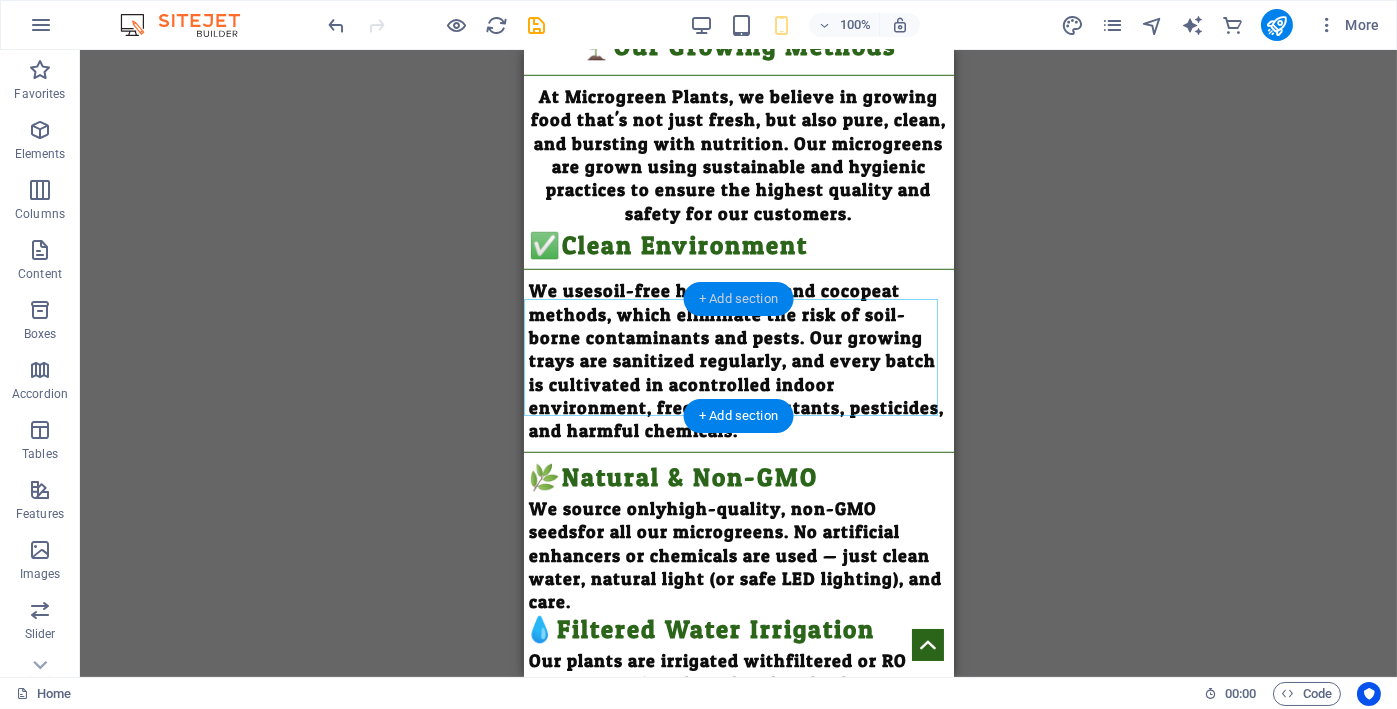 click on "+ Add section" at bounding box center [738, 299] 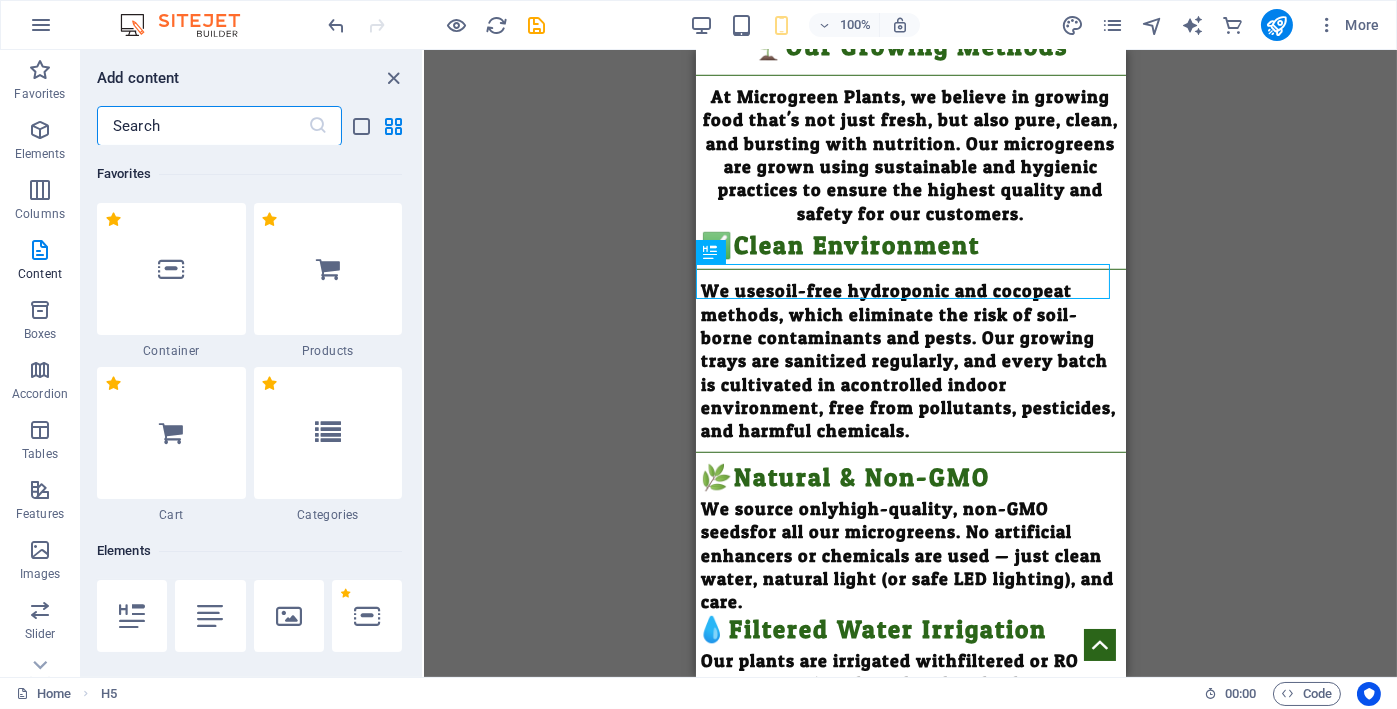 scroll, scrollTop: 3663, scrollLeft: 0, axis: vertical 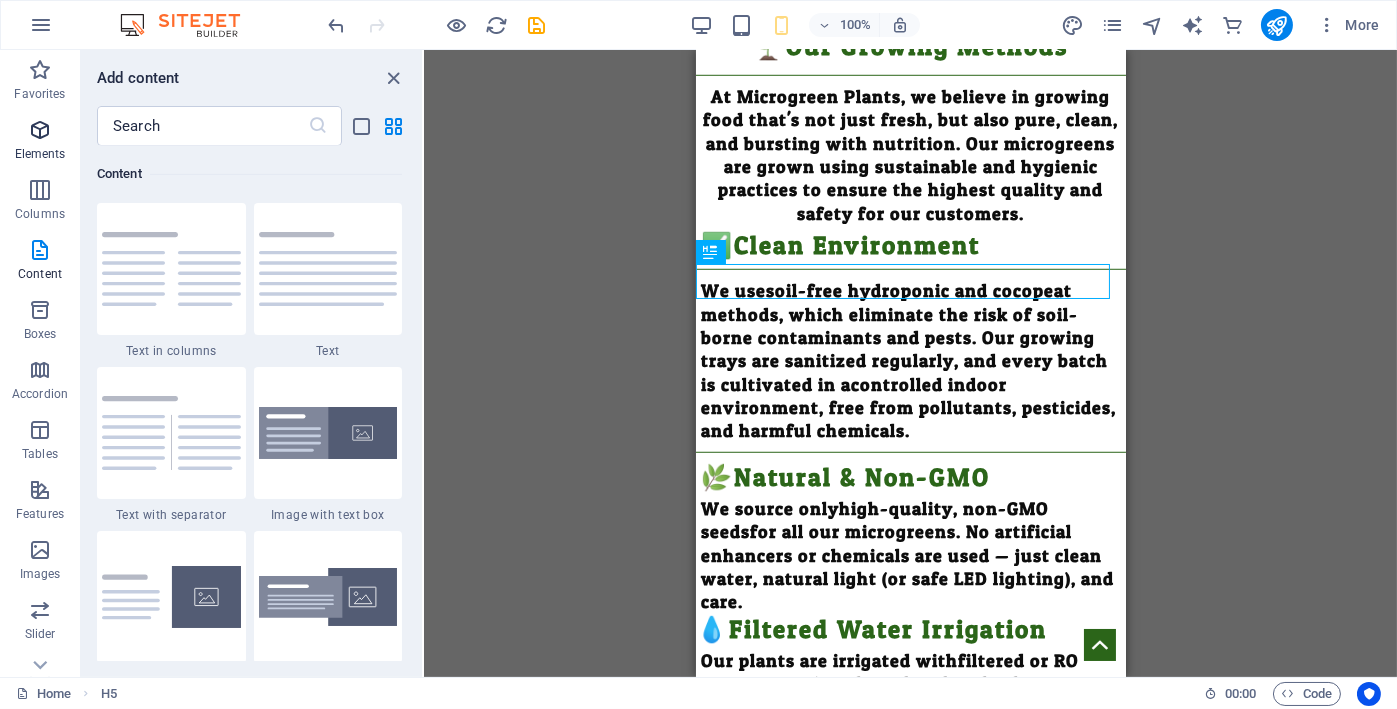 click on "Elements" at bounding box center (40, 154) 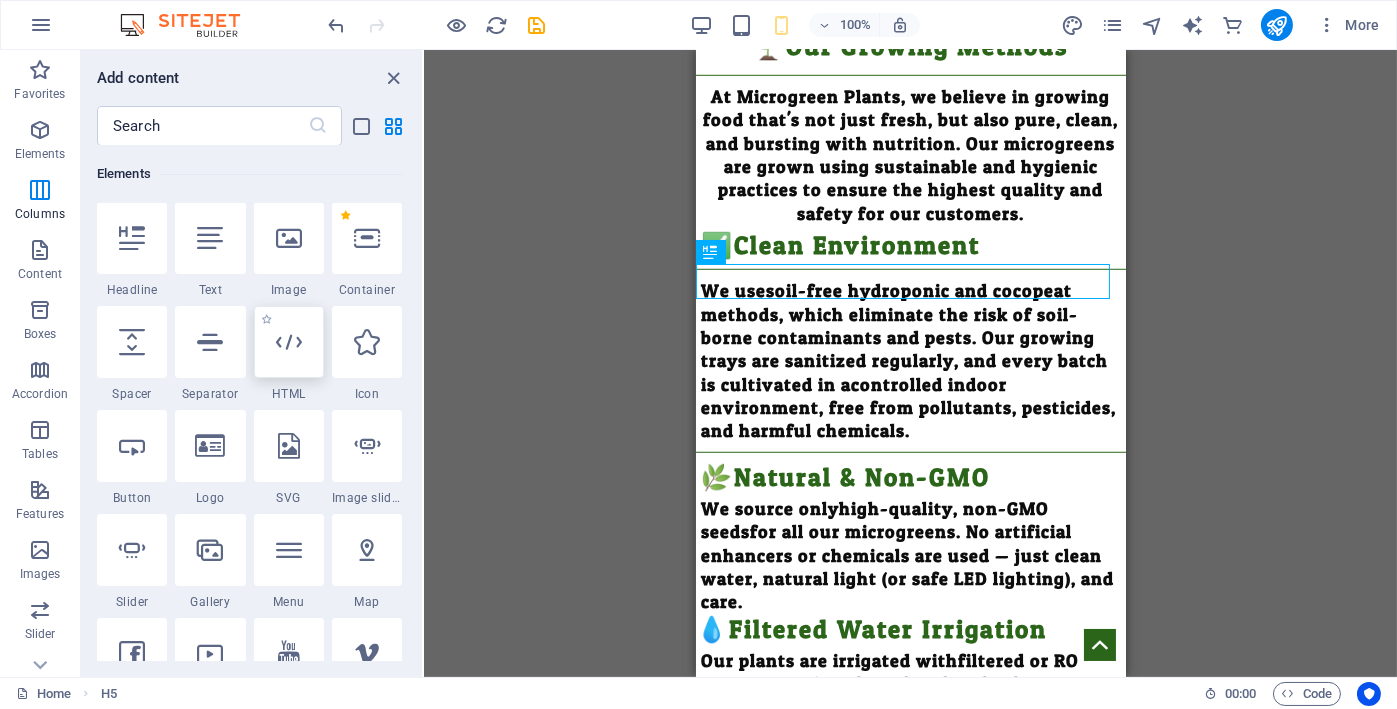 scroll, scrollTop: 377, scrollLeft: 0, axis: vertical 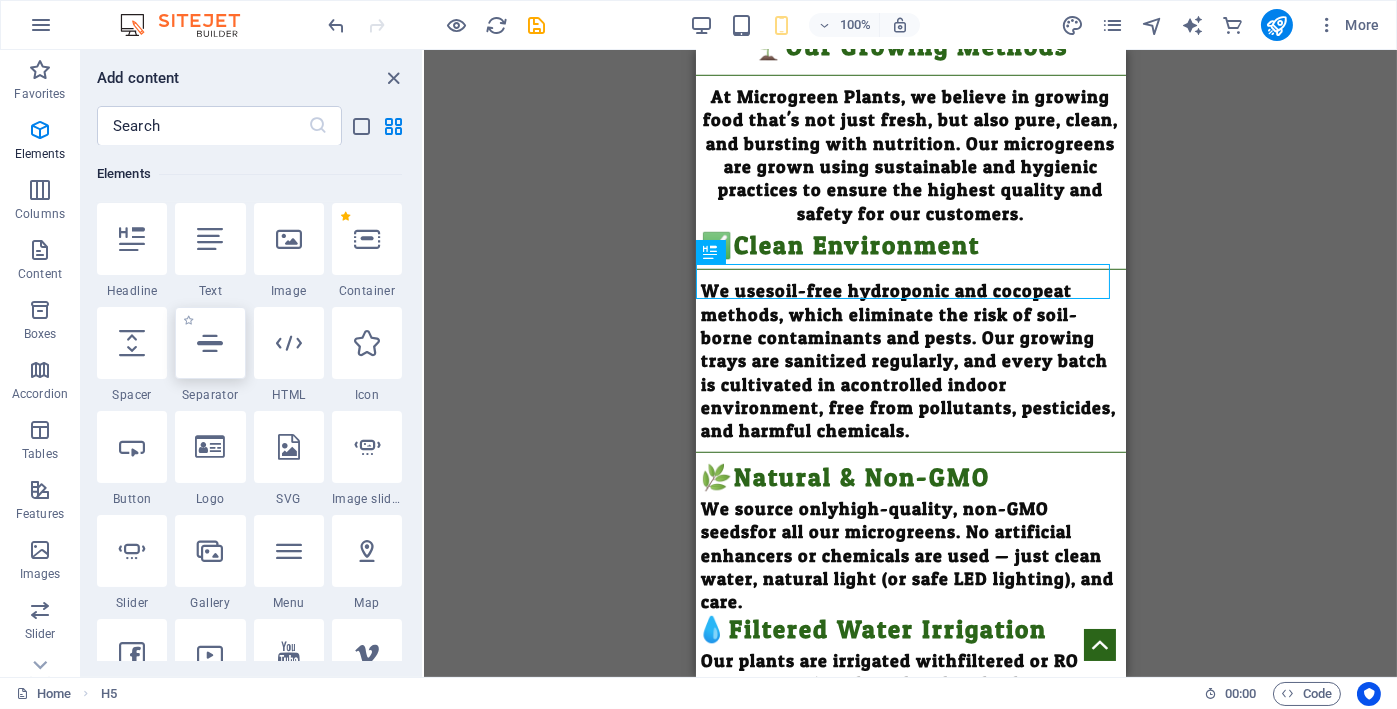 click at bounding box center [210, 343] 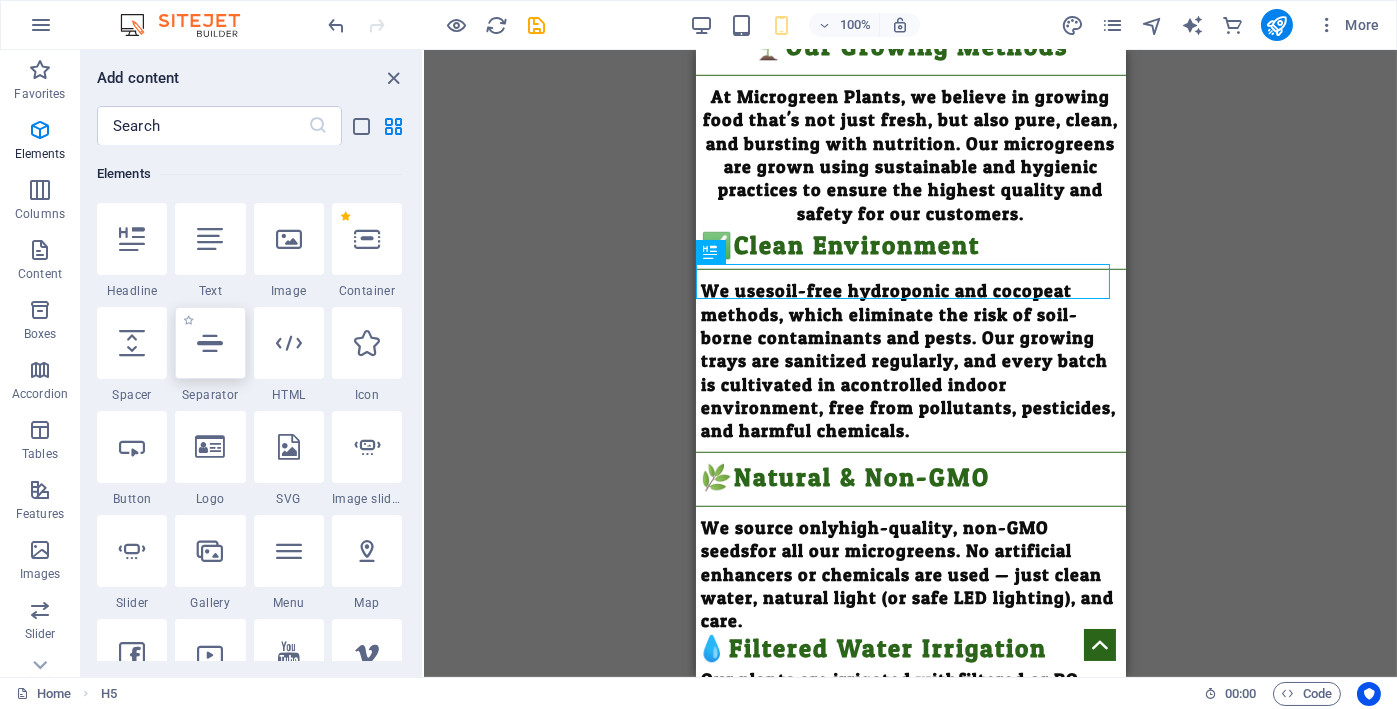 select on "%" 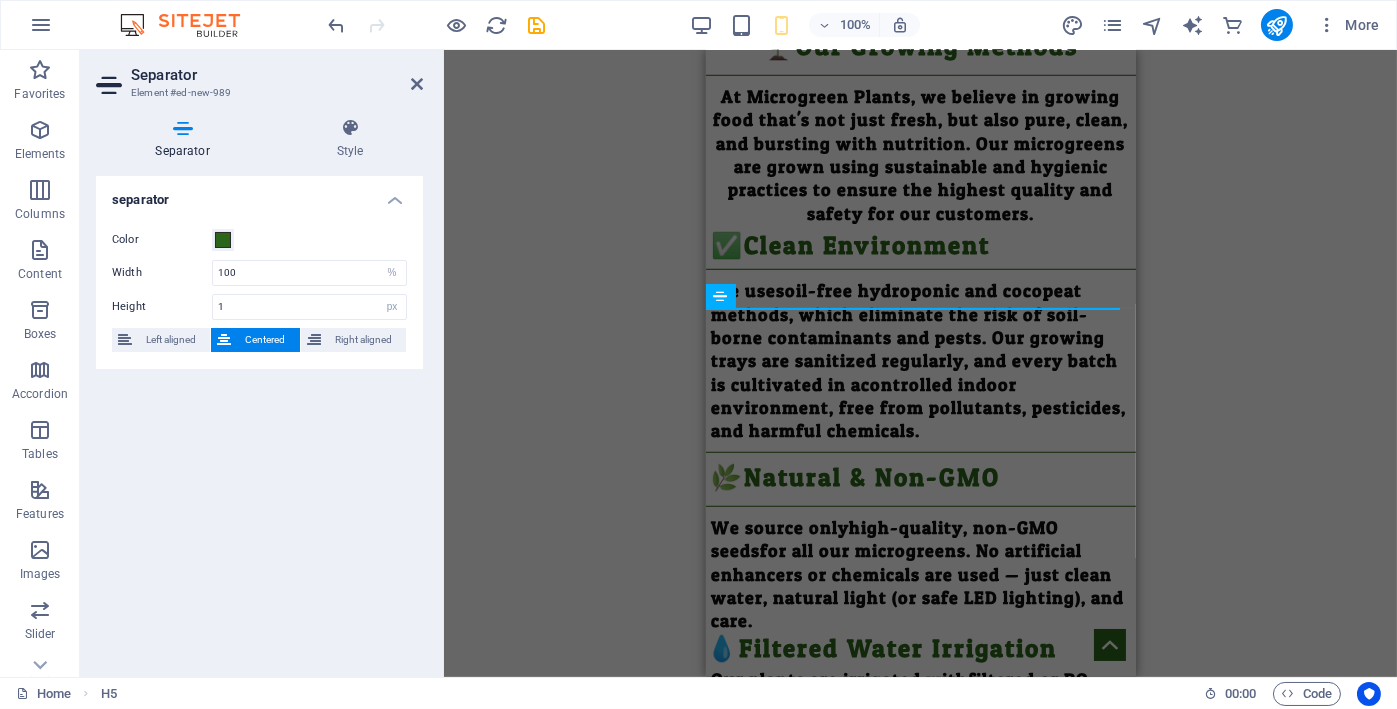 click on "🌿Natural & Non-GMO" at bounding box center (920, 479) 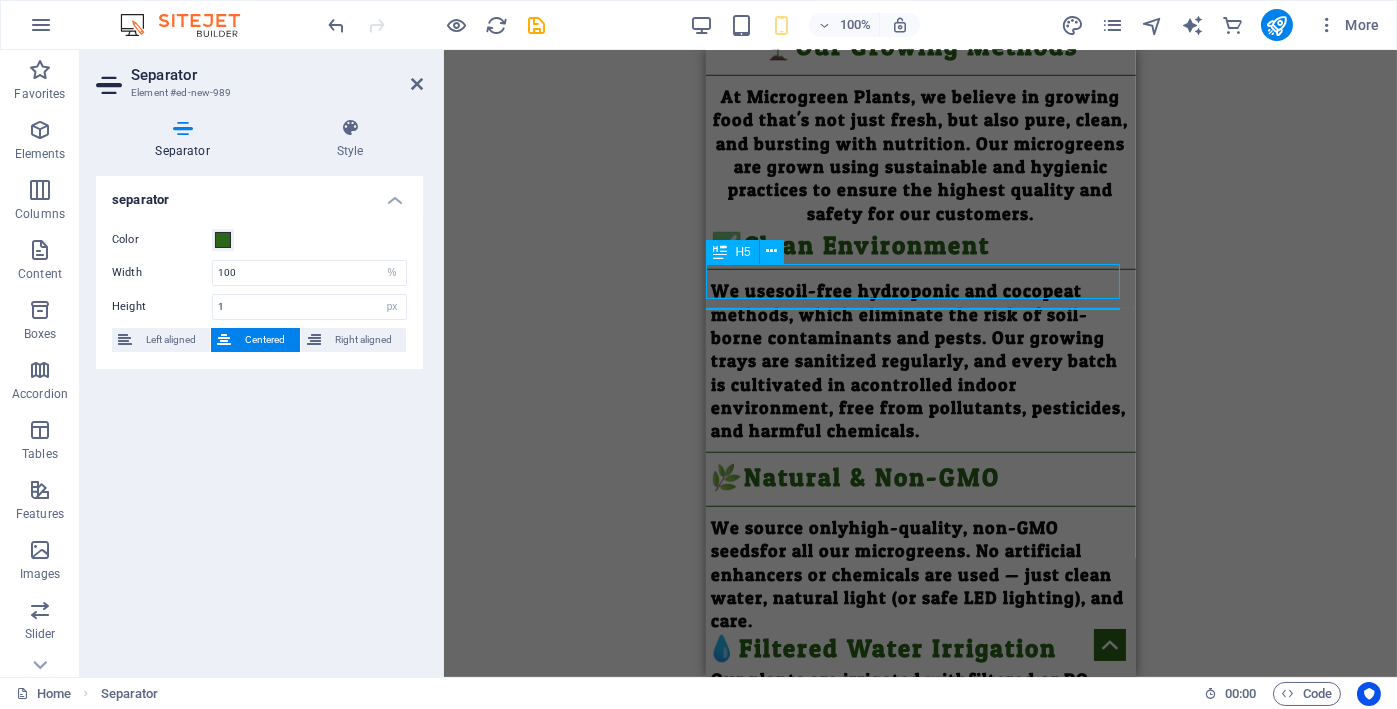 click on "🌿Natural & Non-GMO" at bounding box center (920, 479) 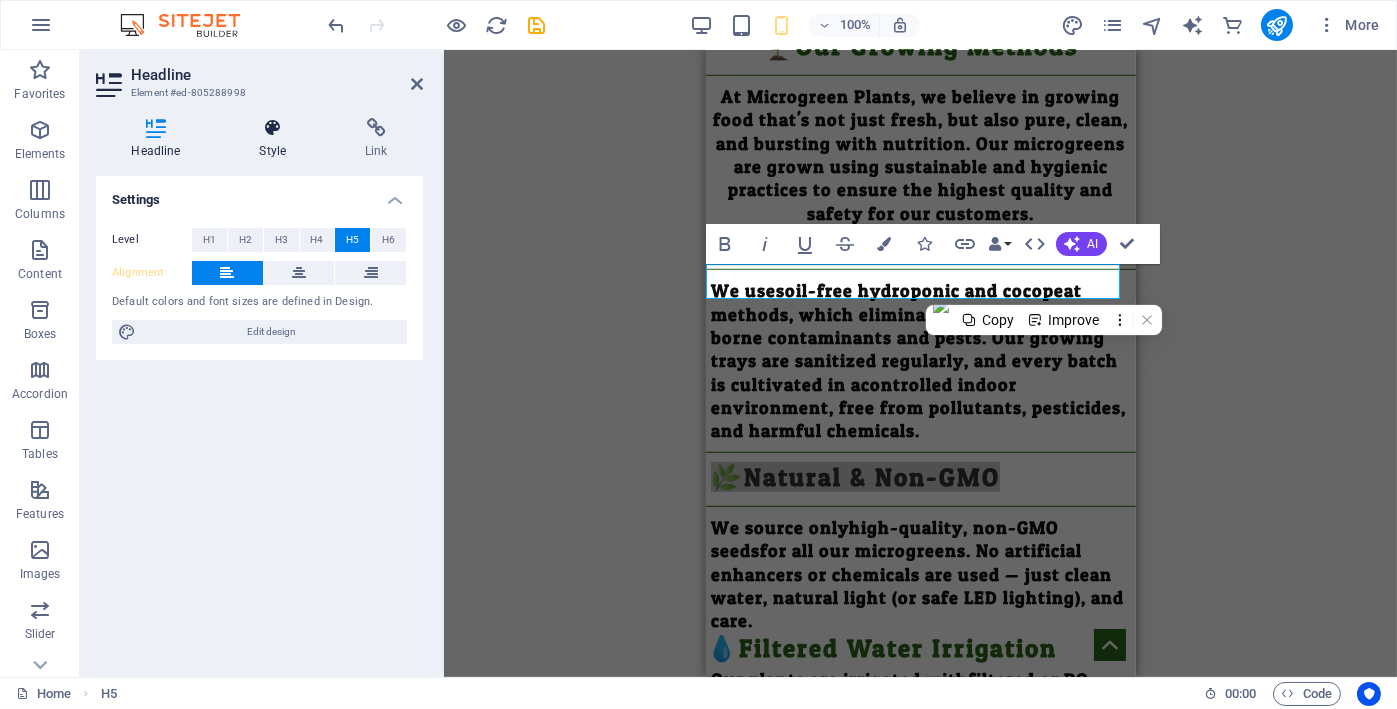 click on "Style" at bounding box center [277, 139] 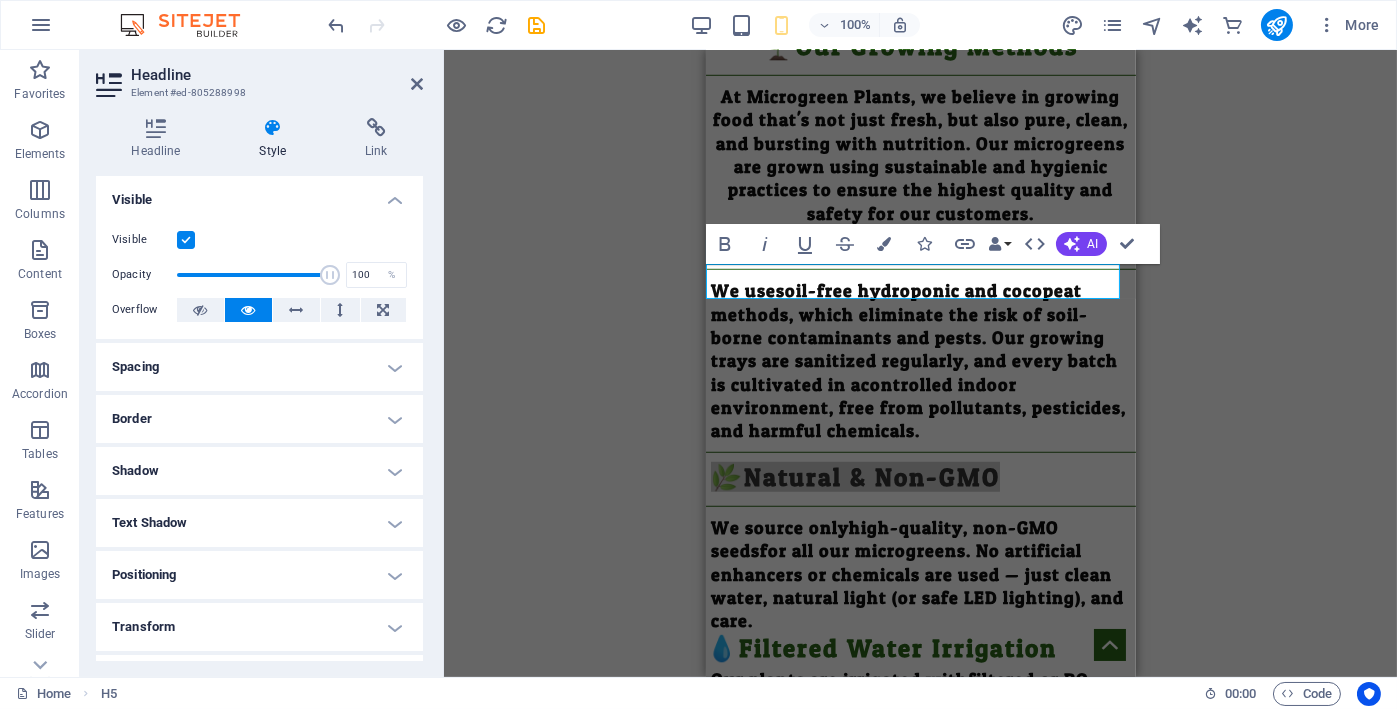 click on "Spacing" at bounding box center [259, 367] 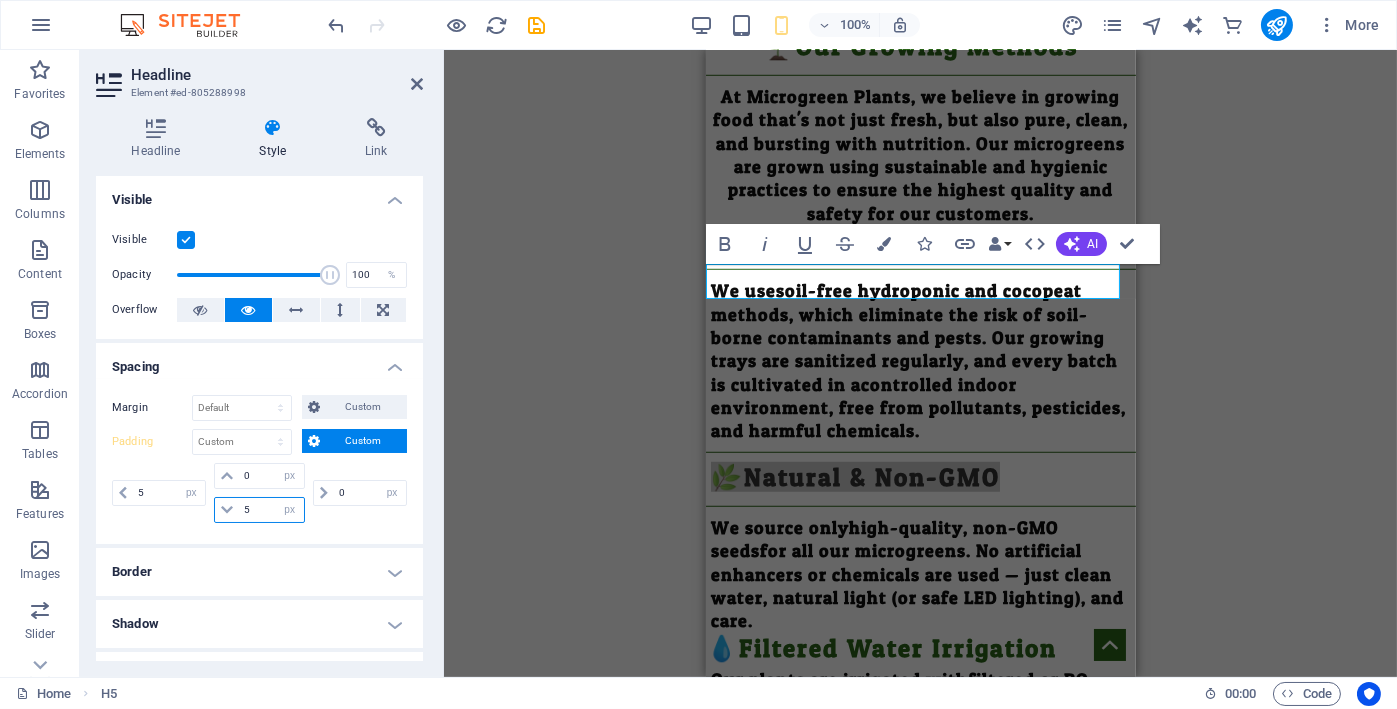 click on "5" at bounding box center (271, 510) 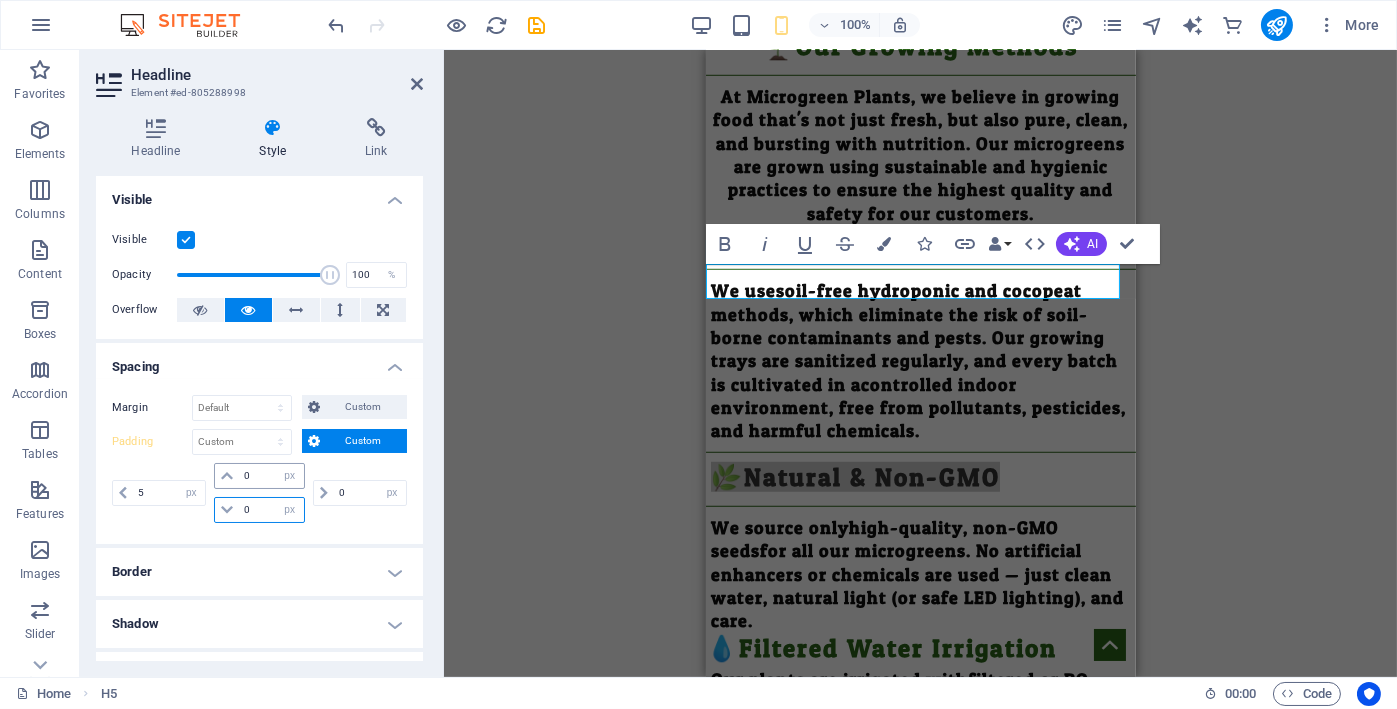 type on "0" 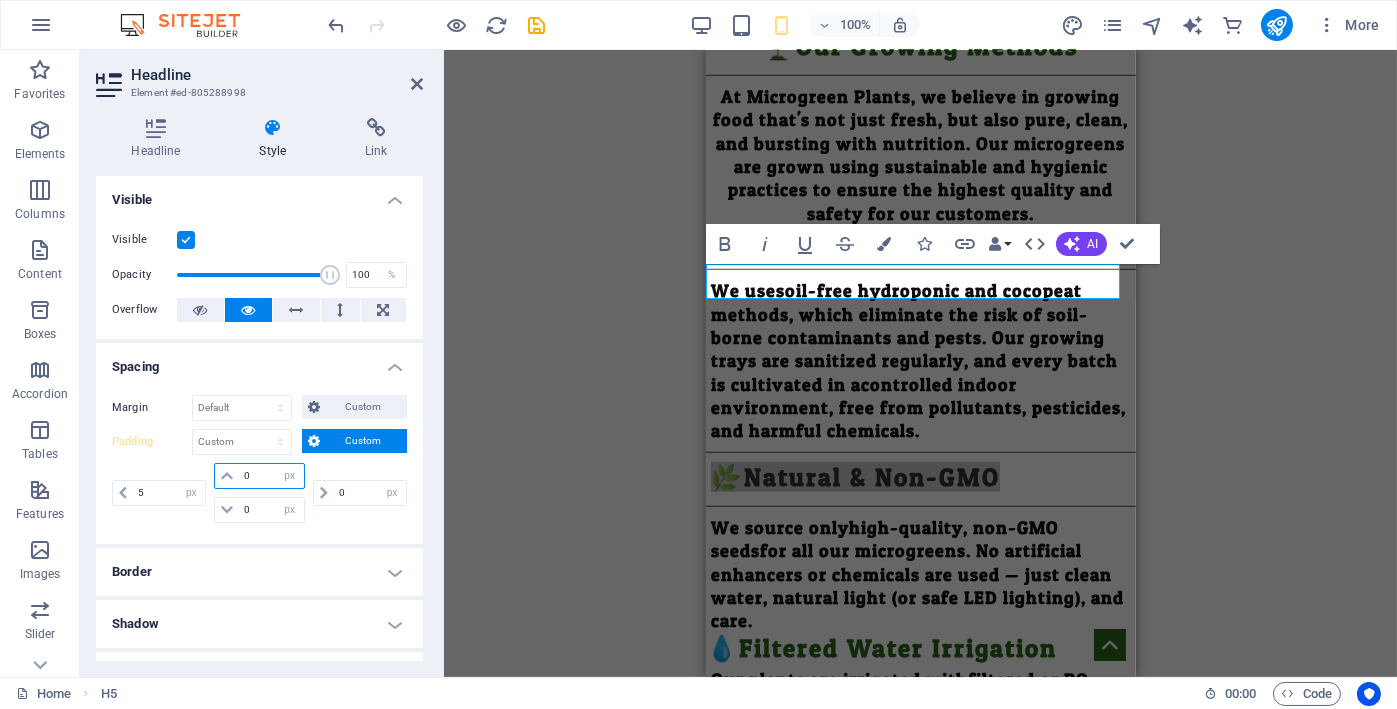 click on "0" at bounding box center (271, 476) 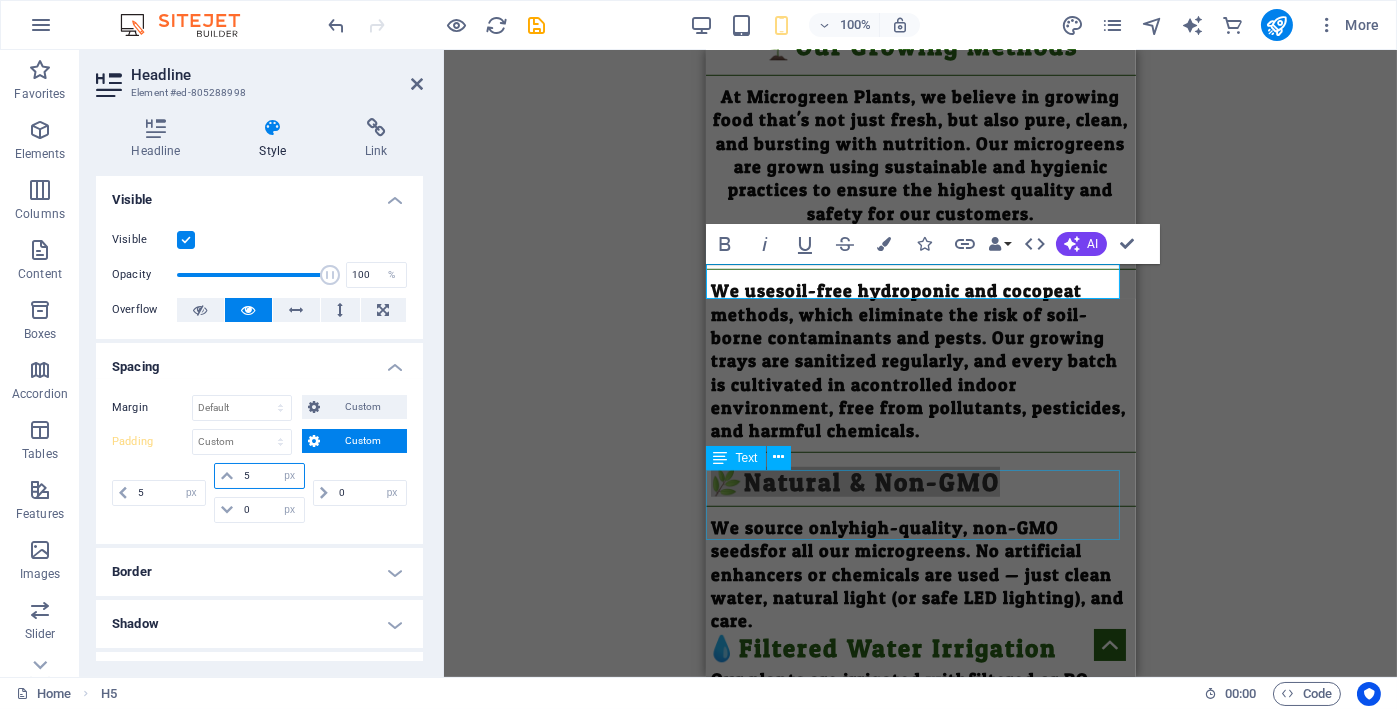type on "5" 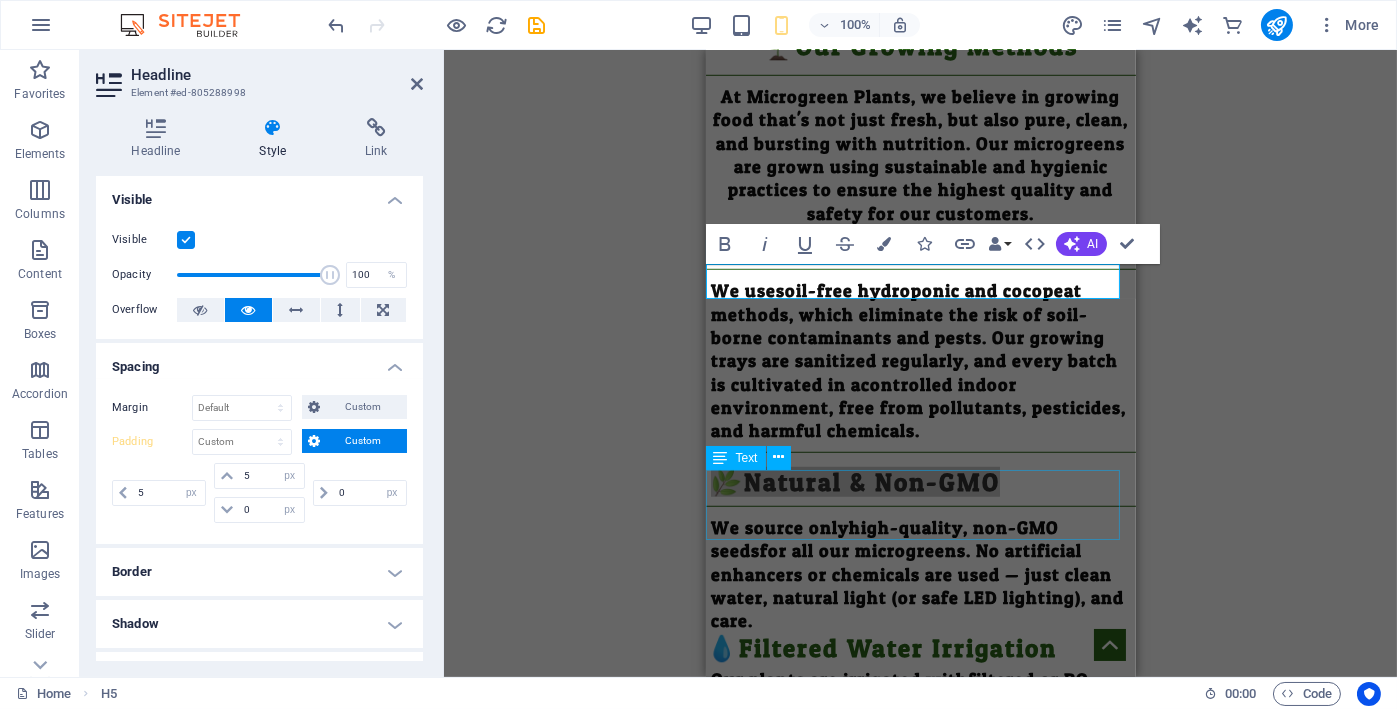 click on "Our plants are irrigated with  filtered or RO water , ensuring they absorb only clean hydration, free from toxins or hard minerals." at bounding box center [920, 703] 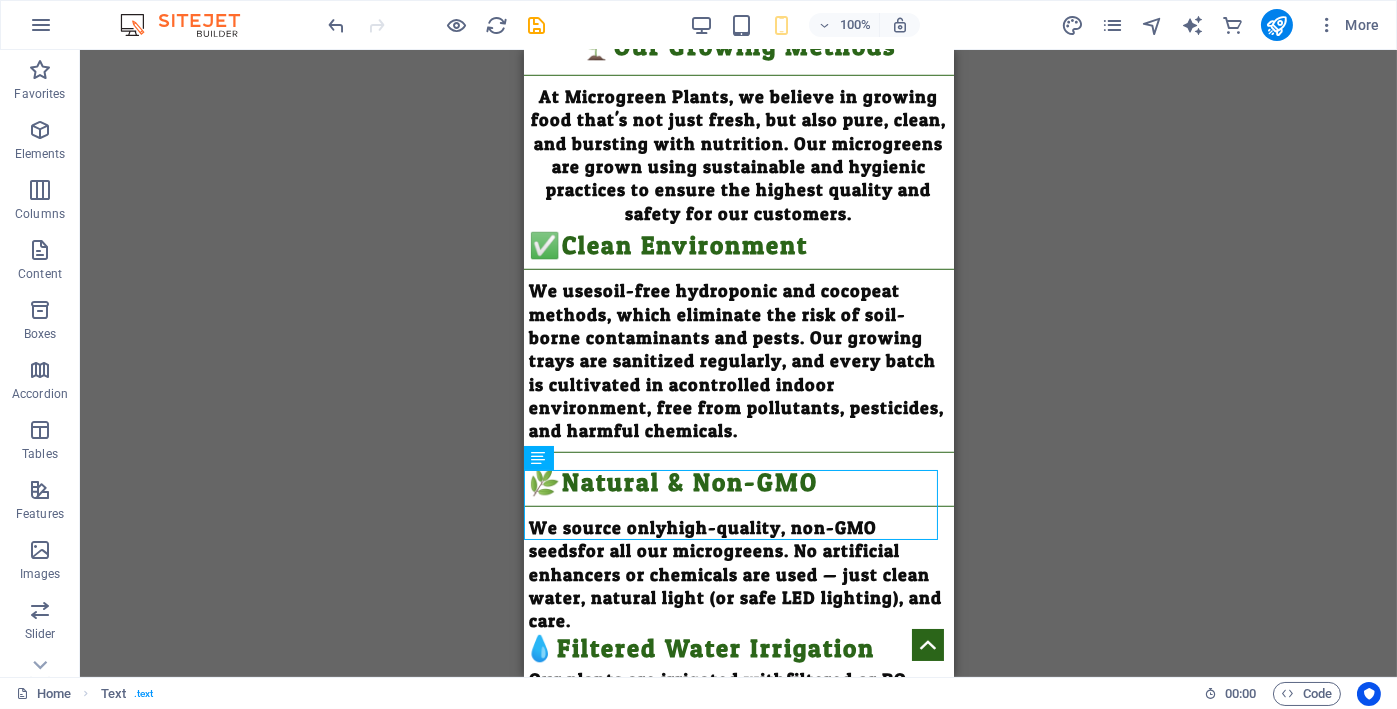 click on "Menu Home Our Products About Us Contact us 🌱What are Microgreens..? Young edible greens harvested after the first true leaves emerge. Grown from vegetable, herb, or grain seeds (e.g., radish, basil, sunflower). Harvested 7–21 days after germination. Typically 2–4 inches tall at the time of harvest. Consumed for their tender texture, vibrant flavor, and high nutrient content. Grown in soil, cocopeat, hydroponics, or other growing mediums. Only the stem and leaves are eaten—roots are not consumed. Used in salads, sandwiches, soups, smoothies, and garnishes. Powerhouse of nutrients, they are 40% more nutrient than fully grown vegetables. Super food to prevent many health diseases. 🌿Health Benefits of Microgreens Microgreens are tiny plants with  mighty nutrition . Despite their small size, they are loaded with essential vitamins, minerals, and antioxidants that support overall health and well-being. 🧠Rich in Nutrients Microgreens contain  higher levels of vitamins and minerals 🩺Boosts Immunity" at bounding box center [738, -834] 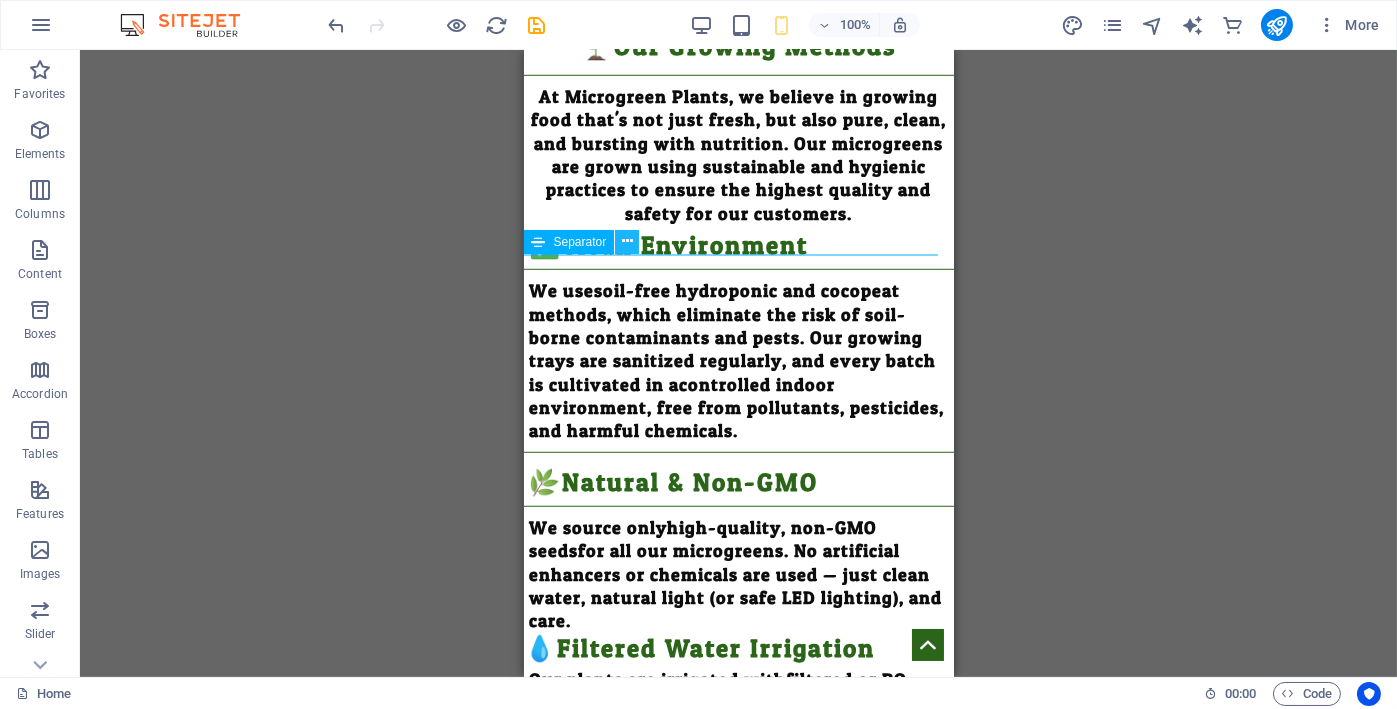 click at bounding box center (627, 241) 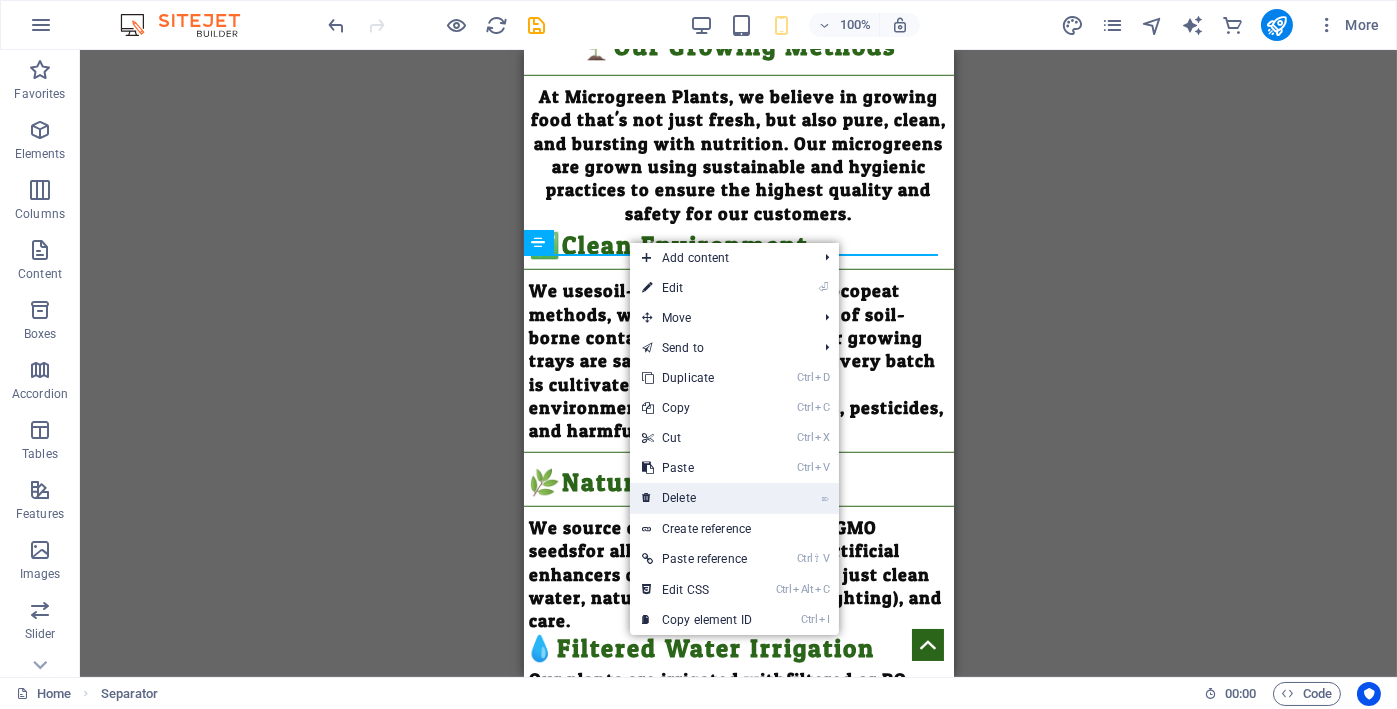 click on "⌦  Delete" at bounding box center (697, 498) 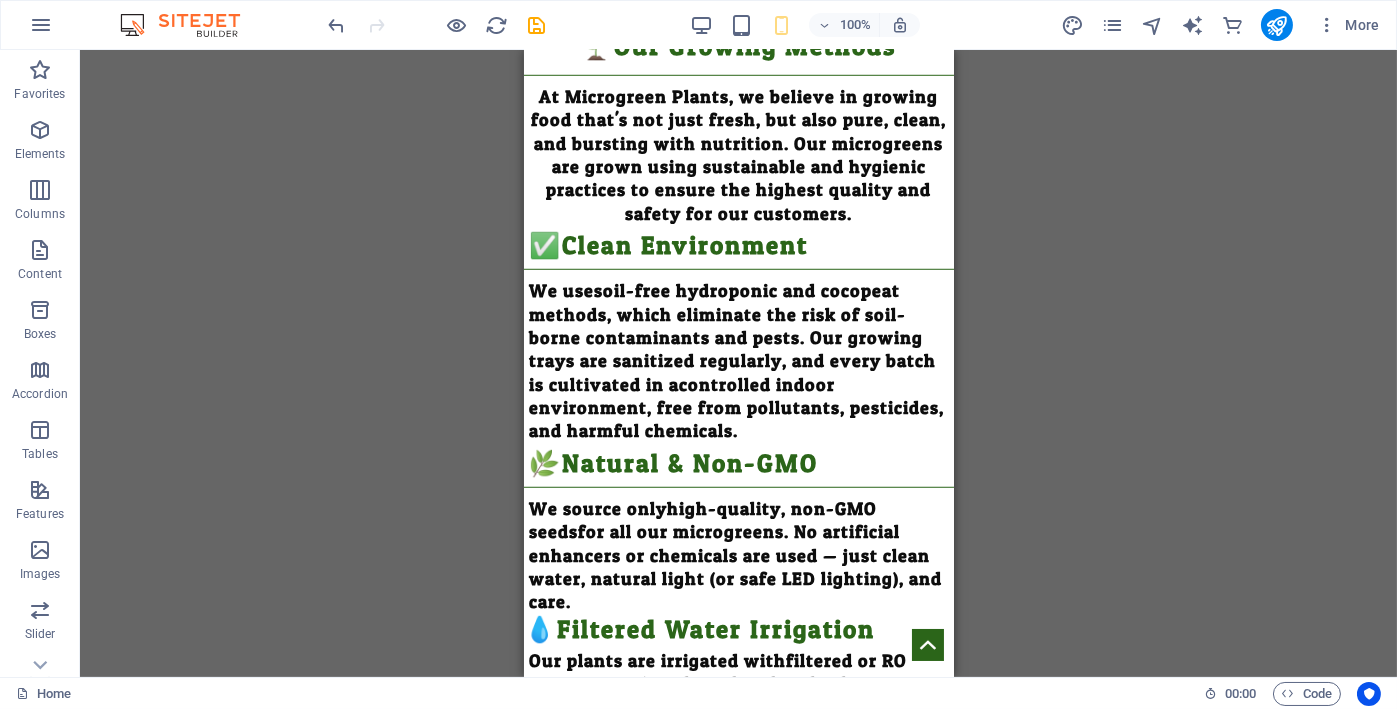 scroll, scrollTop: 3034, scrollLeft: 0, axis: vertical 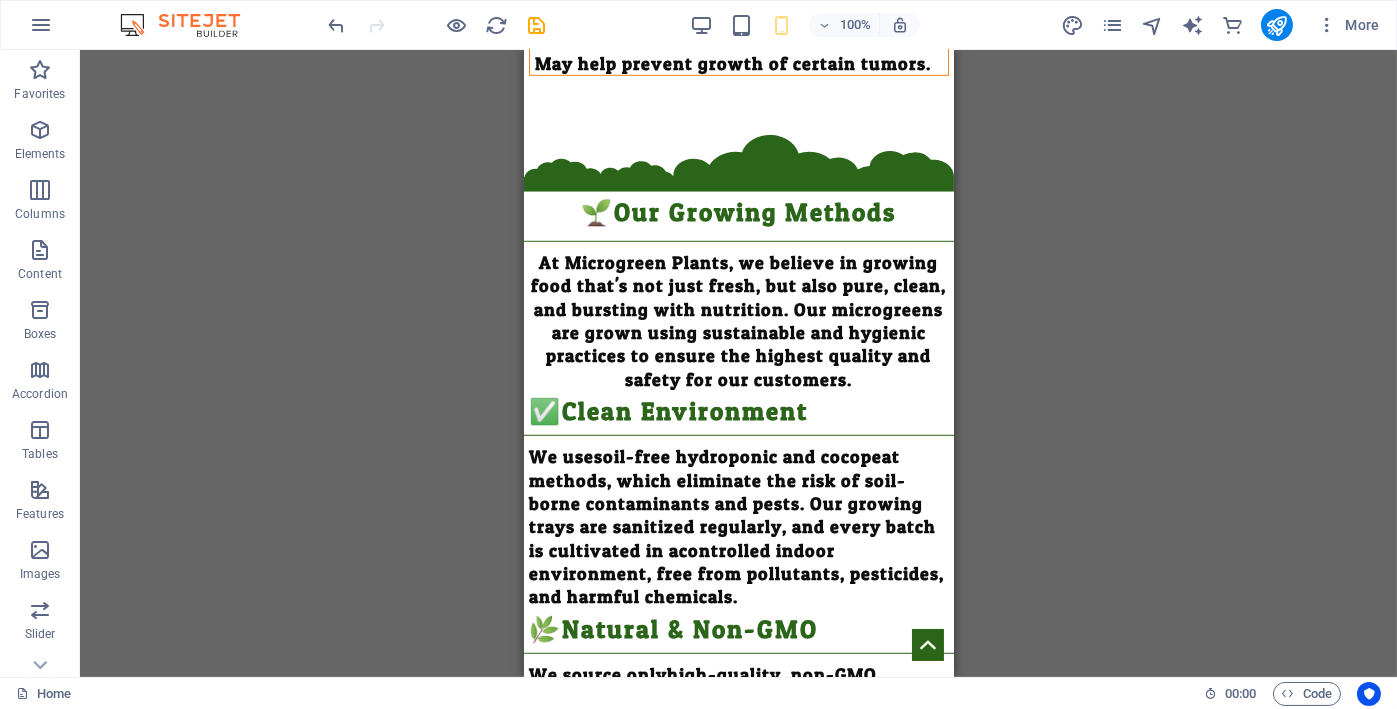 click on "Container   H2   Container   Text   Separator   Banner   Image   Text   H5   Separator   Accordion   H4   Accordion   Container   Text   Container   H4   Container   Text   Container   H4   H4   Container   Text   Container   H4   Container   Text   Container   Text   H5   Text   Top button   Footer Saga   Text   Separator   Separator   H5   Separator   H5   Separator   Separator   Text   Separator   H5" at bounding box center (738, 363) 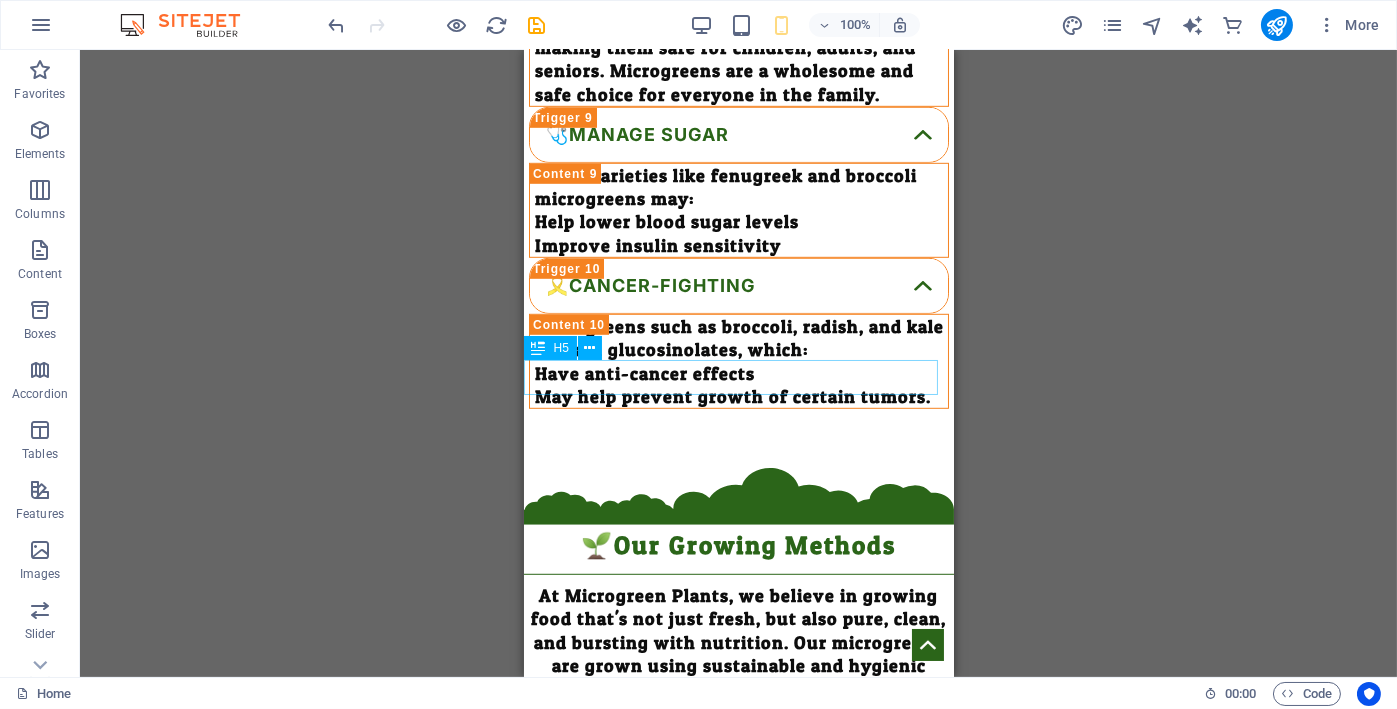 scroll, scrollTop: 2867, scrollLeft: 0, axis: vertical 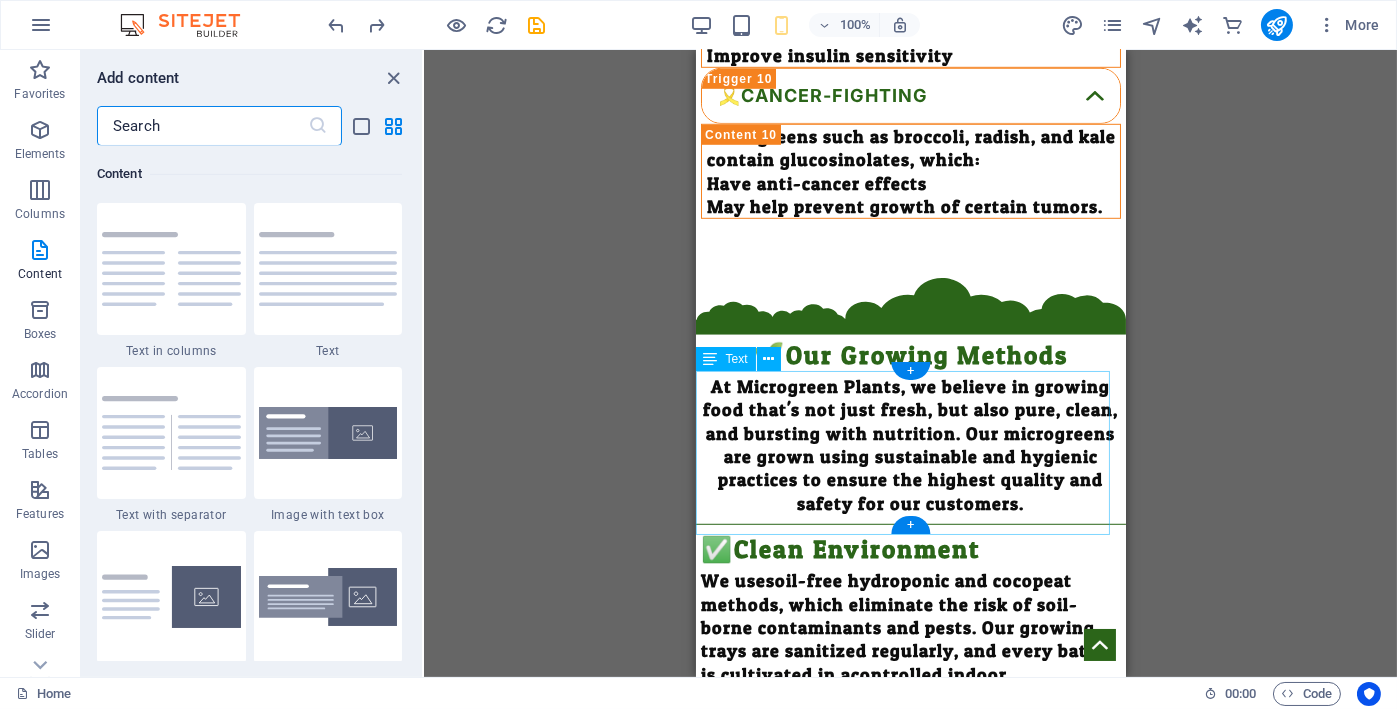 click on "Container   H2   Container   Text   Separator   Banner   Image   Text   H5   Separator   Accordion   H4   Accordion   Container   Text   Container   H4   Container   Text   Container   H4   H4   Container   Text   Container   H4   Container   Text   Container   Text   H5   Text   Top button   Footer Saga   Text   Separator   Separator   H5   Separator   H5   Separator   Separator   Text   Separator   H5   Separator + +" at bounding box center [910, 363] 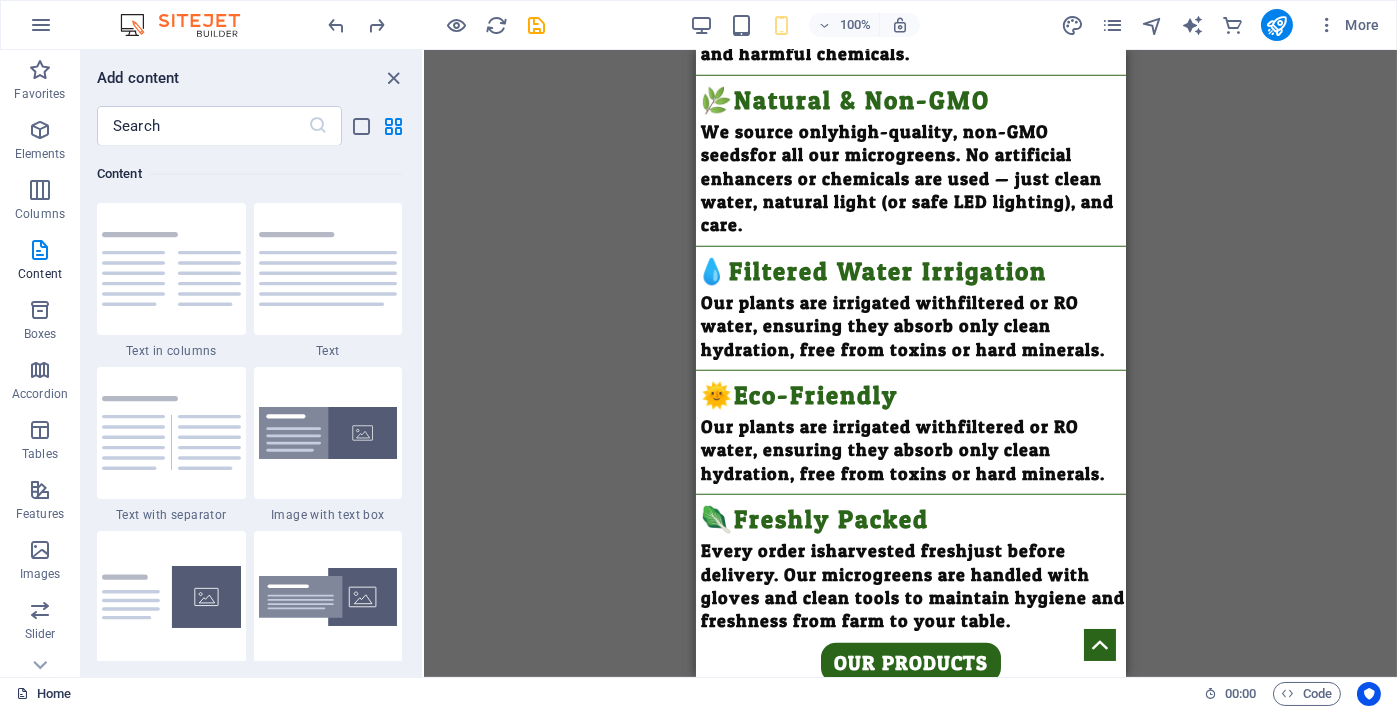 scroll, scrollTop: 3773, scrollLeft: 0, axis: vertical 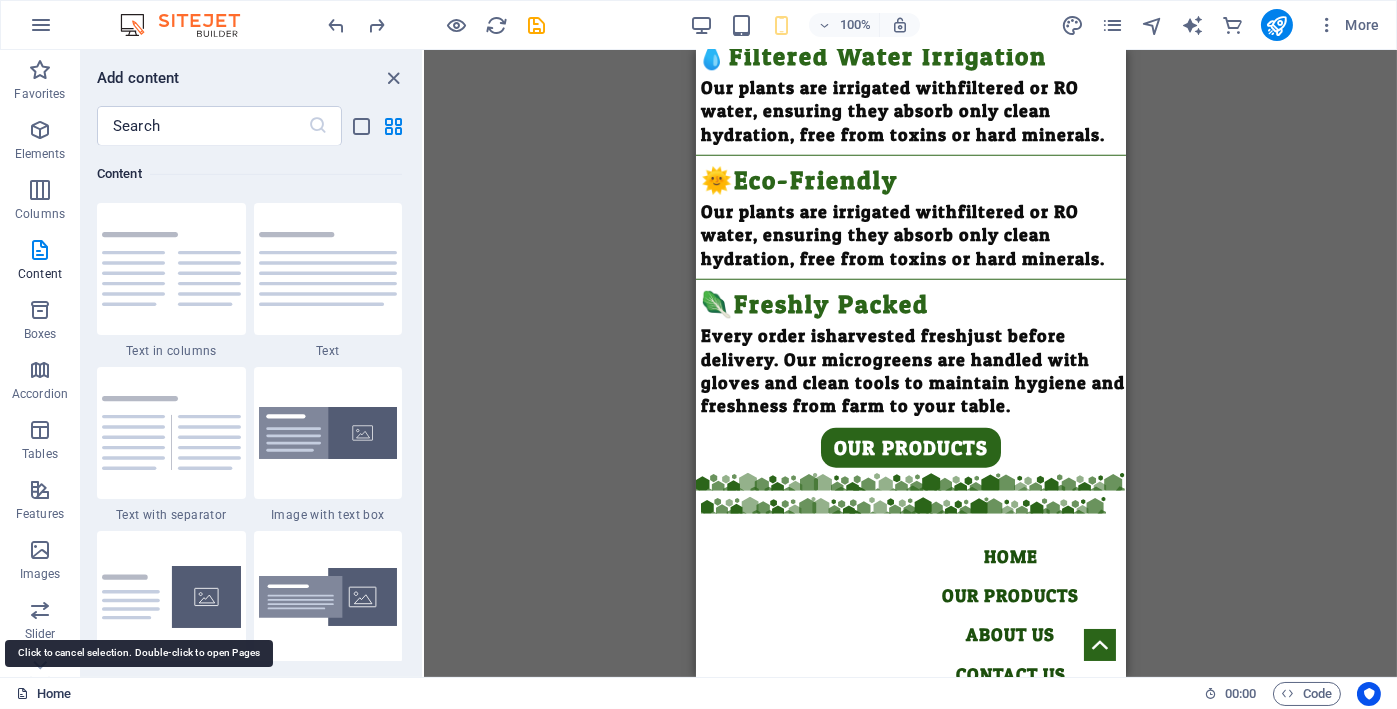 click on "Home" at bounding box center [43, 694] 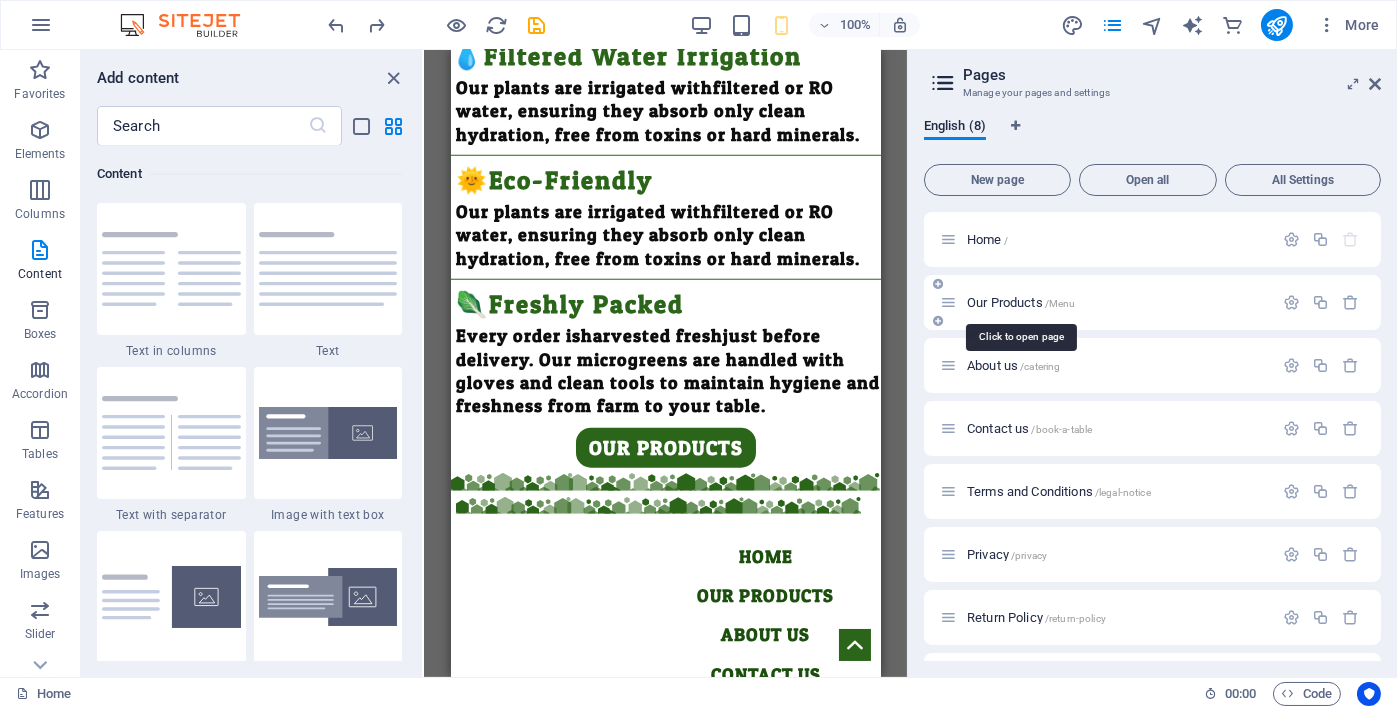 click on "Our Products /Menu" at bounding box center (1021, 302) 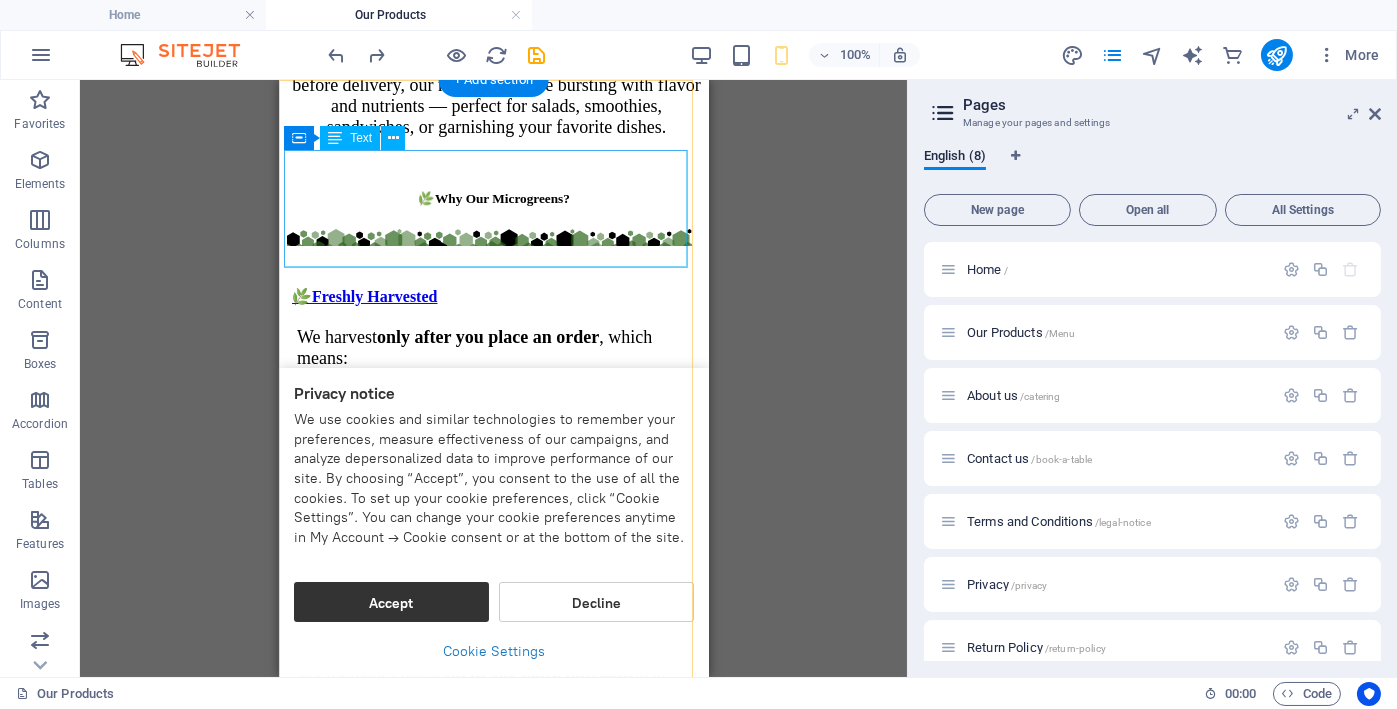 scroll, scrollTop: 0, scrollLeft: 0, axis: both 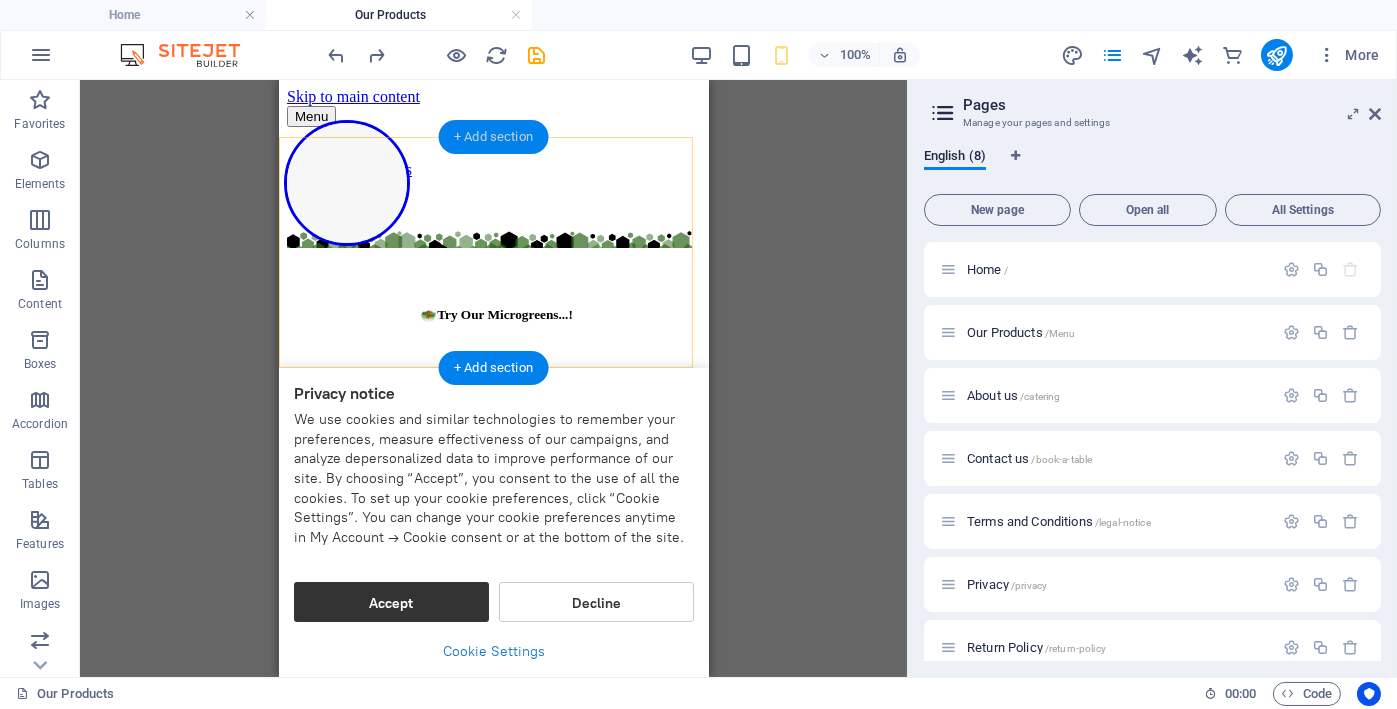 click on "+ Add section" at bounding box center (493, 137) 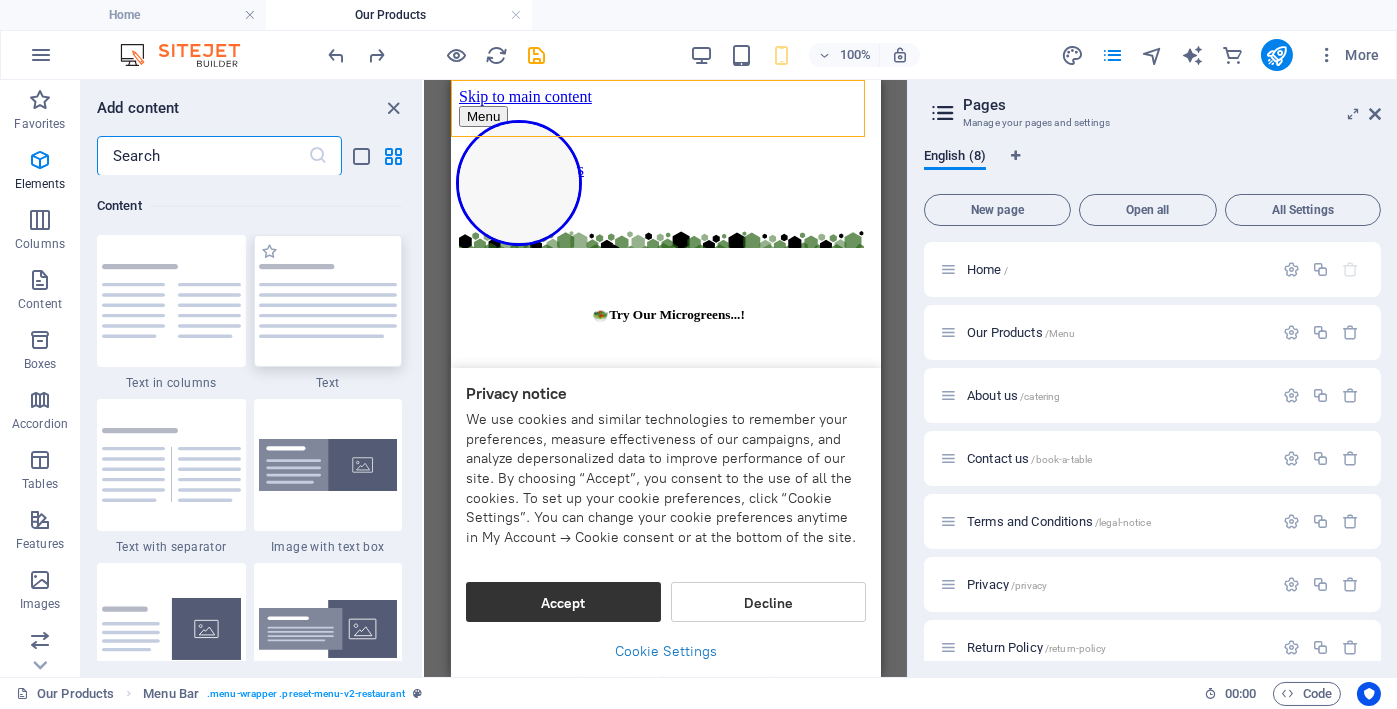 scroll, scrollTop: 3663, scrollLeft: 0, axis: vertical 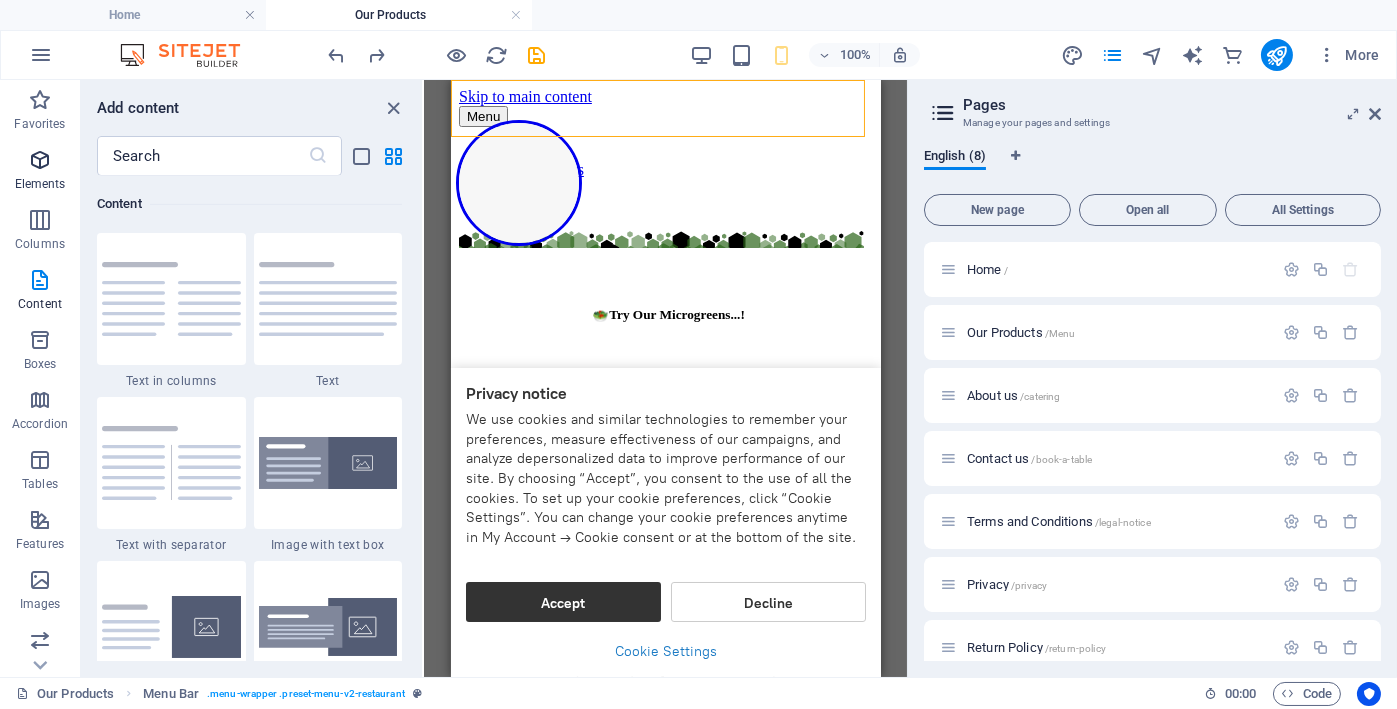 click on "Elements" at bounding box center [40, 172] 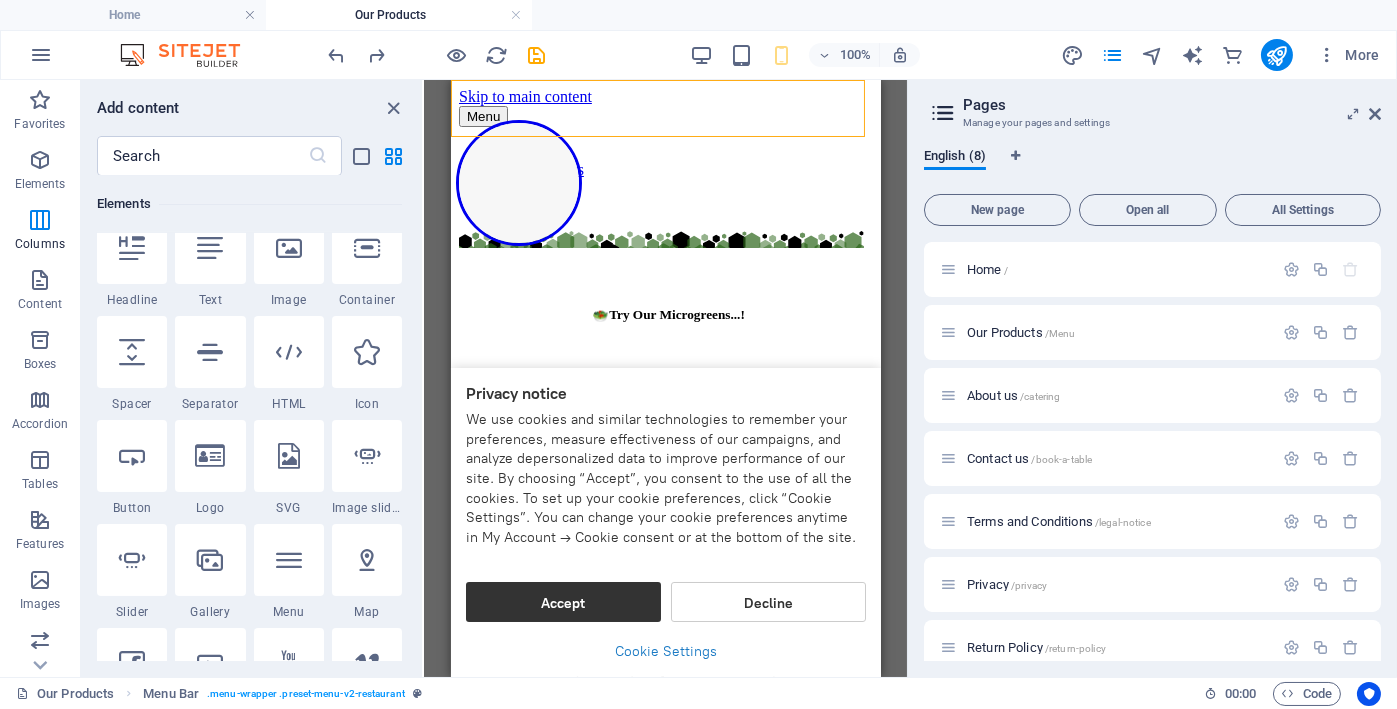 scroll, scrollTop: 377, scrollLeft: 0, axis: vertical 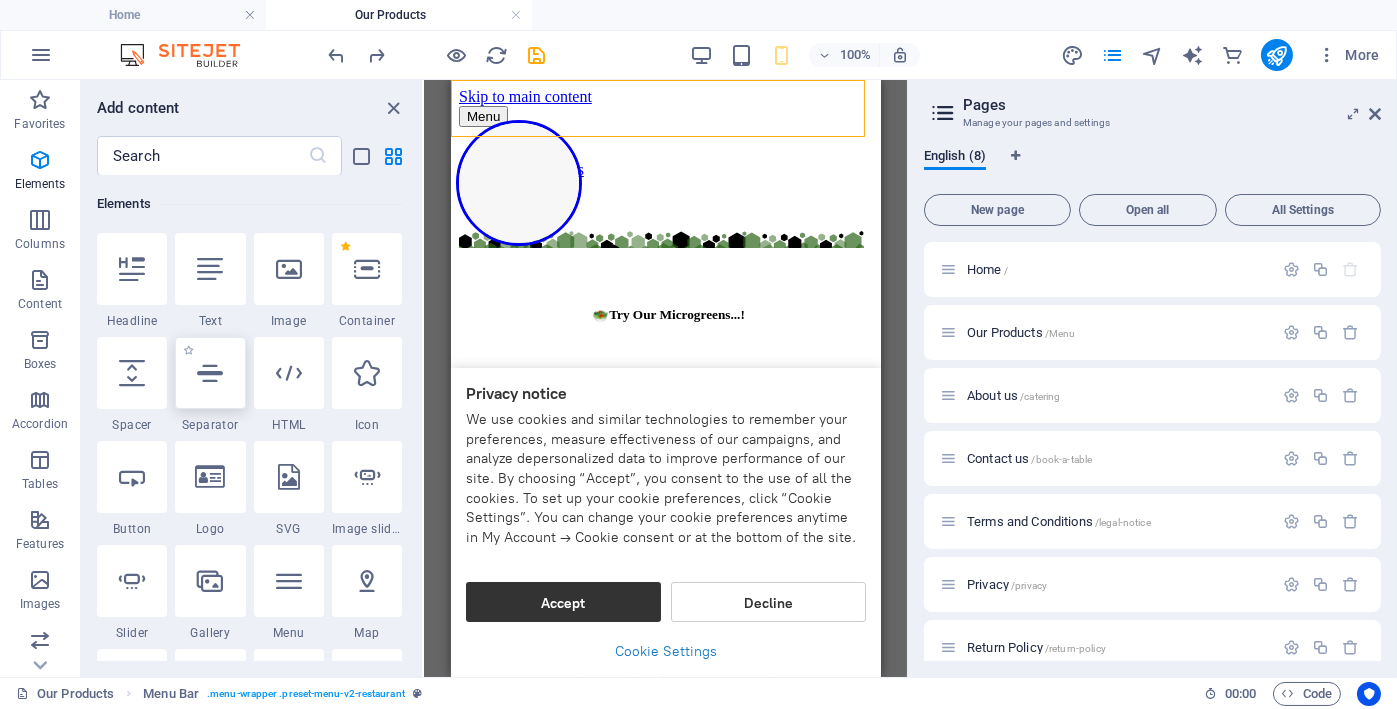 click at bounding box center (210, 373) 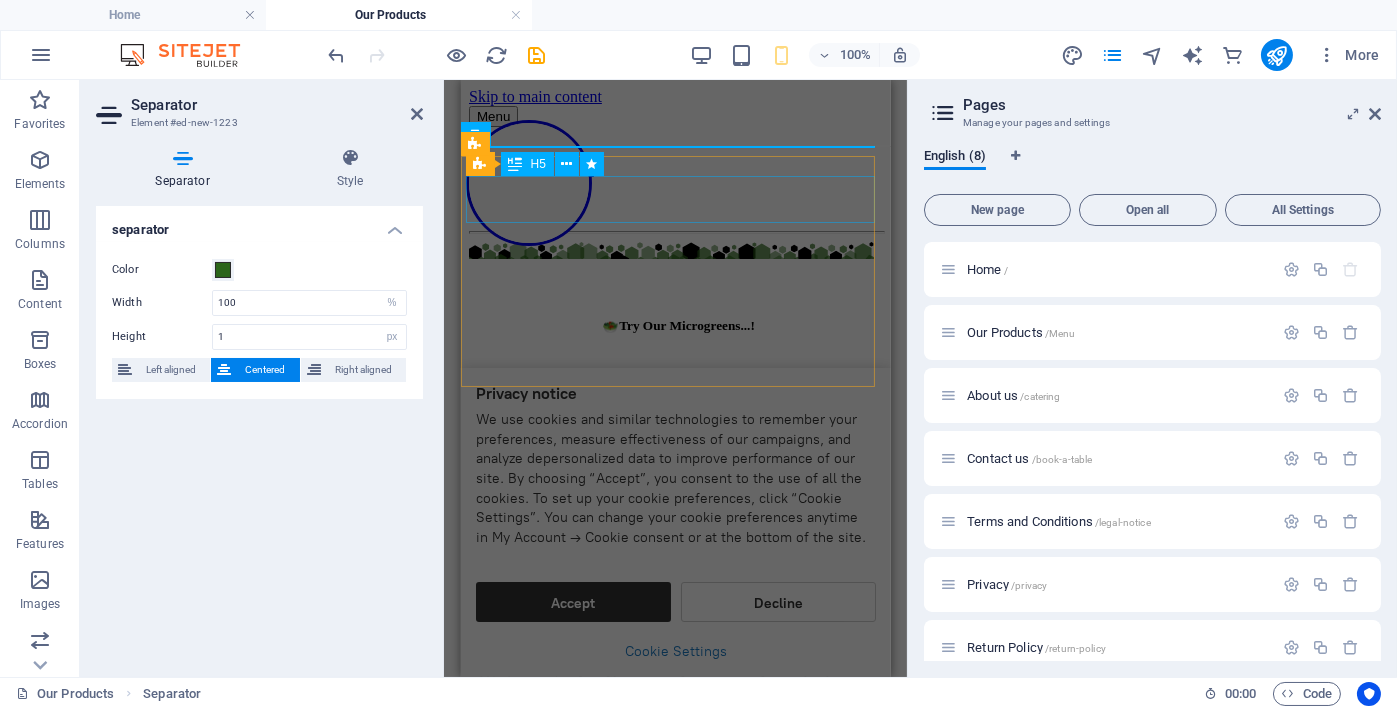 drag, startPoint x: 713, startPoint y: 146, endPoint x: 708, endPoint y: 213, distance: 67.18631 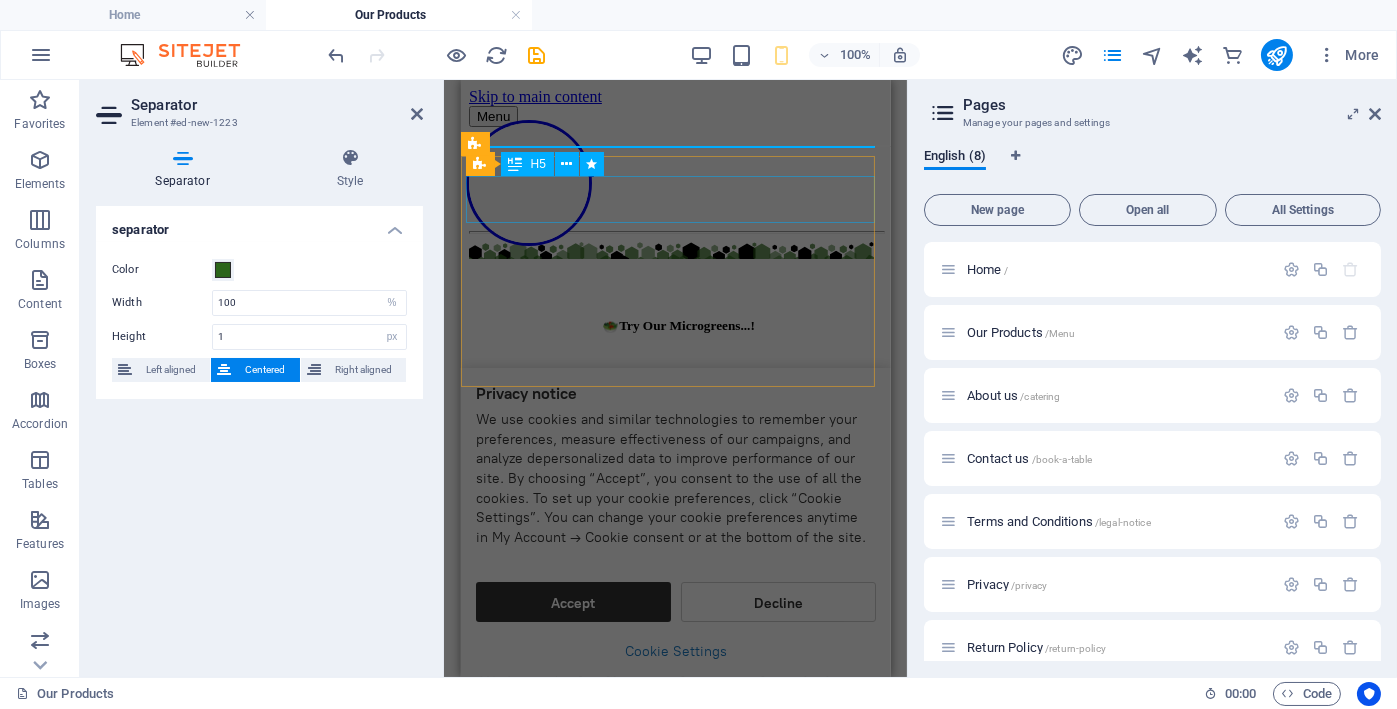 drag, startPoint x: 691, startPoint y: 145, endPoint x: 688, endPoint y: 215, distance: 70.064255 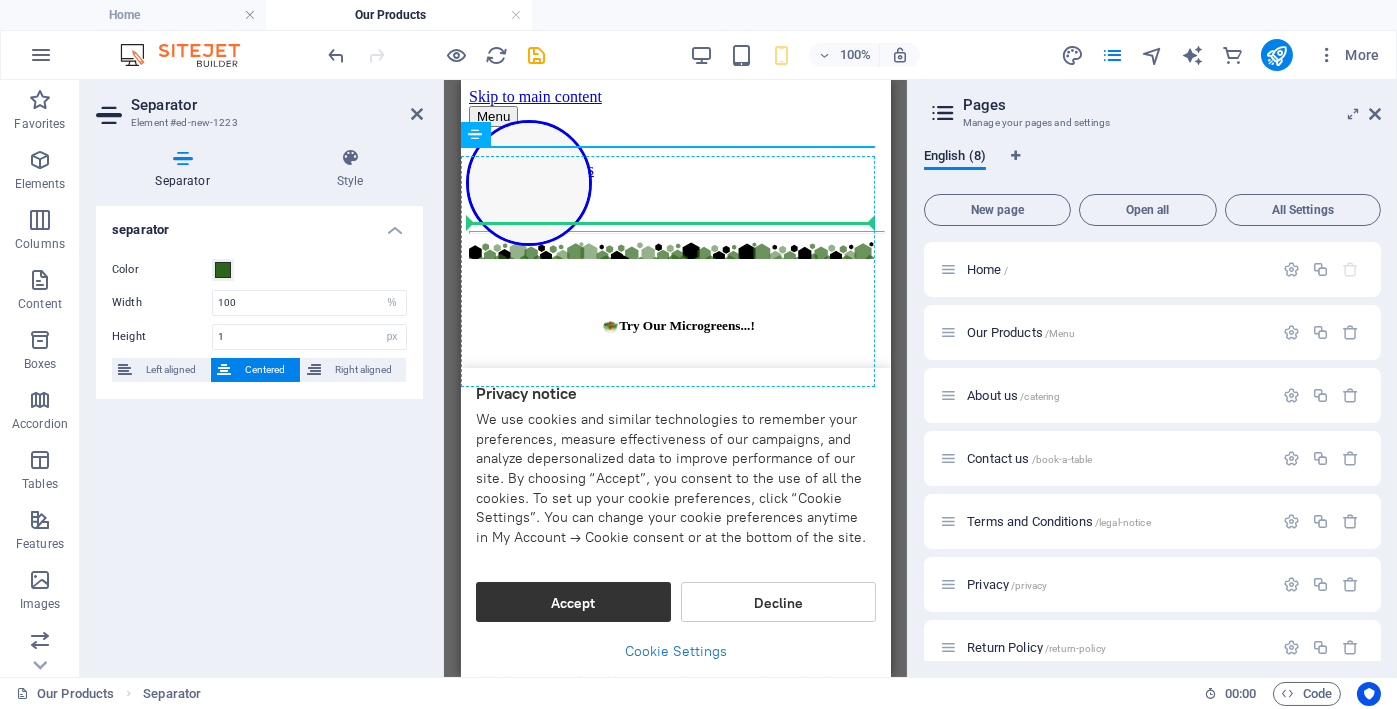 drag, startPoint x: 951, startPoint y: 220, endPoint x: 488, endPoint y: 221, distance: 463.00107 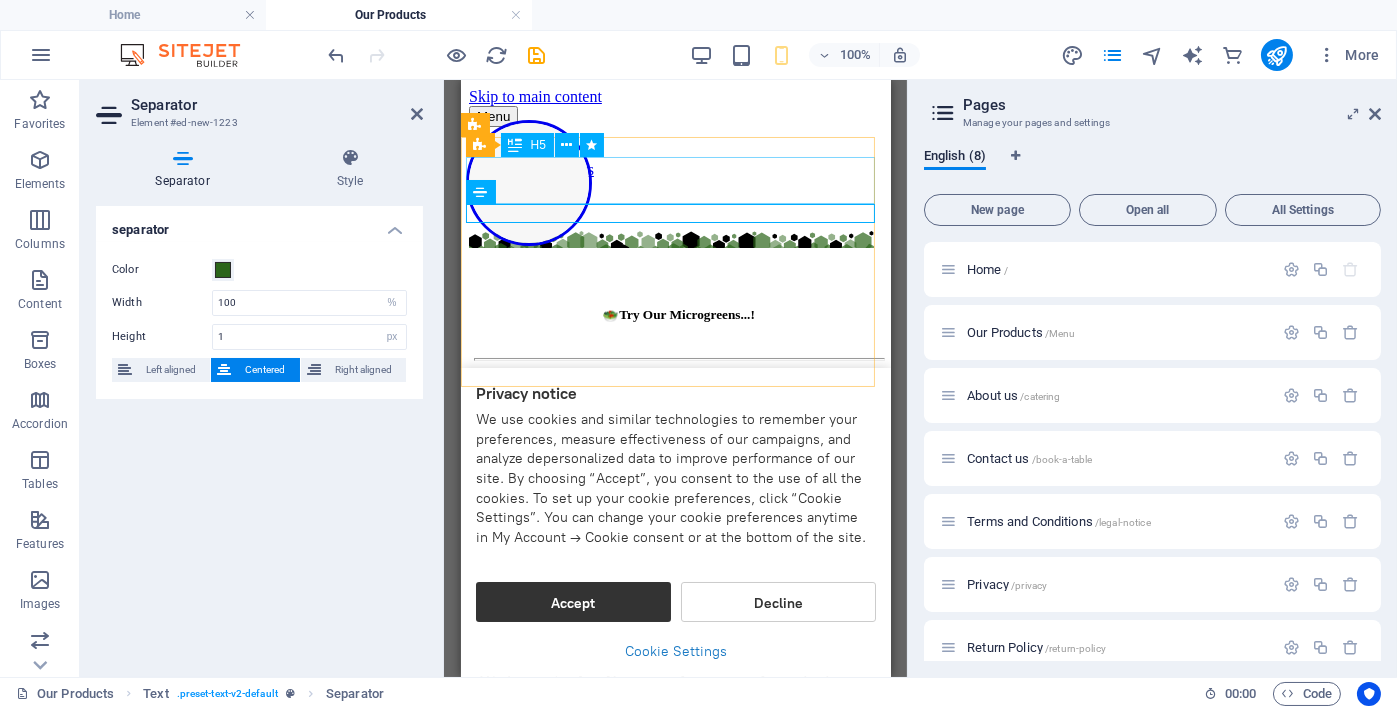 click on "🥗Try Our Microgreens...!" at bounding box center [677, 310] 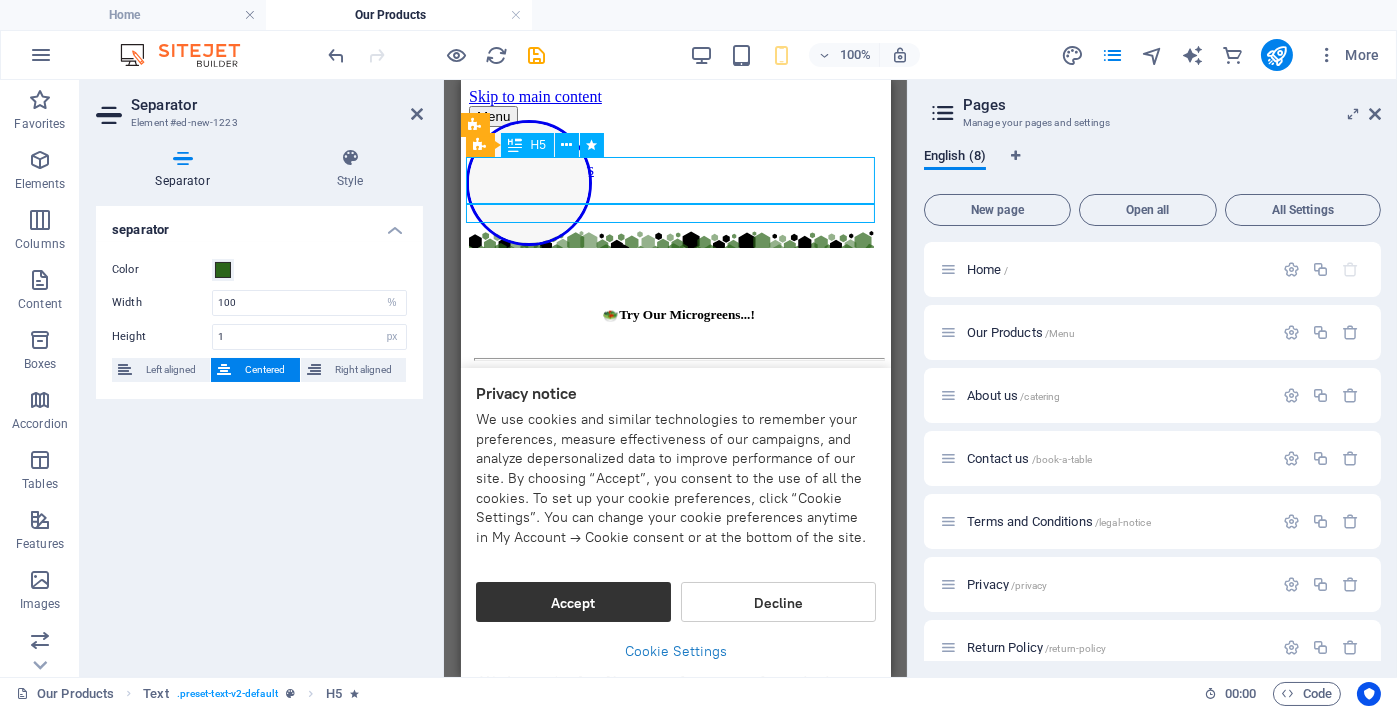 click on "🥗Try Our Microgreens...!" at bounding box center [677, 310] 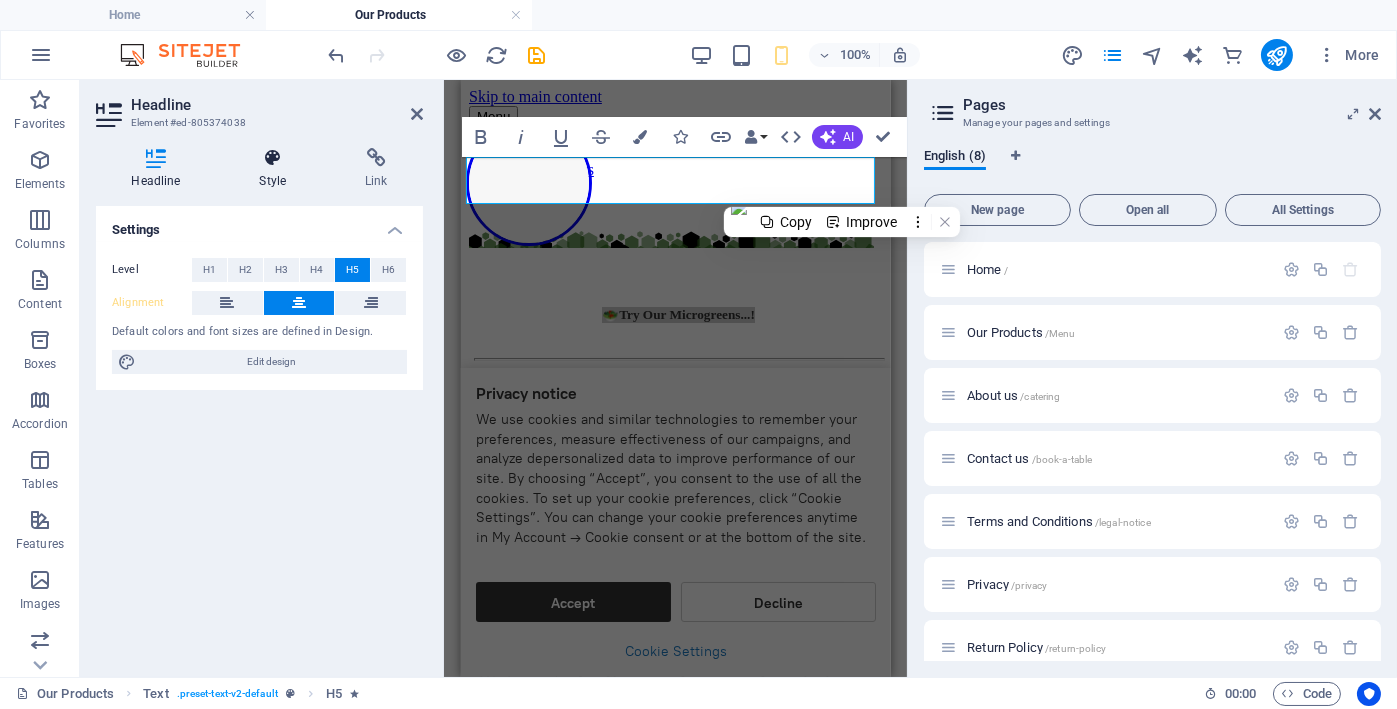 click on "Style" at bounding box center (277, 169) 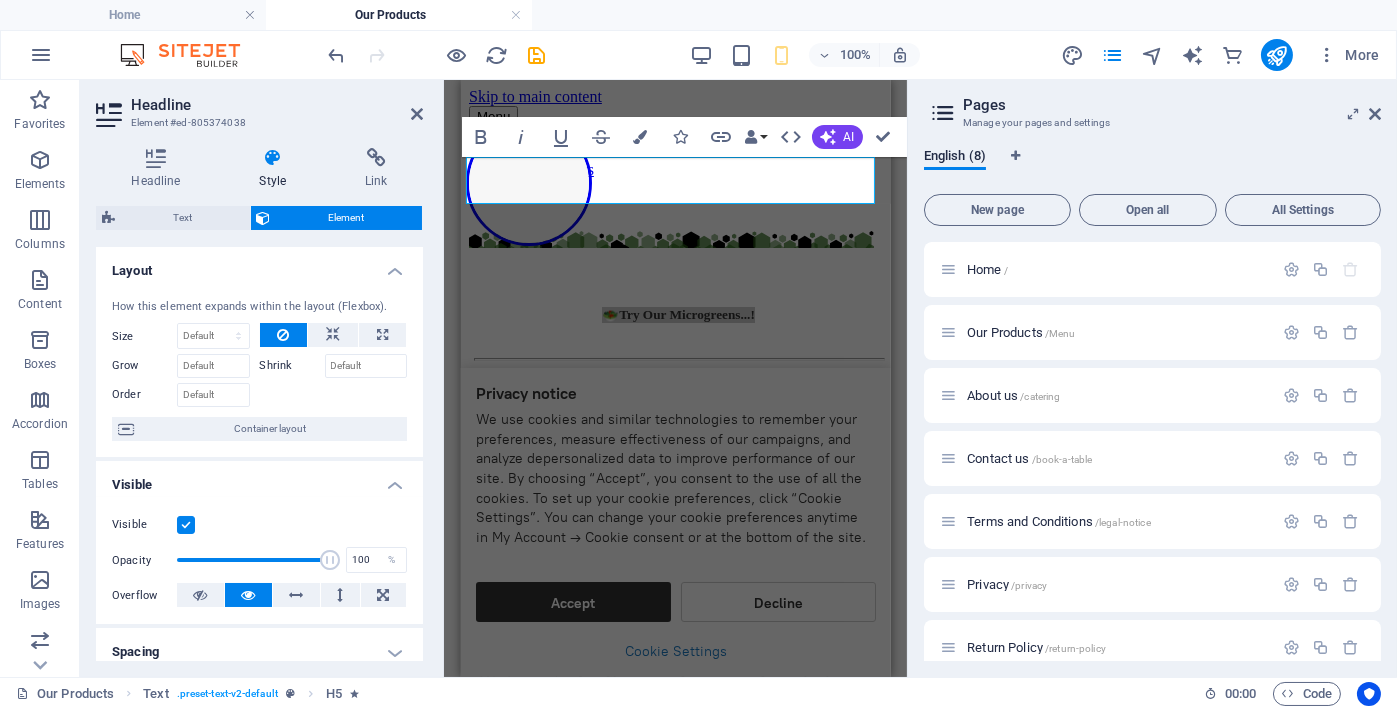 scroll, scrollTop: 166, scrollLeft: 0, axis: vertical 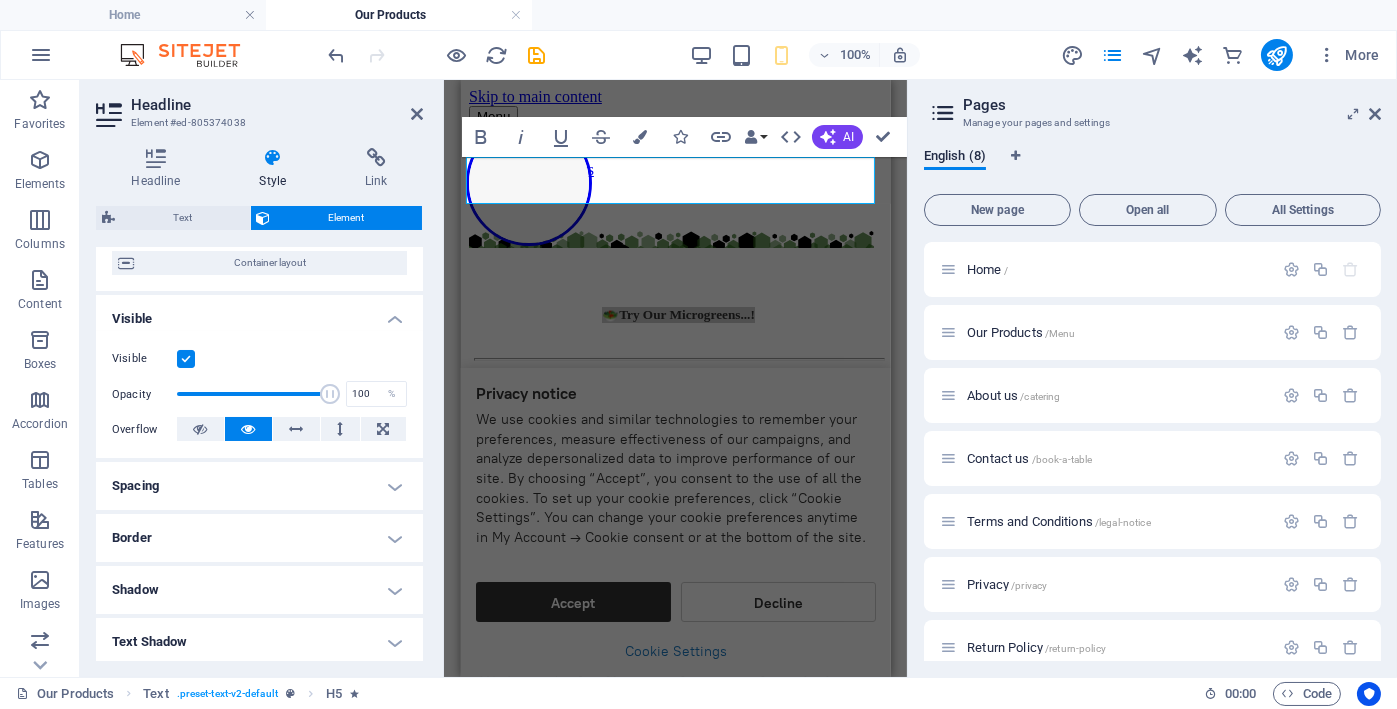 click on "Spacing" at bounding box center [259, 486] 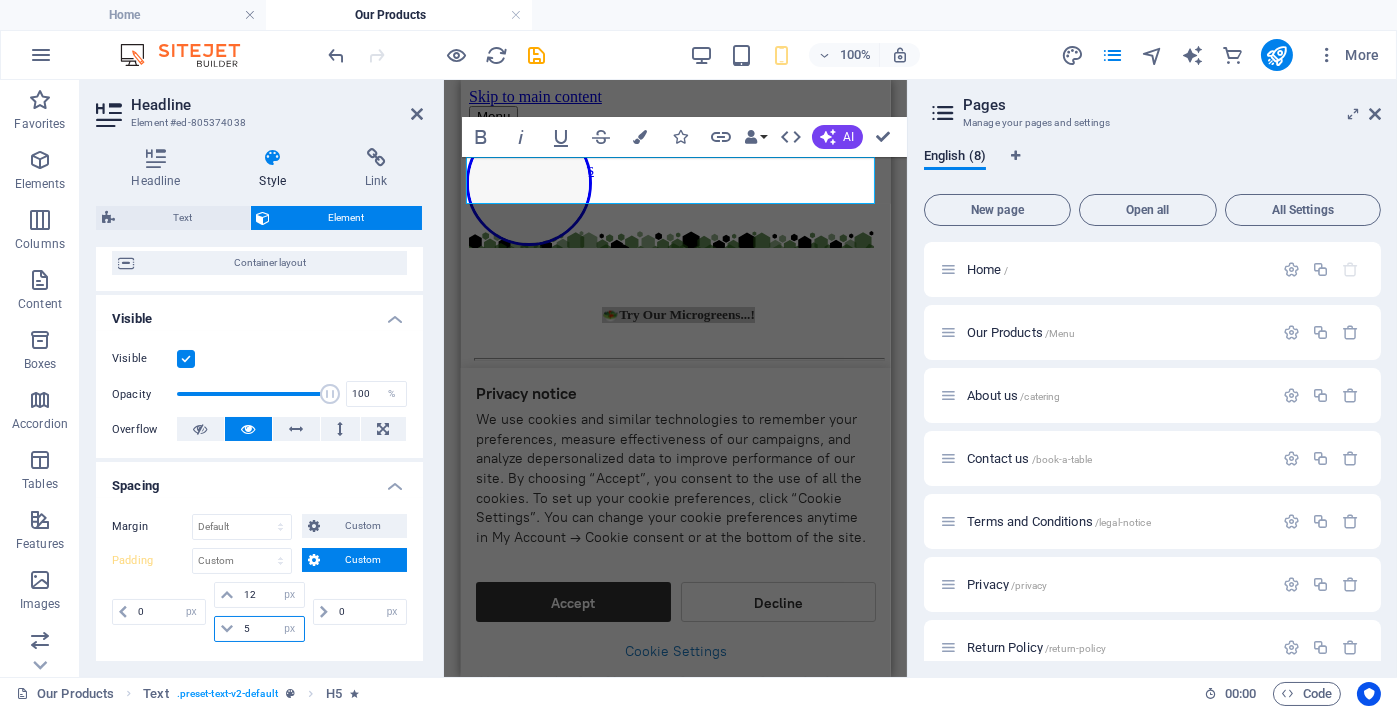 click on "5" at bounding box center [271, 629] 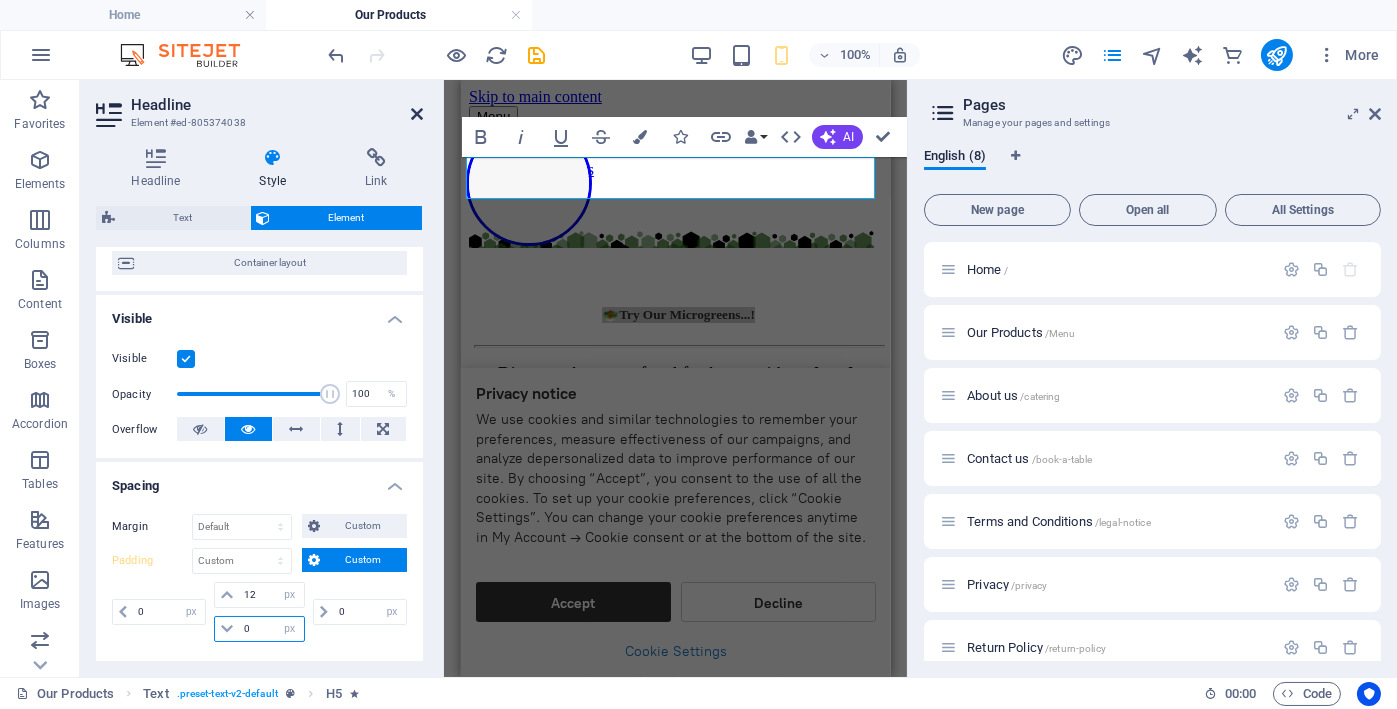 type on "0" 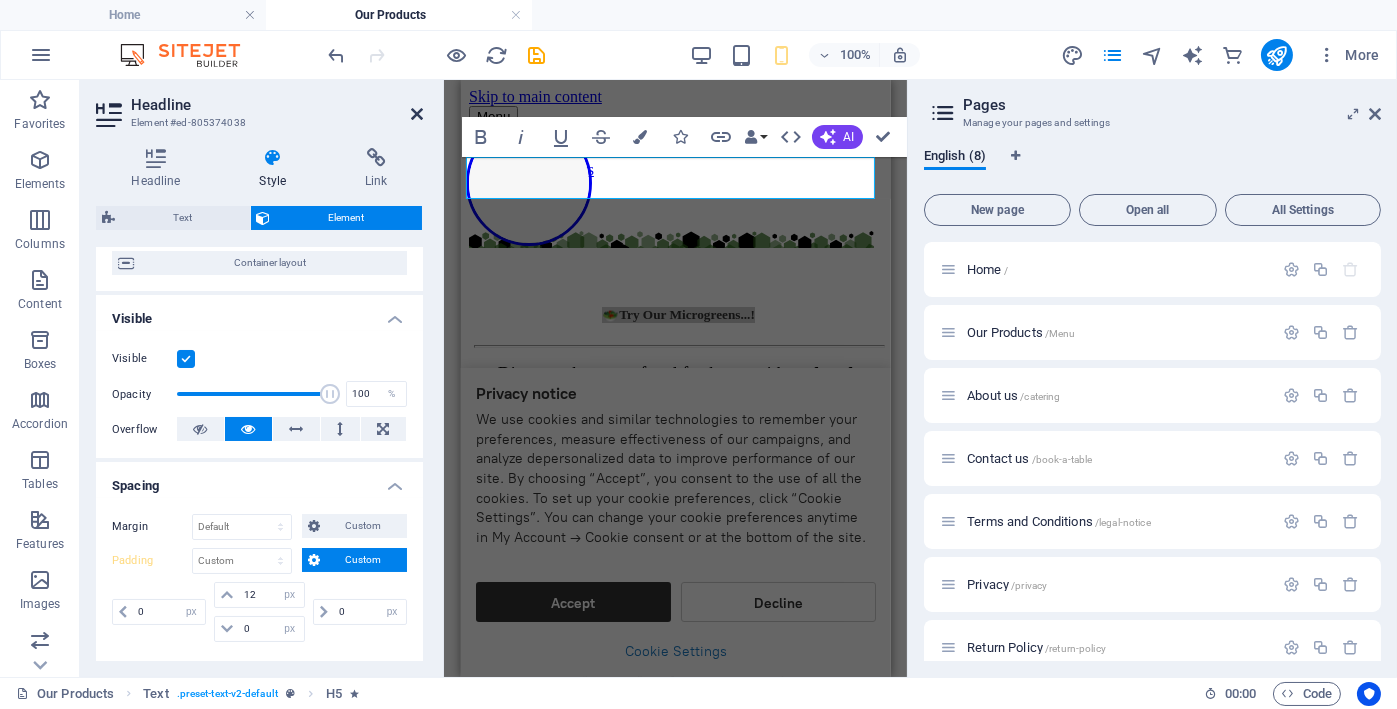 click at bounding box center [417, 114] 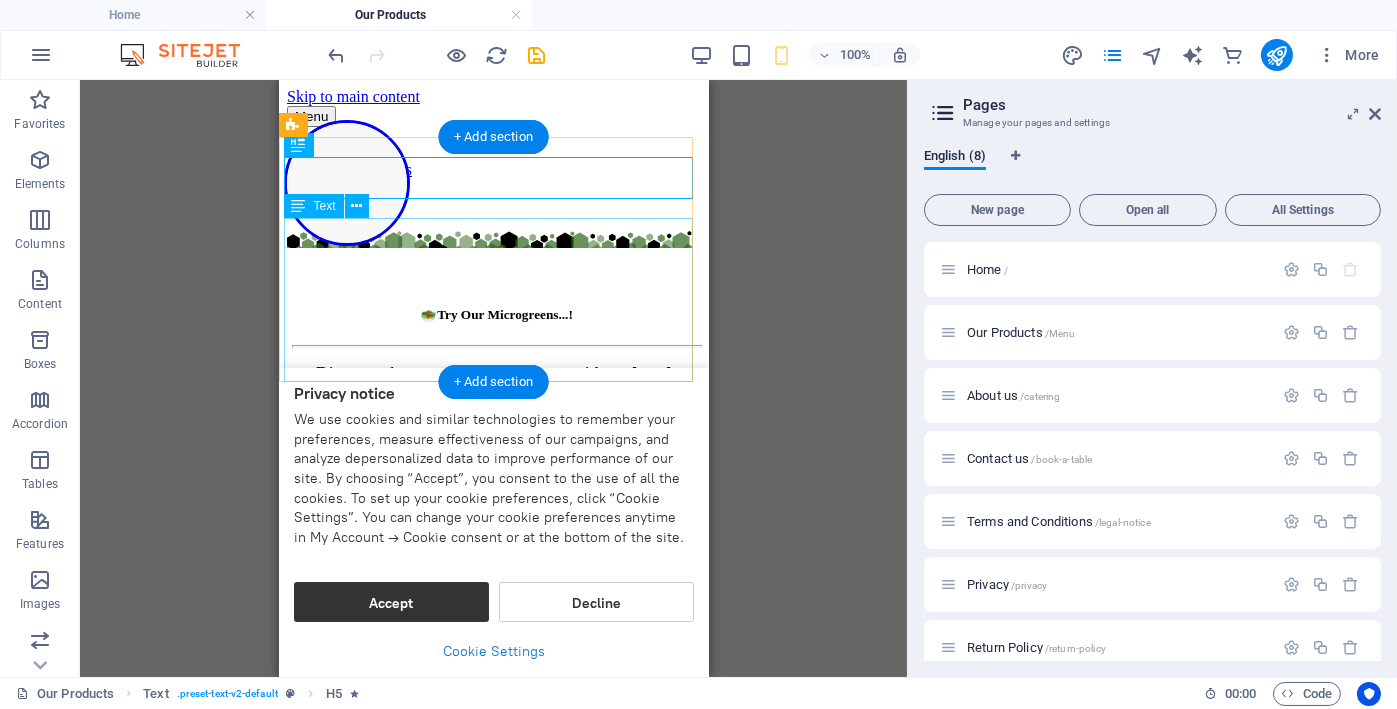 click on "Discover the taste of real freshness with our  hand-grown, chemical-free microgreens ! Harvested just before delivery, our microgreens are bursting with flavor and nutrients — perfect for salads, smoothies, sandwiches, or garnishing your favorite dishes." at bounding box center [495, 416] 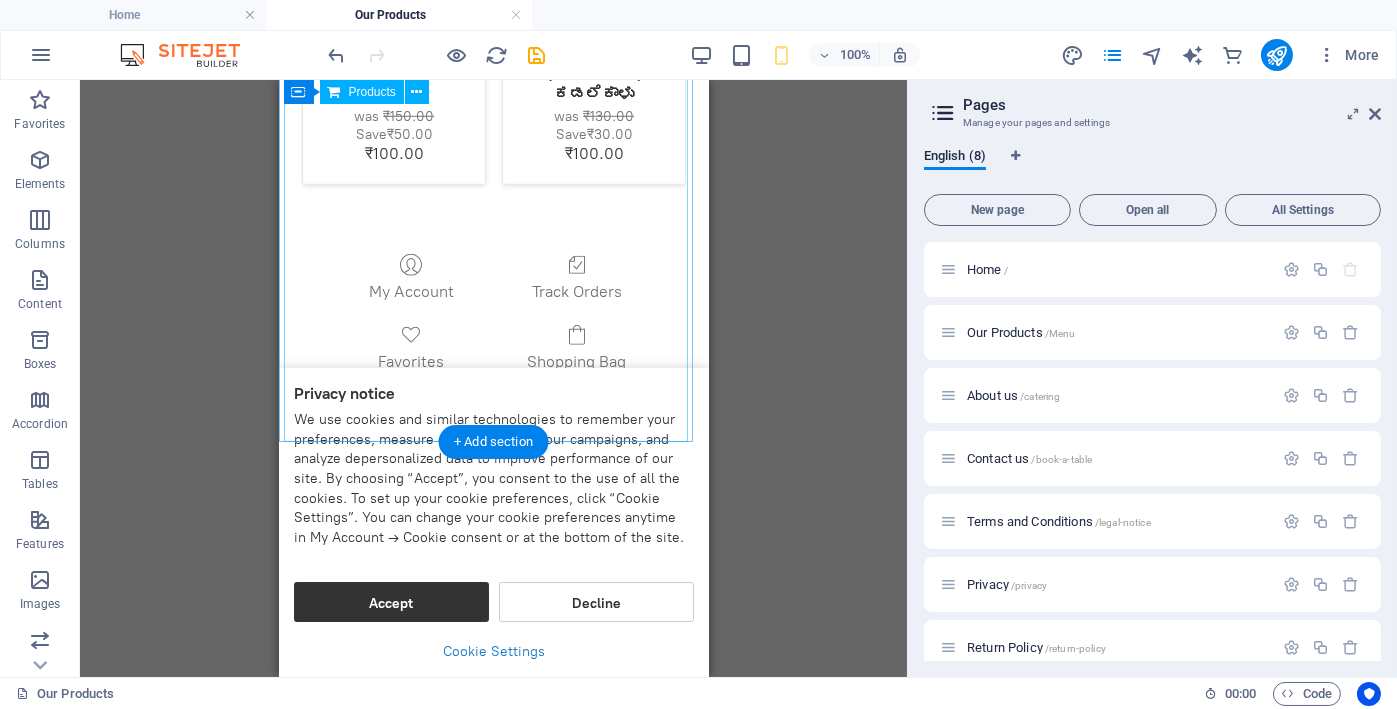 scroll, scrollTop: 3279, scrollLeft: 0, axis: vertical 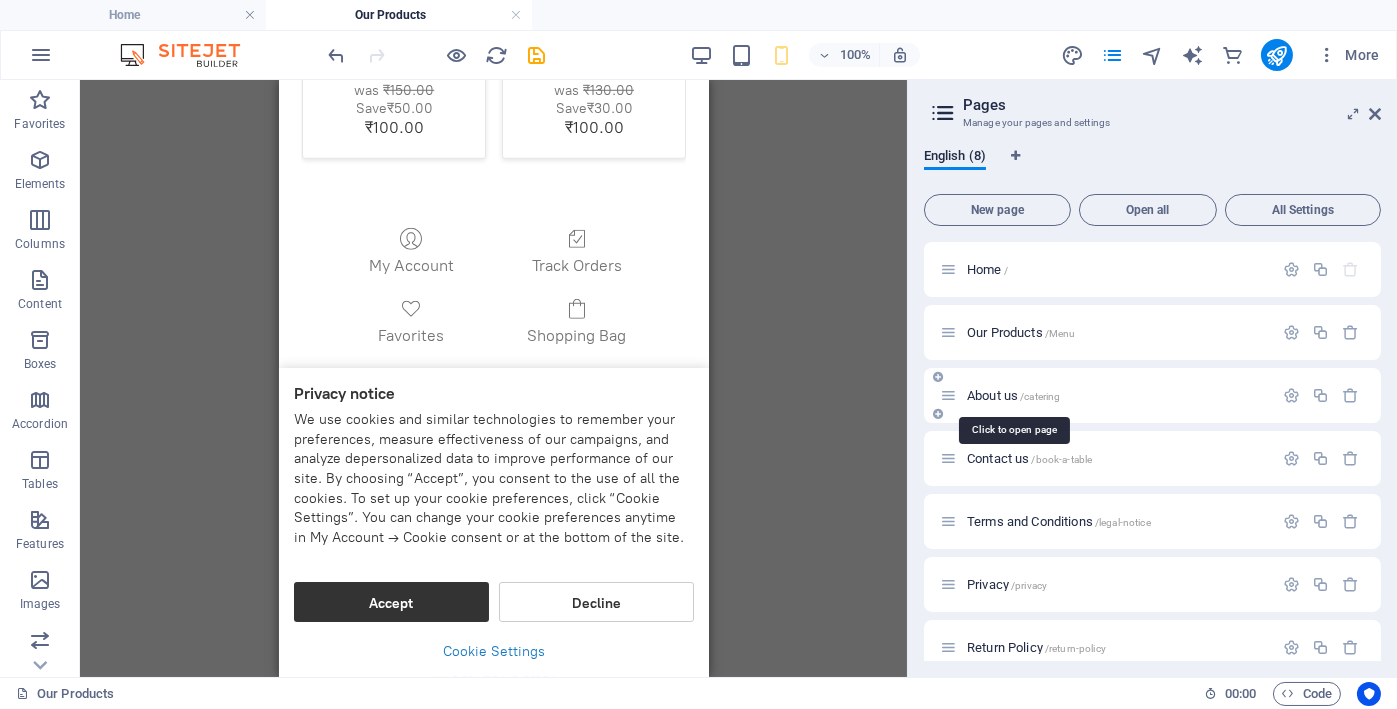 click on "About us /catering" at bounding box center [1013, 395] 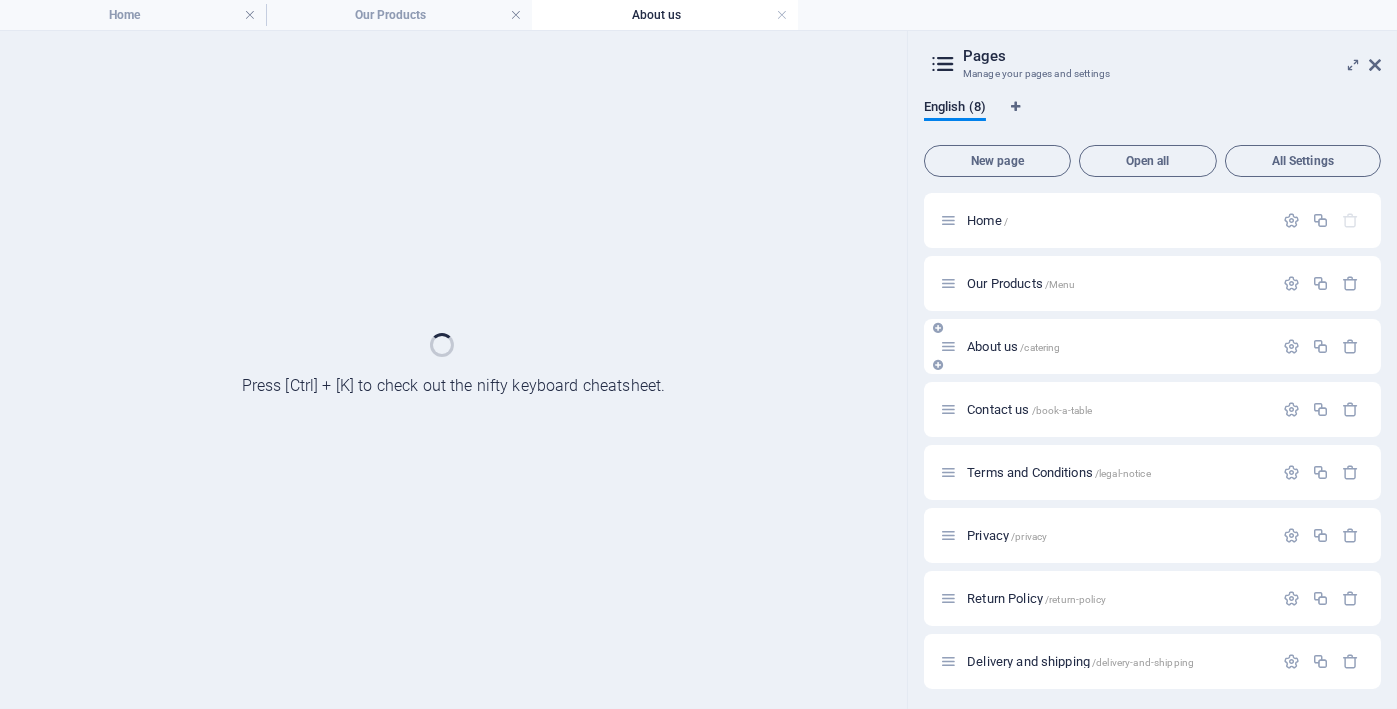 scroll, scrollTop: 0, scrollLeft: 0, axis: both 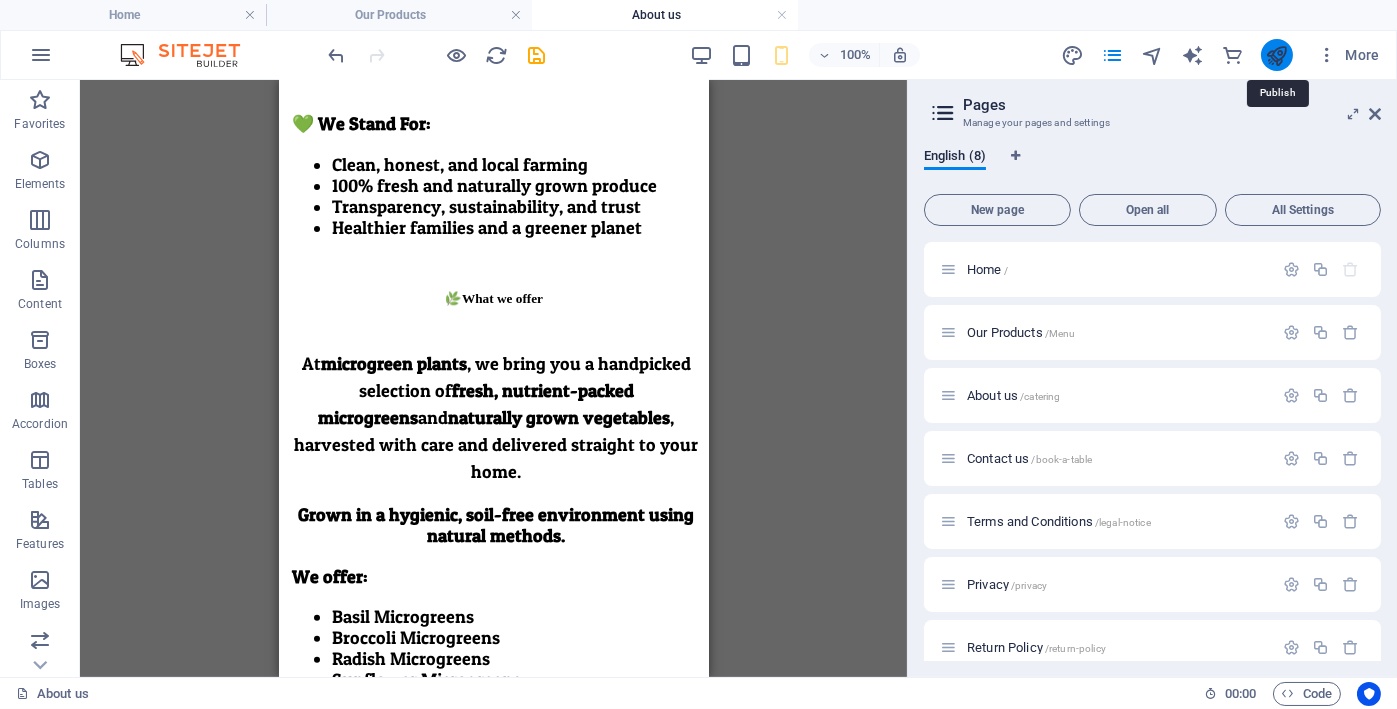 click at bounding box center [1276, 55] 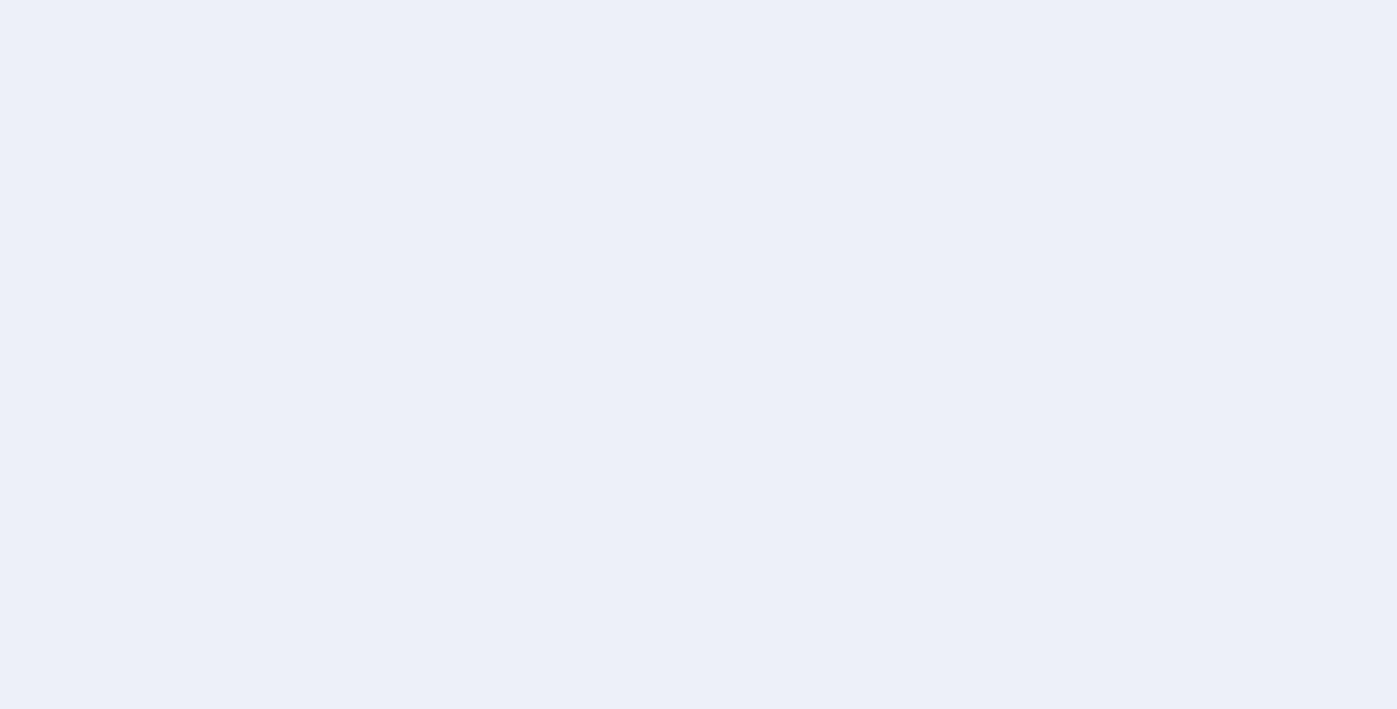 scroll, scrollTop: 0, scrollLeft: 0, axis: both 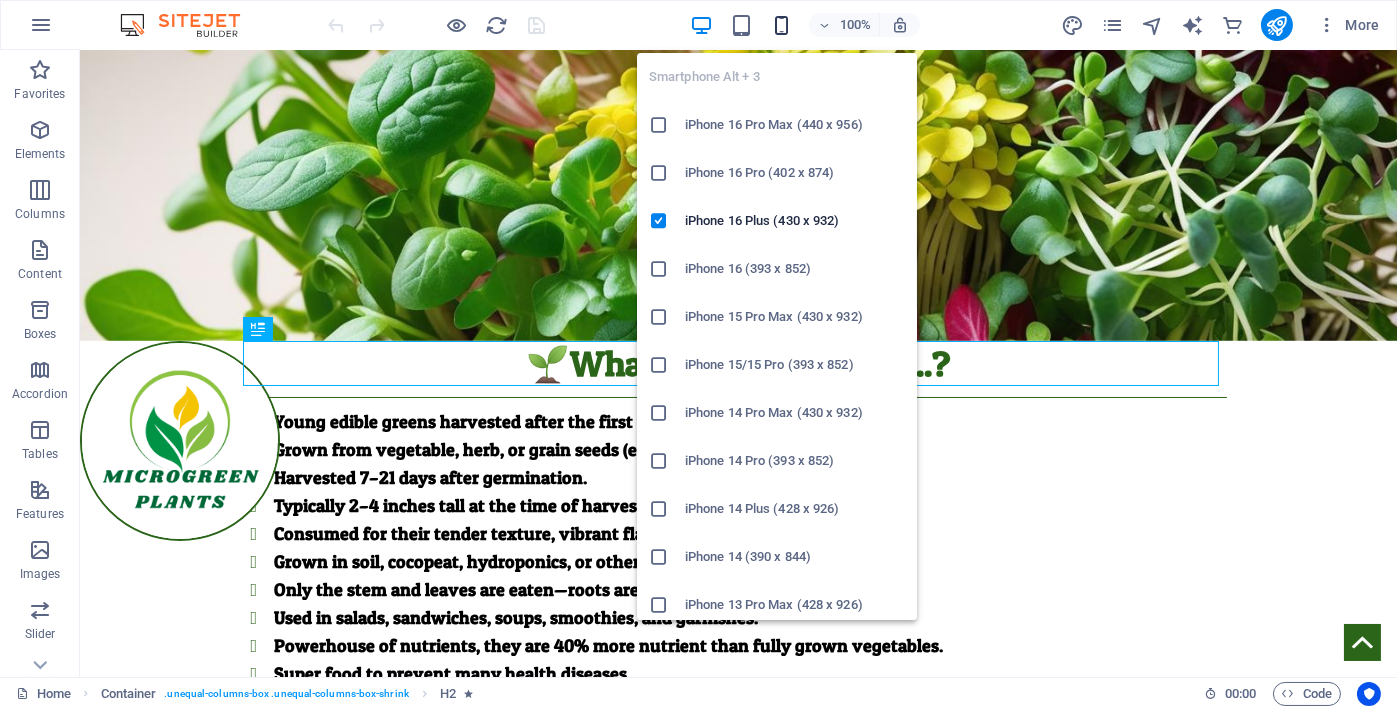 click at bounding box center [781, 25] 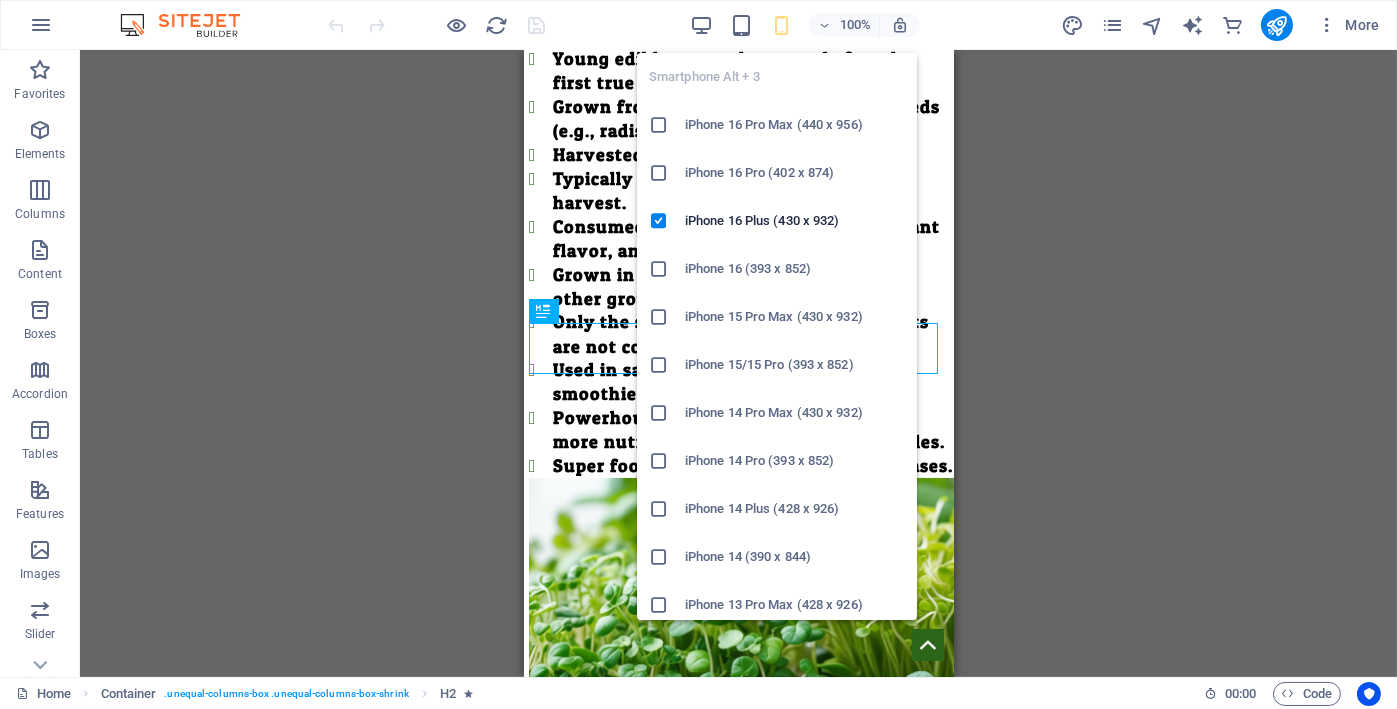 scroll, scrollTop: 34, scrollLeft: 0, axis: vertical 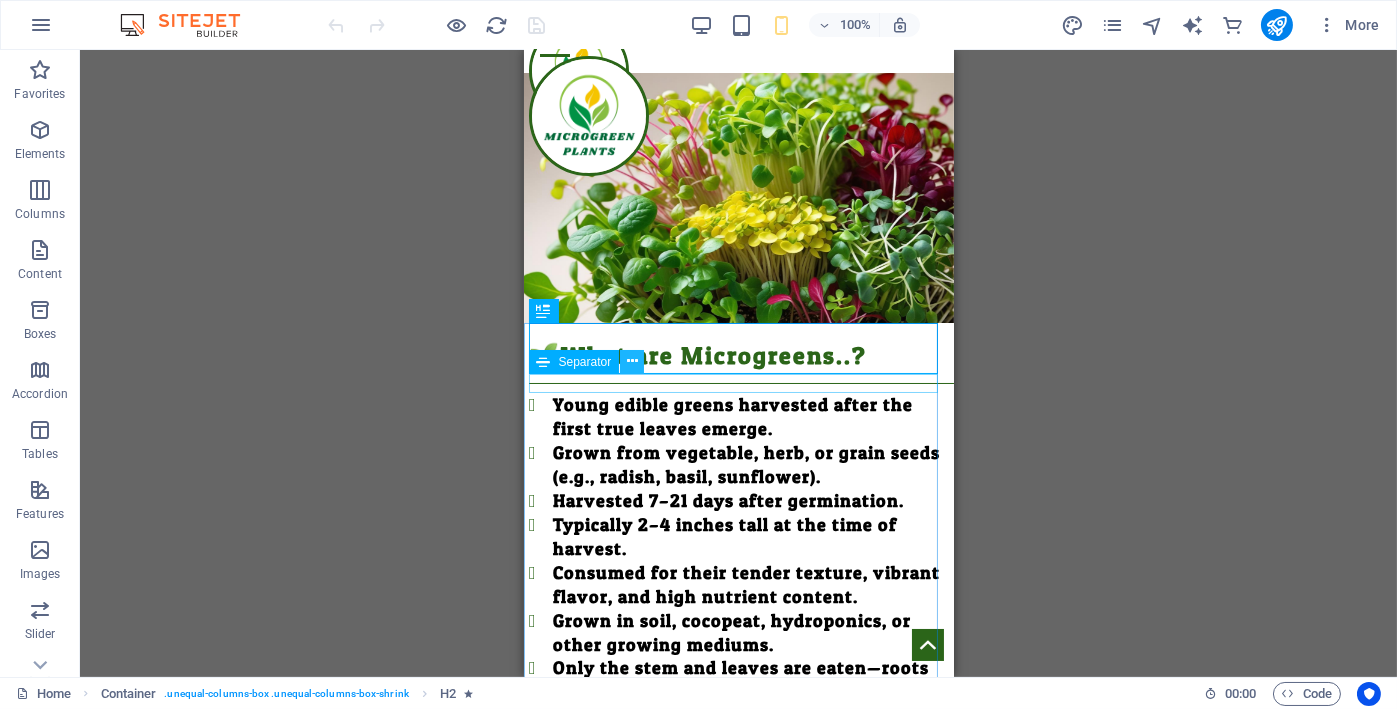 click at bounding box center [632, 361] 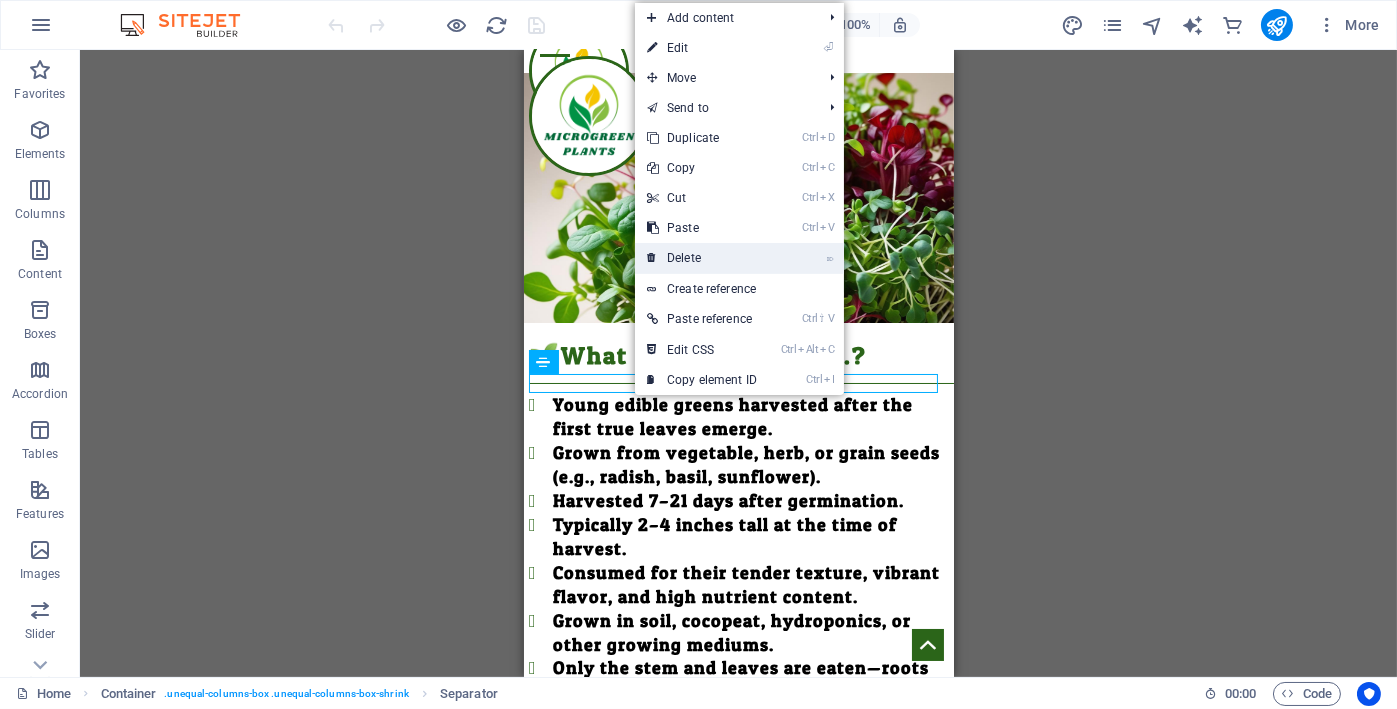 click on "⌦  Delete" at bounding box center [702, 258] 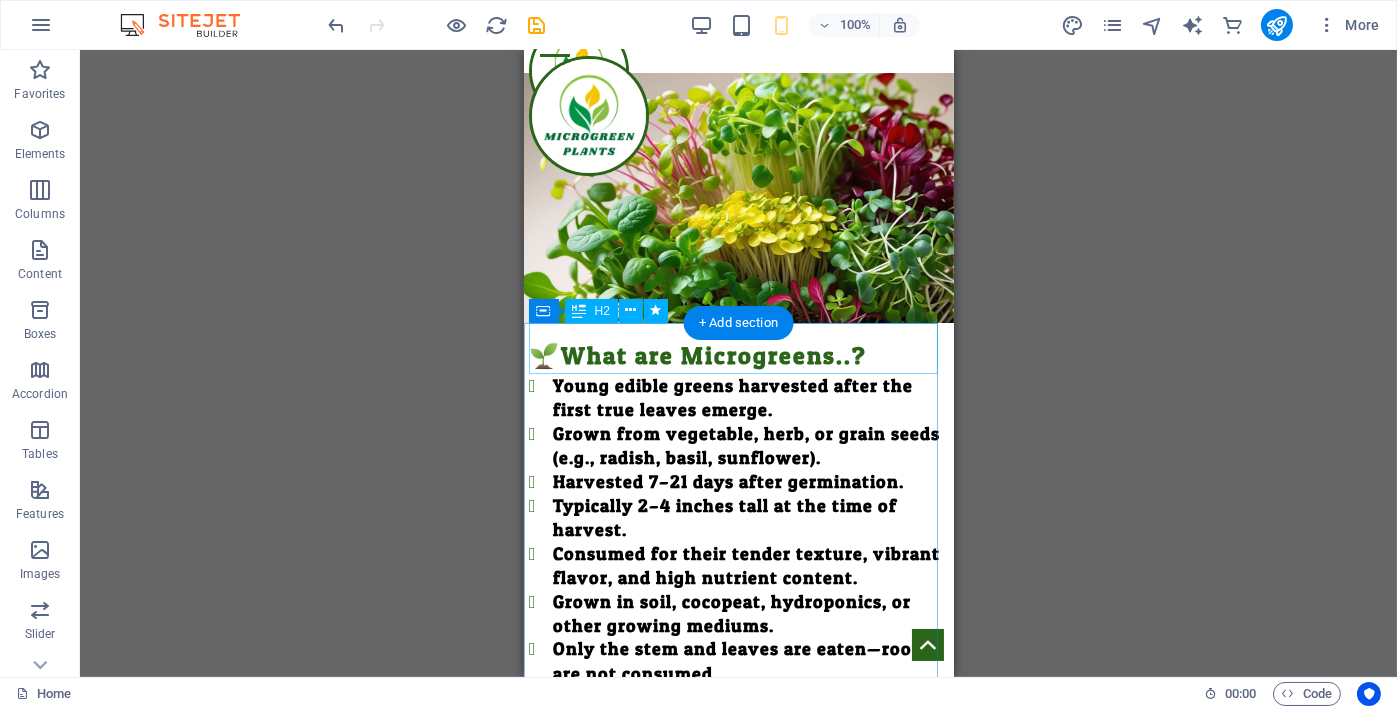 click on "🌱What are Microgreens..?" at bounding box center [740, 348] 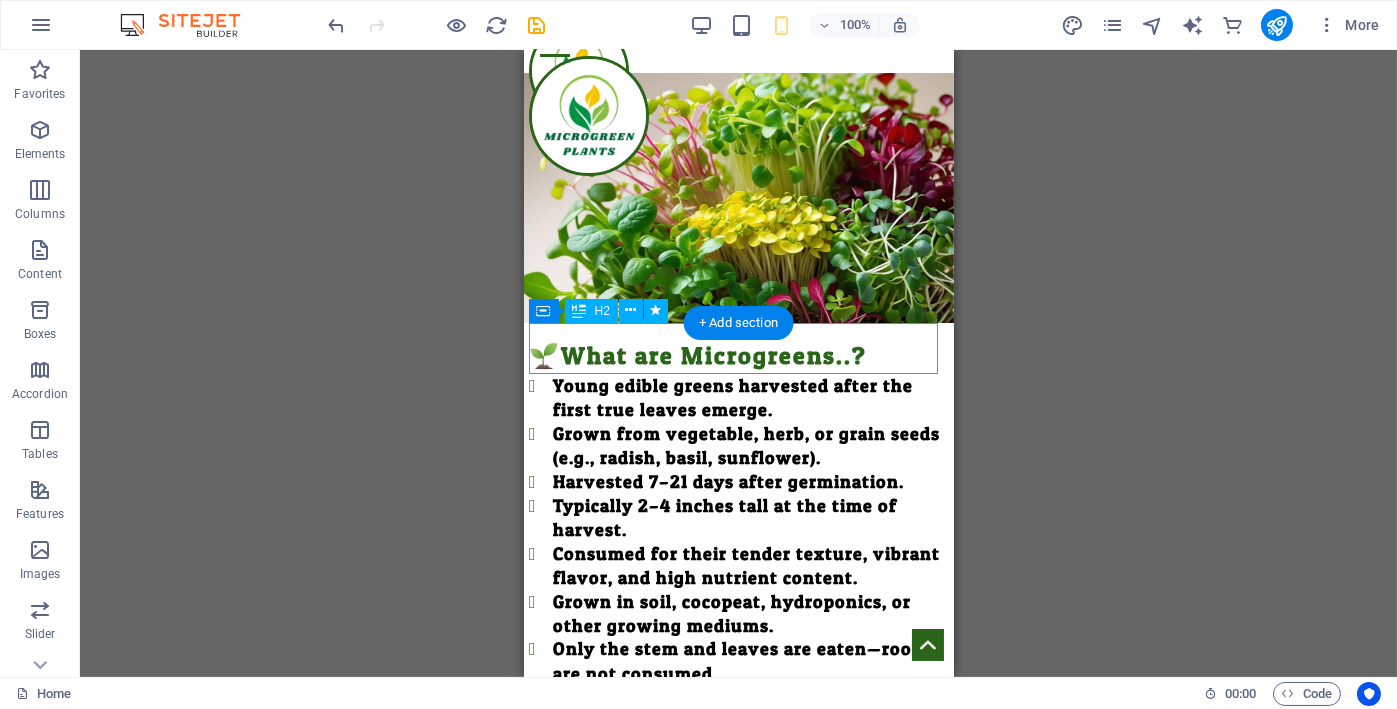 click on "🌱What are Microgreens..?" at bounding box center (740, 348) 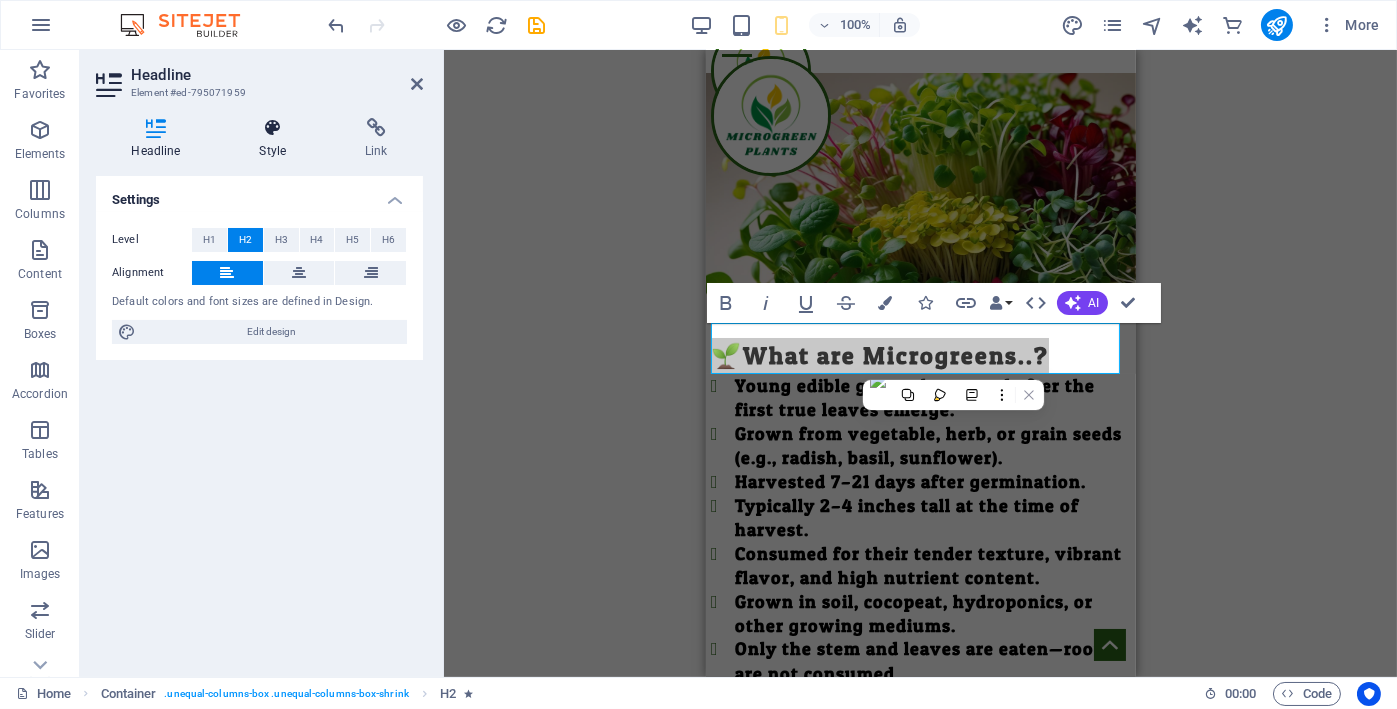 click on "Style" at bounding box center (277, 139) 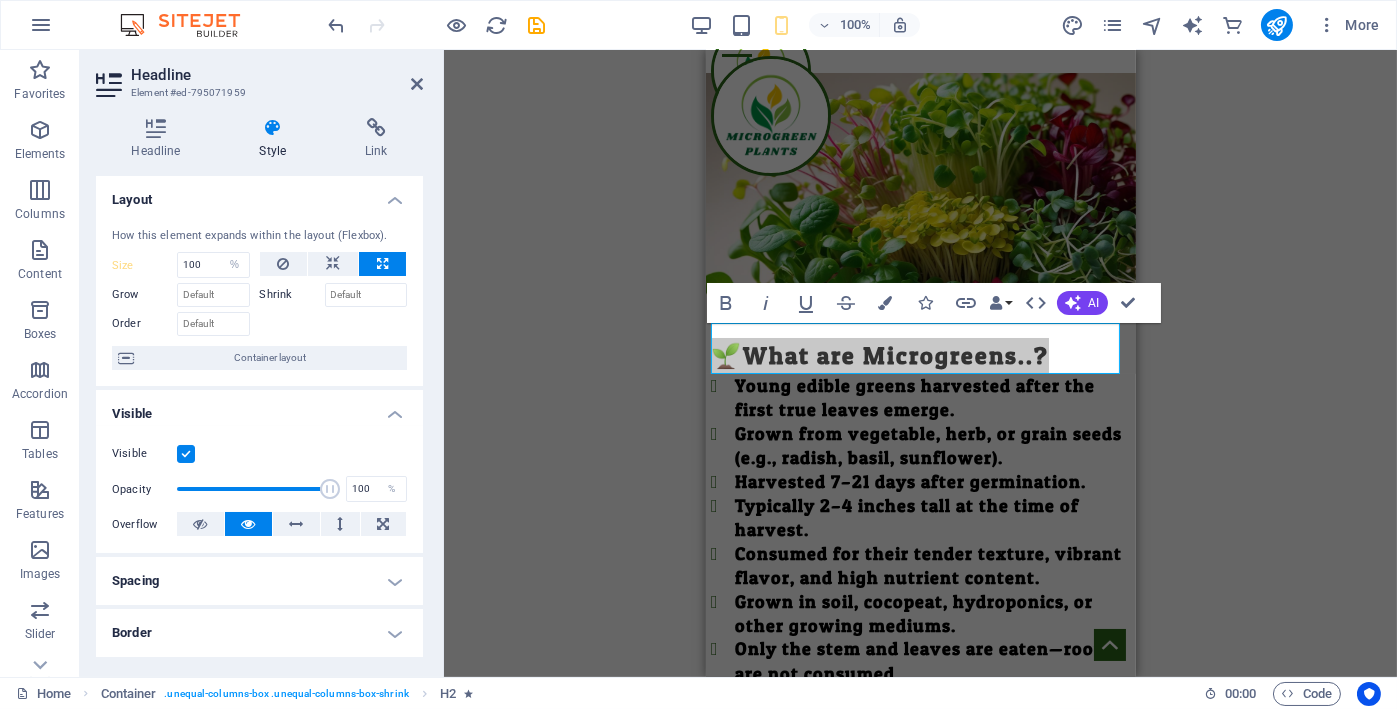 click on "Spacing" at bounding box center (259, 581) 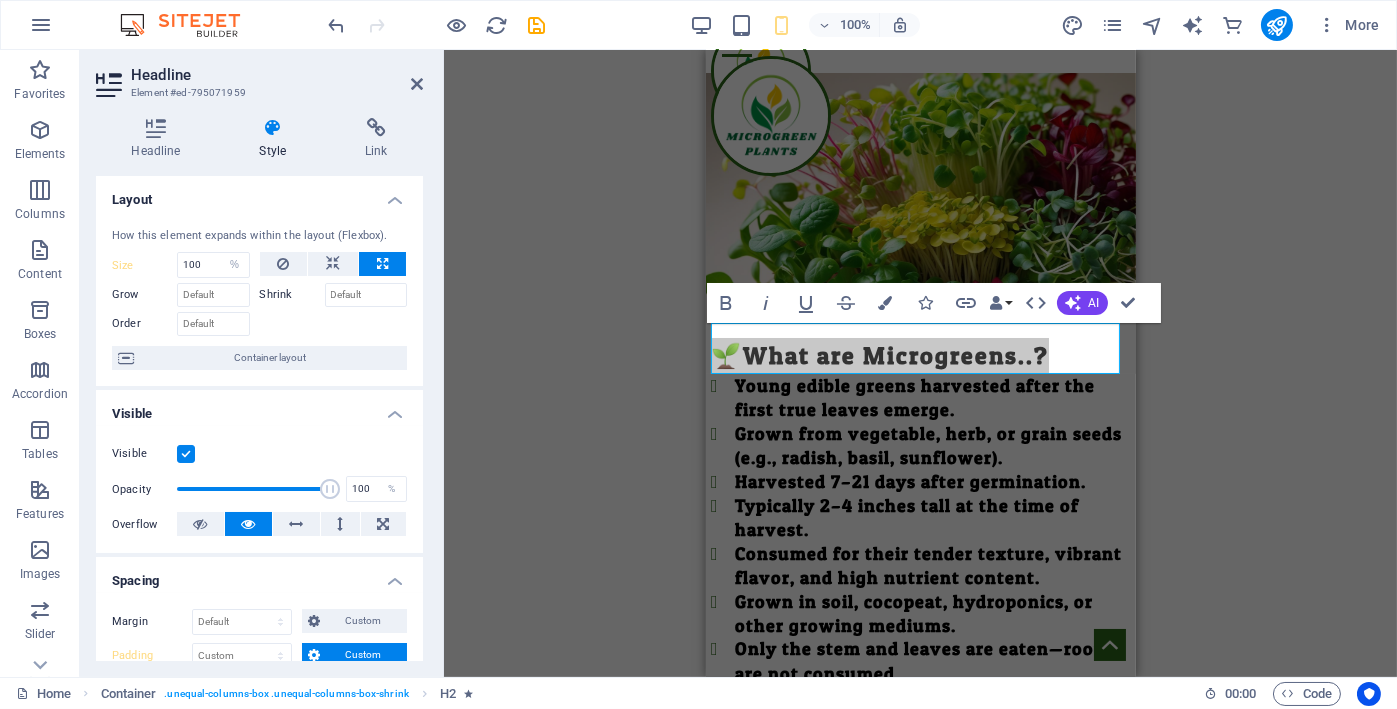 scroll, scrollTop: 166, scrollLeft: 0, axis: vertical 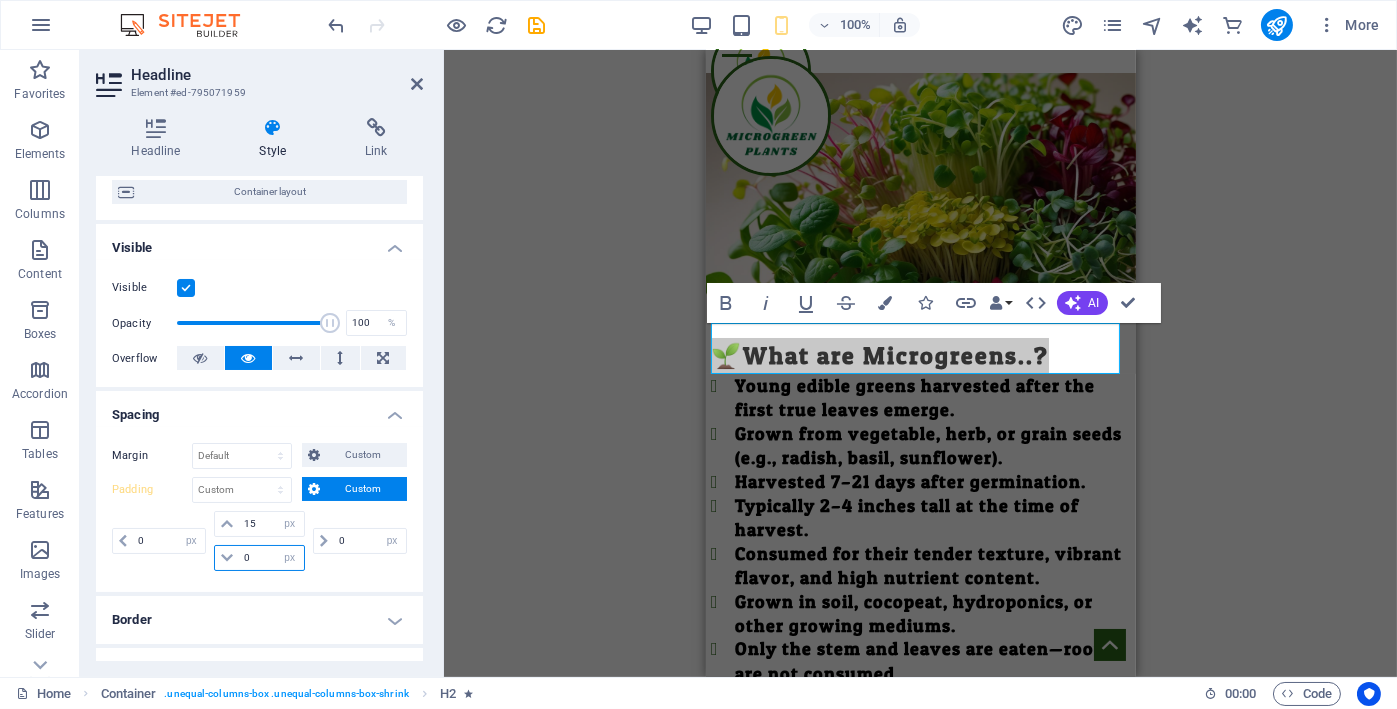 click on "0" at bounding box center [271, 558] 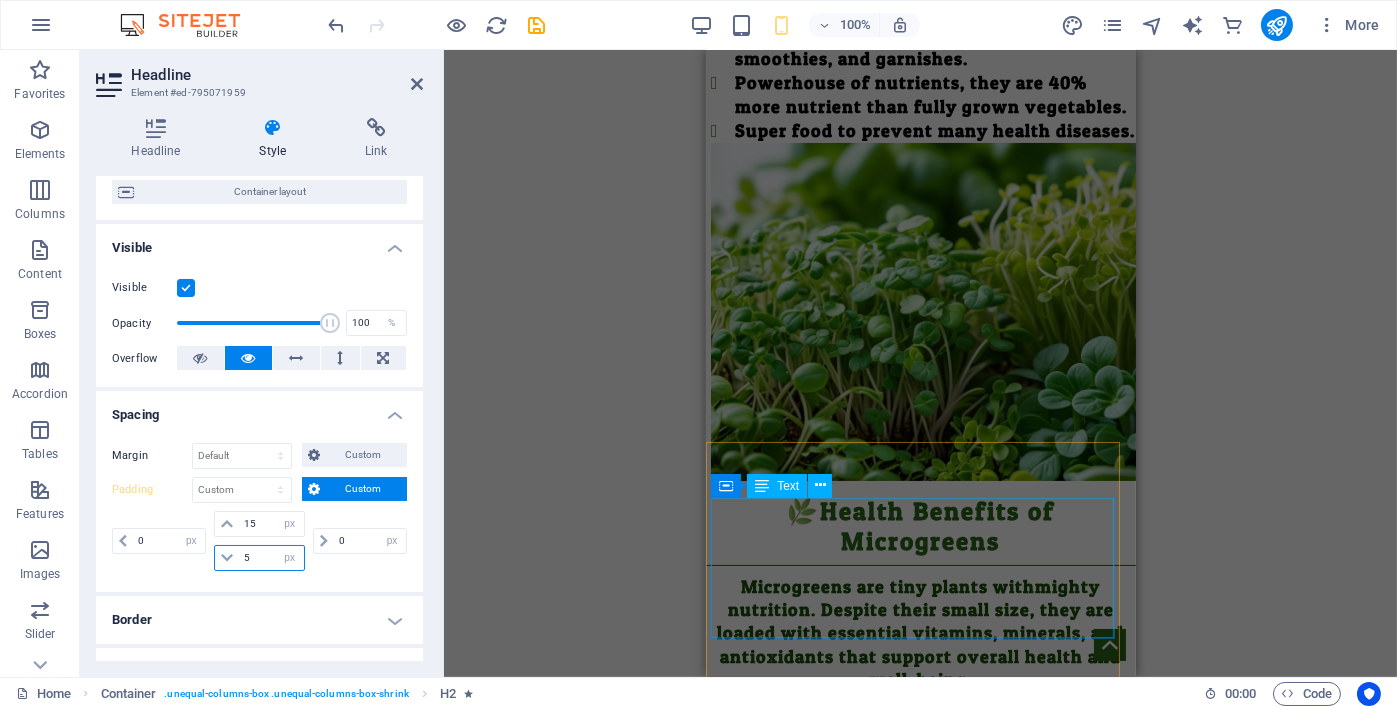 scroll, scrollTop: 867, scrollLeft: 0, axis: vertical 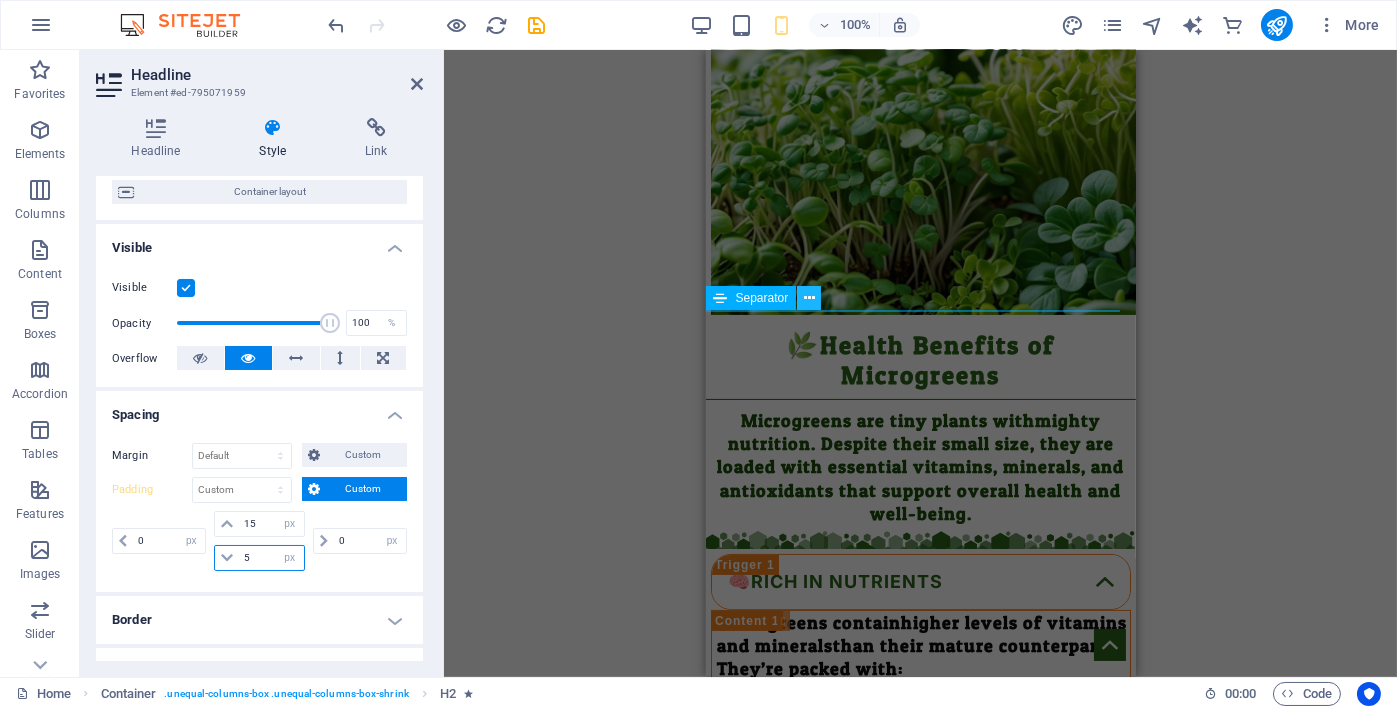 type on "5" 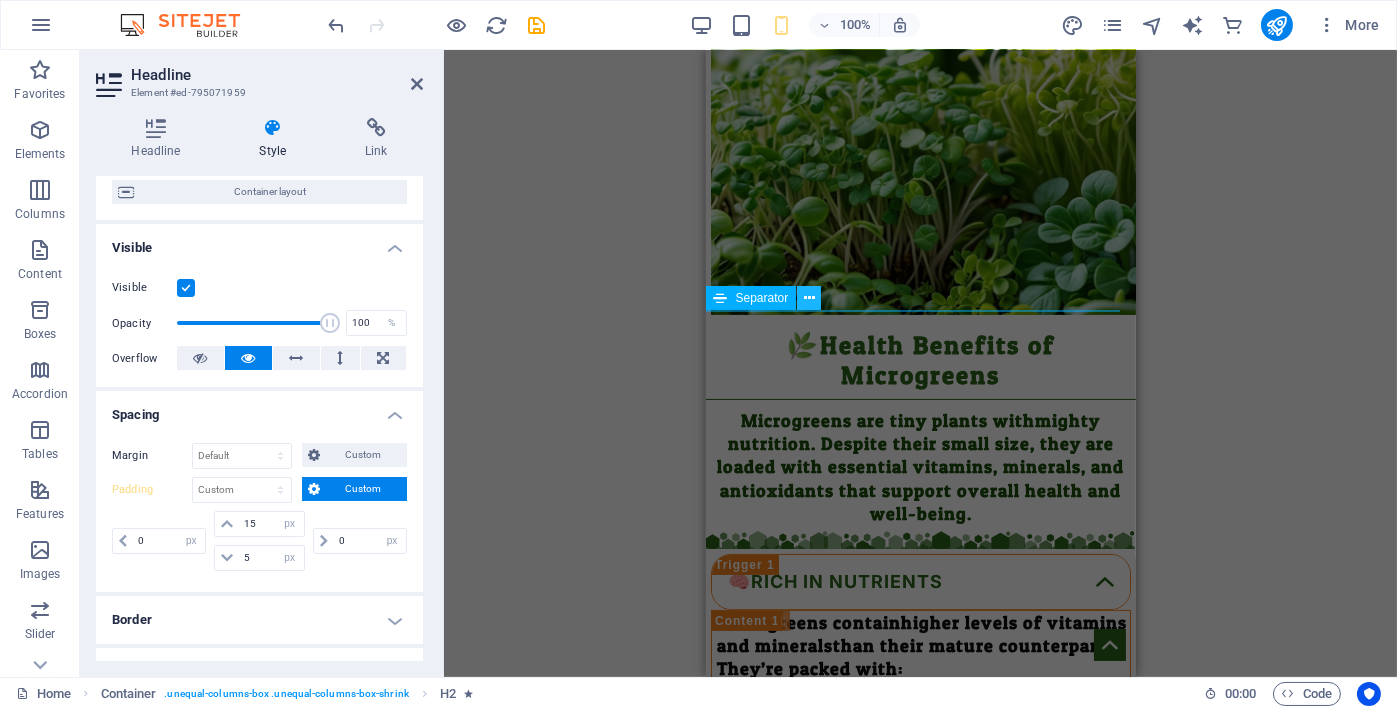 click at bounding box center (809, 298) 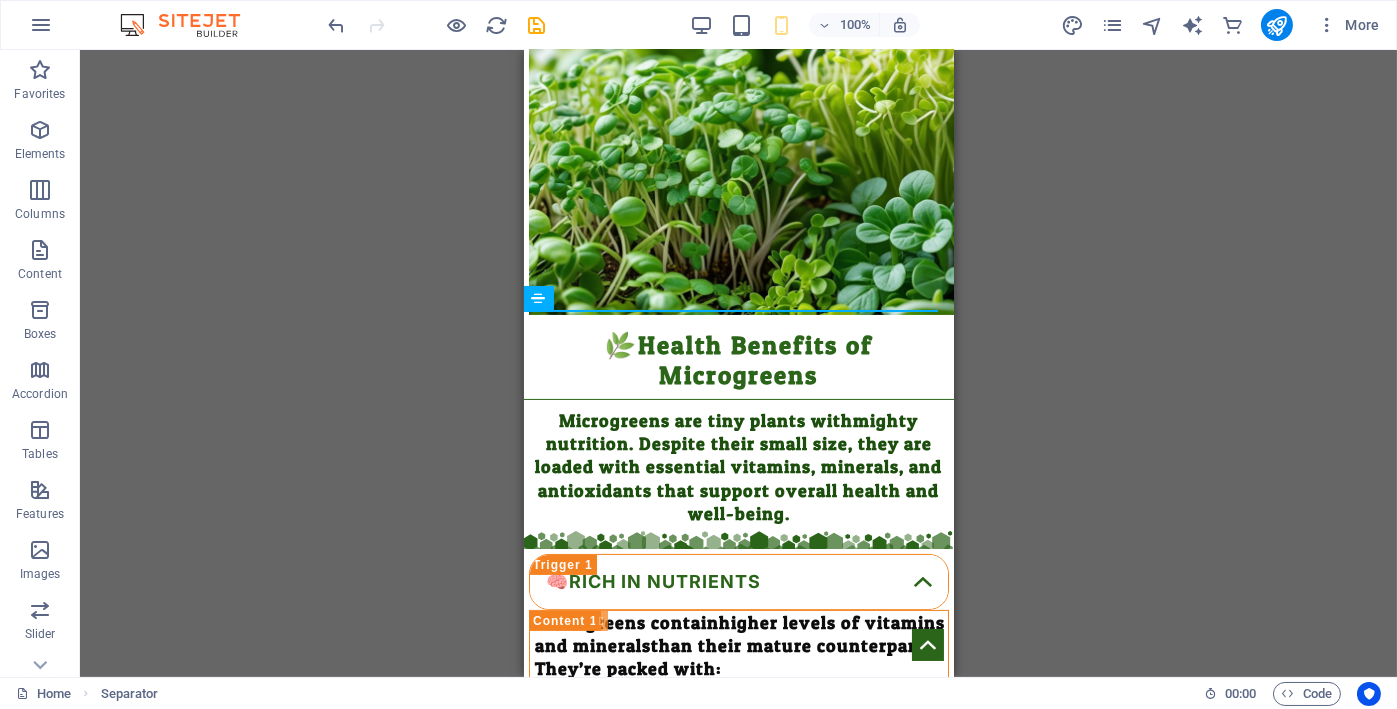 click on "Menu Home Our Products About Us Contact us 🌱What are Microgreens..? Young edible greens harvested after the first true leaves emerge. Grown from vegetable, herb, or grain seeds (e.g., radish, basil, sunflower). Harvested 7–21 days after germination. Typically 2–4 inches tall at the time of harvest. Consumed for their tender texture, vibrant flavor, and high nutrient content. Grown in soil, cocopeat, hydroponics, or other growing mediums. Only the stem and leaves are eaten—roots are not consumed. Used in salads, sandwiches, soups, smoothies, and garnishes. Powerhouse of nutrients, they are 40% more nutrient than fully grown vegetables. Super food to prevent many health diseases. 🌿Health Benefits of Microgreens Microgreens are tiny plants with  mighty nutrition . Despite their small size, they are loaded with essential vitamins, minerals, and antioxidants that support overall health and well-being. 🧠Rich in Nutrients Microgreens contain  higher levels of vitamins and minerals 🩺Boosts Immunity" at bounding box center (738, 1482) 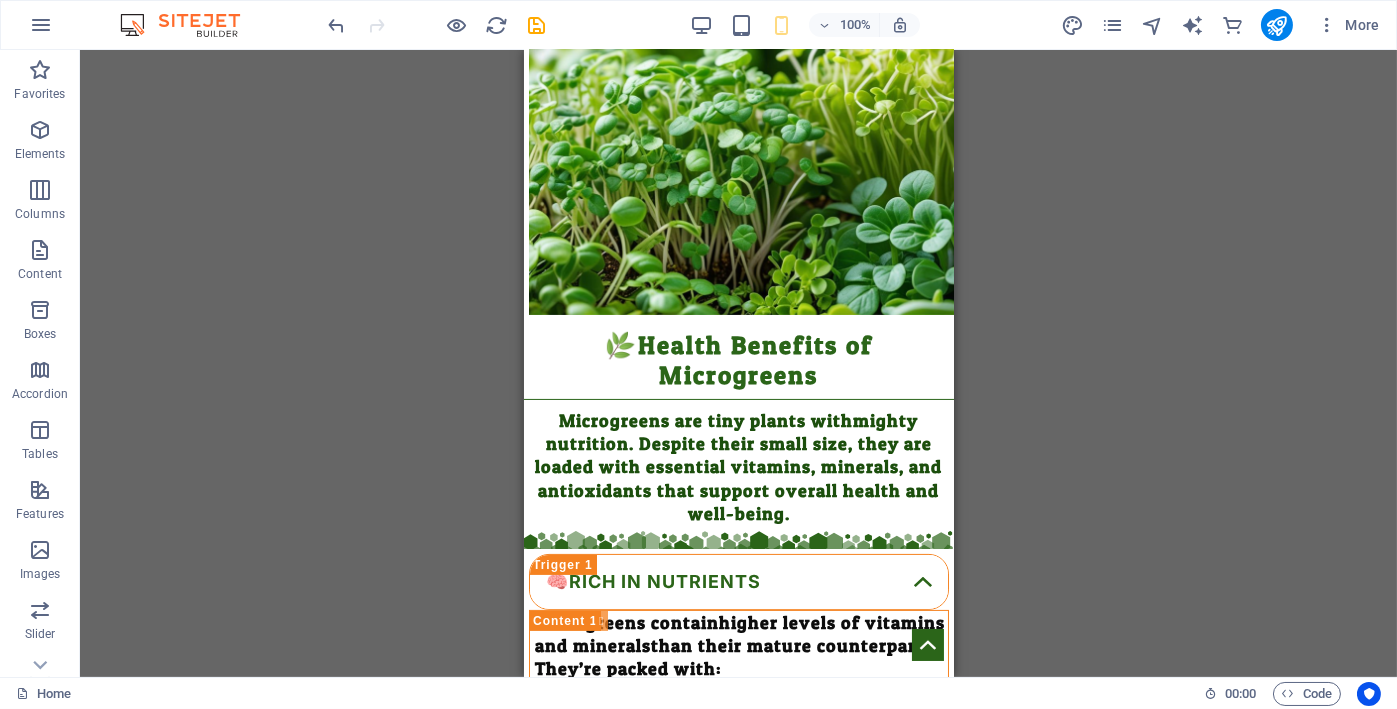 click on "Menu Home Our Products About Us Contact us 🌱What are Microgreens..? Young edible greens harvested after the first true leaves emerge. Grown from vegetable, herb, or grain seeds (e.g., radish, basil, sunflower). Harvested 7–21 days after germination. Typically 2–4 inches tall at the time of harvest. Consumed for their tender texture, vibrant flavor, and high nutrient content. Grown in soil, cocopeat, hydroponics, or other growing mediums. Only the stem and leaves are eaten—roots are not consumed. Used in salads, sandwiches, soups, smoothies, and garnishes. Powerhouse of nutrients, they are 40% more nutrient than fully grown vegetables. Super food to prevent many health diseases. 🌿Health Benefits of Microgreens Microgreens are tiny plants with  mighty nutrition . Despite their small size, they are loaded with essential vitamins, minerals, and antioxidants that support overall health and well-being. 🧠Rich in Nutrients Microgreens contain  higher levels of vitamins and minerals 🩺Boosts Immunity" at bounding box center [738, 1482] 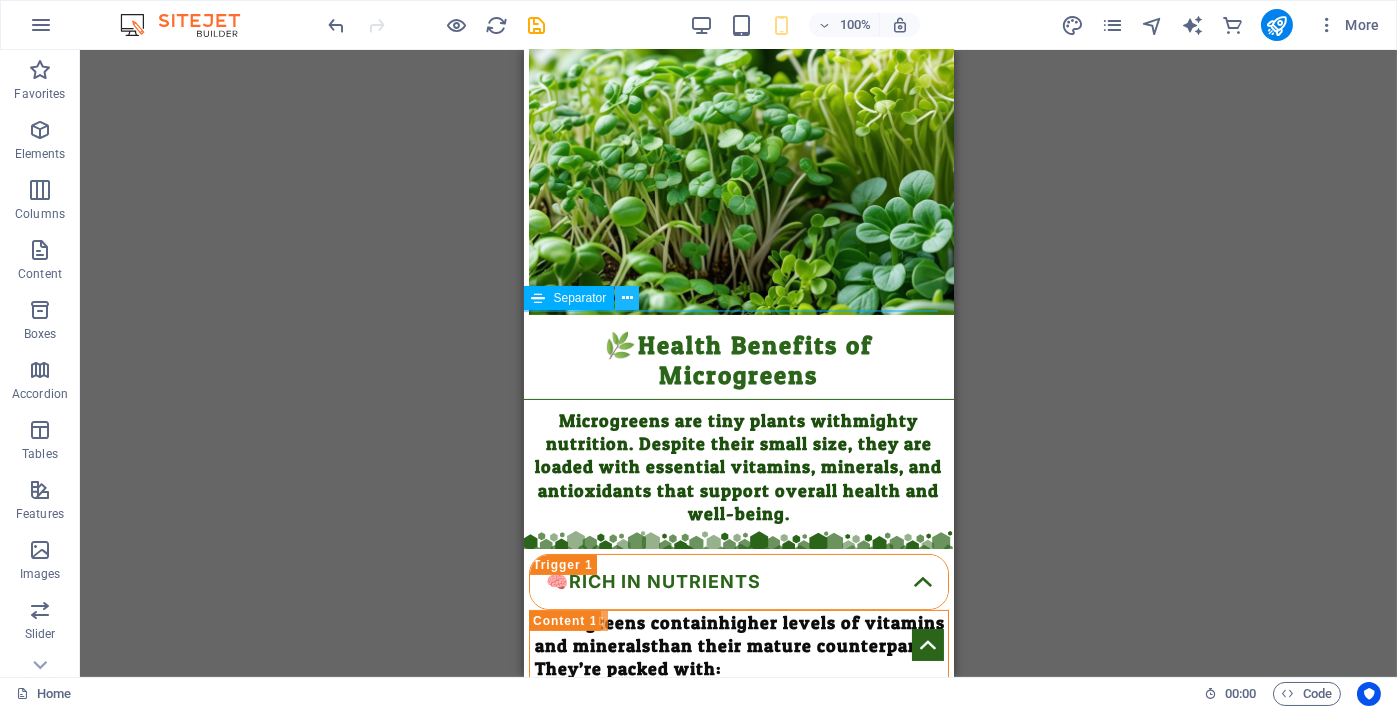 click at bounding box center [627, 298] 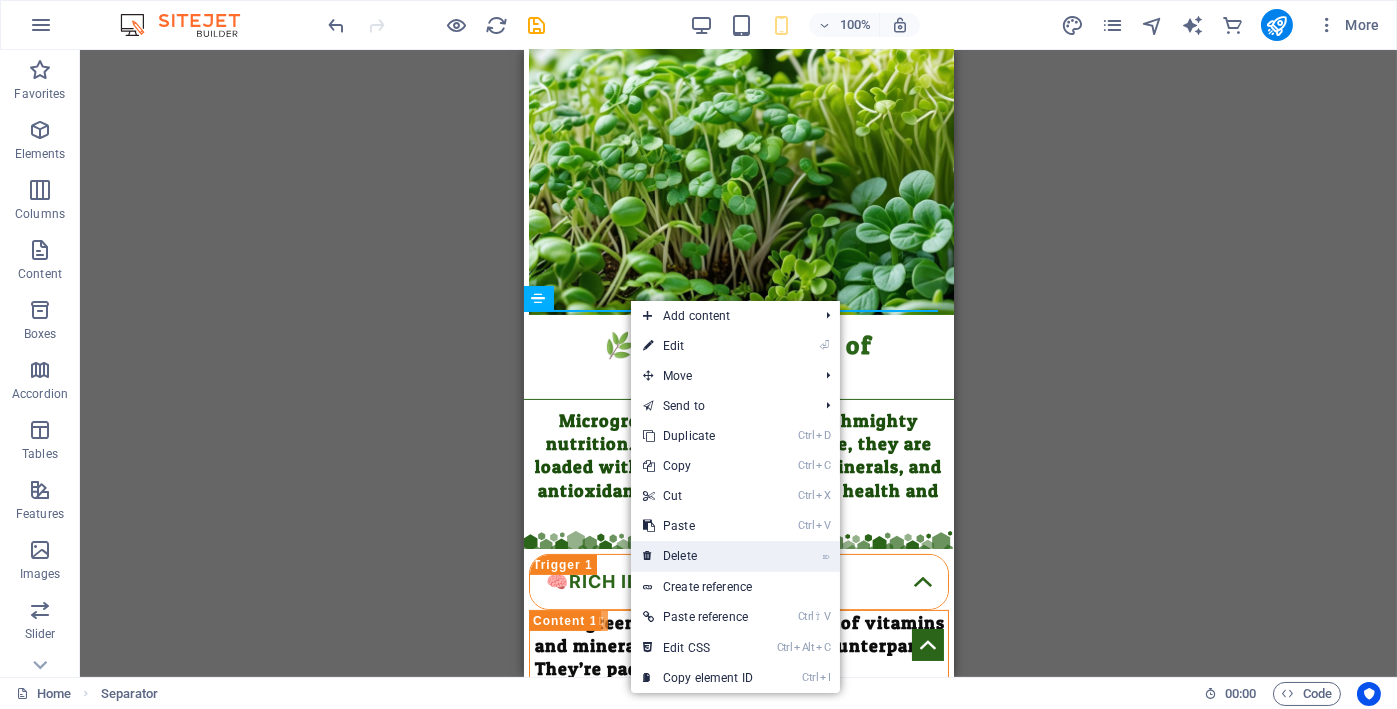 click on "⌦  Delete" at bounding box center [698, 556] 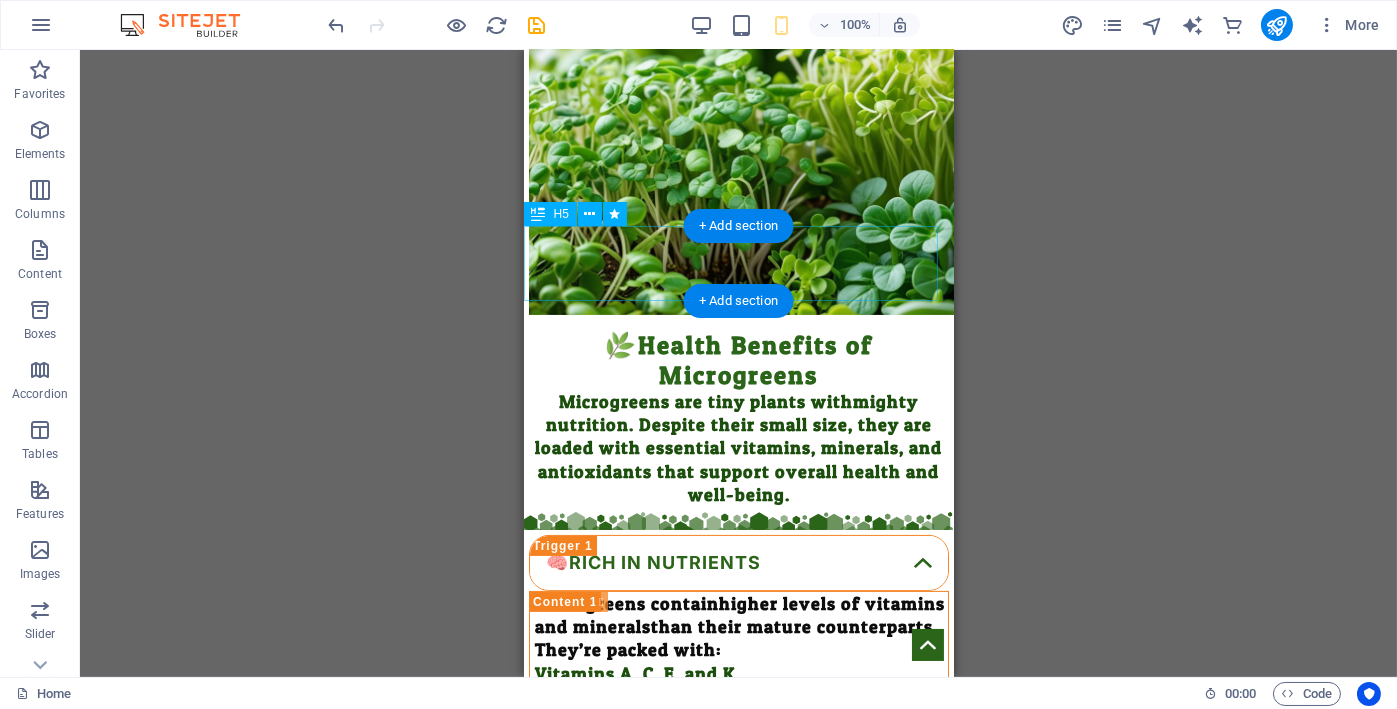 click on "🌿Health Benefits of Microgreens" at bounding box center (738, 352) 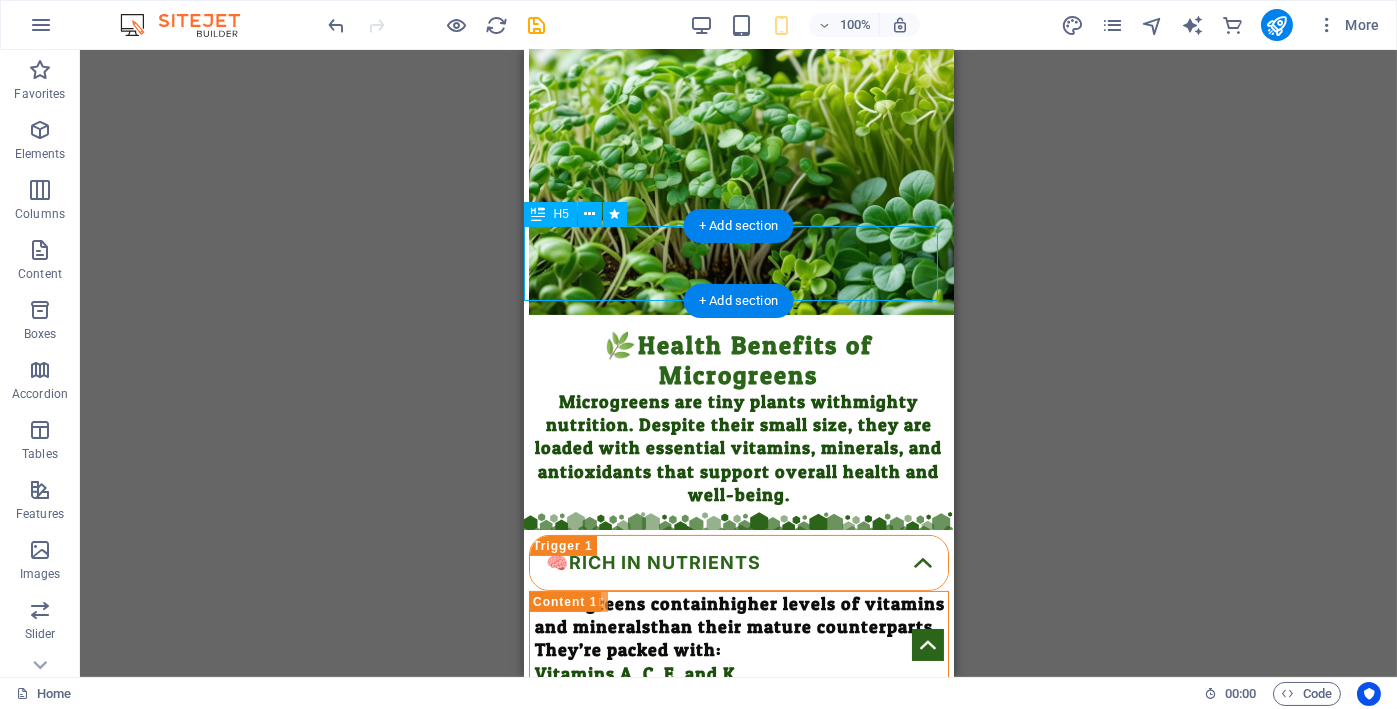 click on "🌿Health Benefits of Microgreens" at bounding box center [738, 352] 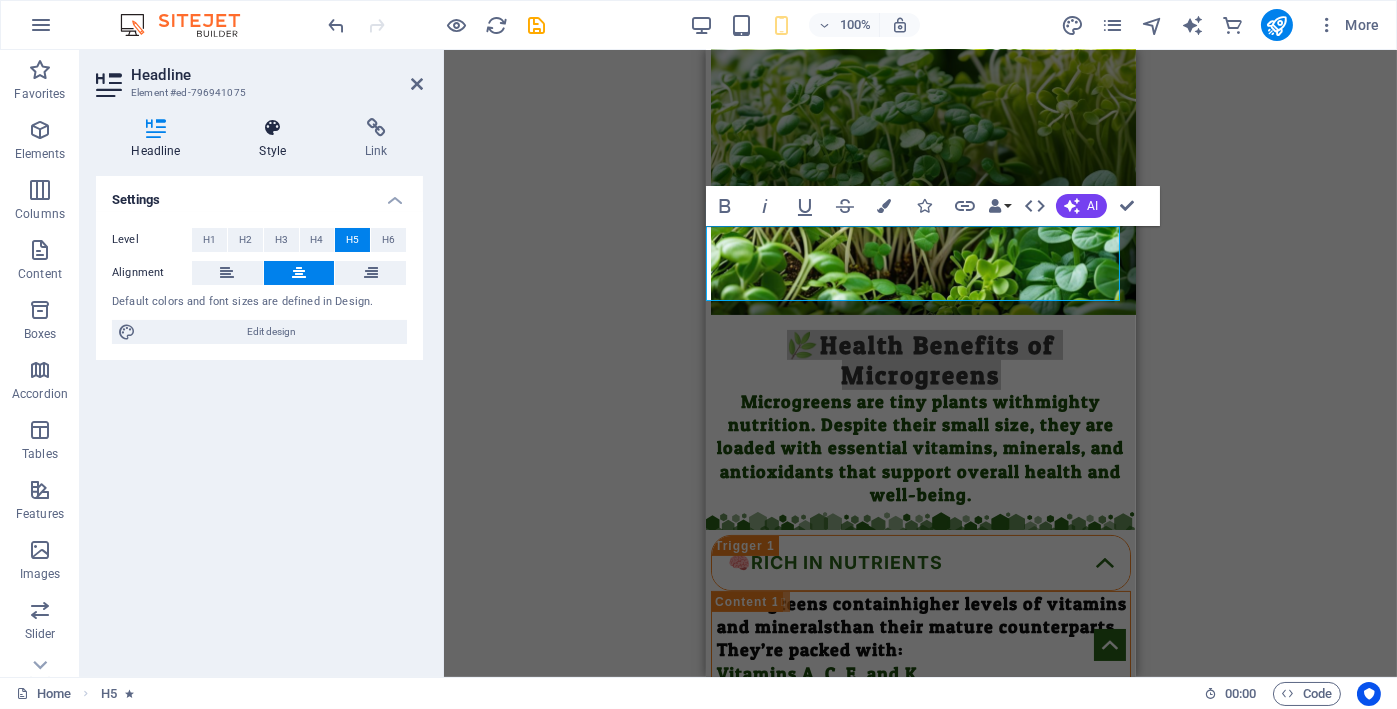 click on "Style" at bounding box center [277, 139] 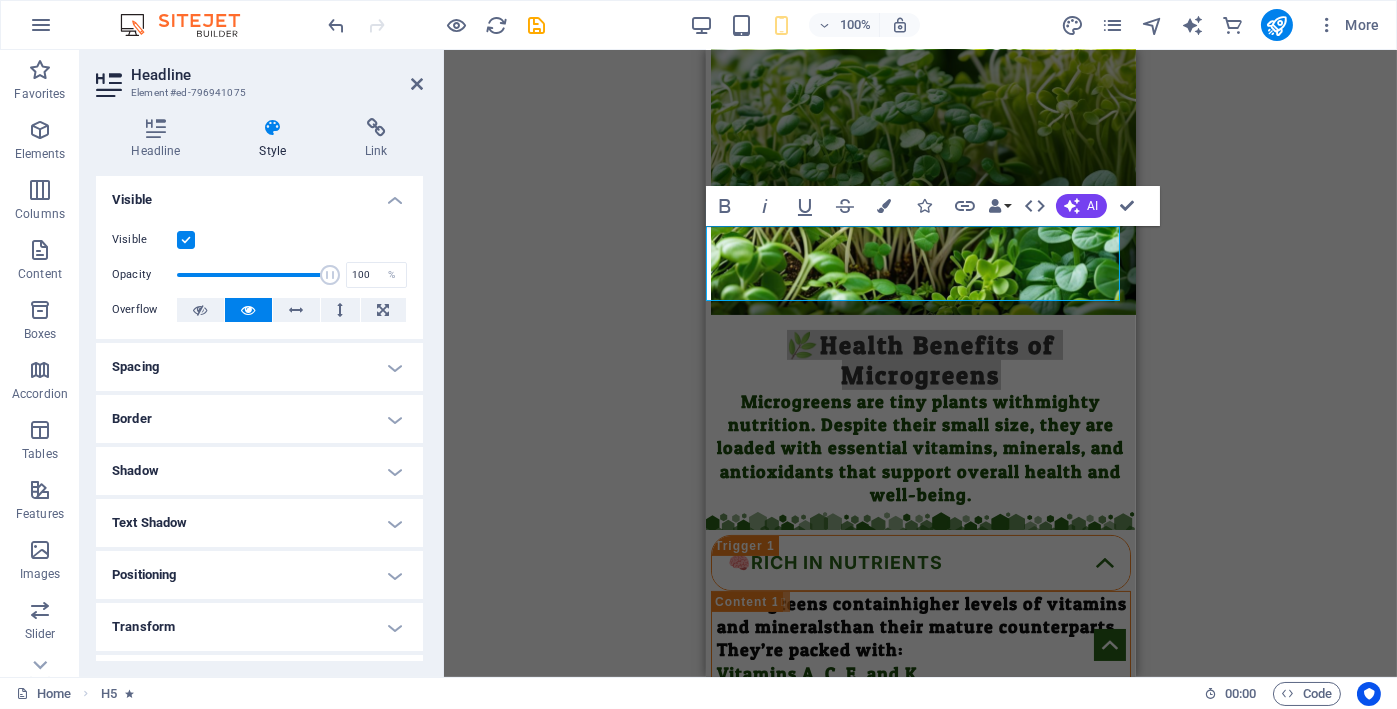 click on "Spacing" at bounding box center (259, 367) 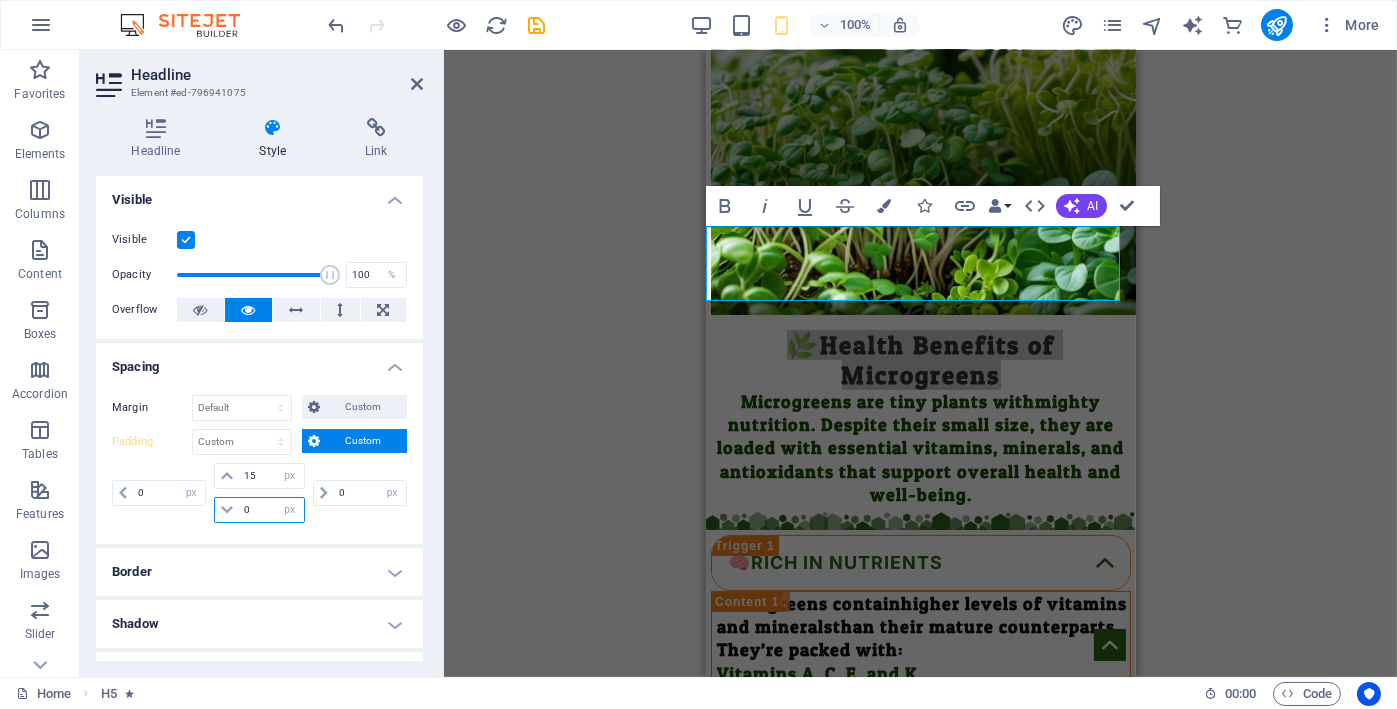 click on "0" at bounding box center [271, 510] 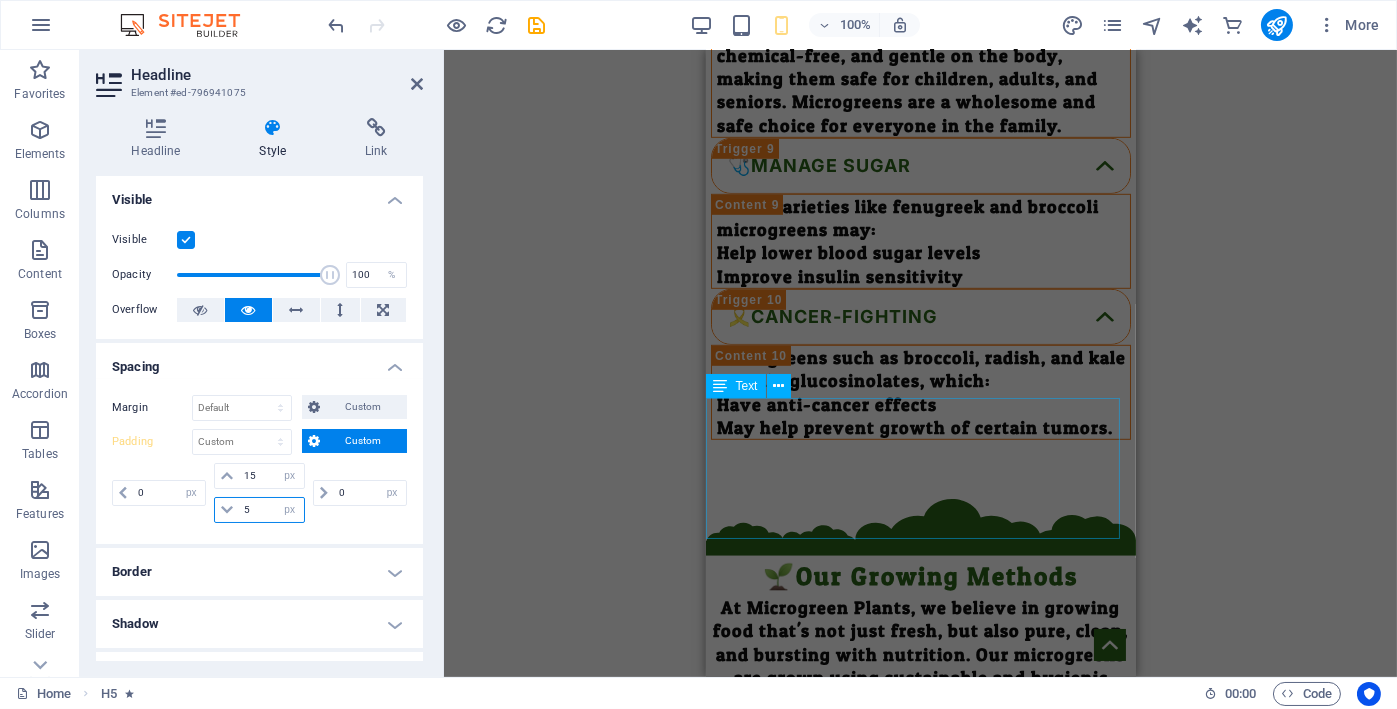 scroll, scrollTop: 2701, scrollLeft: 0, axis: vertical 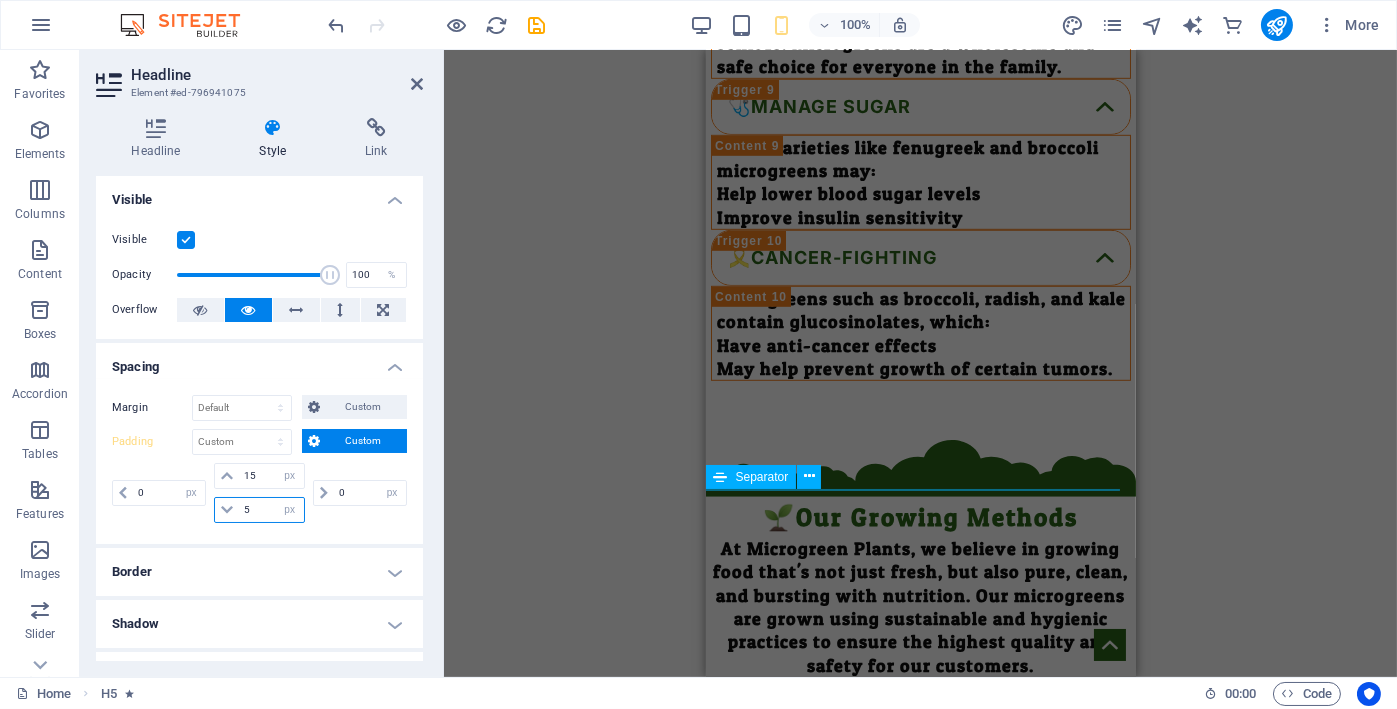 click on "Separator" at bounding box center (751, 477) 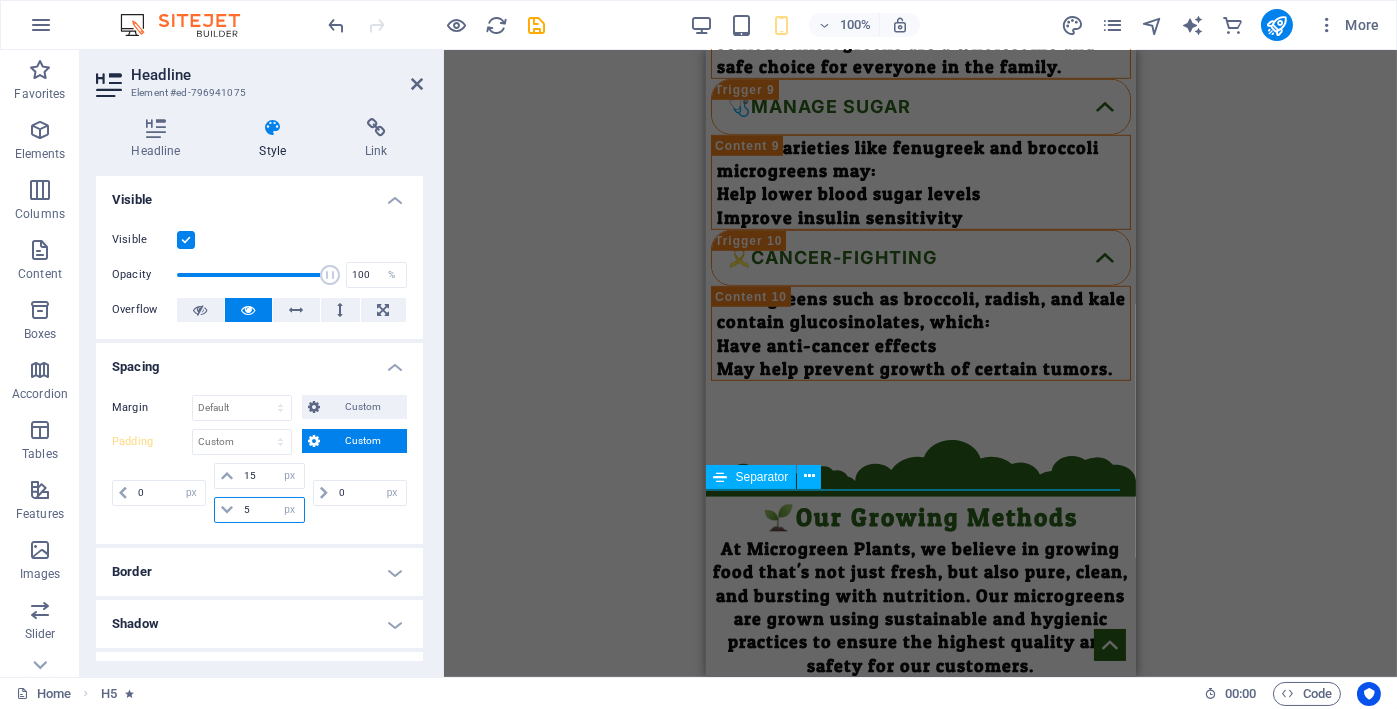 type on "5" 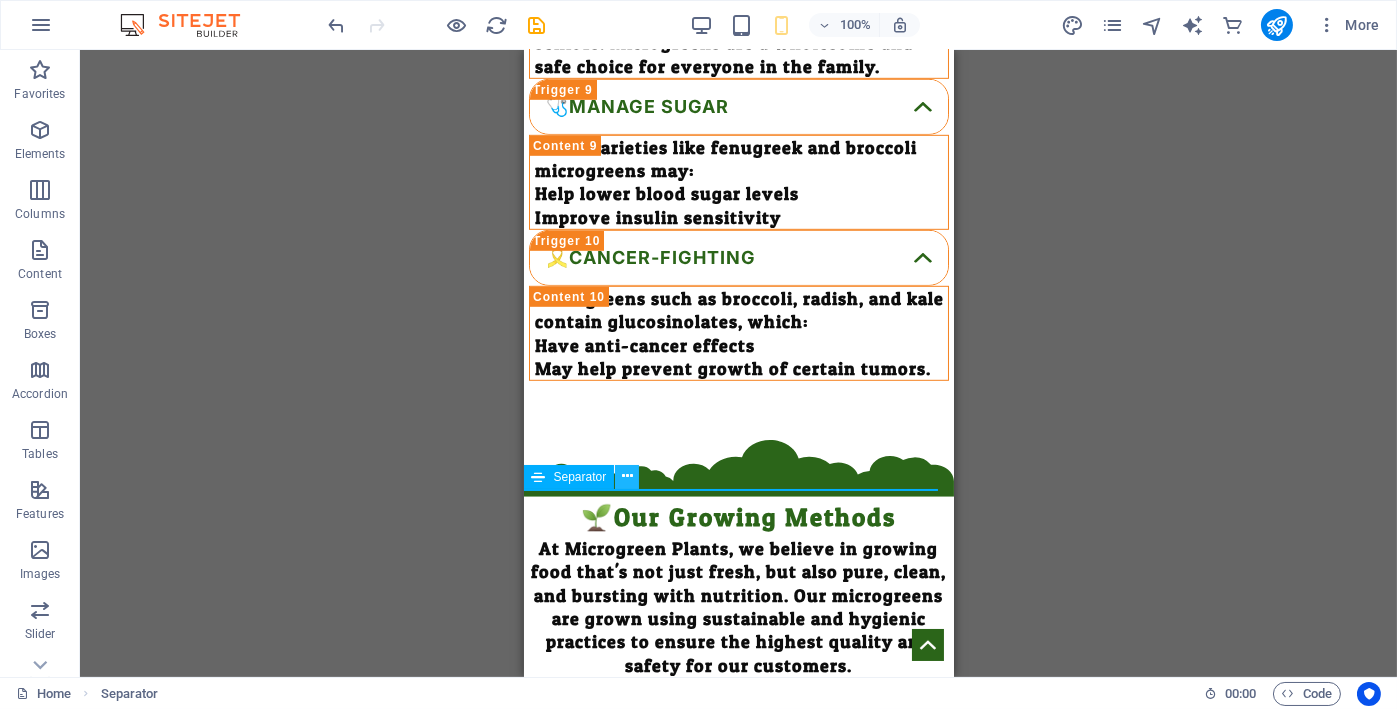 click at bounding box center [627, 476] 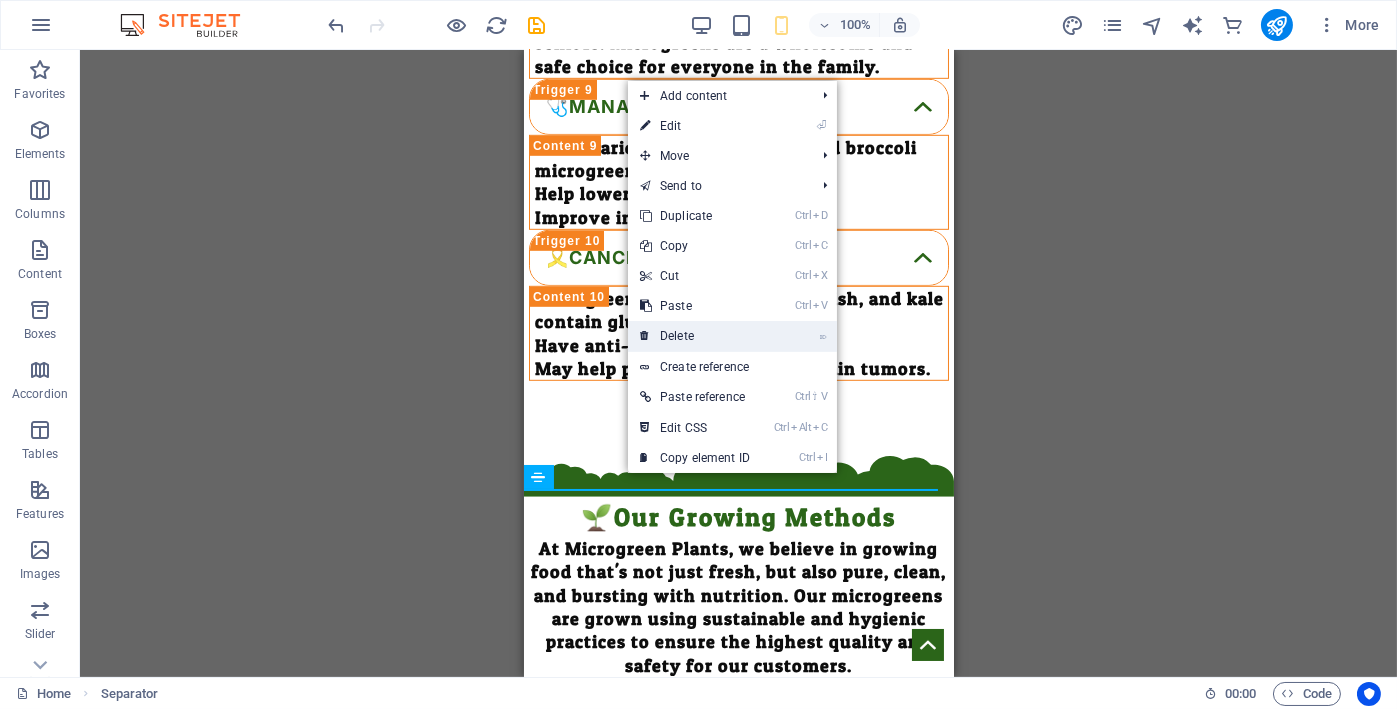 click on "⌦  Delete" at bounding box center (695, 336) 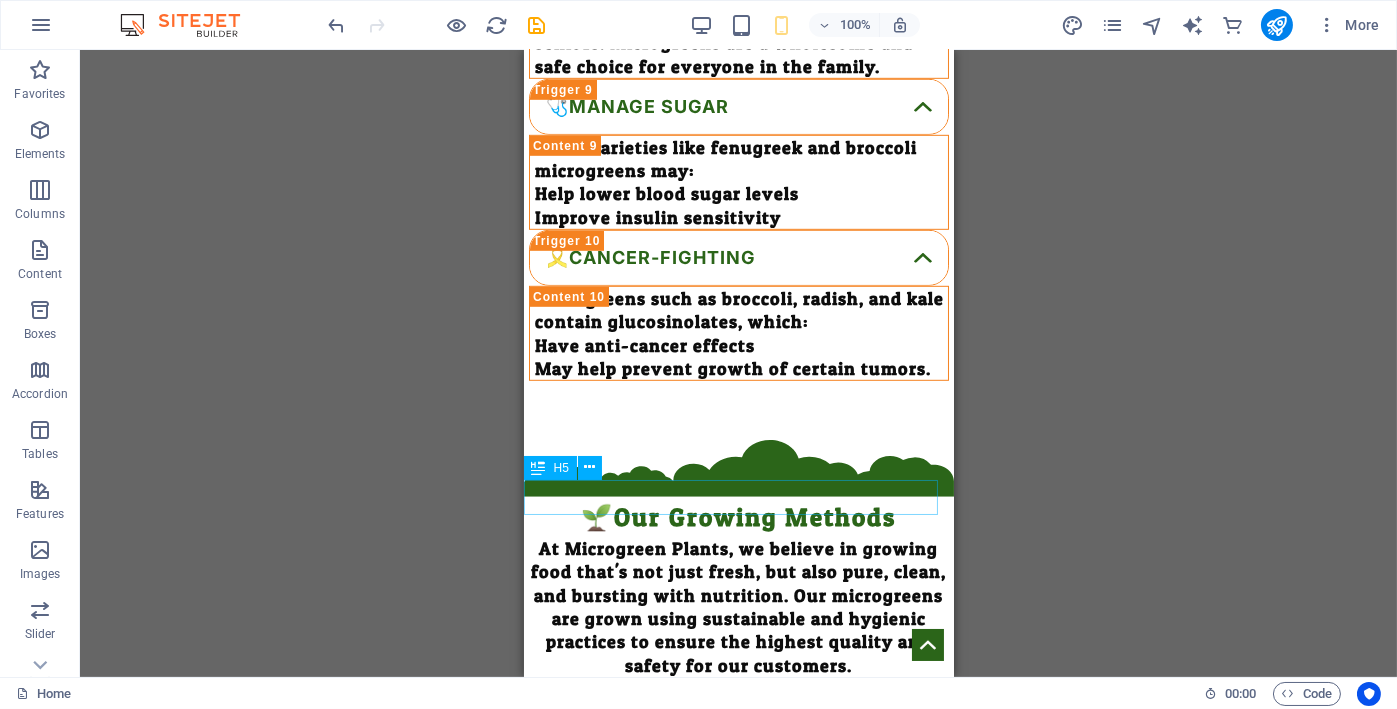 click on "✅Clean Environment" at bounding box center (738, 694) 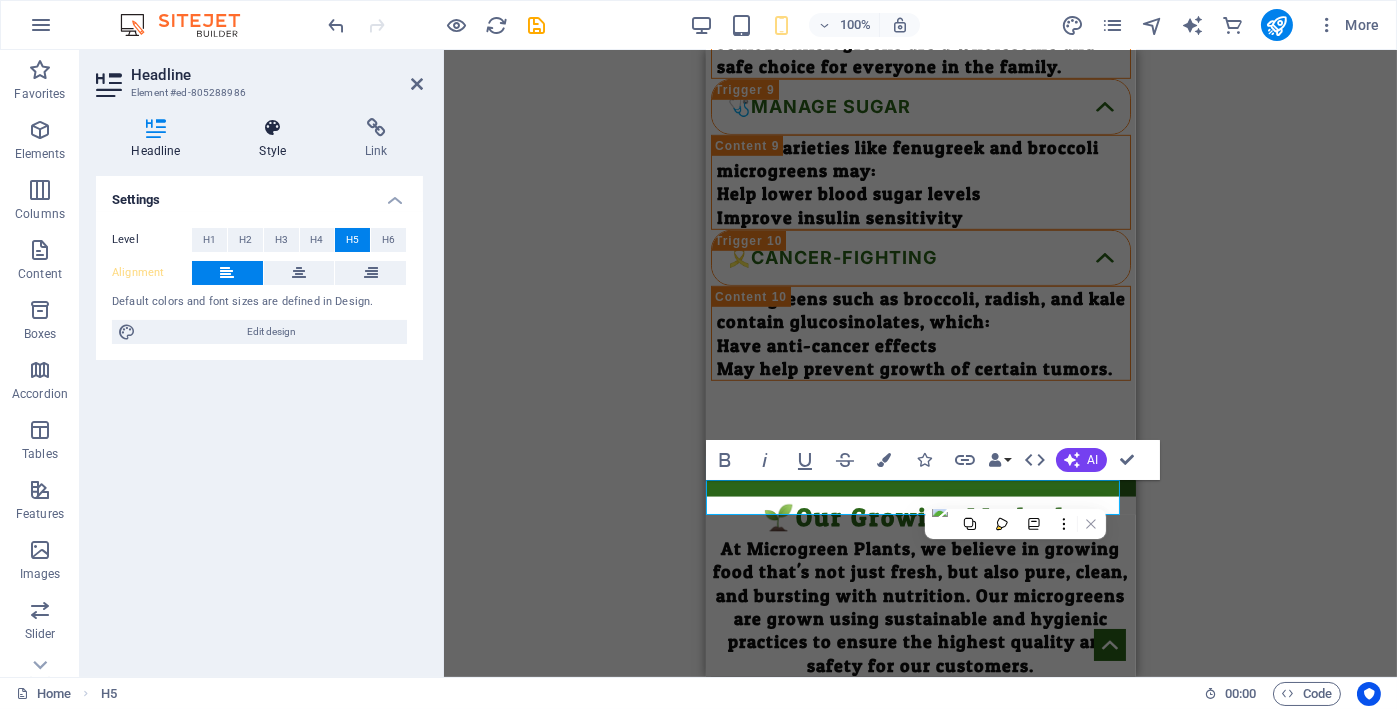 click on "Style" at bounding box center [277, 139] 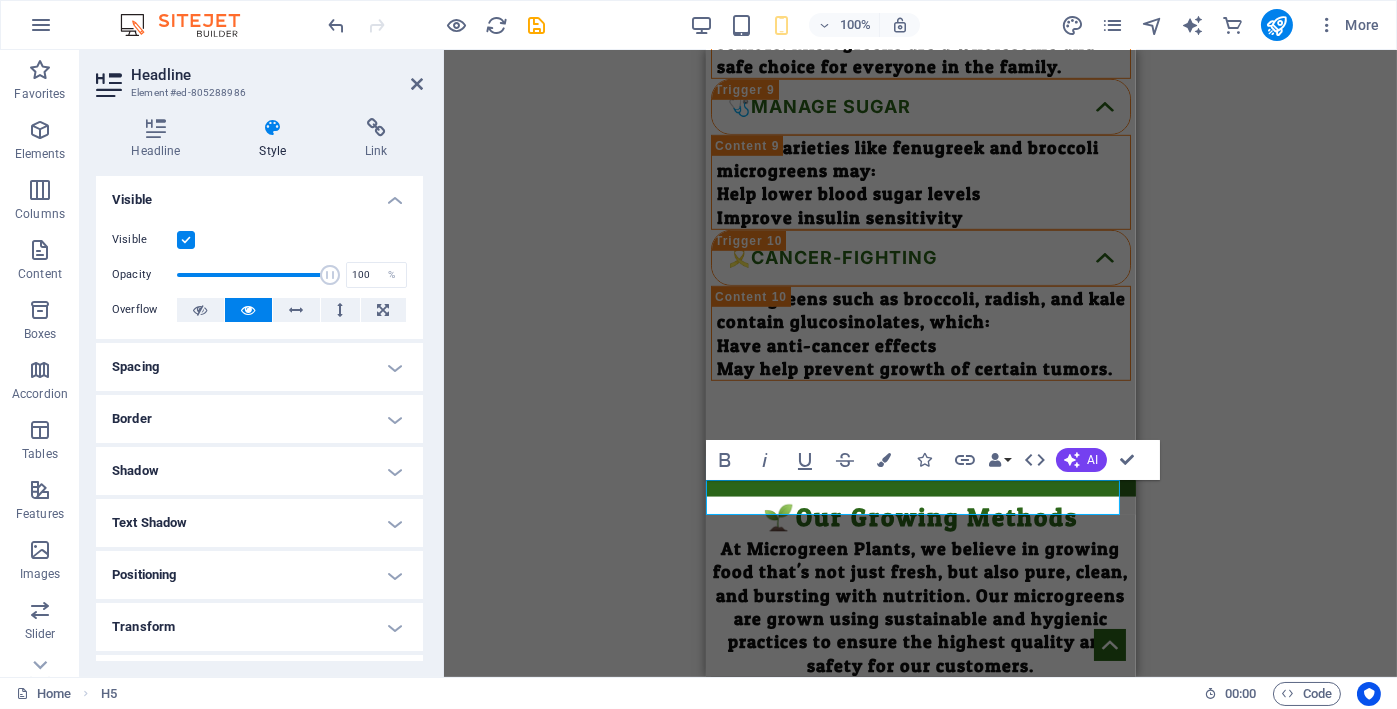 click on "Spacing" at bounding box center [259, 367] 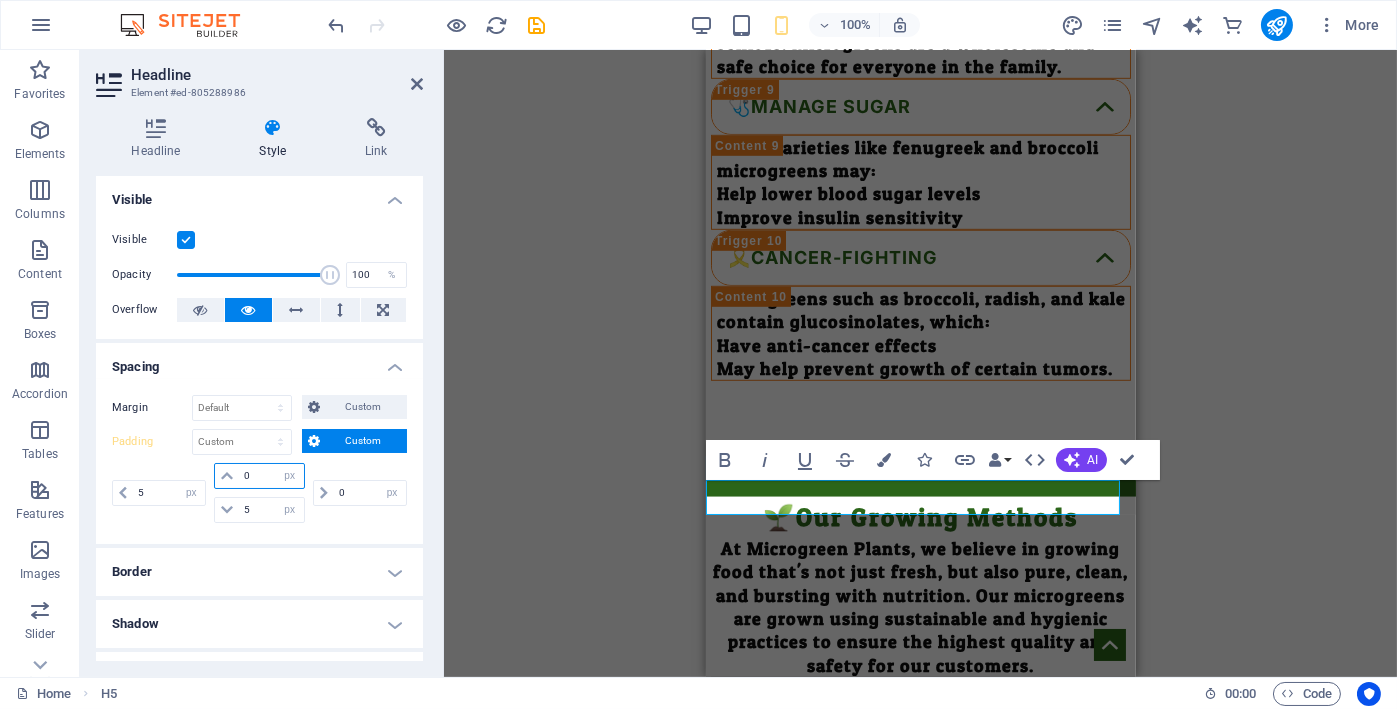 click on "0" at bounding box center [271, 476] 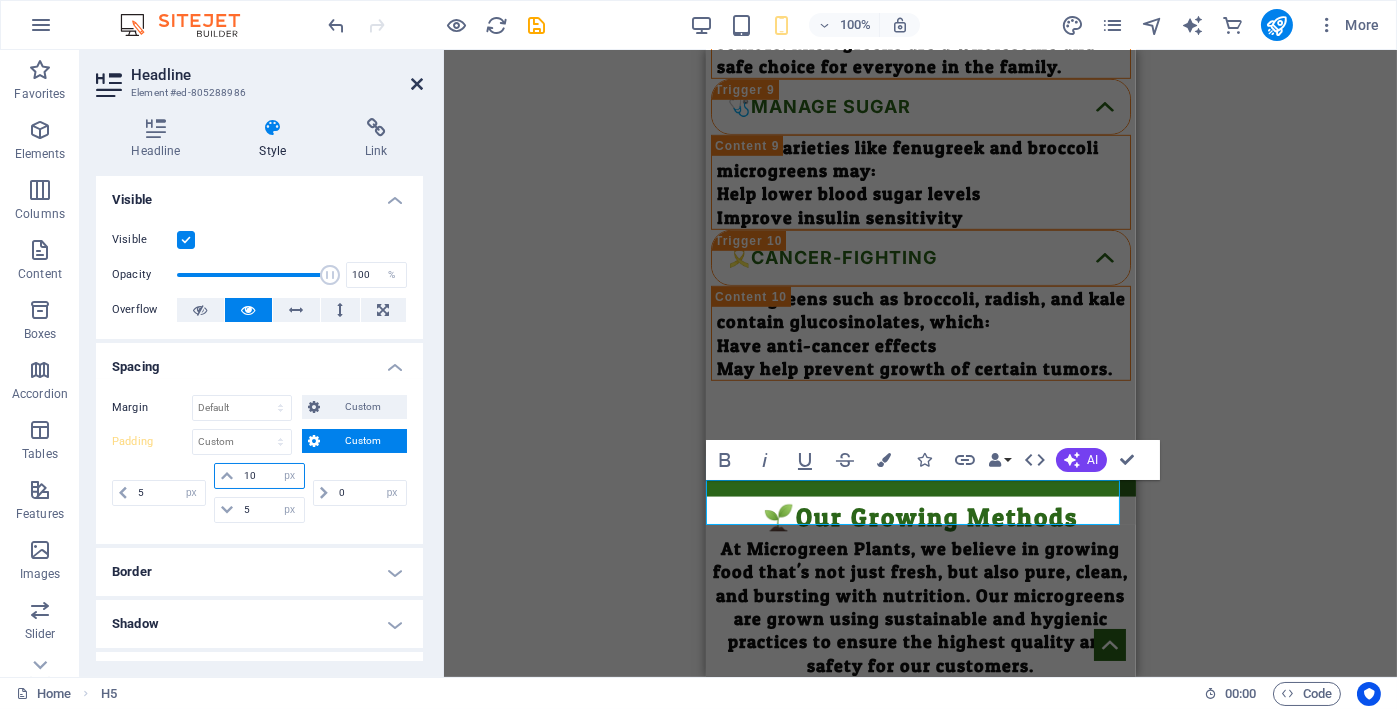 type on "10" 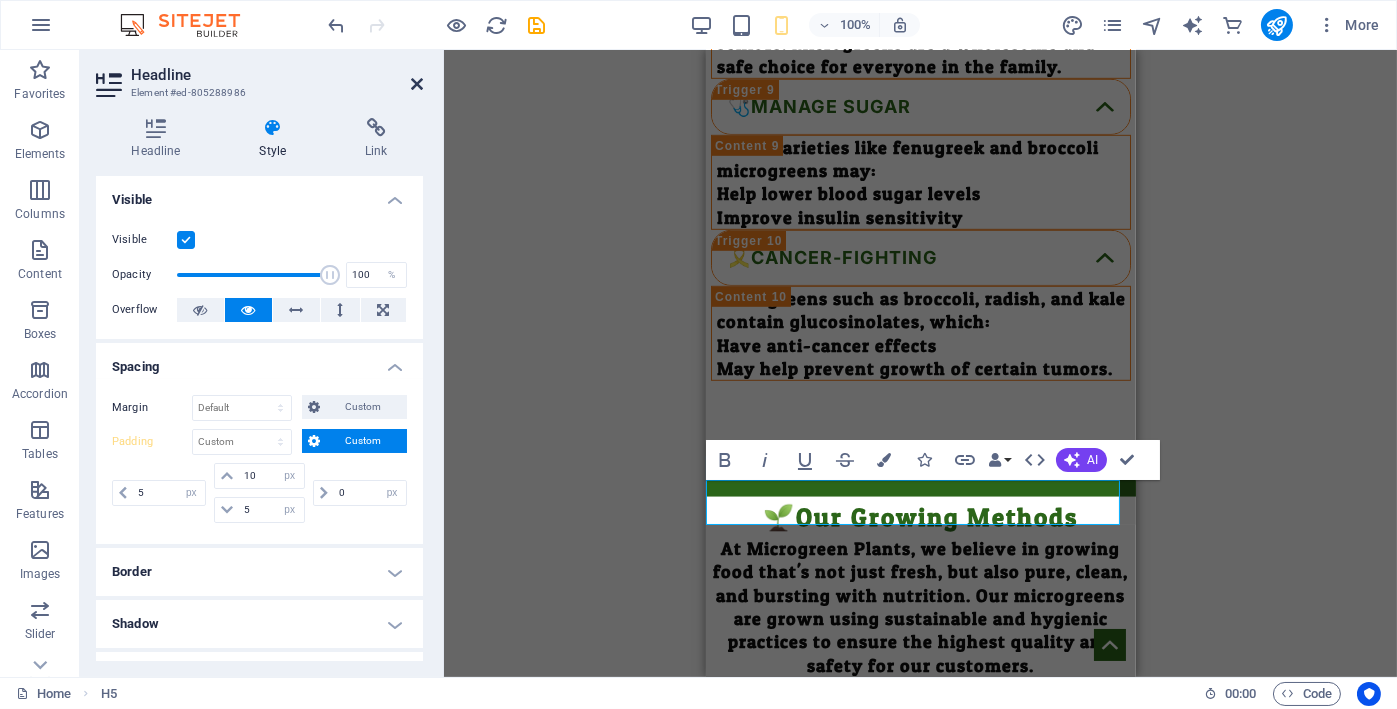 click at bounding box center (417, 84) 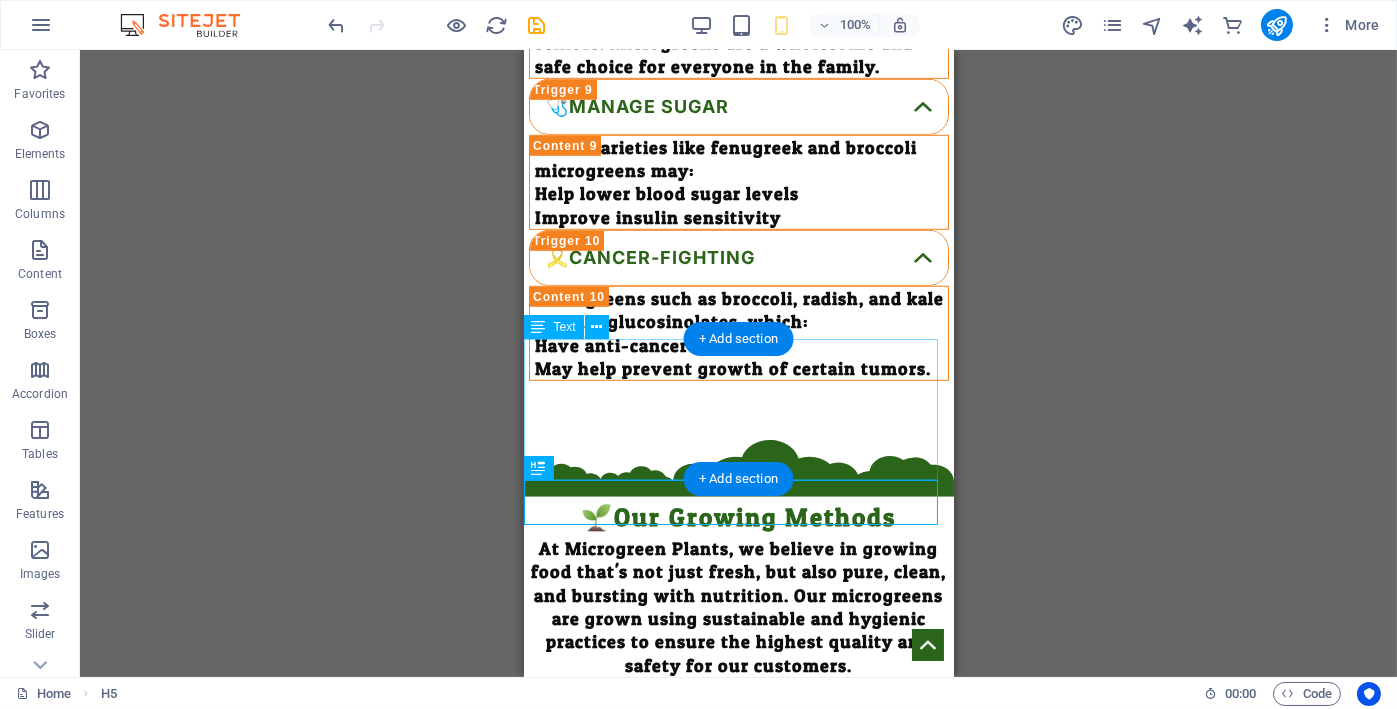 click on "At Microgreen Plants, we believe in growing food that's not just fresh, but also pure, clean, and bursting with nutrition. Our microgreens are grown using sustainable and hygienic practices to ensure the highest quality and safety for our customers." at bounding box center [738, 607] 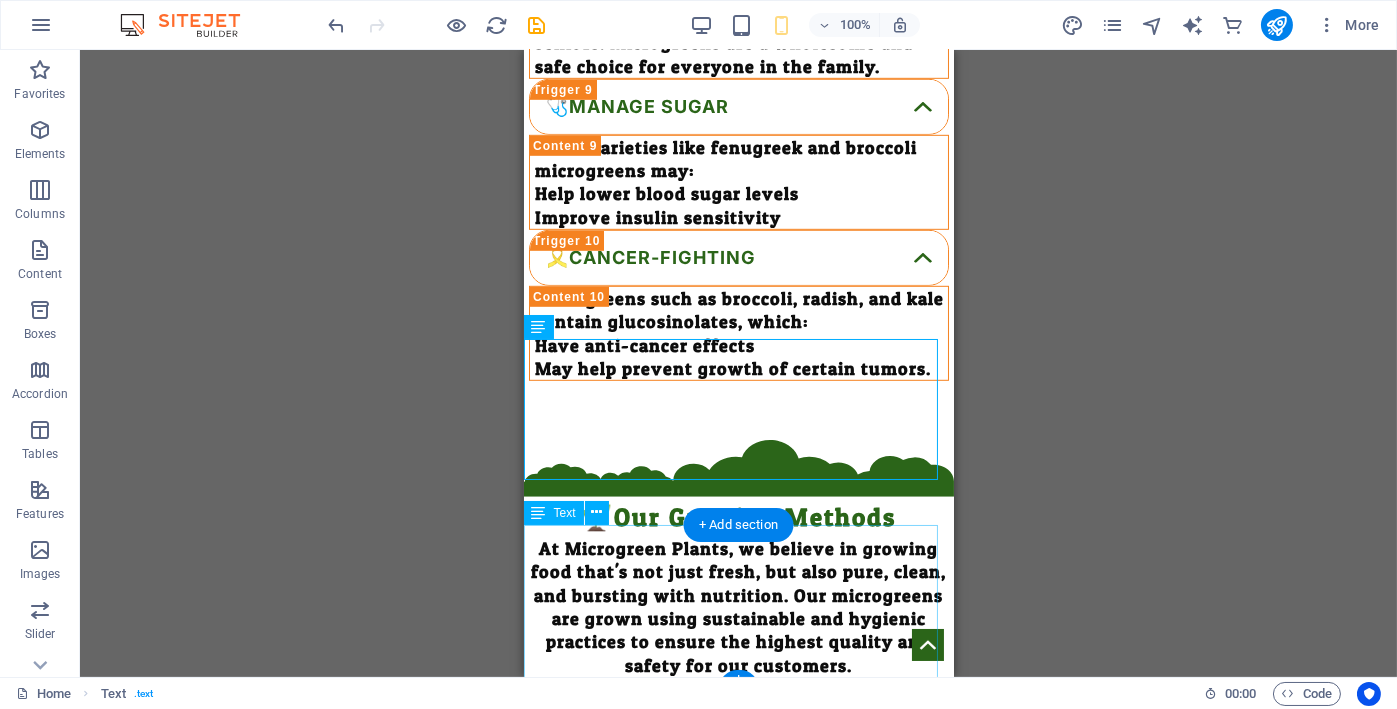 click on "We use  soil-free hydroponic and cocopeat methods , which eliminate the risk of soil-borne contaminants and pests. Our growing trays are sanitized regularly, and every batch is cultivated in a  controlled indoor environment , free from pollutants, pesticides, and harmful chemicals." at bounding box center [738, 804] 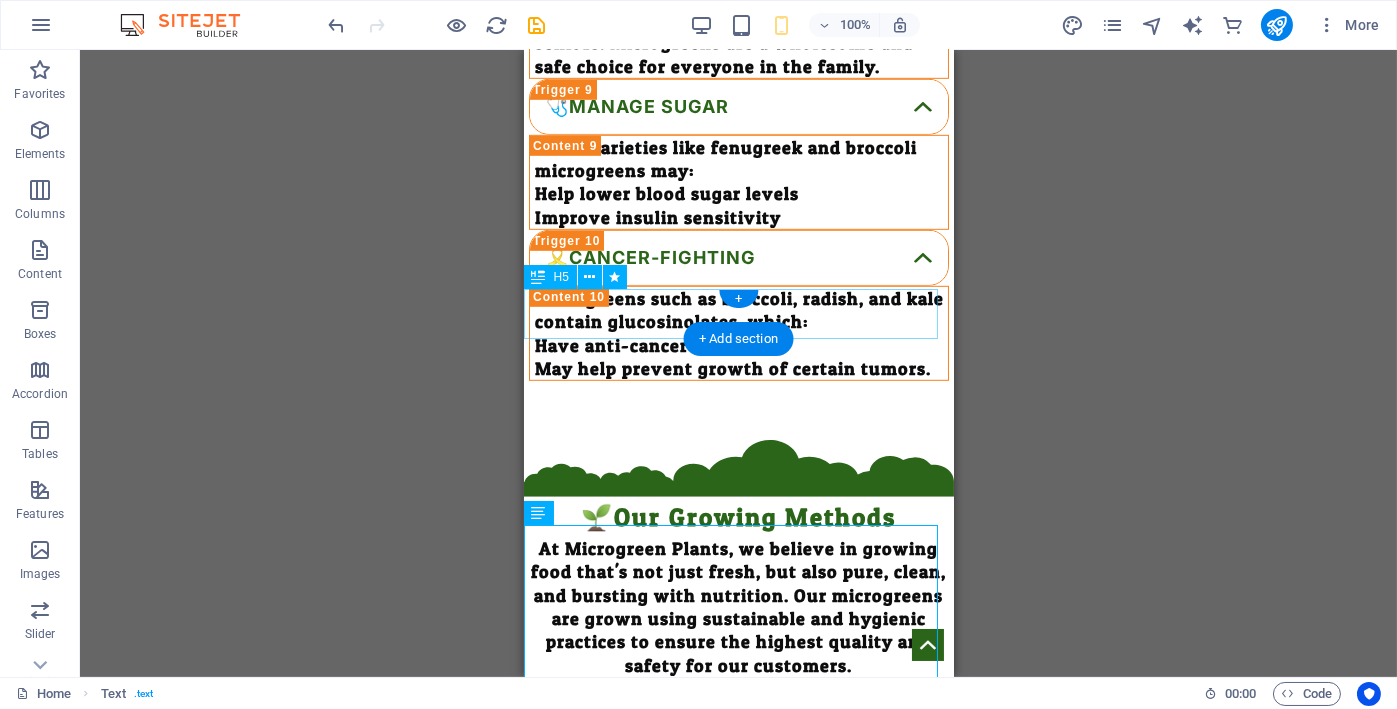 click on "🌱Our Growing Methods" at bounding box center [738, 512] 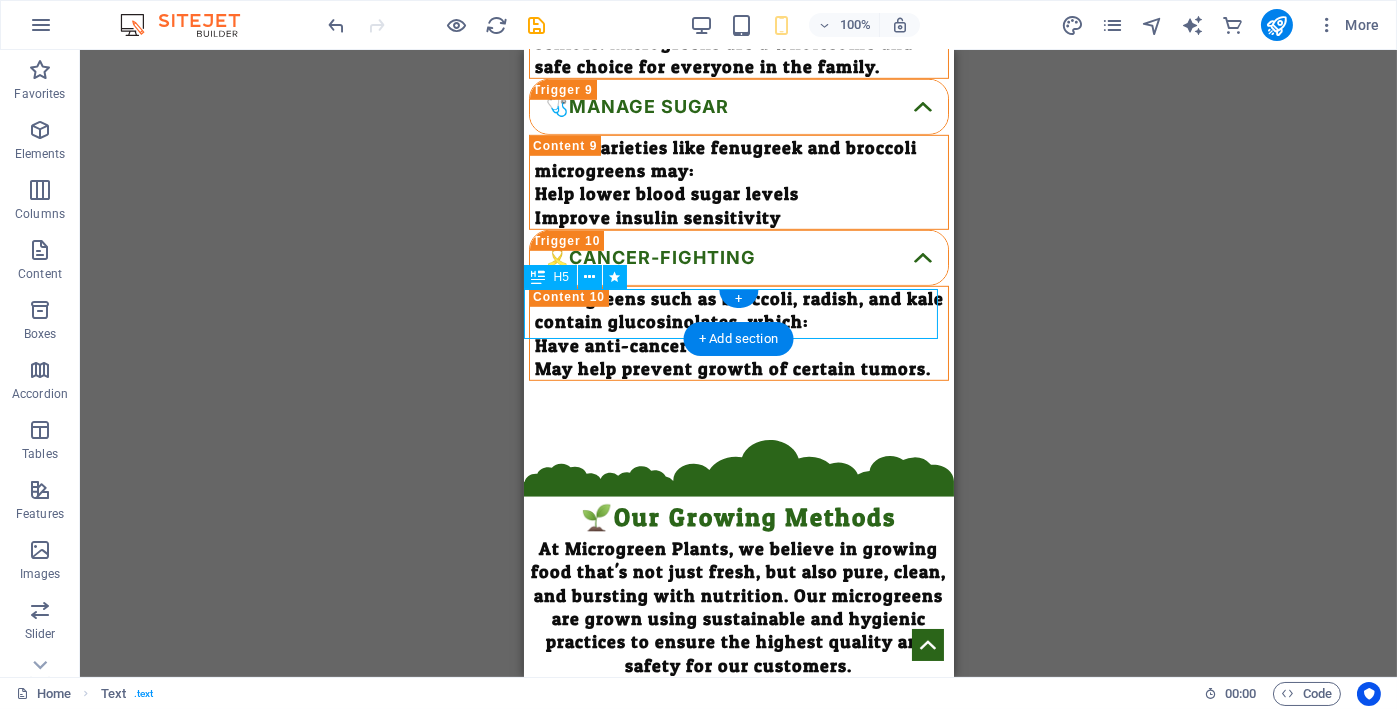 click on "🌱Our Growing Methods" at bounding box center (738, 512) 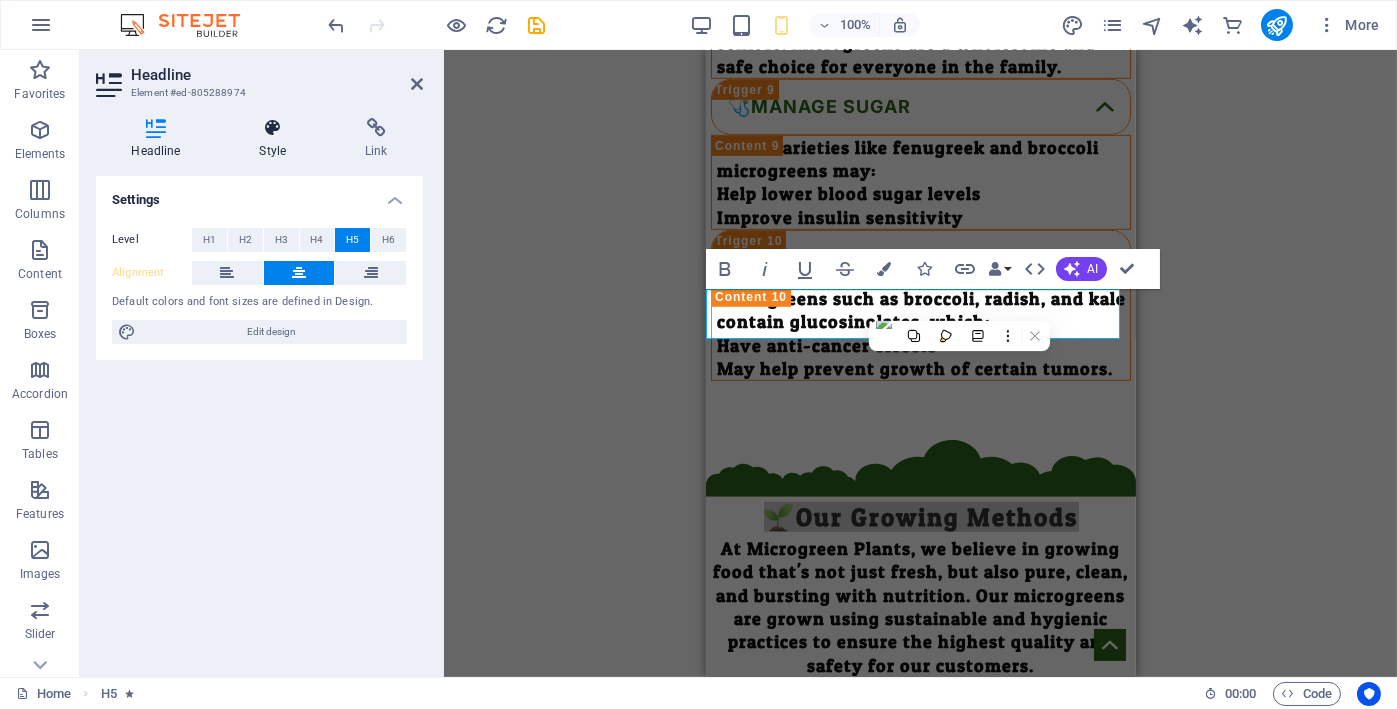 click on "Style" at bounding box center (277, 139) 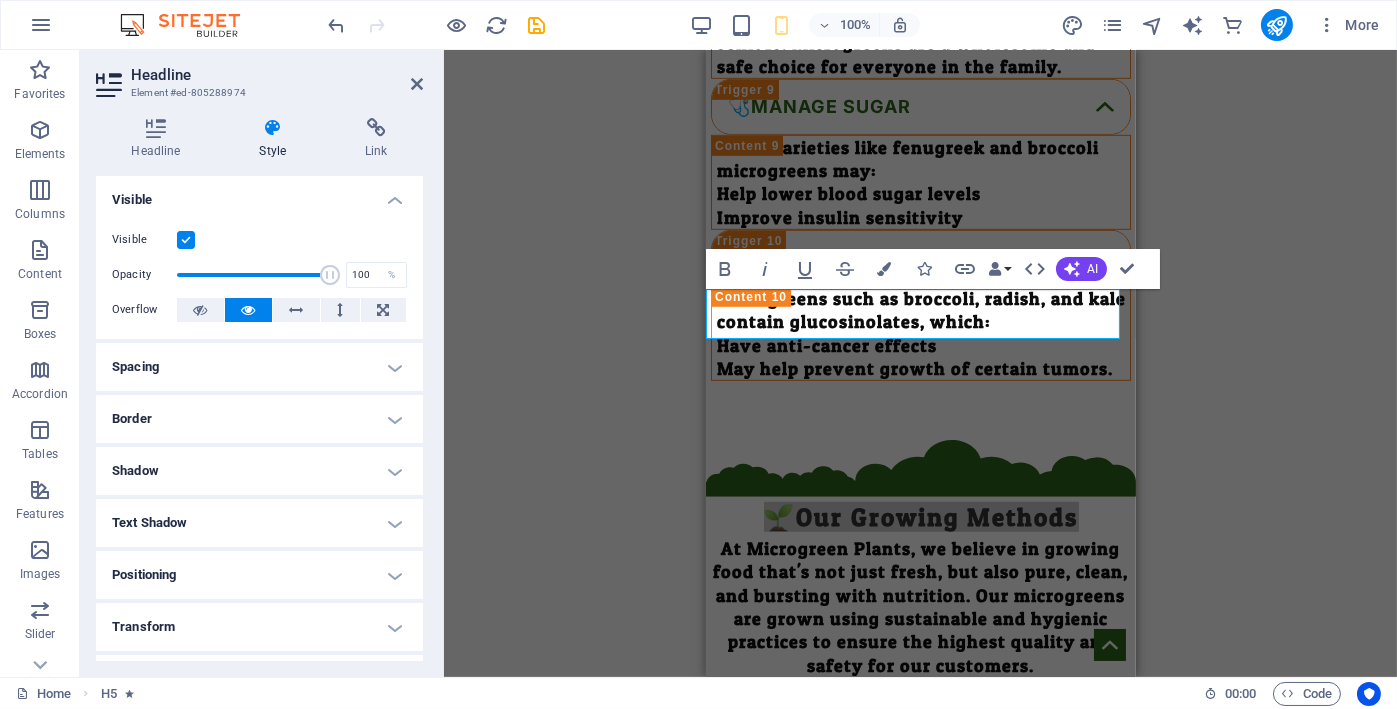 click on "Spacing" at bounding box center [259, 367] 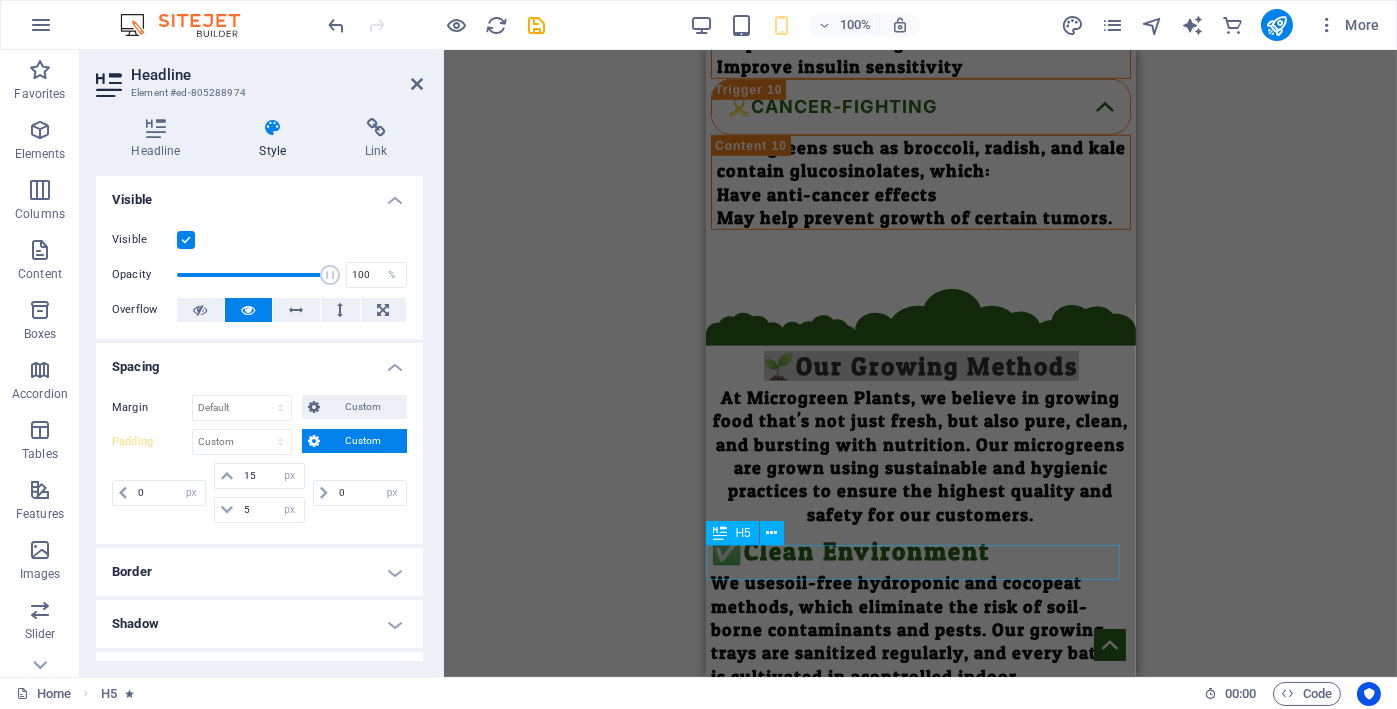 scroll, scrollTop: 3034, scrollLeft: 0, axis: vertical 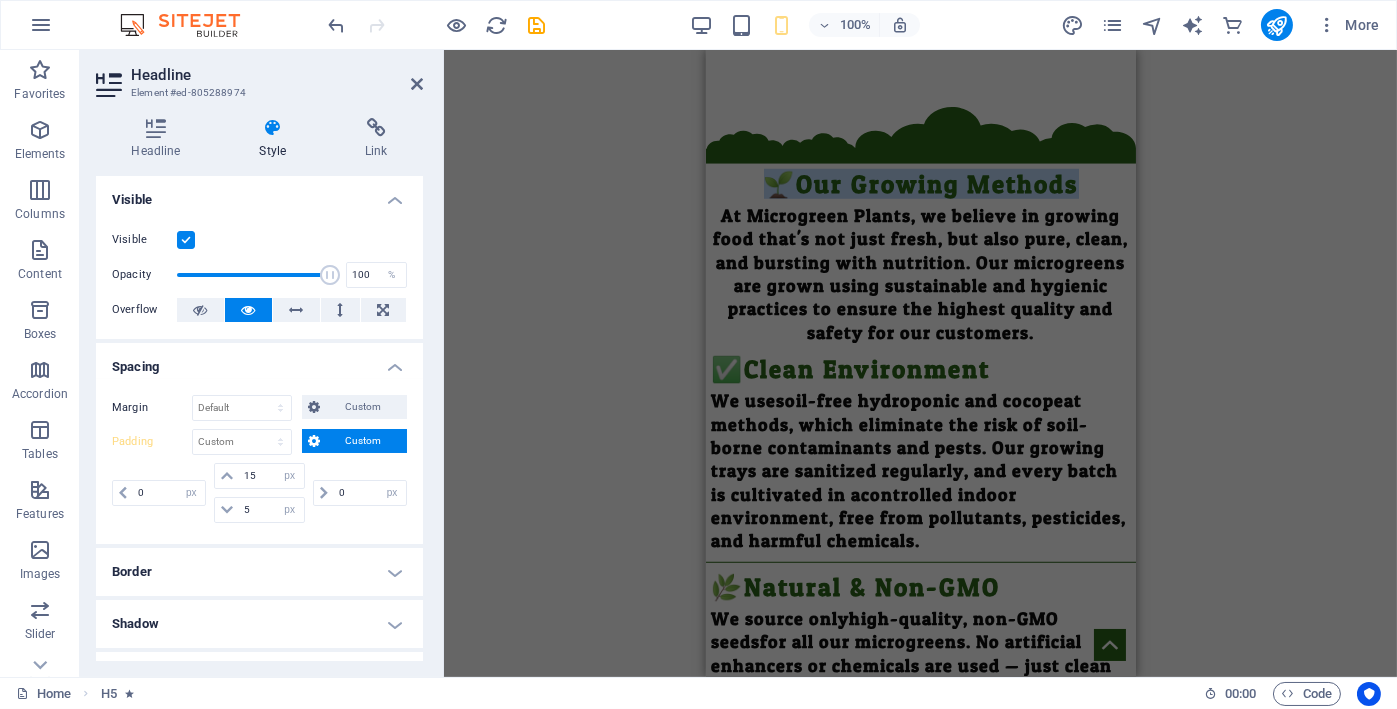 click on "Menu Home Our Products About Us Contact us 🌱What are Microgreens..? Young edible greens harvested after the first true leaves emerge. Grown from vegetable, herb, or grain seeds (e.g., radish, basil, sunflower). Harvested 7–21 days after germination. Typically 2–4 inches tall at the time of harvest. Consumed for their tender texture, vibrant flavor, and high nutrient content. Grown in soil, cocopeat, hydroponics, or other growing mediums. Only the stem and leaves are eaten—roots are not consumed. Used in salads, sandwiches, soups, smoothies, and garnishes. Powerhouse of nutrients, they are 40% more nutrient than fully grown vegetables. Super food to prevent many health diseases. 🌿Health Benefits of Microgreens Microgreens are tiny plants with  mighty nutrition . Despite their small size, they are loaded with essential vitamins, minerals, and antioxidants that support overall health and well-being. 🧠Rich in Nutrients Microgreens contain  higher levels of vitamins and minerals 🩺Boosts Immunity" at bounding box center (920, -696) 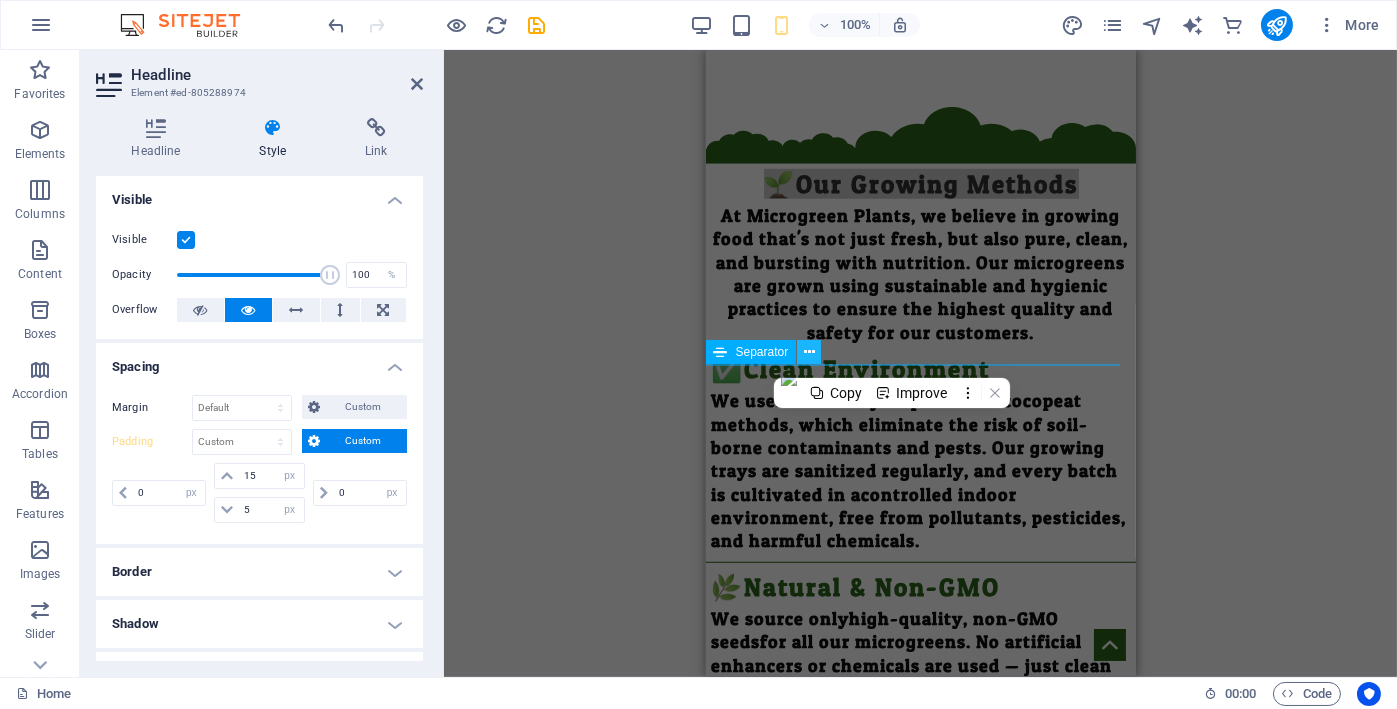 click at bounding box center [809, 352] 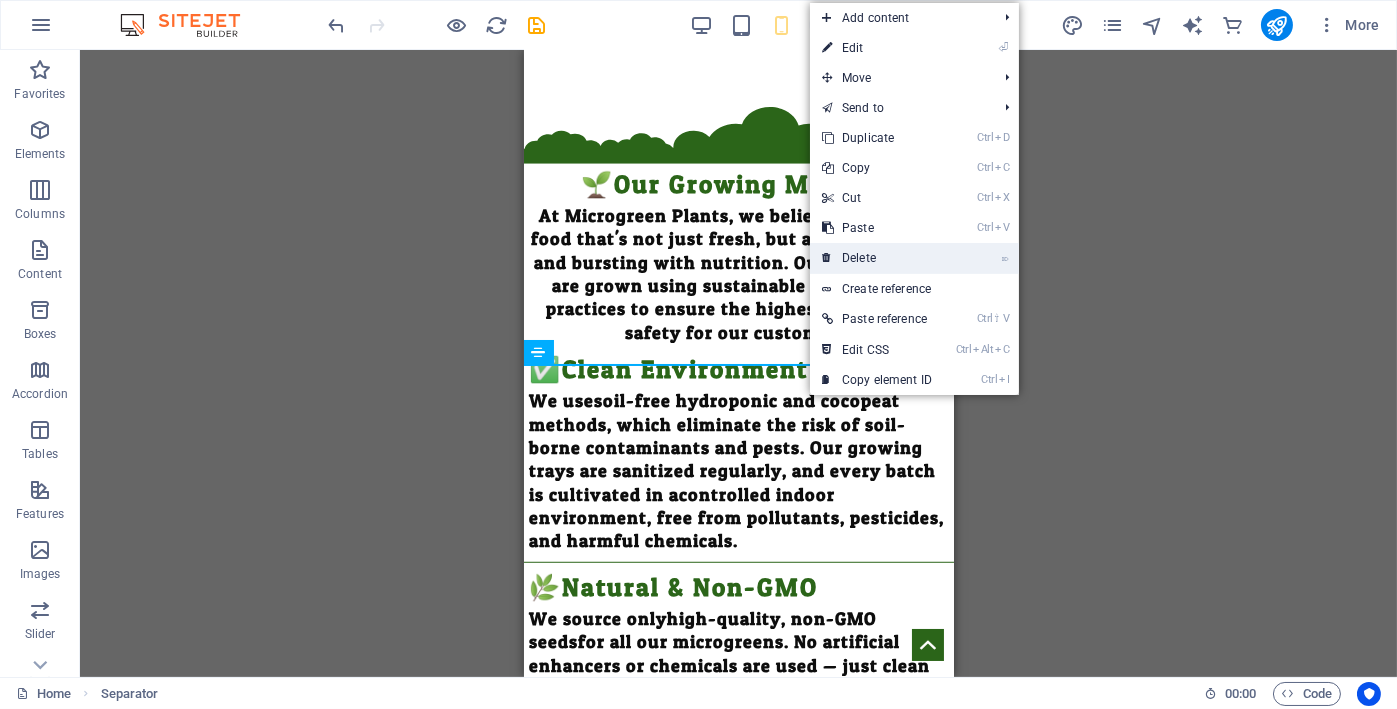 click on "⌦  Delete" at bounding box center [877, 258] 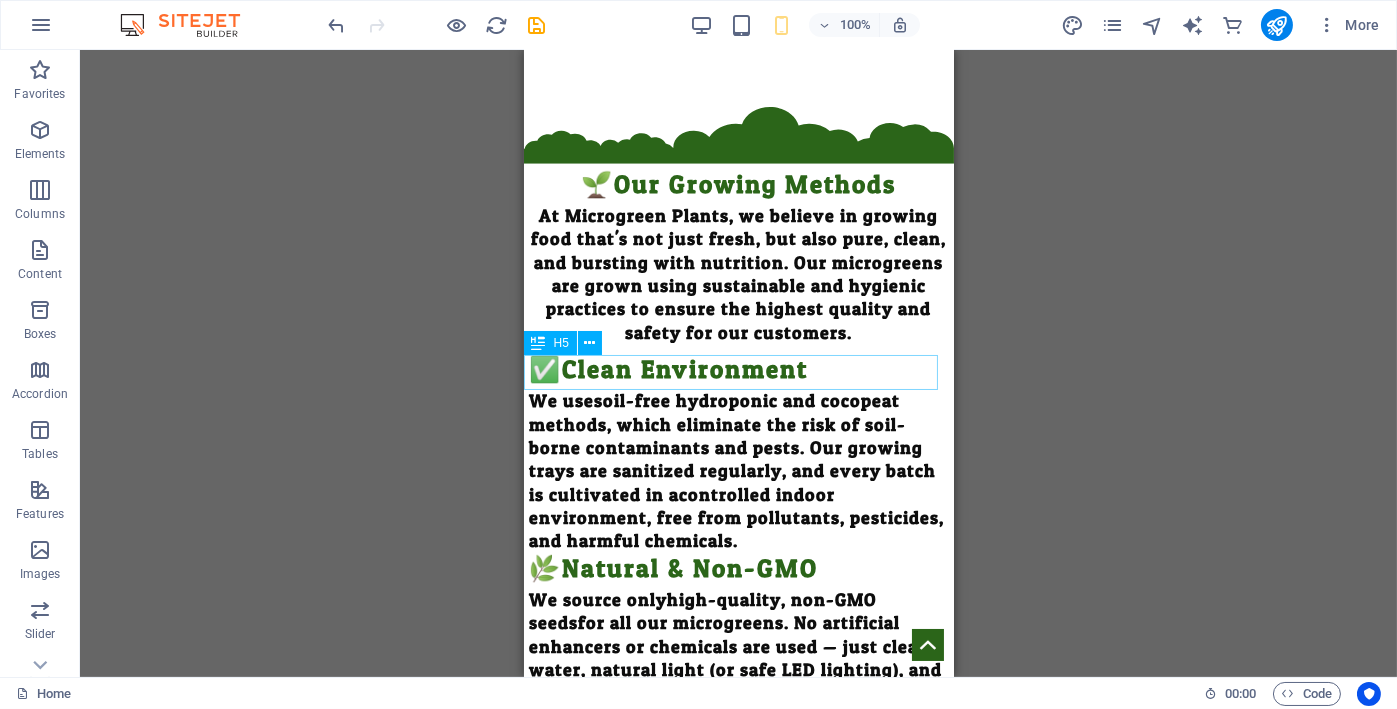 click on "🌿Natural & Non-GMO" at bounding box center (738, 570) 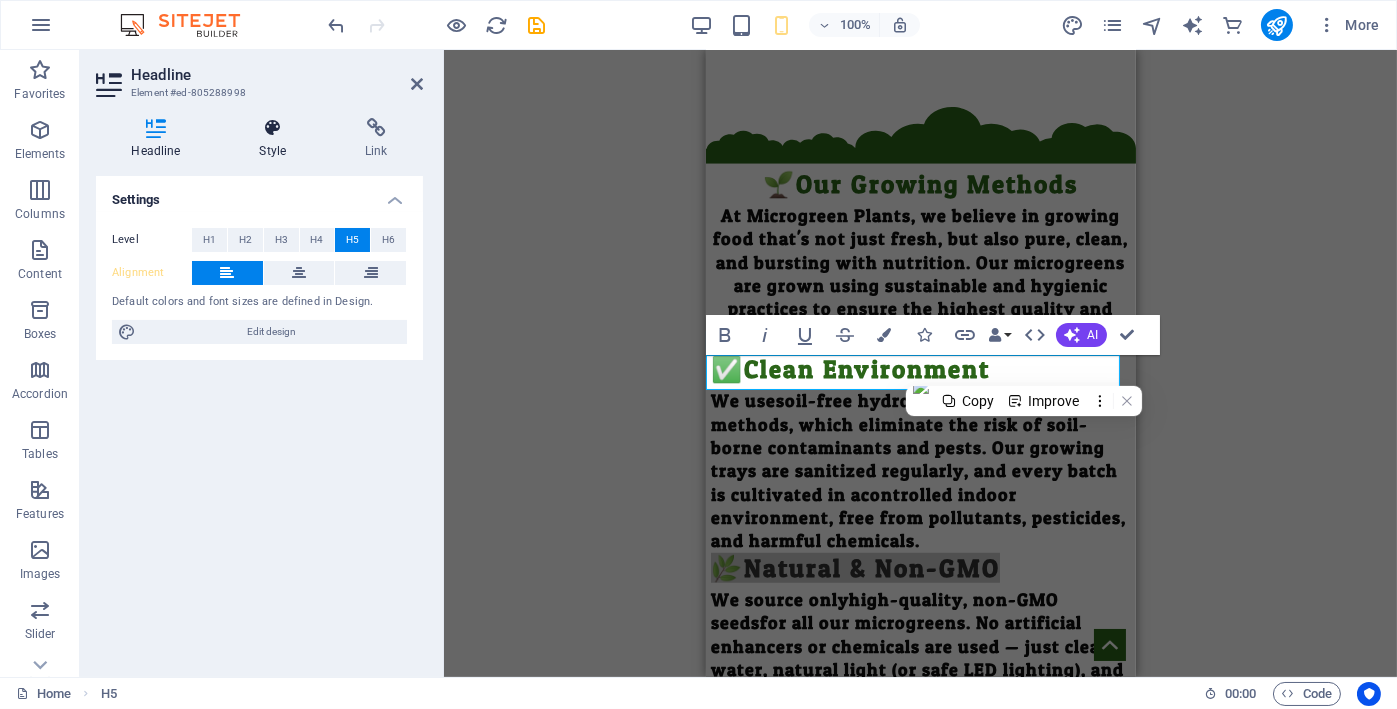 click on "Style" at bounding box center (277, 139) 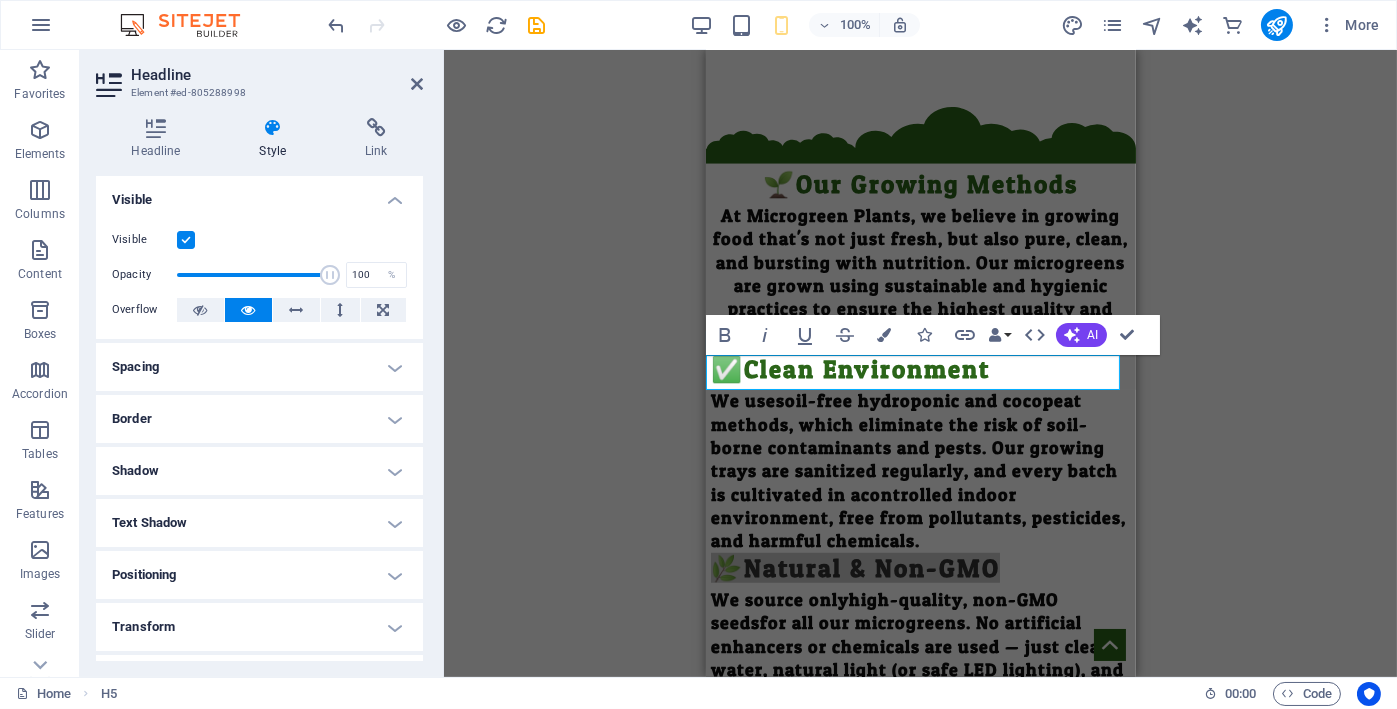 click on "Spacing" at bounding box center (259, 367) 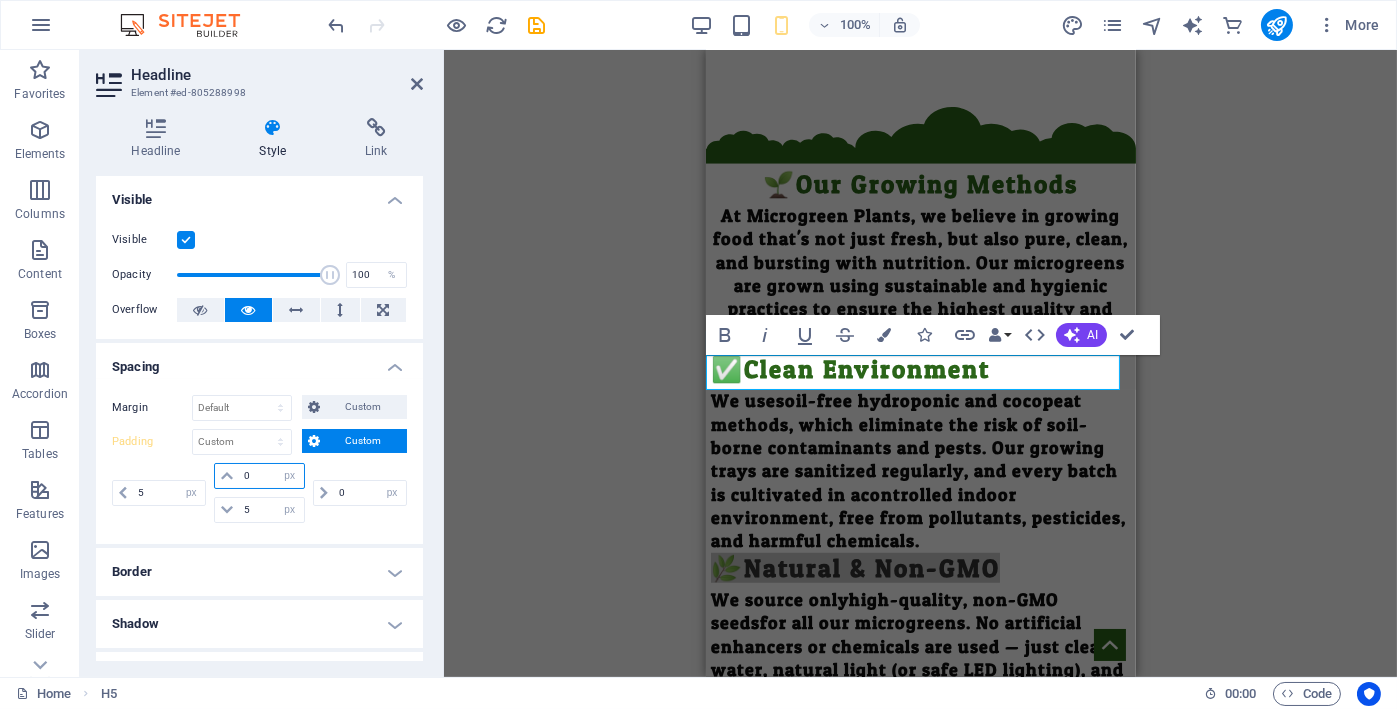 click on "0" at bounding box center [271, 476] 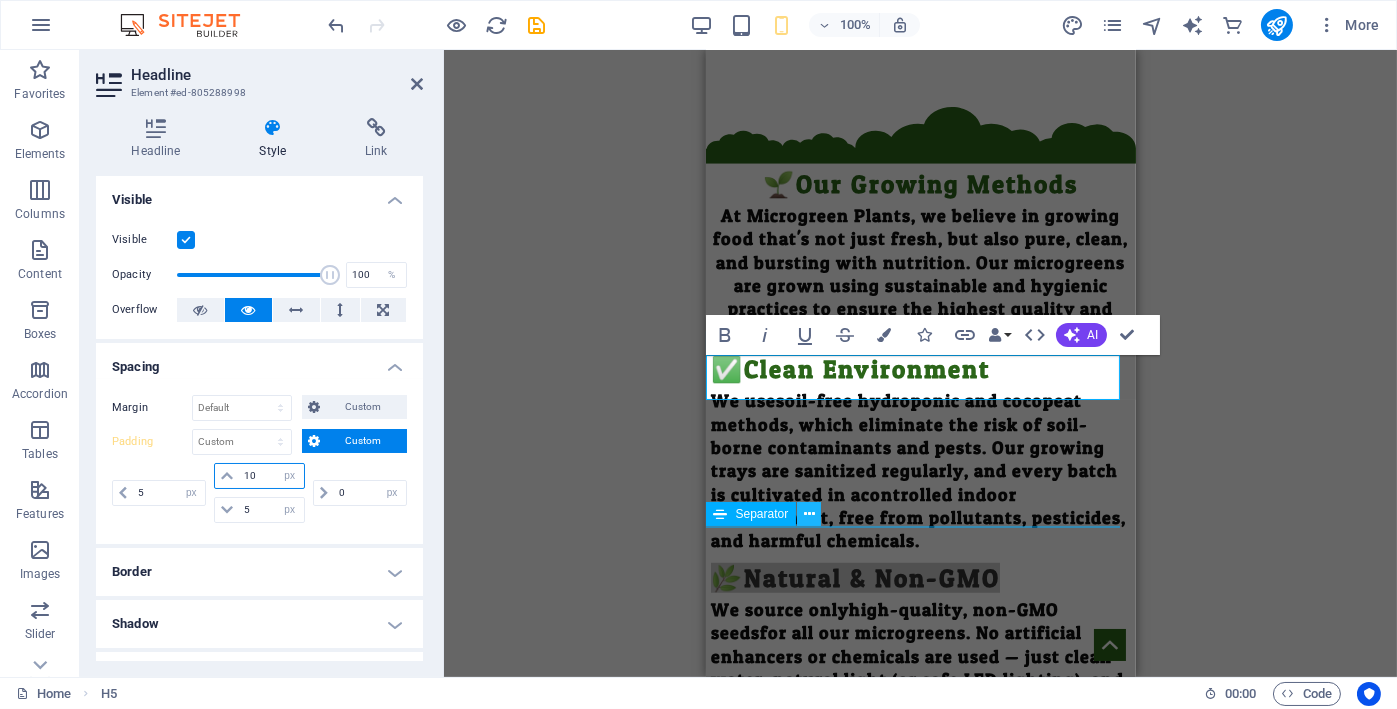type on "10" 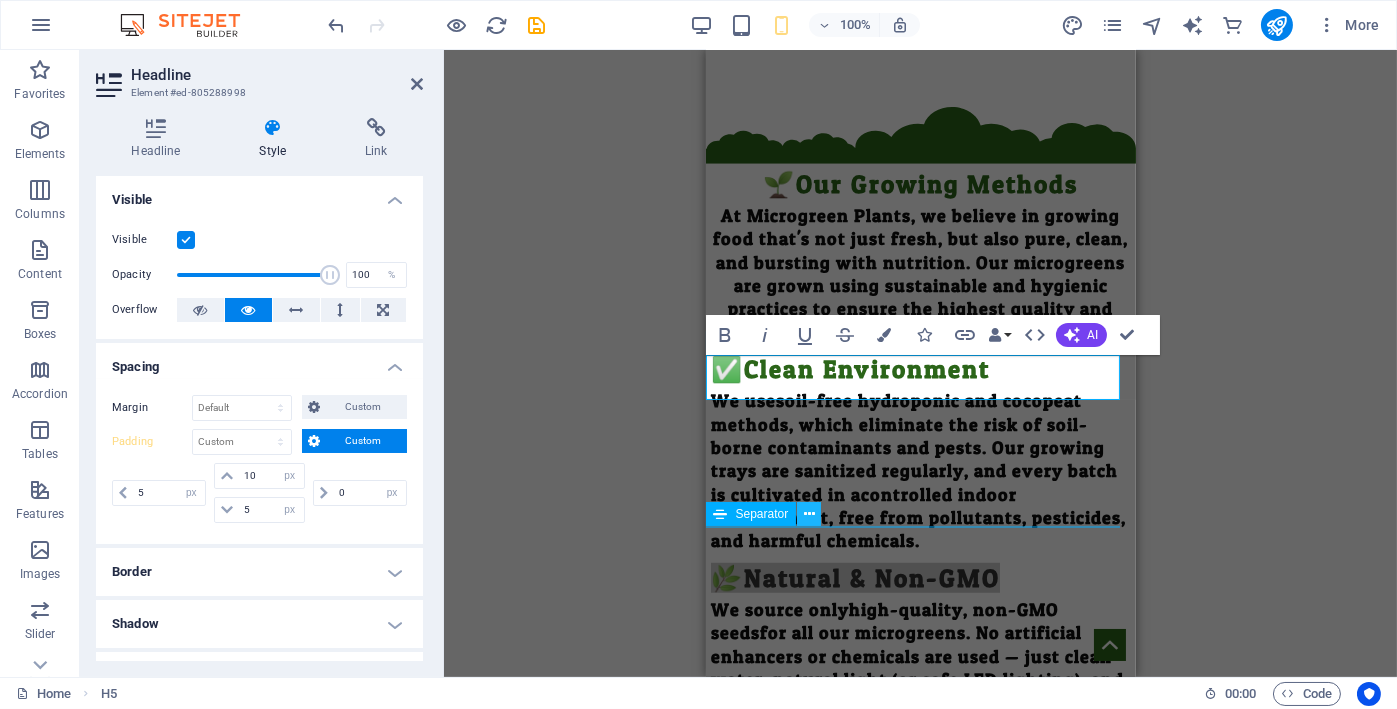 click at bounding box center [809, 514] 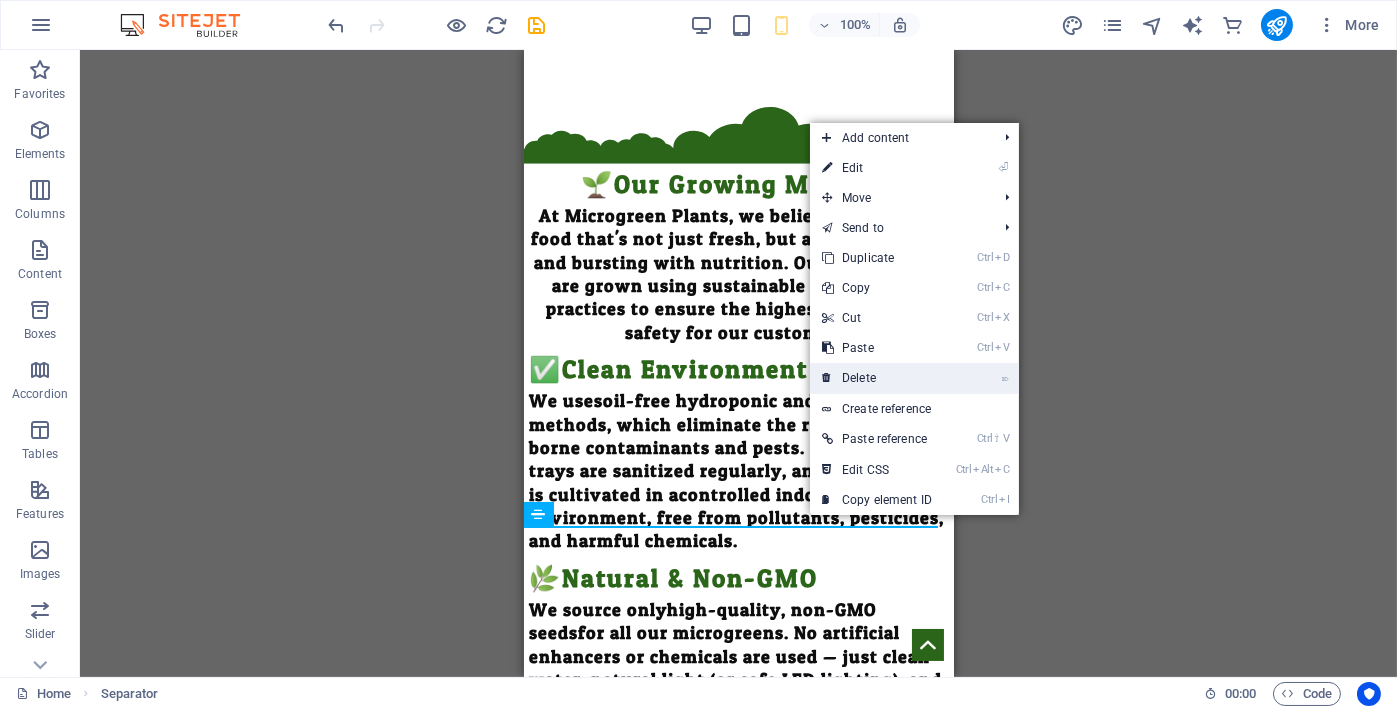 click on "⌦  Delete" at bounding box center (877, 378) 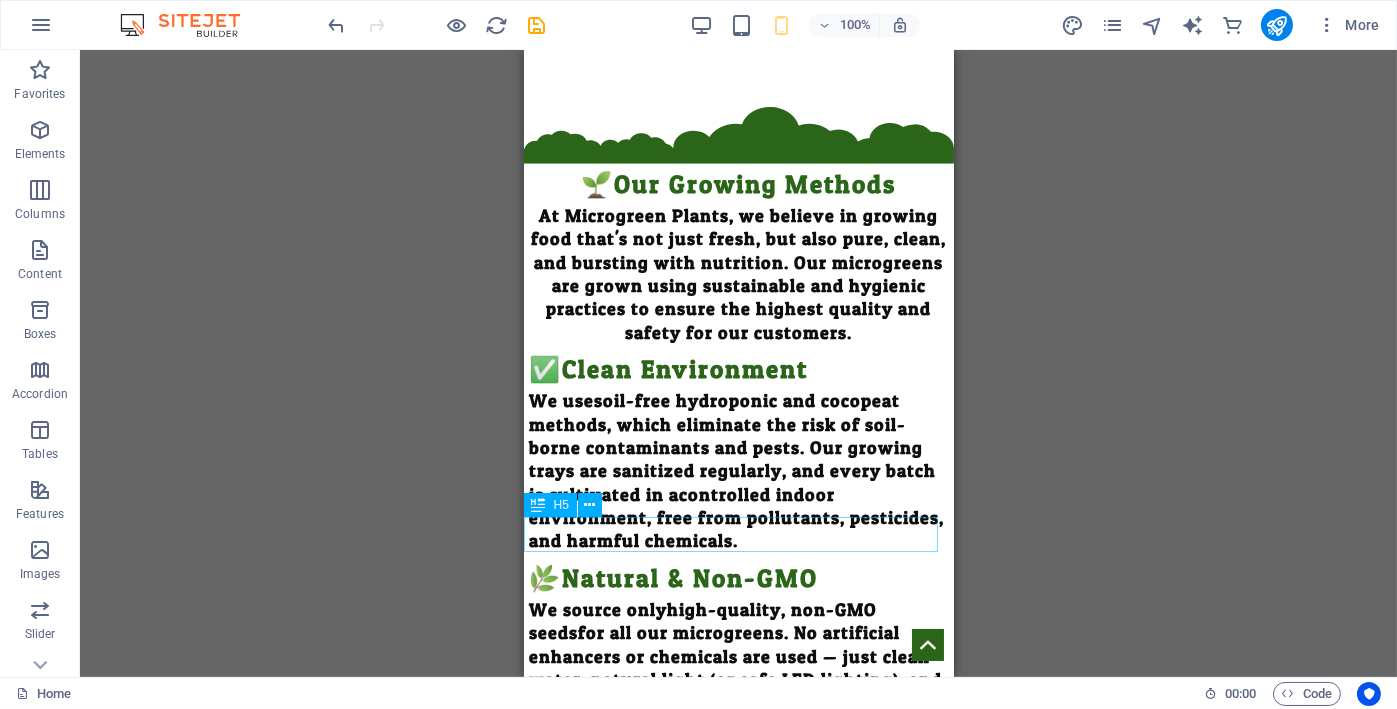 click on "💧Filtered Water Irrigation" at bounding box center [738, 732] 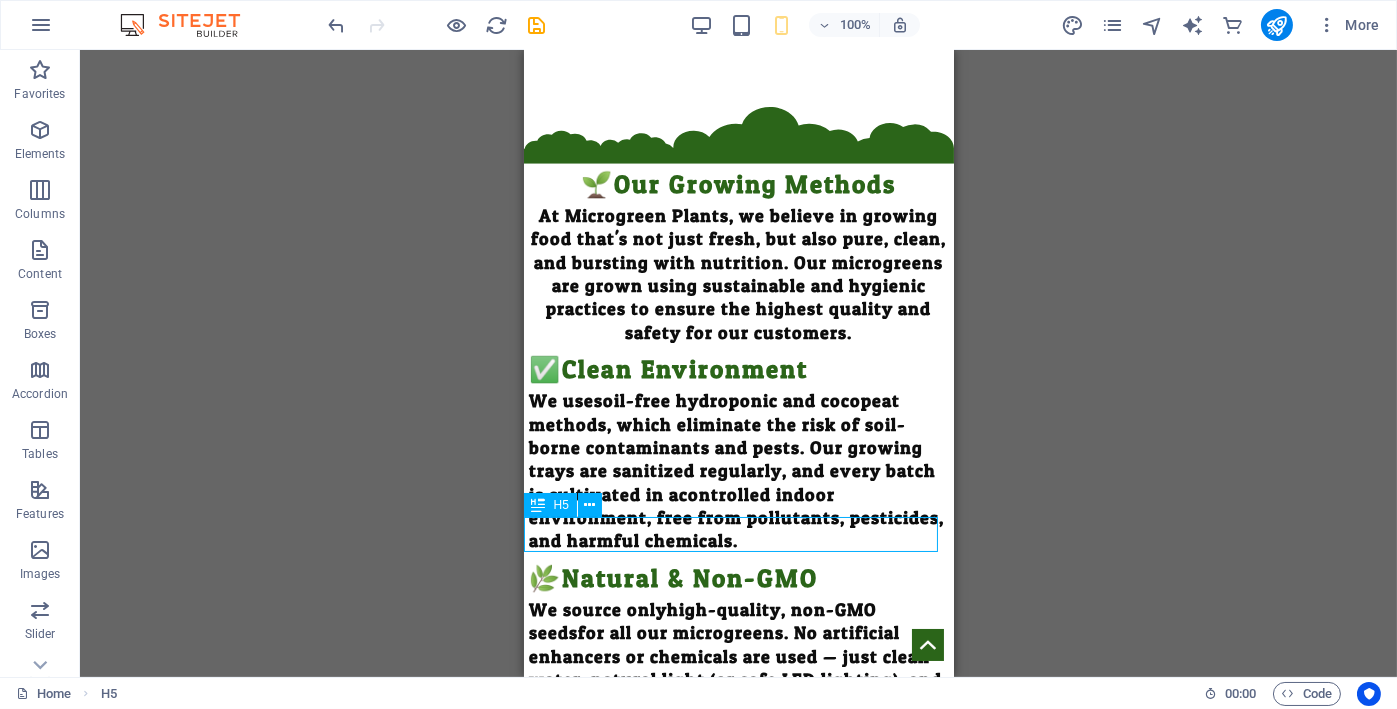 click on "💧Filtered Water Irrigation" at bounding box center [738, 732] 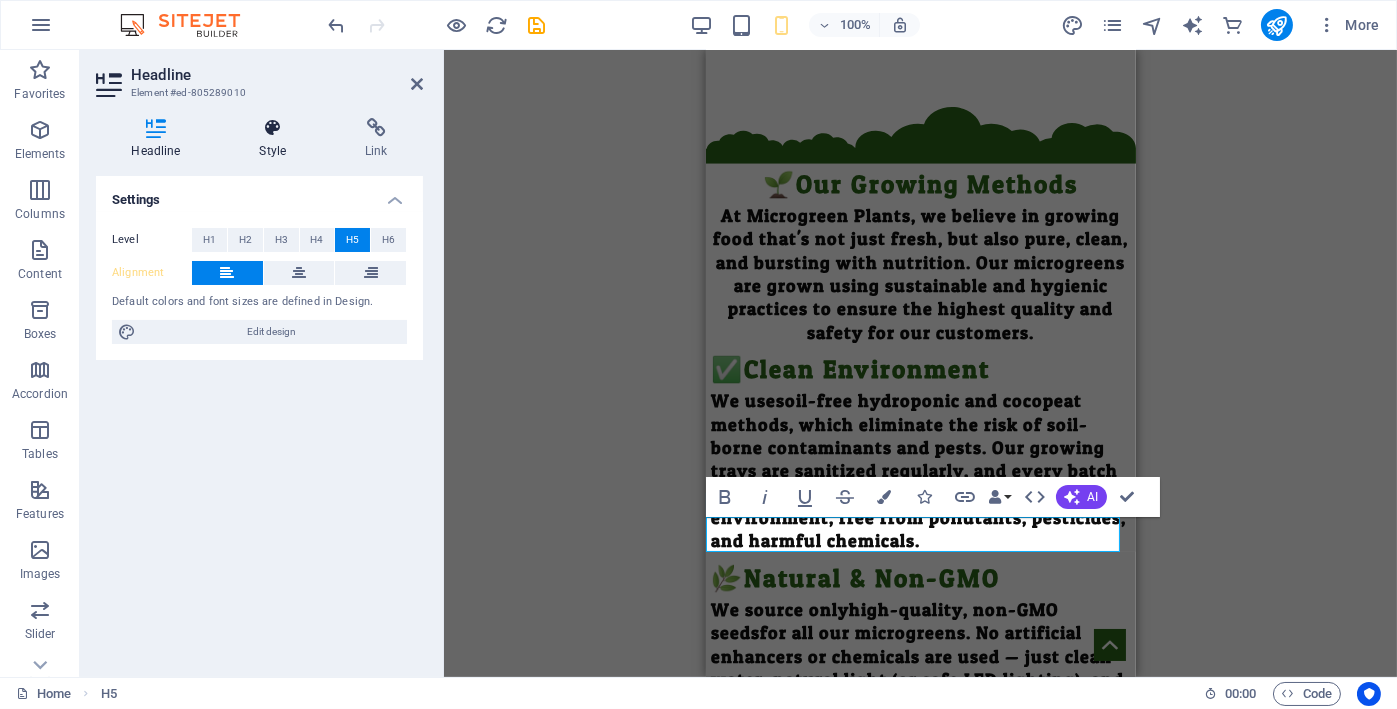click on "Style" at bounding box center [277, 139] 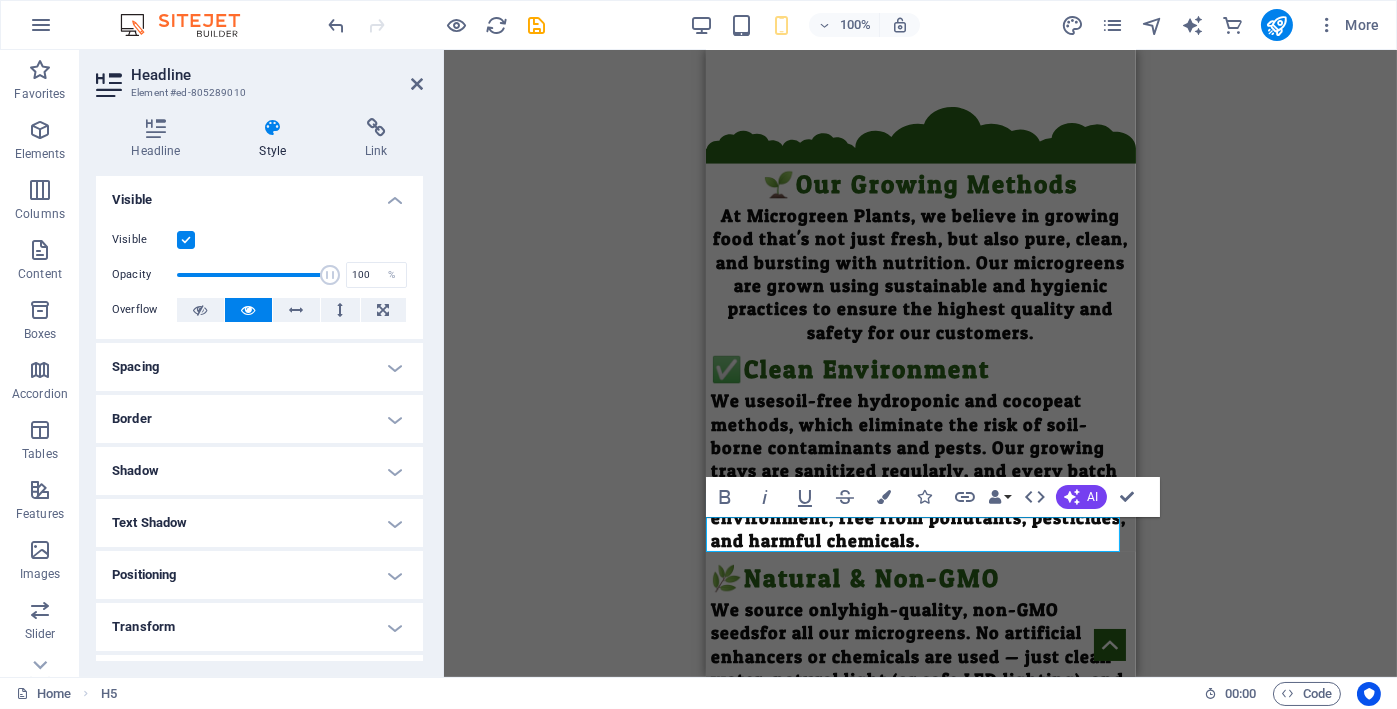 click on "Spacing" at bounding box center [259, 367] 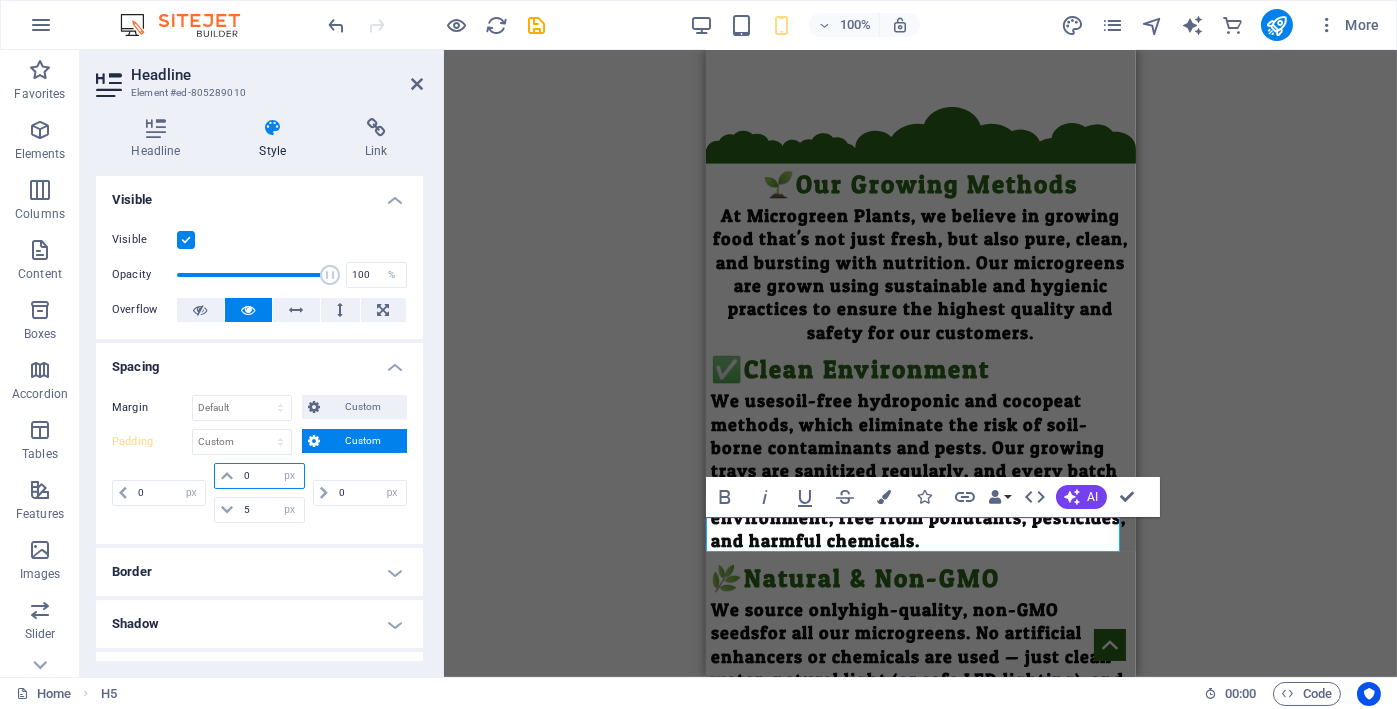 click on "0" at bounding box center [271, 476] 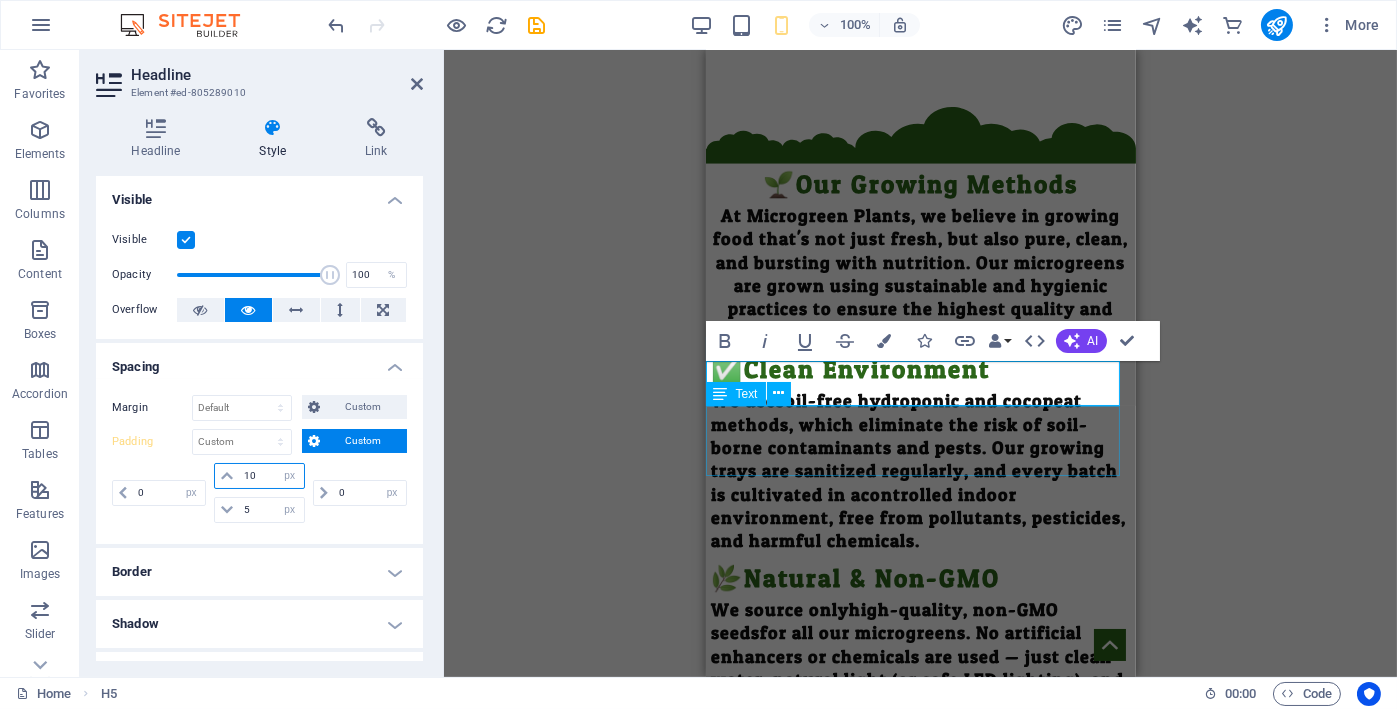 scroll, scrollTop: 3200, scrollLeft: 0, axis: vertical 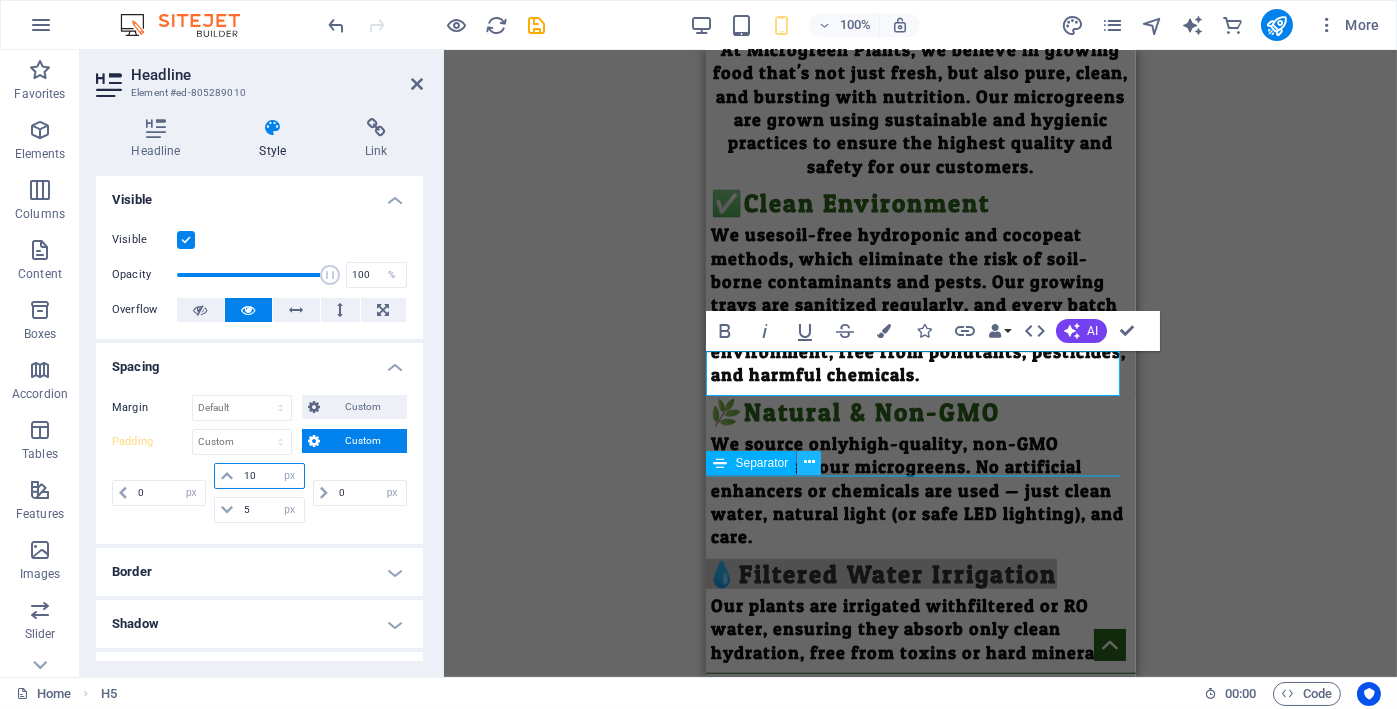 type on "10" 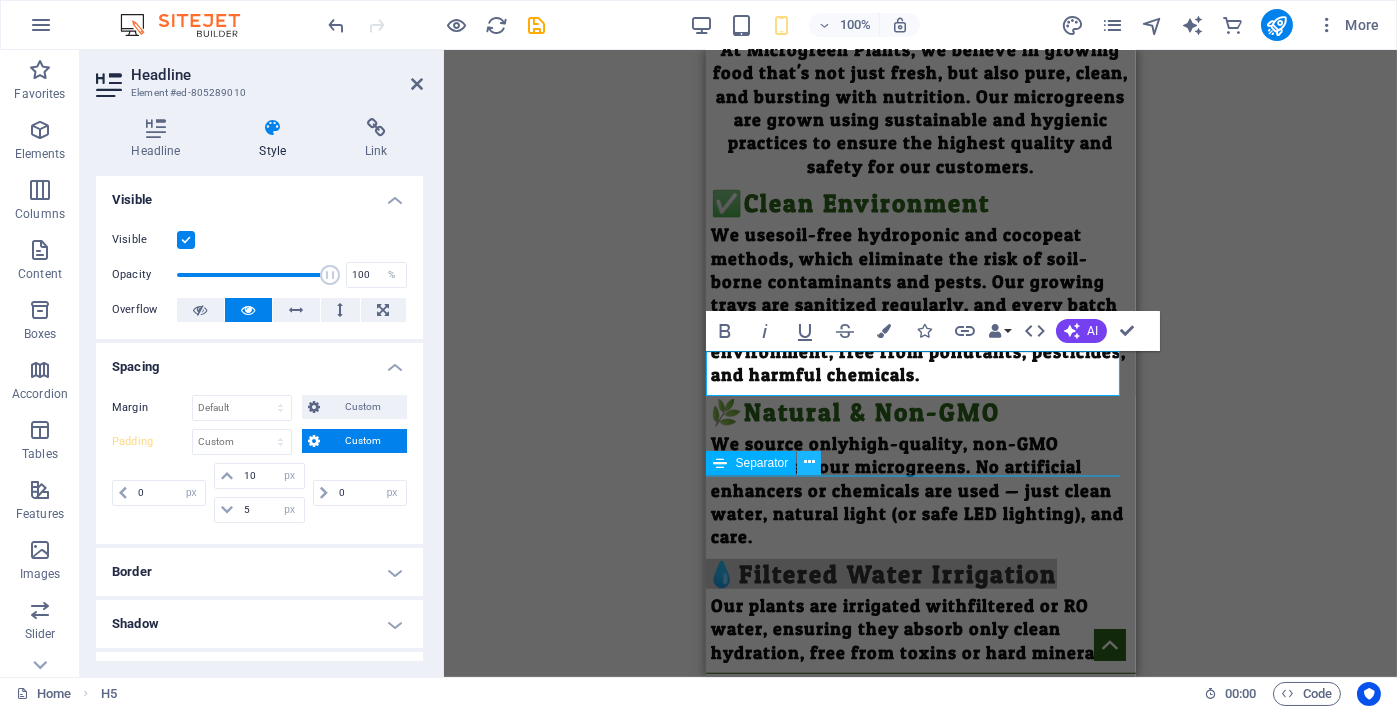 click at bounding box center (809, 462) 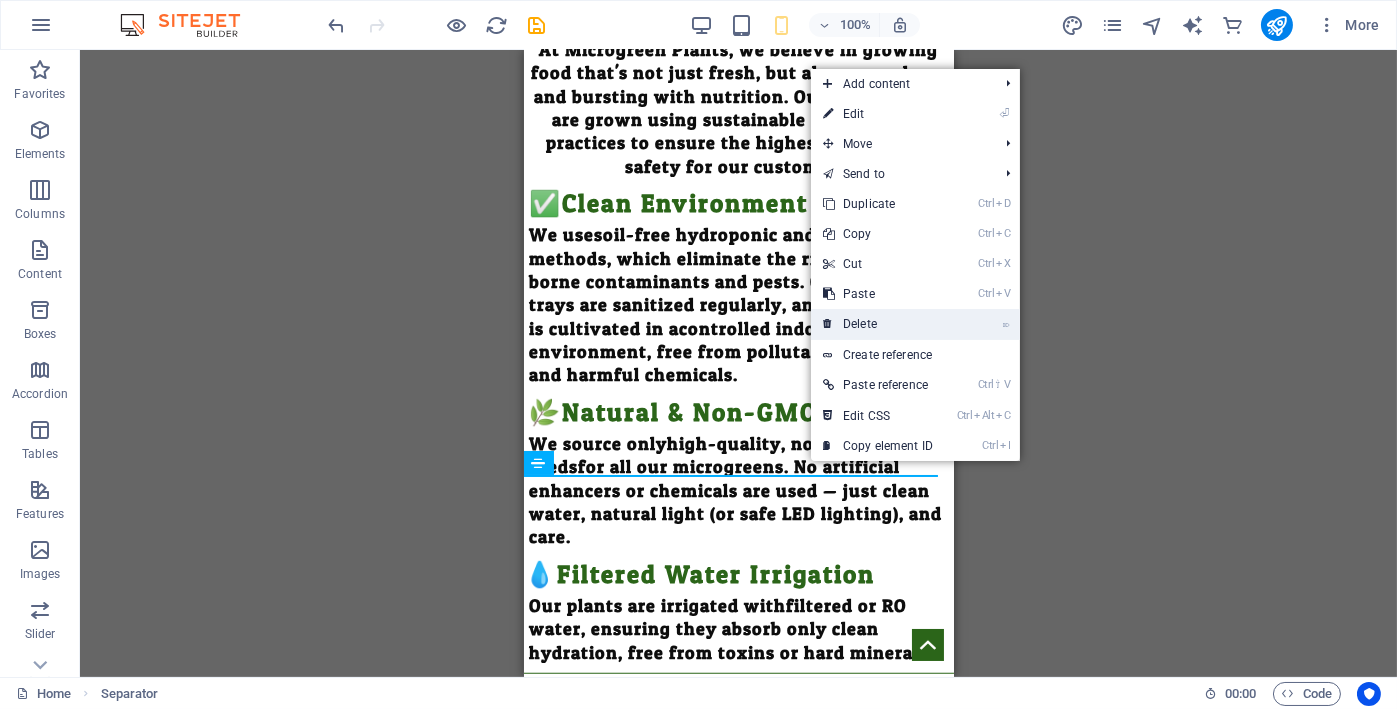 click on "⌦  Delete" at bounding box center [878, 324] 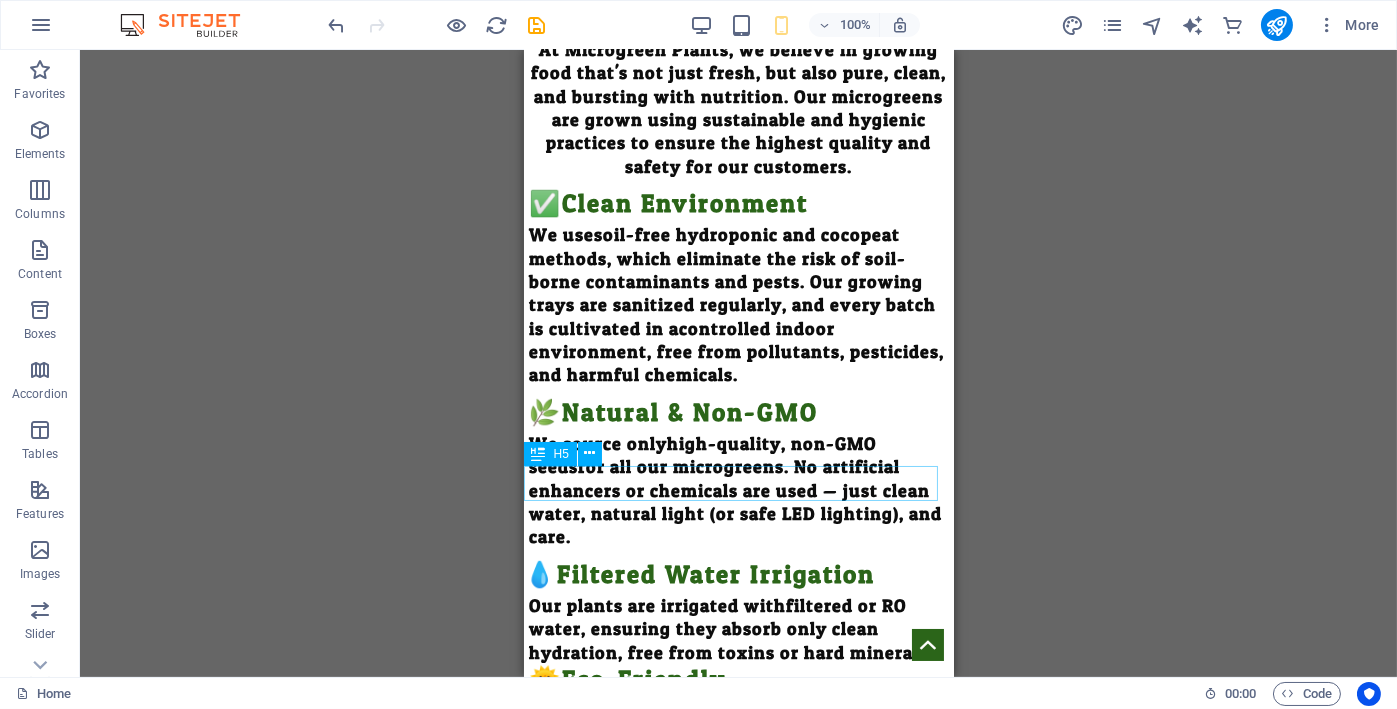 click on "🌞Eco-Friendly" at bounding box center (738, 681) 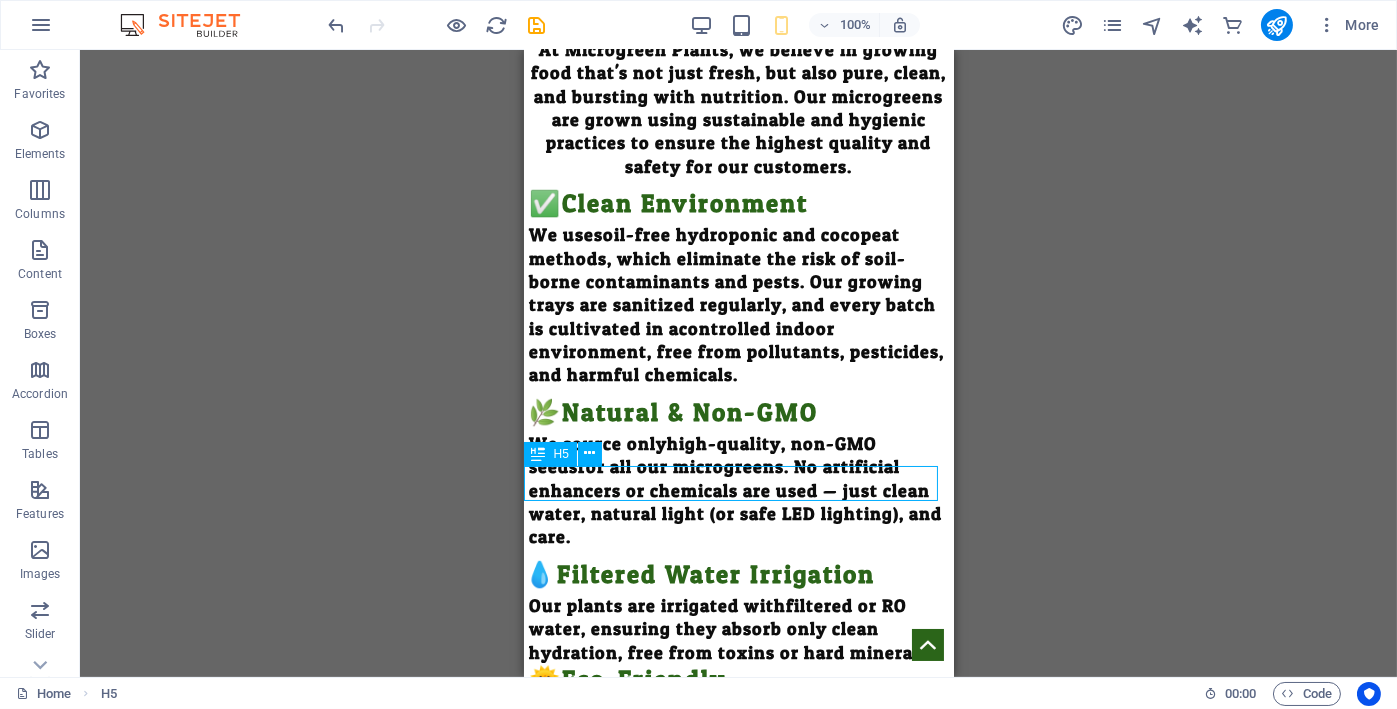 click on "🌞Eco-Friendly" at bounding box center [738, 681] 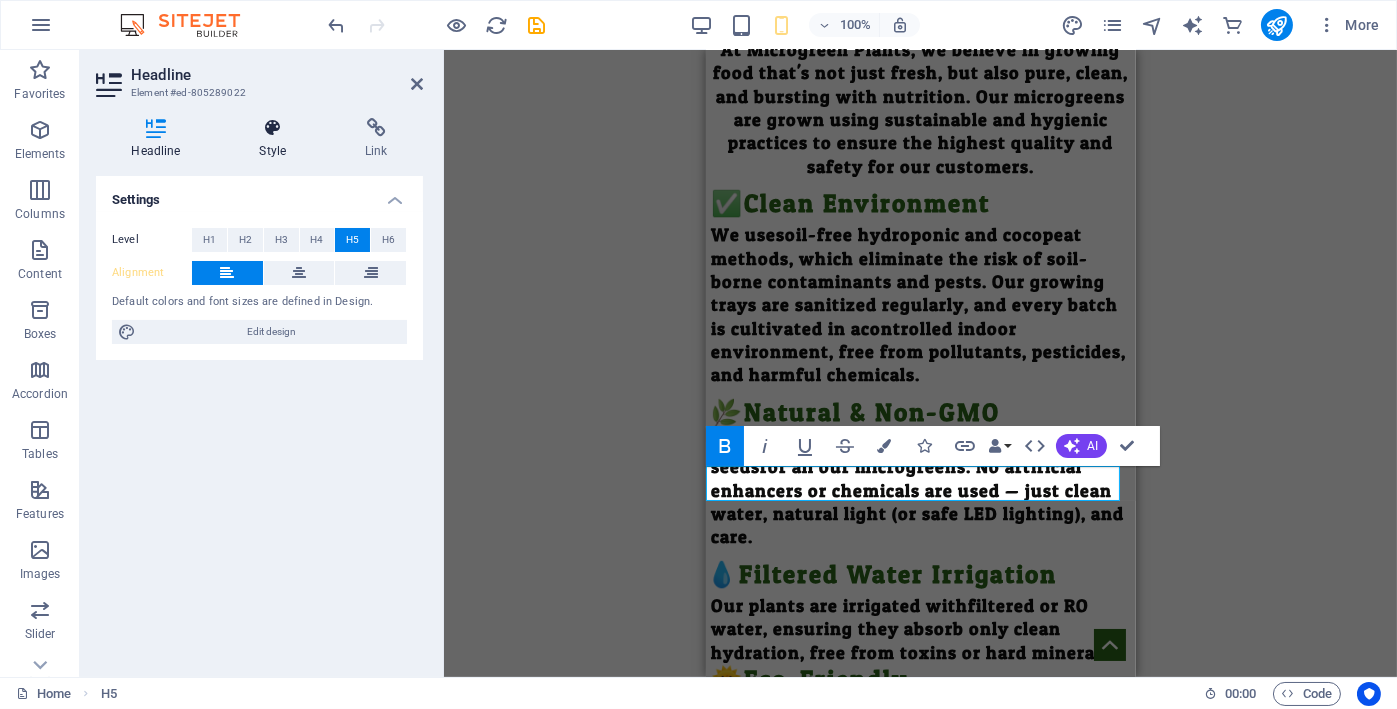 select on "px" 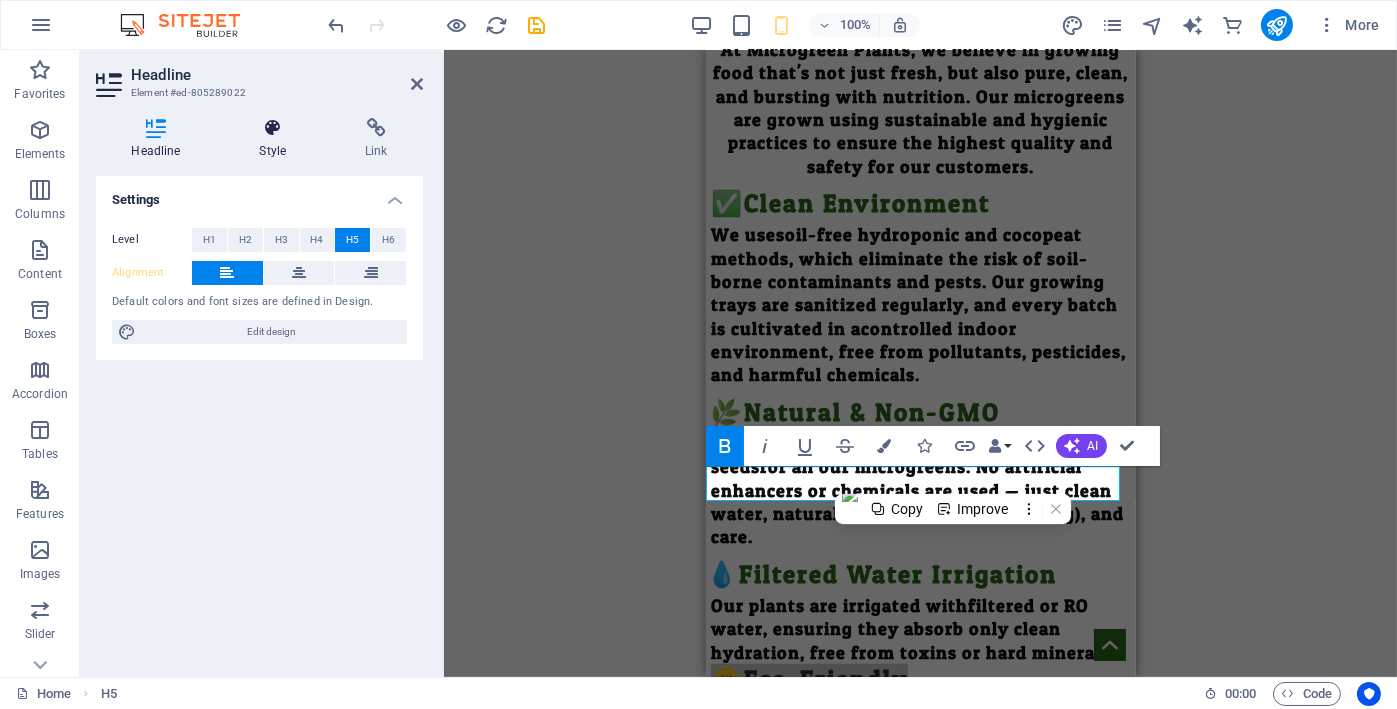click on "Style" at bounding box center [277, 139] 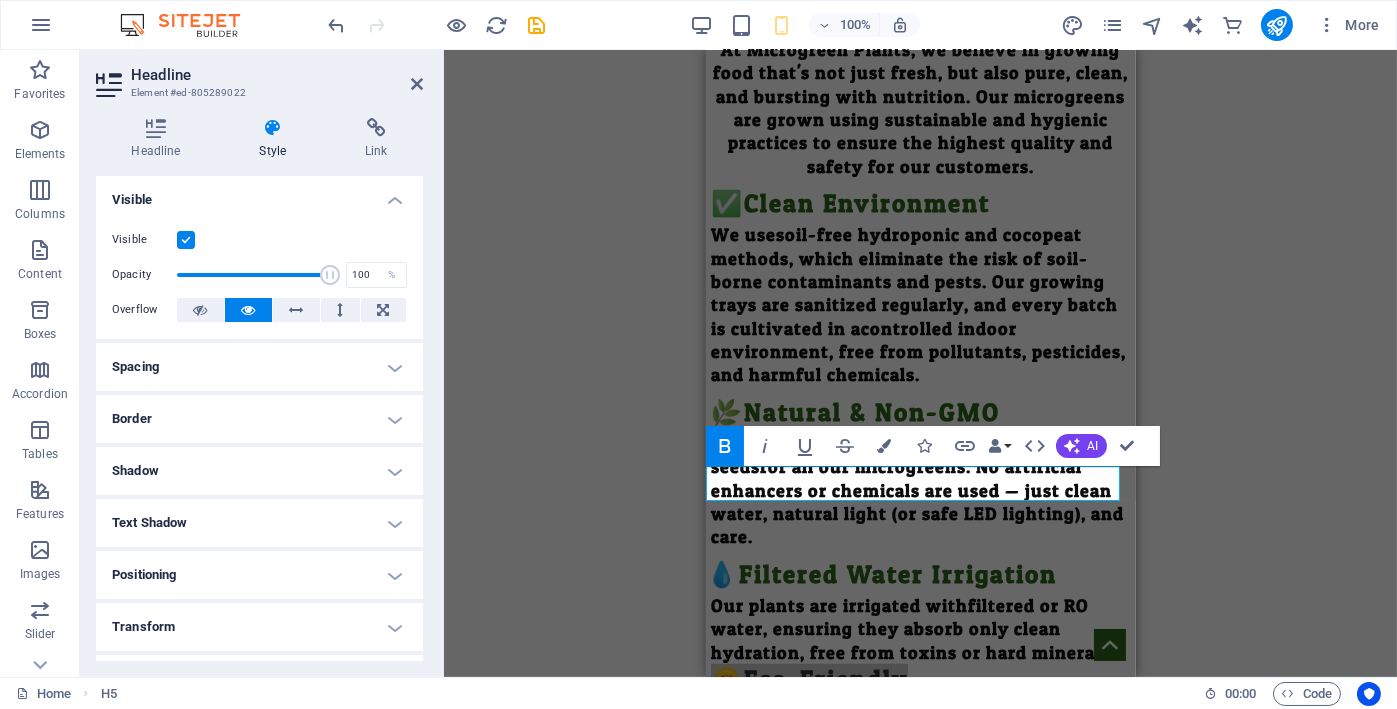 click on "Spacing" at bounding box center (259, 367) 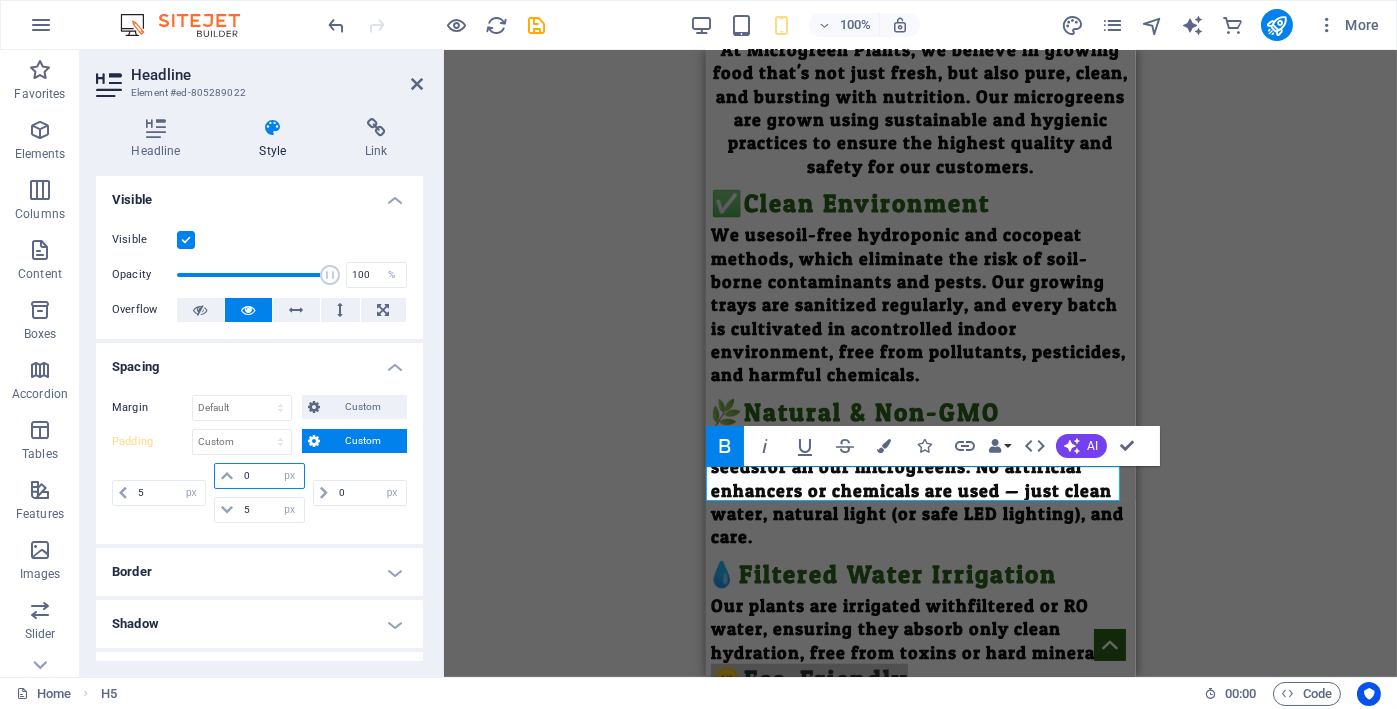click on "0" at bounding box center (271, 476) 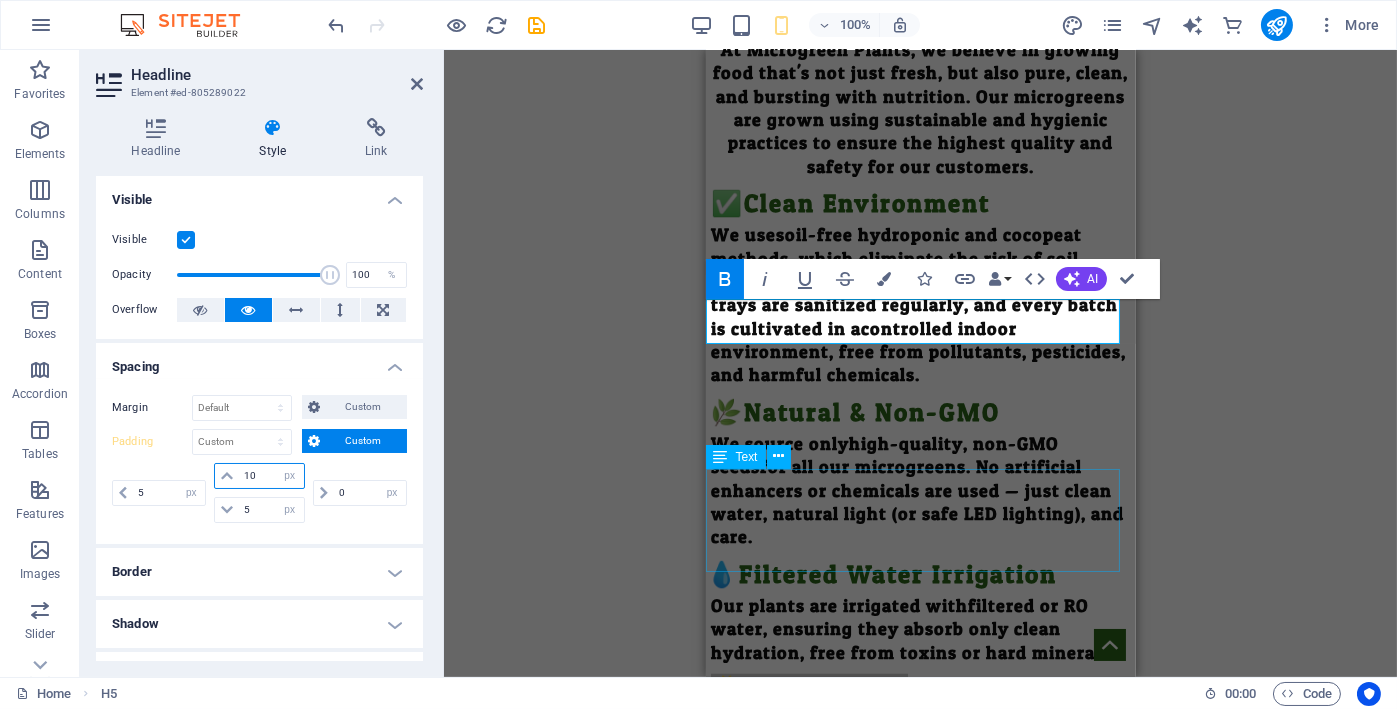 scroll, scrollTop: 3367, scrollLeft: 0, axis: vertical 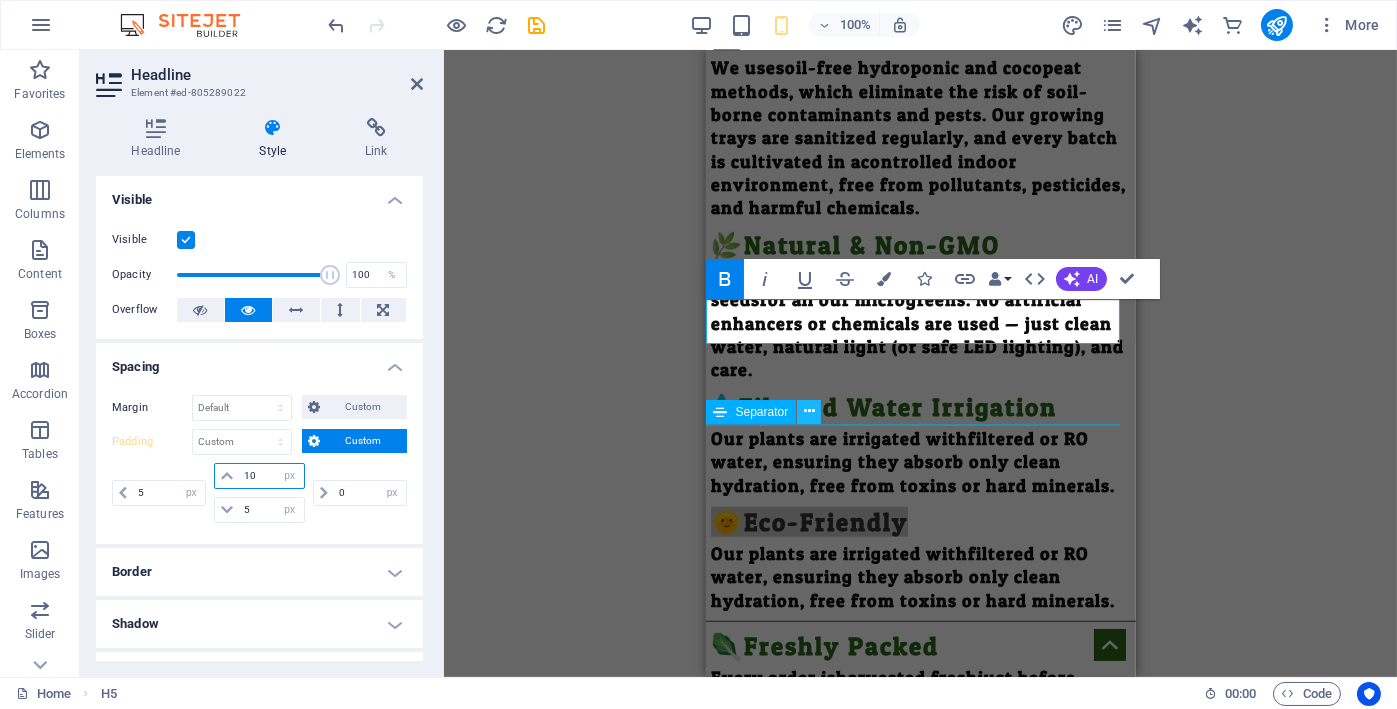 type on "10" 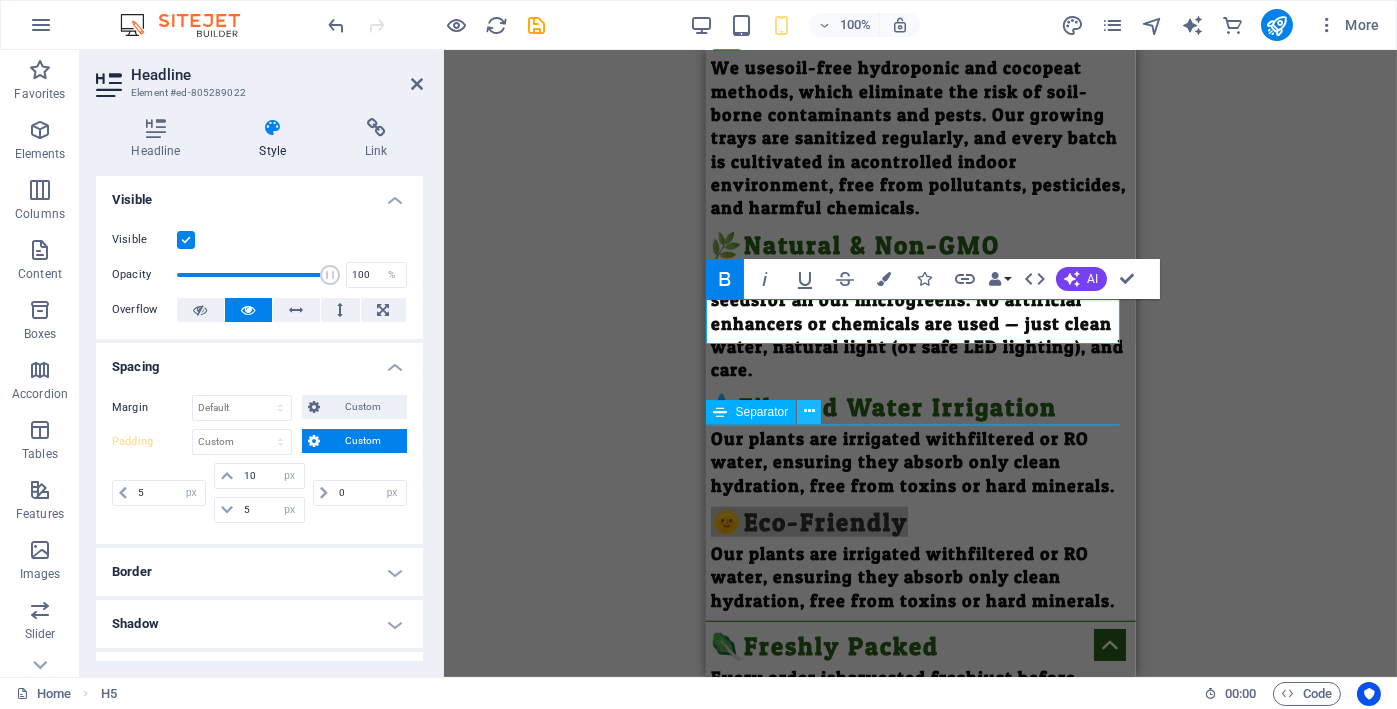 click at bounding box center (809, 411) 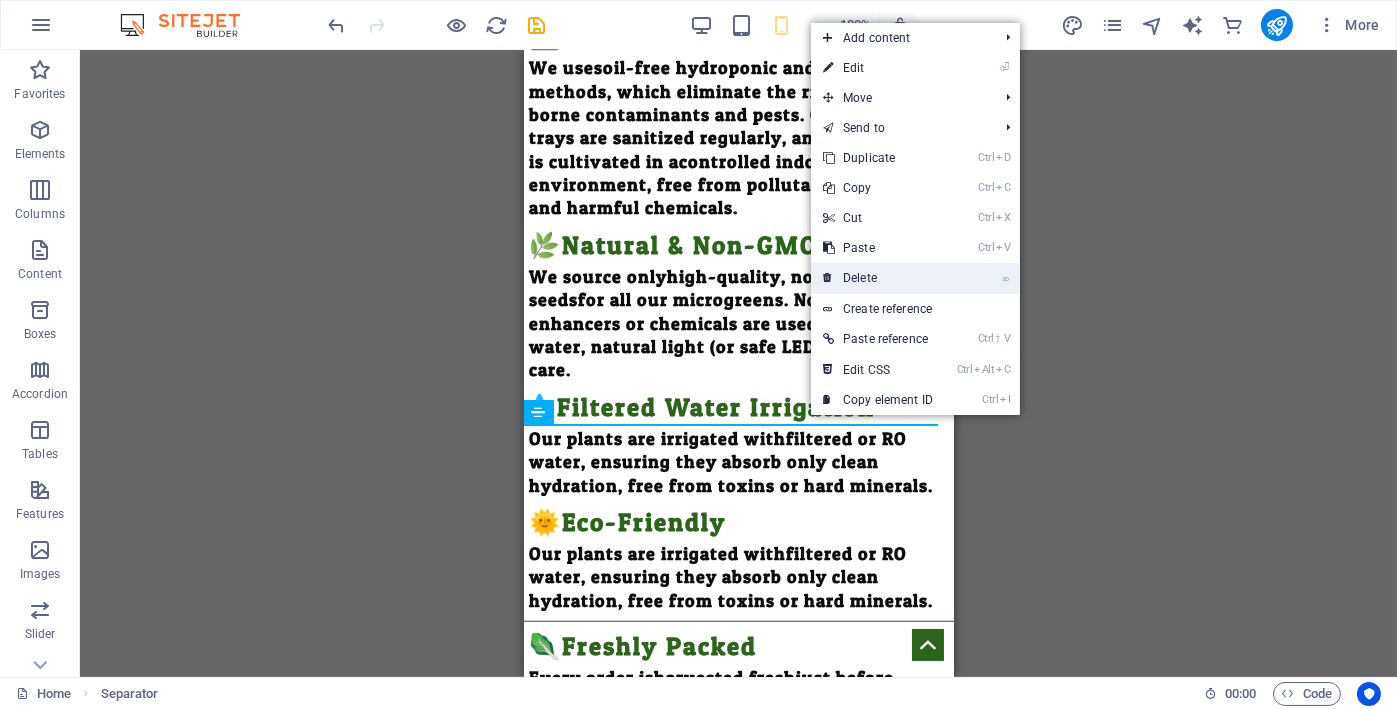 click on "⌦  Delete" at bounding box center (878, 278) 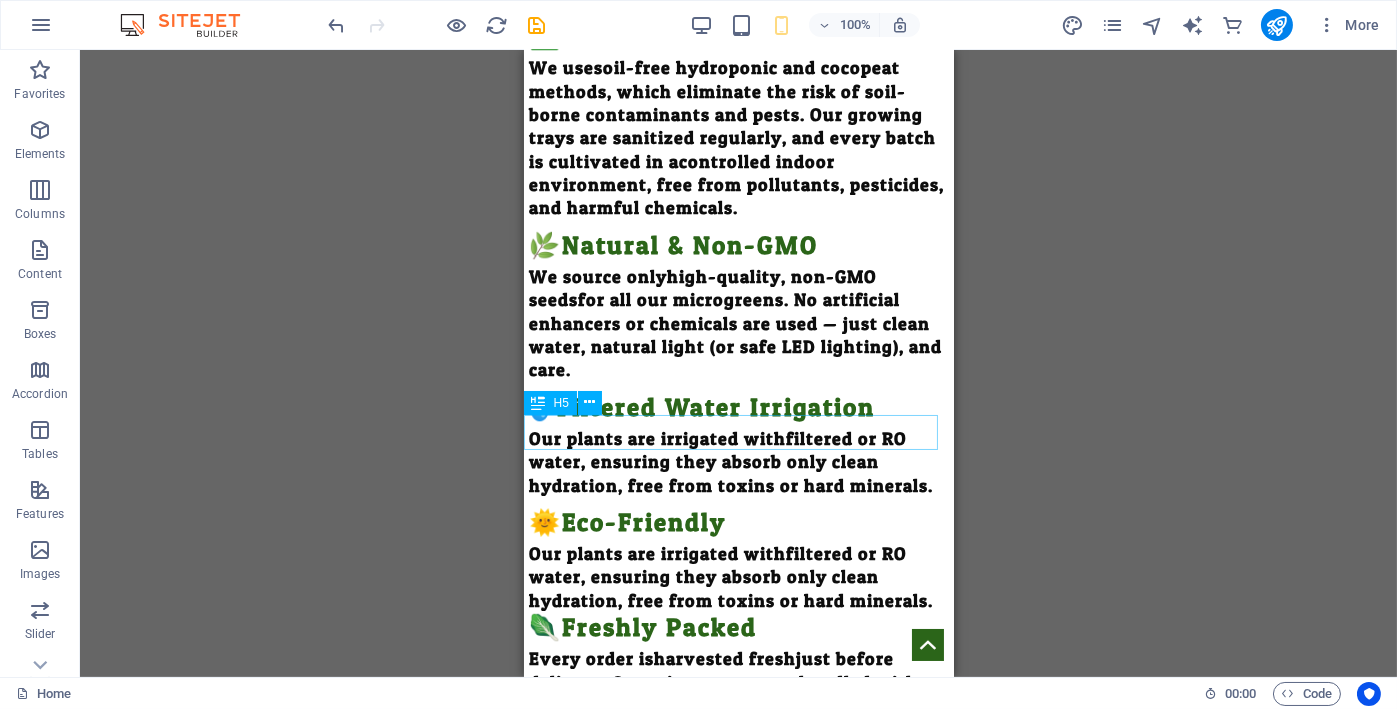 click on "🥬Freshly Packed" at bounding box center (738, 629) 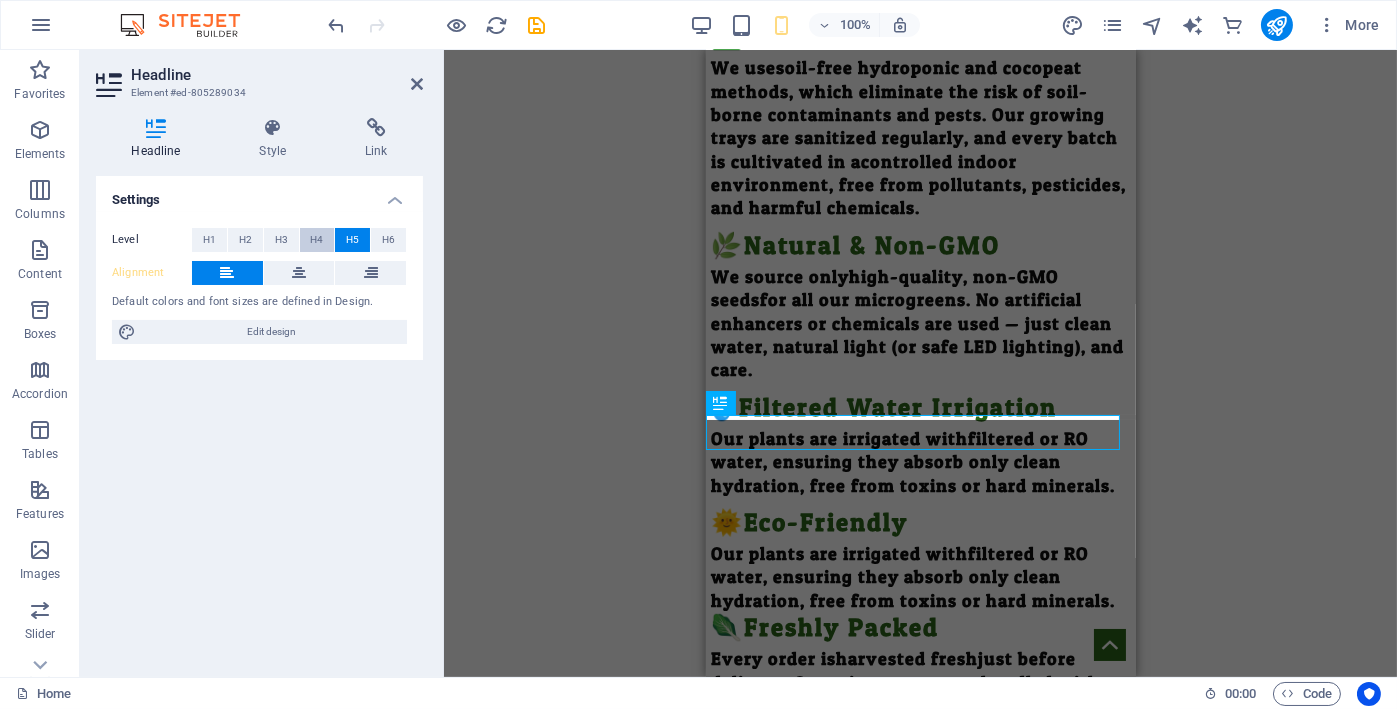 select on "px" 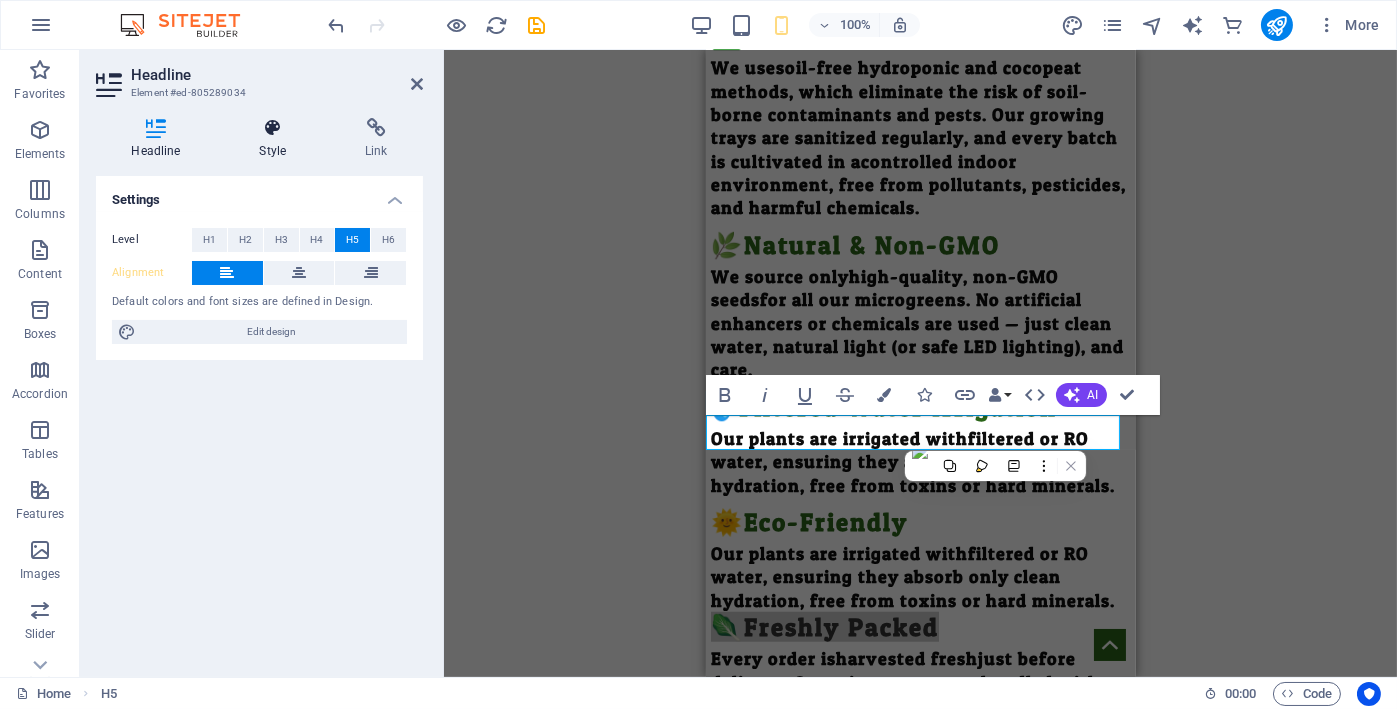 click on "Style" at bounding box center (277, 139) 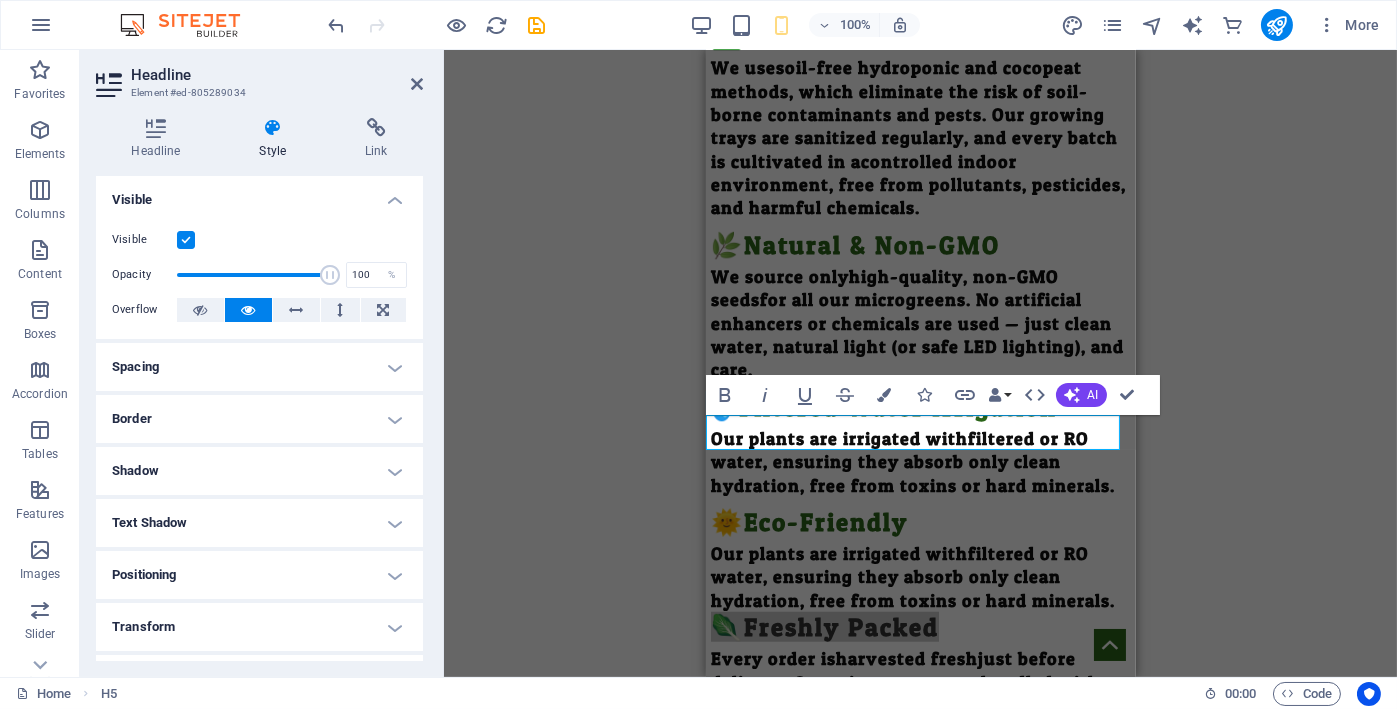 click on "Spacing" at bounding box center (259, 367) 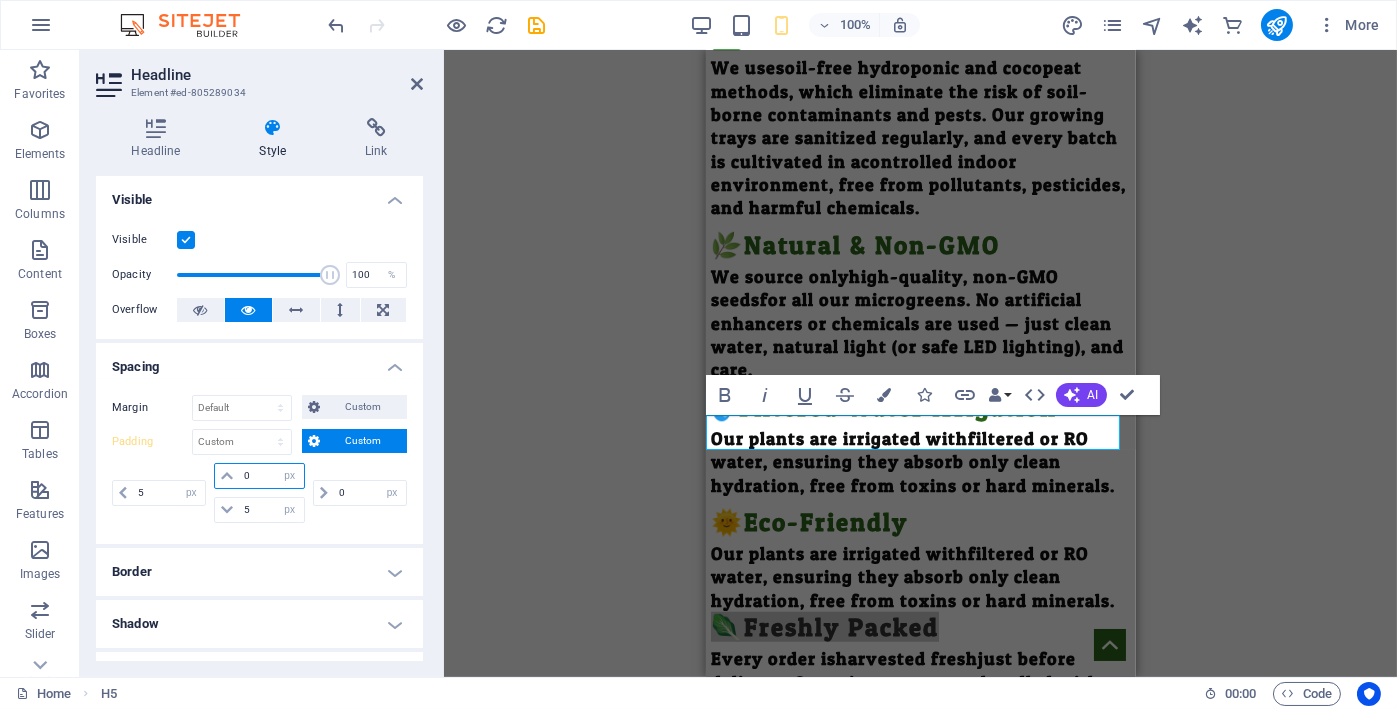 click on "0" at bounding box center [271, 476] 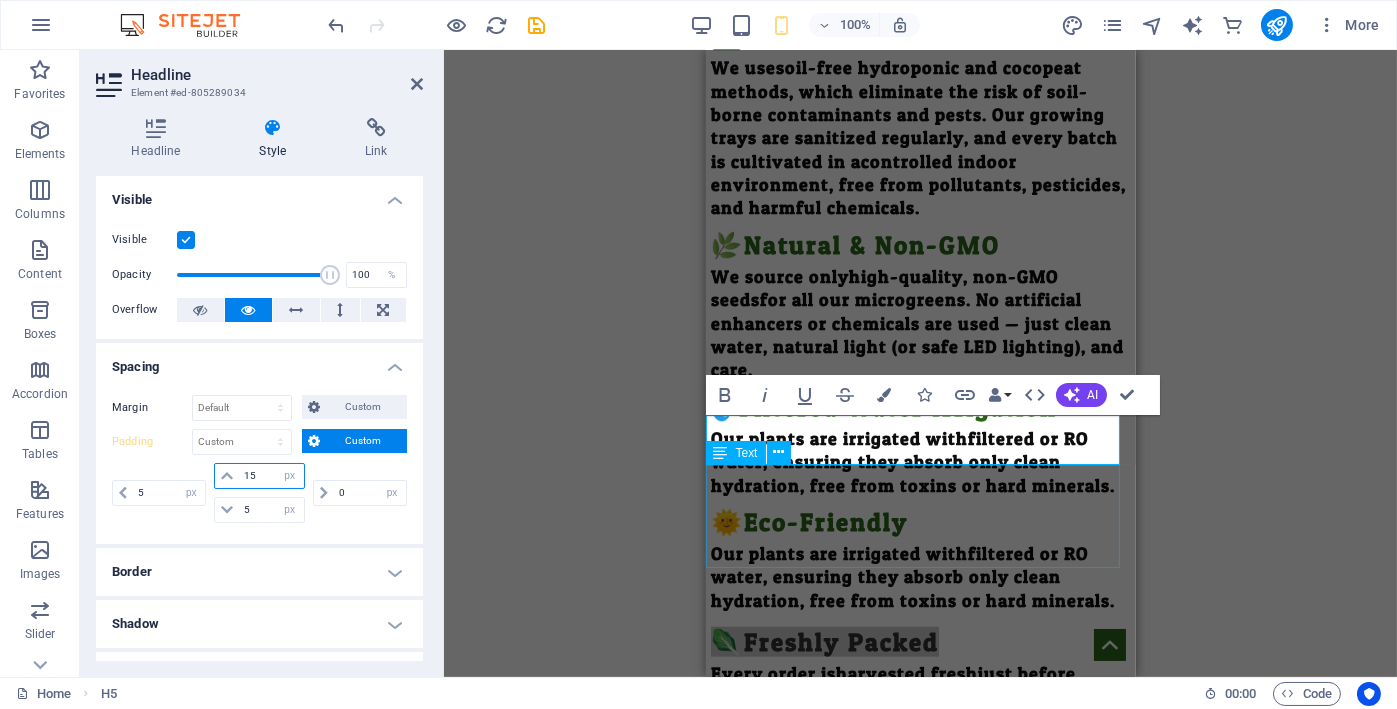 type on "15" 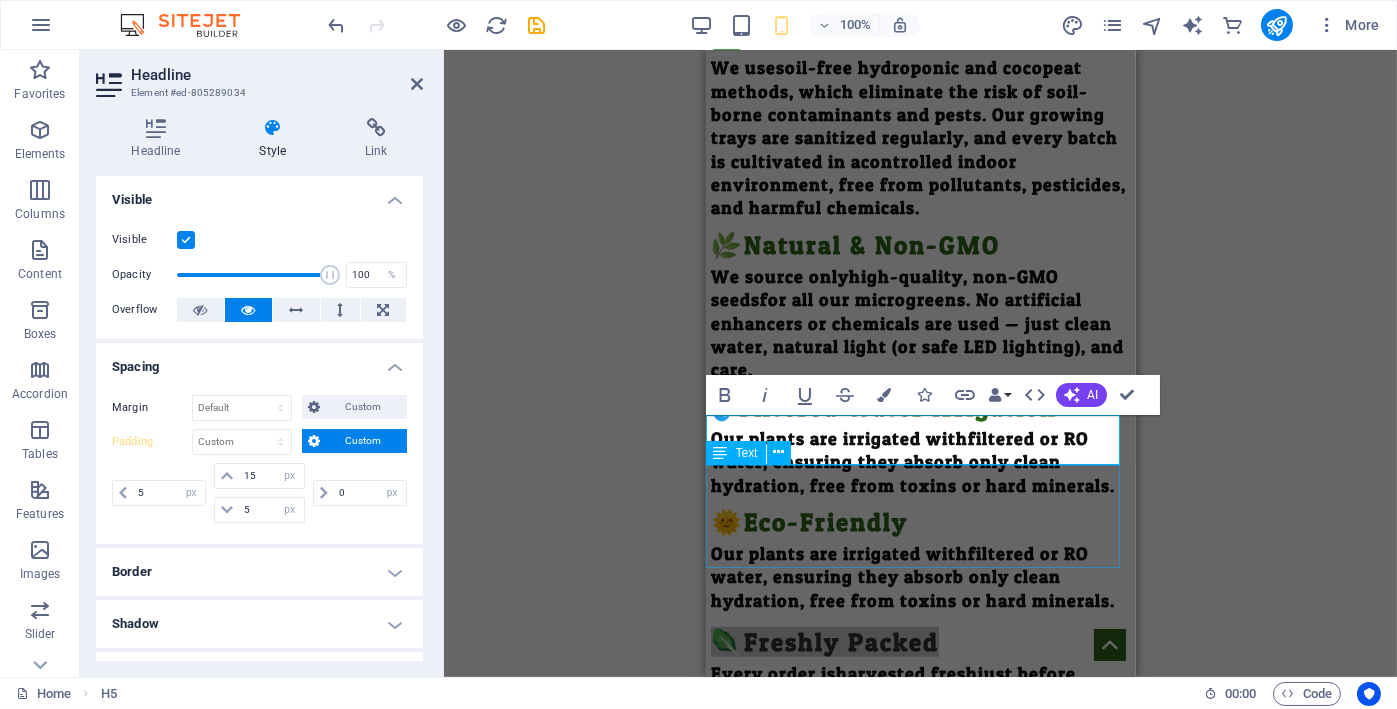 click on "Every order is  harvested fresh  just before delivery. Our microgreens are handled with gloves and clean tools to maintain hygiene and freshness from farm to your table." at bounding box center [920, 714] 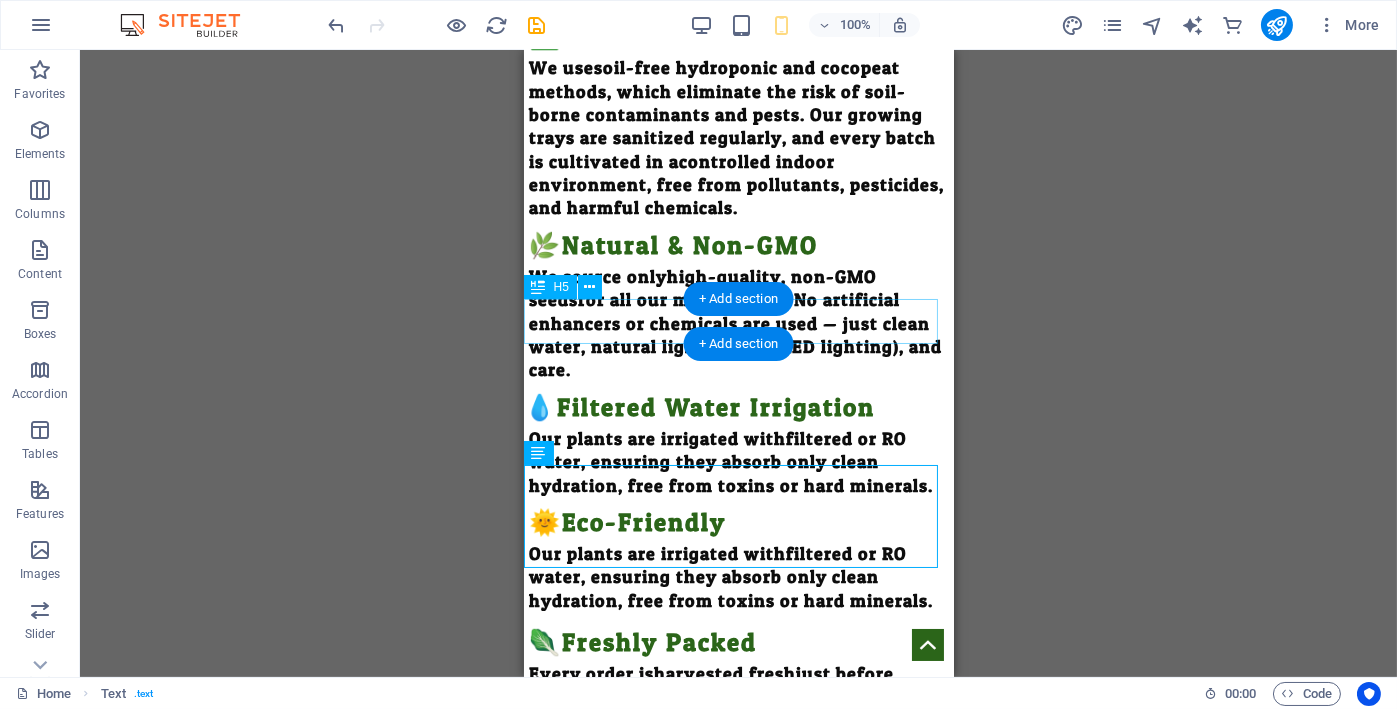 click on "🌞Eco-Friendly" at bounding box center [738, 519] 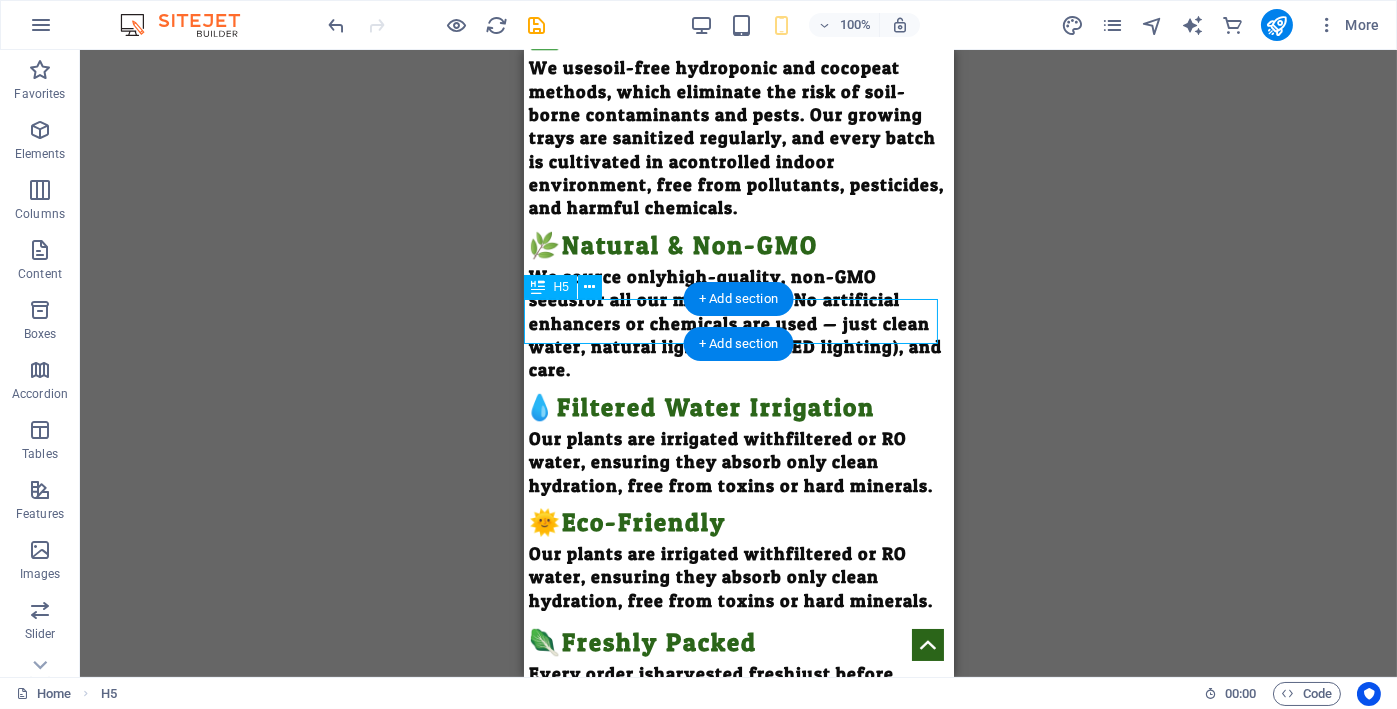 drag, startPoint x: 820, startPoint y: 324, endPoint x: 1163, endPoint y: 417, distance: 355.3843 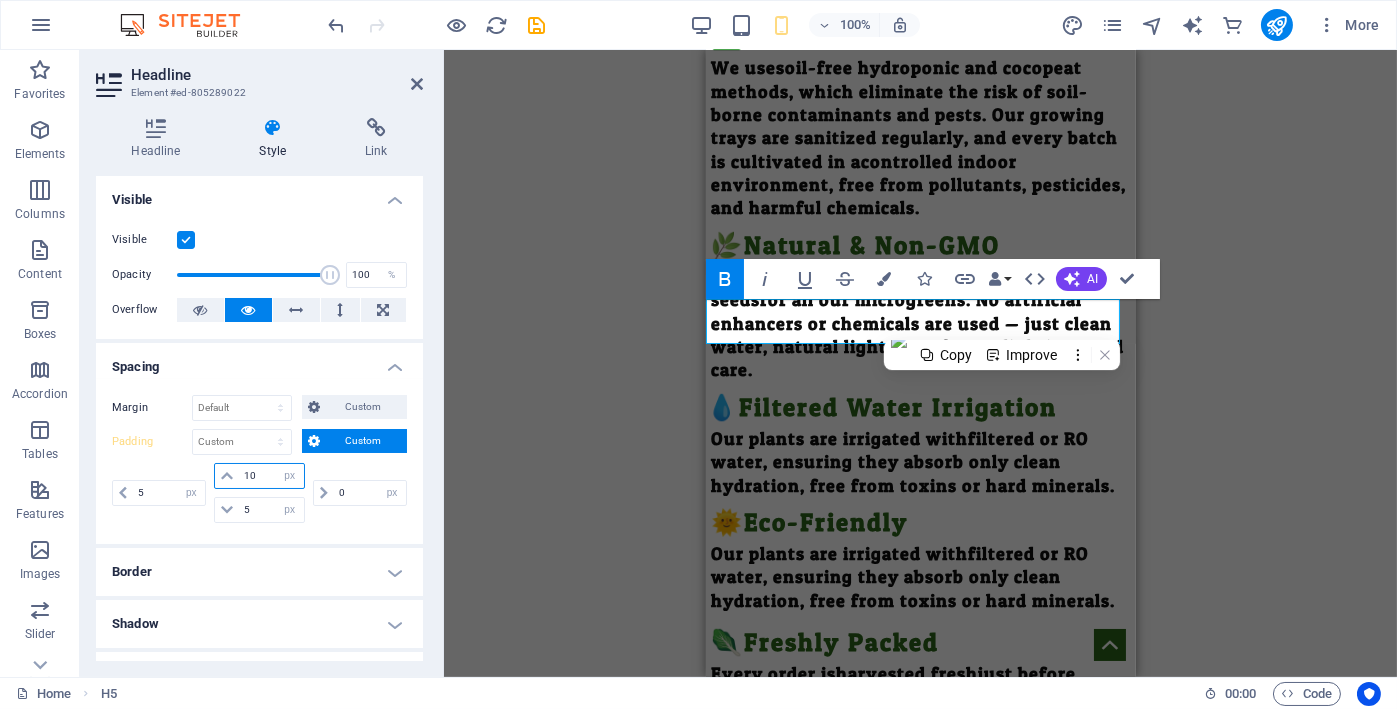 click on "10" at bounding box center (271, 476) 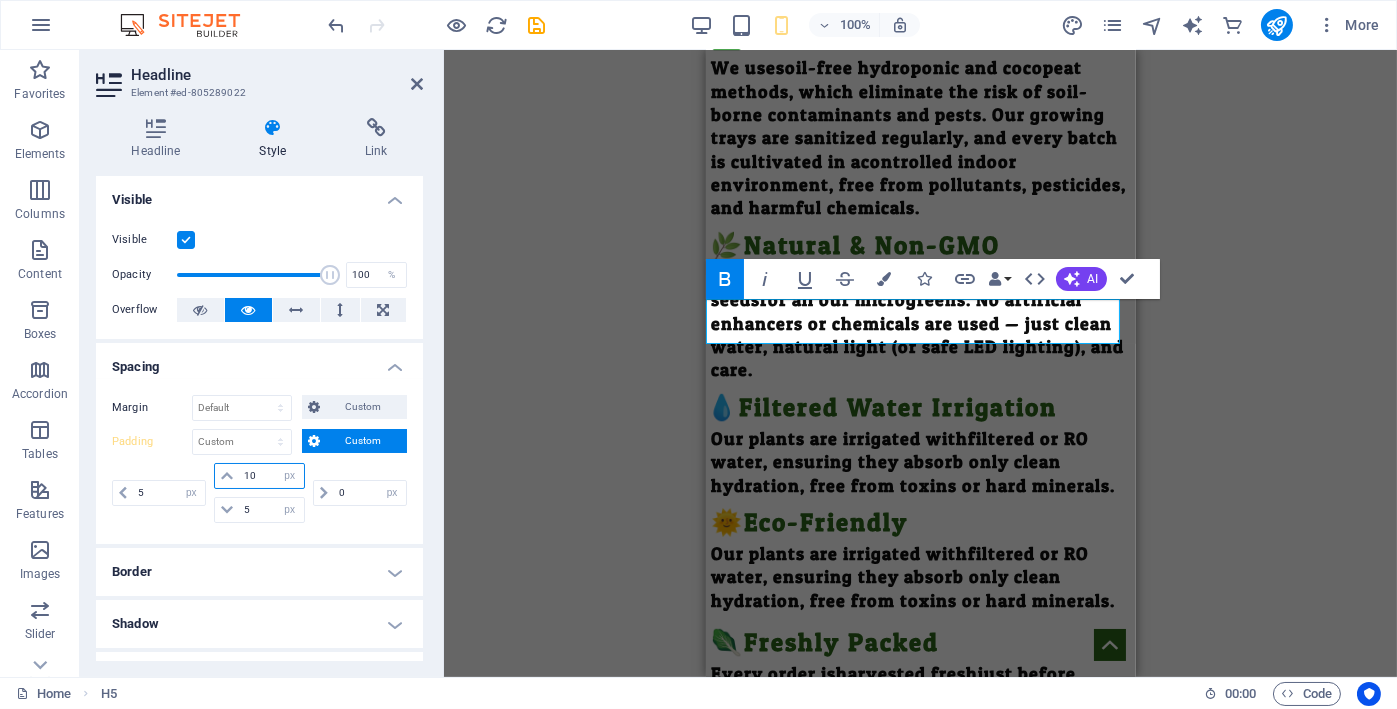 click on "10" at bounding box center (271, 476) 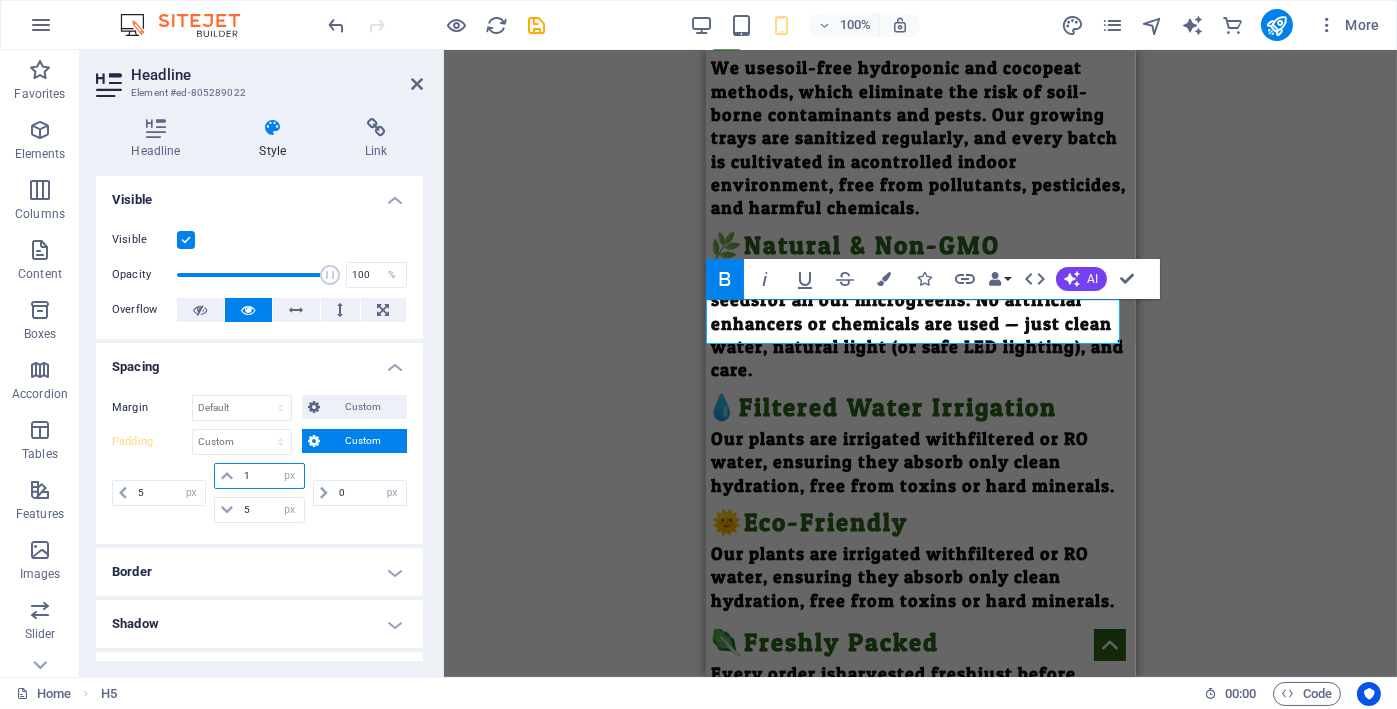 type on "15" 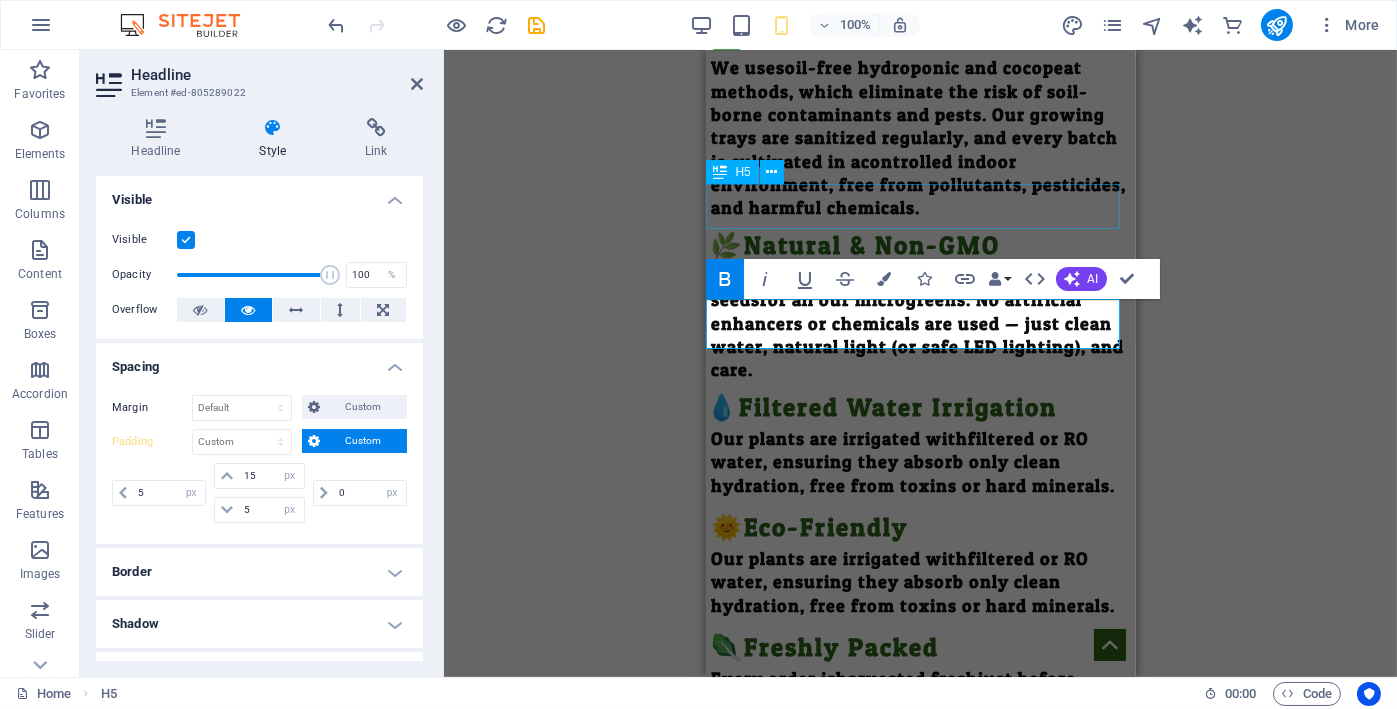 click on "💧Filtered Water Irrigation" at bounding box center [920, 404] 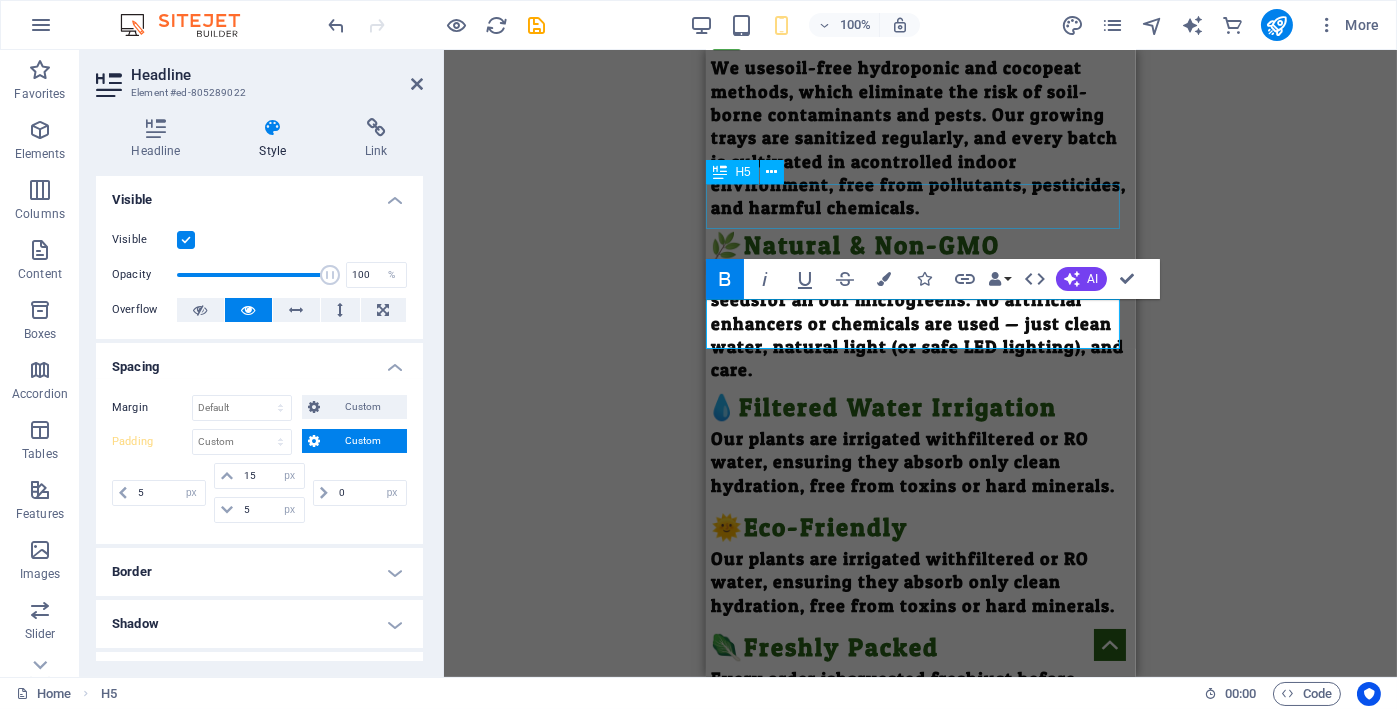 click on "💧Filtered Water Irrigation" at bounding box center [920, 404] 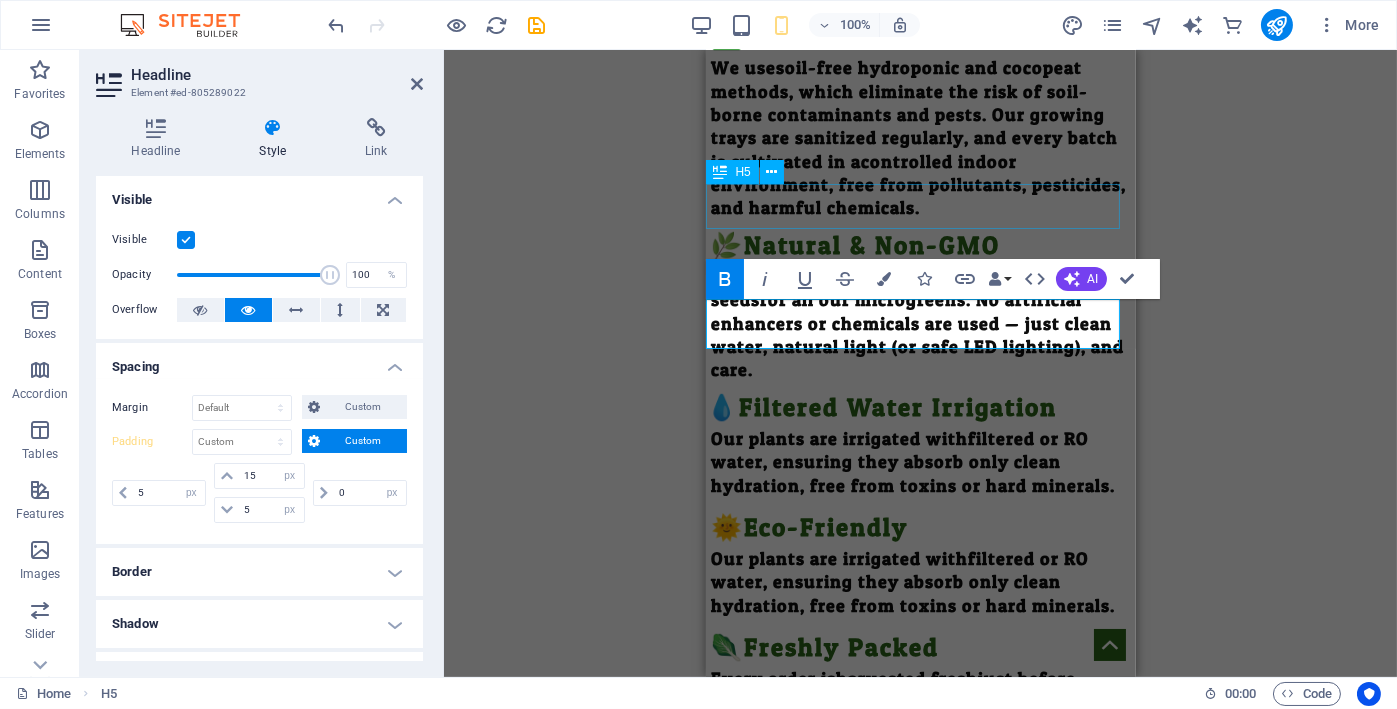 select on "px" 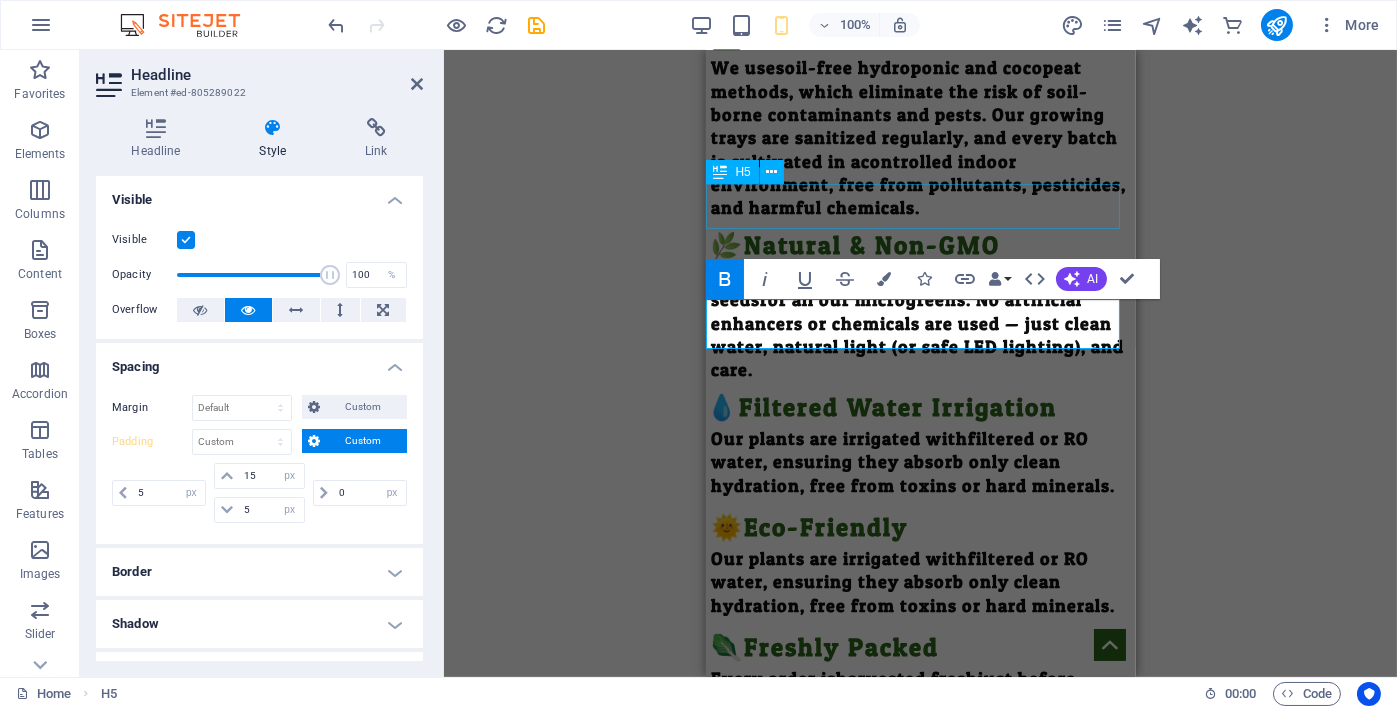 select on "px" 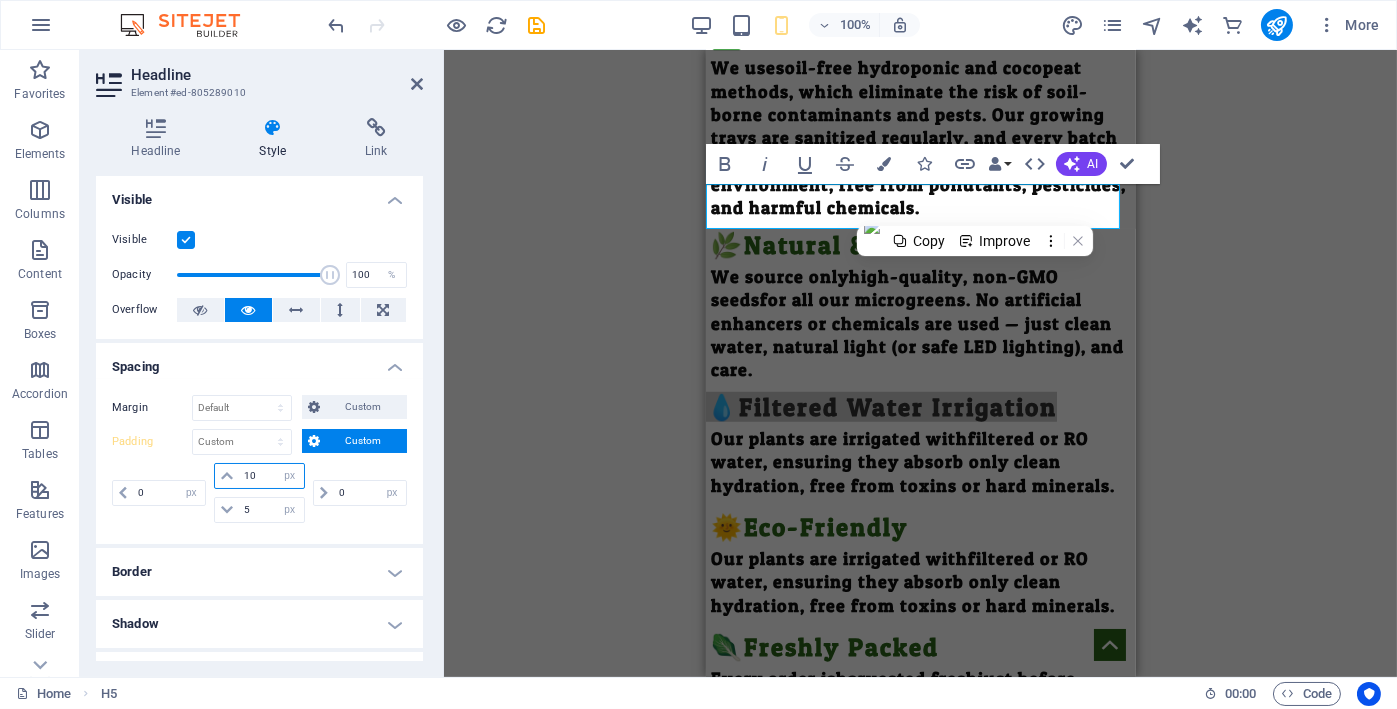click on "10" at bounding box center (271, 476) 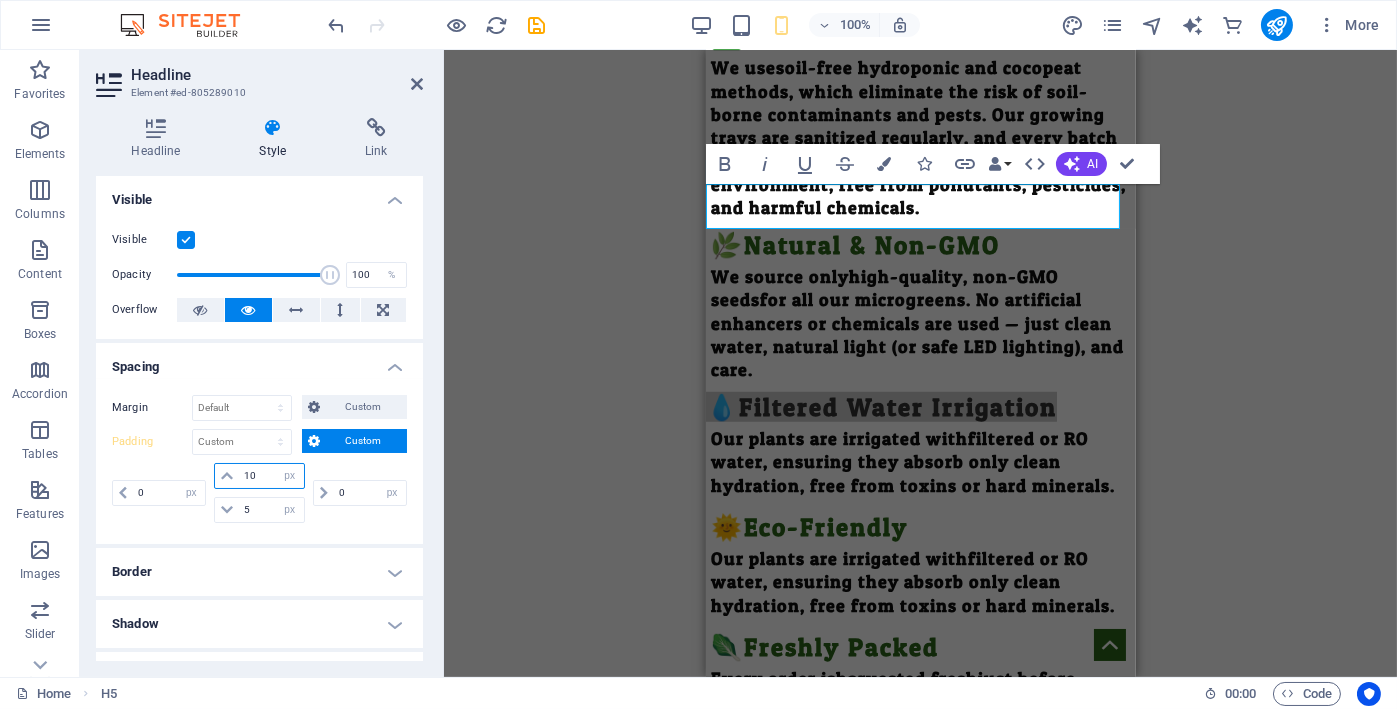 click on "10" at bounding box center [271, 476] 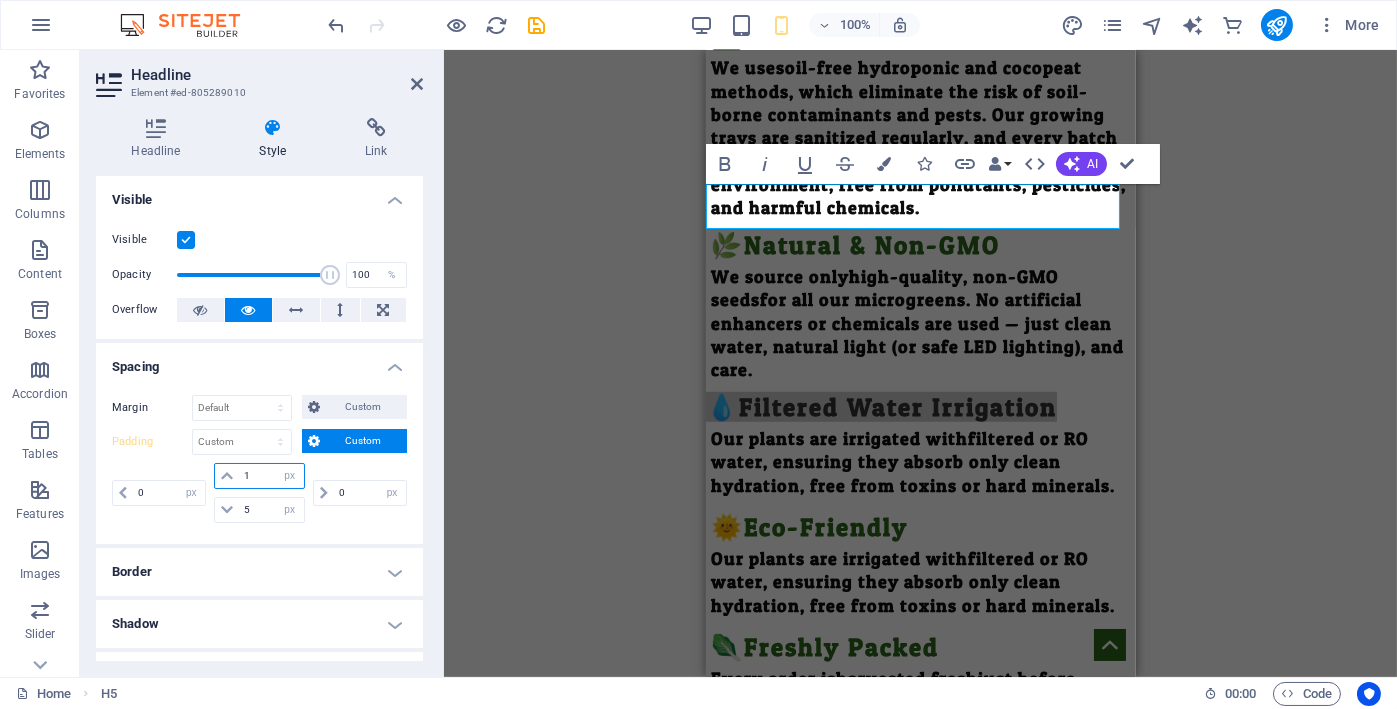 type on "15" 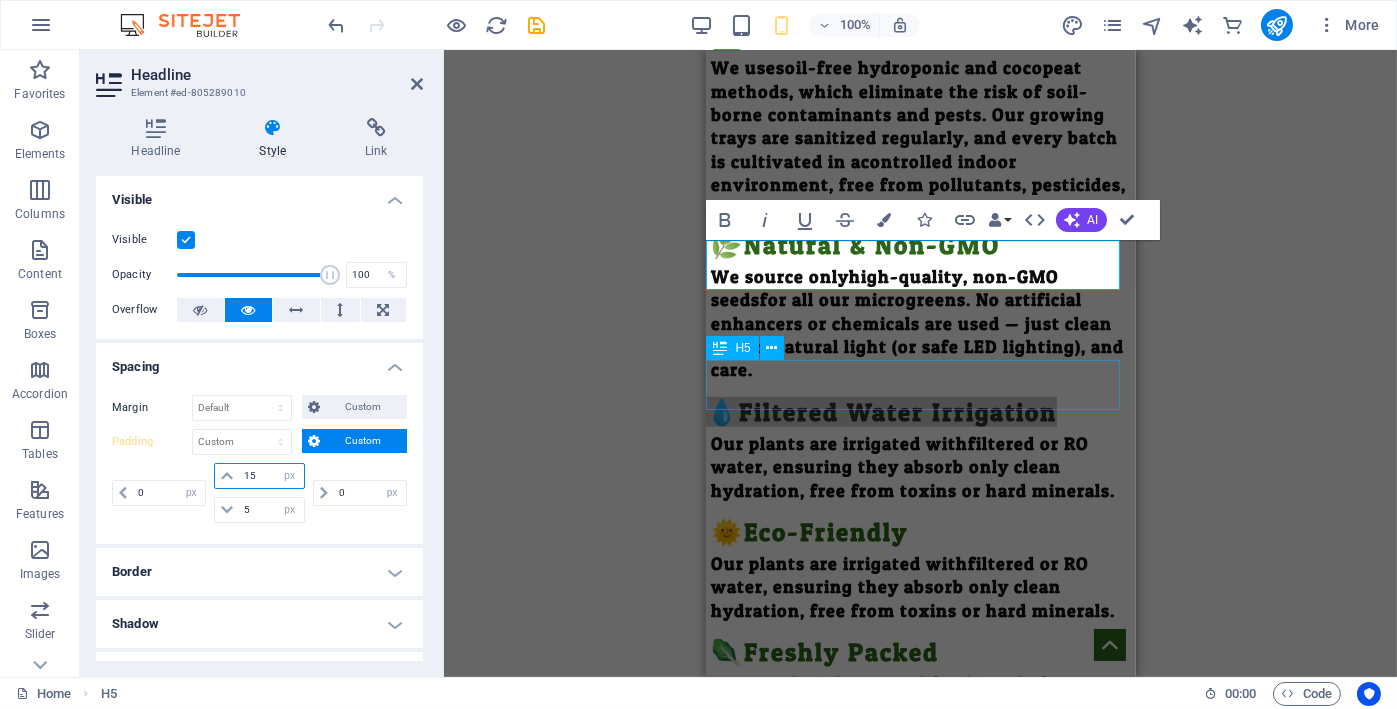 scroll, scrollTop: 3200, scrollLeft: 0, axis: vertical 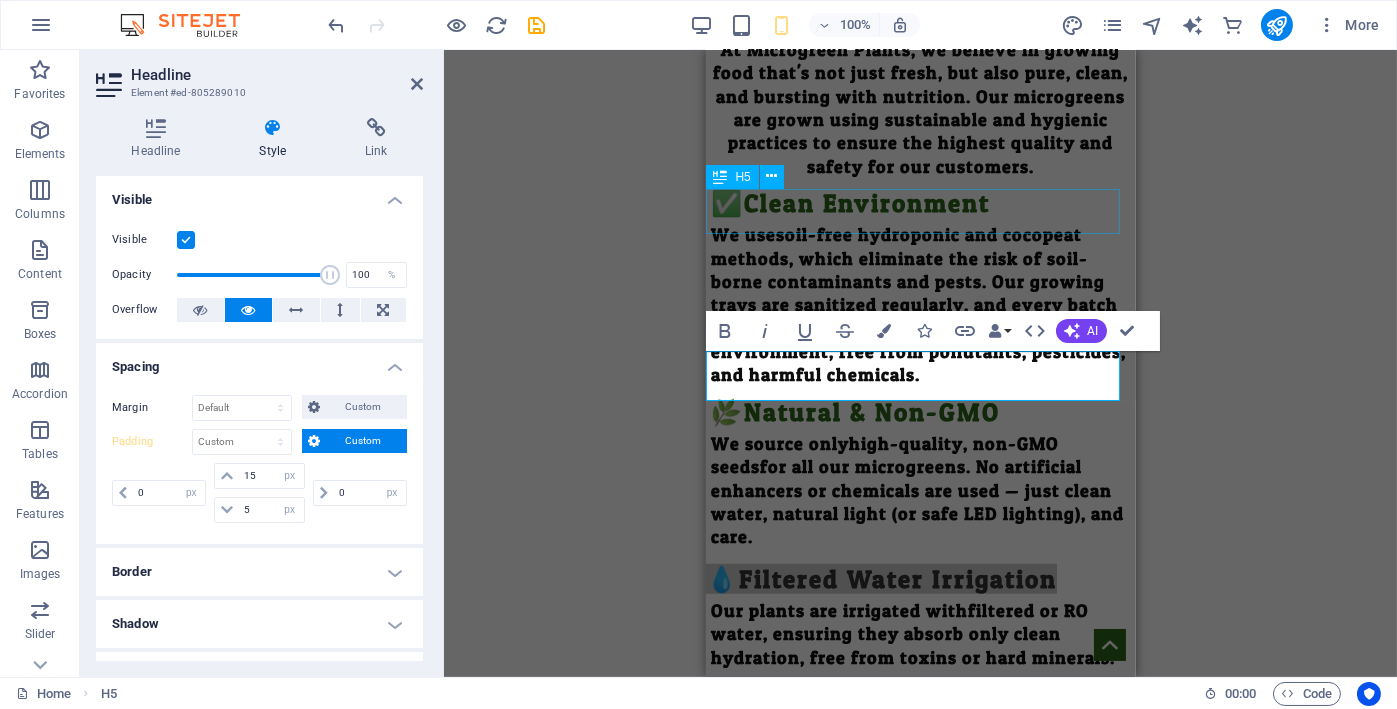 click on "🌿Natural & Non-GMO" at bounding box center (920, 409) 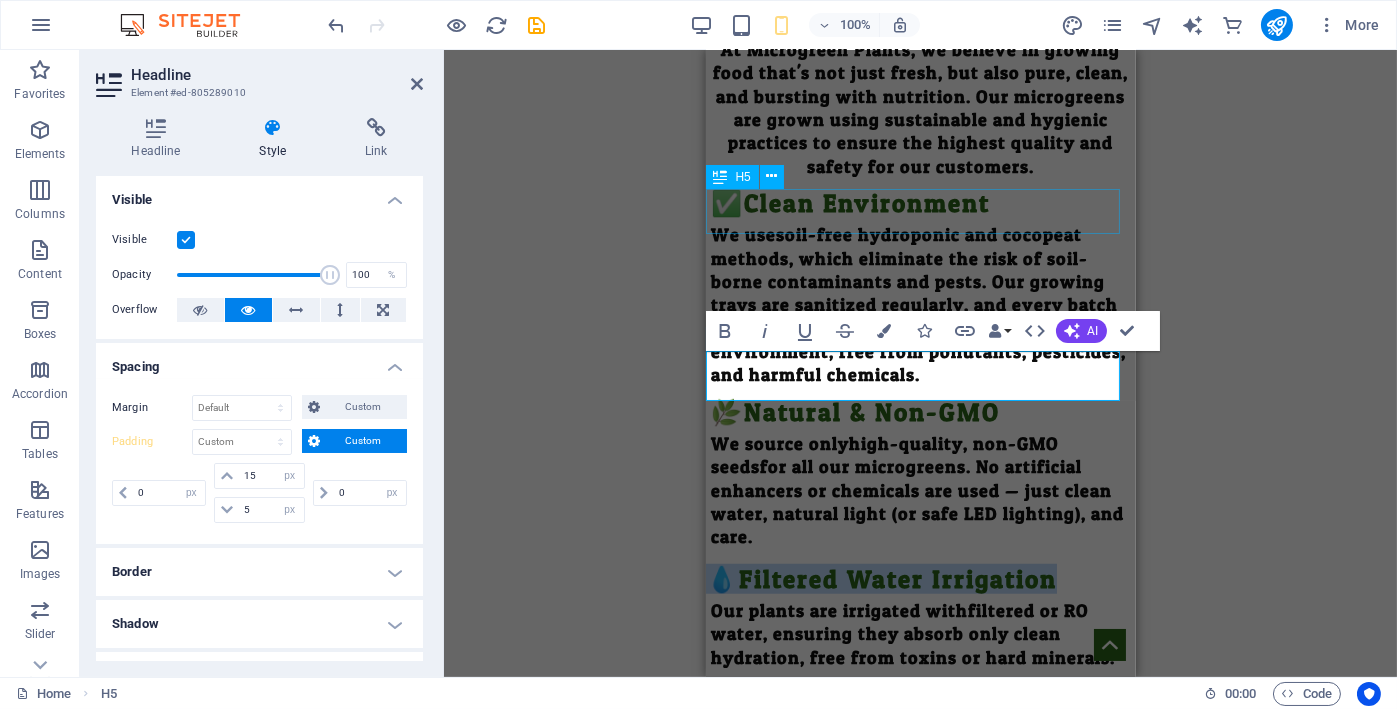 click on "🌿Natural & Non-GMO" at bounding box center (920, 409) 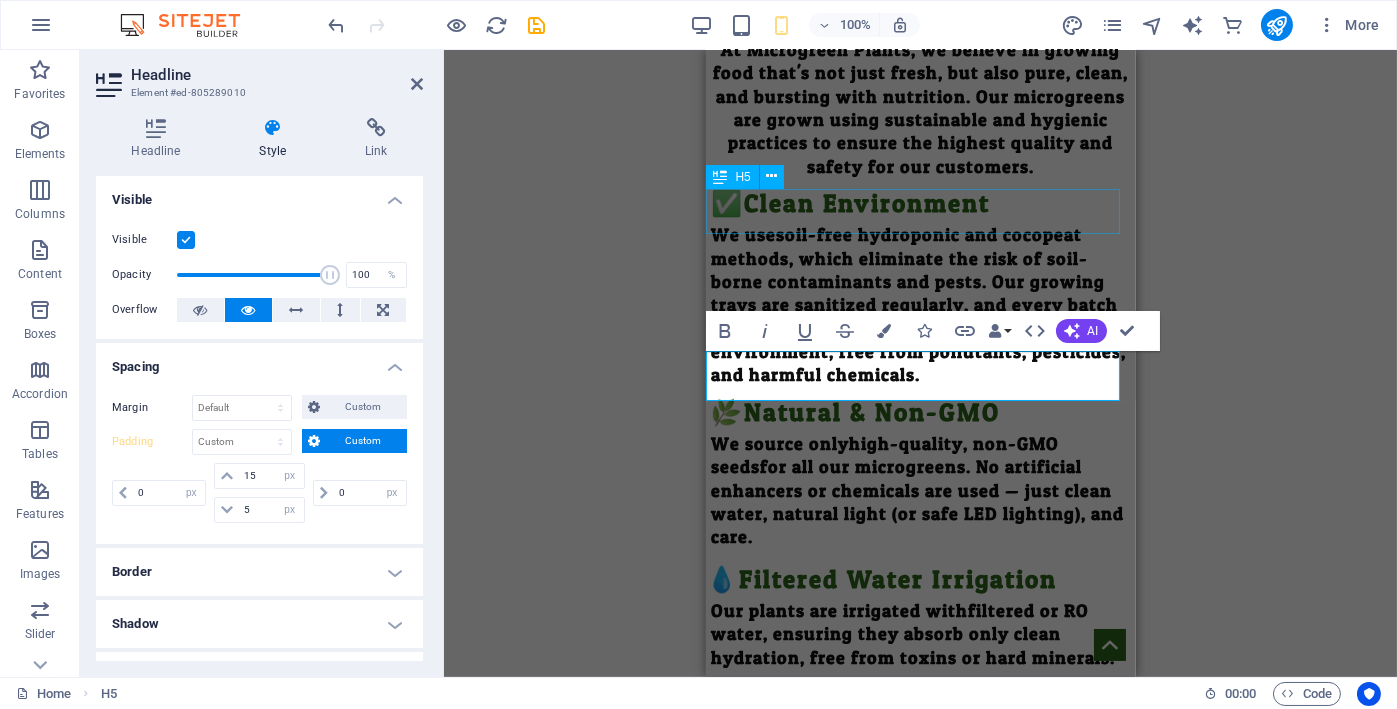 select on "px" 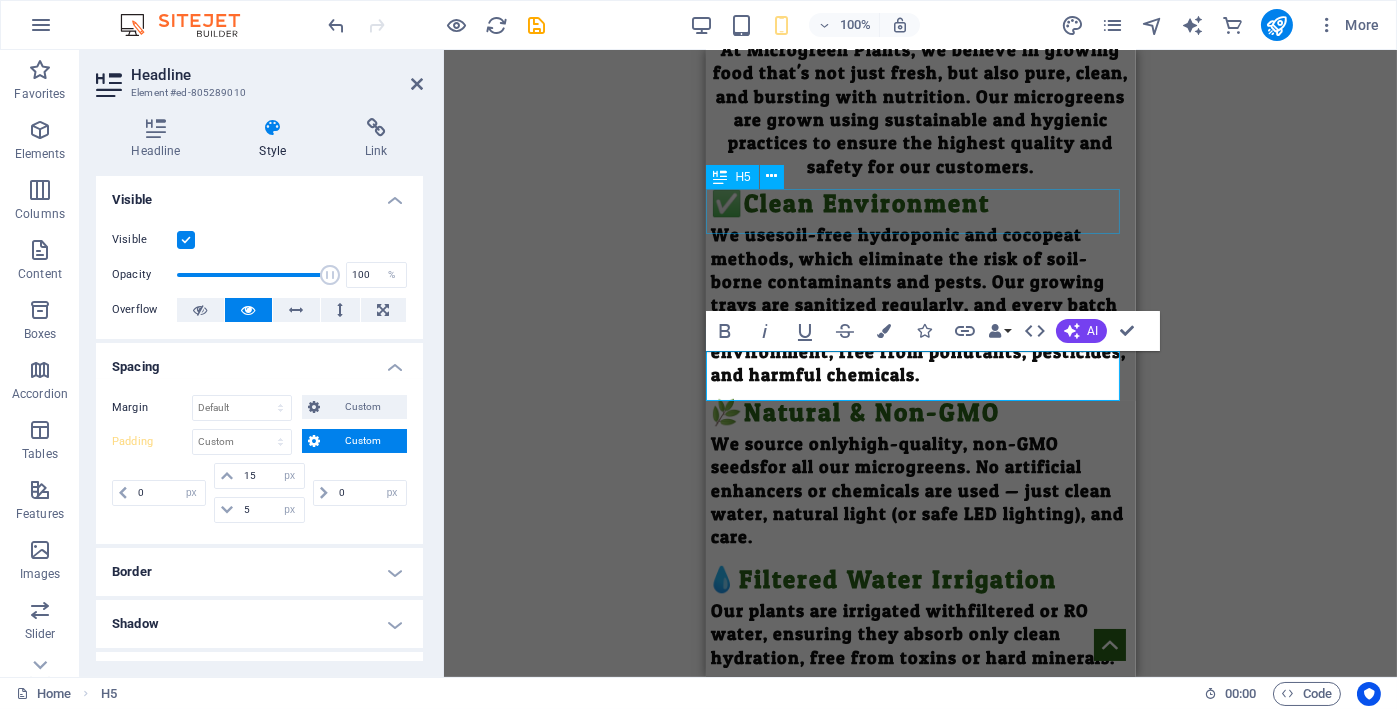 select on "px" 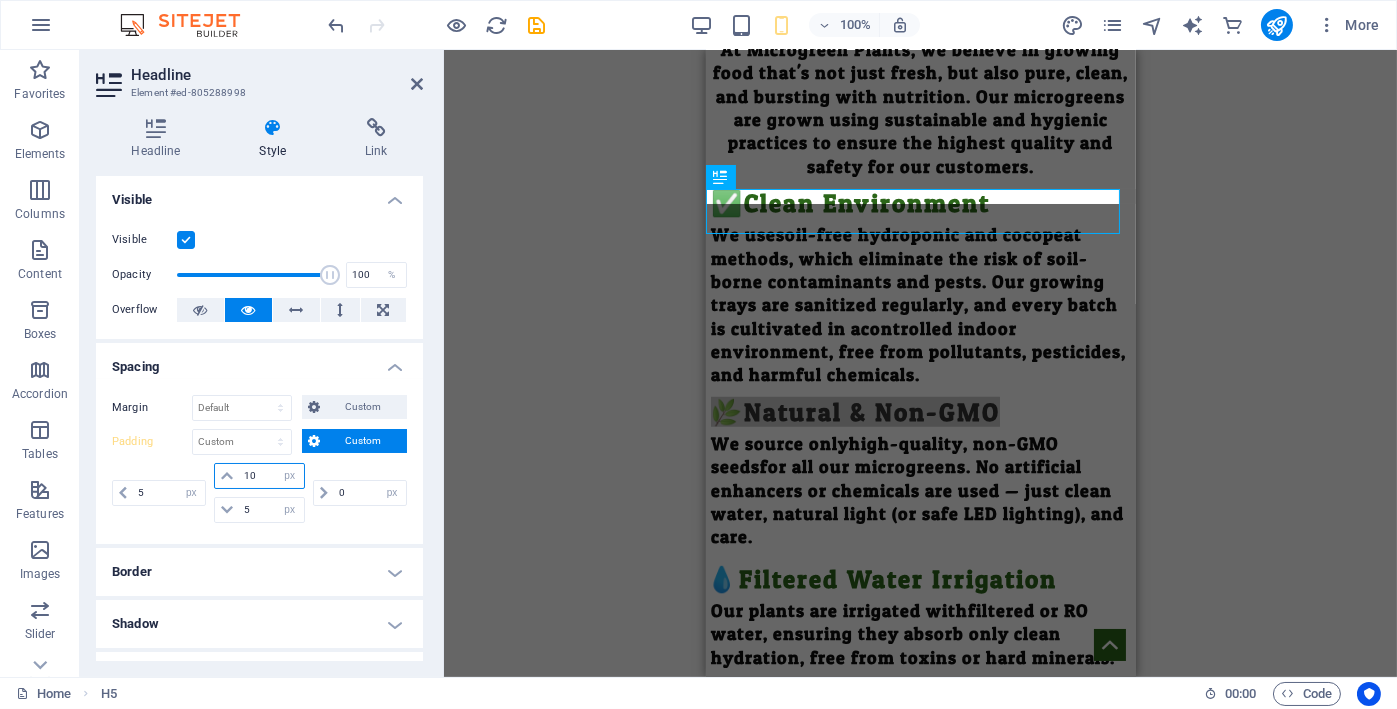 click on "10" at bounding box center [271, 476] 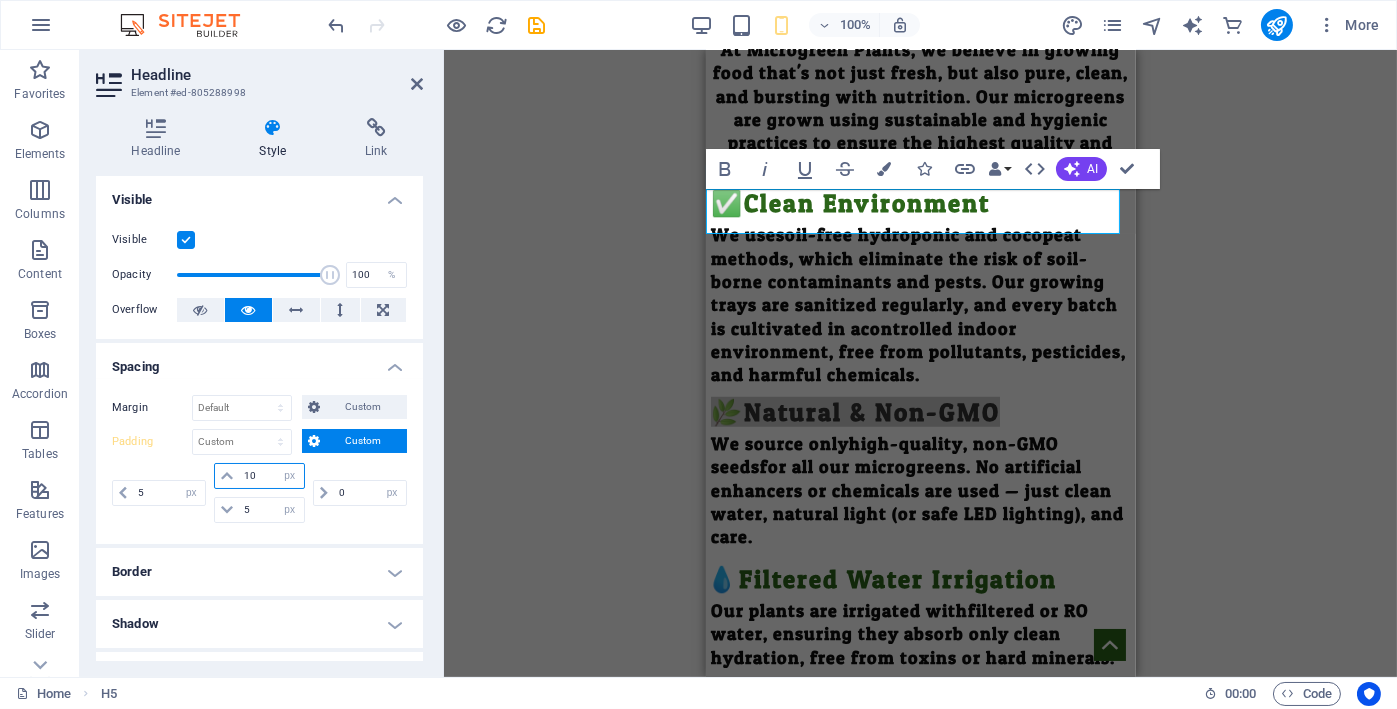 click on "10" at bounding box center (271, 476) 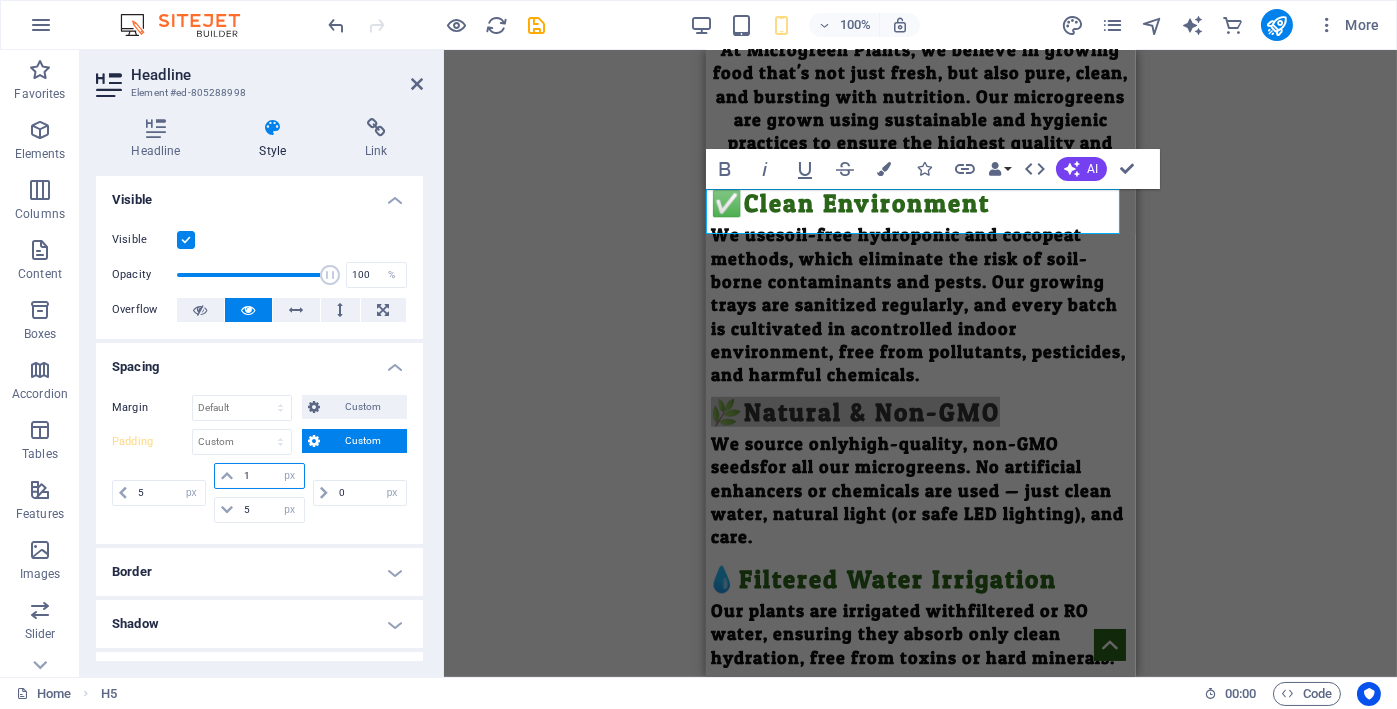 type on "15" 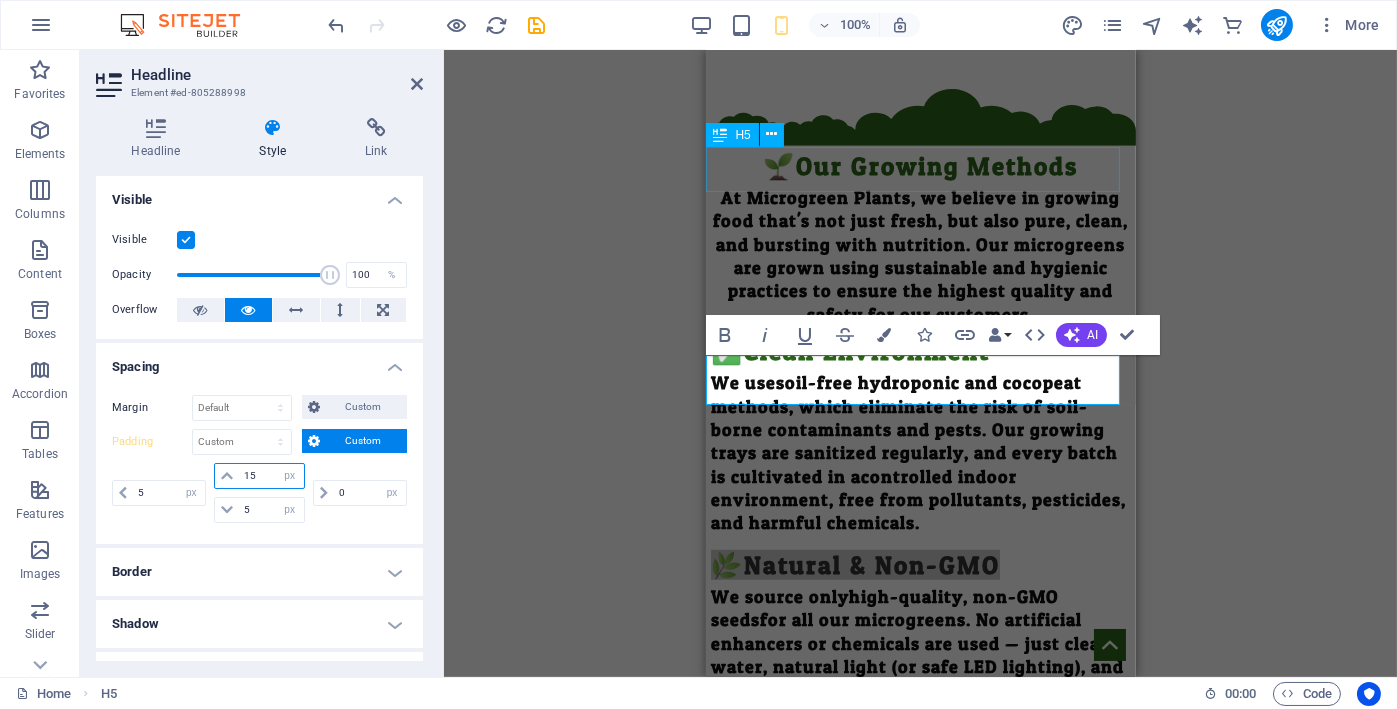 scroll, scrollTop: 3034, scrollLeft: 0, axis: vertical 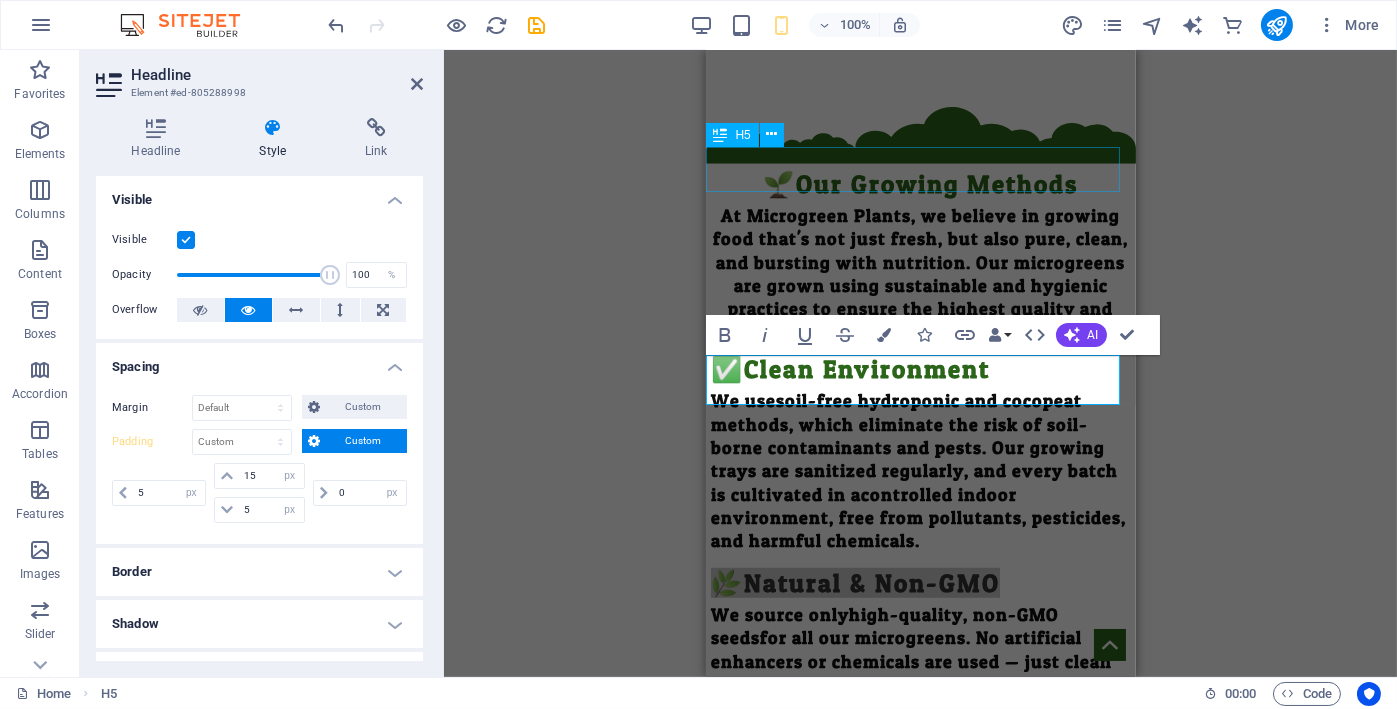 click on "✅Clean Environment" at bounding box center [920, 366] 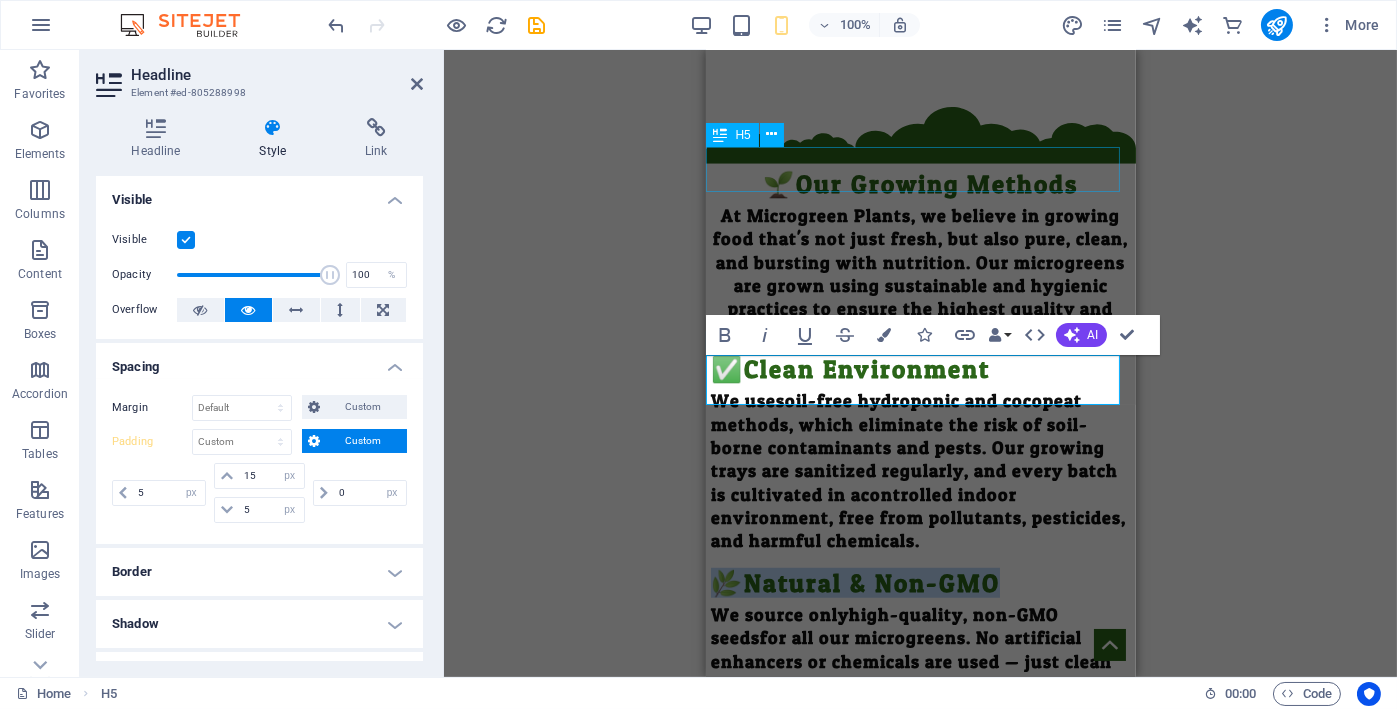 click on "✅Clean Environment" at bounding box center [920, 366] 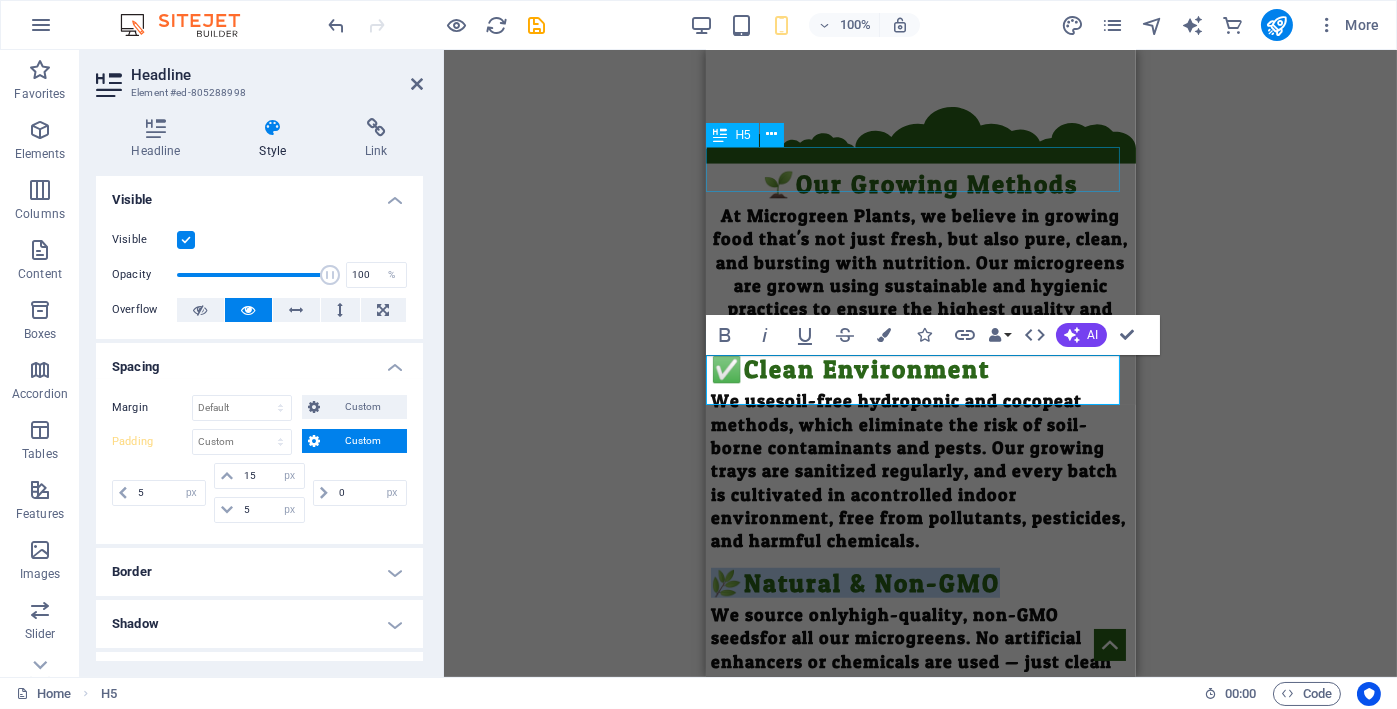 select on "px" 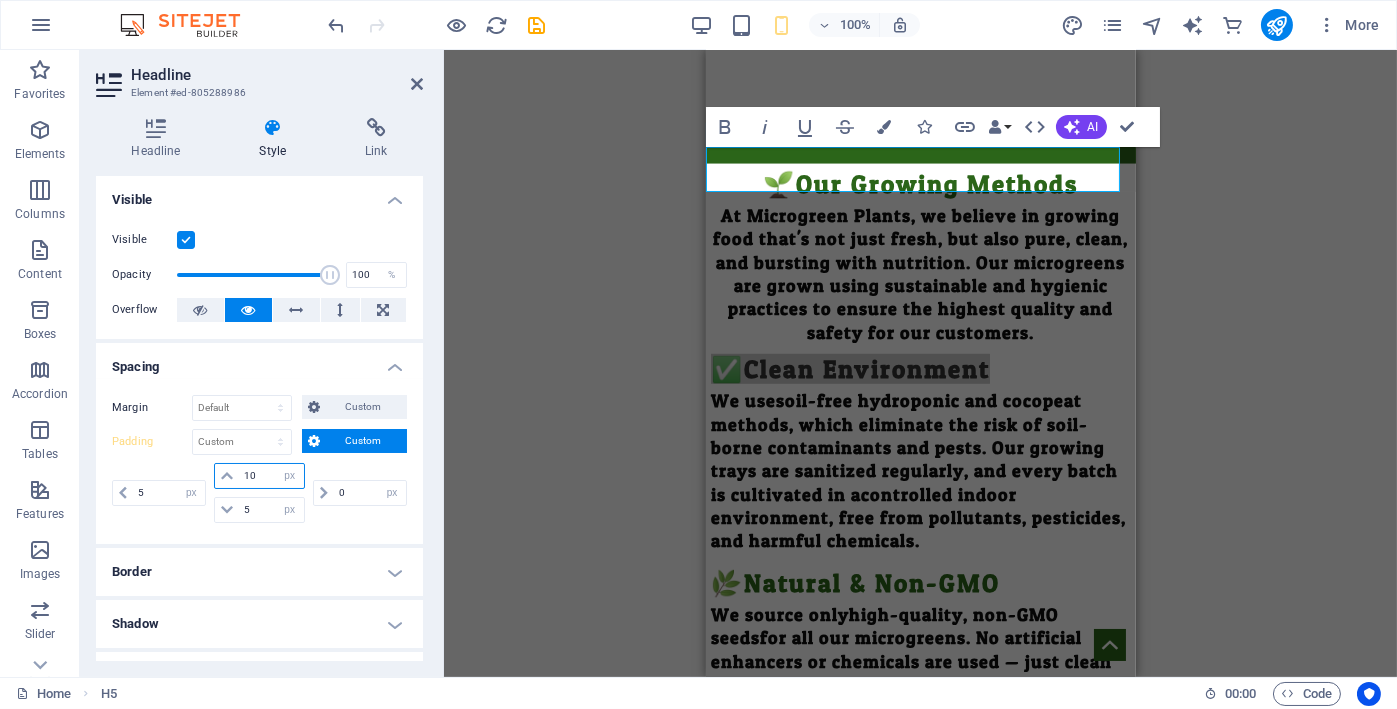 click on "10" at bounding box center [271, 476] 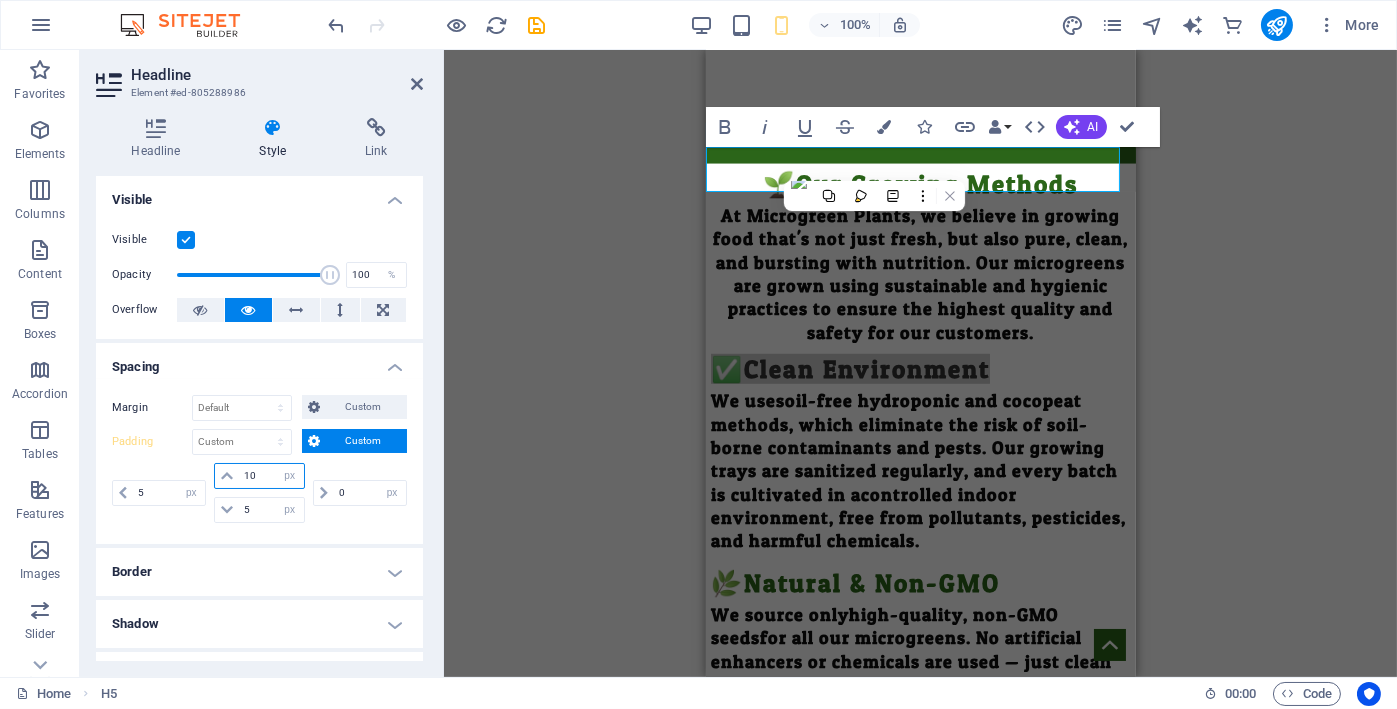 click on "10" at bounding box center (271, 476) 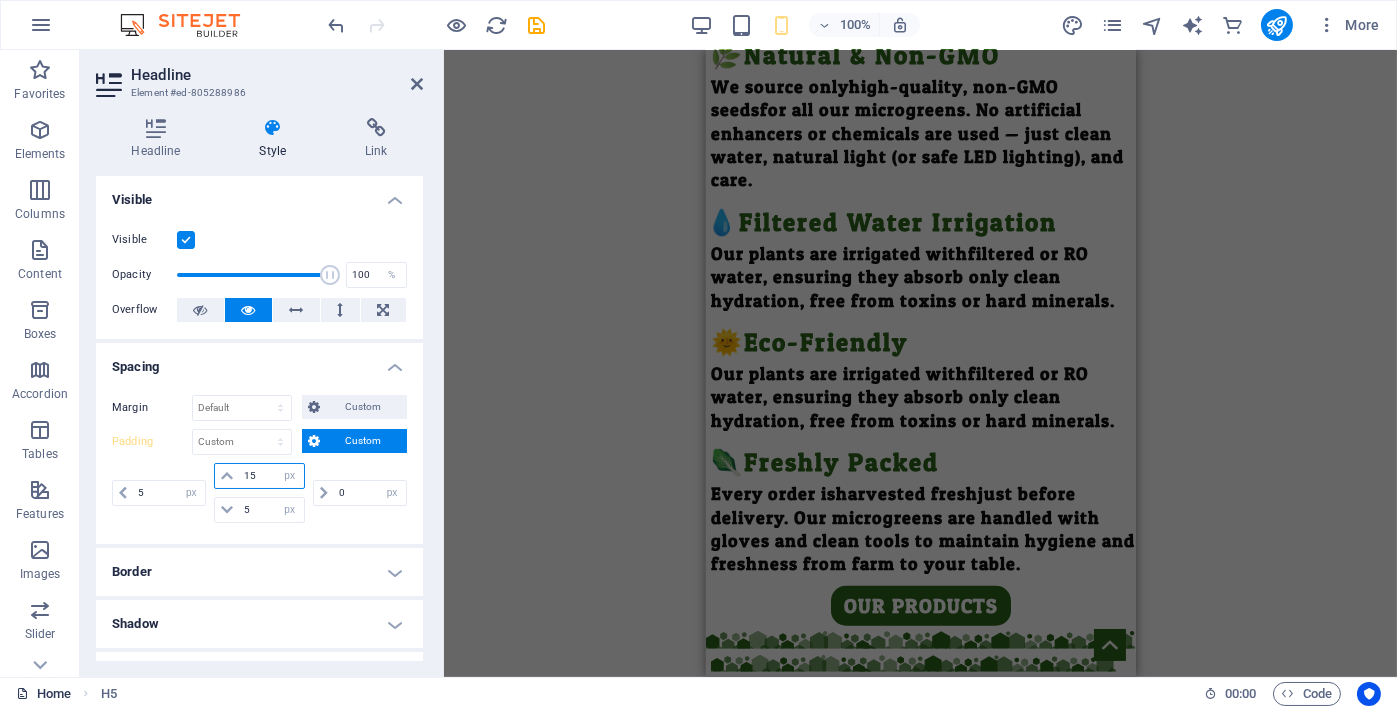 scroll, scrollTop: 3701, scrollLeft: 0, axis: vertical 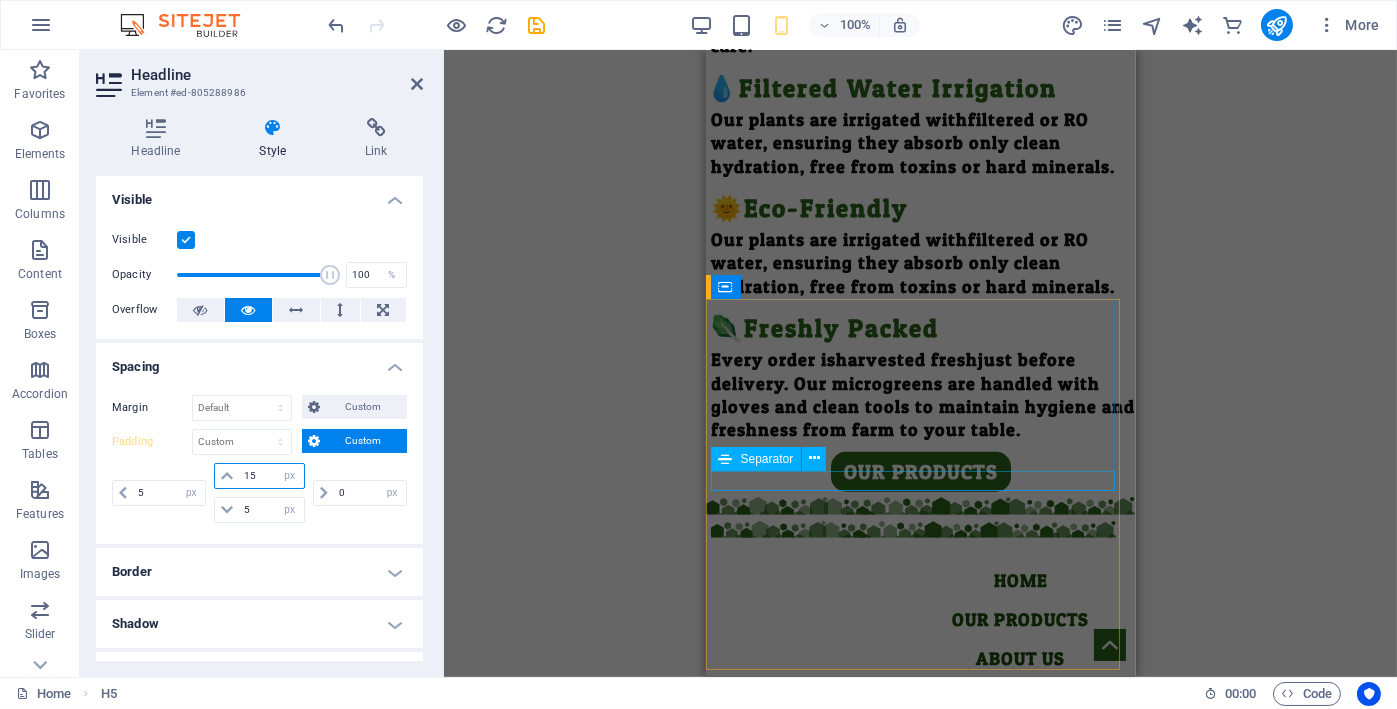 type on "15" 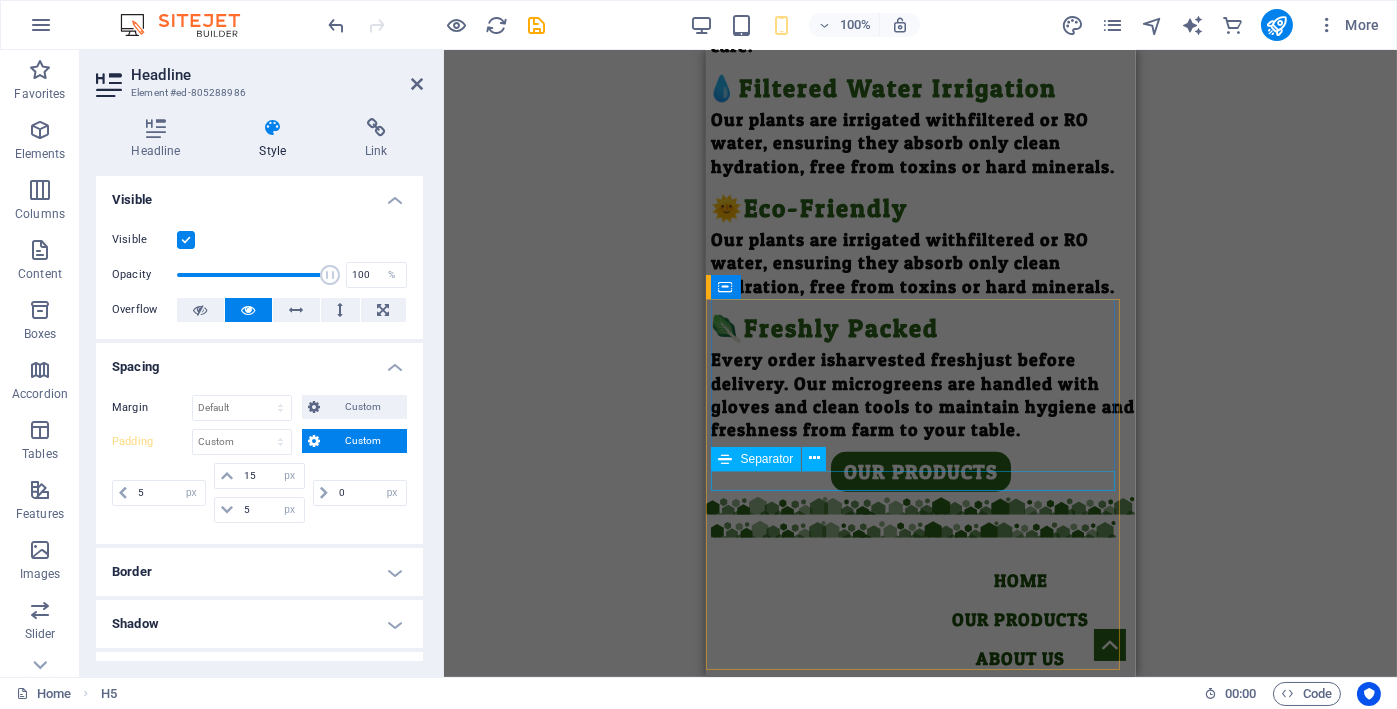 click at bounding box center [920, 725] 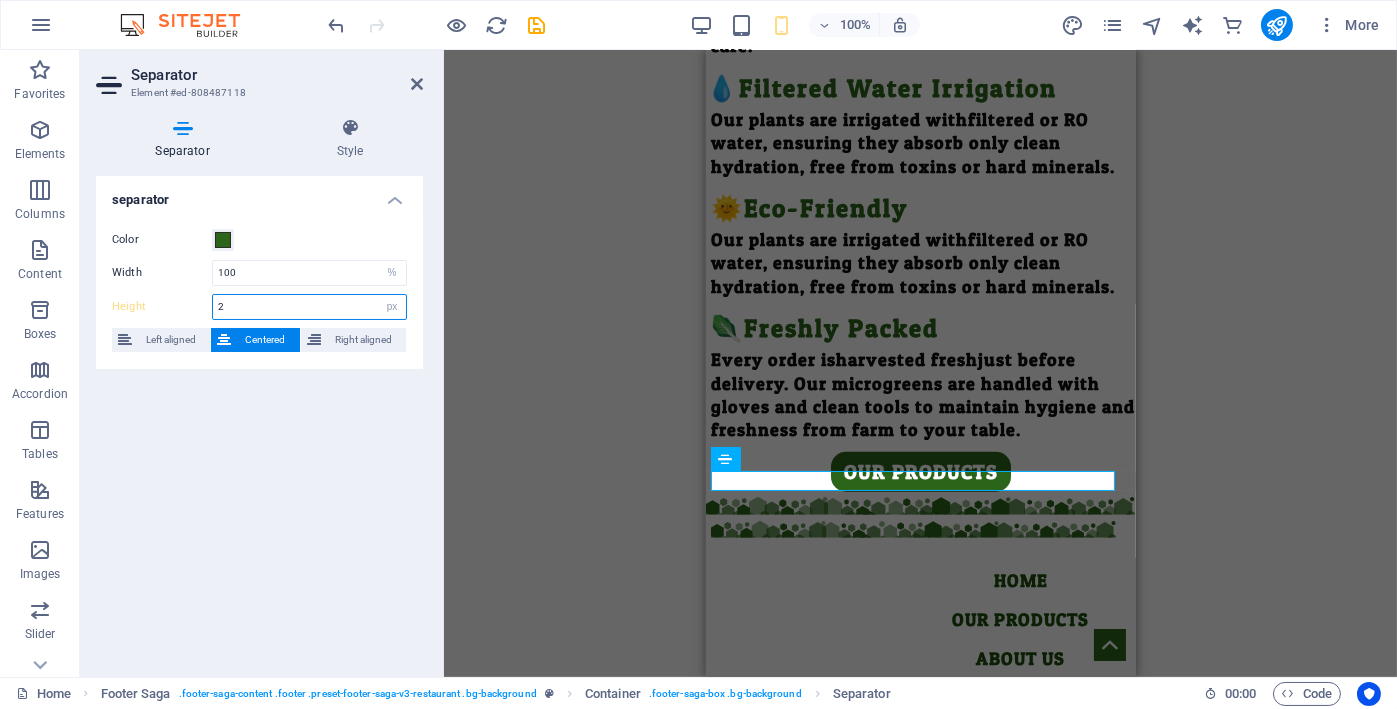 click on "2" at bounding box center [309, 307] 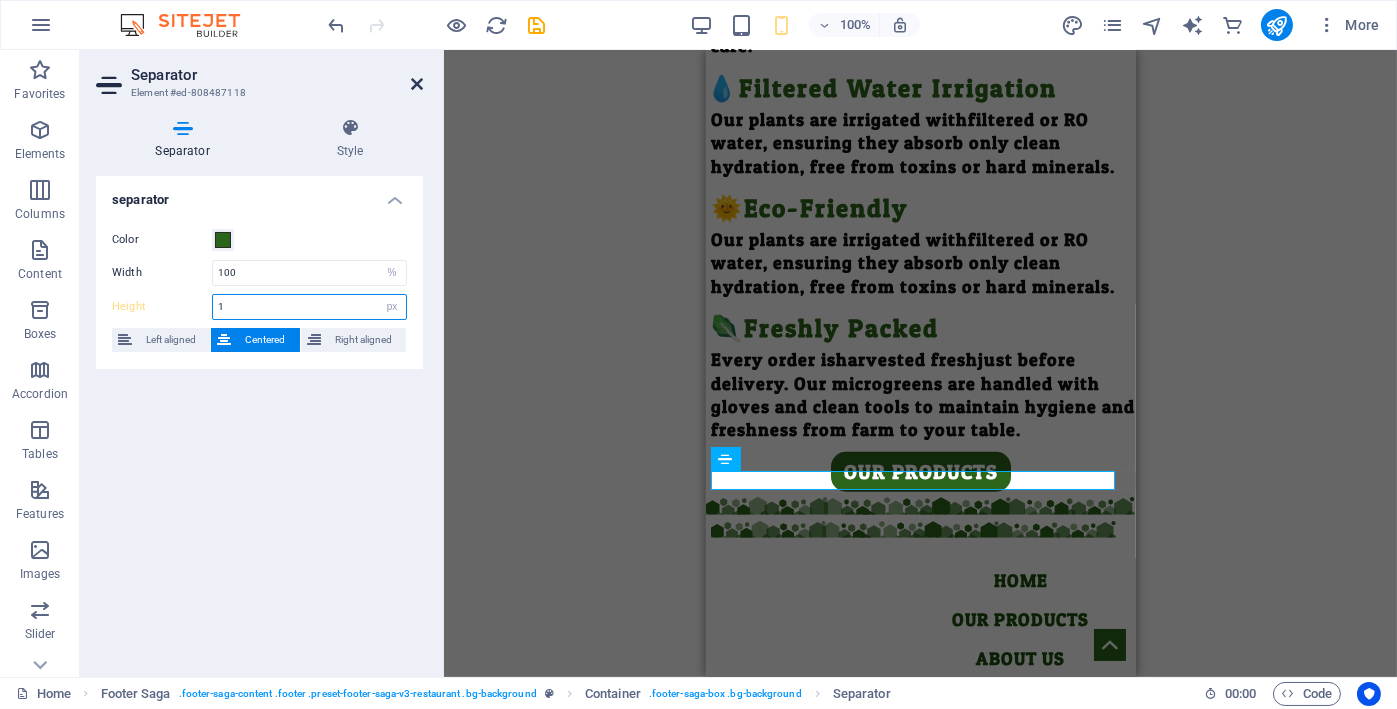 type on "1" 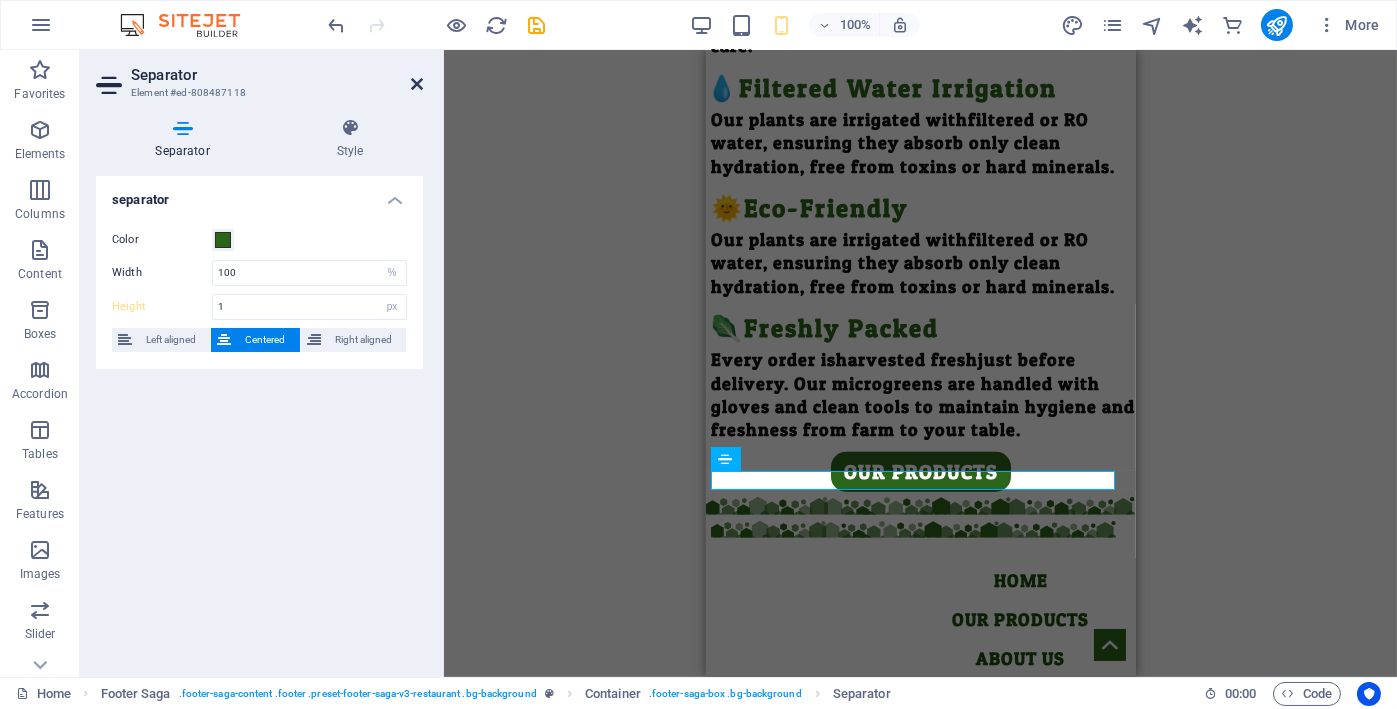 drag, startPoint x: 416, startPoint y: 78, endPoint x: 368, endPoint y: 397, distance: 322.59106 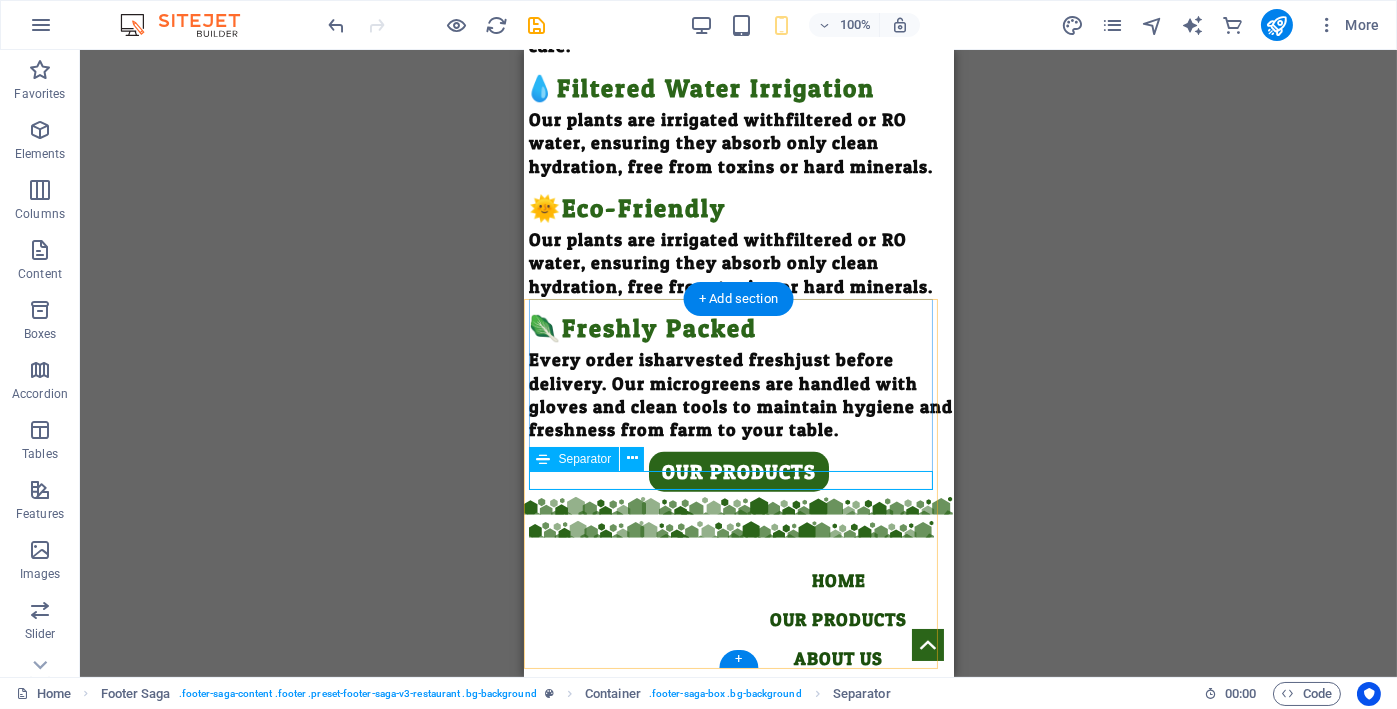click on "🔁 Return and Refund Policy    🔒 Privacy Policy 🚚 Delivery and Shipping  📜Terms and Conditions" at bounding box center (738, 824) 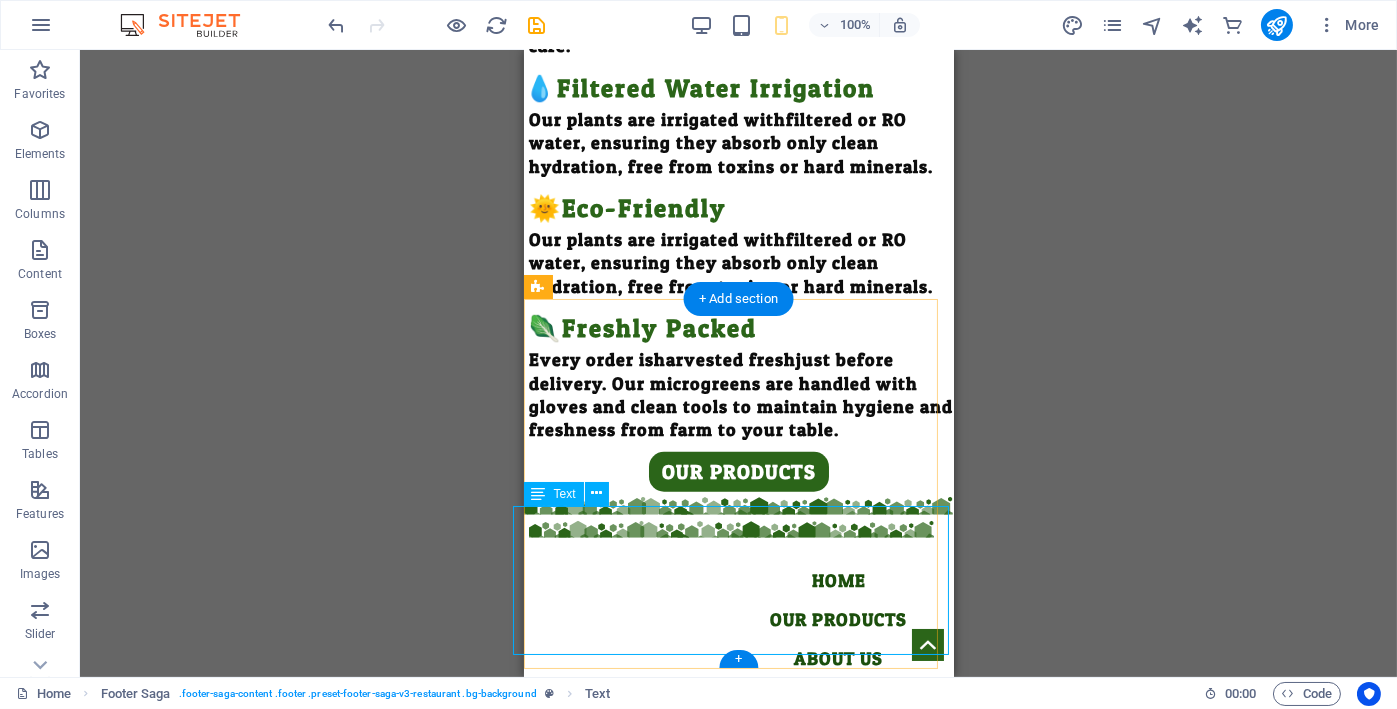 click on "🔁 Return and Refund Policy    🔒 Privacy Policy 🚚 Delivery and Shipping  📜Terms and Conditions" at bounding box center [738, 824] 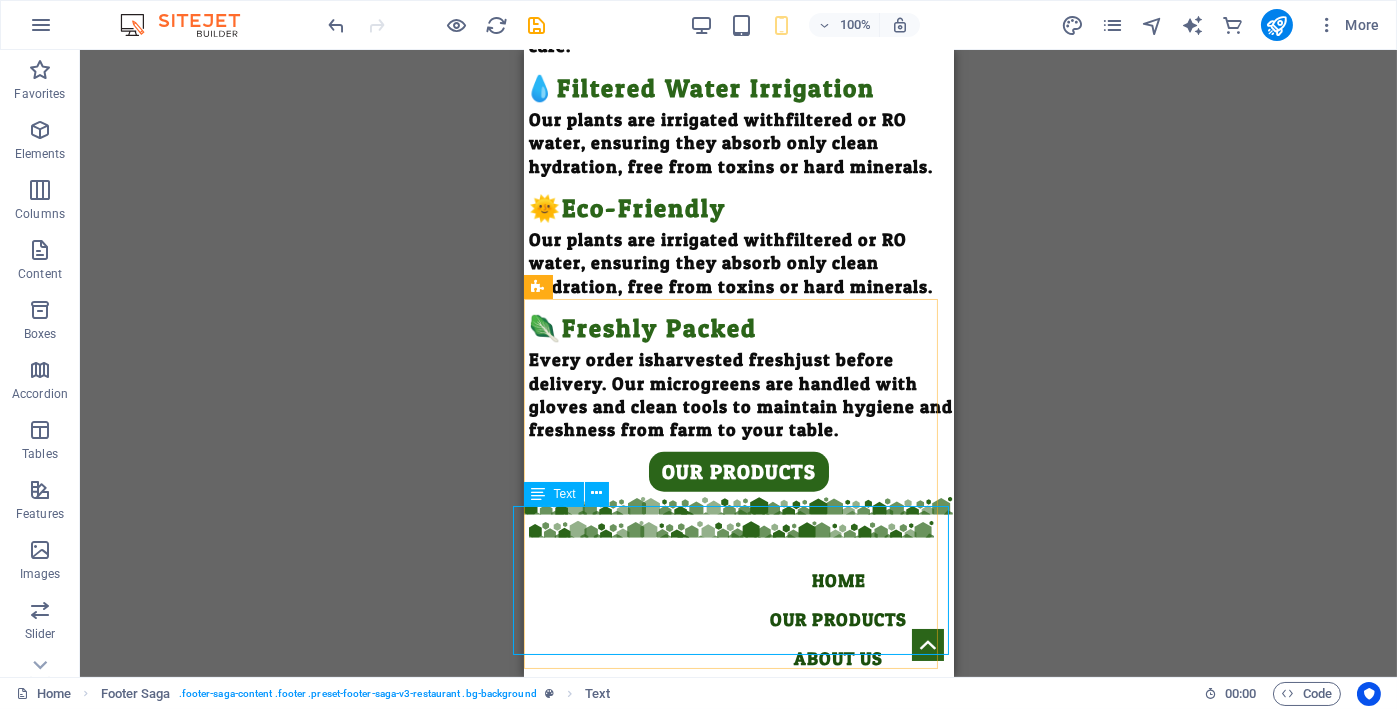 click at bounding box center (596, 493) 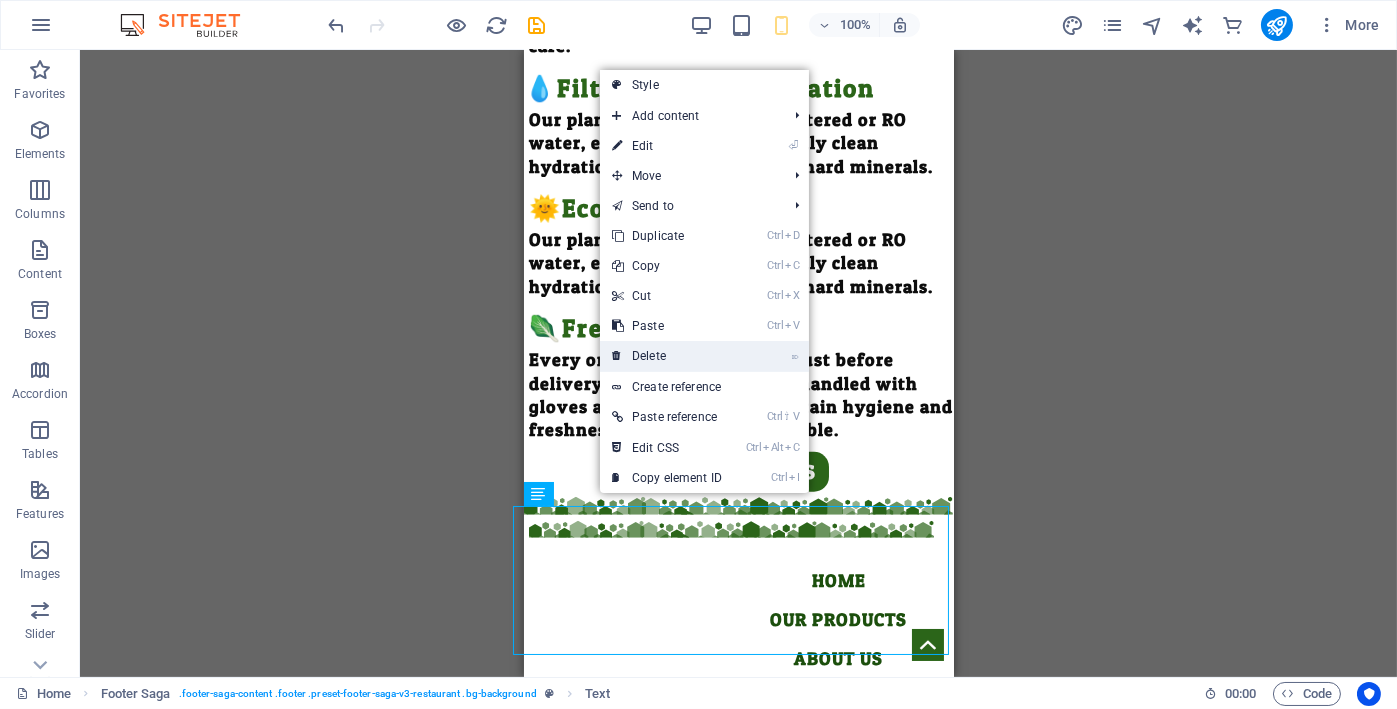 click on "⌦  Delete" at bounding box center (667, 356) 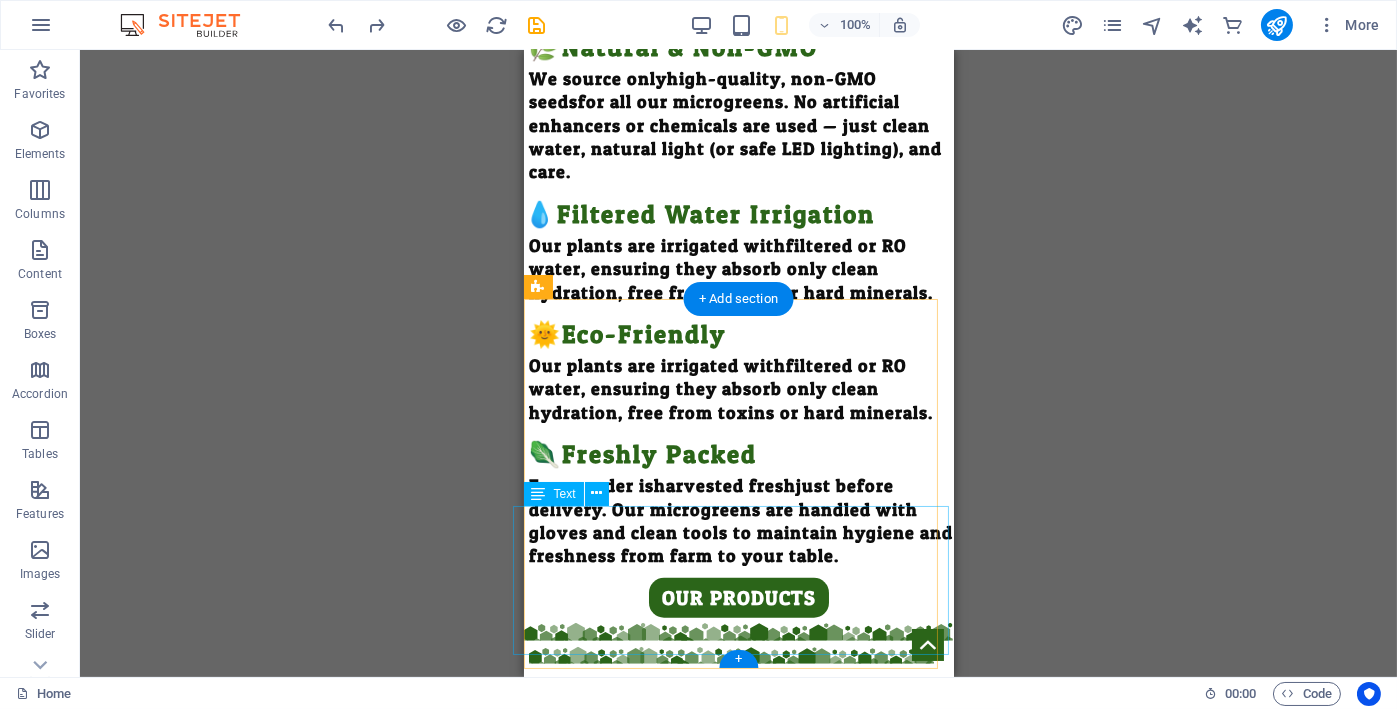 scroll, scrollTop: 3701, scrollLeft: 0, axis: vertical 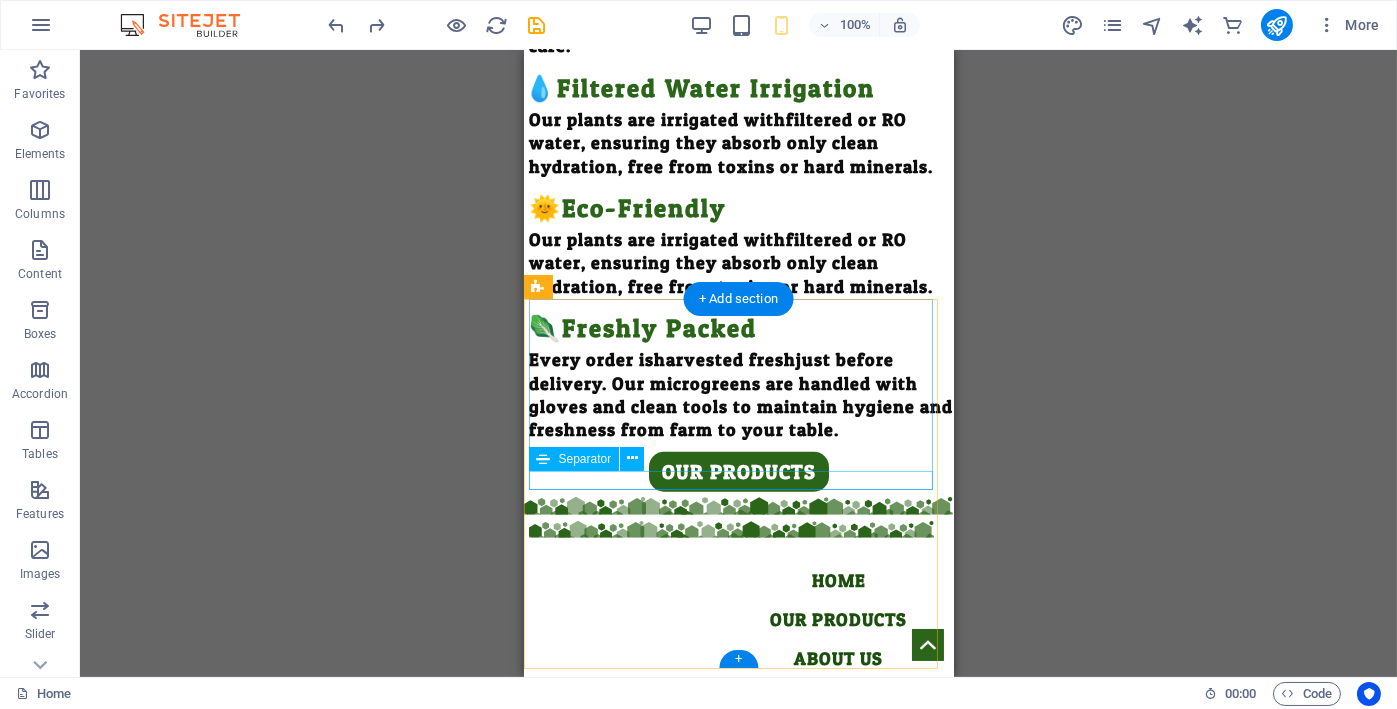 click on "HOME OUR PRODUCTS ABOUT US CONTACT US 🔁 Return and Refund Policy    🔒 Privacy Policy 🚚 Delivery and Shipping  📜Terms and Conditions" at bounding box center [738, 705] 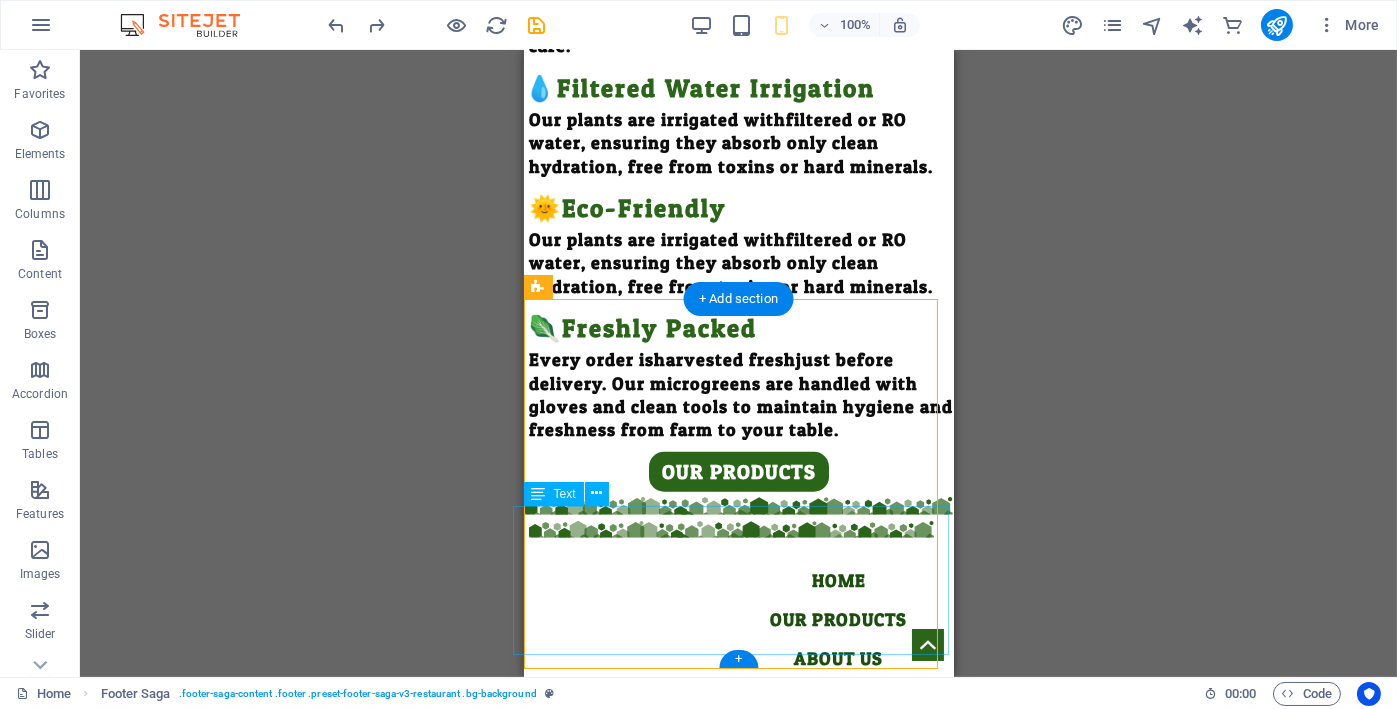 drag, startPoint x: 856, startPoint y: 507, endPoint x: 1185, endPoint y: 521, distance: 329.29773 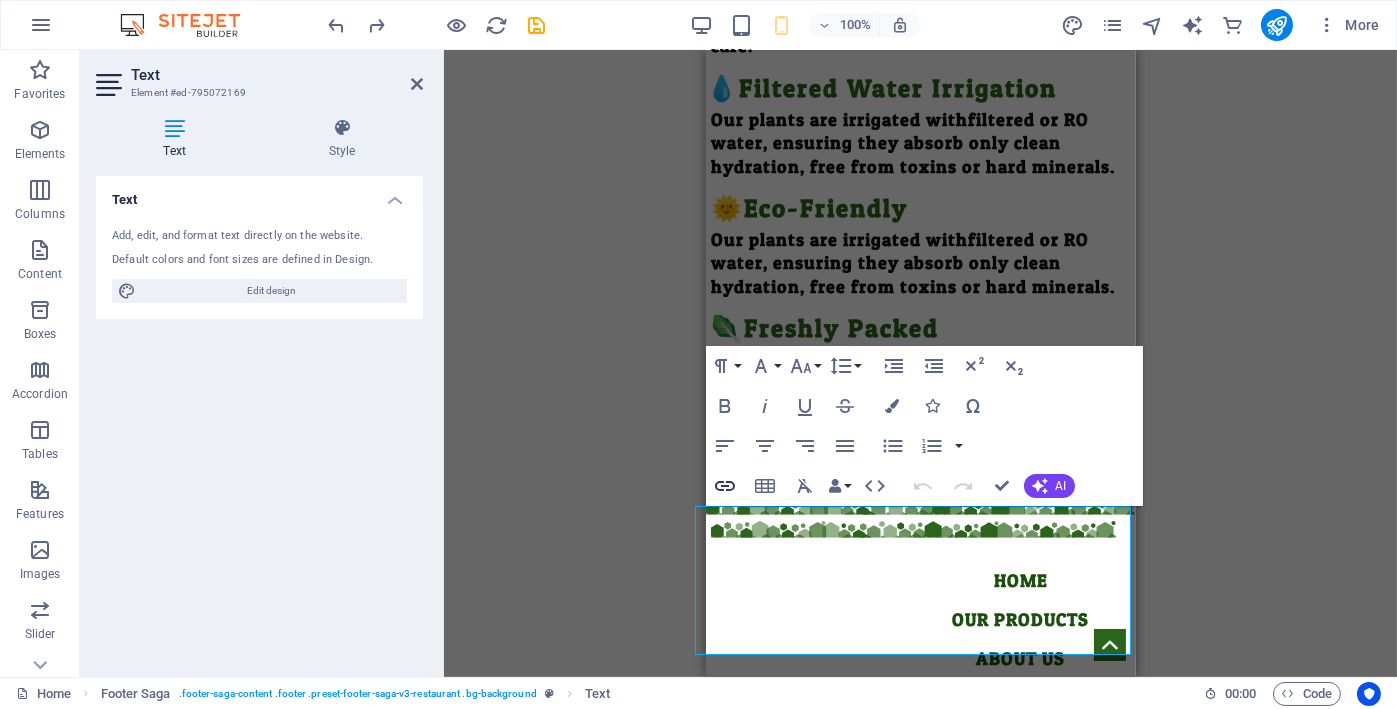 select on "%" 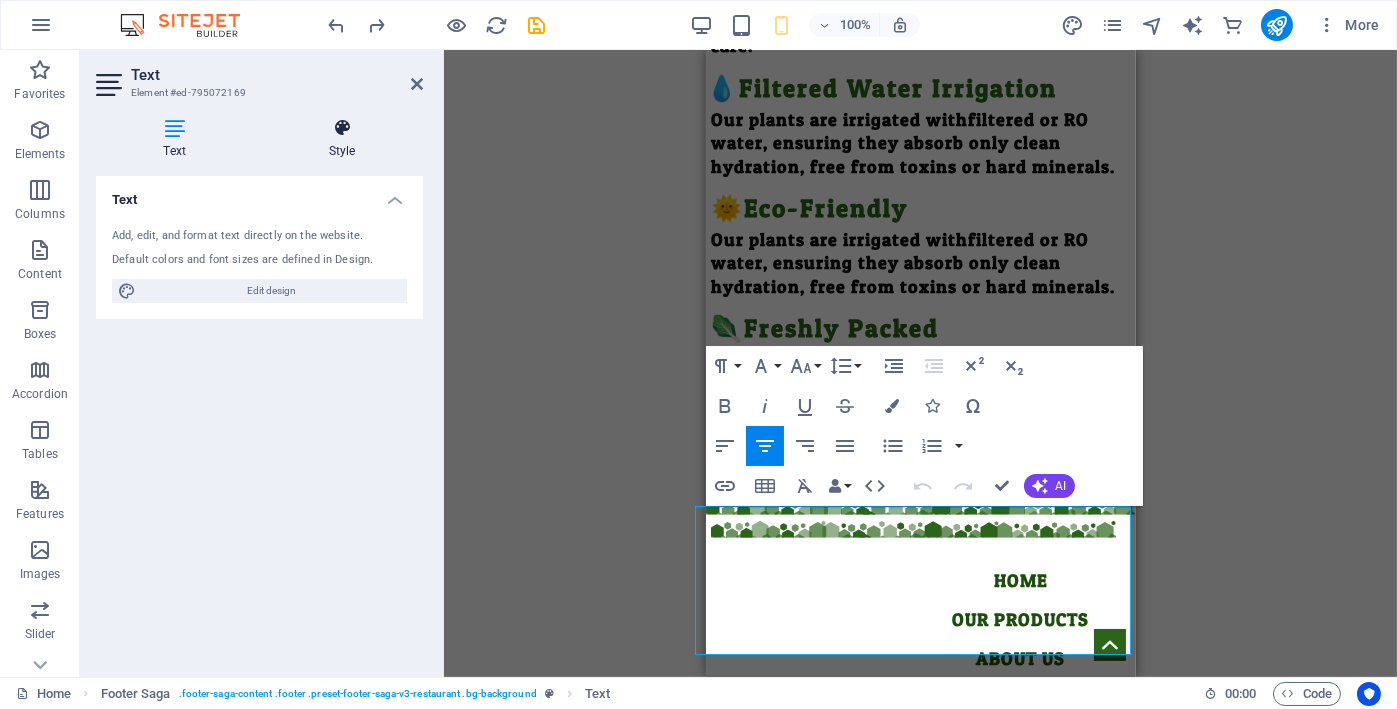 click on "Style" at bounding box center [342, 139] 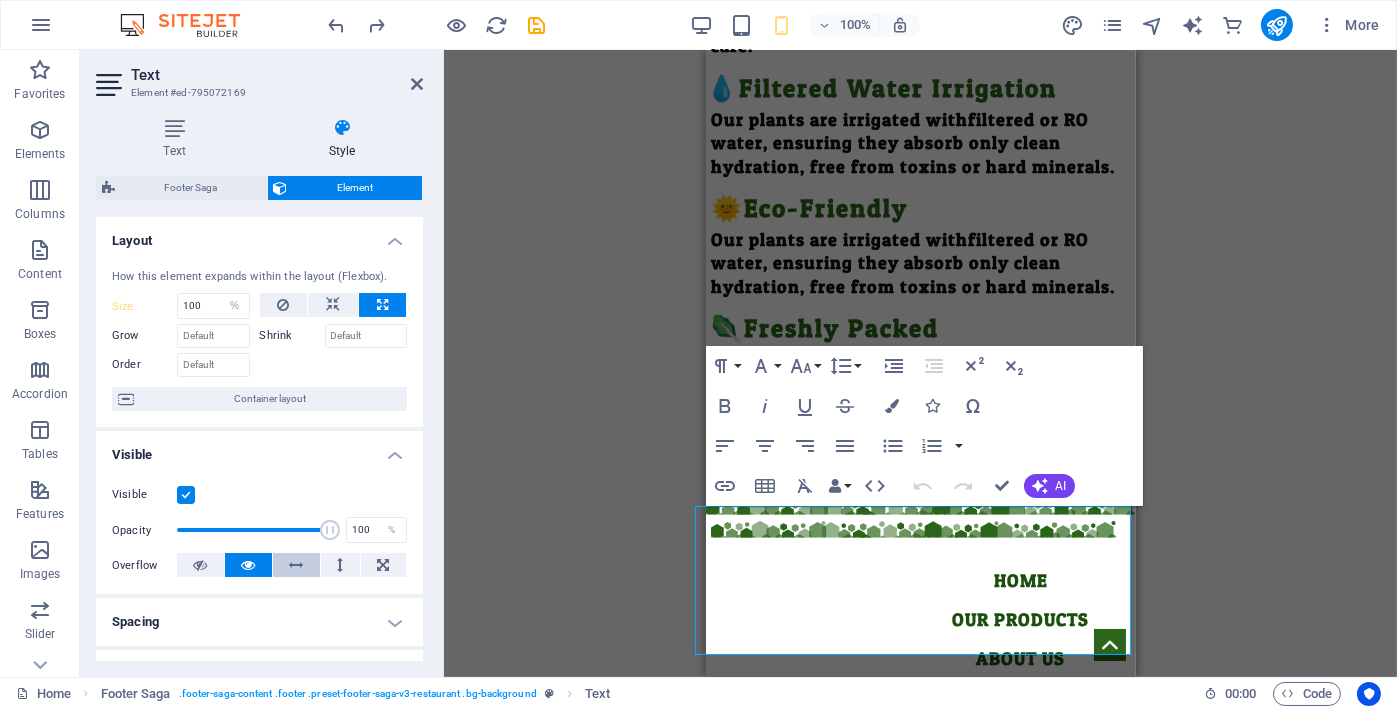 scroll, scrollTop: 166, scrollLeft: 0, axis: vertical 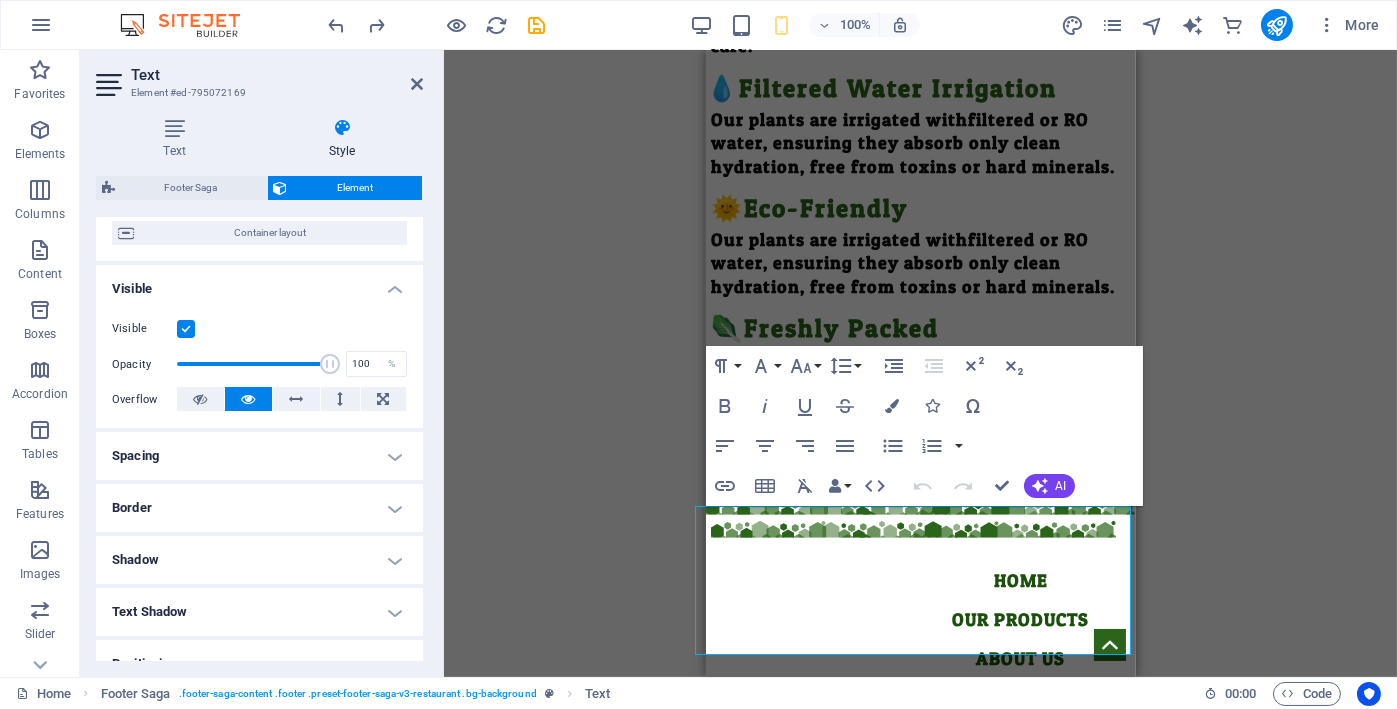click on "Spacing" at bounding box center [259, 456] 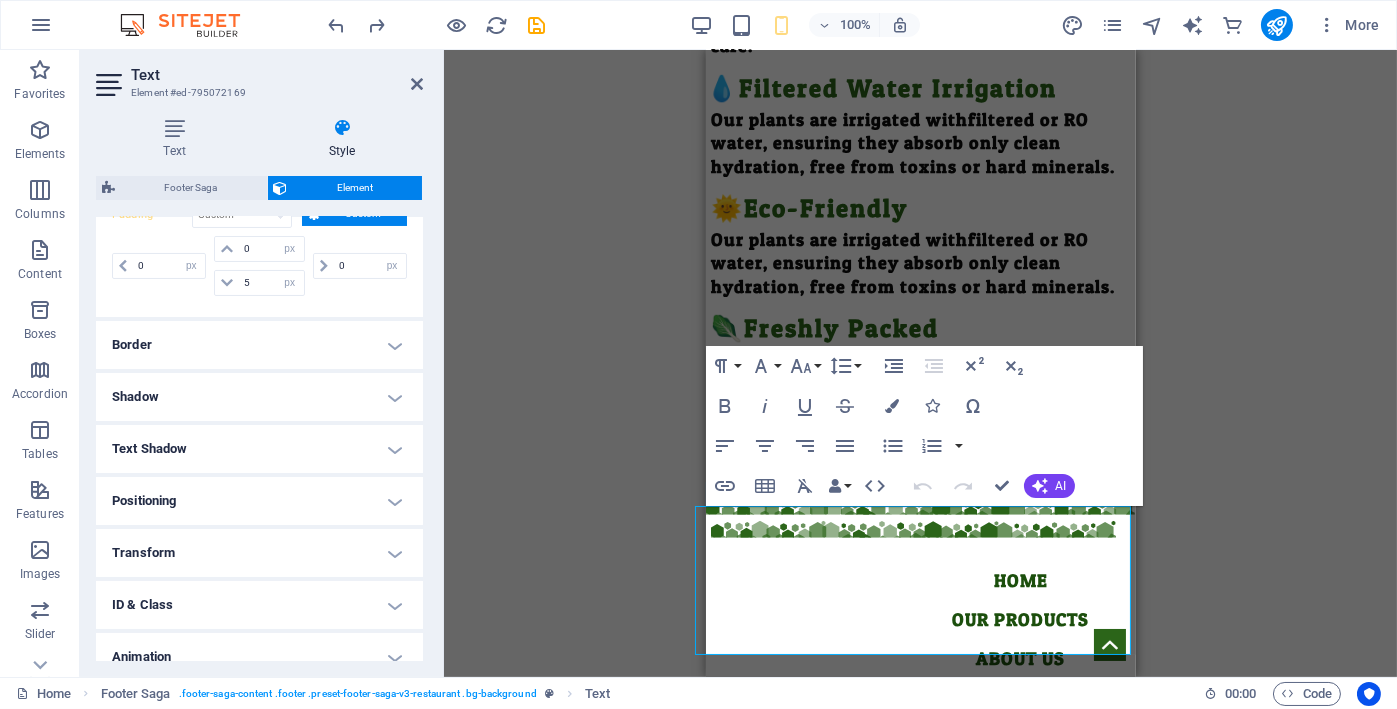 scroll, scrollTop: 500, scrollLeft: 0, axis: vertical 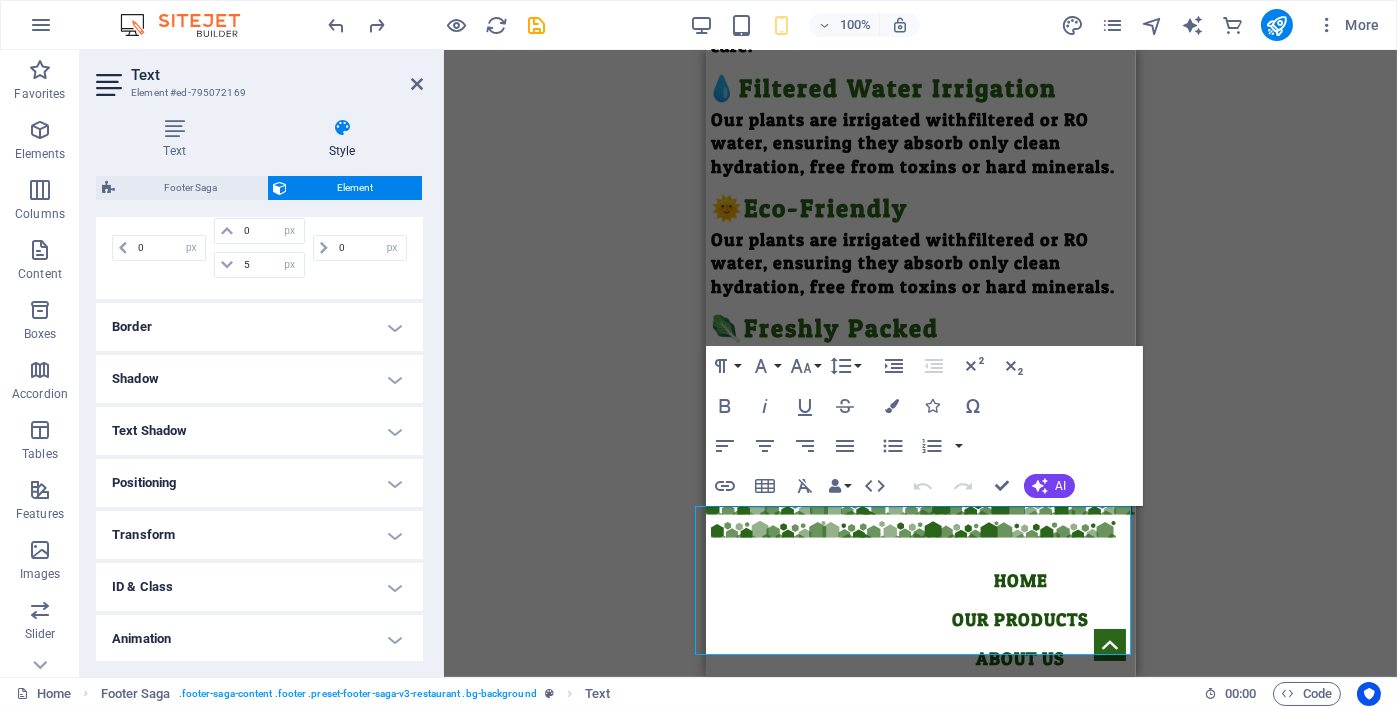 click on "Positioning" at bounding box center (259, 483) 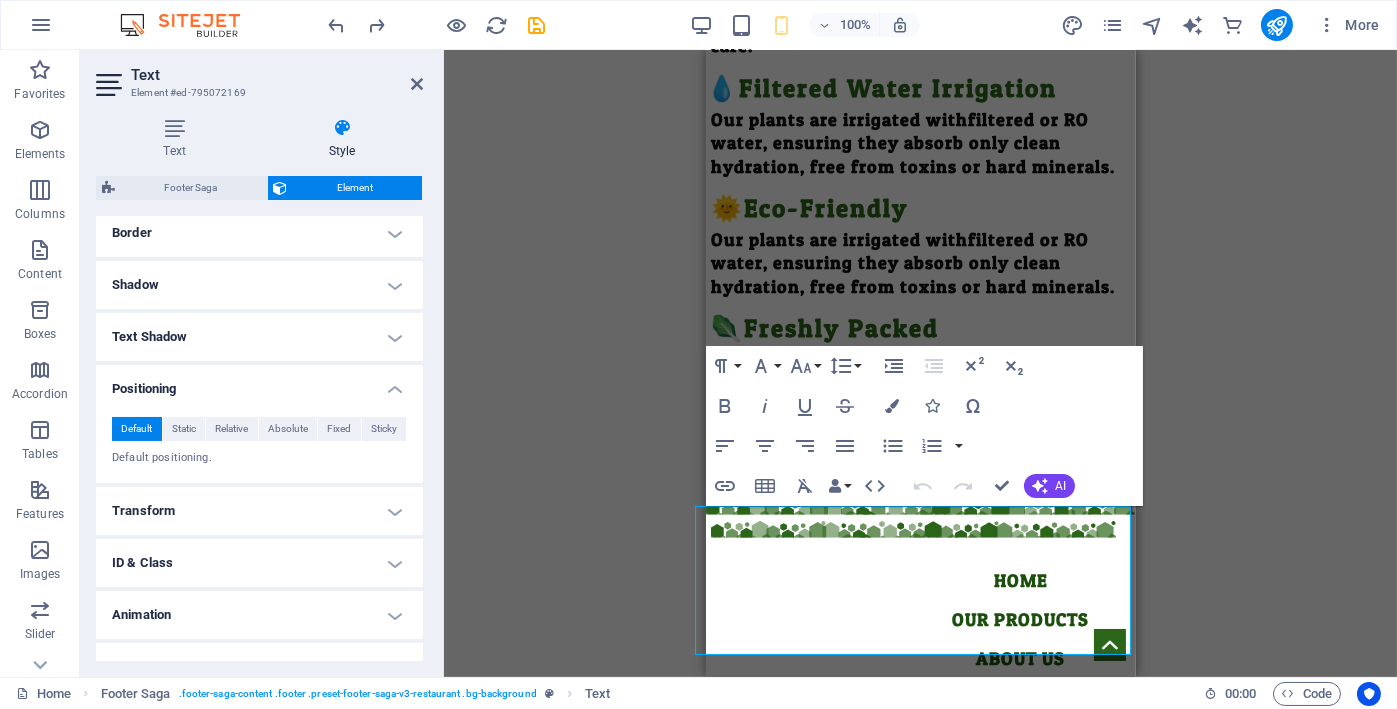 scroll, scrollTop: 621, scrollLeft: 0, axis: vertical 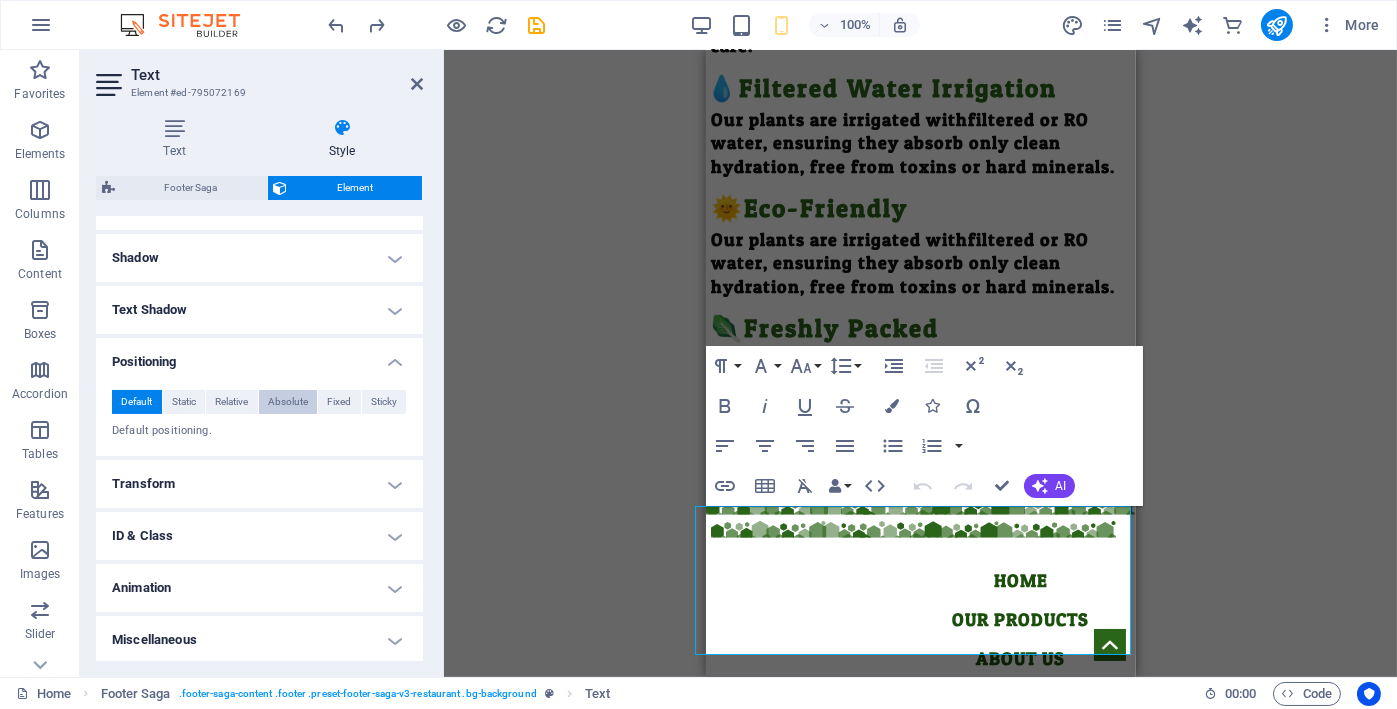 click on "Absolute" at bounding box center [288, 402] 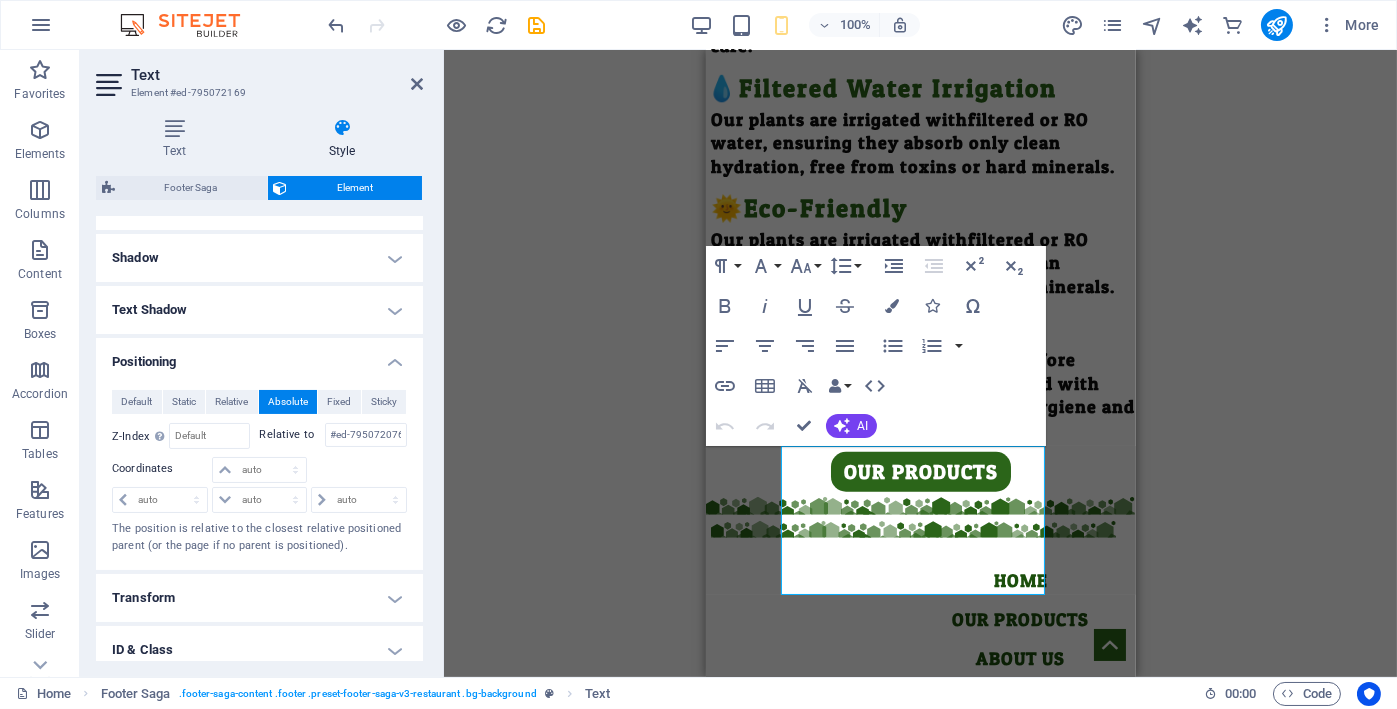 scroll, scrollTop: 3575, scrollLeft: 0, axis: vertical 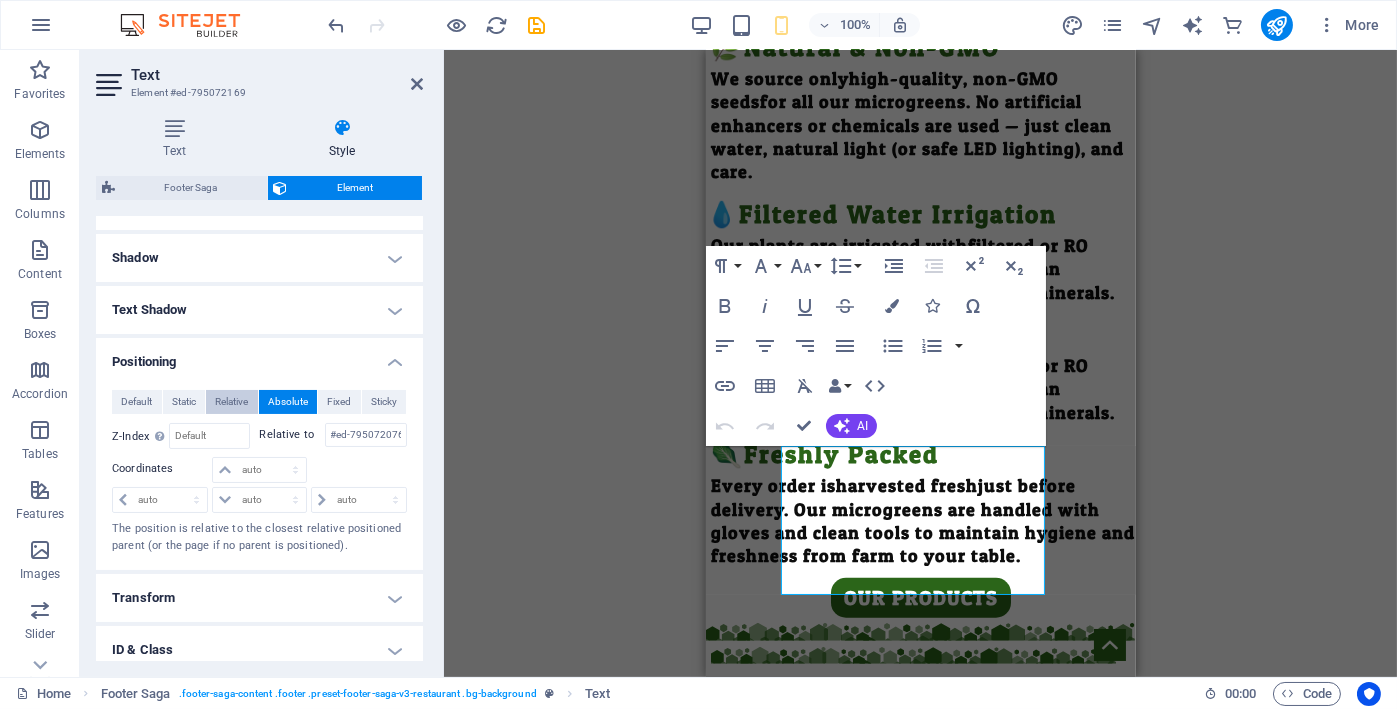 click on "Relative" at bounding box center (231, 402) 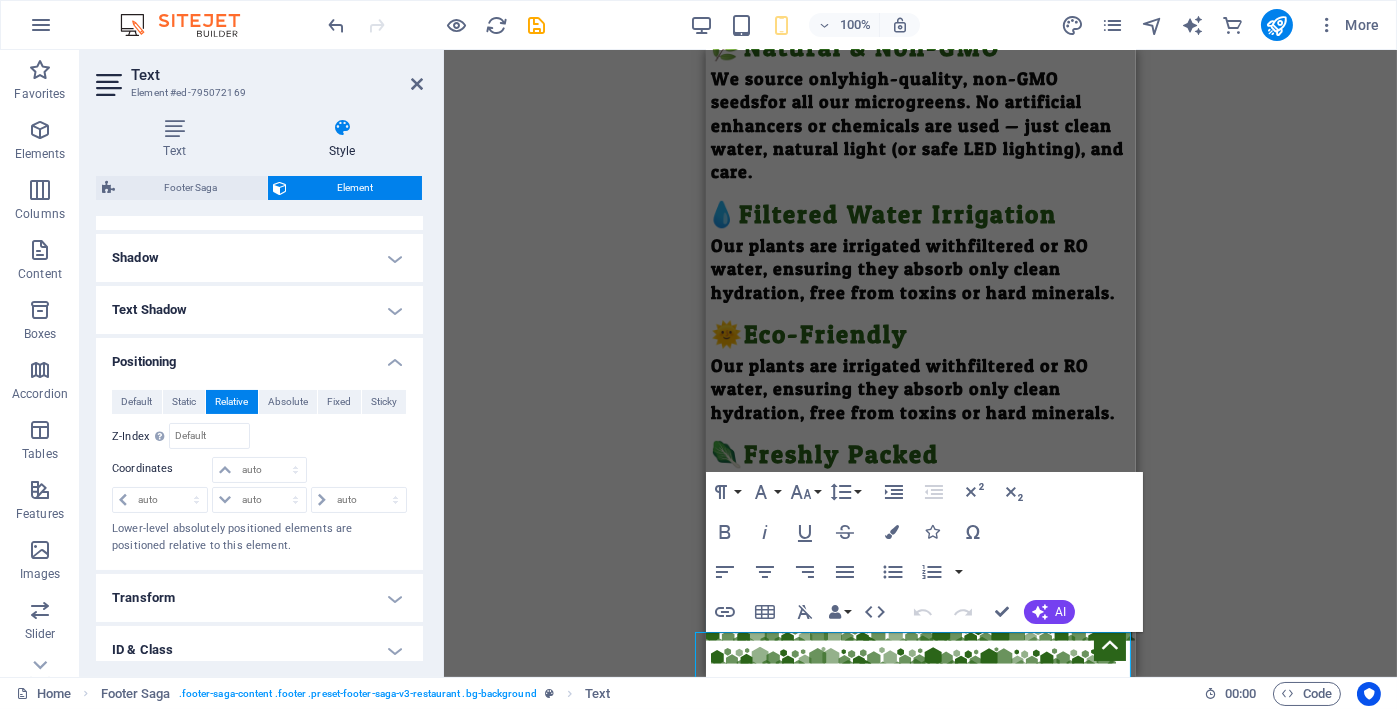 scroll, scrollTop: 3724, scrollLeft: 0, axis: vertical 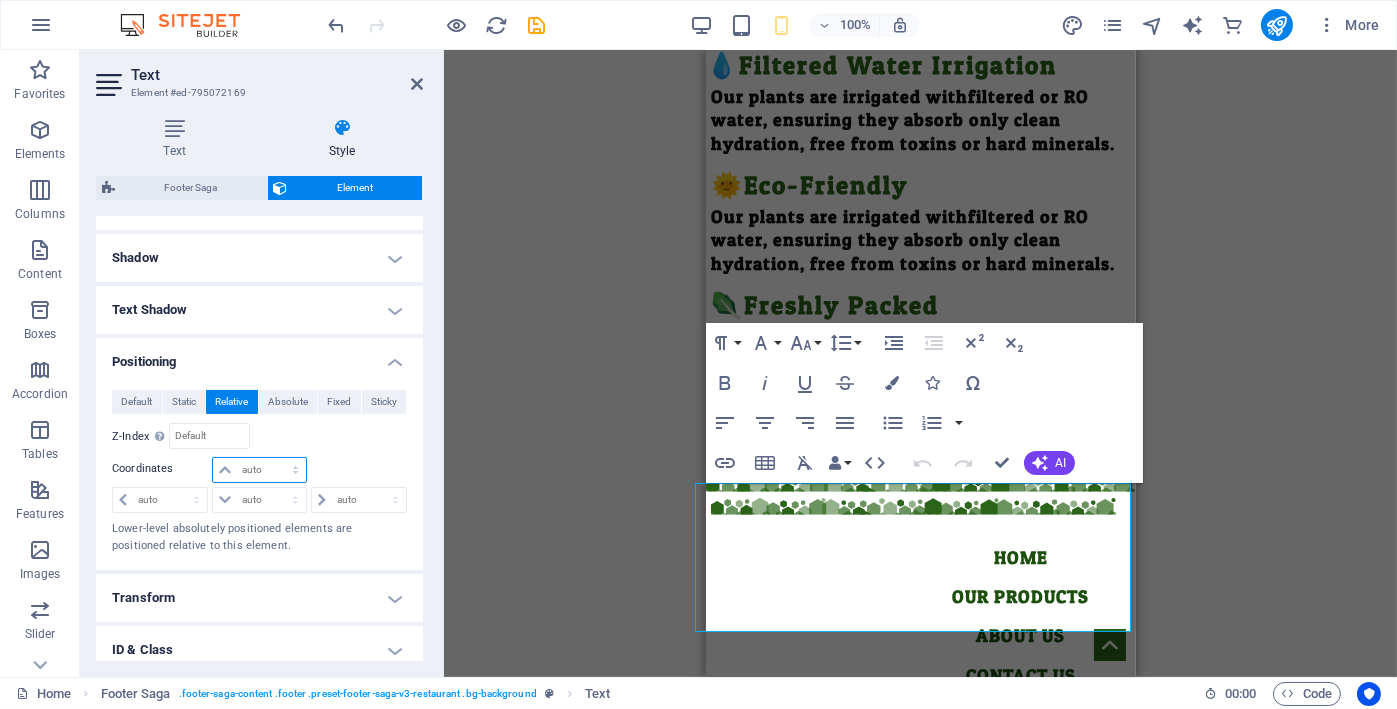 click on "auto px rem % em" at bounding box center (259, 470) 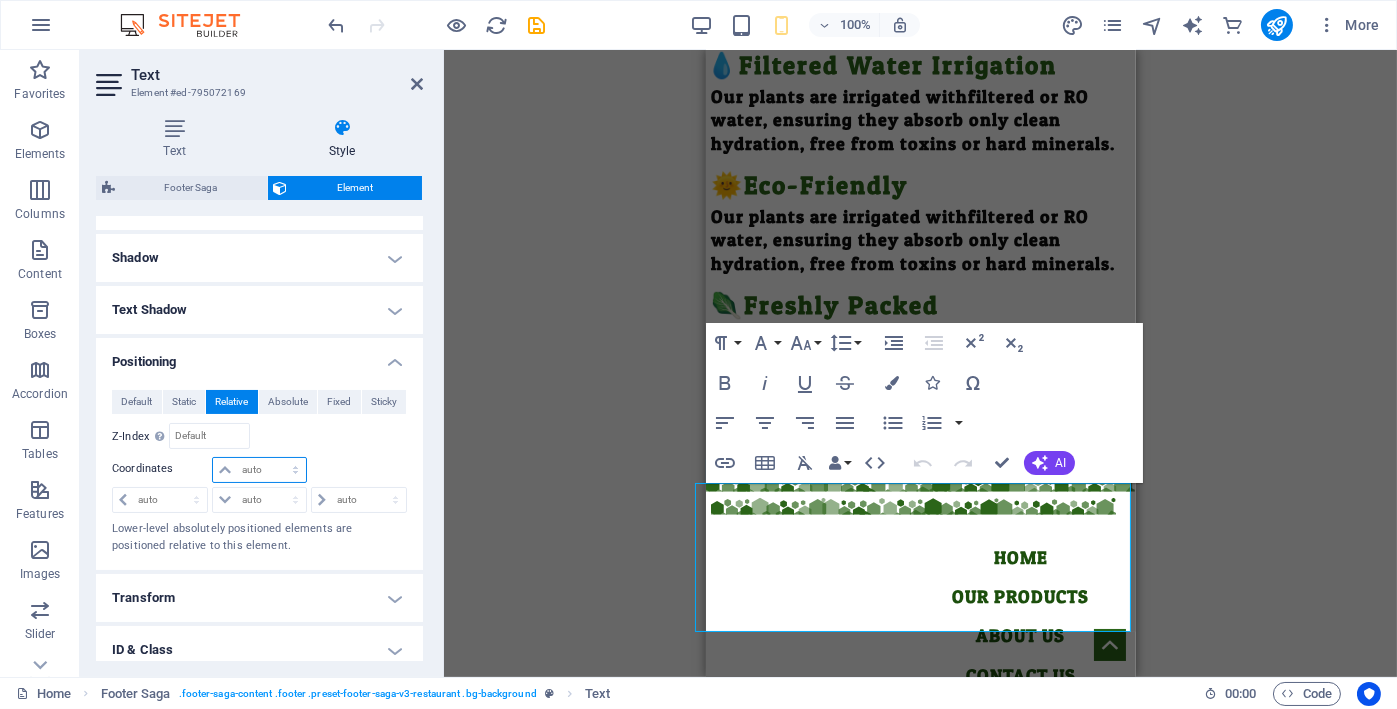 select on "px" 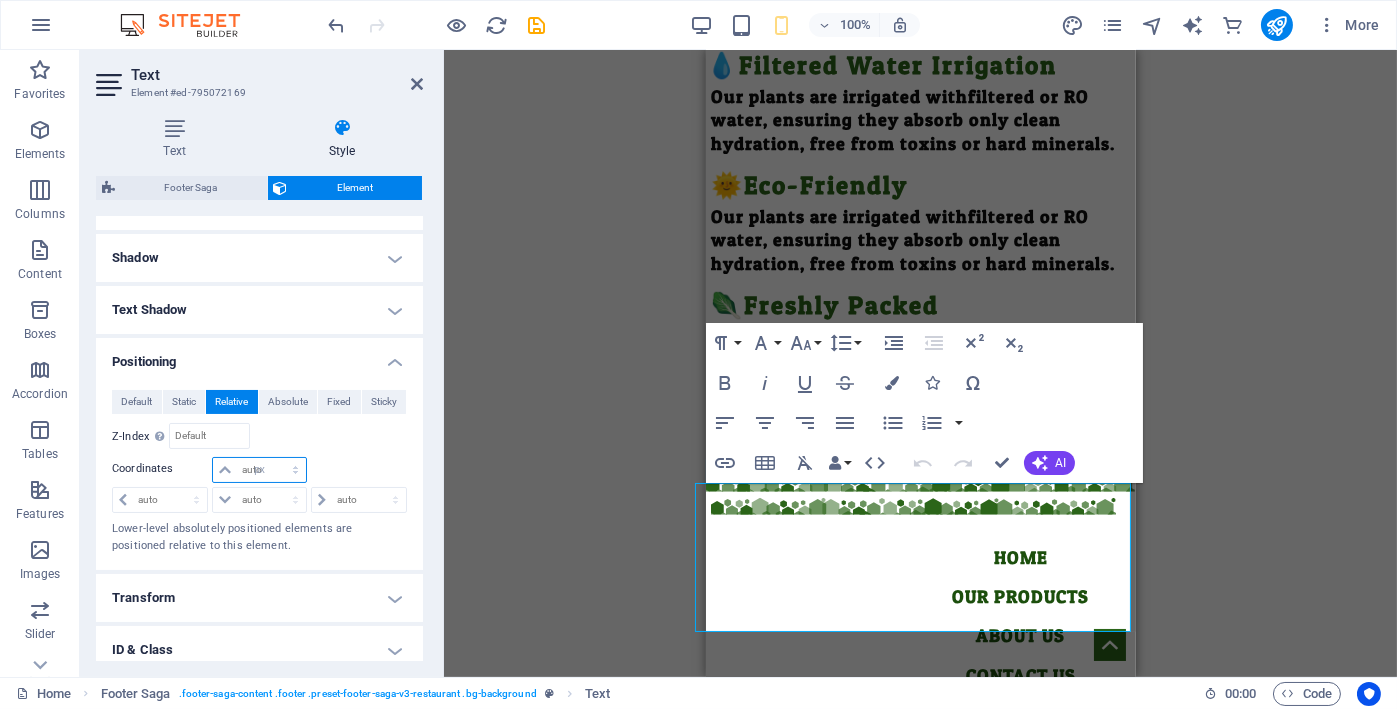 click on "auto px rem % em" at bounding box center (259, 470) 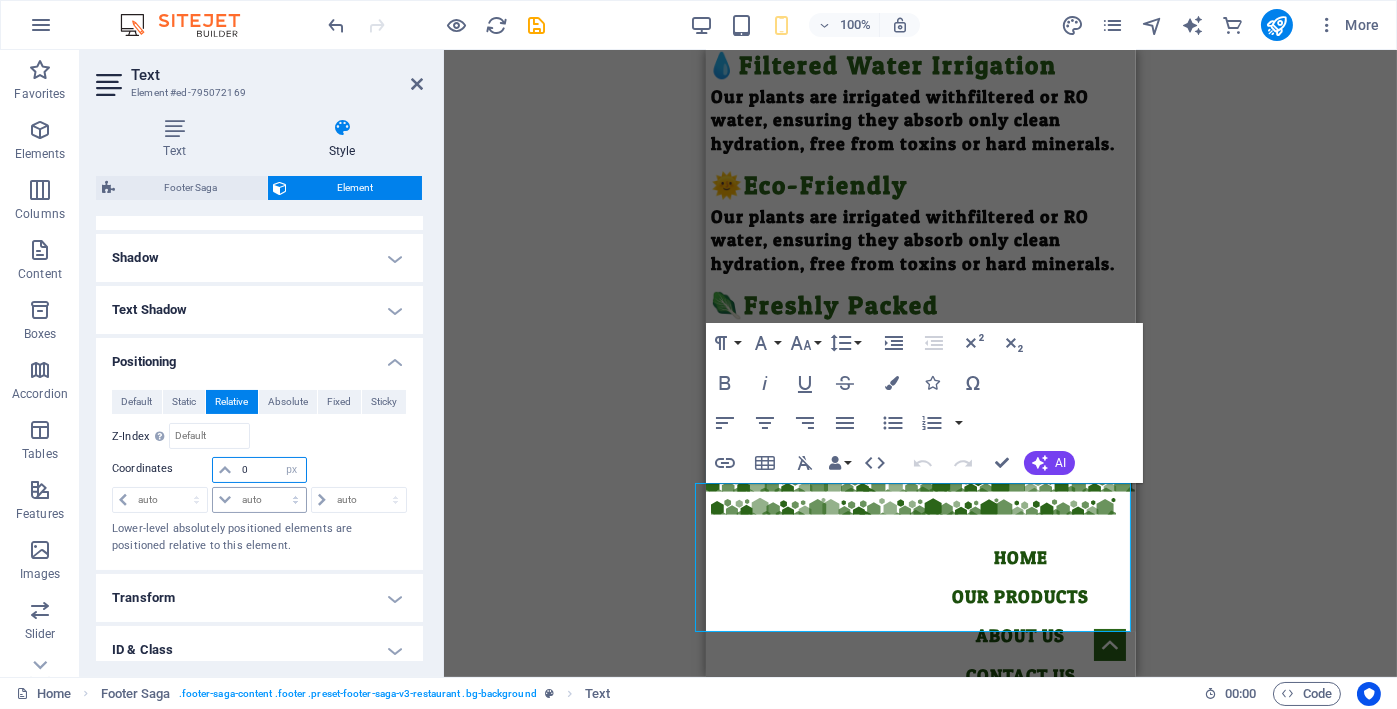 type on "5" 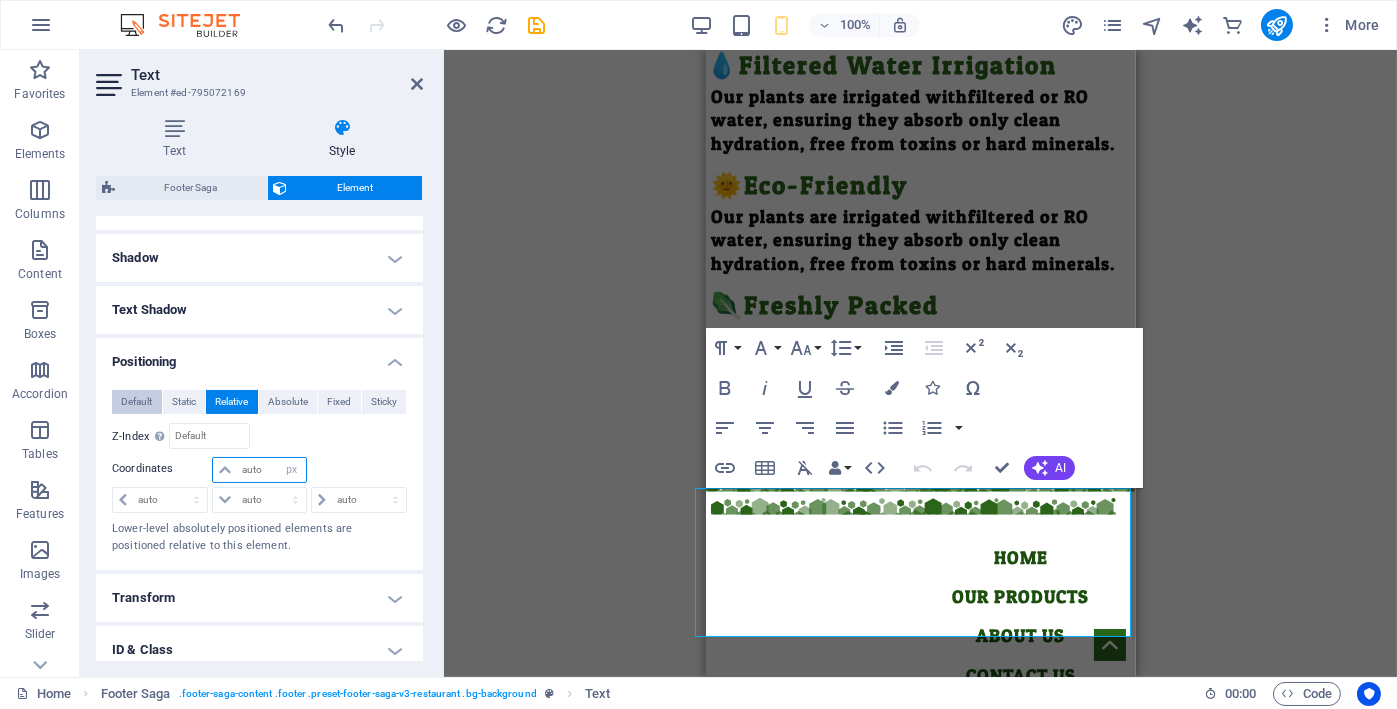 type 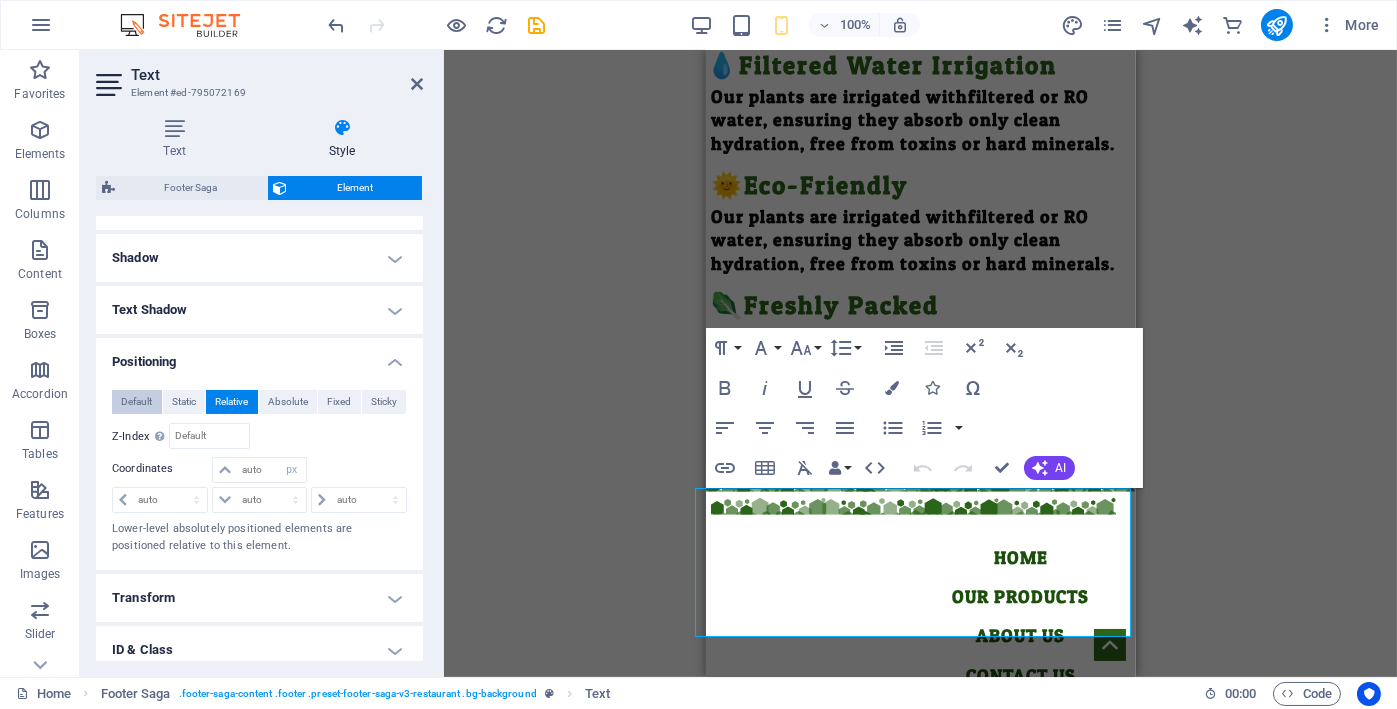 click on "Default" at bounding box center (136, 402) 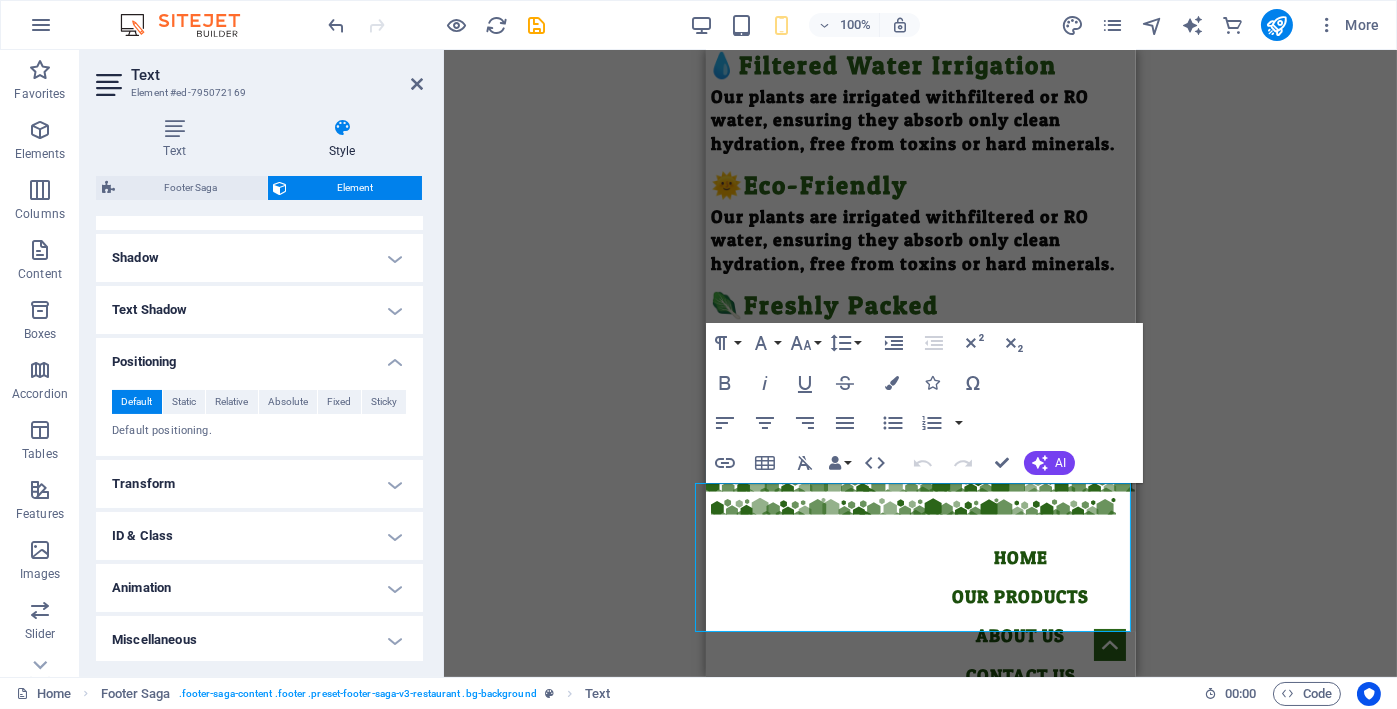click on "our products" at bounding box center (920, 449) 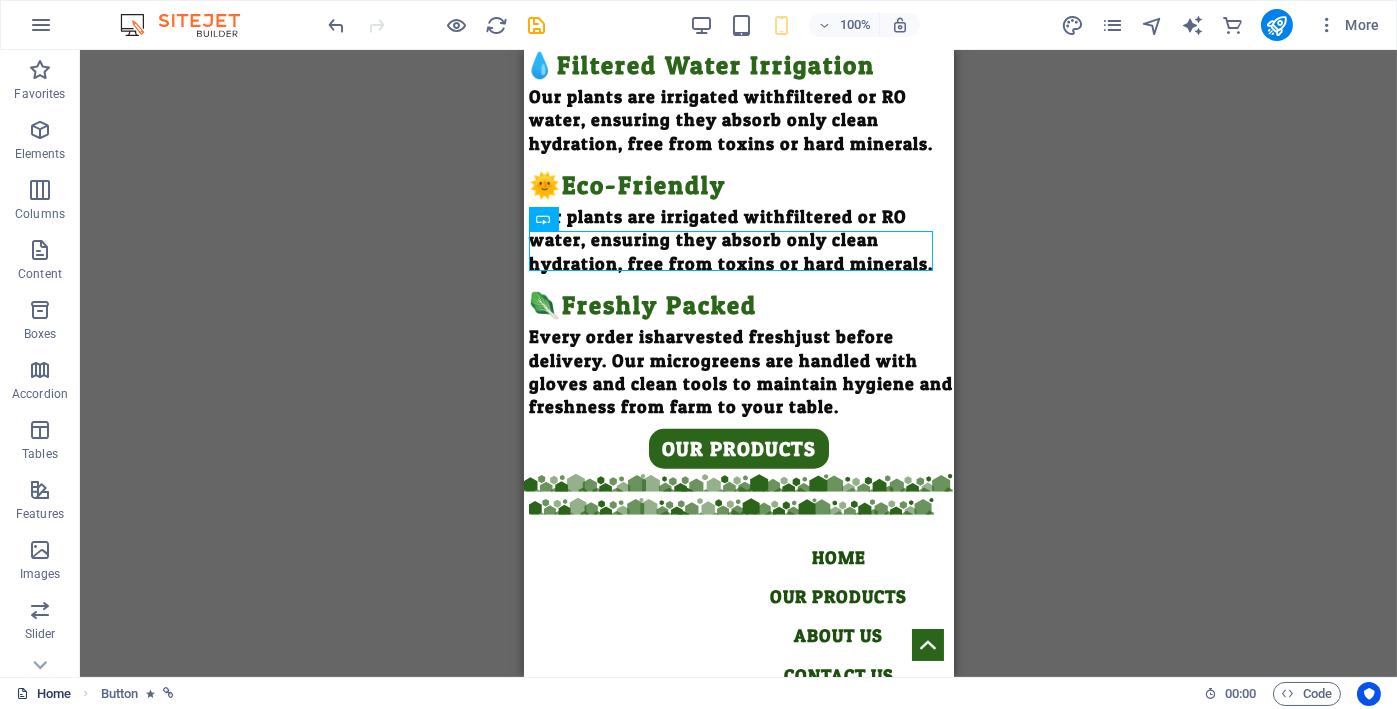 click on "Home" at bounding box center (43, 694) 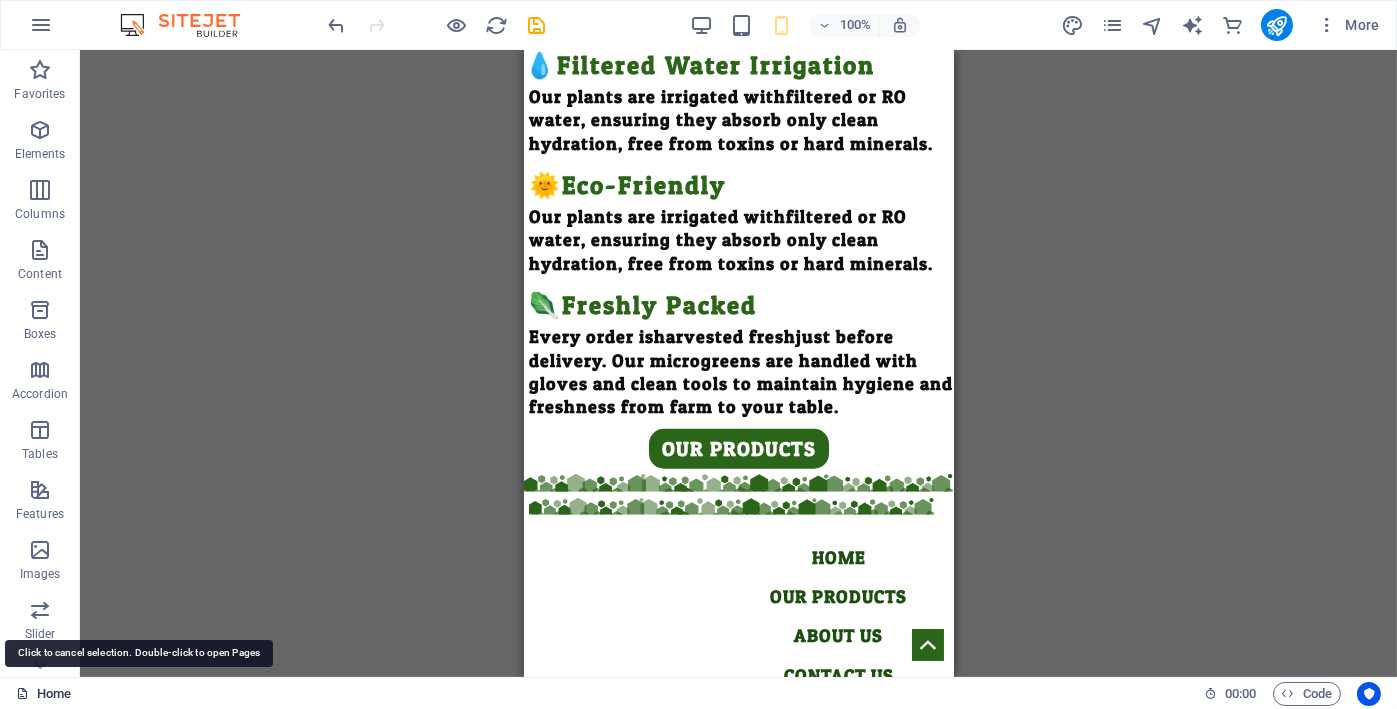 click on "Home" at bounding box center (43, 694) 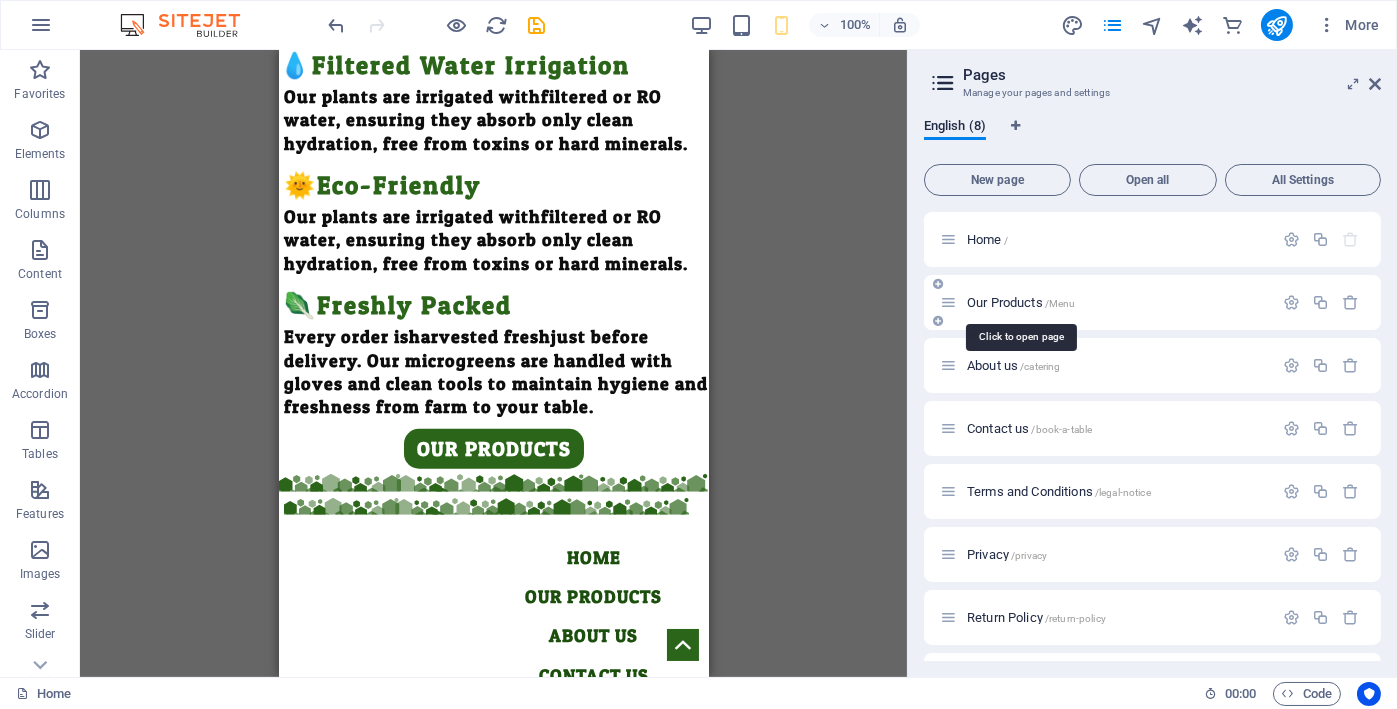 click on "Our Products /Menu" at bounding box center (1021, 302) 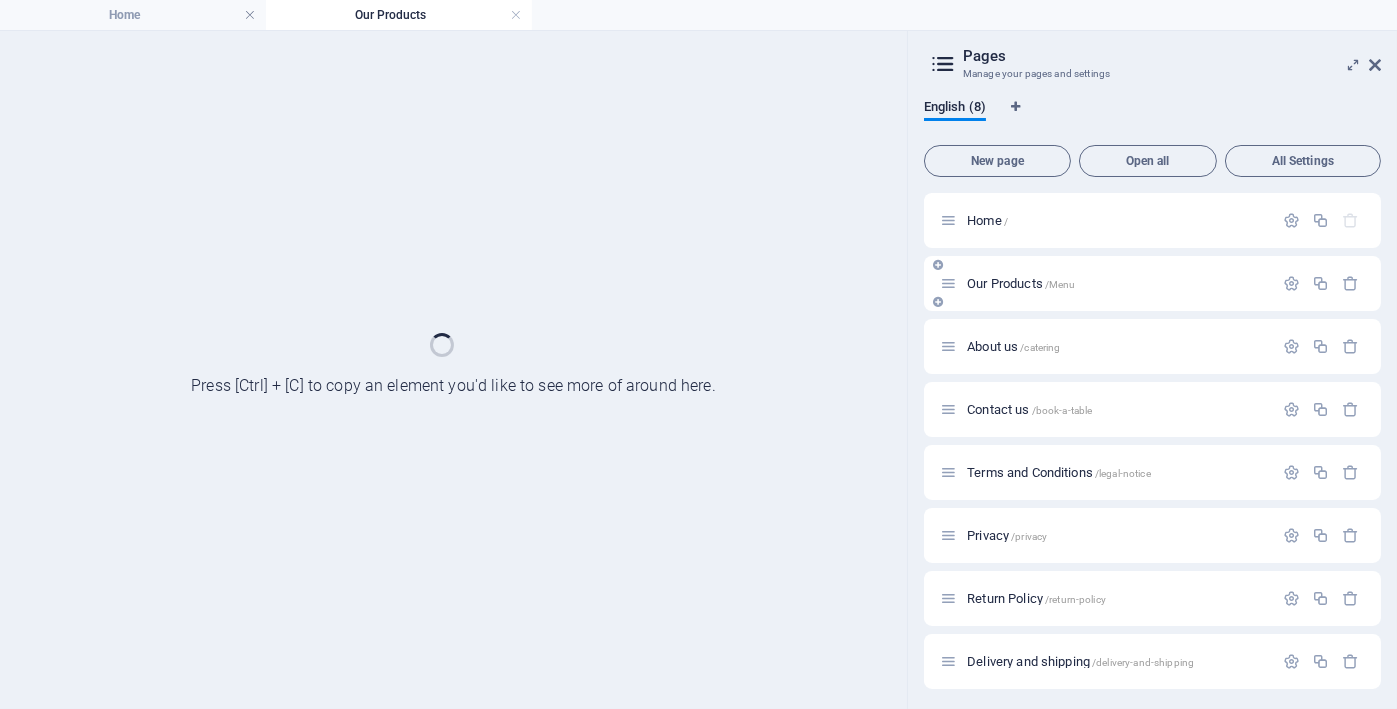scroll, scrollTop: 0, scrollLeft: 0, axis: both 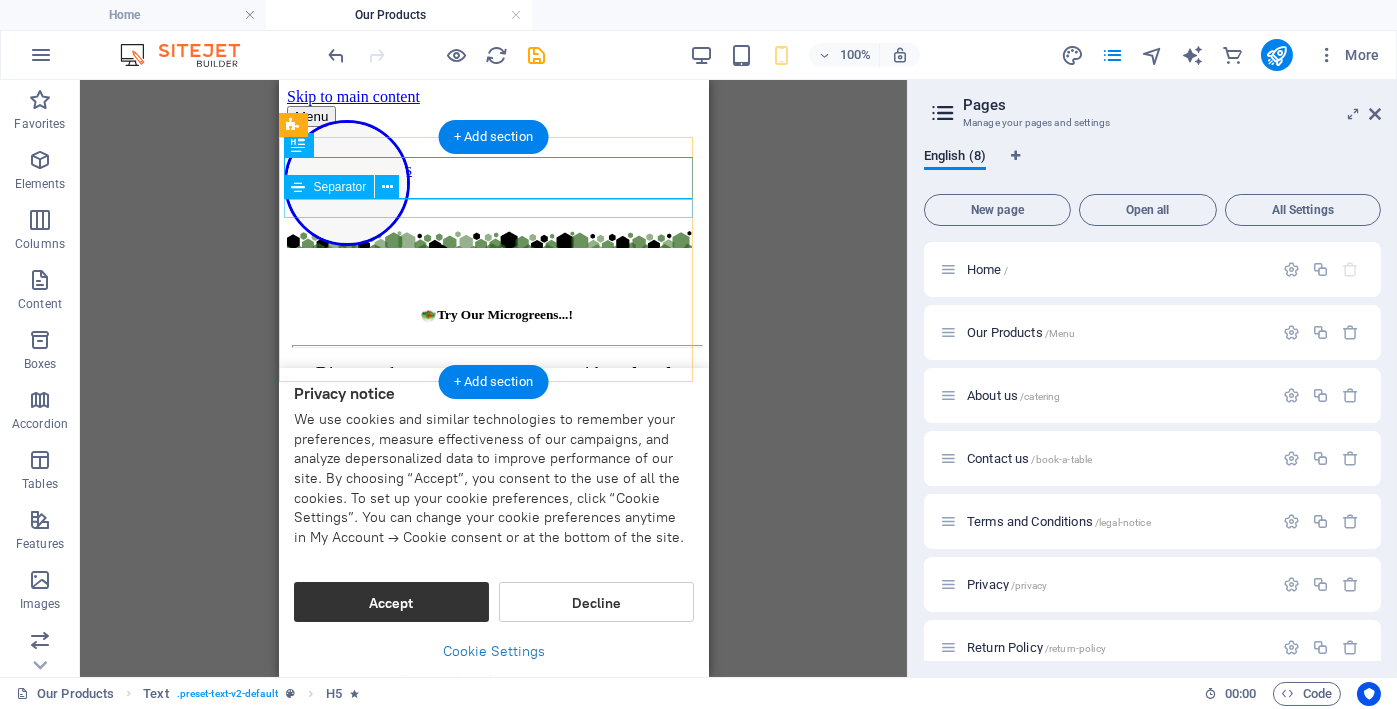 click at bounding box center (495, 346) 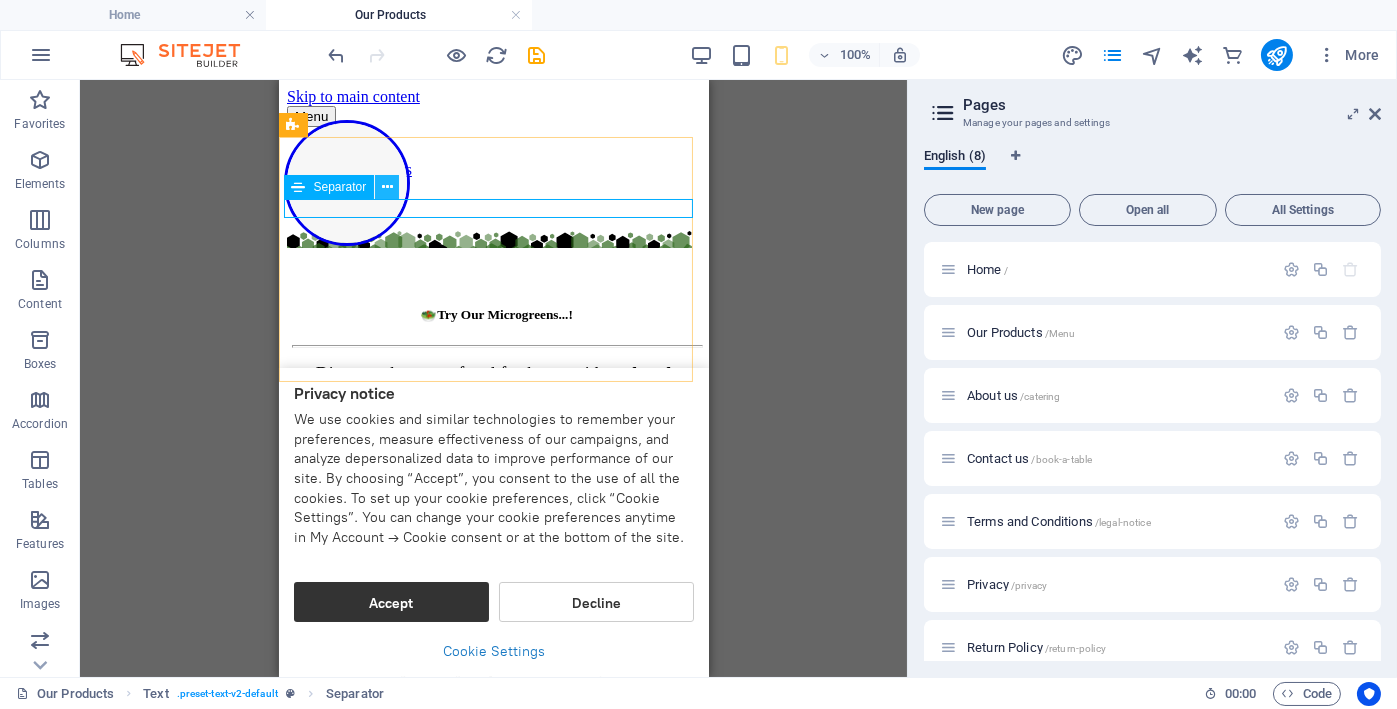 drag, startPoint x: 109, startPoint y: 120, endPoint x: 389, endPoint y: 186, distance: 287.67343 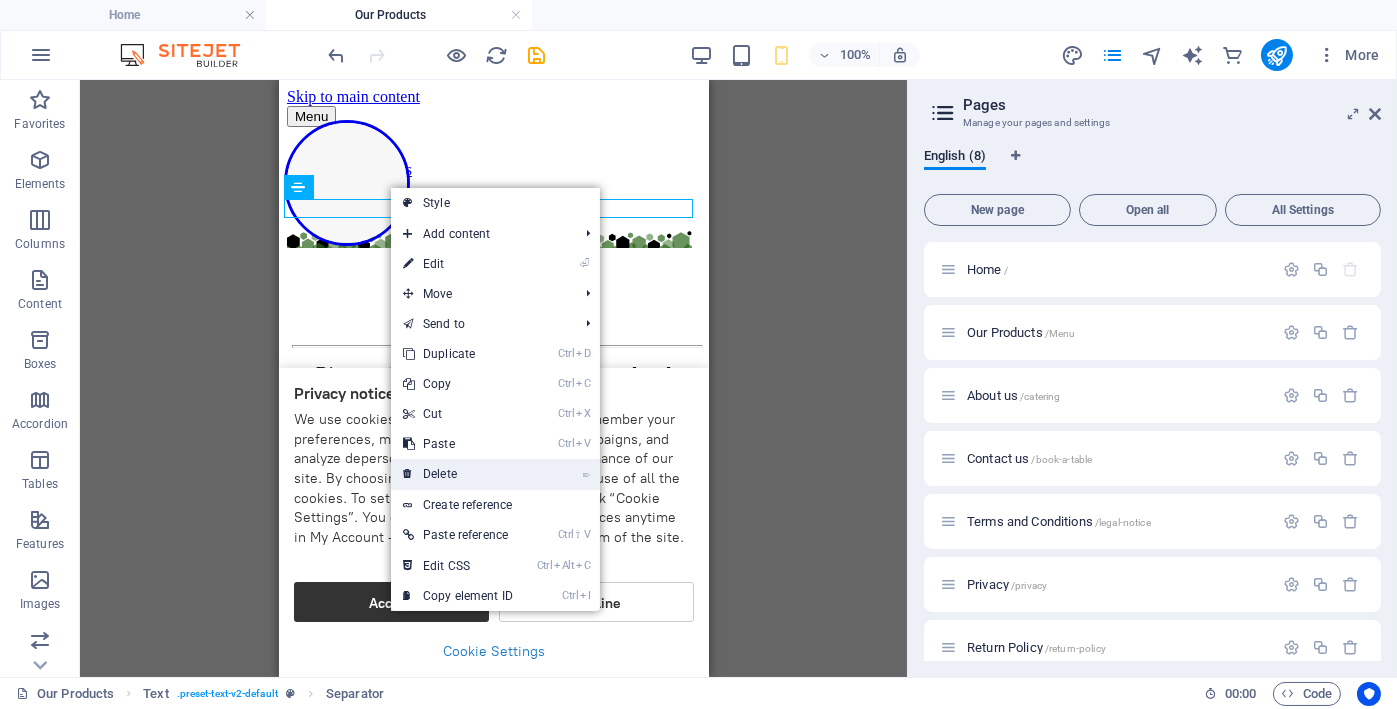 click on "⌦  Delete" at bounding box center (458, 474) 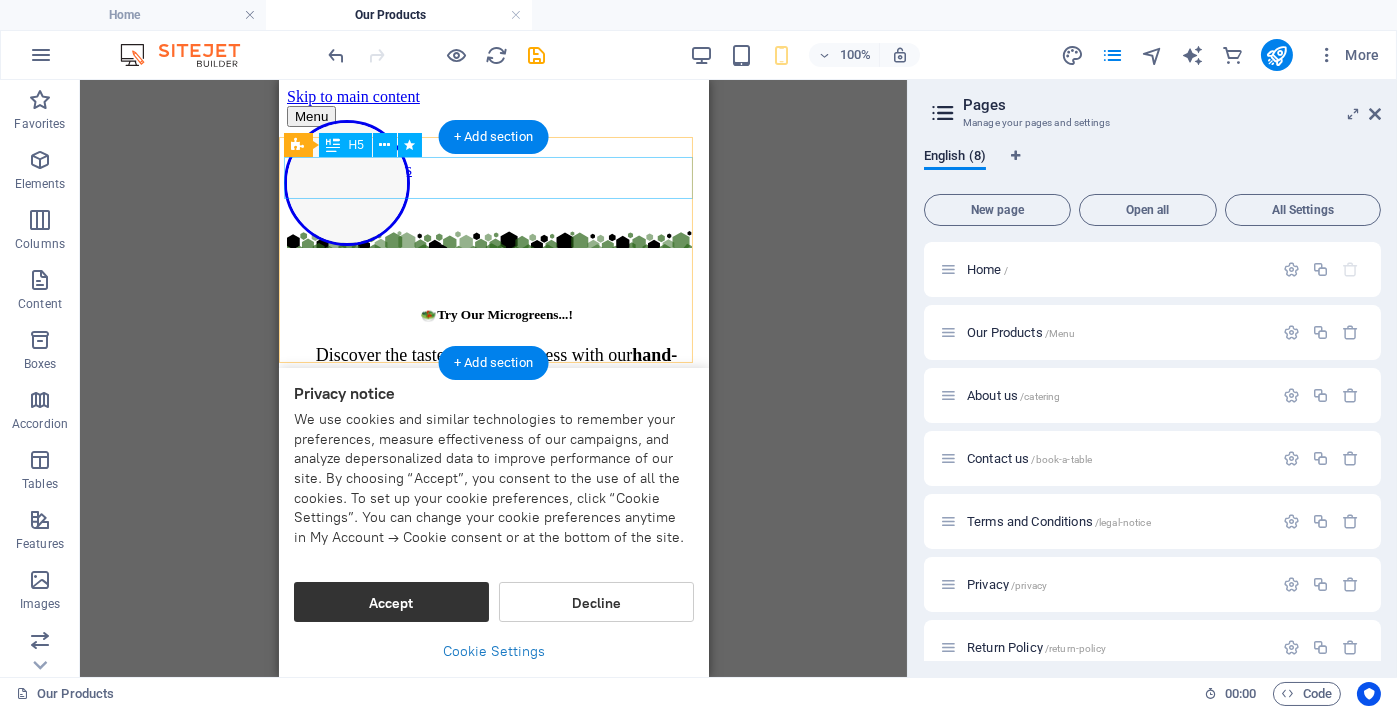 click on "🥗Try Our Microgreens...!" at bounding box center [495, 297] 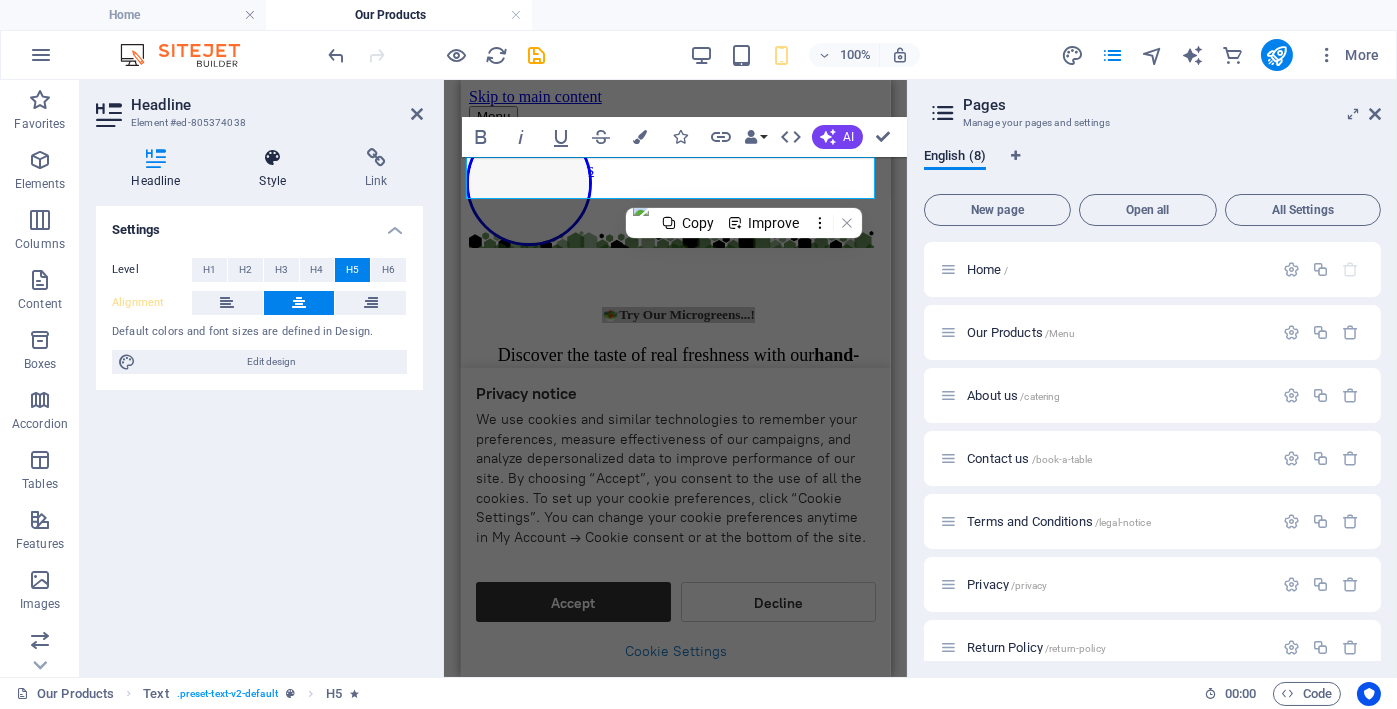 click on "Style" at bounding box center (277, 169) 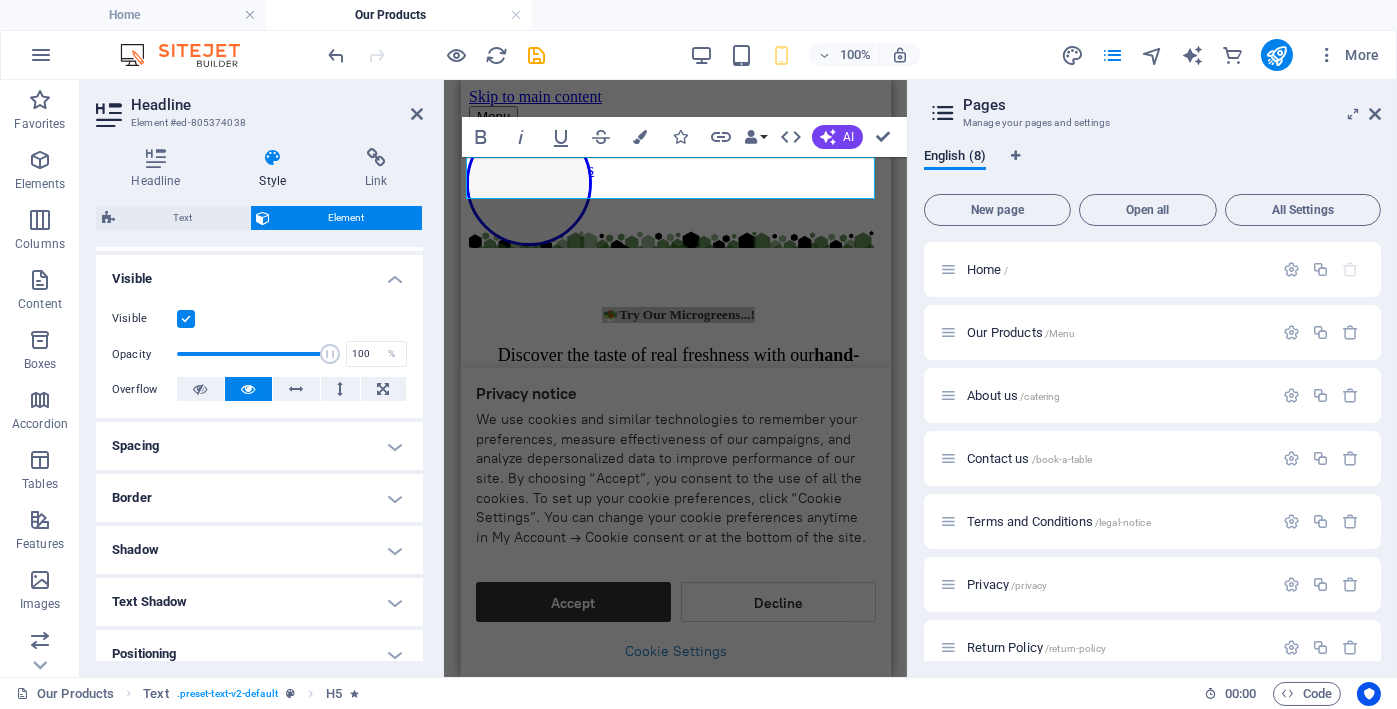 scroll, scrollTop: 333, scrollLeft: 0, axis: vertical 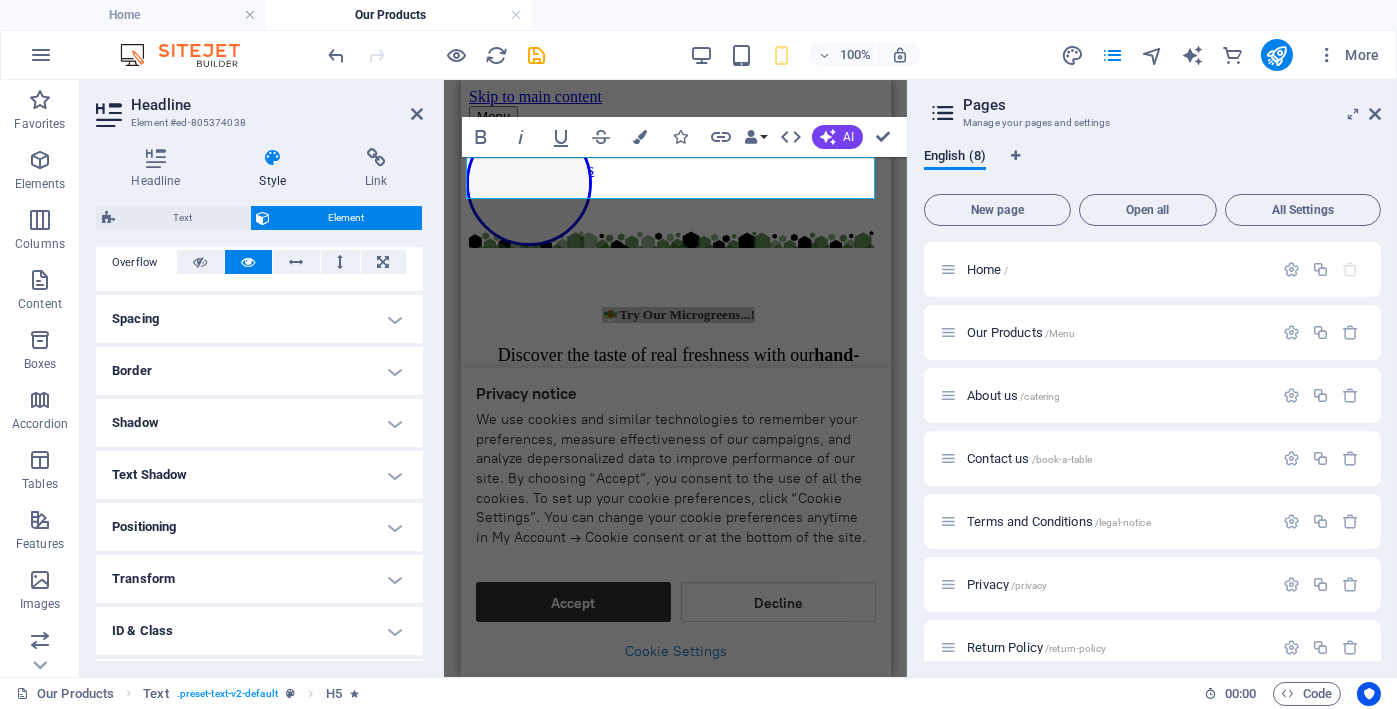 click on "Spacing" at bounding box center (259, 319) 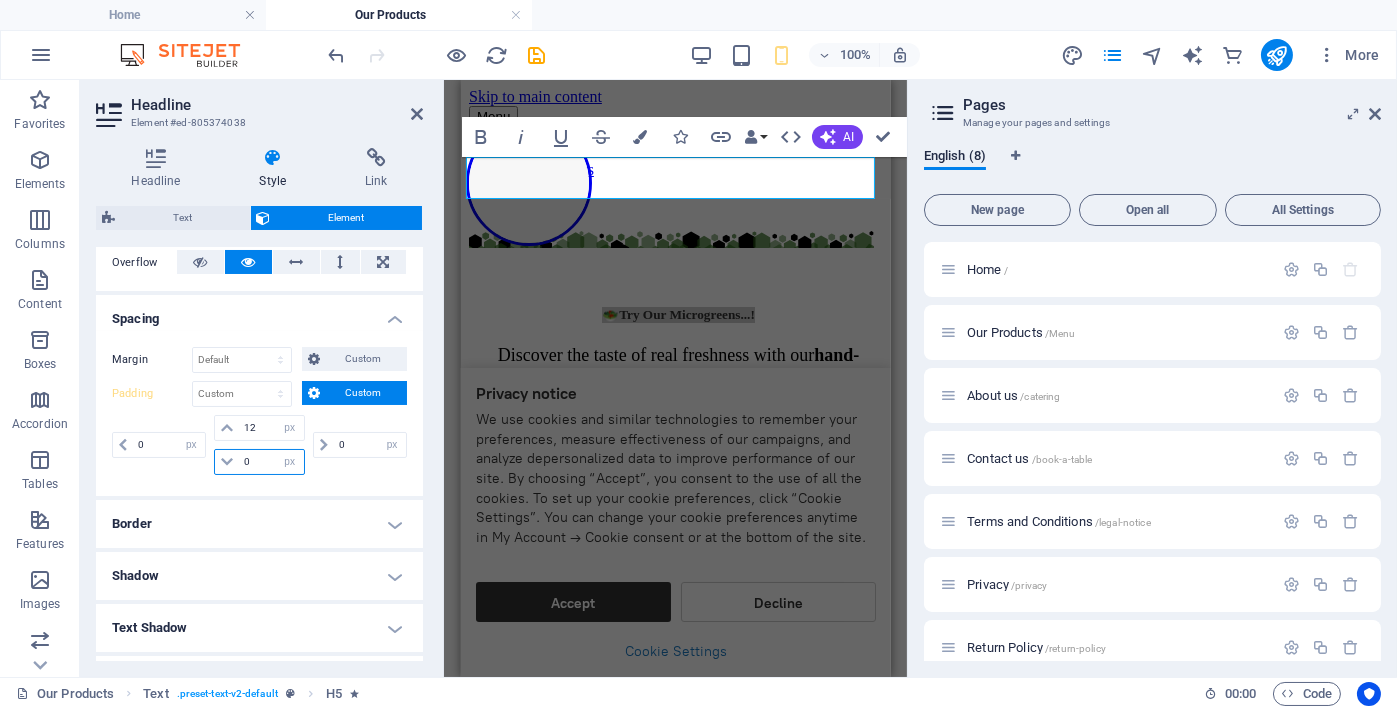 click on "0" at bounding box center [271, 462] 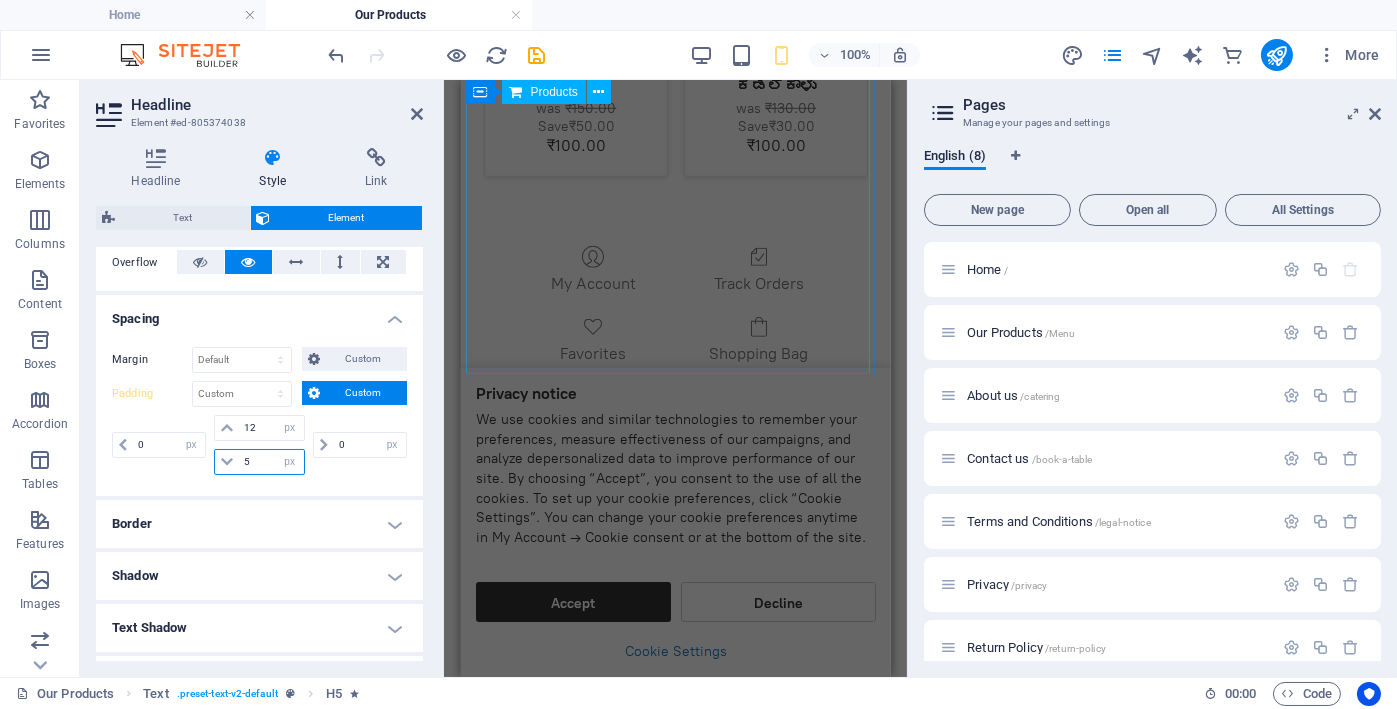 scroll, scrollTop: 3265, scrollLeft: 0, axis: vertical 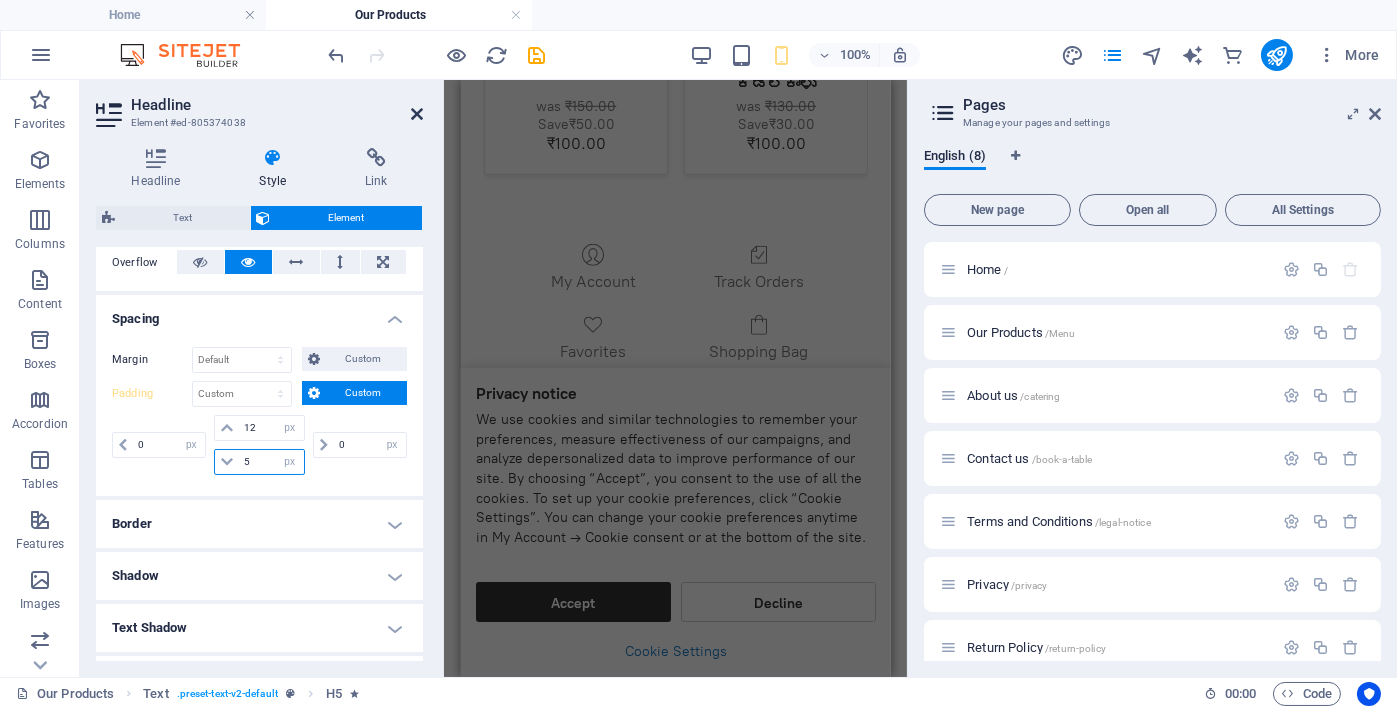 type on "5" 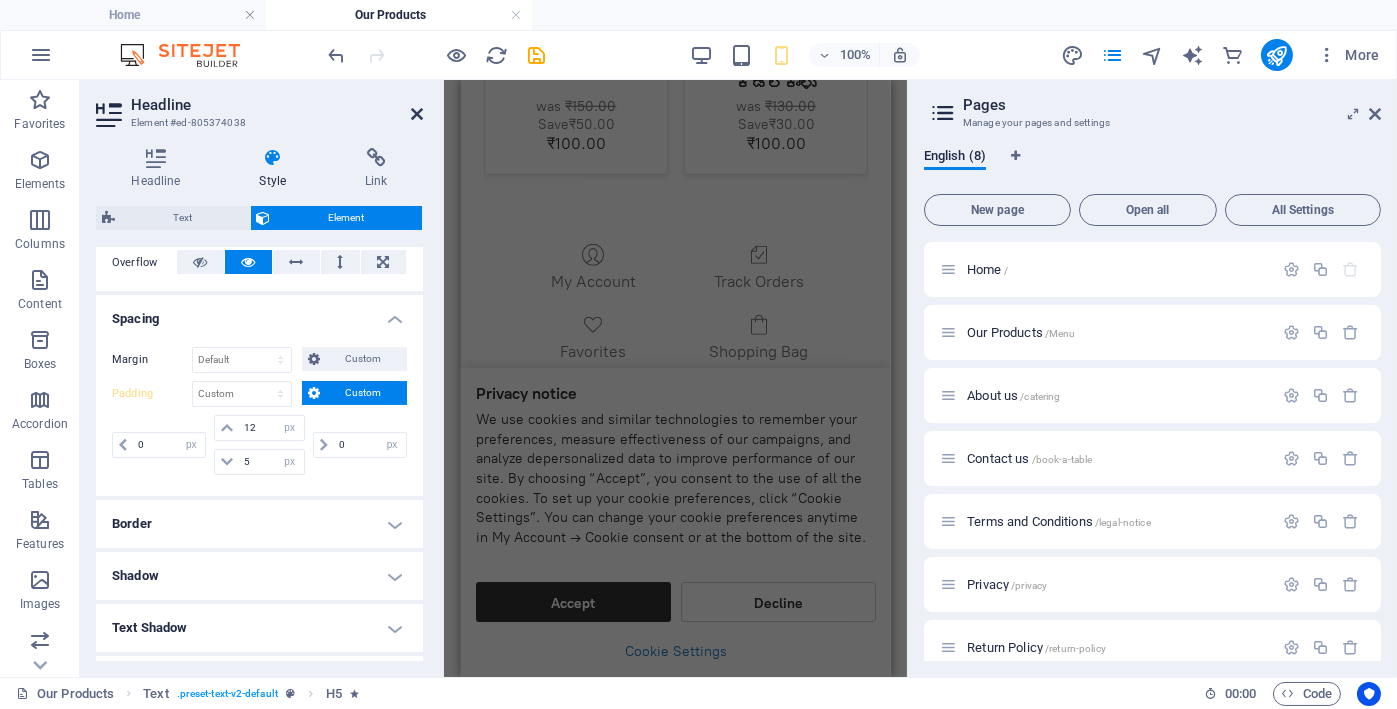 click at bounding box center (417, 114) 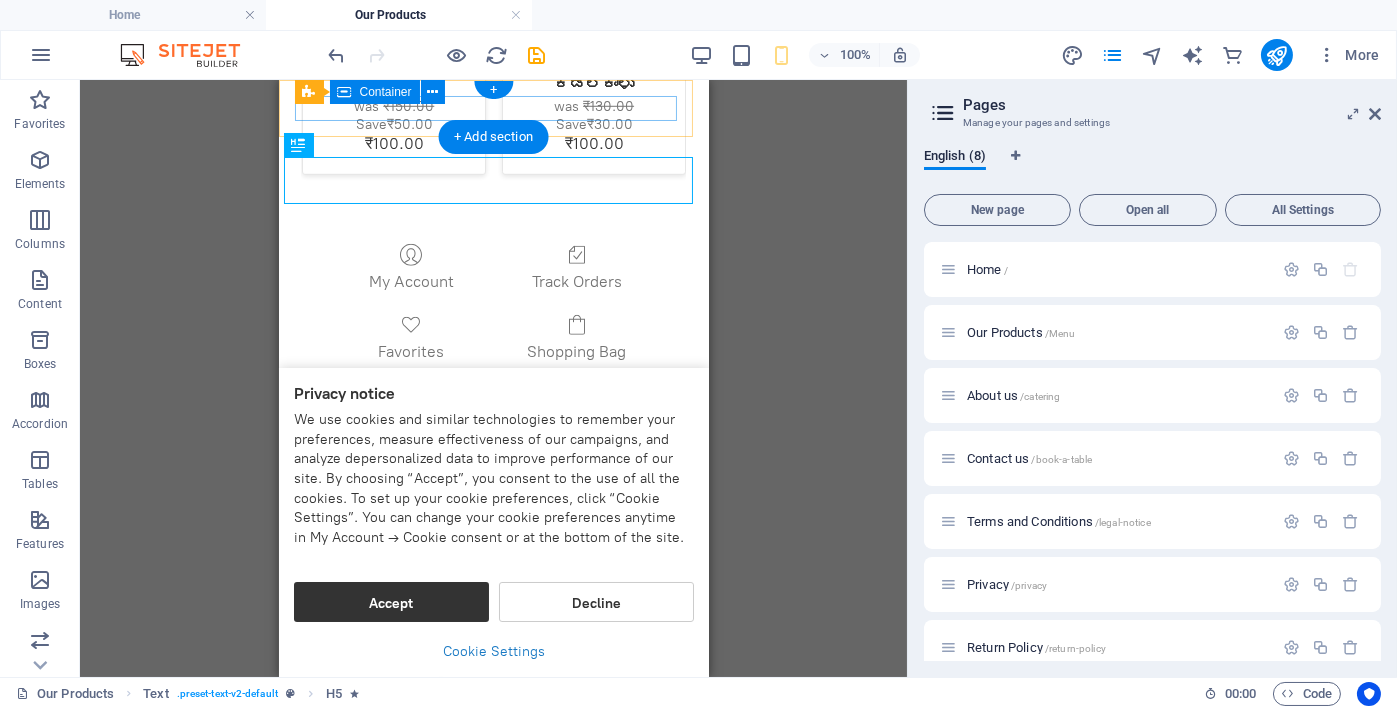 scroll, scrollTop: 0, scrollLeft: 0, axis: both 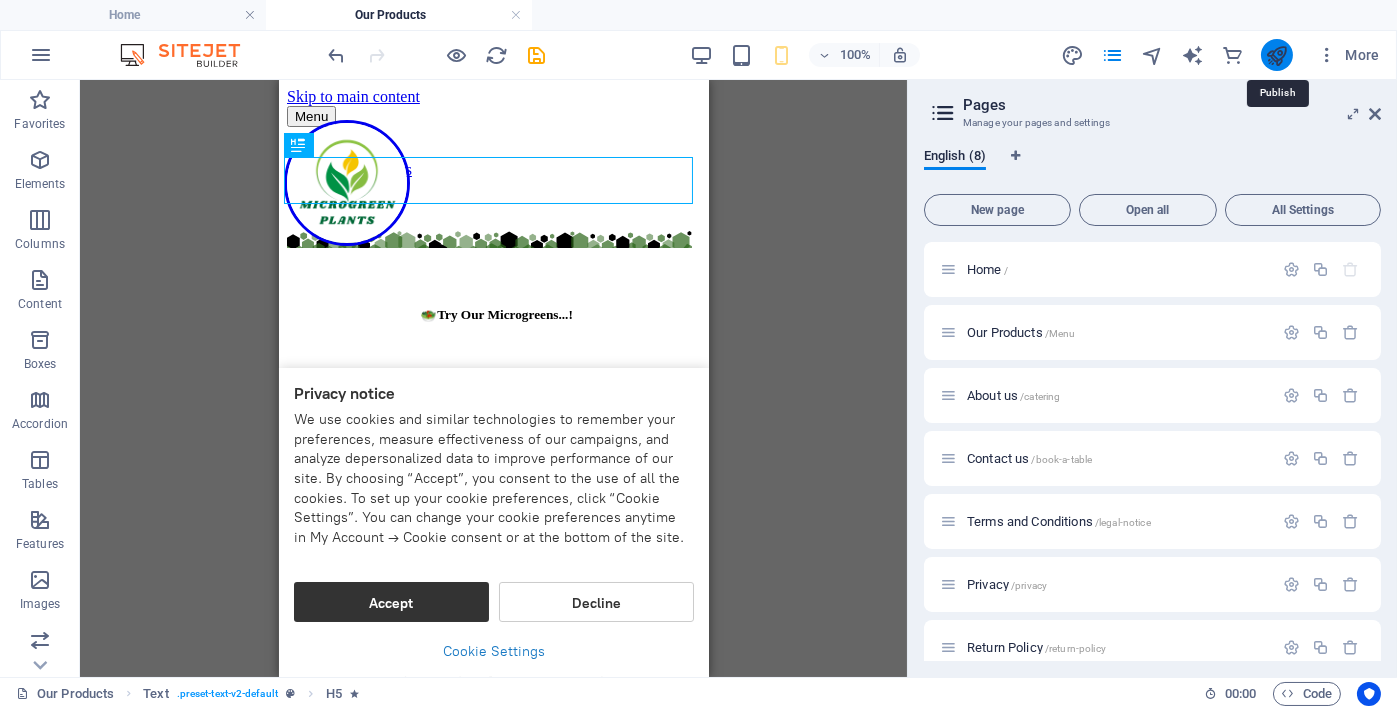 click at bounding box center (1276, 55) 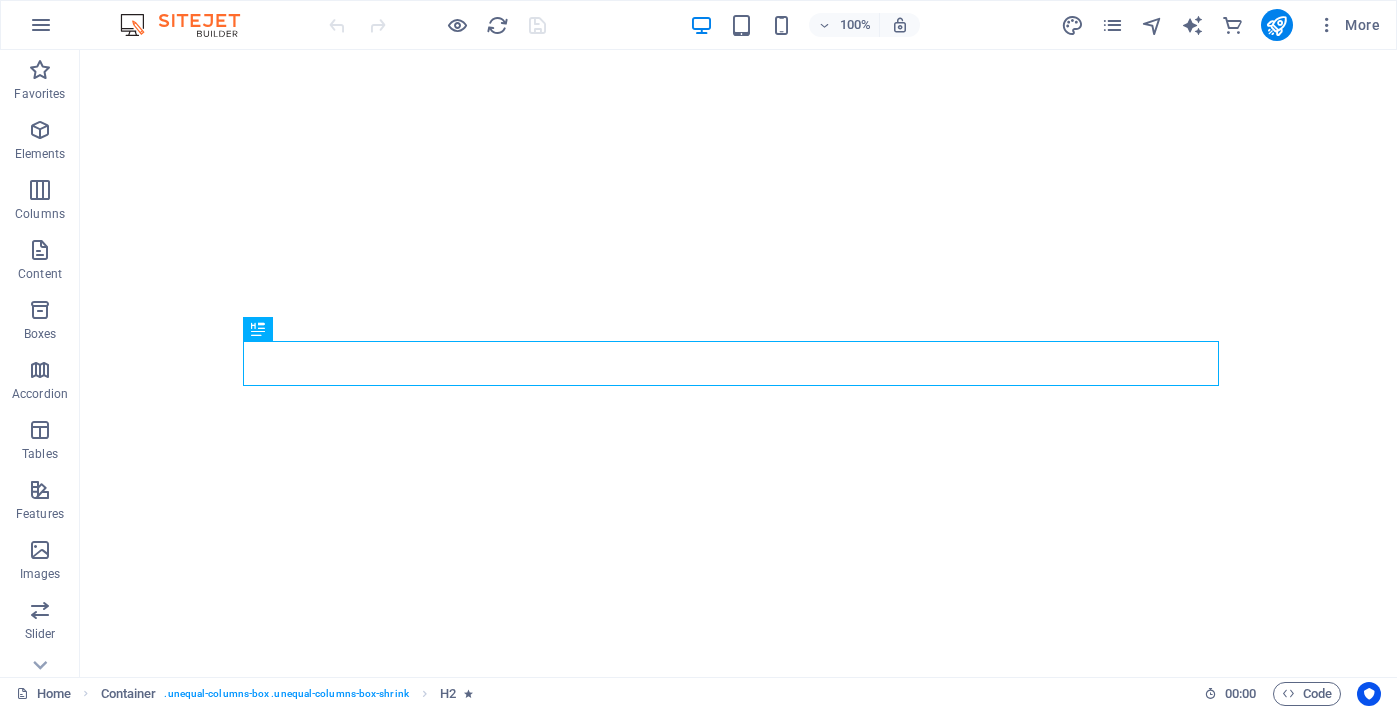 scroll, scrollTop: 0, scrollLeft: 0, axis: both 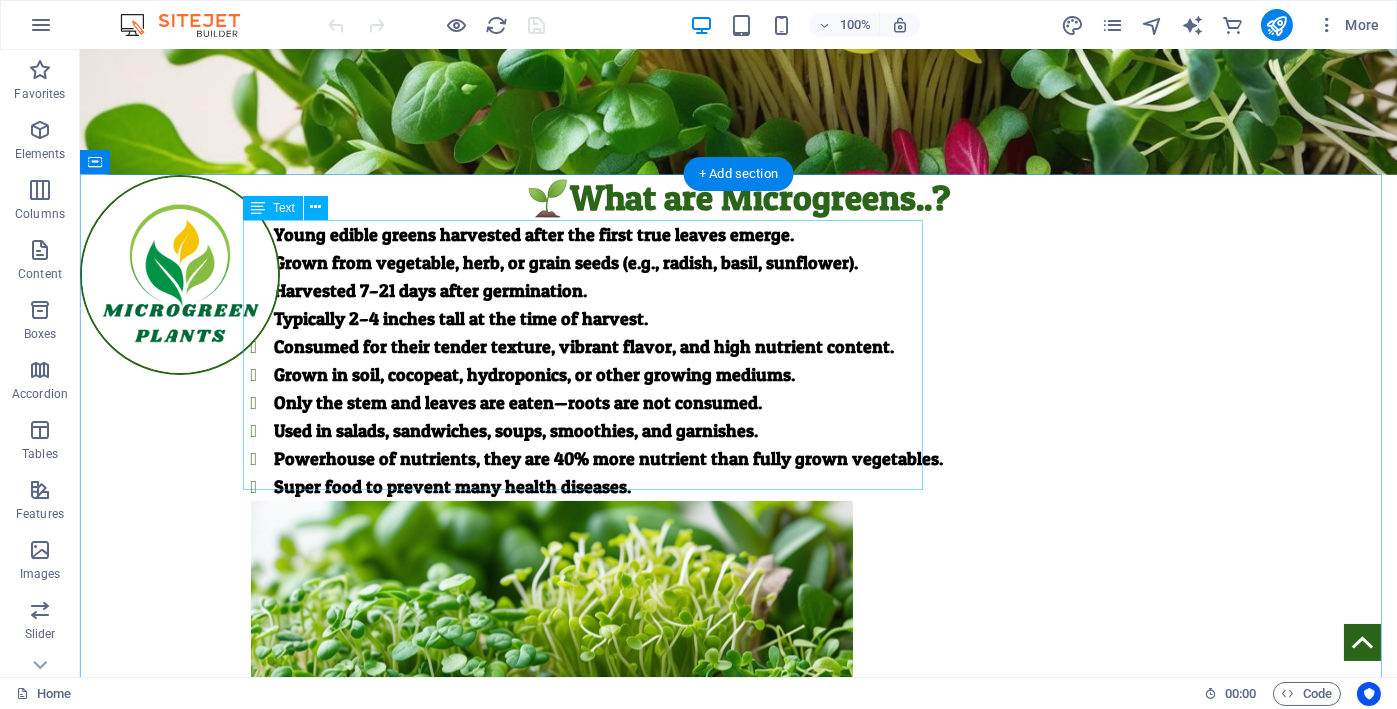 click on "Young edible greens harvested after the first true leaves emerge. Grown from vegetable, herb, or grain seeds (e.g., radish, basil, sunflower). Harvested 7–21 days after germination. Typically 2–4 inches tall at the time of harvest. Consumed for their tender texture, vibrant flavor, and high nutrient content. Grown in soil, cocopeat, hydroponics, or other growing mediums. Only the stem and leaves are eaten—roots are not consumed. Used in salads, sandwiches, soups, smoothies, and garnishes. Powerhouse of nutrients, they are 40% more nutrient than fully grown vegetables. Super food to prevent many health diseases." at bounding box center (739, 361) 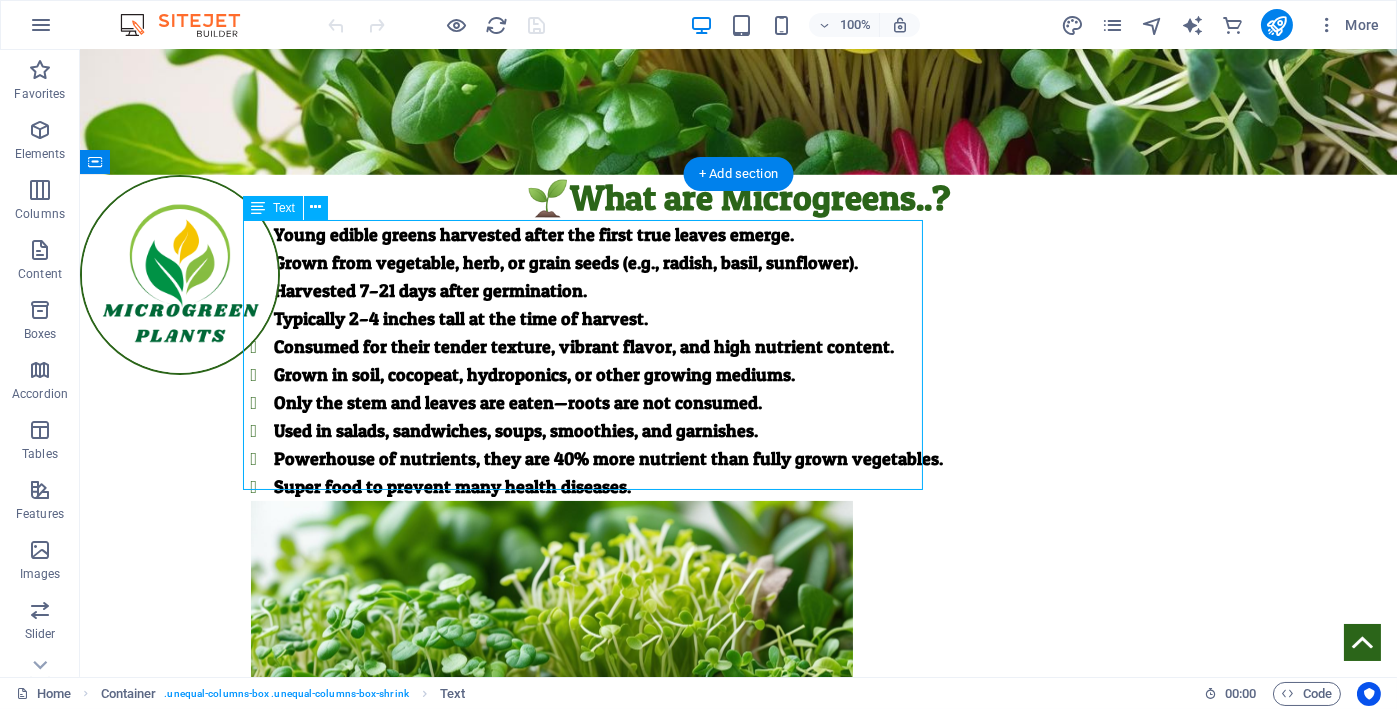 click on "Young edible greens harvested after the first true leaves emerge. Grown from vegetable, herb, or grain seeds (e.g., radish, basil, sunflower). Harvested 7–21 days after germination. Typically 2–4 inches tall at the time of harvest. Consumed for their tender texture, vibrant flavor, and high nutrient content. Grown in soil, cocopeat, hydroponics, or other growing mediums. Only the stem and leaves are eaten—roots are not consumed. Used in salads, sandwiches, soups, smoothies, and garnishes. Powerhouse of nutrients, they are 40% more nutrient than fully grown vegetables. Super food to prevent many health diseases." at bounding box center [739, 361] 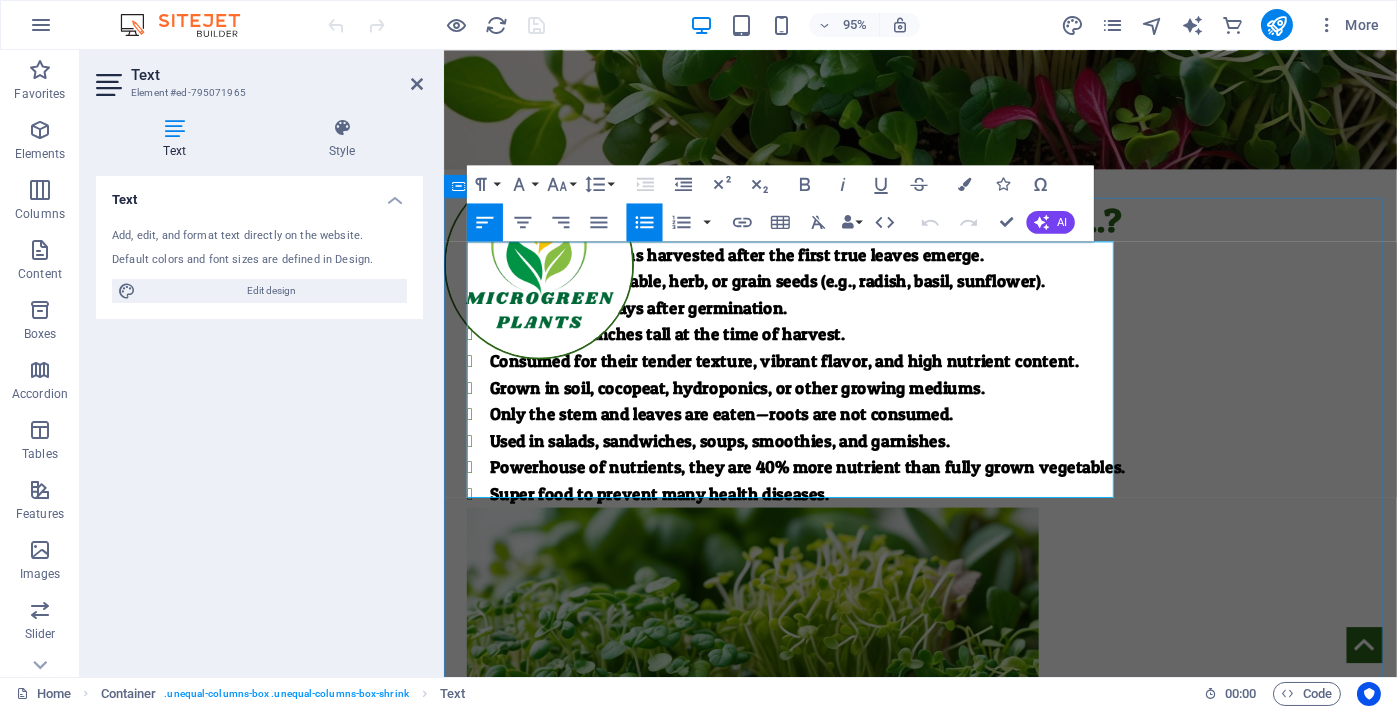 click on "🌱What are Microgreens..? Young edible greens harvested after the first true leaves emerge. Grown from vegetable, herb, or grain seeds (e.g., radish, basil, sunflower). Harvested 7–21 days after germination. Typically 2–4 inches tall at the time of harvest. Consumed for their tender texture, vibrant flavor, and high nutrient content. Grown in soil, cocopeat, hydroponics, or other growing mediums. Only the stem and leaves are eaten—roots are not consumed. Used in salads, sandwiches, soups, smoothies, and garnishes. Powerhouse of nutrients, they are 40% more nutrient than fully grown vegetables. Super food to prevent many health diseases." at bounding box center [944, 539] 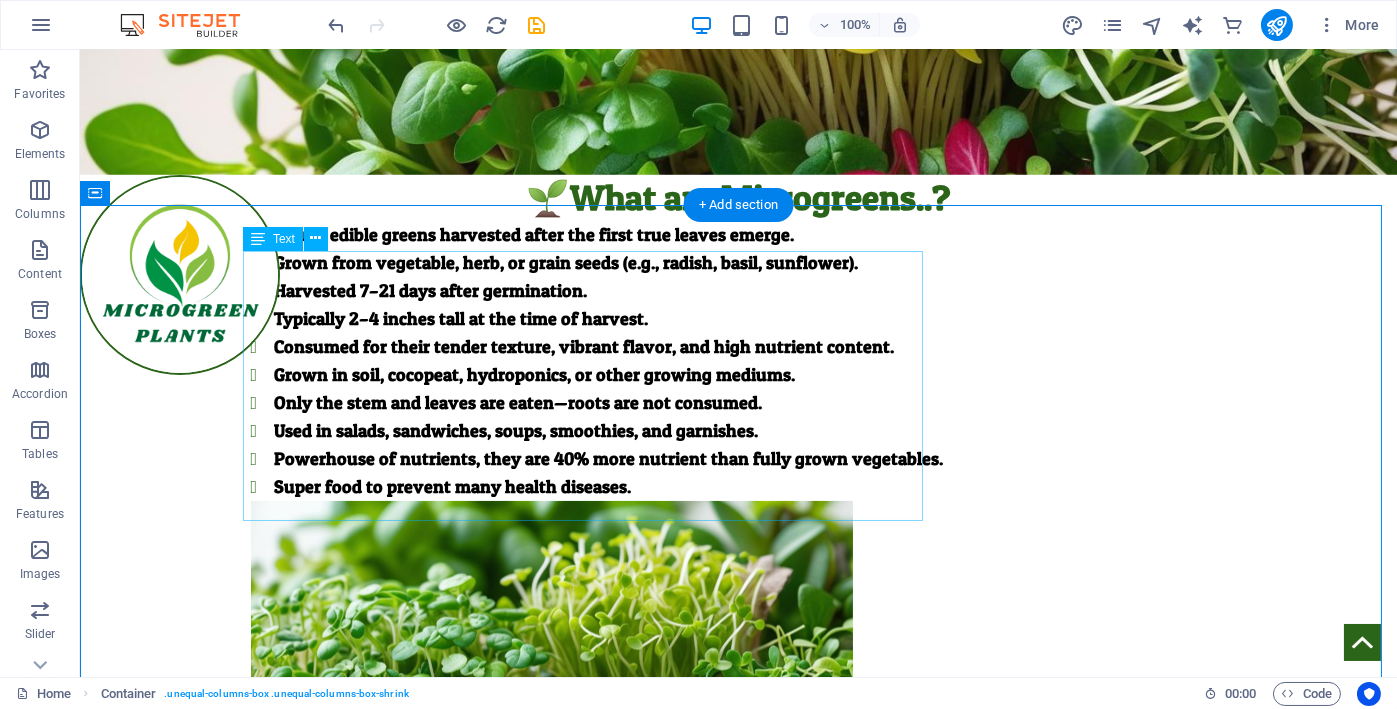 scroll, scrollTop: 515, scrollLeft: 0, axis: vertical 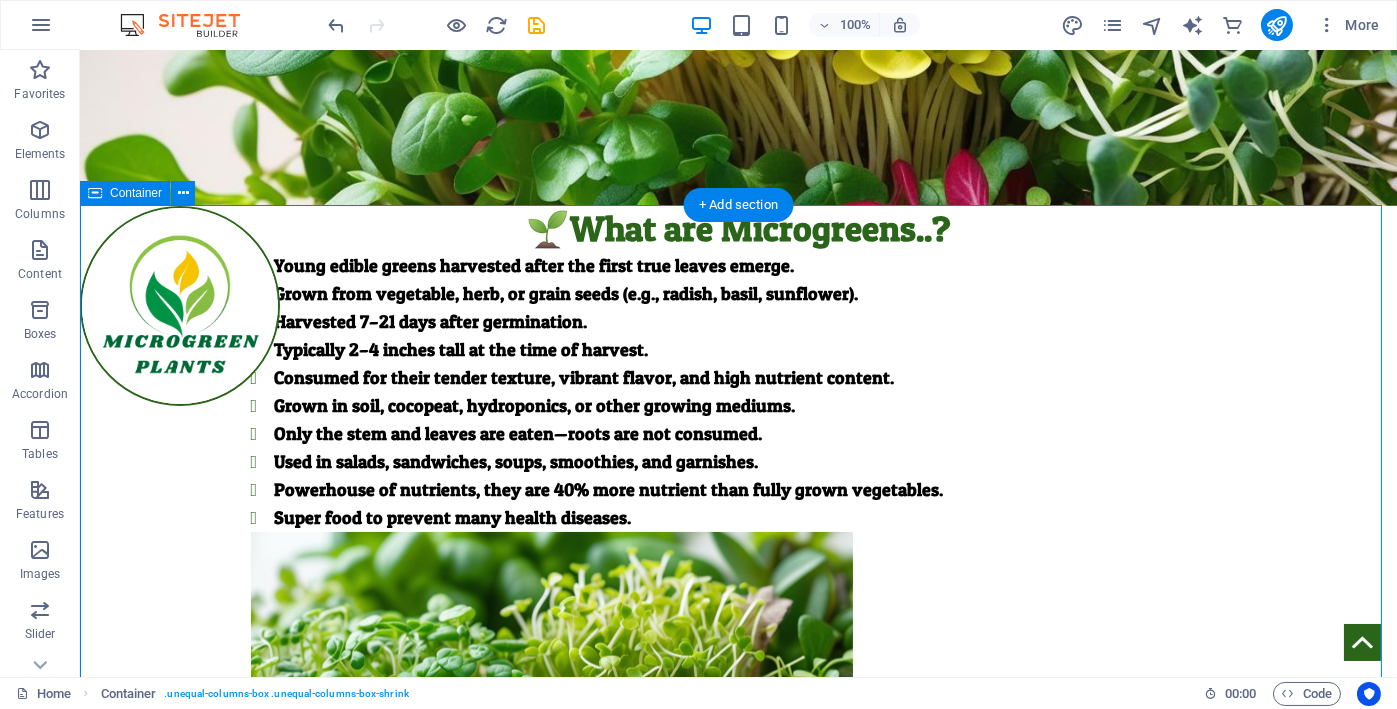 click on "🌱What are Microgreens..? Young edible greens harvested after the first true leaves emerge. Grown from vegetable, herb, or grain seeds (e.g., radish, basil, sunflower). Harvested 7–21 days after germination. Typically 2–4 inches tall at the time of harvest. Consumed for their tender texture, vibrant flavor, and high nutrient content. Grown in soil, cocopeat, hydroponics, or other growing mediums. Only the stem and leaves are eaten—roots are not consumed. Used in salads, sandwiches, soups, smoothies, and garnishes. Powerhouse of nutrients, they are 40% more nutrient than fully grown vegetables. Super food to prevent many health diseases." at bounding box center (738, 539) 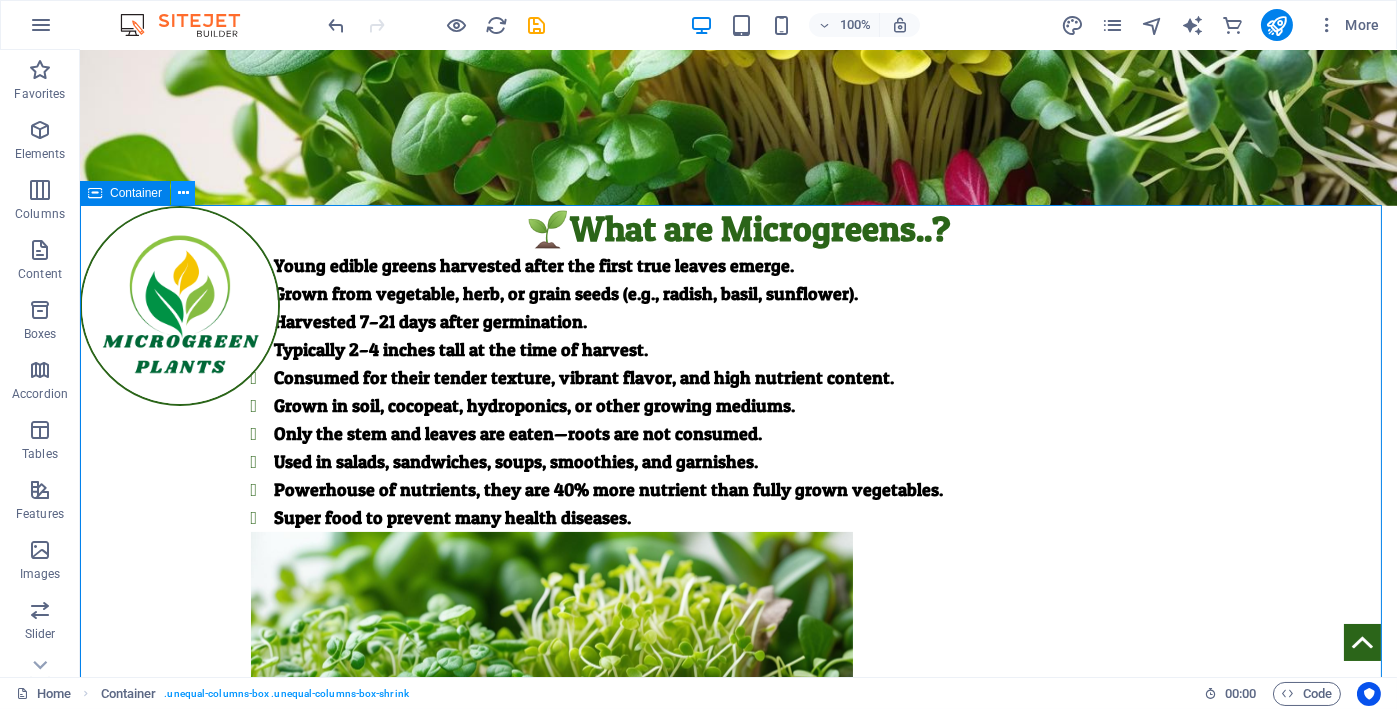 click at bounding box center (183, 193) 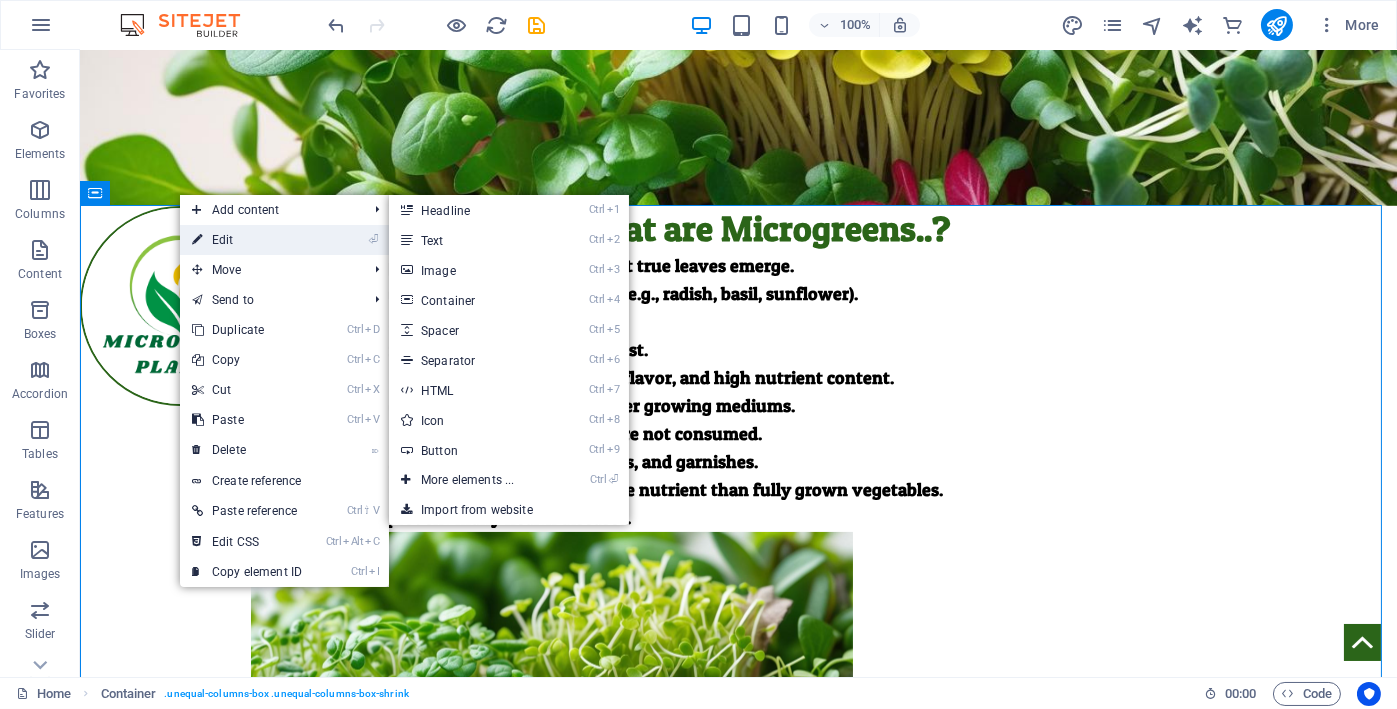 click on "⏎  Edit" at bounding box center (247, 240) 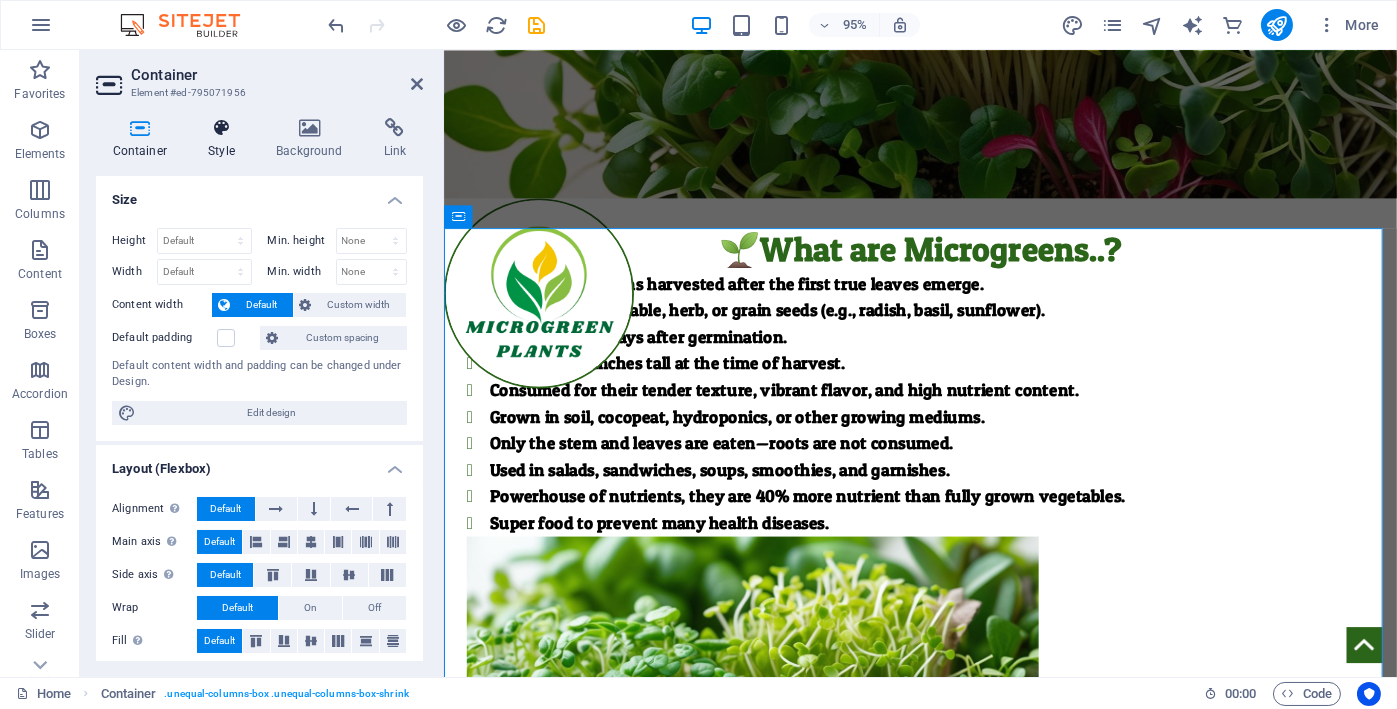 click on "Style" at bounding box center (226, 139) 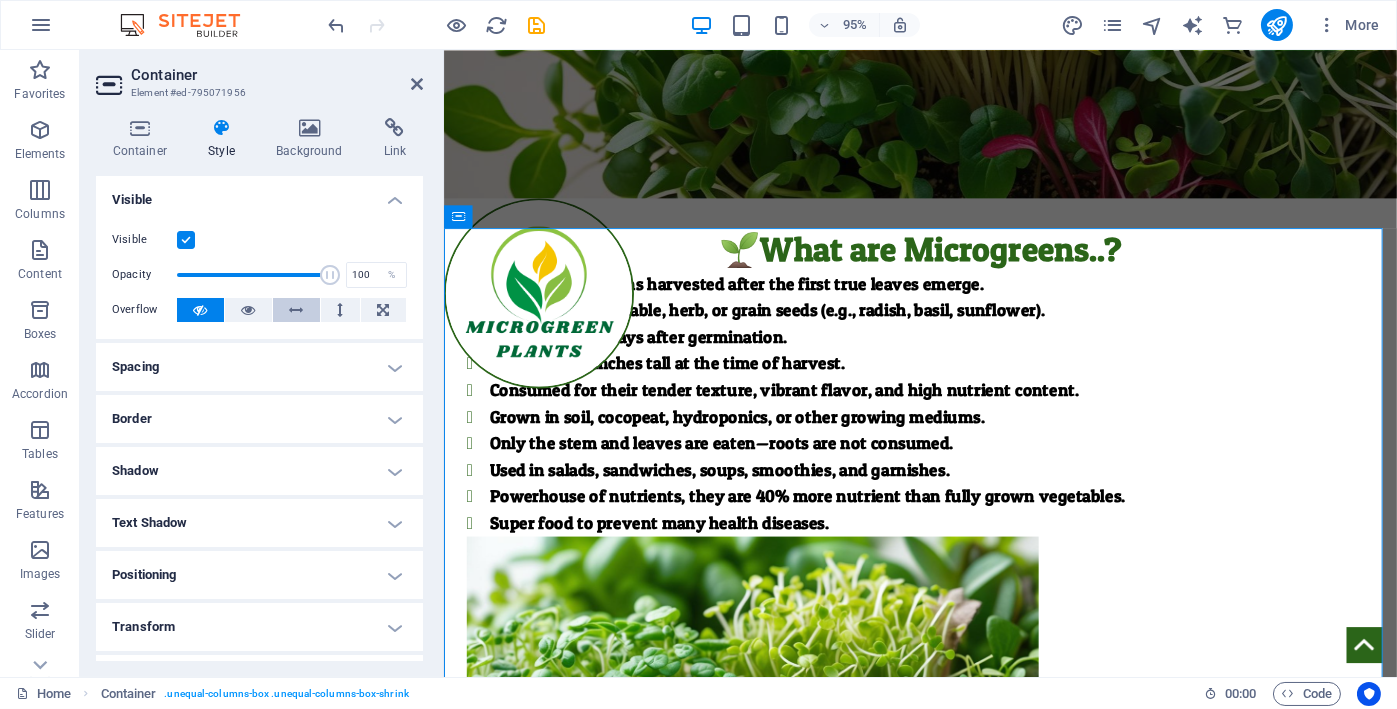 click at bounding box center [297, 310] 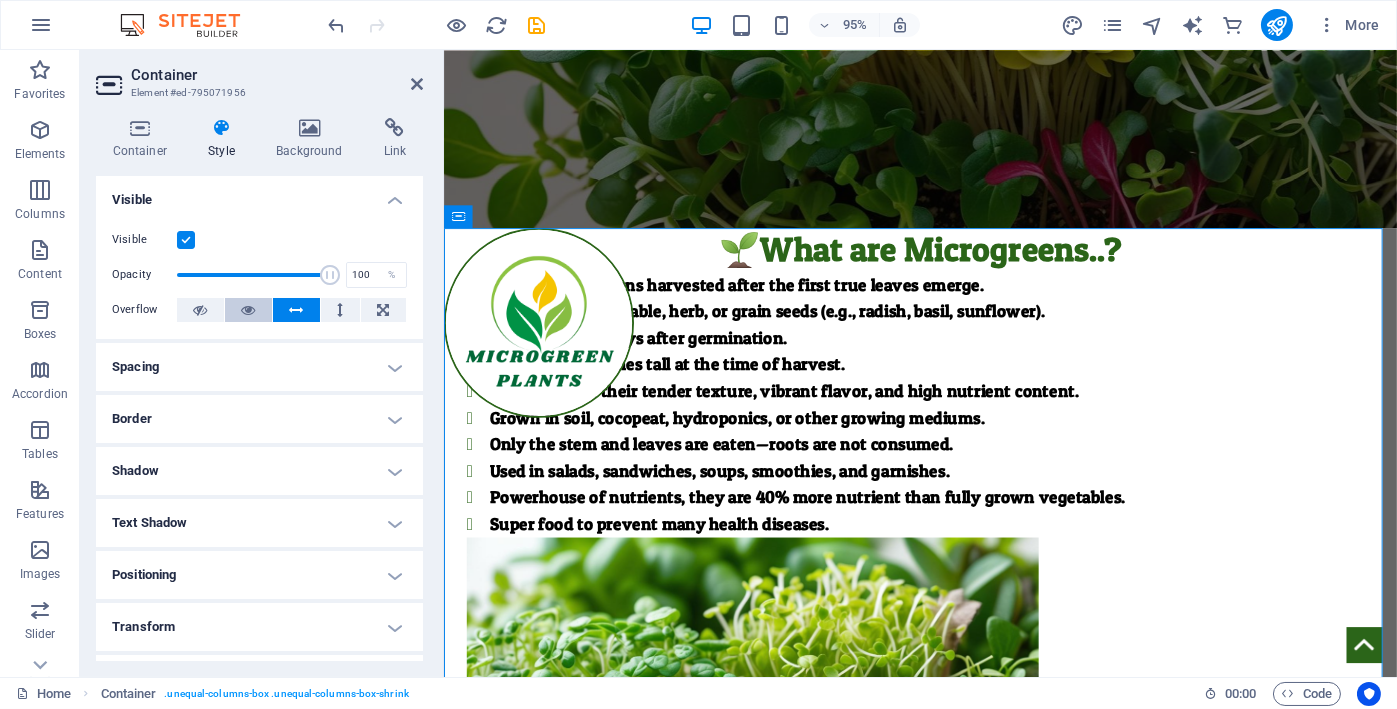 click at bounding box center (248, 310) 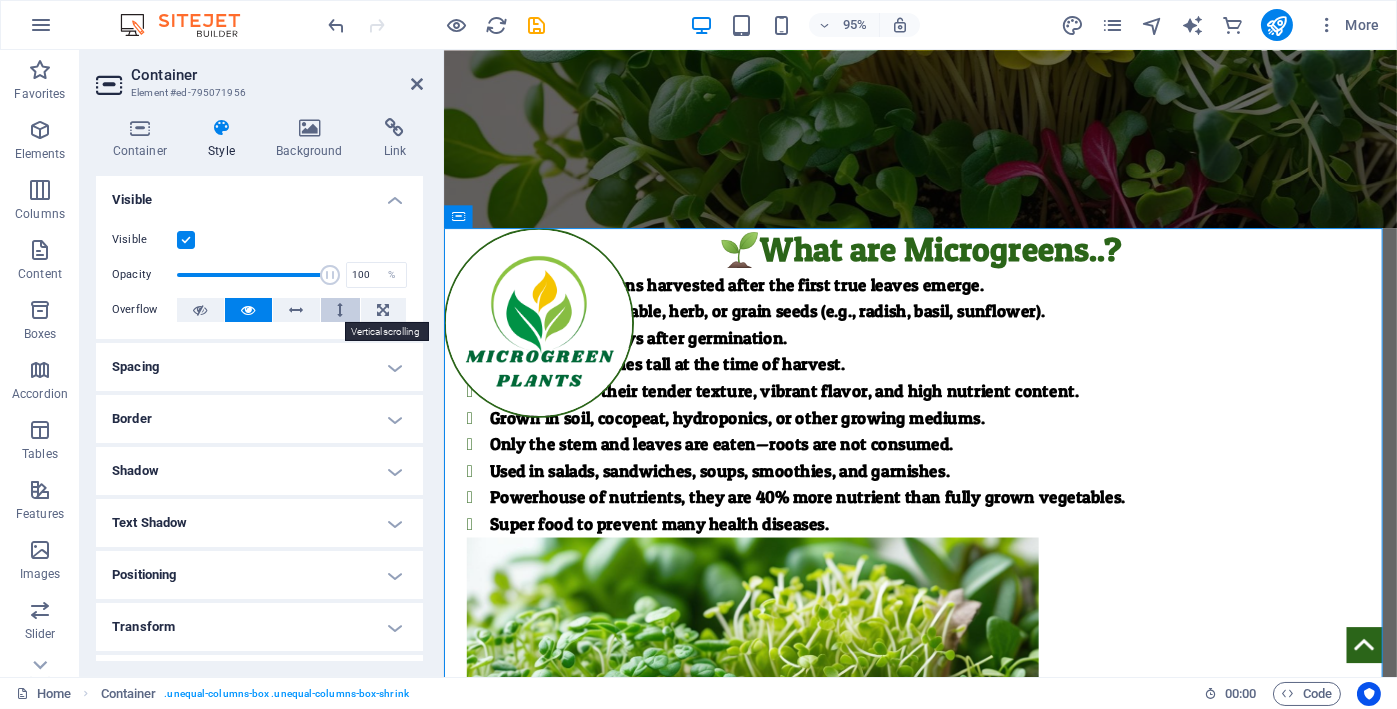 click at bounding box center (340, 310) 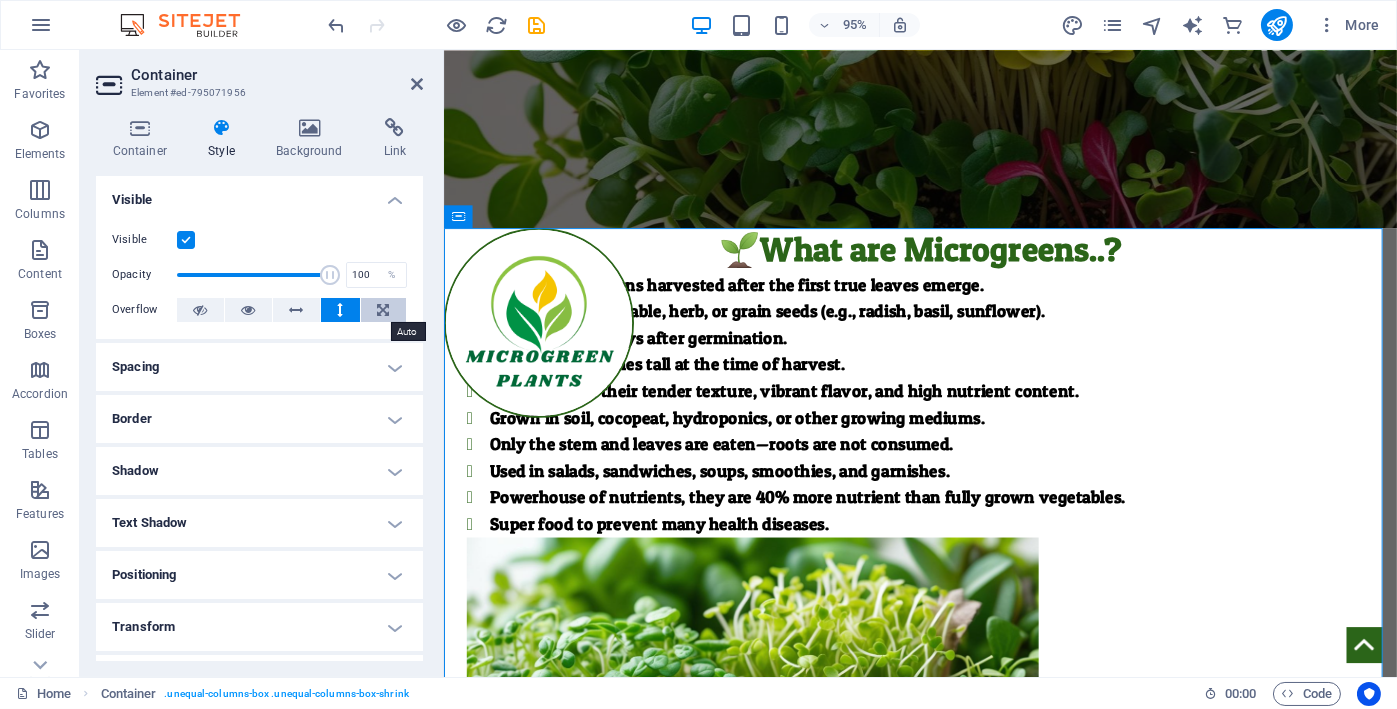 click at bounding box center (384, 310) 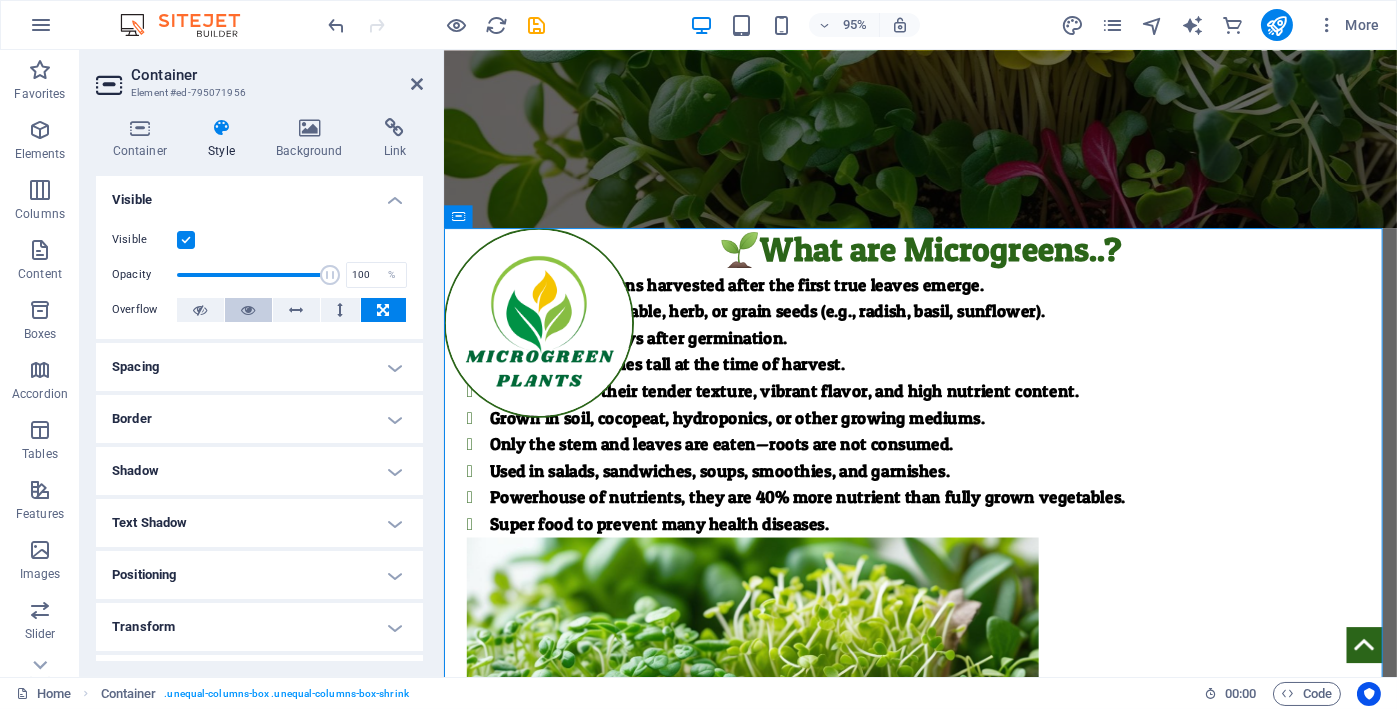 click at bounding box center (249, 310) 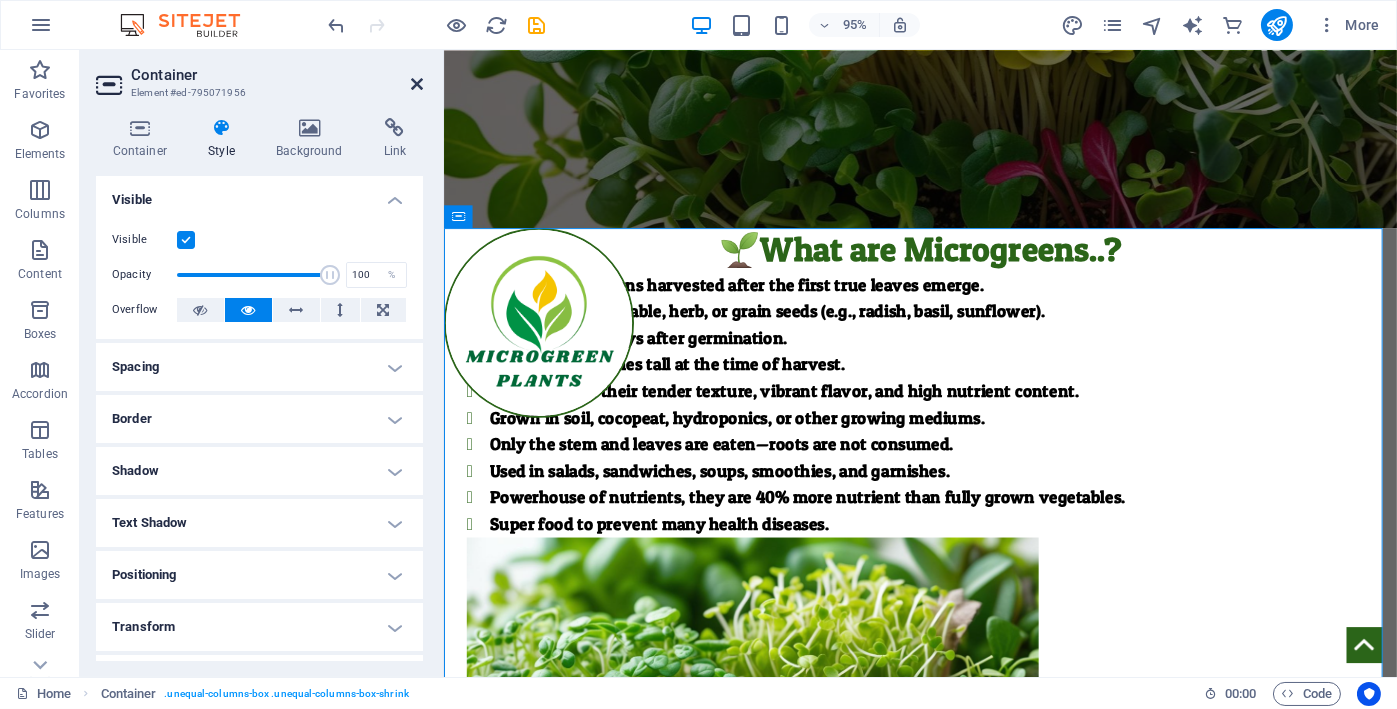 click at bounding box center [417, 84] 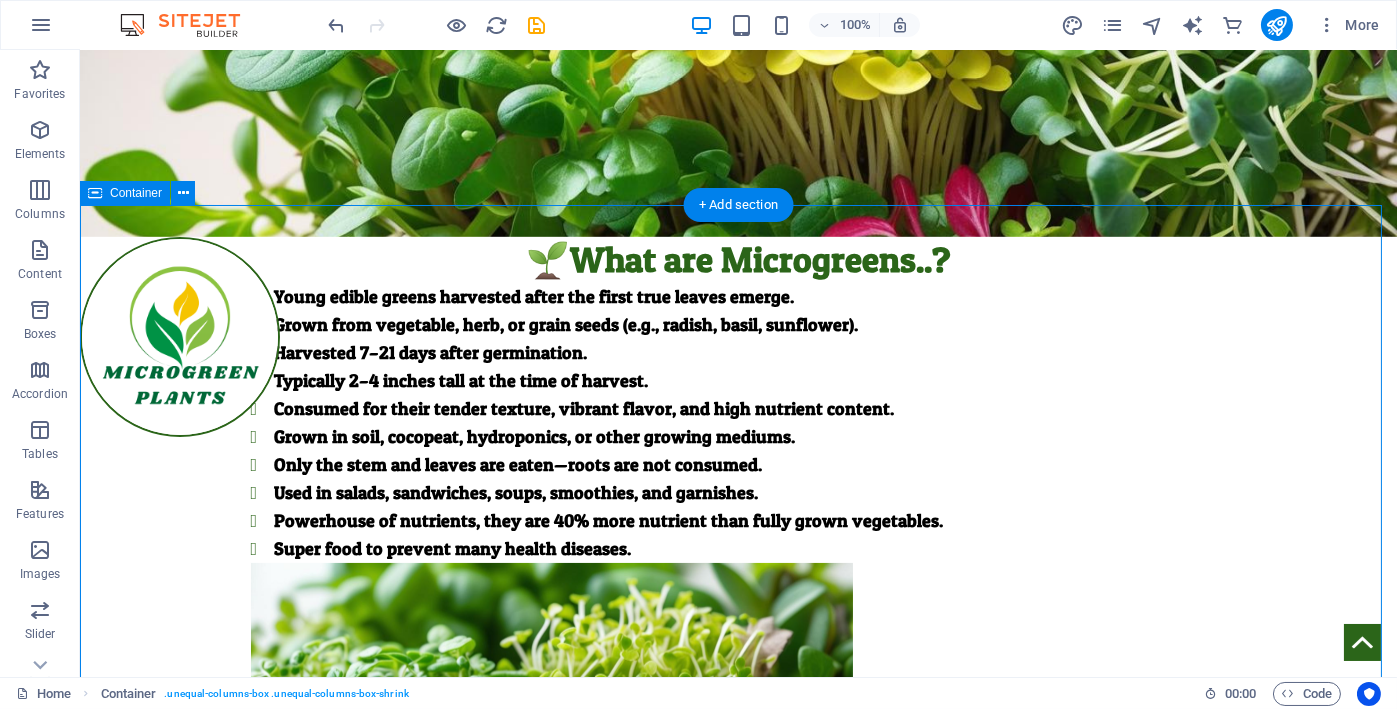 click on "🌱What are Microgreens..? Young edible greens harvested after the first true leaves emerge. Grown from vegetable, herb, or grain seeds (e.g., radish, basil, sunflower). Harvested 7–21 days after germination. Typically 2–4 inches tall at the time of harvest. Consumed for their tender texture, vibrant flavor, and high nutrient content. Grown in soil, cocopeat, hydroponics, or other growing mediums. Only the stem and leaves are eaten—roots are not consumed. Used in salads, sandwiches, soups, smoothies, and garnishes. Powerhouse of nutrients, they are 40% more nutrient than fully grown vegetables. Super food to prevent many health diseases." at bounding box center [738, 570] 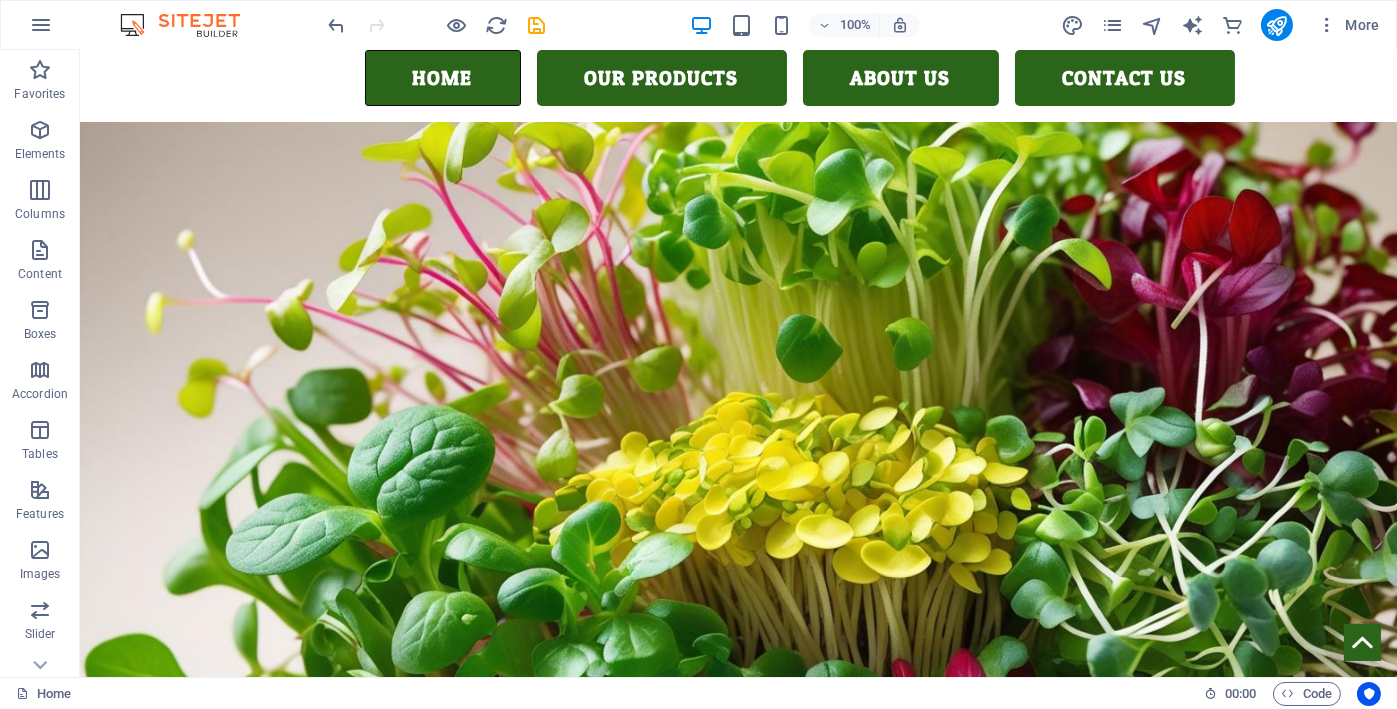 scroll, scrollTop: 515, scrollLeft: 0, axis: vertical 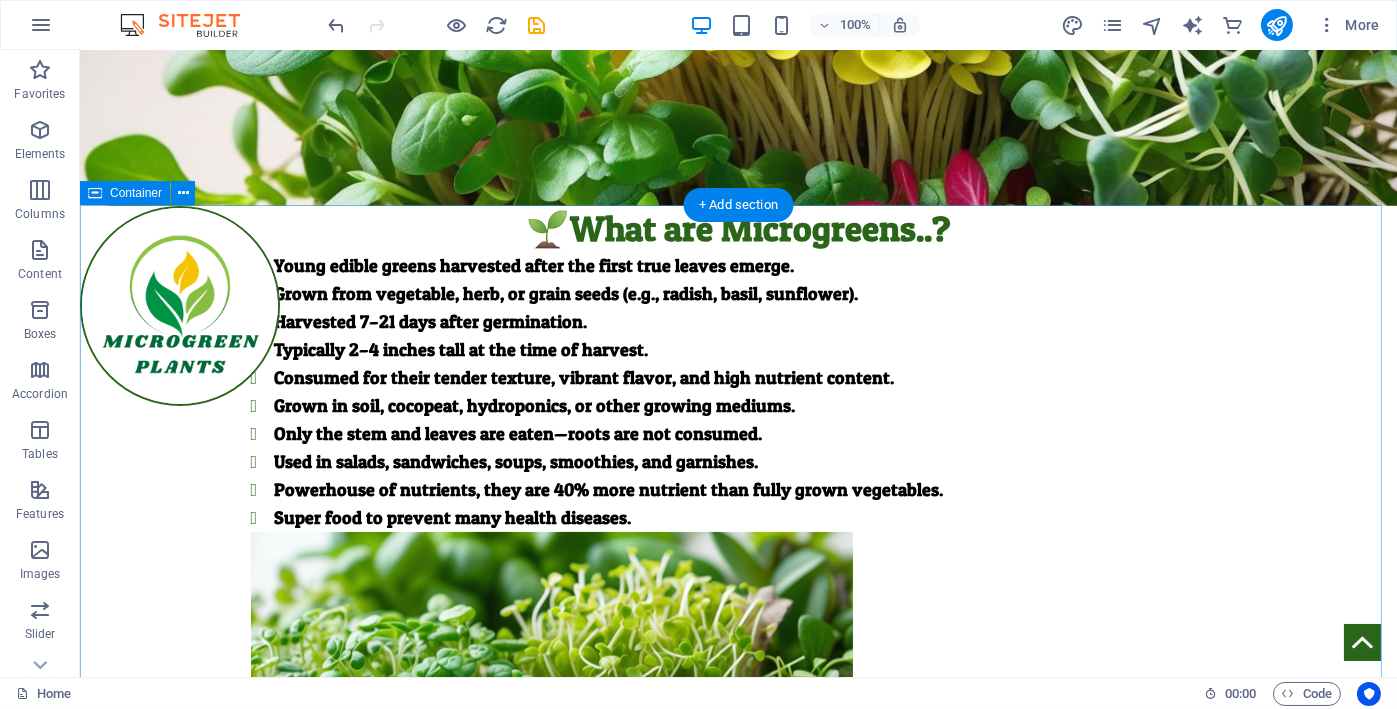 click on "🌱What are Microgreens..? Young edible greens harvested after the first true leaves emerge. Grown from vegetable, herb, or grain seeds (e.g., radish, basil, sunflower). Harvested 7–21 days after germination. Typically 2–4 inches tall at the time of harvest. Consumed for their tender texture, vibrant flavor, and high nutrient content. Grown in soil, cocopeat, hydroponics, or other growing mediums. Only the stem and leaves are eaten—roots are not consumed. Used in salads, sandwiches, soups, smoothies, and garnishes. Powerhouse of nutrients, they are 40% more nutrient than fully grown vegetables. Super food to prevent many health diseases." at bounding box center (738, 539) 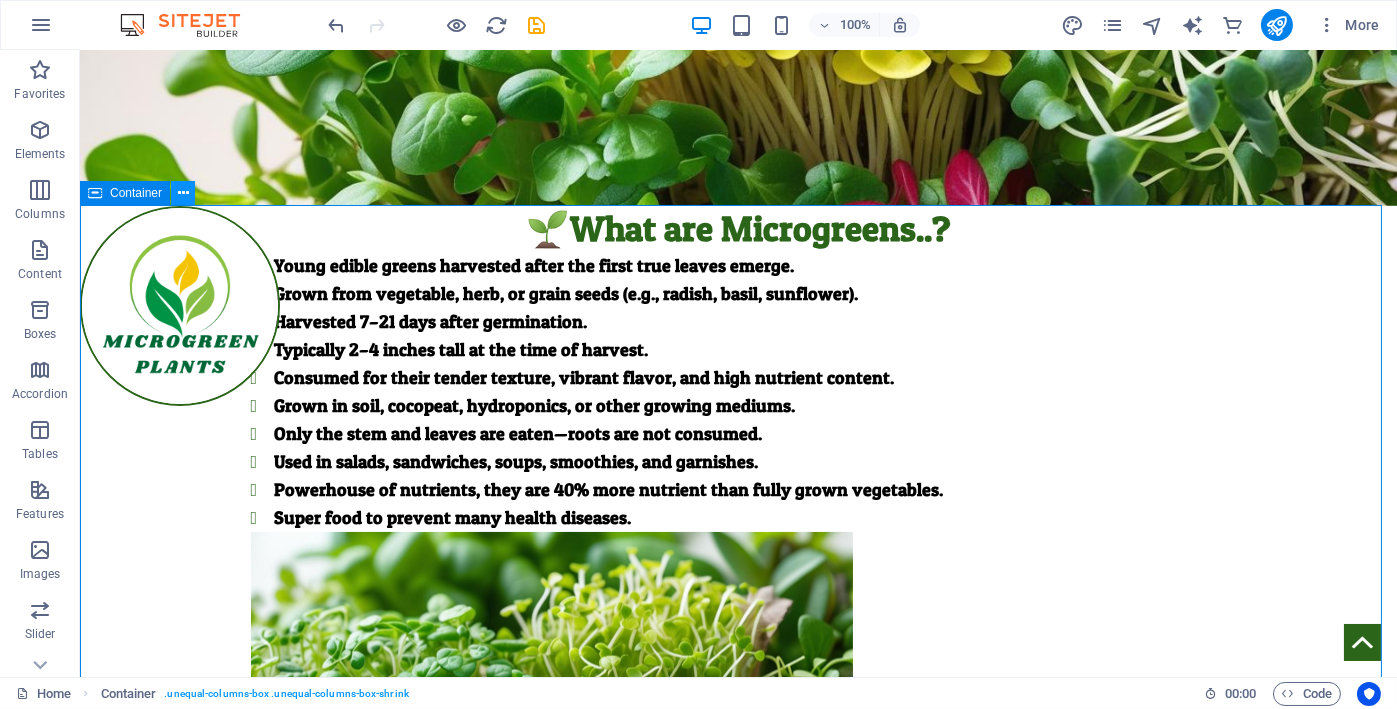 click at bounding box center [183, 193] 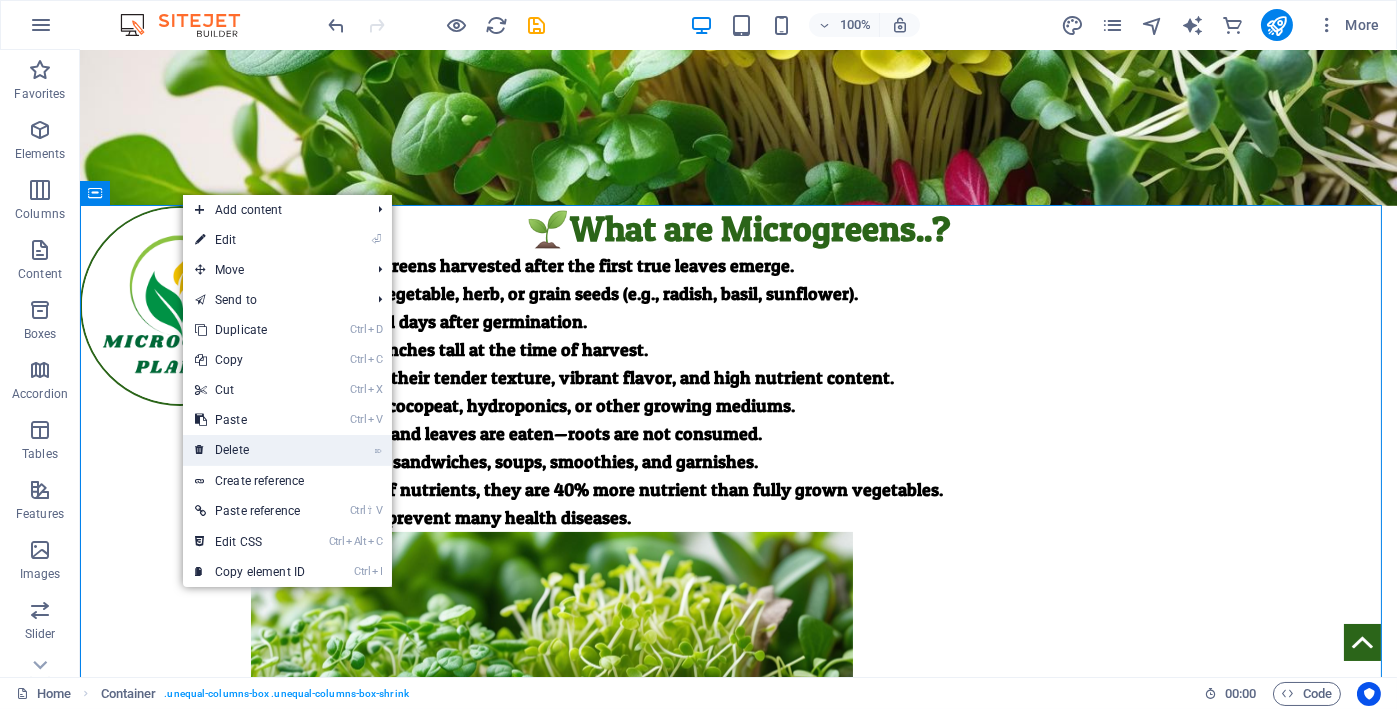 click on "⌦  Delete" at bounding box center (250, 450) 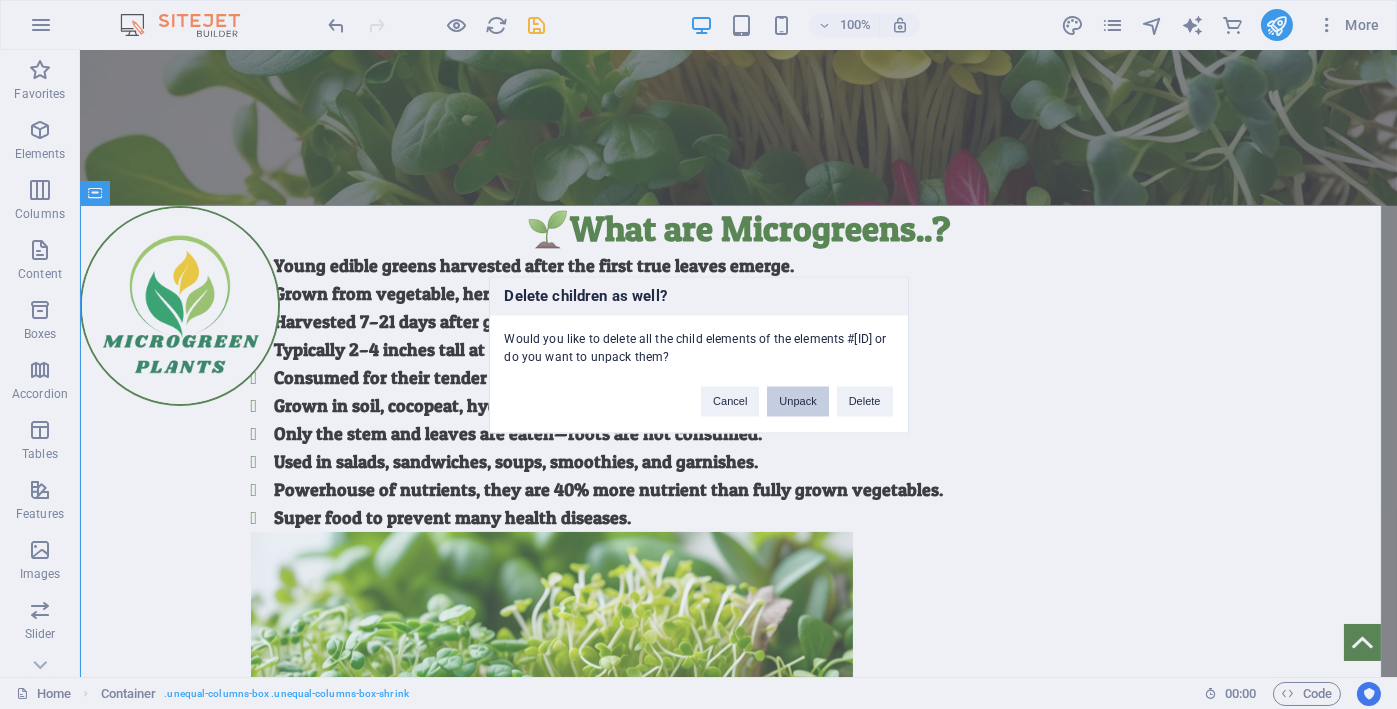 click on "Unpack" at bounding box center (797, 401) 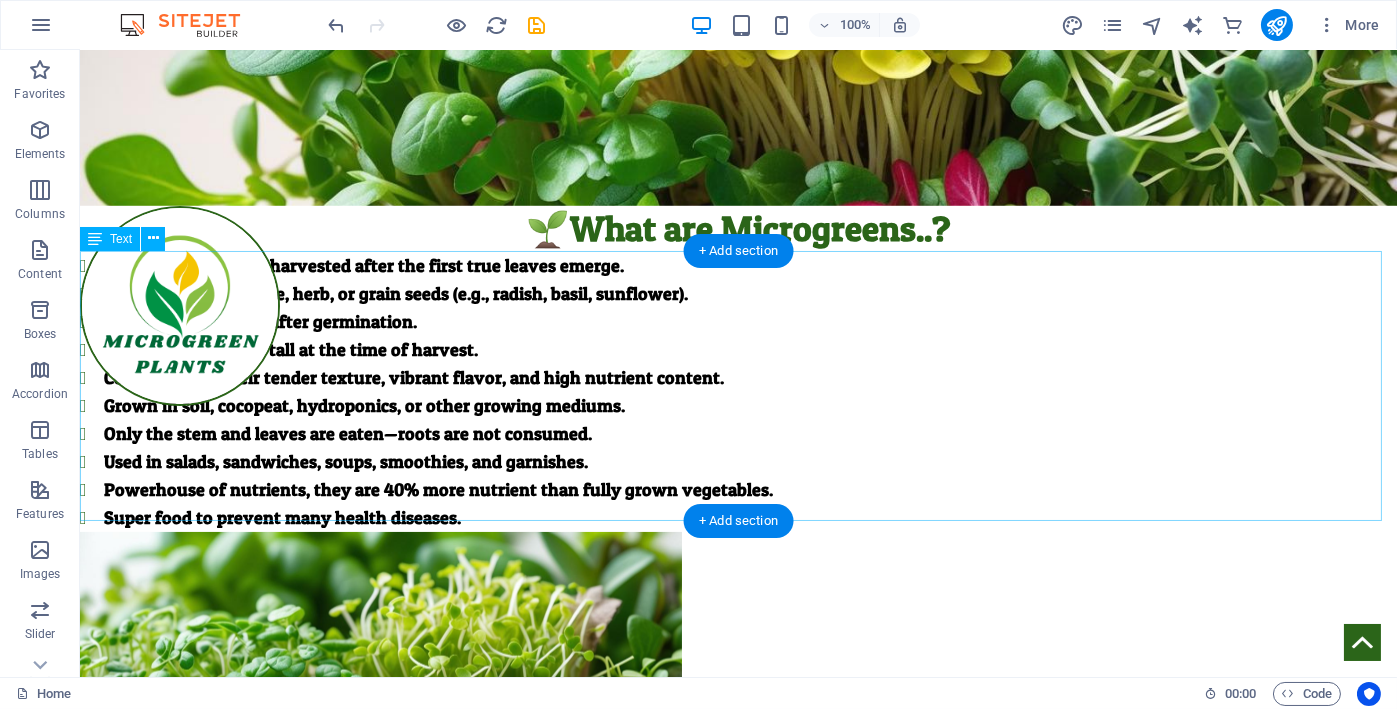 click on "Young edible greens harvested after the first true leaves emerge. Grown from vegetable, herb, or grain seeds (e.g., radish, basil, sunflower). Harvested 7–21 days after germination. Typically 2–4 inches tall at the time of harvest. Consumed for their tender texture, vibrant flavor, and high nutrient content. Grown in soil, cocopeat, hydroponics, or other growing mediums. Only the stem and leaves are eaten—roots are not consumed. Used in salads, sandwiches, soups, smoothies, and garnishes. Powerhouse of nutrients, they are 40% more nutrient than fully grown vegetables. Super food to prevent many health diseases." at bounding box center (738, 392) 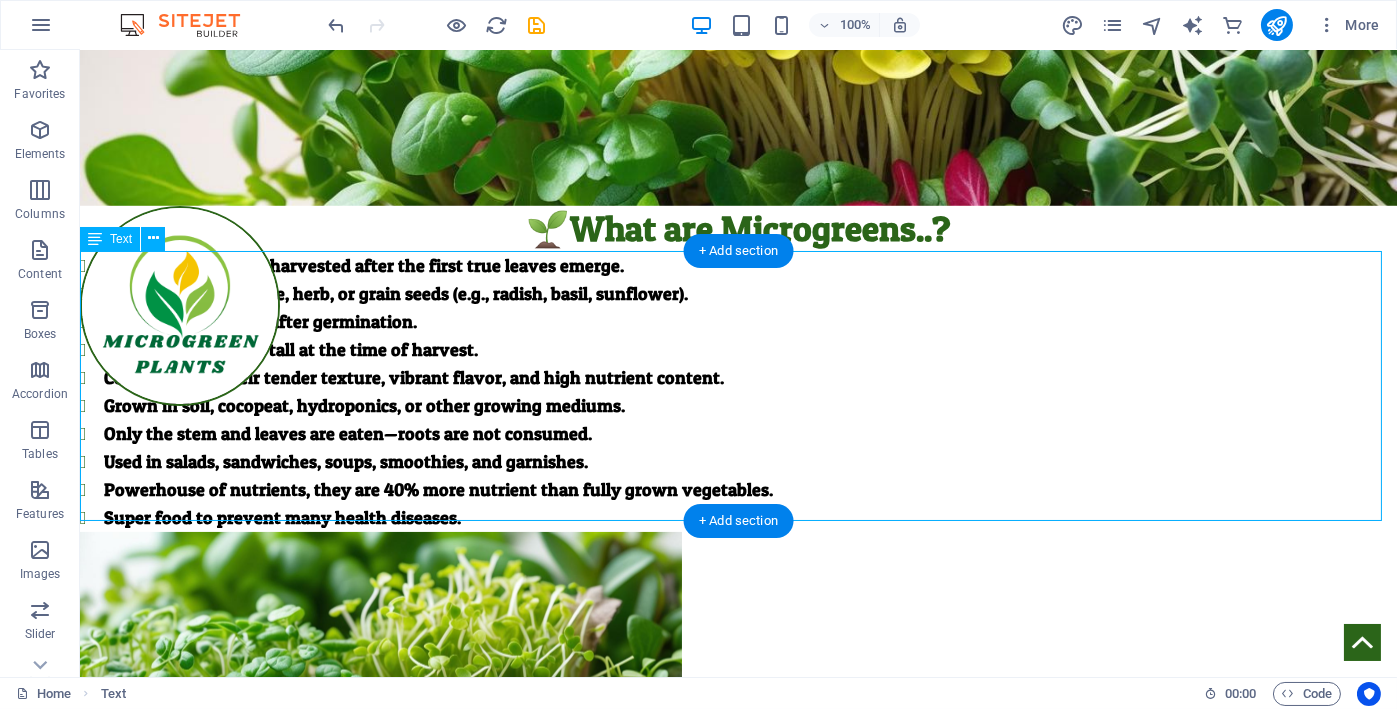 click on "Young edible greens harvested after the first true leaves emerge. Grown from vegetable, herb, or grain seeds (e.g., radish, basil, sunflower). Harvested 7–21 days after germination. Typically 2–4 inches tall at the time of harvest. Consumed for their tender texture, vibrant flavor, and high nutrient content. Grown in soil, cocopeat, hydroponics, or other growing mediums. Only the stem and leaves are eaten—roots are not consumed. Used in salads, sandwiches, soups, smoothies, and garnishes. Powerhouse of nutrients, they are 40% more nutrient than fully grown vegetables. Super food to prevent many health diseases." at bounding box center [738, 392] 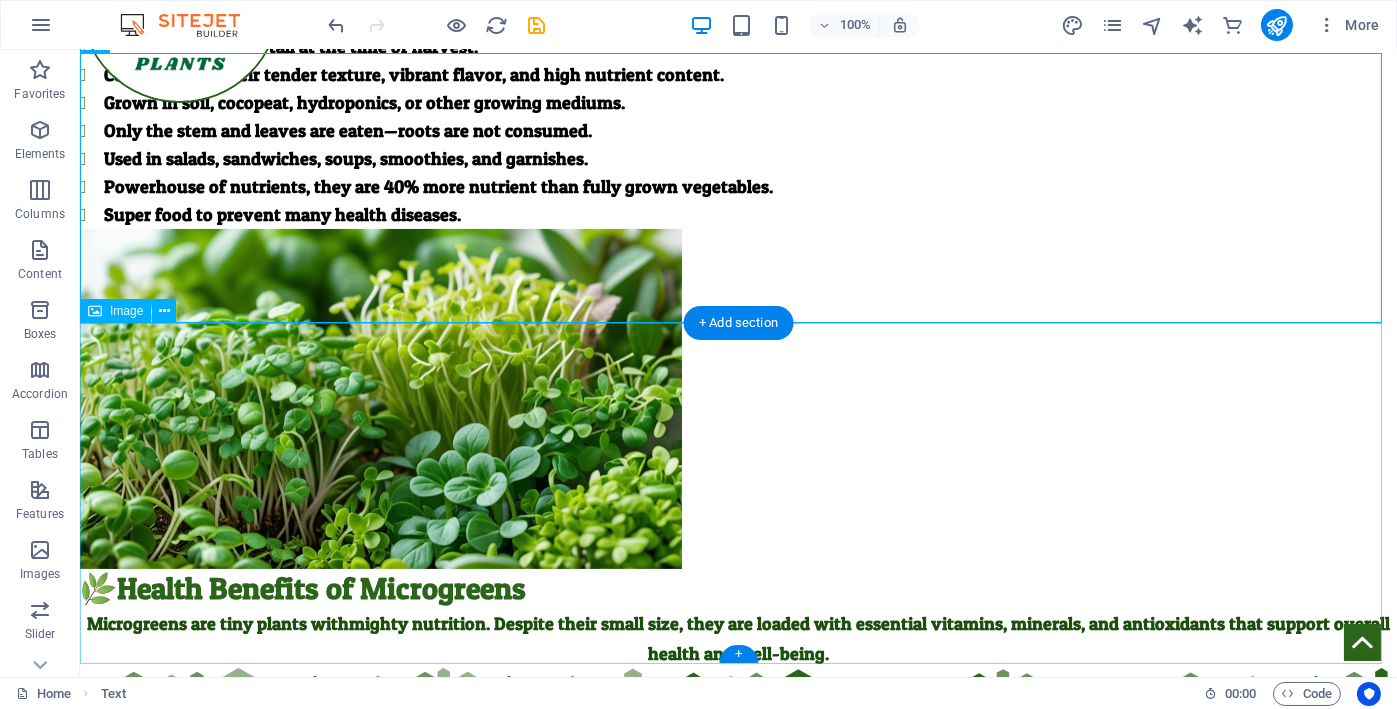 scroll, scrollTop: 848, scrollLeft: 0, axis: vertical 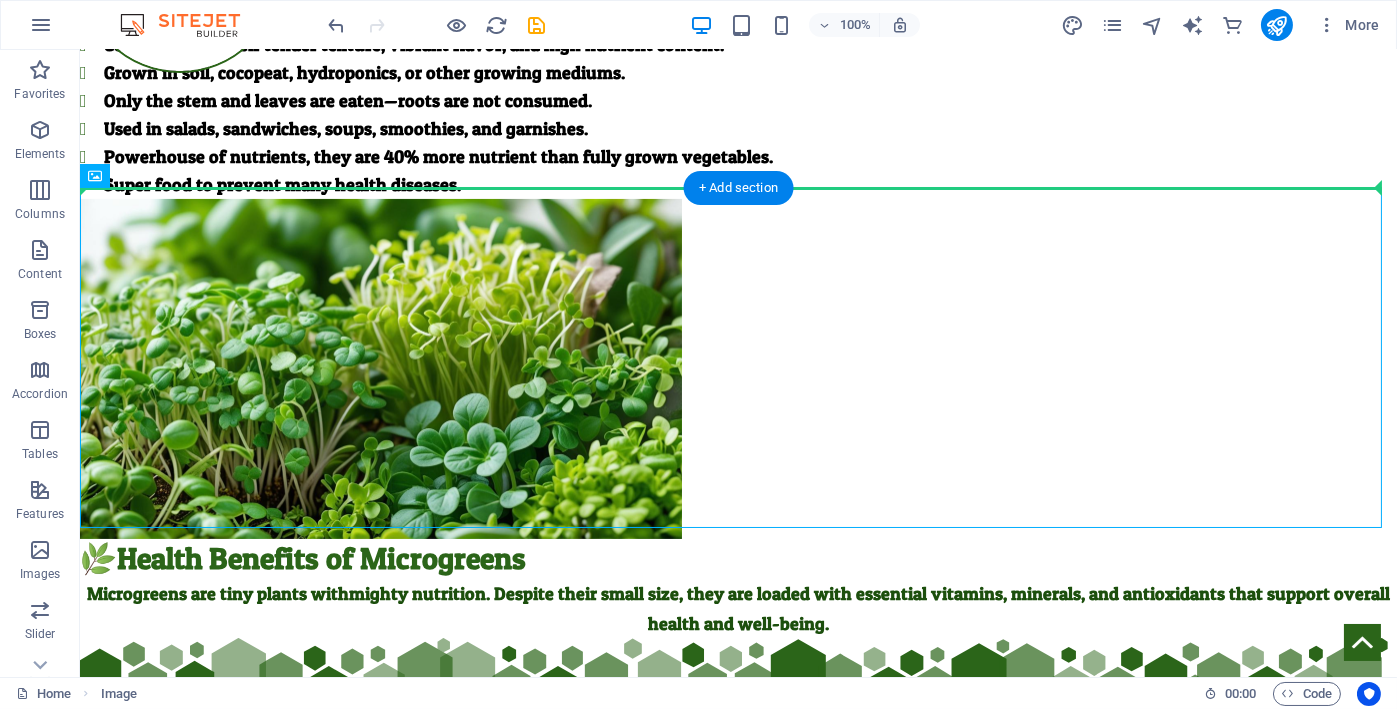 drag, startPoint x: 348, startPoint y: 363, endPoint x: 770, endPoint y: 158, distance: 469.15775 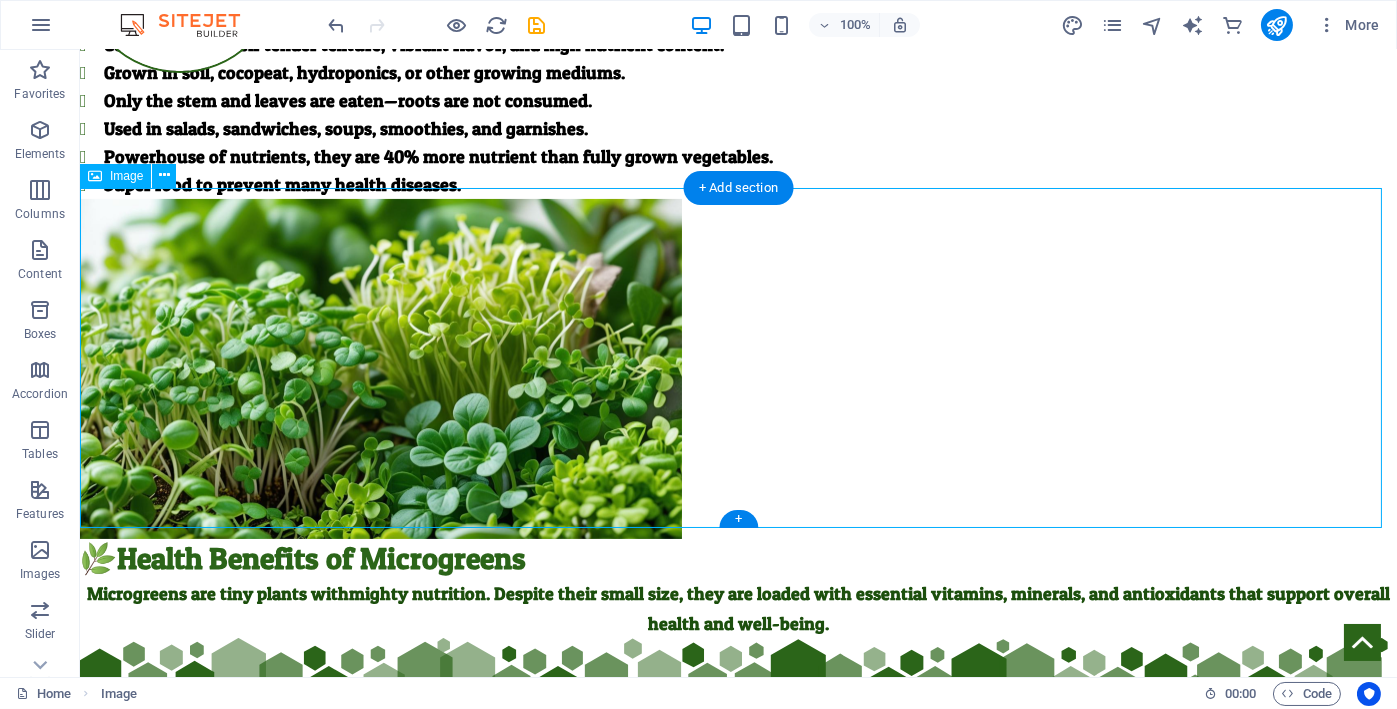 click at bounding box center (738, 369) 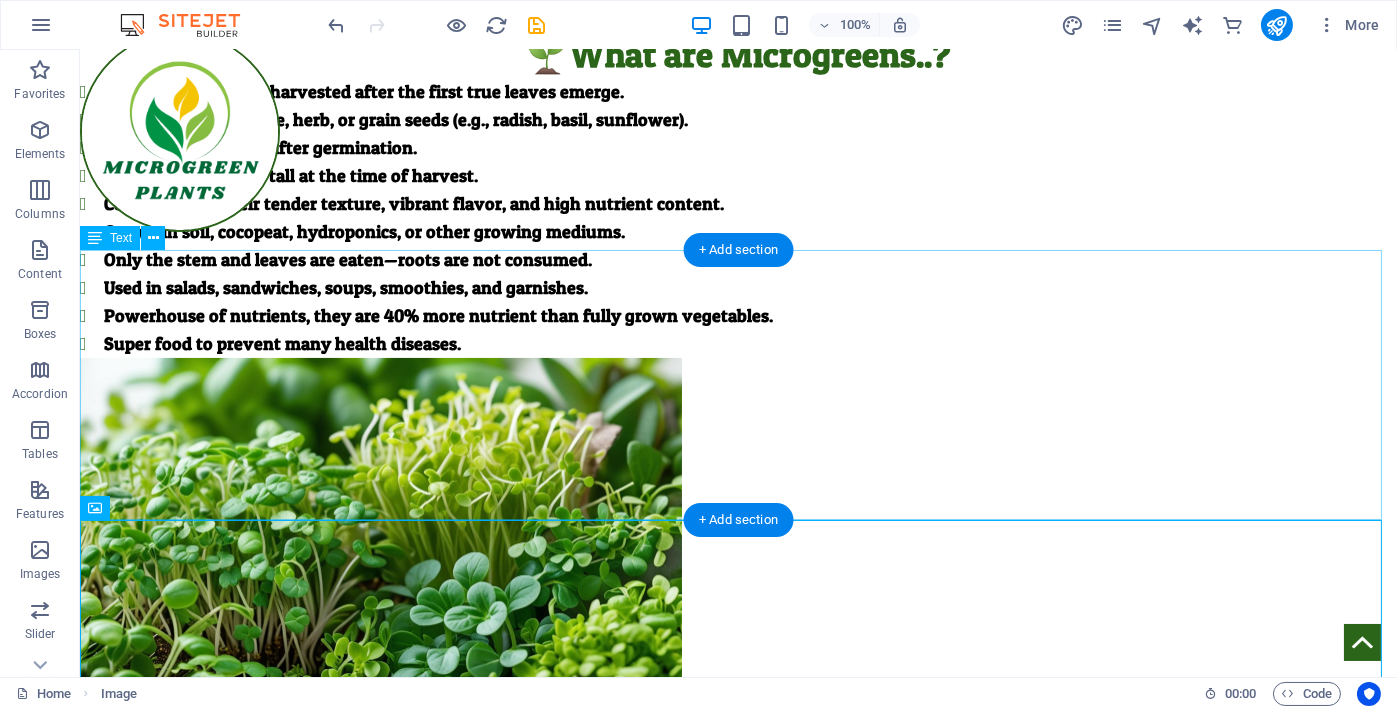 scroll, scrollTop: 515, scrollLeft: 0, axis: vertical 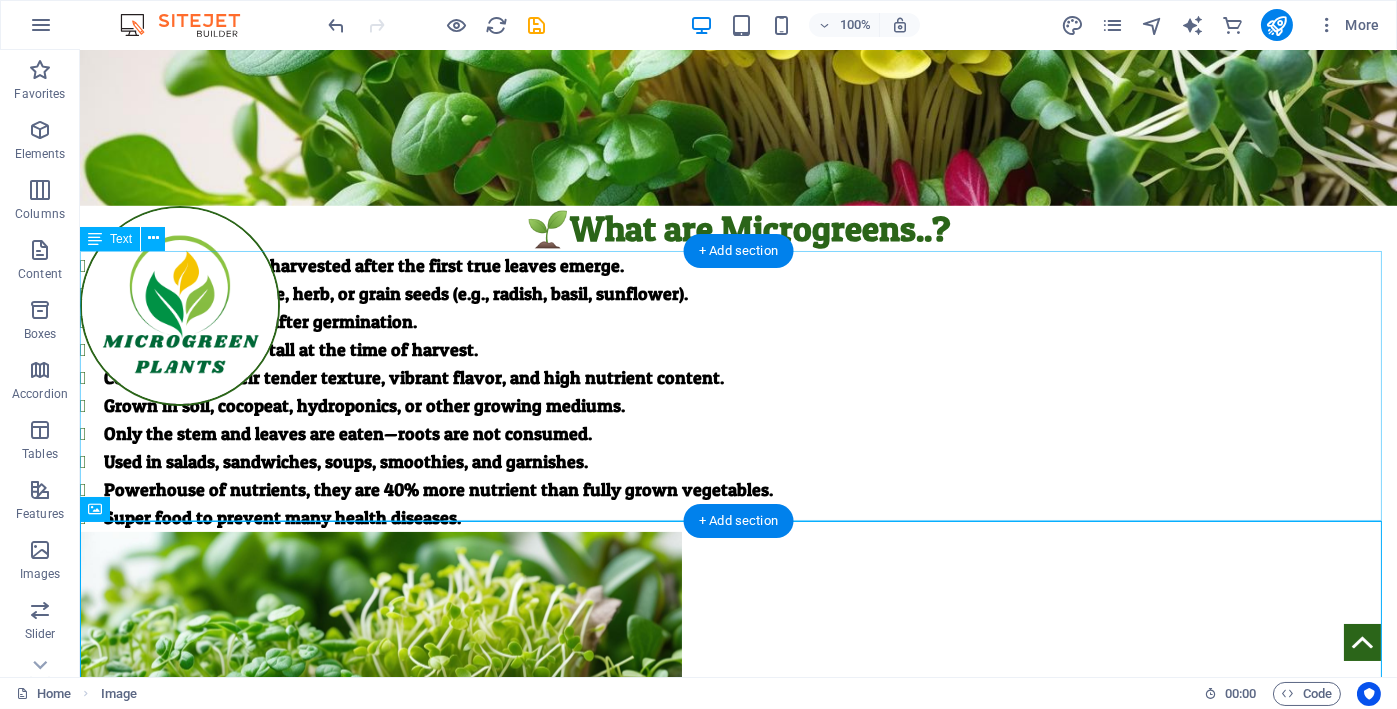 click on "Young edible greens harvested after the first true leaves emerge. Grown from vegetable, herb, or grain seeds (e.g., radish, basil, sunflower). Harvested 7–21 days after germination. Typically 2–4 inches tall at the time of harvest. Consumed for their tender texture, vibrant flavor, and high nutrient content. Grown in soil, cocopeat, hydroponics, or other growing mediums. Only the stem and leaves are eaten—roots are not consumed. Used in salads, sandwiches, soups, smoothies, and garnishes. Powerhouse of nutrients, they are 40% more nutrient than fully grown vegetables. Super food to prevent many health diseases." at bounding box center (738, 392) 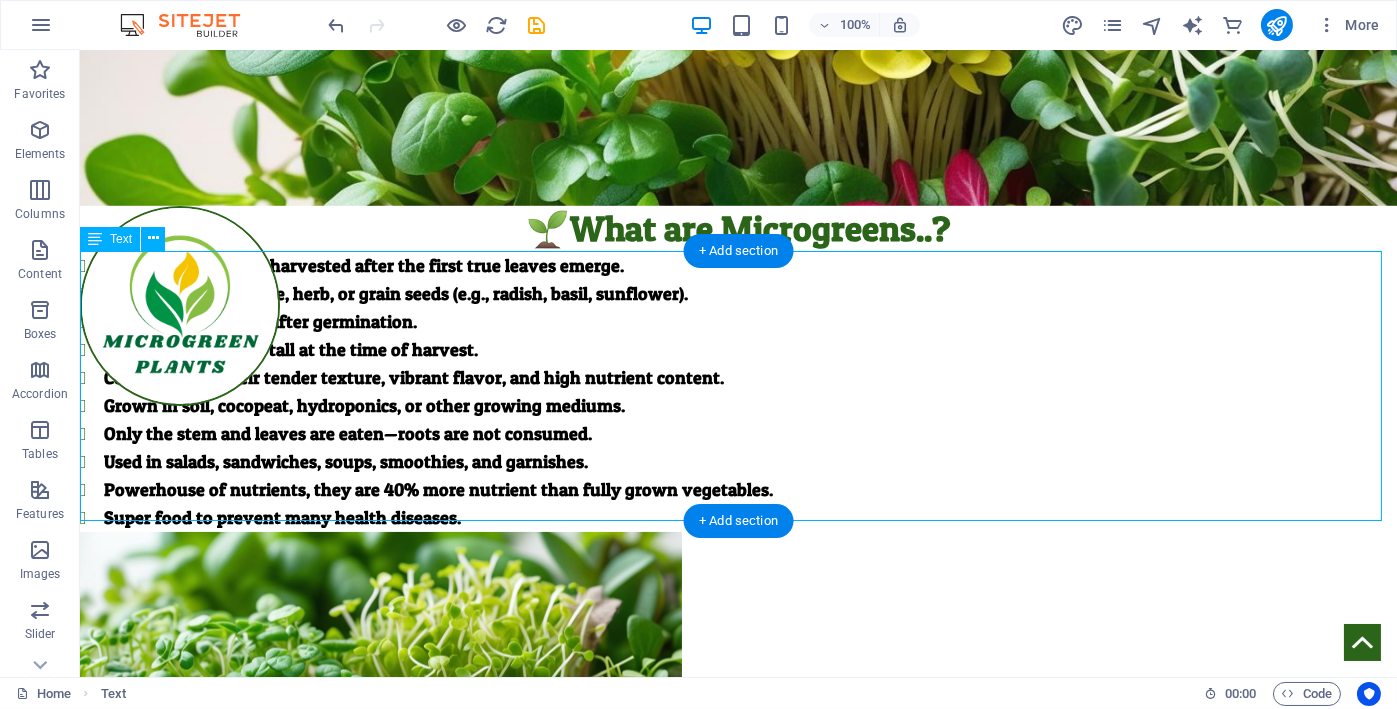 click on "Young edible greens harvested after the first true leaves emerge. Grown from vegetable, herb, or grain seeds (e.g., radish, basil, sunflower). Harvested 7–21 days after germination. Typically 2–4 inches tall at the time of harvest. Consumed for their tender texture, vibrant flavor, and high nutrient content. Grown in soil, cocopeat, hydroponics, or other growing mediums. Only the stem and leaves are eaten—roots are not consumed. Used in salads, sandwiches, soups, smoothies, and garnishes. Powerhouse of nutrients, they are 40% more nutrient than fully grown vegetables. Super food to prevent many health diseases." at bounding box center [738, 392] 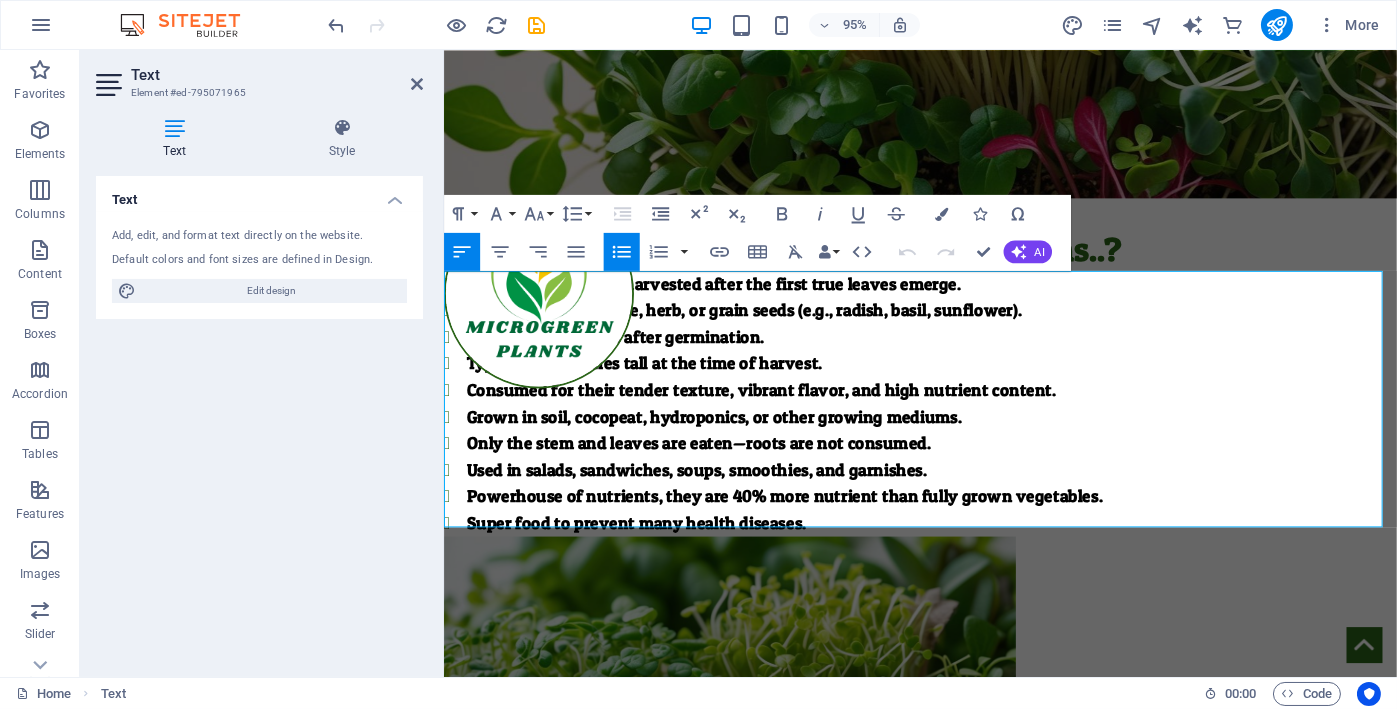click on "Used in salads, sandwiches, soups, smoothies, and garnishes." at bounding box center (956, 492) 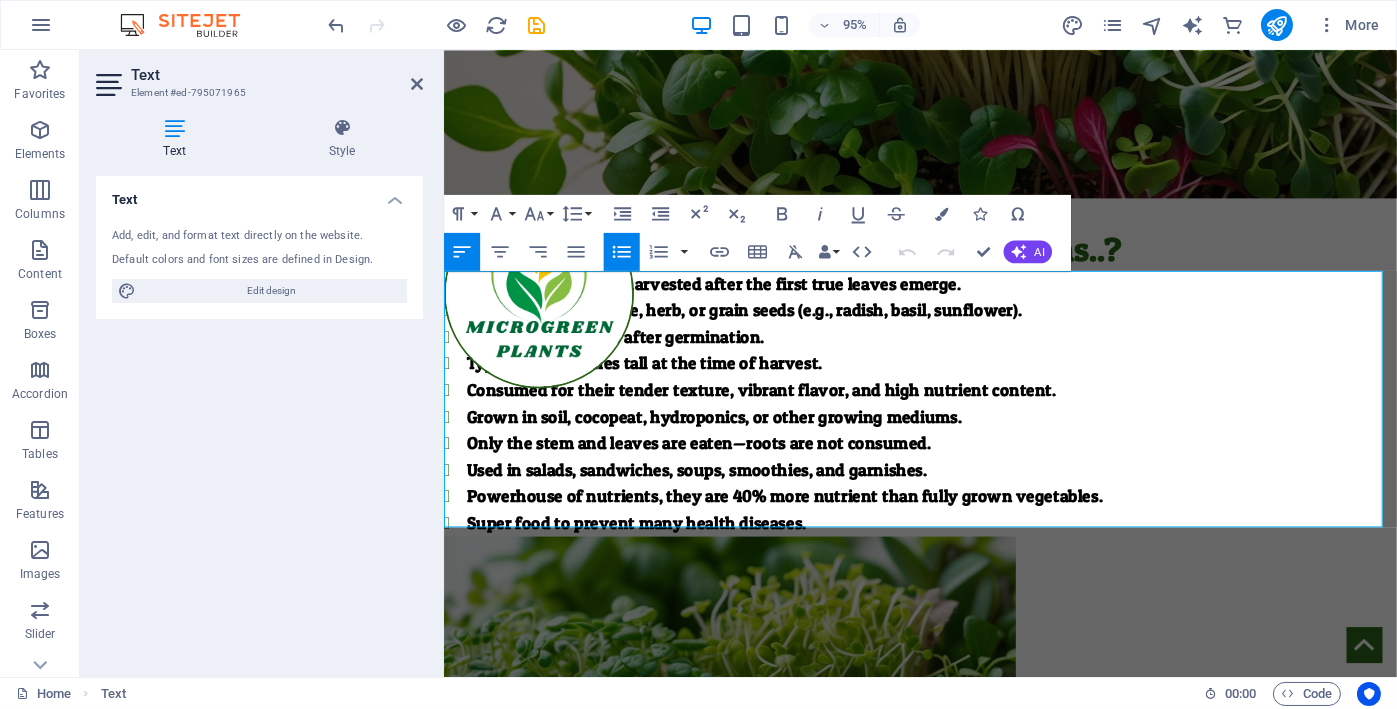 click on "Powerhouse of nutrients, they are 40% more nutrient than fully grown vegetables." at bounding box center [956, 520] 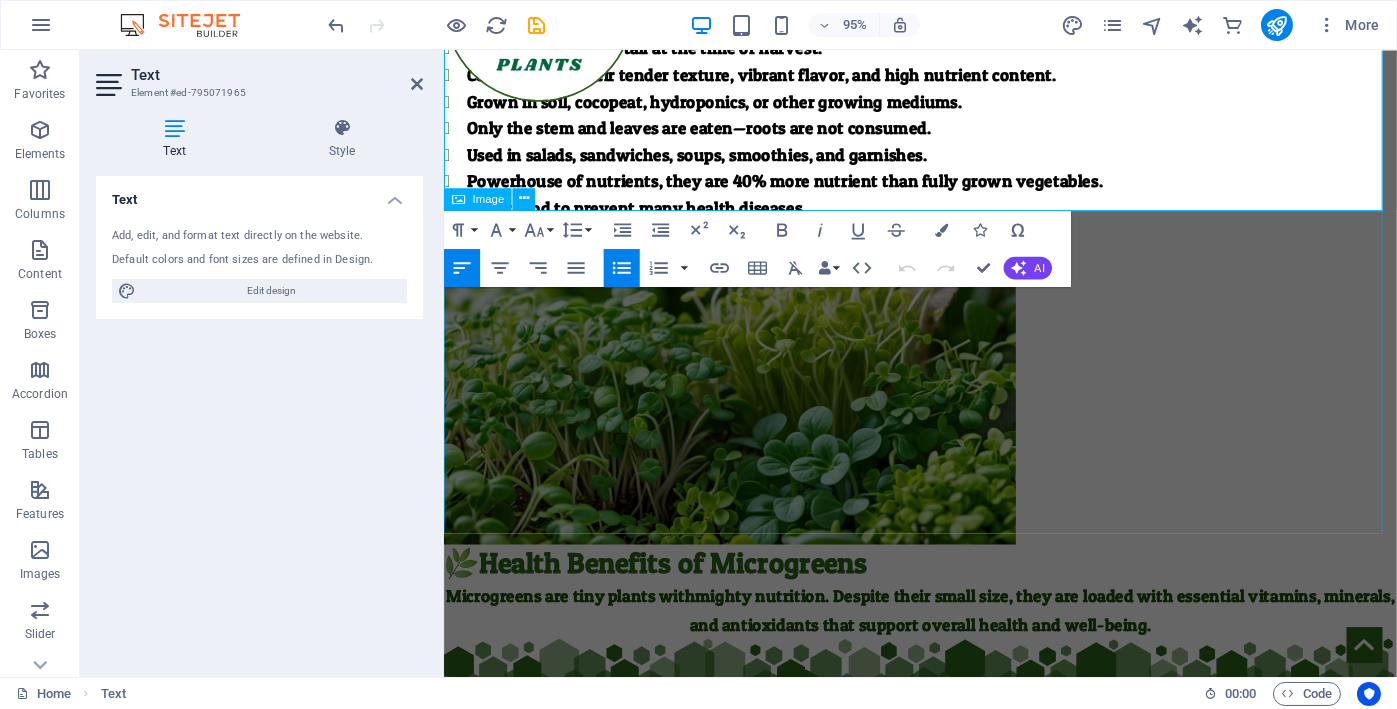 click at bounding box center [944, 400] 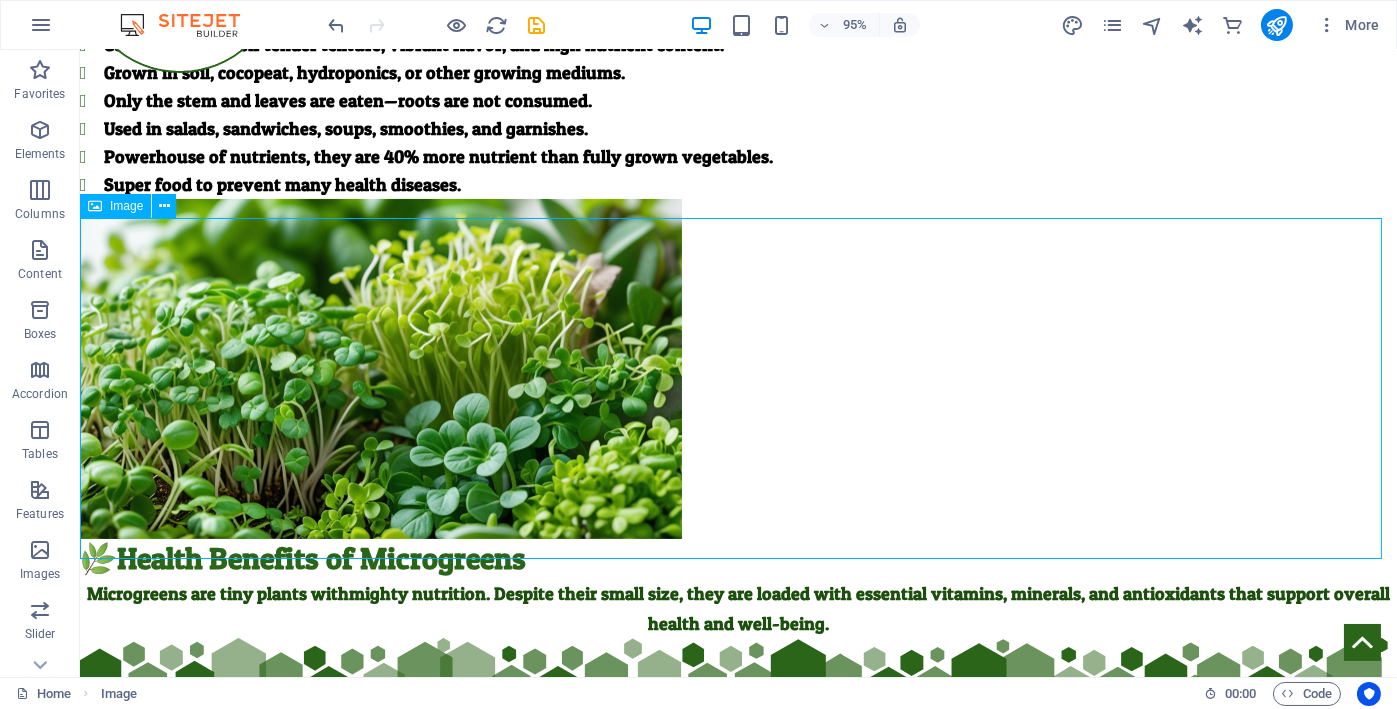 scroll, scrollTop: 818, scrollLeft: 0, axis: vertical 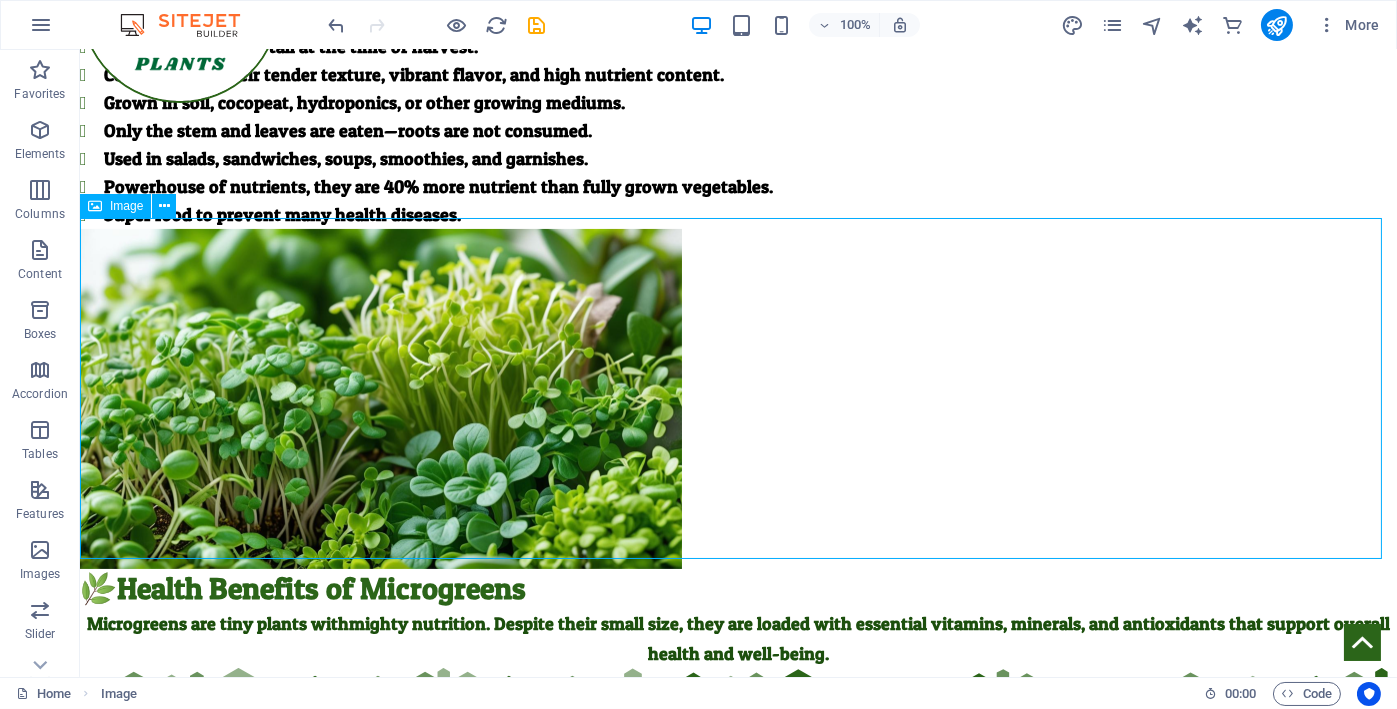 click at bounding box center (738, 399) 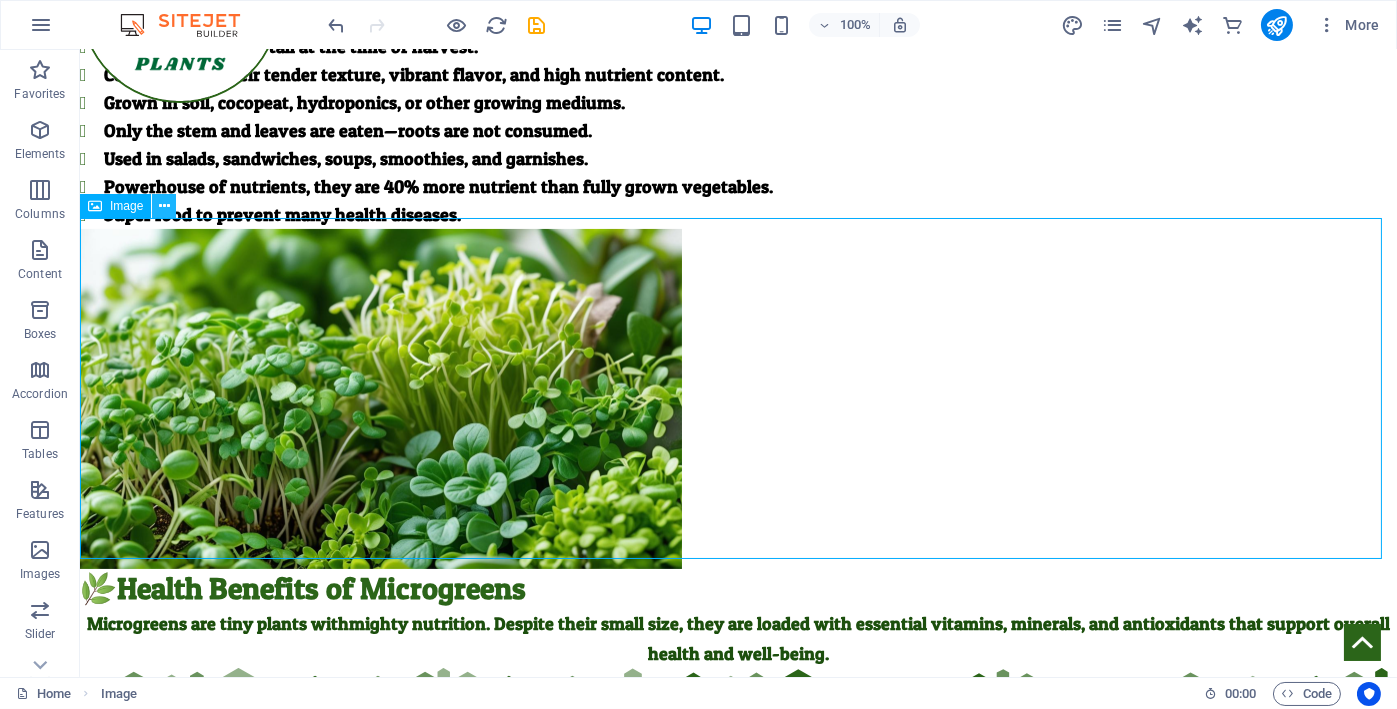 click at bounding box center [164, 206] 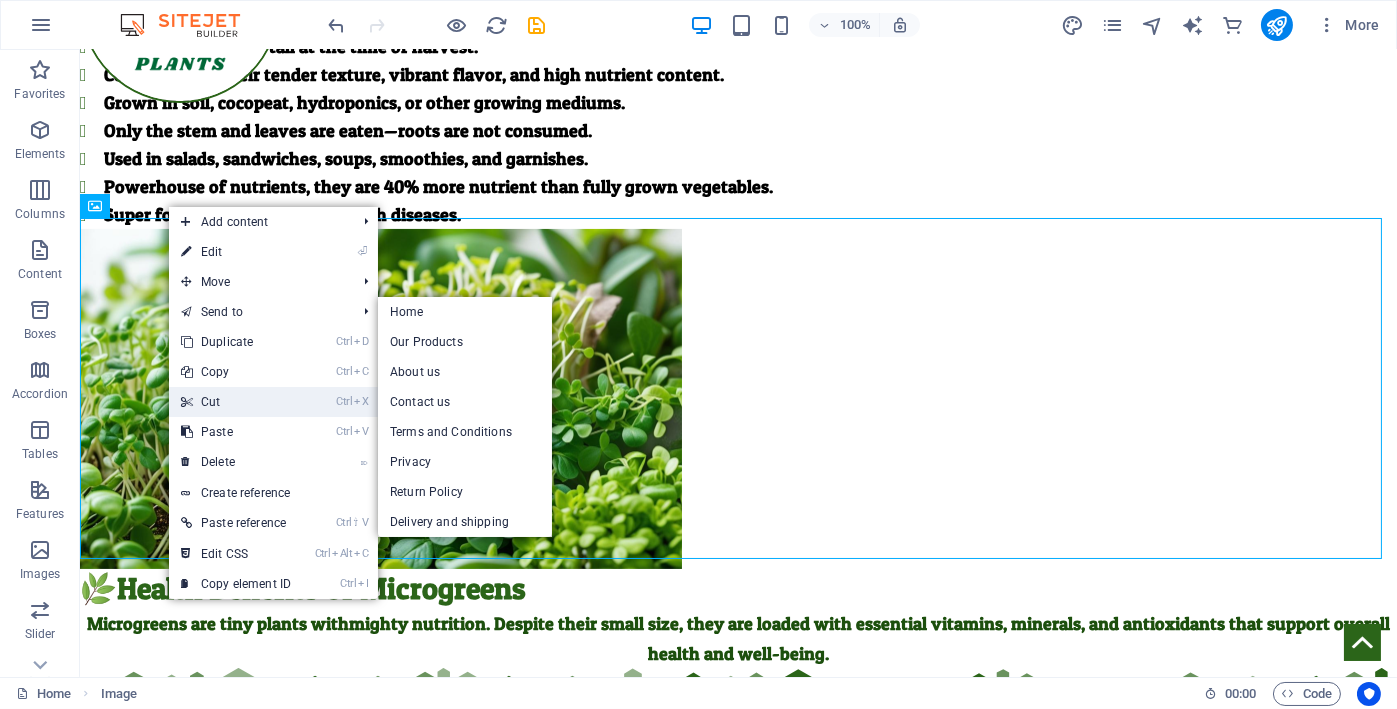 click on "Ctrl X  Cut" at bounding box center (236, 402) 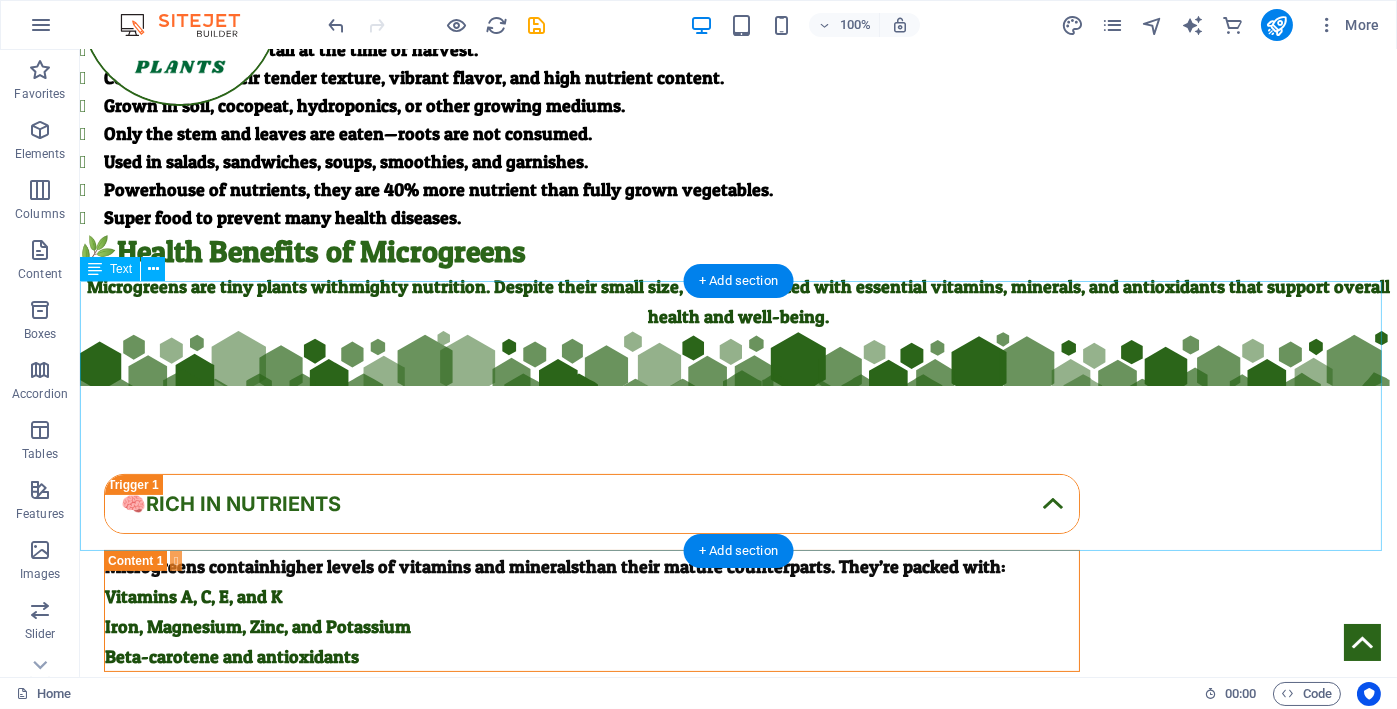 scroll, scrollTop: 485, scrollLeft: 0, axis: vertical 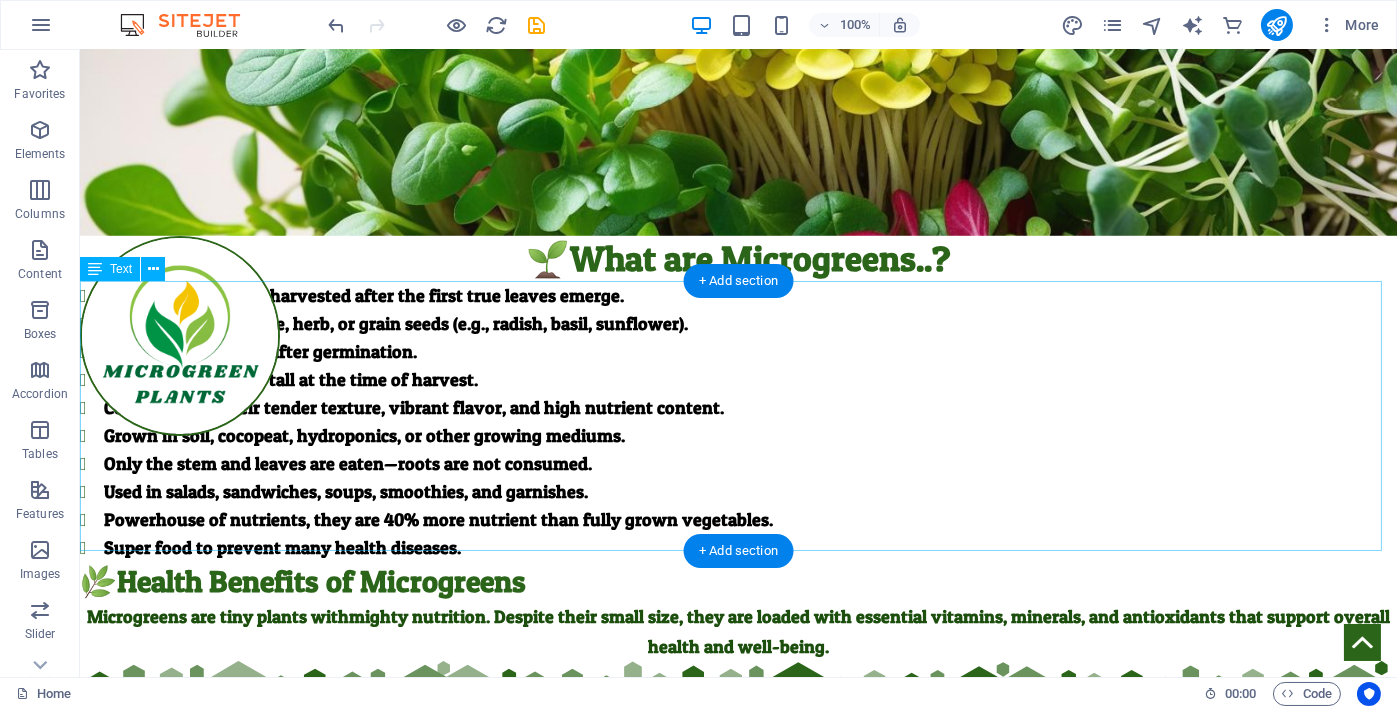 click on "Young edible greens harvested after the first true leaves emerge. Grown from vegetable, herb, or grain seeds (e.g., radish, basil, sunflower). Harvested 7–21 days after germination. Typically 2–4 inches tall at the time of harvest. Consumed for their tender texture, vibrant flavor, and high nutrient content. Grown in soil, cocopeat, hydroponics, or other growing mediums. Only the stem and leaves are eaten—roots are not consumed. Used in salads, sandwiches, soups, smoothies, and garnishes. Powerhouse of nutrients, they are 40% more nutrient than fully grown vegetables. Super food to prevent many health diseases." at bounding box center [738, 422] 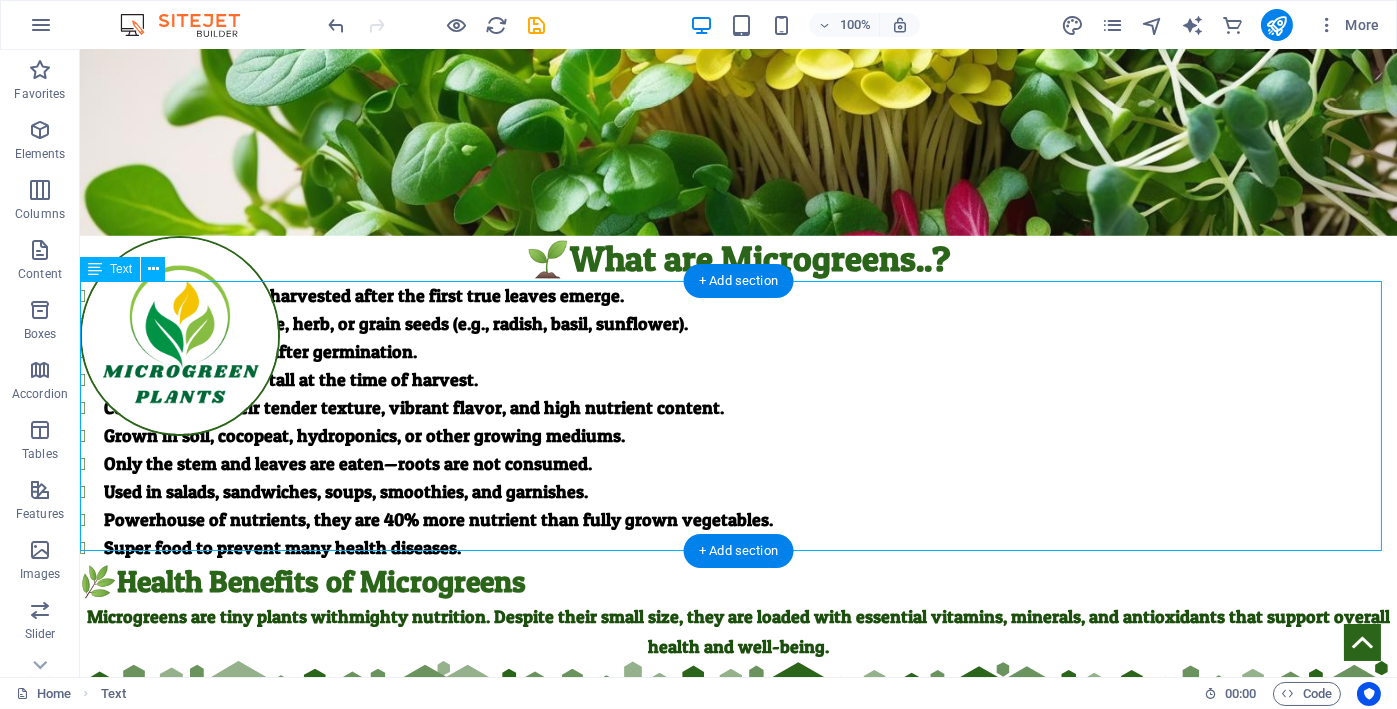 click on "Young edible greens harvested after the first true leaves emerge. Grown from vegetable, herb, or grain seeds (e.g., radish, basil, sunflower). Harvested 7–21 days after germination. Typically 2–4 inches tall at the time of harvest. Consumed for their tender texture, vibrant flavor, and high nutrient content. Grown in soil, cocopeat, hydroponics, or other growing mediums. Only the stem and leaves are eaten—roots are not consumed. Used in salads, sandwiches, soups, smoothies, and garnishes. Powerhouse of nutrients, they are 40% more nutrient than fully grown vegetables. Super food to prevent many health diseases." at bounding box center (738, 422) 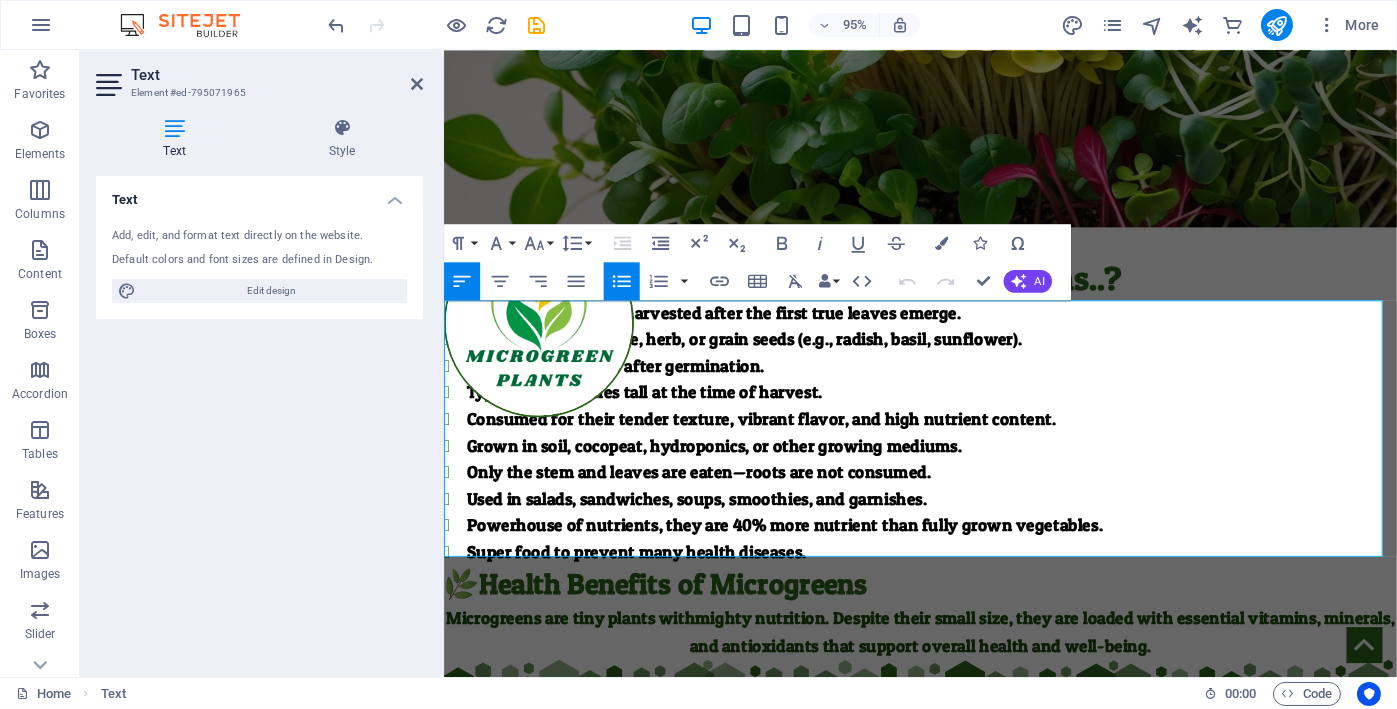 click on "Grown in soil, cocopeat, hydroponics, or other growing mediums." at bounding box center [956, 466] 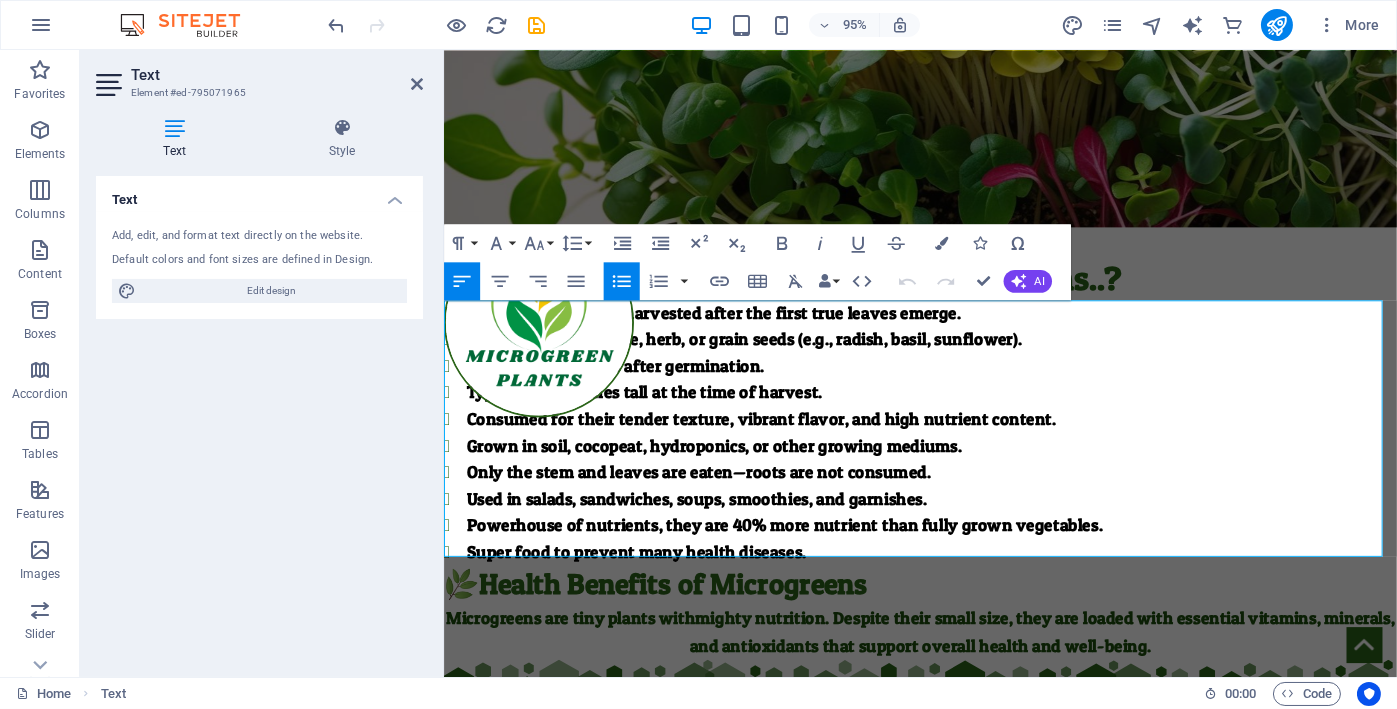 drag, startPoint x: 1194, startPoint y: 398, endPoint x: 1168, endPoint y: 405, distance: 26.925823 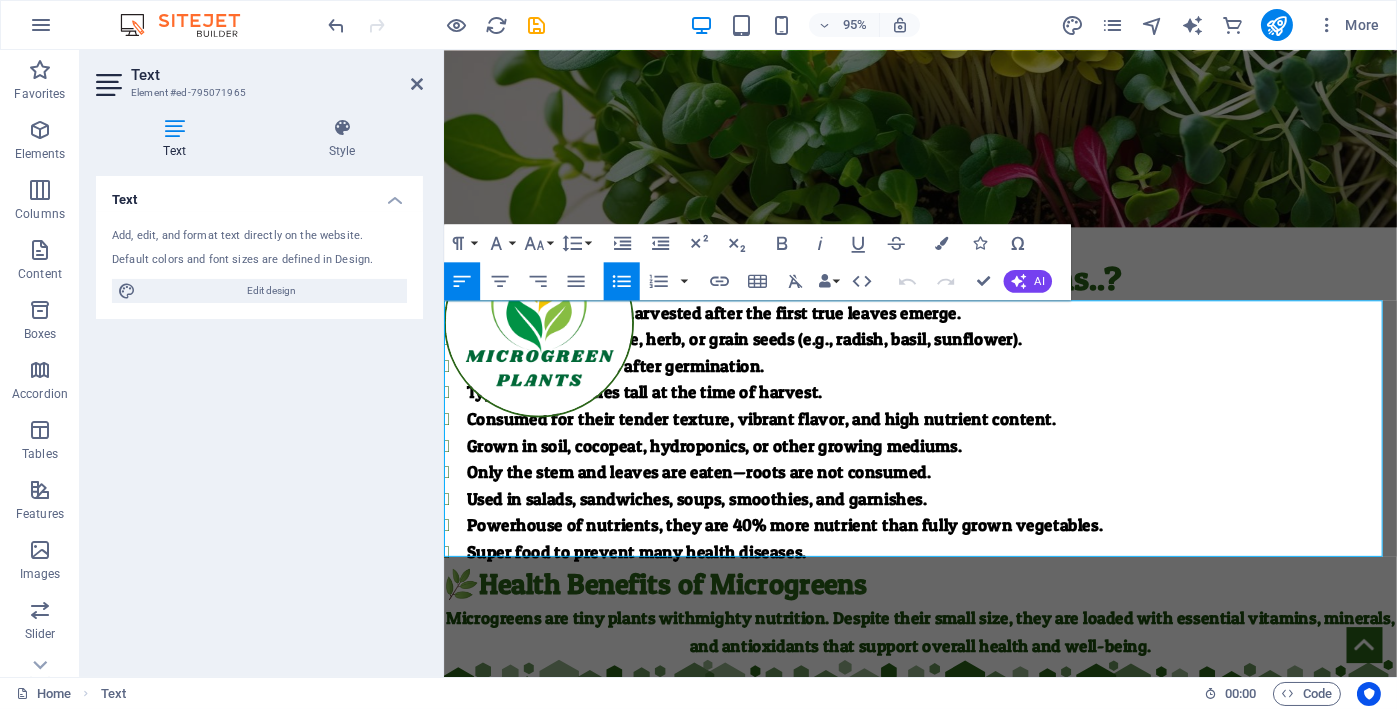 click on "Typically 2–4 inches tall at the time of harvest." at bounding box center [956, 410] 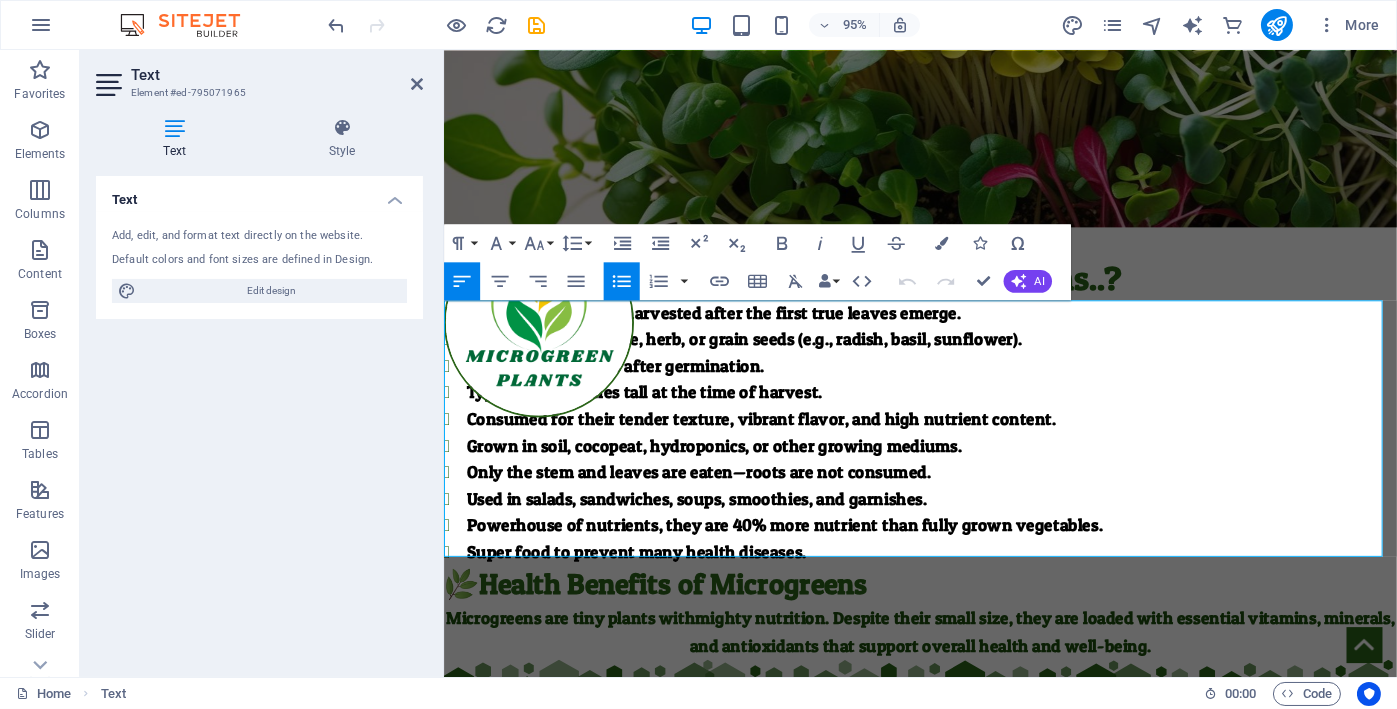 click on "Harvested 7–21 days after germination." at bounding box center [956, 382] 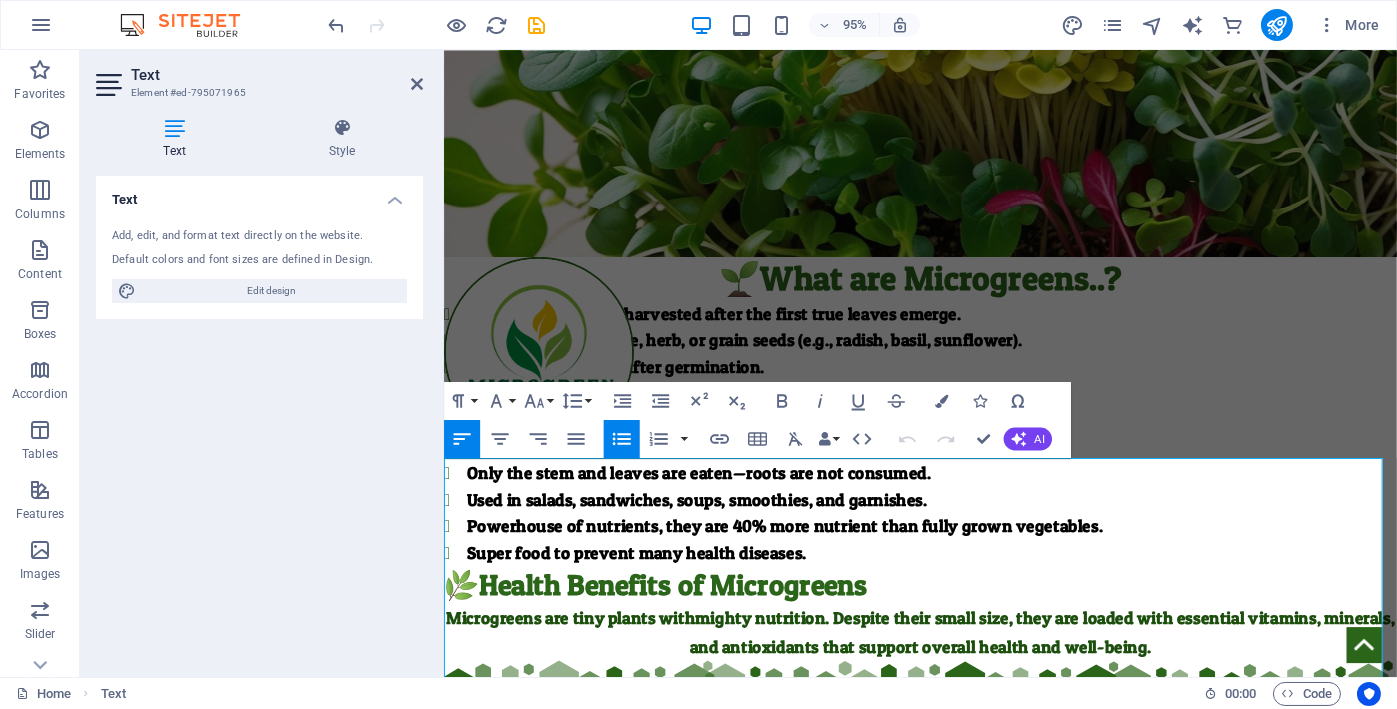 scroll, scrollTop: 318, scrollLeft: 0, axis: vertical 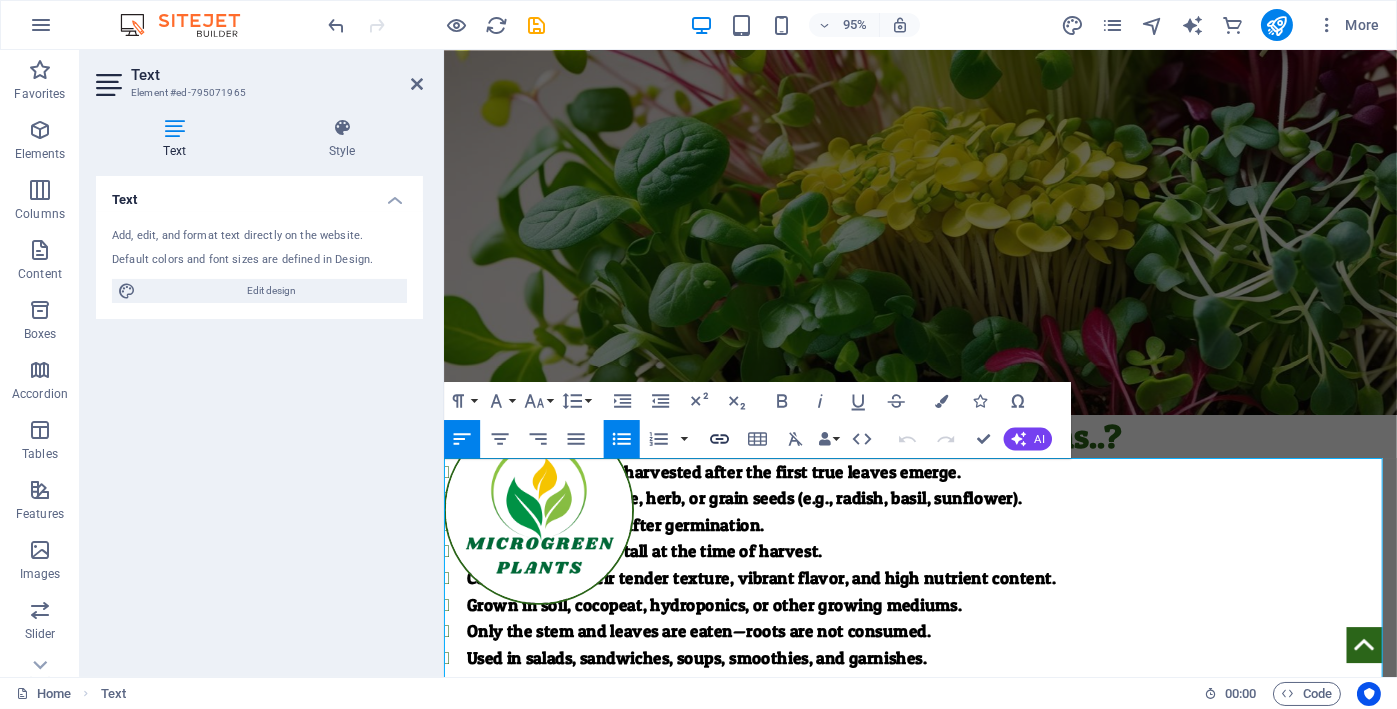 click 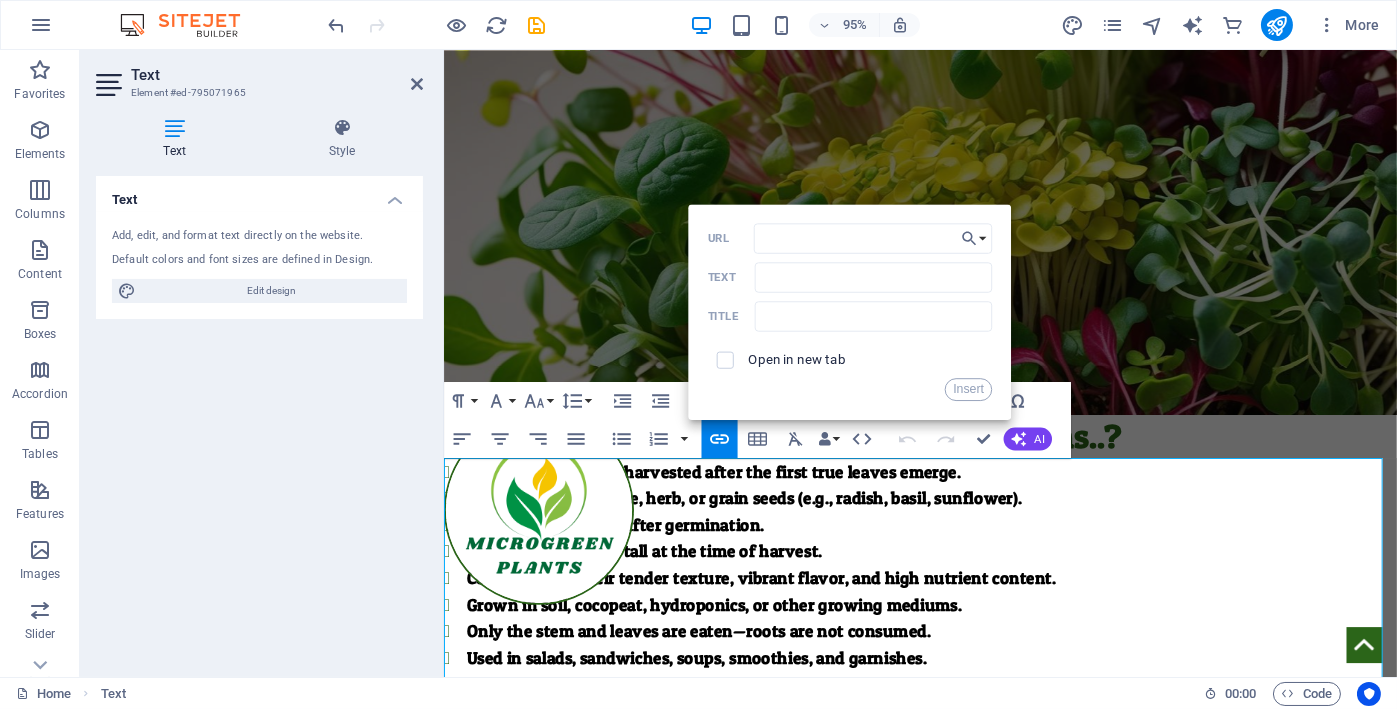 click on "Consumed for their tender texture, vibrant flavor, and high nutrient content." at bounding box center (956, 606) 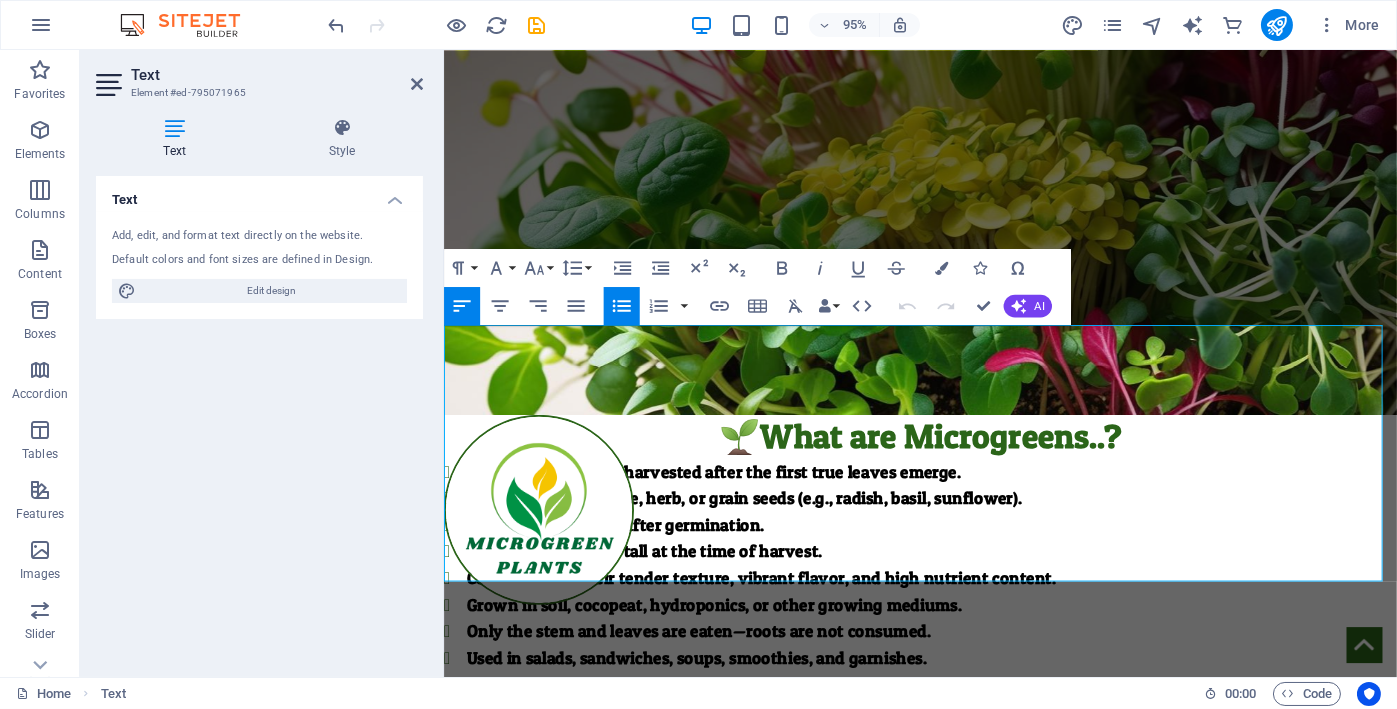 scroll, scrollTop: 485, scrollLeft: 0, axis: vertical 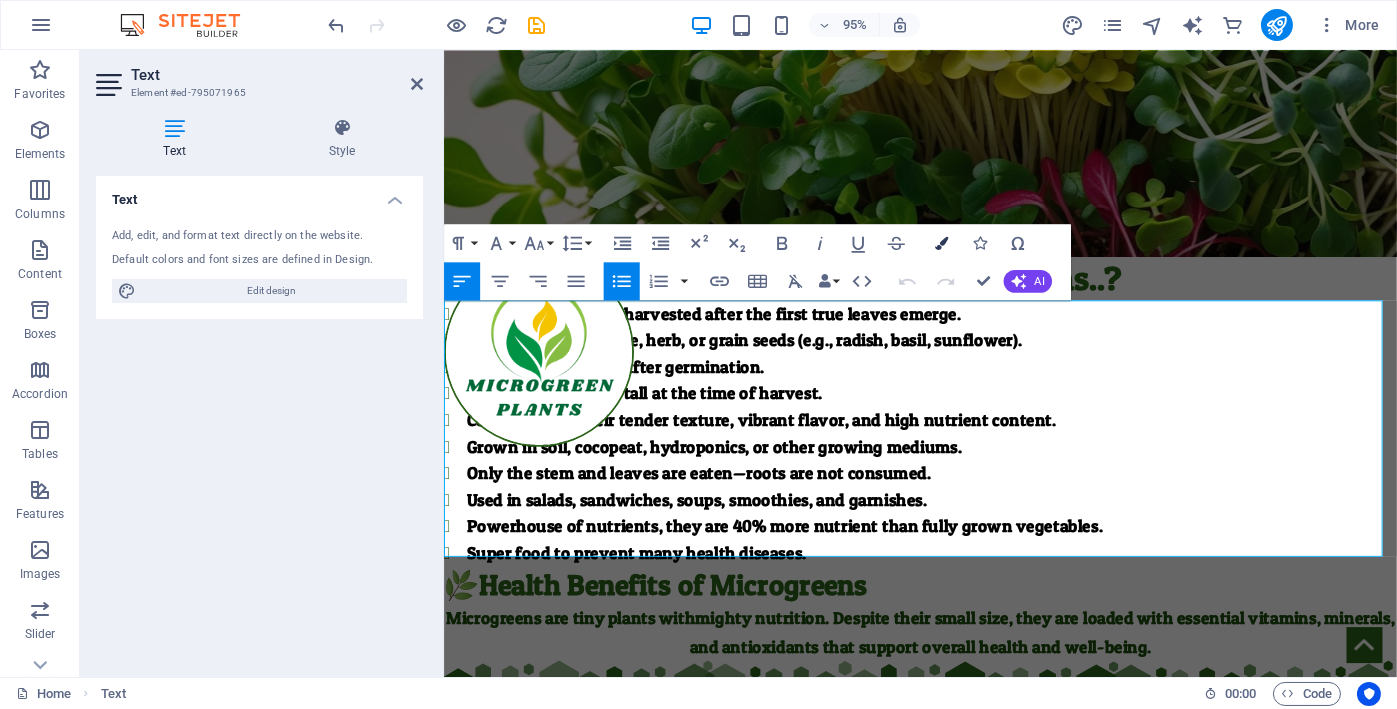 click at bounding box center (941, 242) 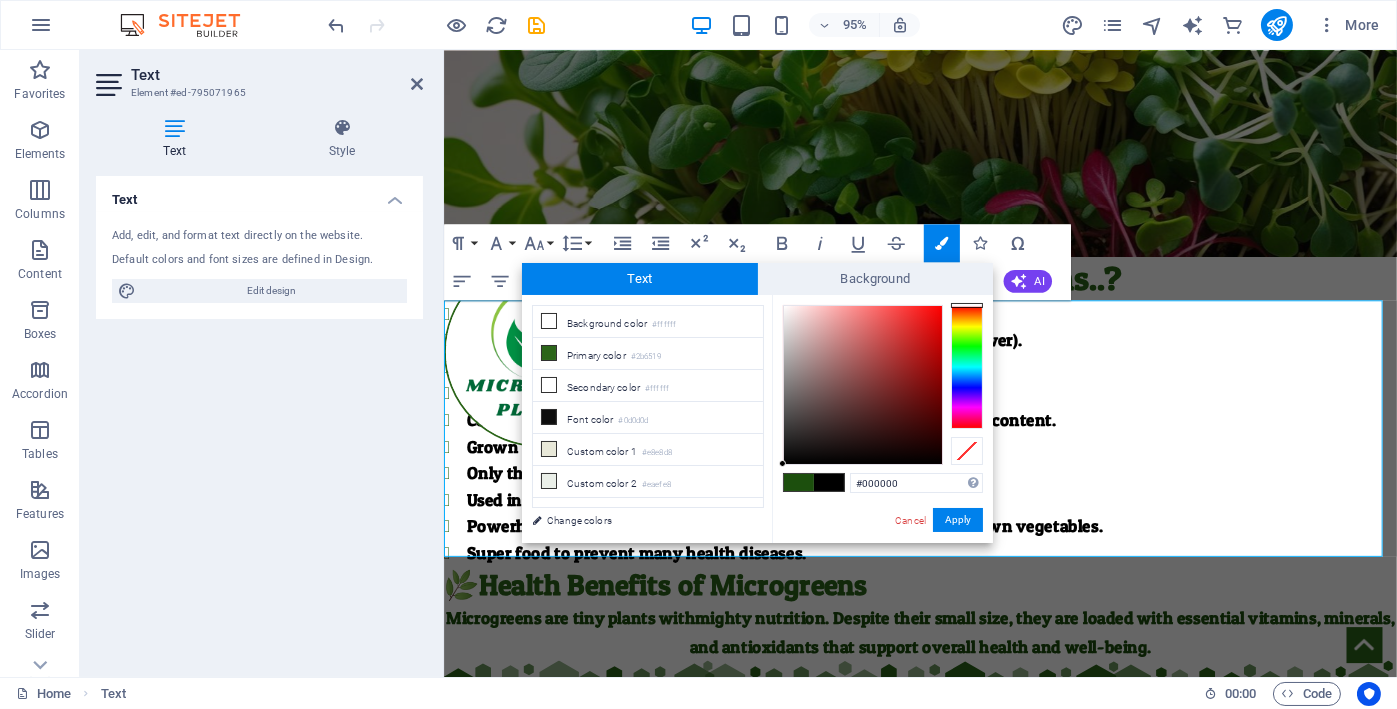 click on "Harvested 7–21 days after germination." at bounding box center [956, 383] 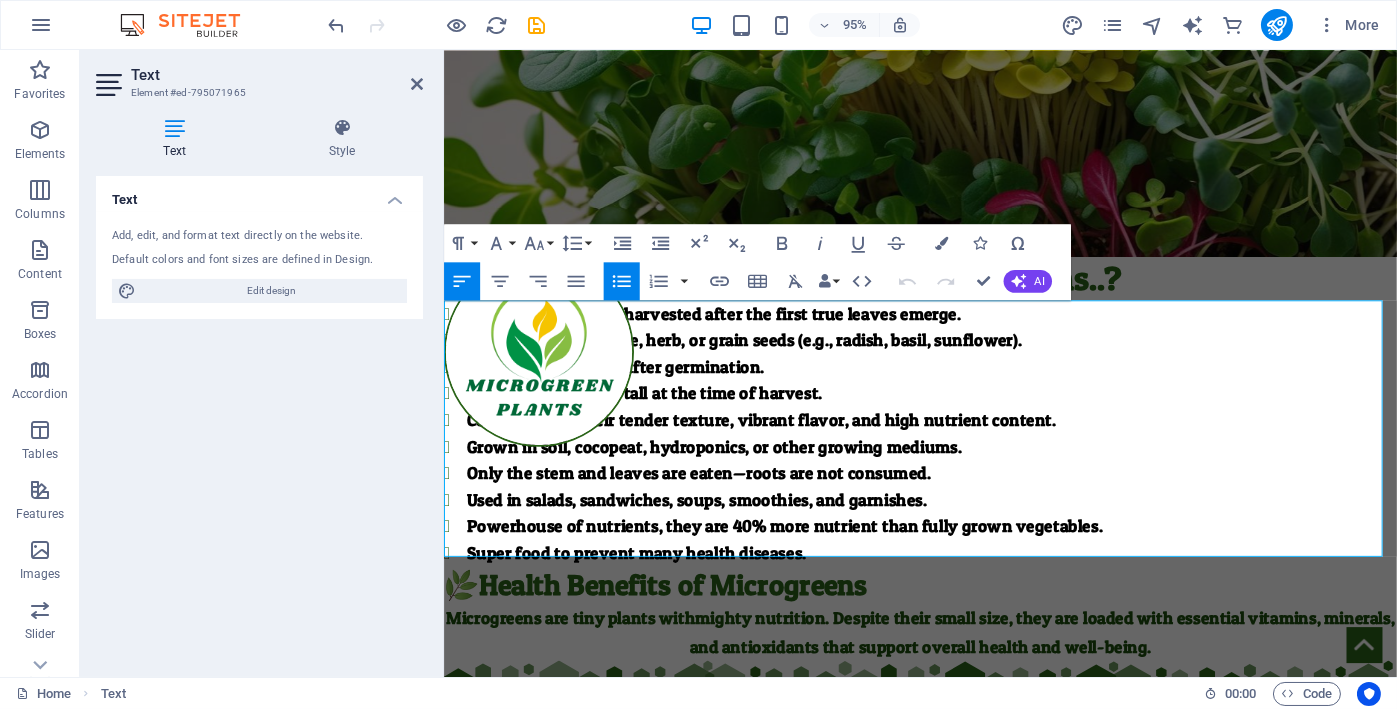 click at bounding box center (944, -40) 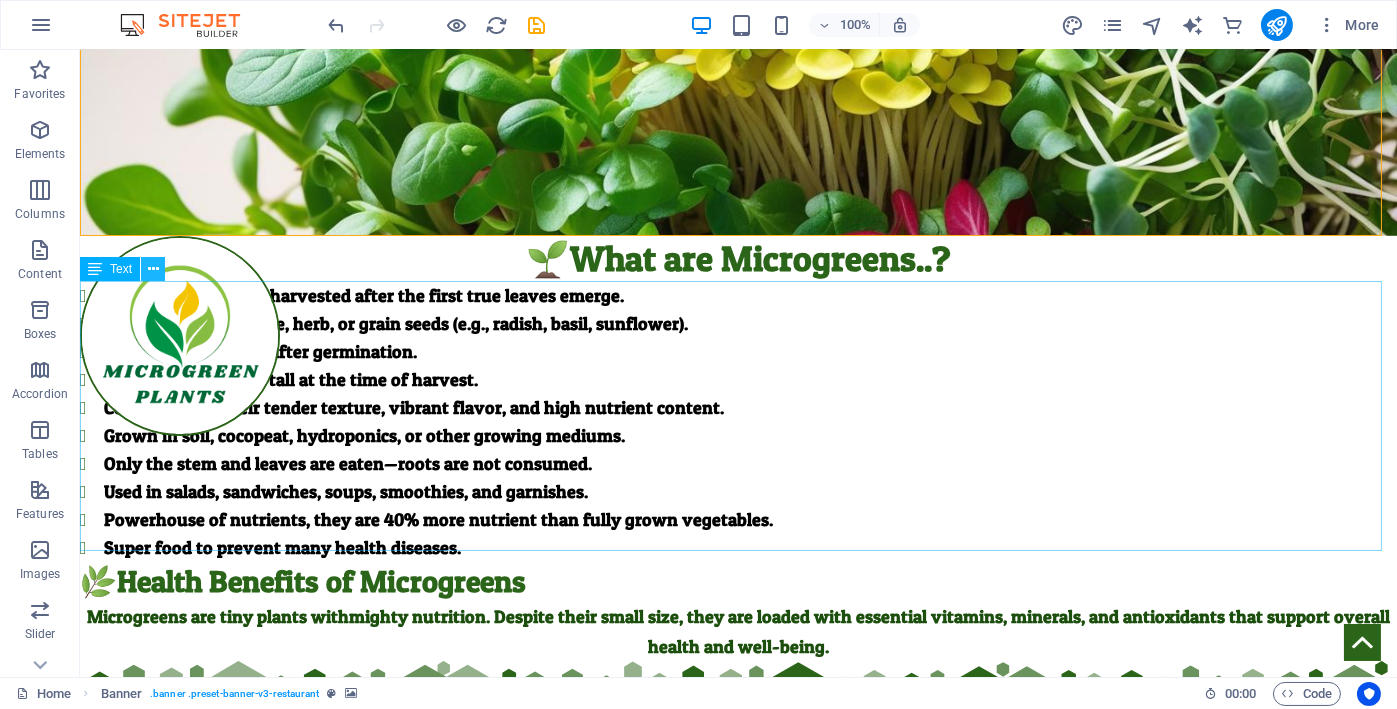 click at bounding box center (153, 269) 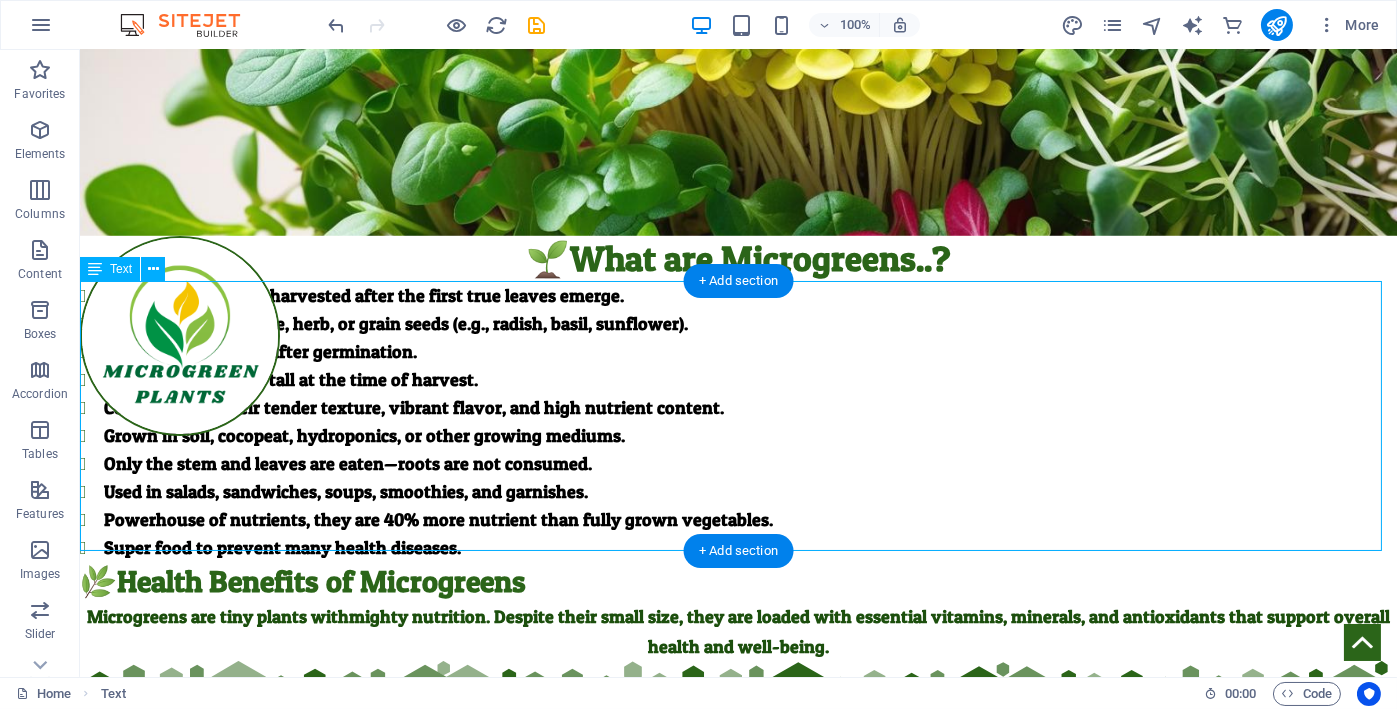 click on "Young edible greens harvested after the first true leaves emerge. Grown from vegetable, herb, or grain seeds (e.g., radish, basil, sunflower). Harvested 7–21 days after germination. Typically 2–4 inches tall at the time of harvest. Consumed for their tender texture, vibrant flavor, and high nutrient content. Grown in soil, cocopeat, hydroponics, or other growing mediums. Only the stem and leaves are eaten—roots are not consumed. Used in salads, sandwiches, soups, smoothies, and garnishes. Powerhouse of nutrients, they are 40% more nutrient than fully grown vegetables. Super food to prevent many health diseases." at bounding box center (738, 422) 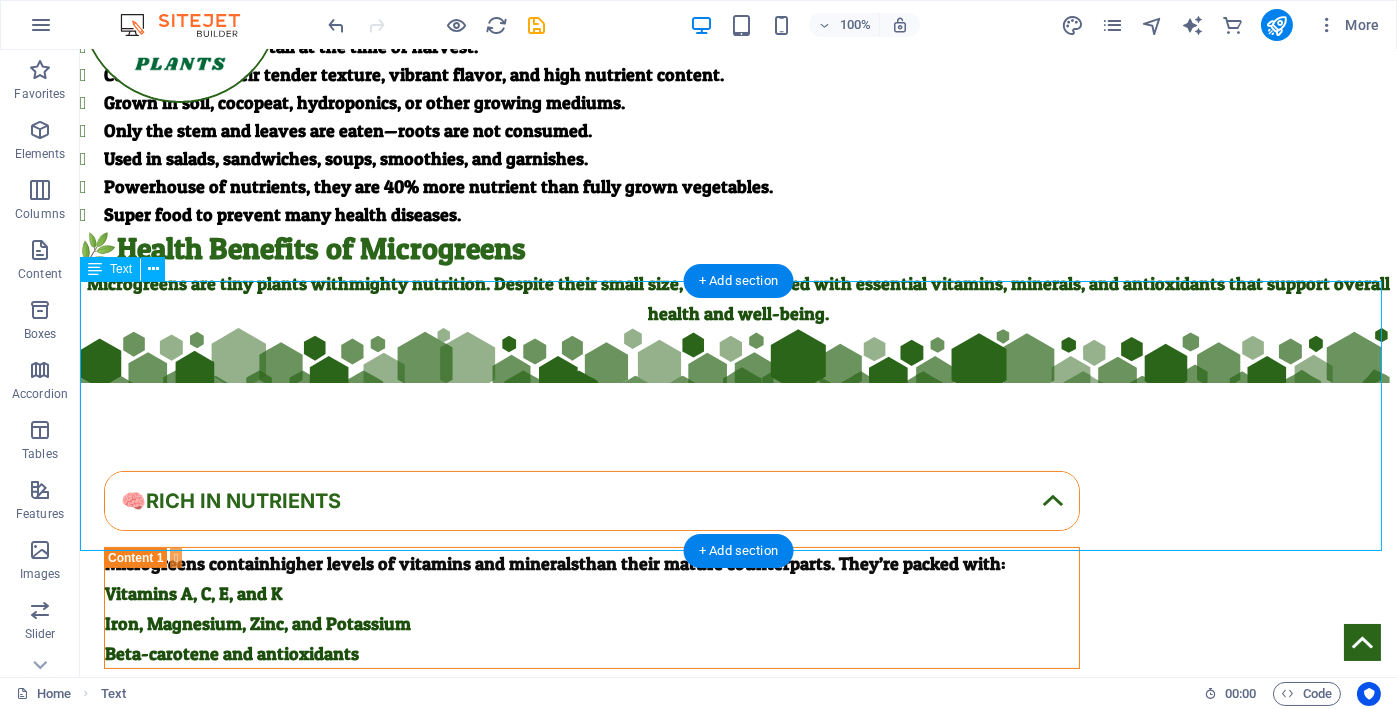 scroll, scrollTop: 485, scrollLeft: 0, axis: vertical 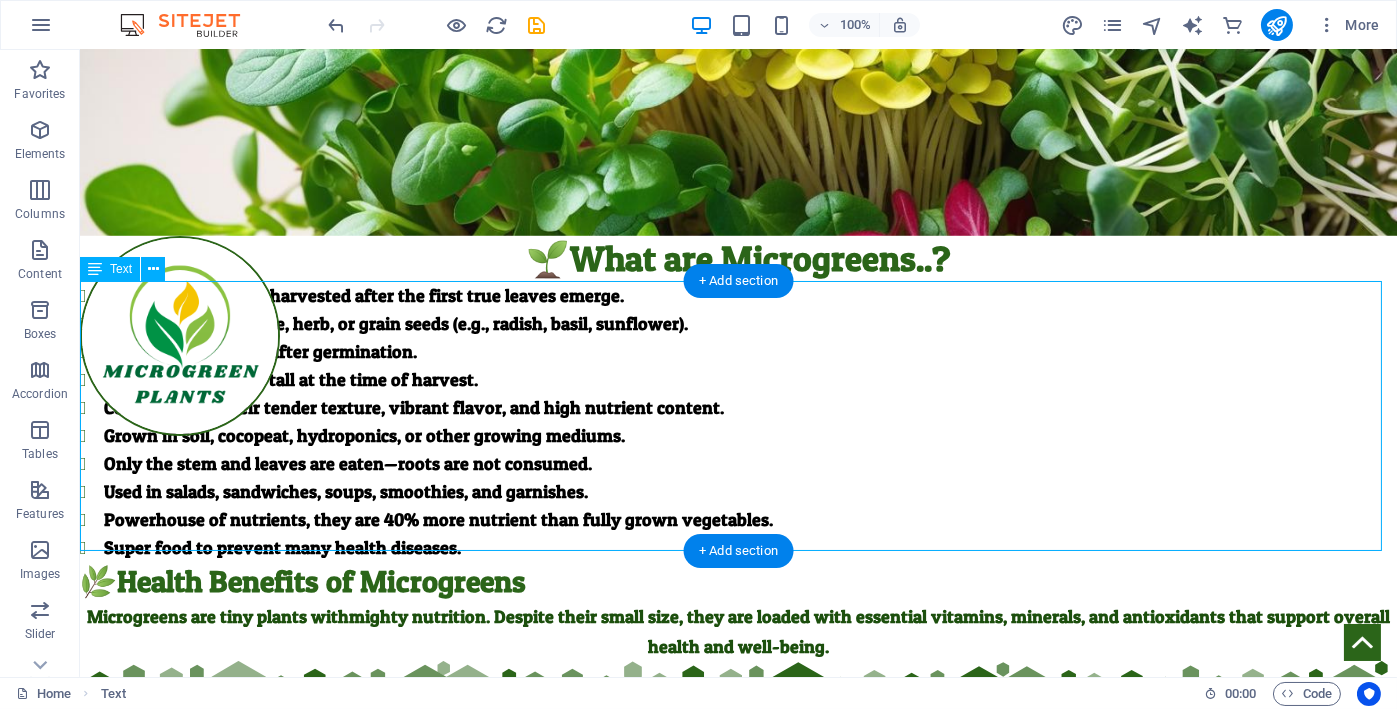 click on "Young edible greens harvested after the first true leaves emerge. Grown from vegetable, herb, or grain seeds (e.g., radish, basil, sunflower). Harvested 7–21 days after germination. Typically 2–4 inches tall at the time of harvest. Consumed for their tender texture, vibrant flavor, and high nutrient content. Grown in soil, cocopeat, hydroponics, or other growing mediums. Only the stem and leaves are eaten—roots are not consumed. Used in salads, sandwiches, soups, smoothies, and garnishes. Powerhouse of nutrients, they are 40% more nutrient than fully grown vegetables. Super food to prevent many health diseases." at bounding box center [738, 422] 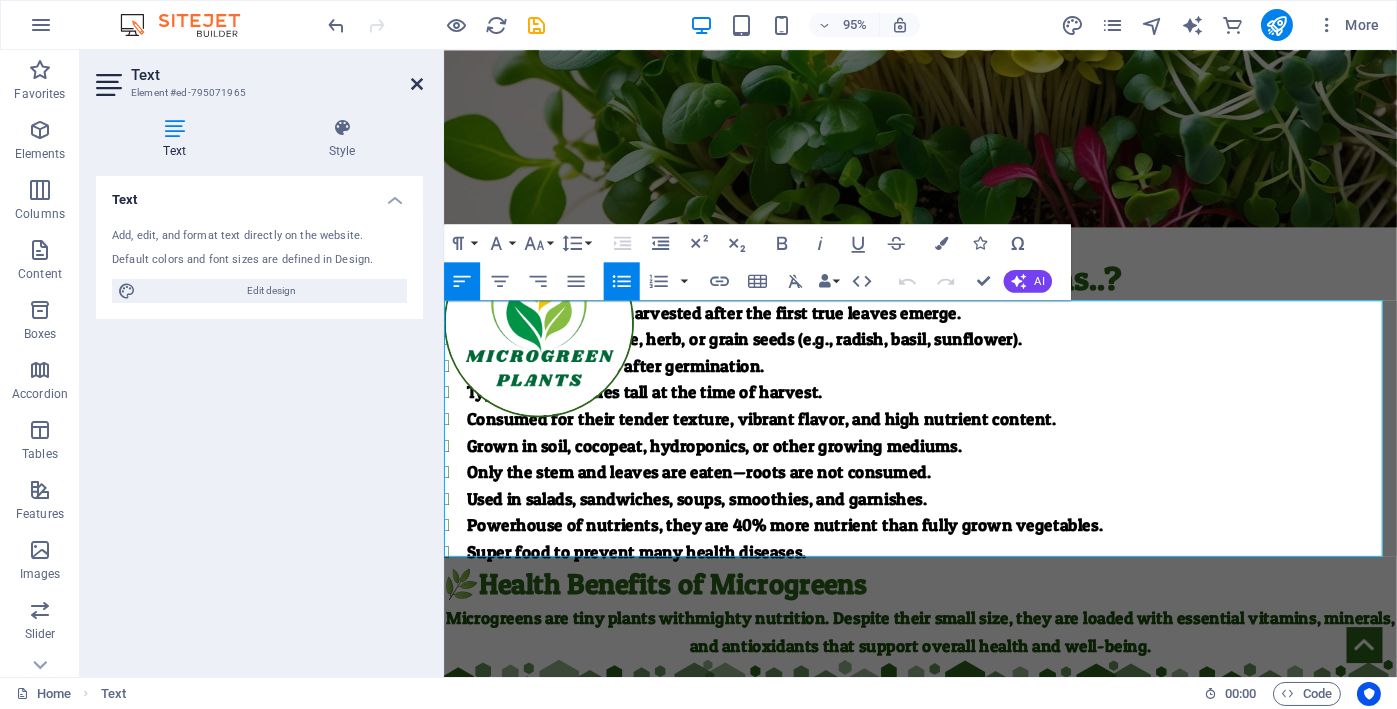 click at bounding box center [417, 84] 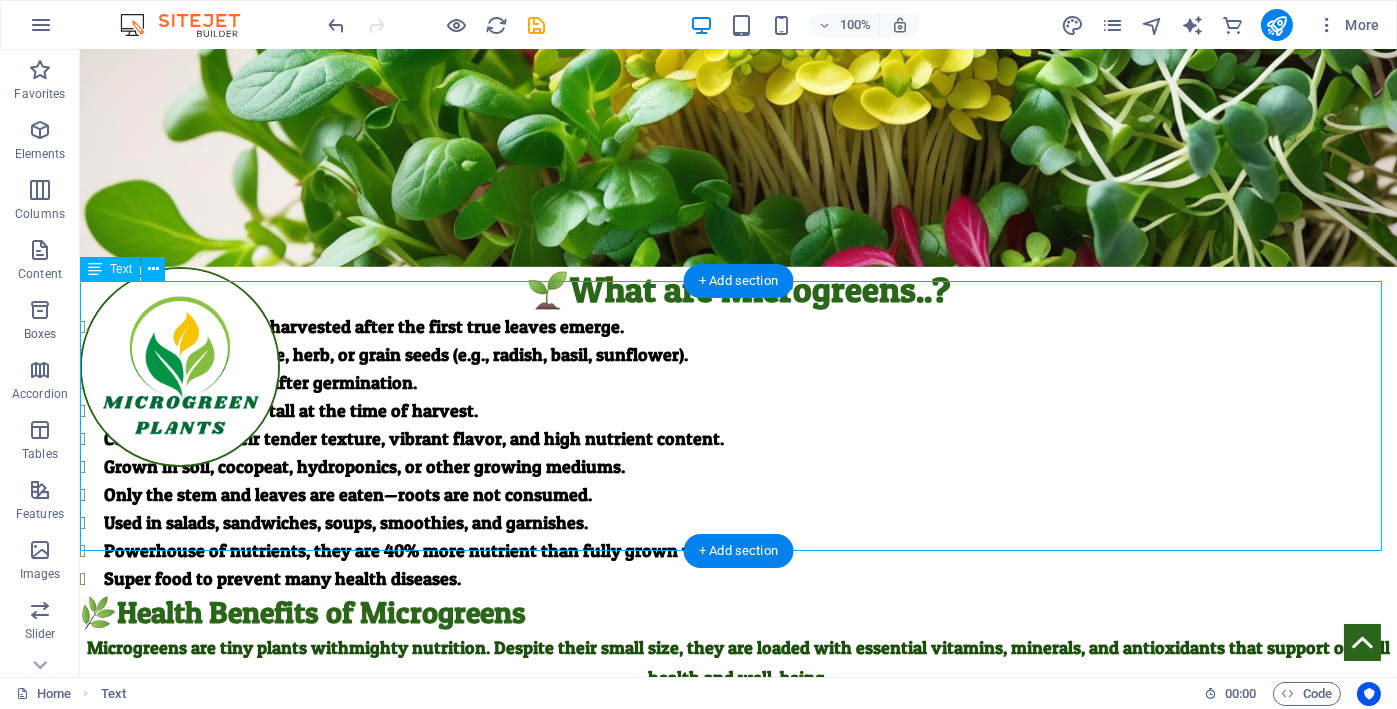 click on "Young edible greens harvested after the first true leaves emerge. Grown from vegetable, herb, or grain seeds (e.g., radish, basil, sunflower). Harvested 7–21 days after germination. Typically 2–4 inches tall at the time of harvest. Consumed for their tender texture, vibrant flavor, and high nutrient content. Grown in soil, cocopeat, hydroponics, or other growing mediums. Only the stem and leaves are eaten—roots are not consumed. Used in salads, sandwiches, soups, smoothies, and garnishes. Powerhouse of nutrients, they are 40% more nutrient than fully grown vegetables. Super food to prevent many health diseases." at bounding box center [738, 453] 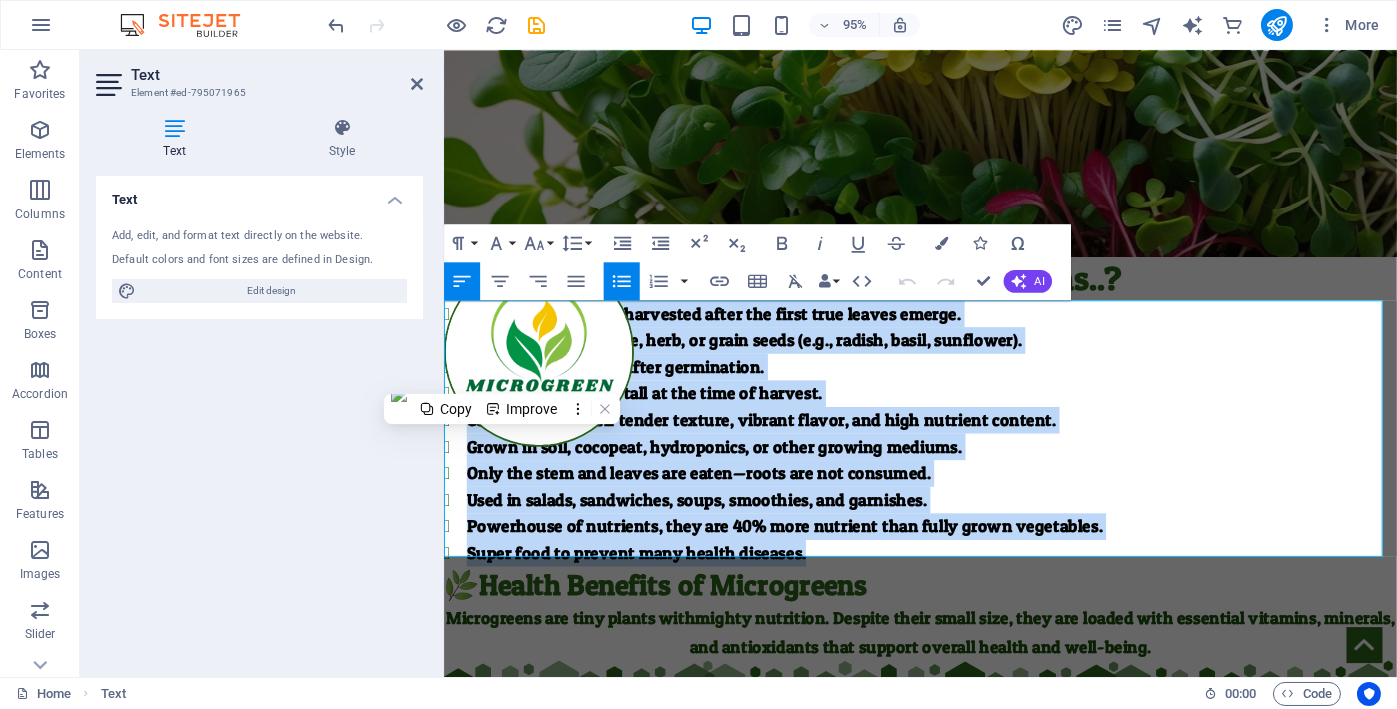copy on "Young edible greens harvested after the first true leaves emerge. Grown from vegetable, herb, or grain seeds (e.g., radish, basil, sunflower). Harvested 7–21 days after germination. Typically 2–4 inches tall at the time of harvest. Consumed for their tender texture, vibrant flavor, and high nutrient content. Grown in soil, cocopeat, hydroponics, or other growing mediums. Only the stem and leaves are eaten—roots are not consumed. Used in salads, sandwiches, soups, smoothies, and garnishes. Powerhouse of nutrients, they are 40% more nutrient than fully grown vegetables. Super food to prevent many health diseases." 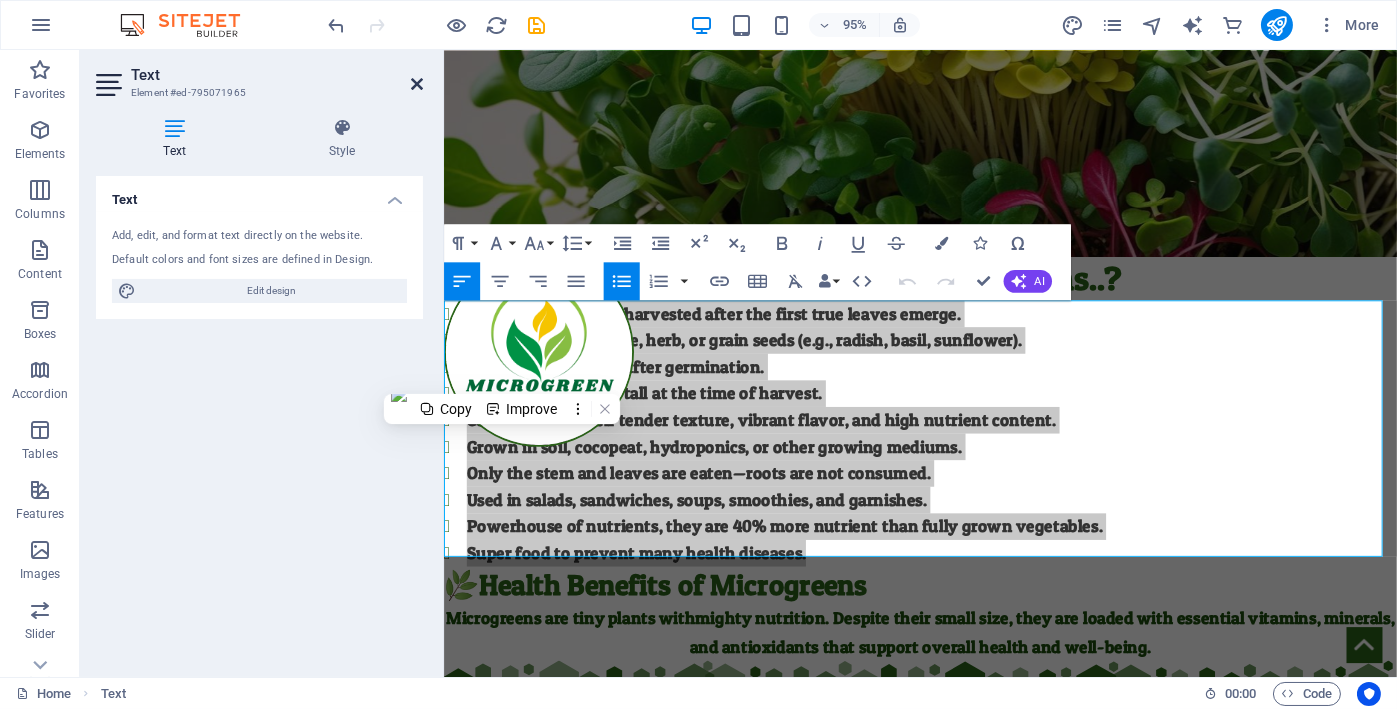 click at bounding box center [417, 84] 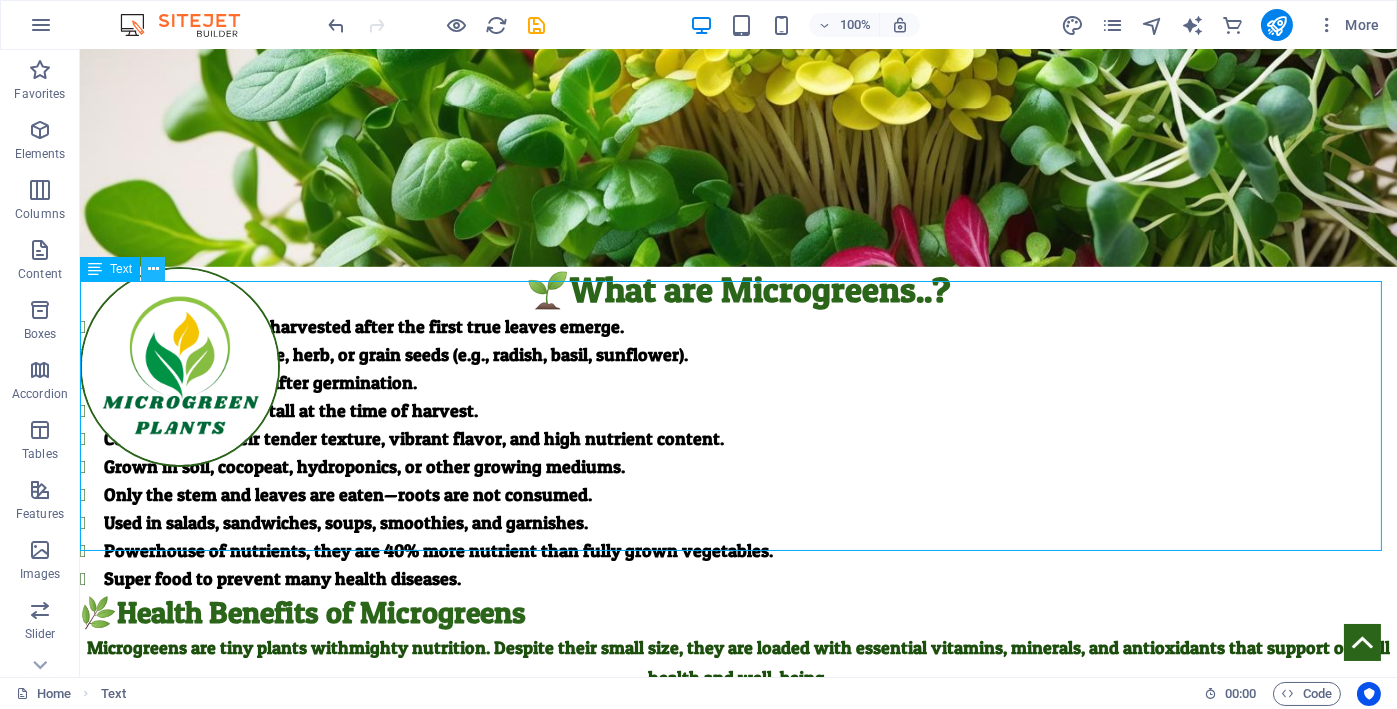 click at bounding box center (153, 269) 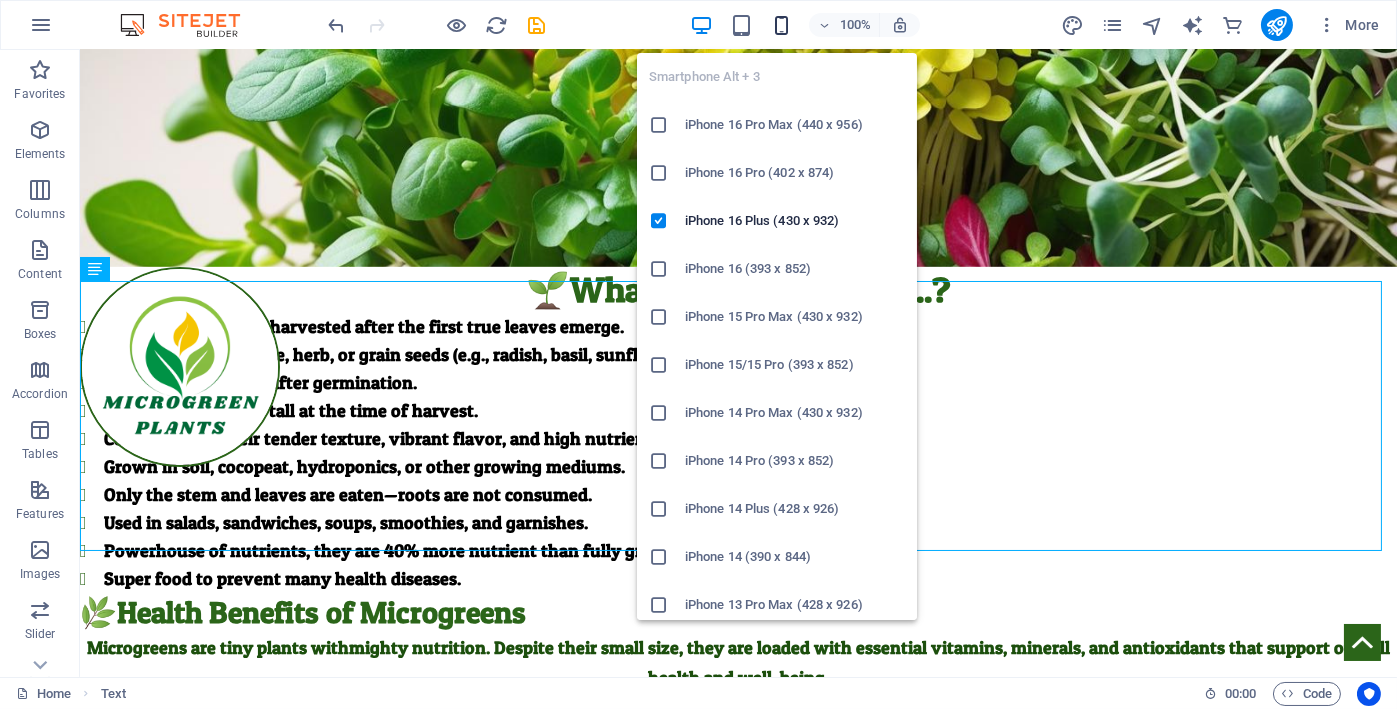 click at bounding box center [781, 25] 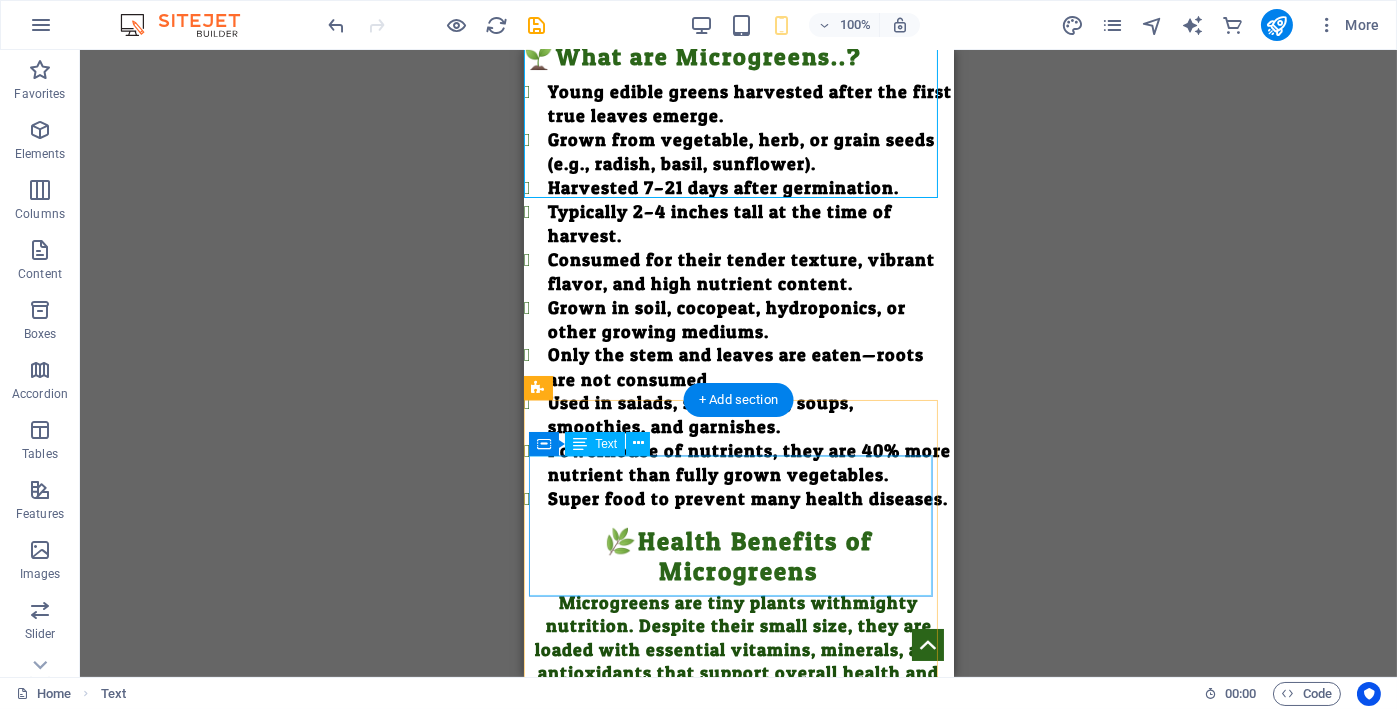 scroll, scrollTop: 666, scrollLeft: 0, axis: vertical 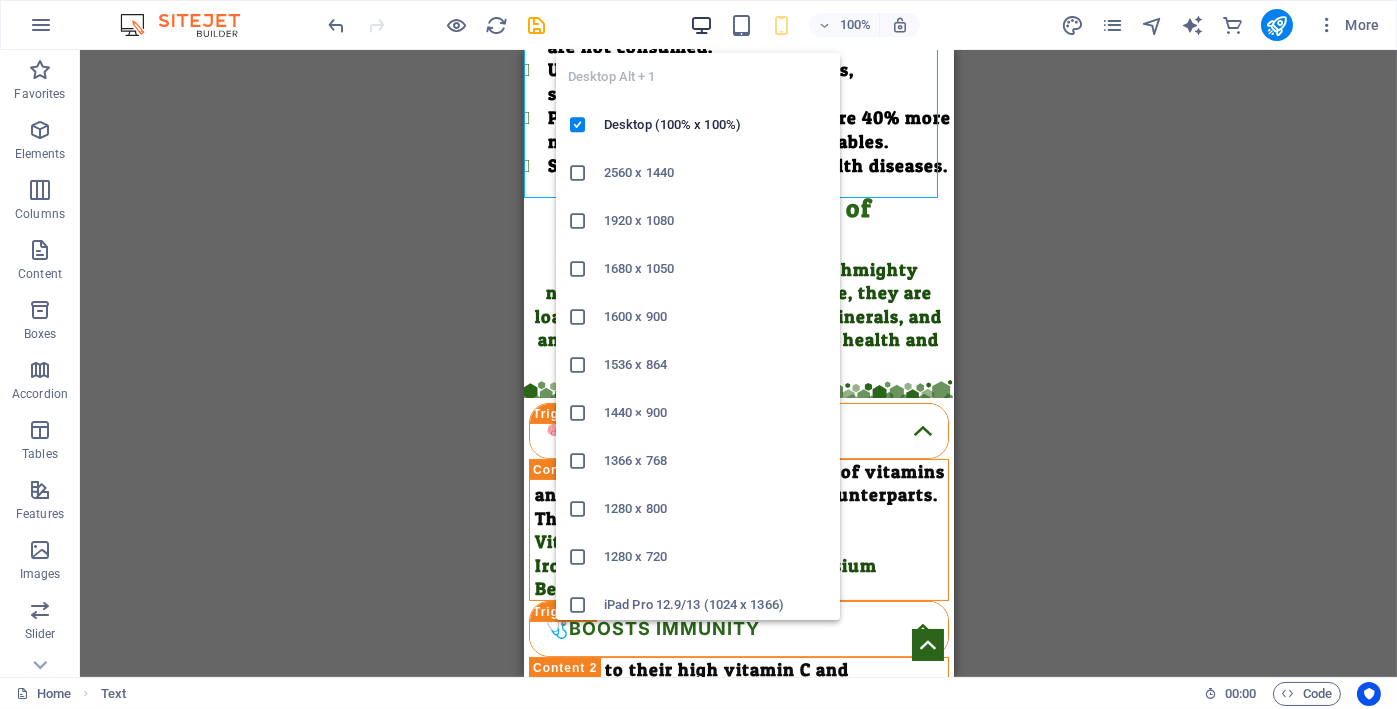 click at bounding box center (701, 25) 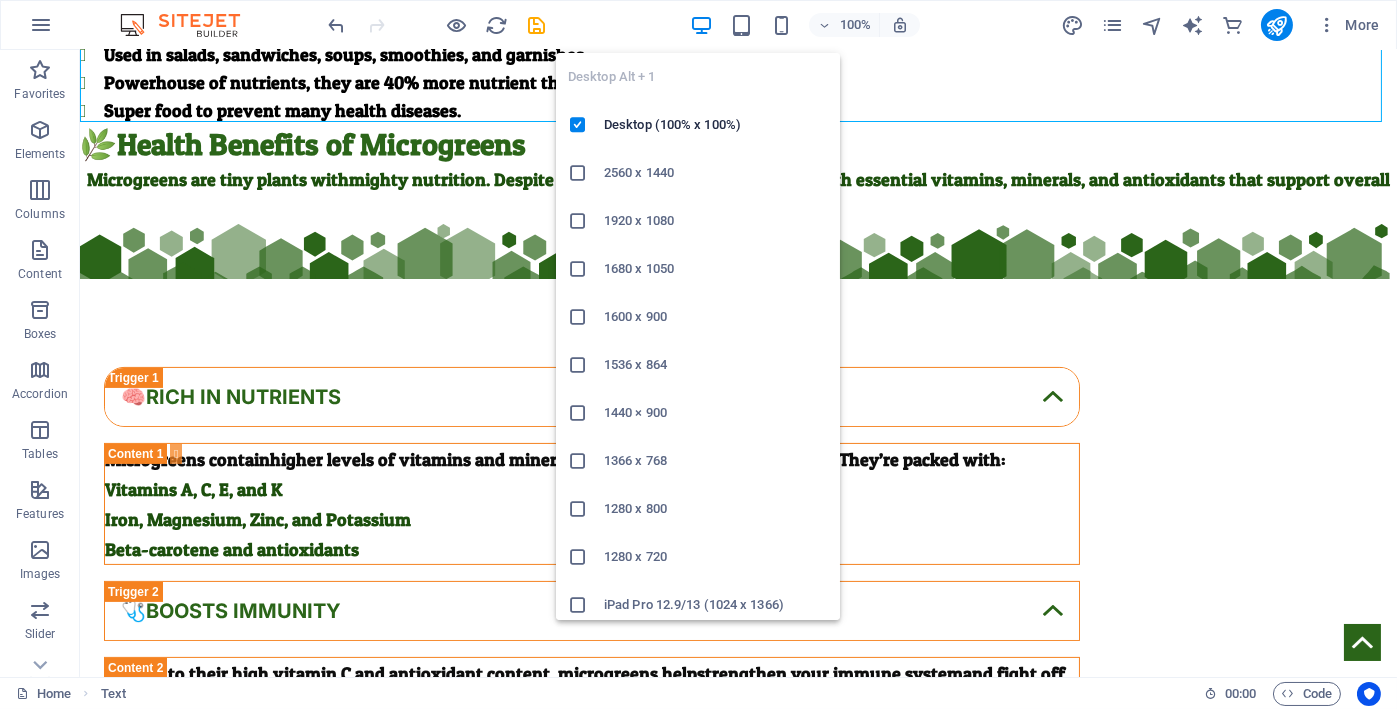 scroll, scrollTop: 922, scrollLeft: 0, axis: vertical 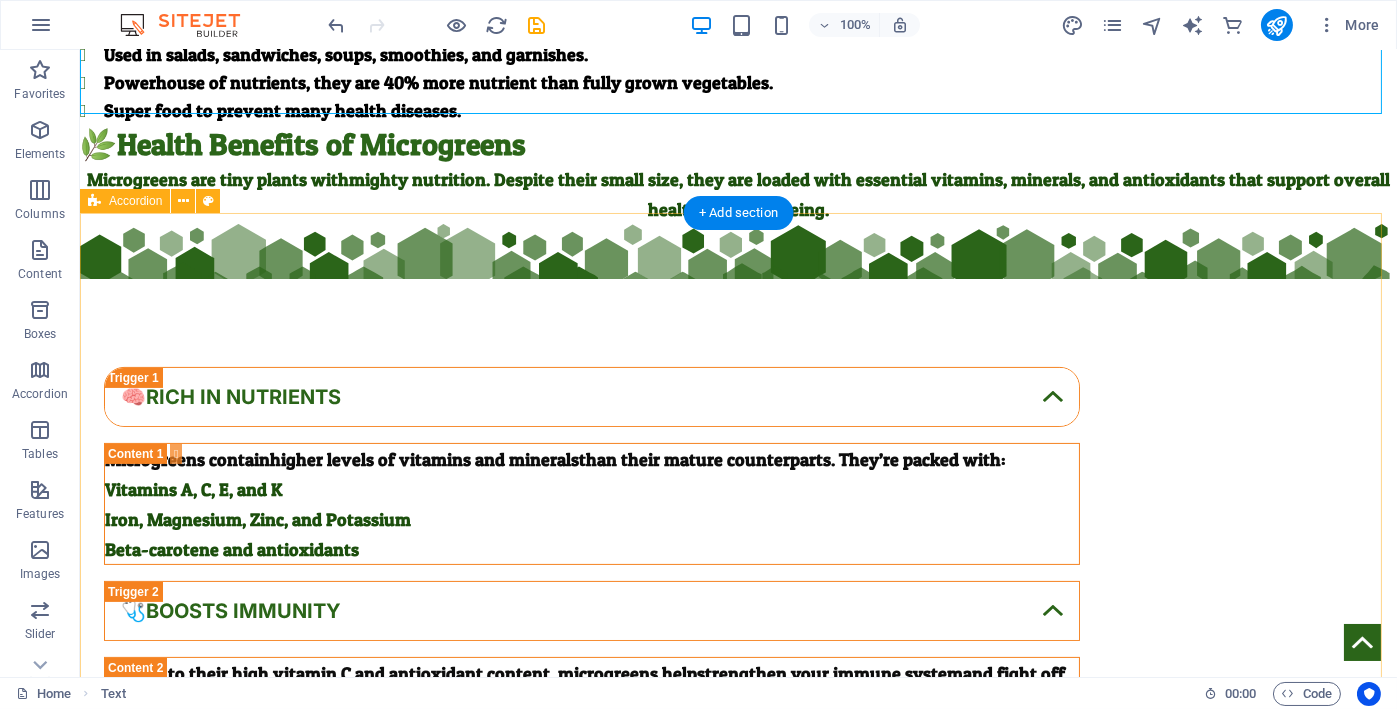 click on "🧠Rich in Nutrients Microgreens contain  higher levels of vitamins and minerals  than their mature counterparts. They’re packed with: Vitamins A, C, E, and K Iron, Magnesium, Zinc, and Potassium Beta-carotene and antioxidants 🩺Boosts Immunity Thanks to their high vitamin C and antioxidant content, microgreens help  strengthen your immune system  and fight off infections naturally. ❤️Heart Health Microgreens such as red cabbage, cilantro, and radish may help: Lower  bad cholesterol (LDL) Reduce  blood pressure Improve  overall cardiovascular function Thanks to their  antioxidants  and  polyphenols , they can help reduce inflammation and oxidative stress. 🧬Inflammation Many microgreens (like red cabbage, broccoli, and amaranth) contain compounds that may  lower cholesterol, reduce inflammation, and regulate blood pressure  — all good for your heart. 🍽️Gut Health Greens like fenugreek and mustard microgreens are rich in fiber and enzymes that support healthy digestion and gut flora." at bounding box center [738, 1198] 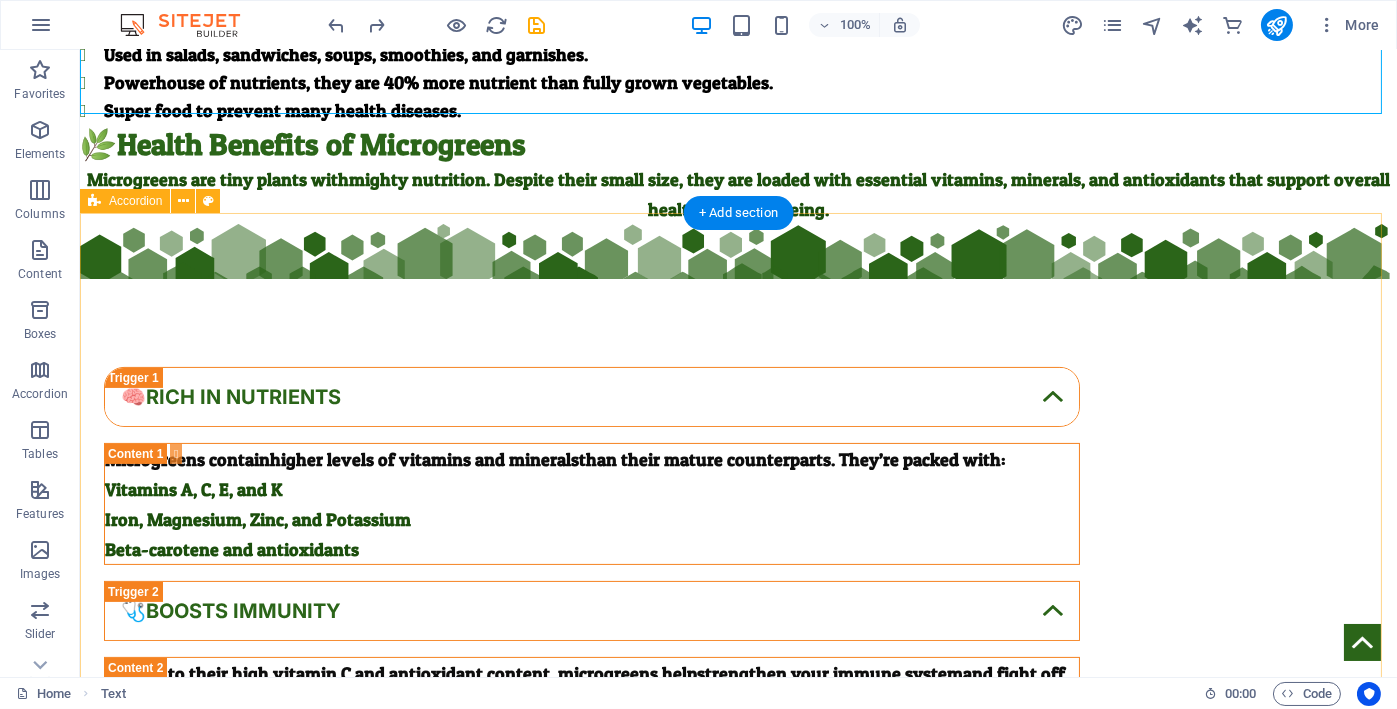 click on "🧠Rich in Nutrients Microgreens contain  higher levels of vitamins and minerals  than their mature counterparts. They’re packed with: Vitamins A, C, E, and K Iron, Magnesium, Zinc, and Potassium Beta-carotene and antioxidants 🩺Boosts Immunity Thanks to their high vitamin C and antioxidant content, microgreens help  strengthen your immune system  and fight off infections naturally. ❤️Heart Health Microgreens such as red cabbage, cilantro, and radish may help: Lower  bad cholesterol (LDL) Reduce  blood pressure Improve  overall cardiovascular function Thanks to their  antioxidants  and  polyphenols , they can help reduce inflammation and oxidative stress. 🧬Inflammation Many microgreens (like red cabbage, broccoli, and amaranth) contain compounds that may  lower cholesterol, reduce inflammation, and regulate blood pressure  — all good for your heart. 🍽️Gut Health Greens like fenugreek and mustard microgreens are rich in fiber and enzymes that support healthy digestion and gut flora." at bounding box center [738, 1198] 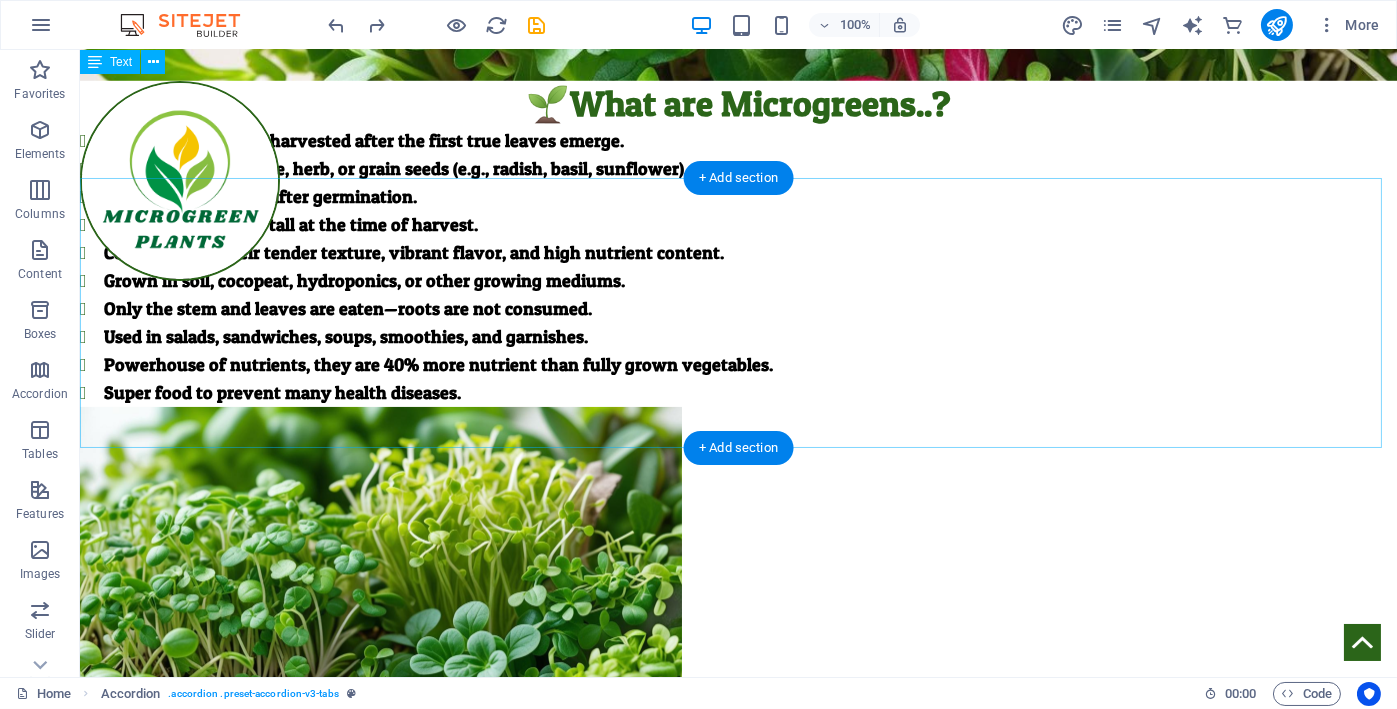 scroll, scrollTop: 588, scrollLeft: 0, axis: vertical 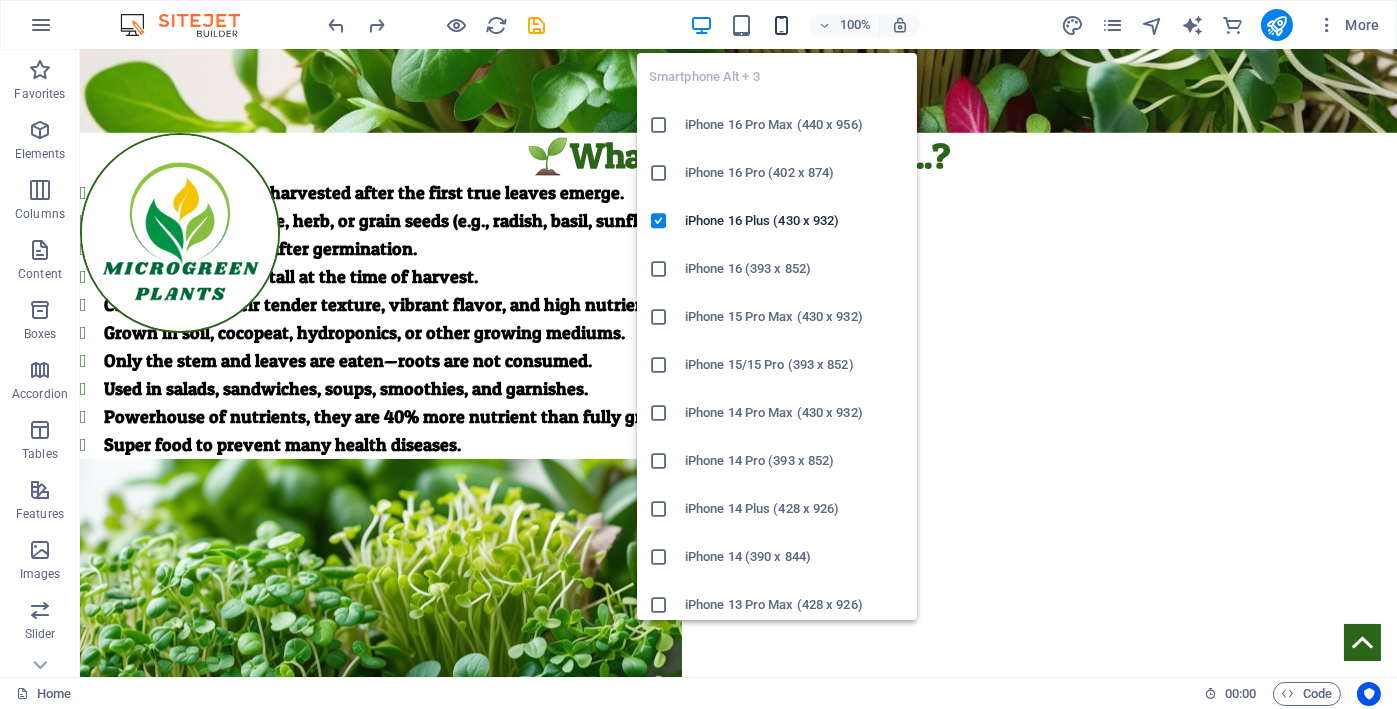 click at bounding box center (781, 25) 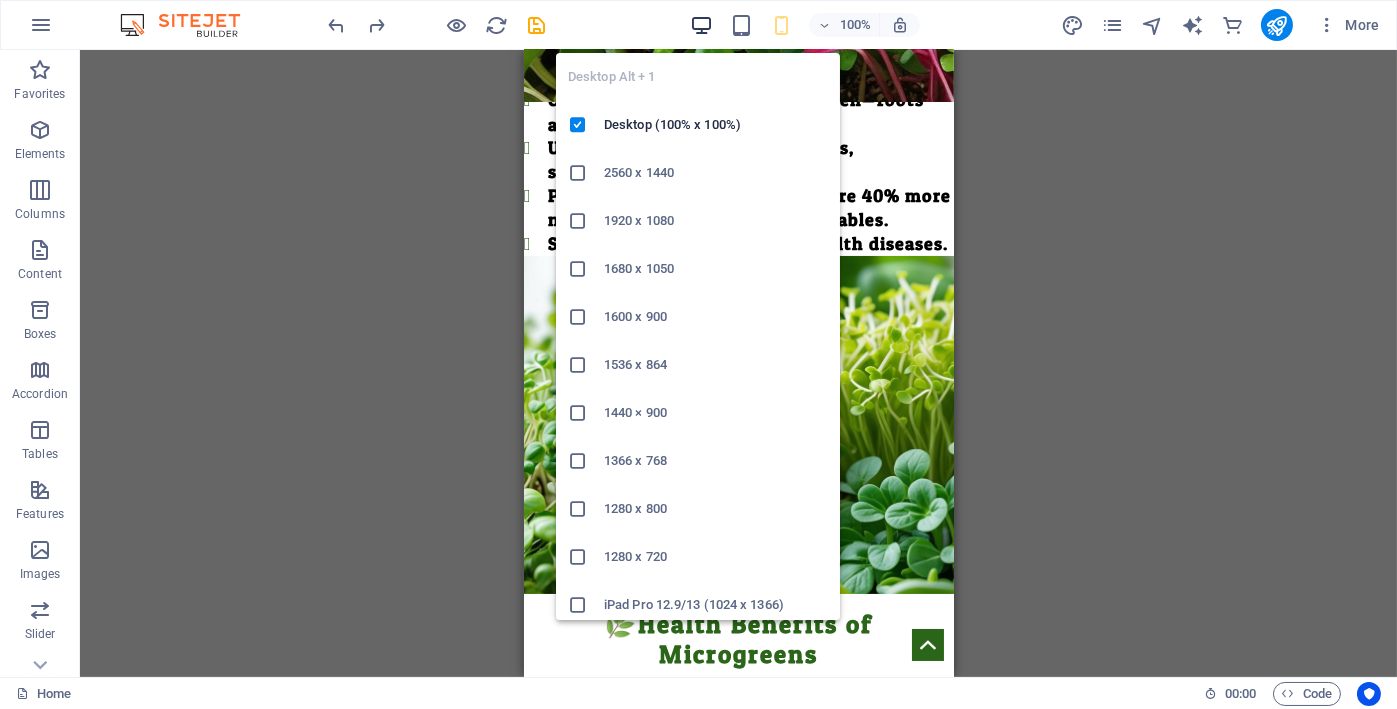 click at bounding box center (701, 25) 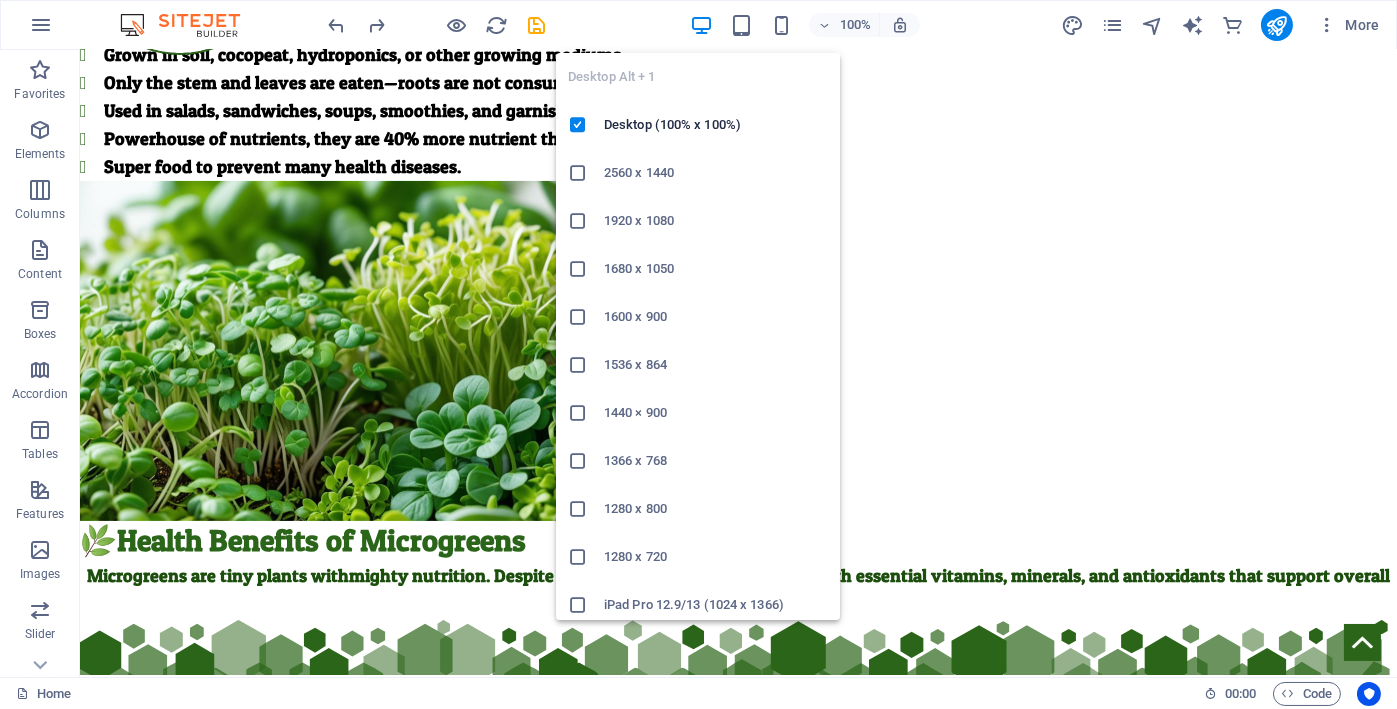 scroll, scrollTop: 861, scrollLeft: 0, axis: vertical 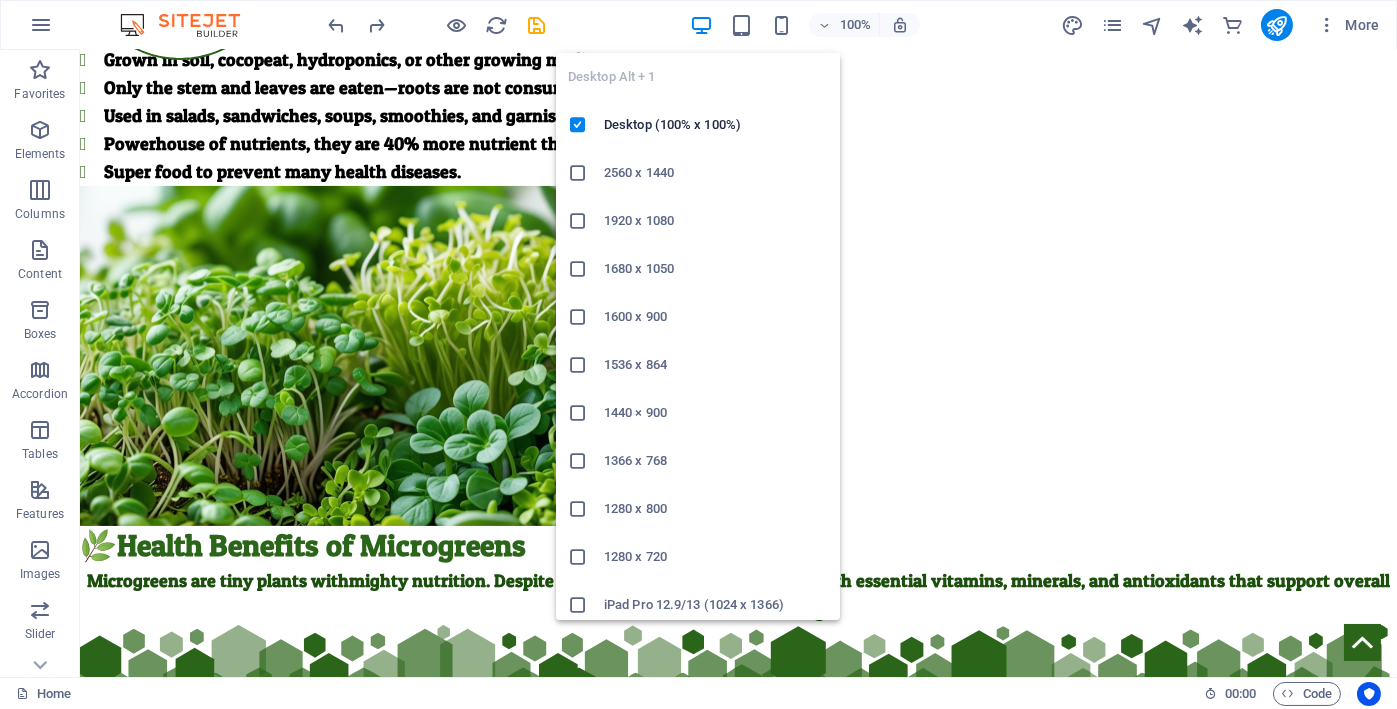 type 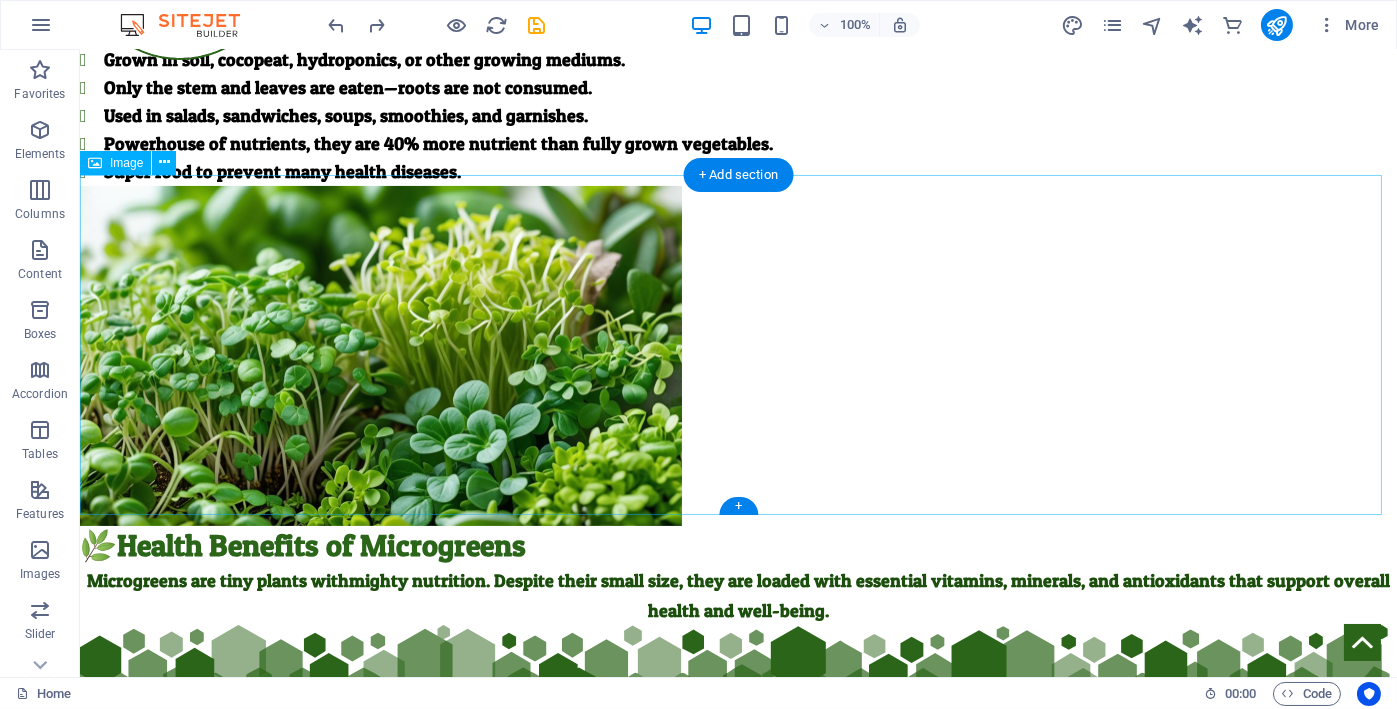 click at bounding box center (738, 356) 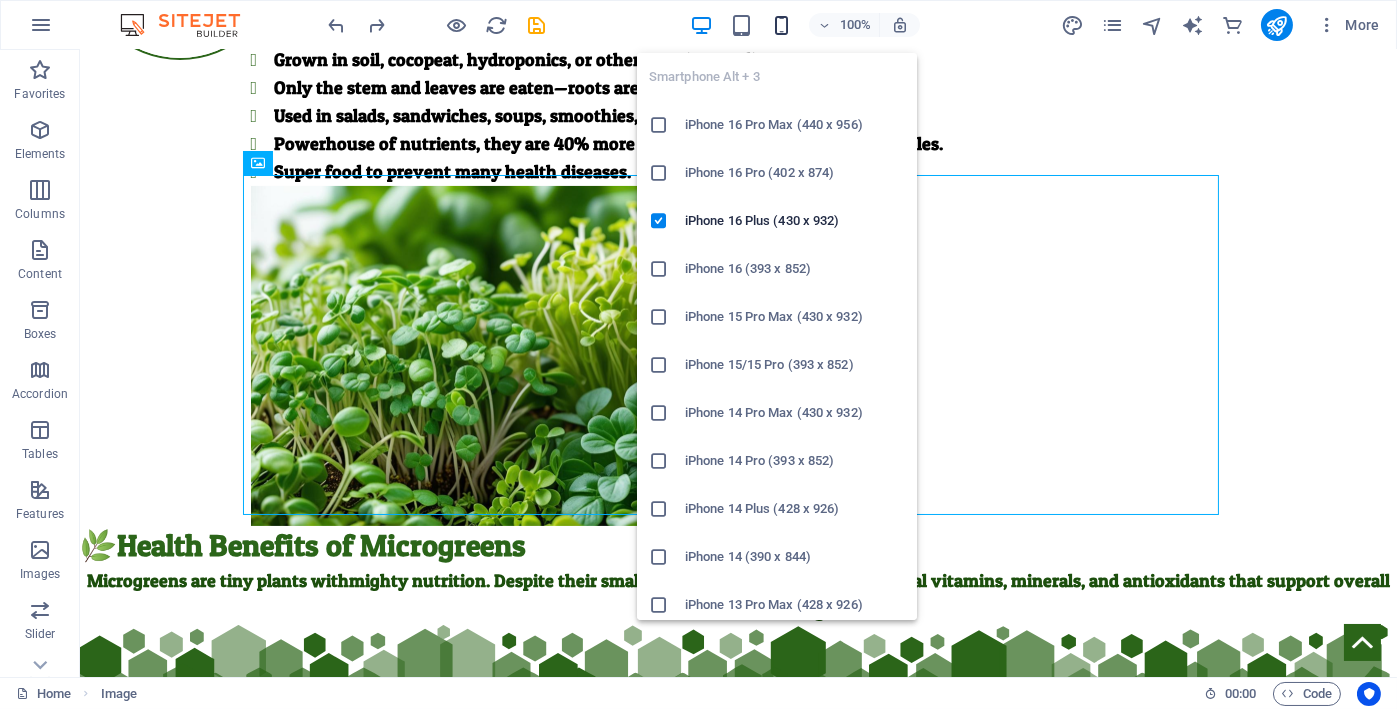 click at bounding box center (781, 25) 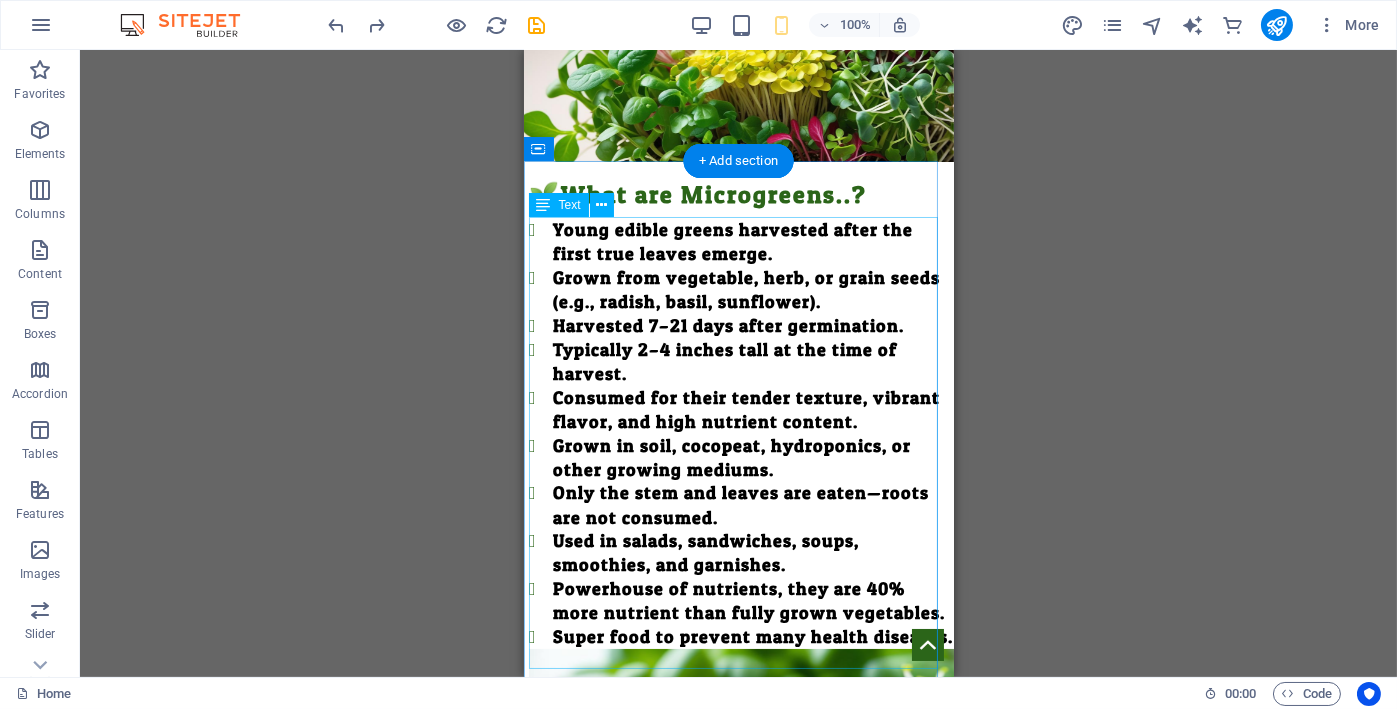 scroll, scrollTop: 0, scrollLeft: 0, axis: both 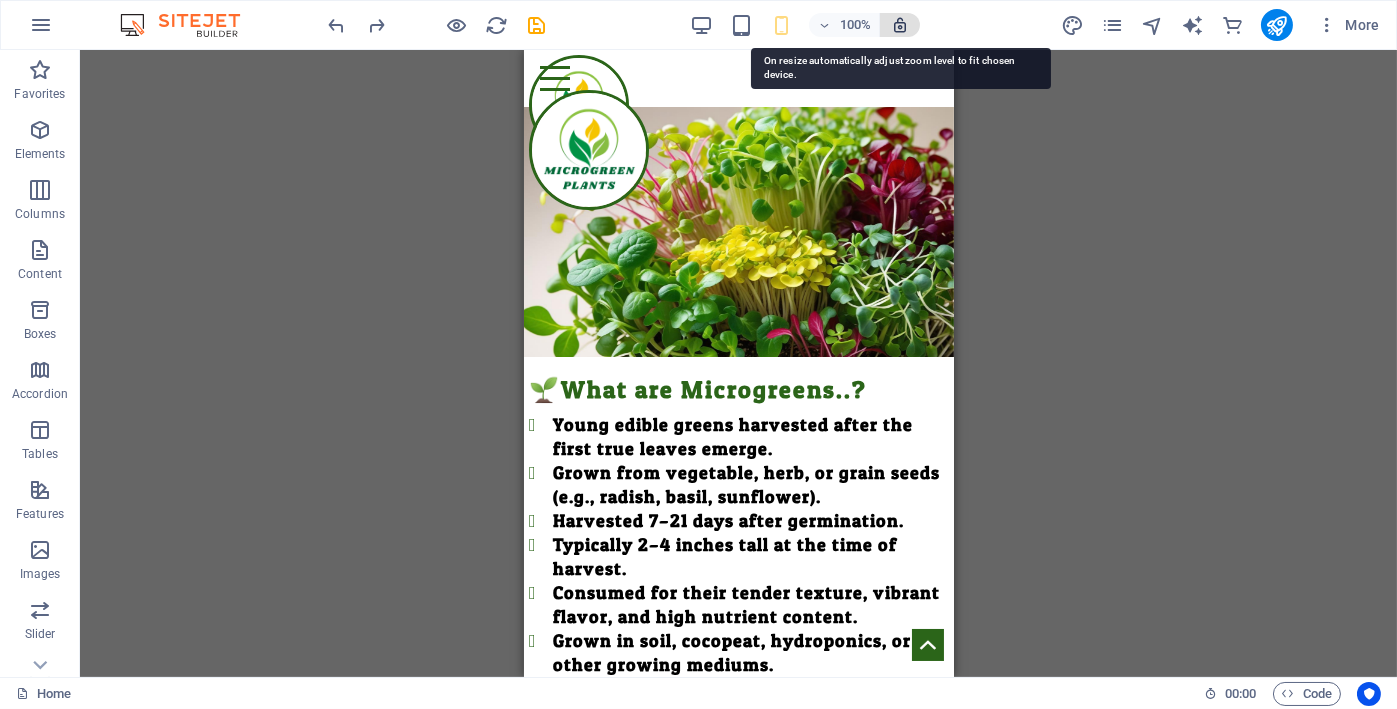 click at bounding box center [900, 25] 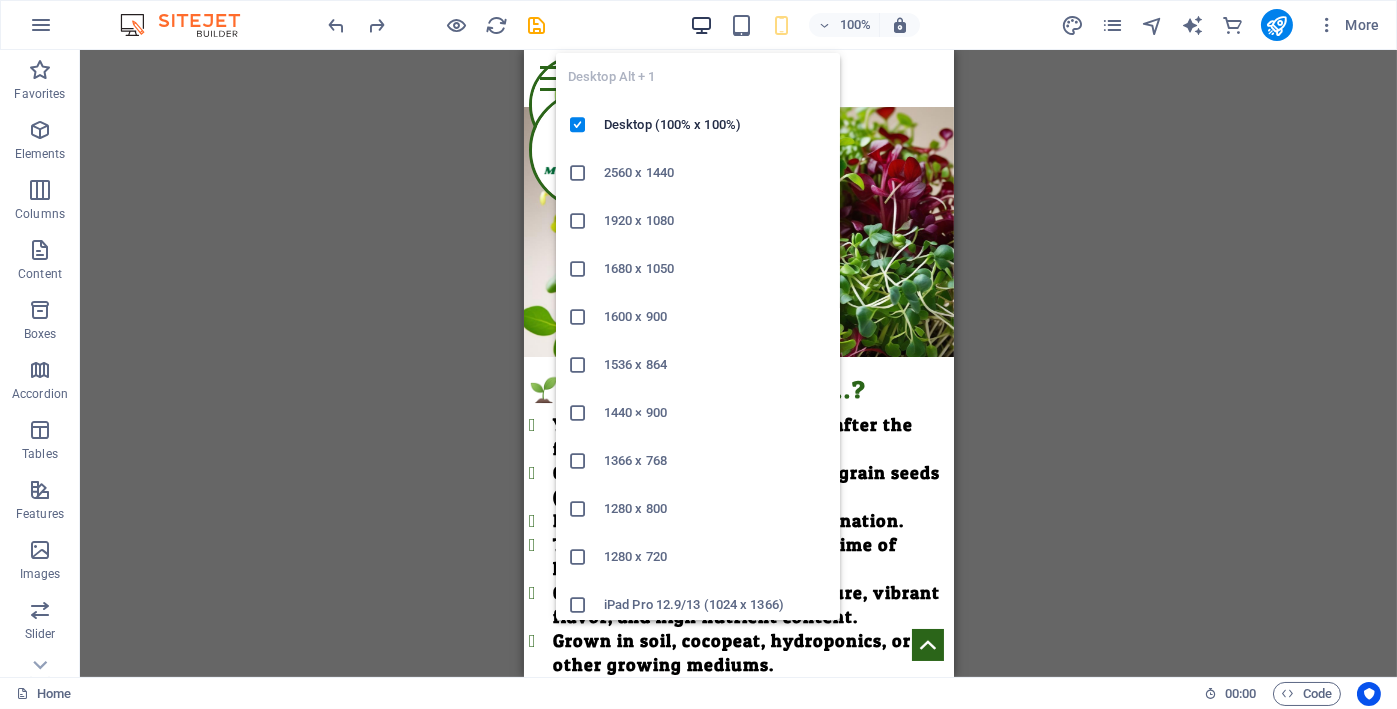 click at bounding box center [701, 25] 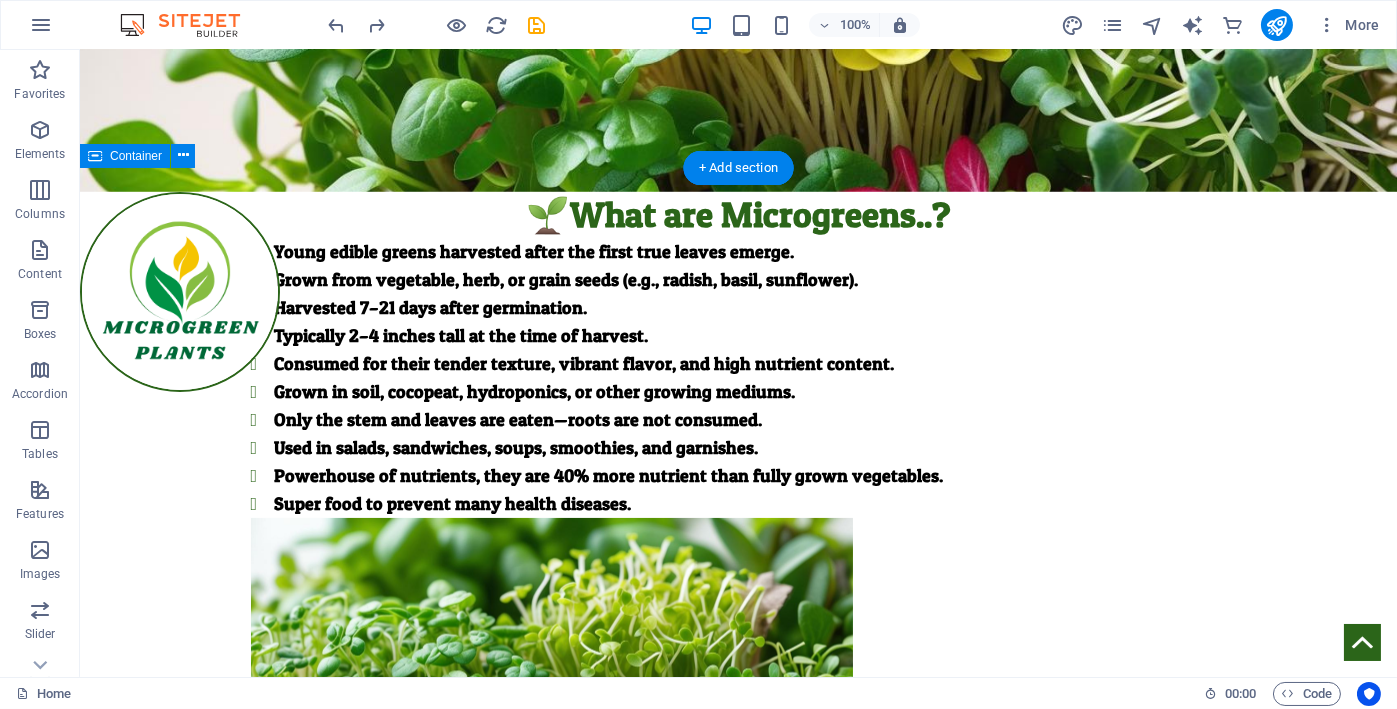 scroll, scrollTop: 500, scrollLeft: 0, axis: vertical 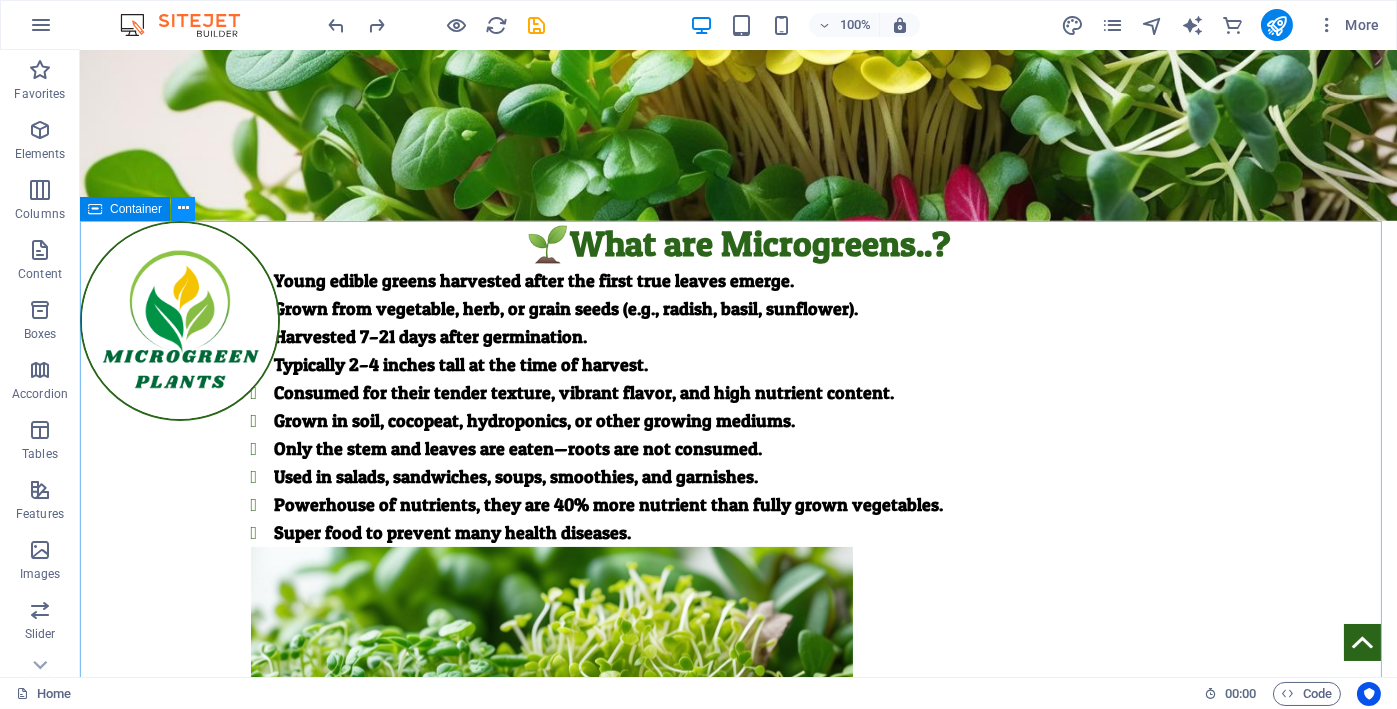 click at bounding box center [183, 208] 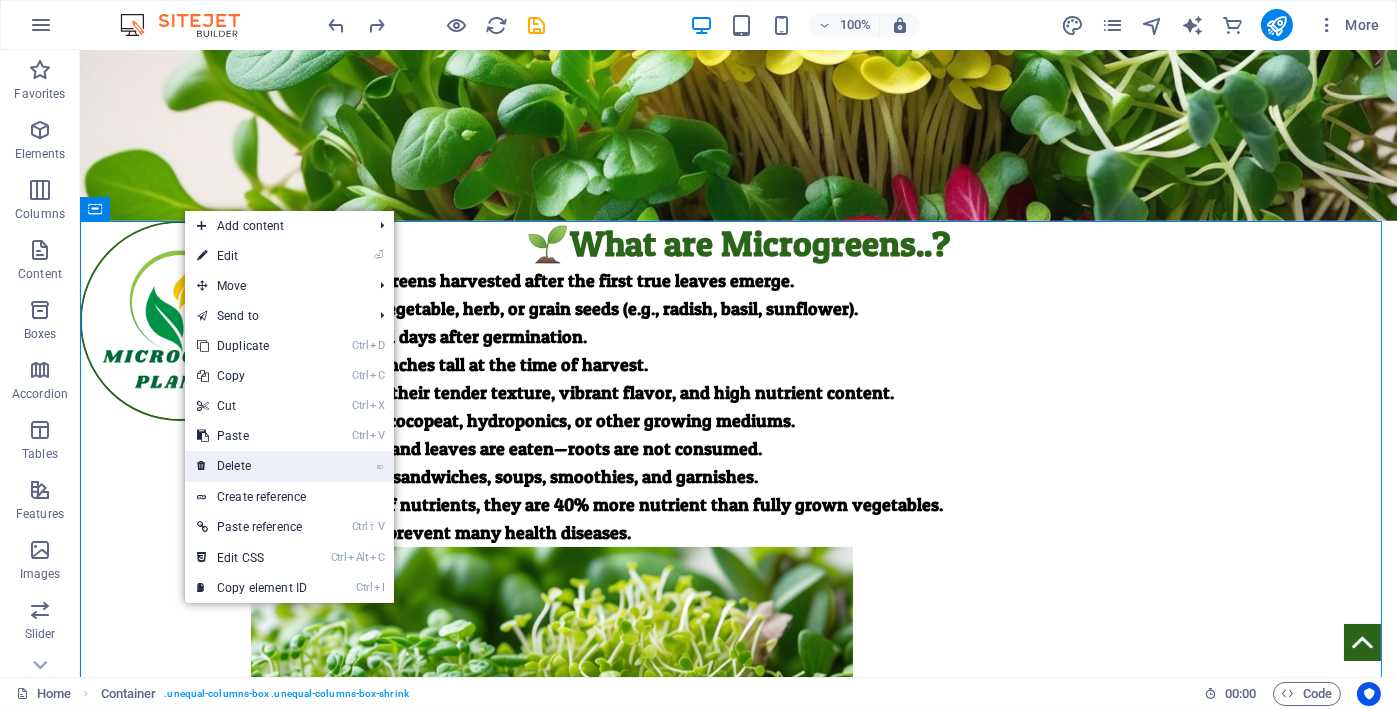 click on "⌦  Delete" at bounding box center (252, 466) 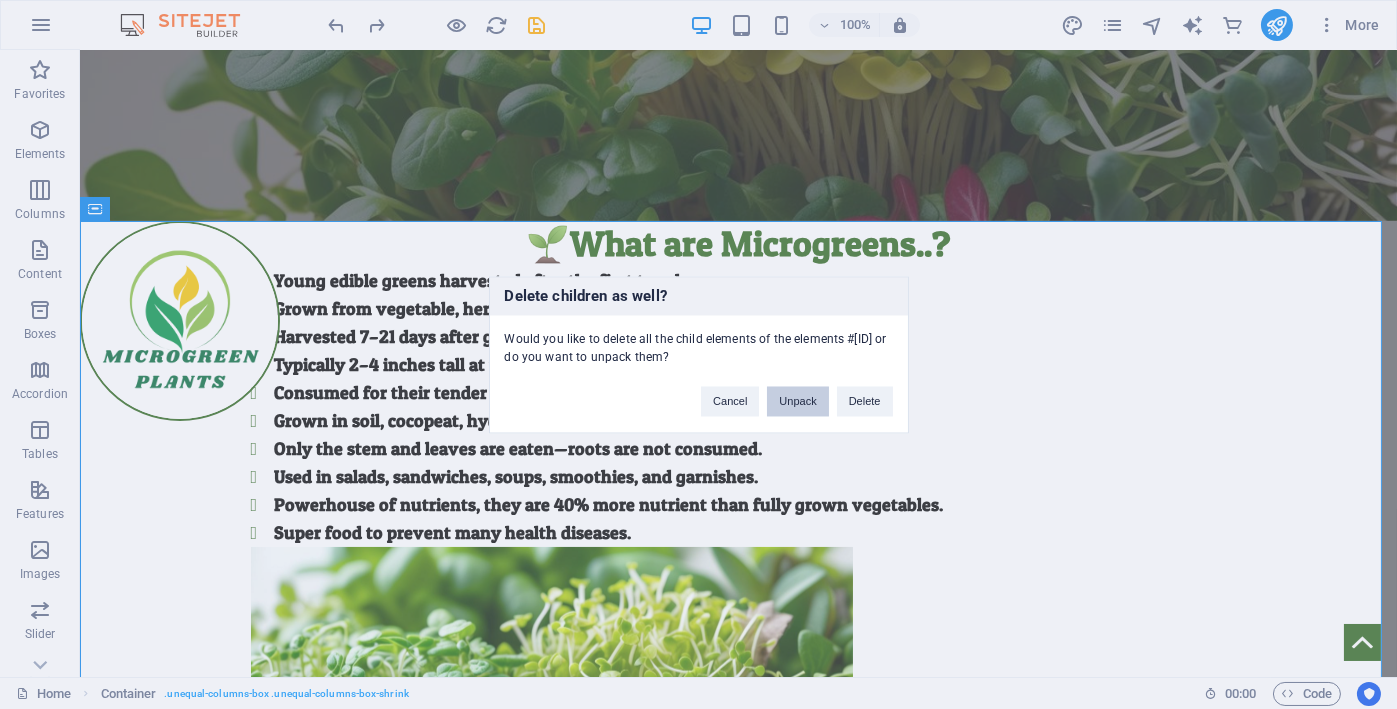 click on "Unpack" at bounding box center [797, 401] 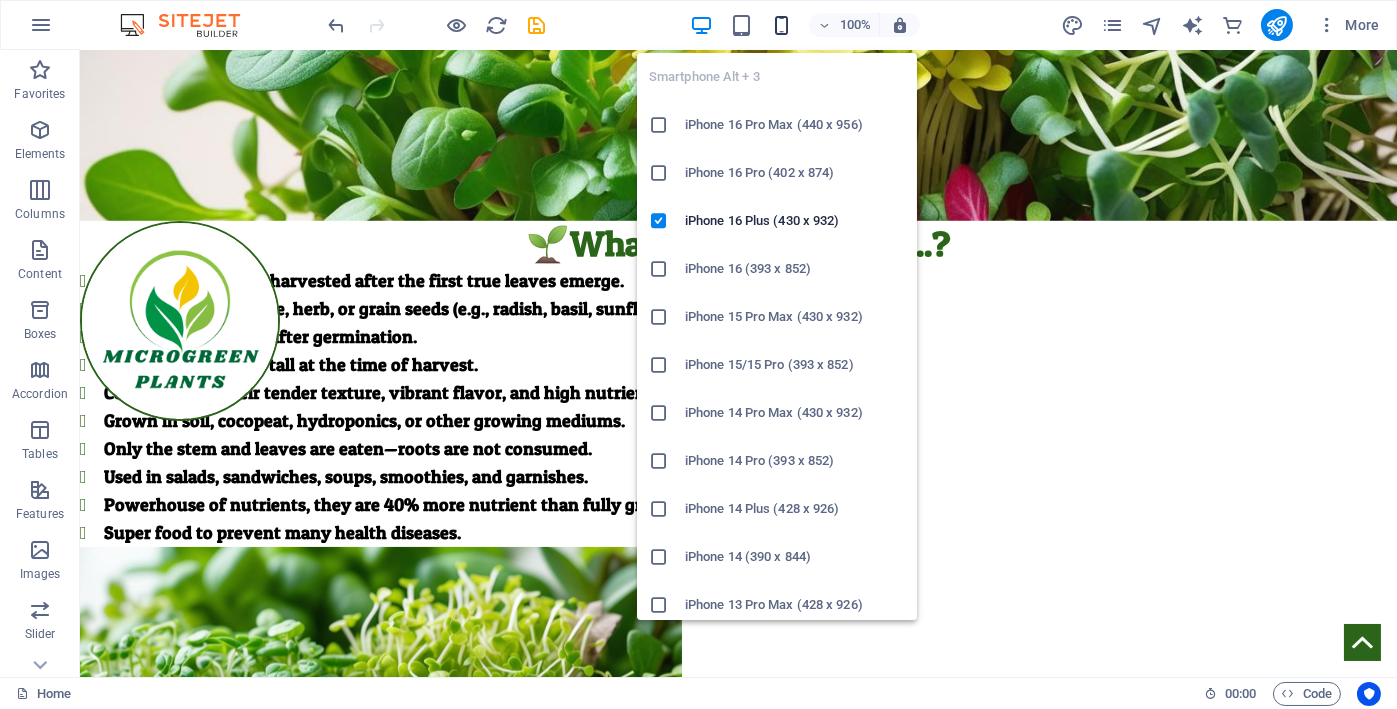 click at bounding box center [781, 25] 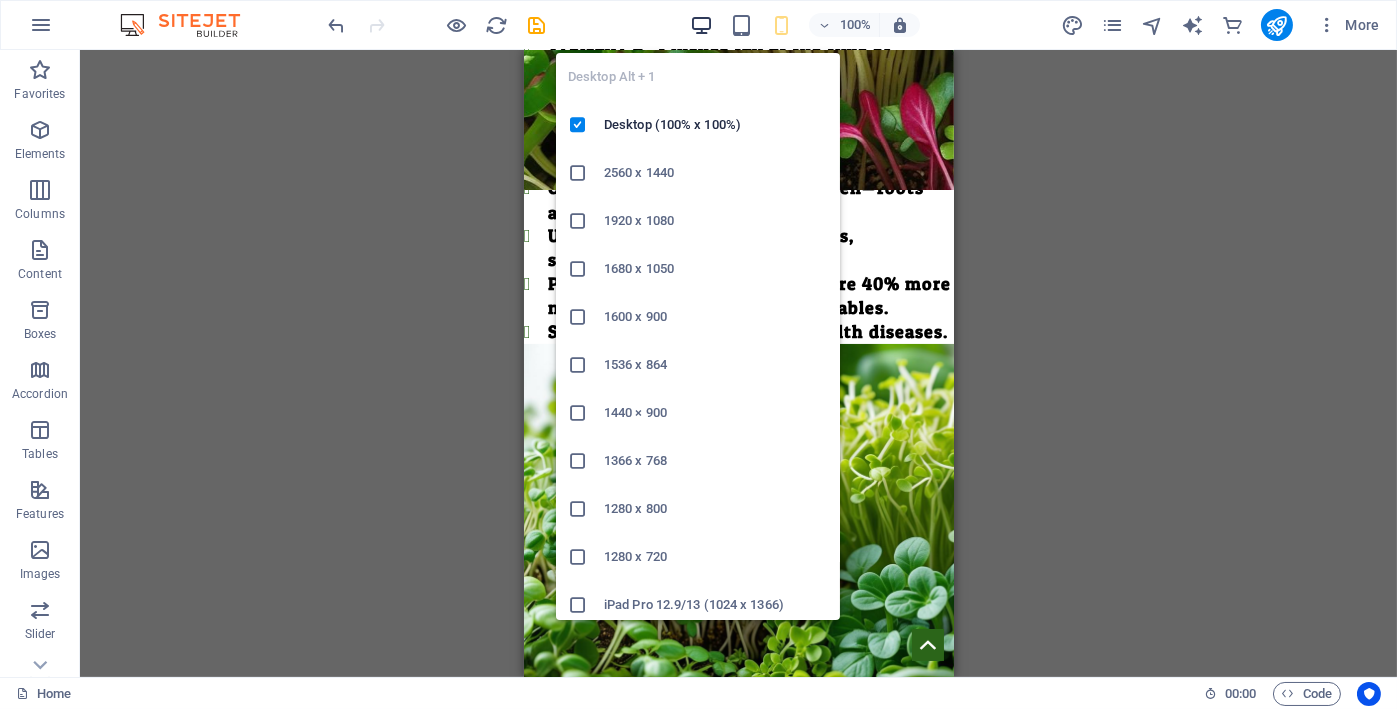 click at bounding box center [701, 25] 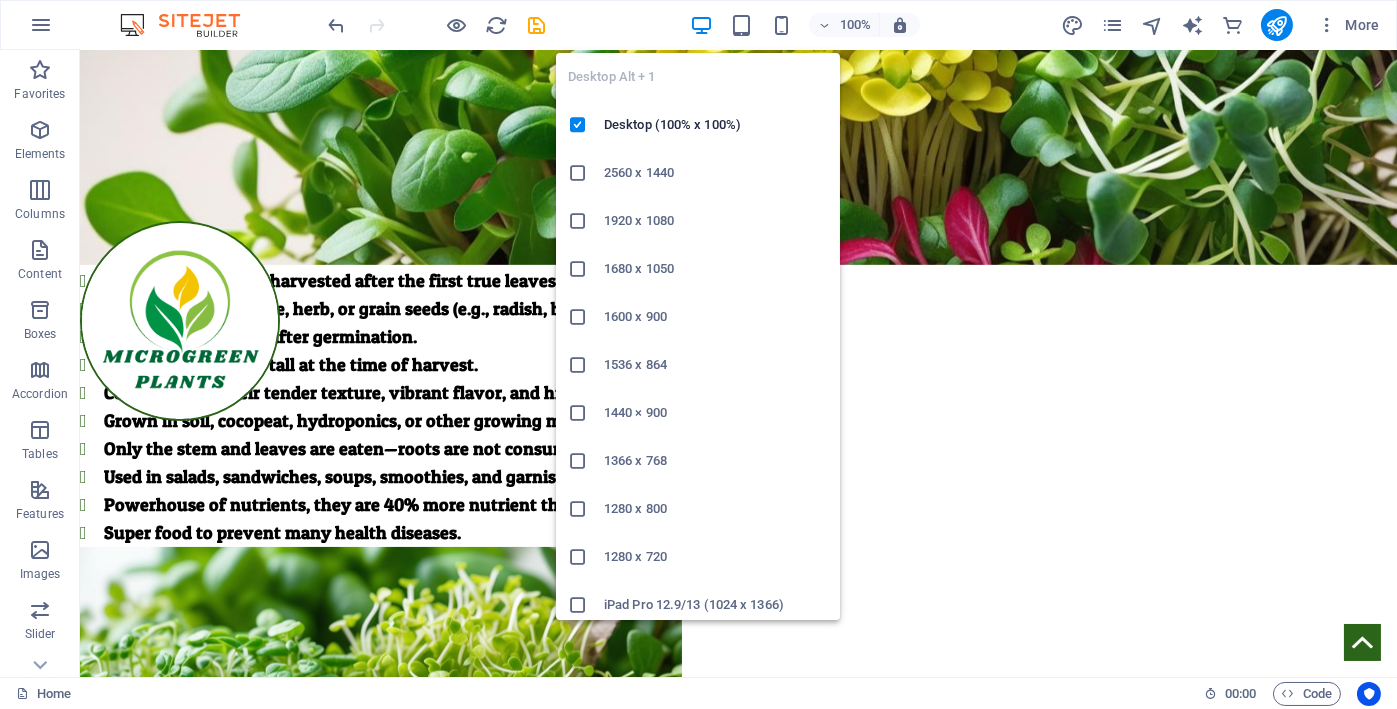 scroll, scrollTop: 815, scrollLeft: 0, axis: vertical 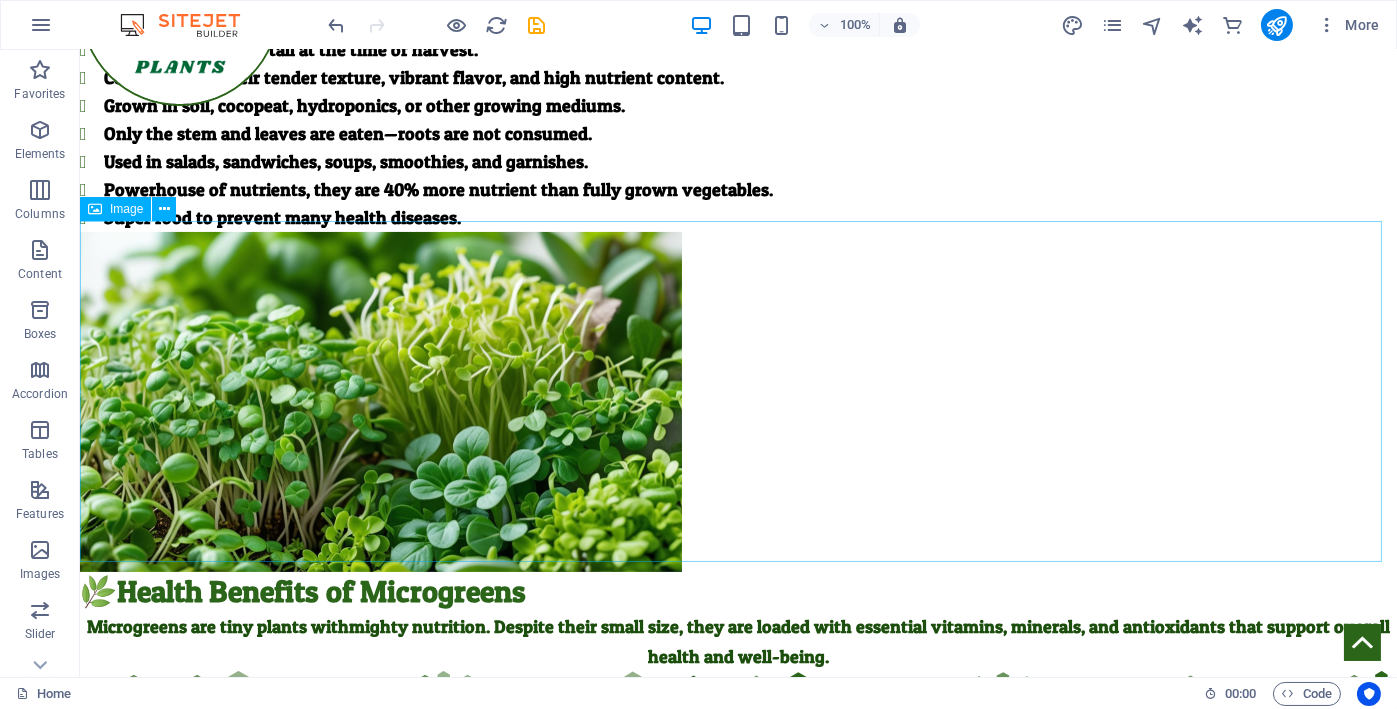 click at bounding box center [738, 402] 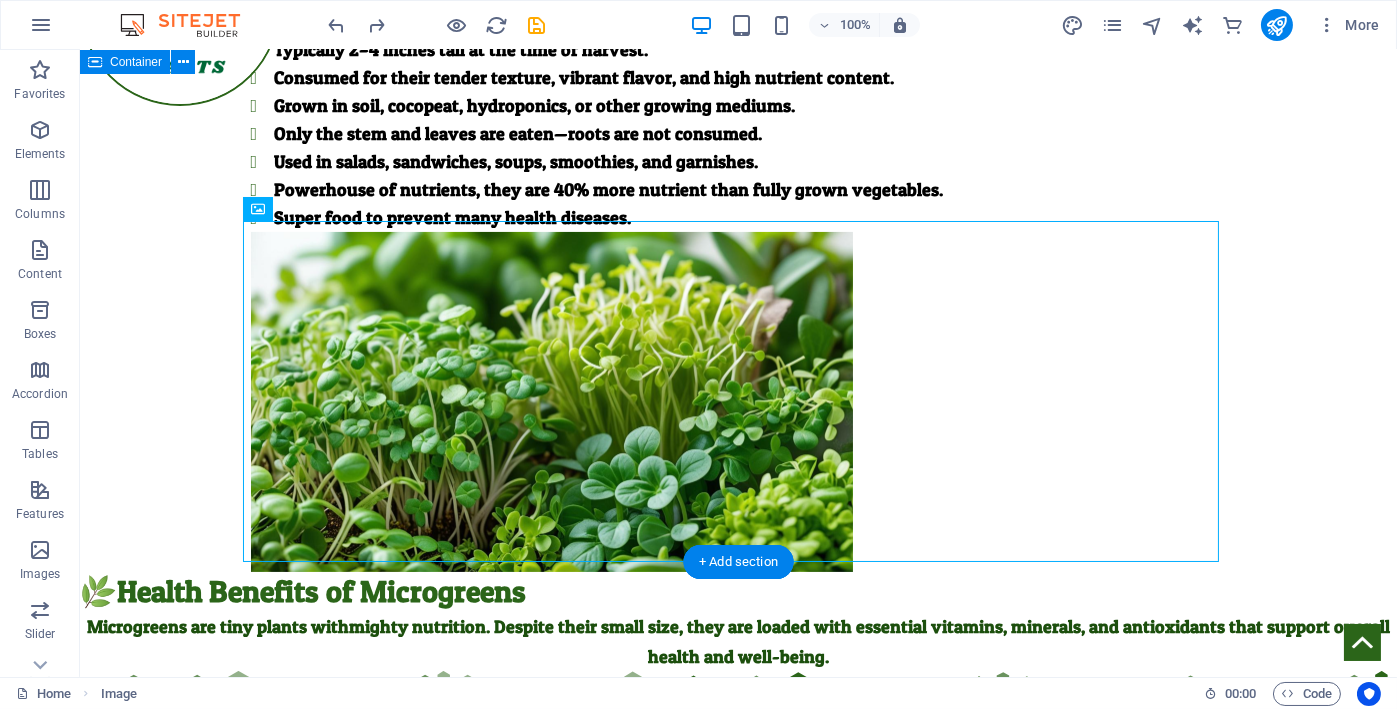 click on "🌱What are Microgreens..? Young edible greens harvested after the first true leaves emerge. Grown from vegetable, herb, or grain seeds (e.g., radish, basil, sunflower). Harvested 7–21 days after germination. Typically 2–4 inches tall at the time of harvest. Consumed for their tender texture, vibrant flavor, and high nutrient content. Grown in soil, cocopeat, hydroponics, or other growing mediums. Only the stem and leaves are eaten—roots are not consumed. Used in salads, sandwiches, soups, smoothies, and garnishes. Powerhouse of nutrients, they are 40% more nutrient than fully grown vegetables. Super food to prevent many health diseases." at bounding box center (738, 239) 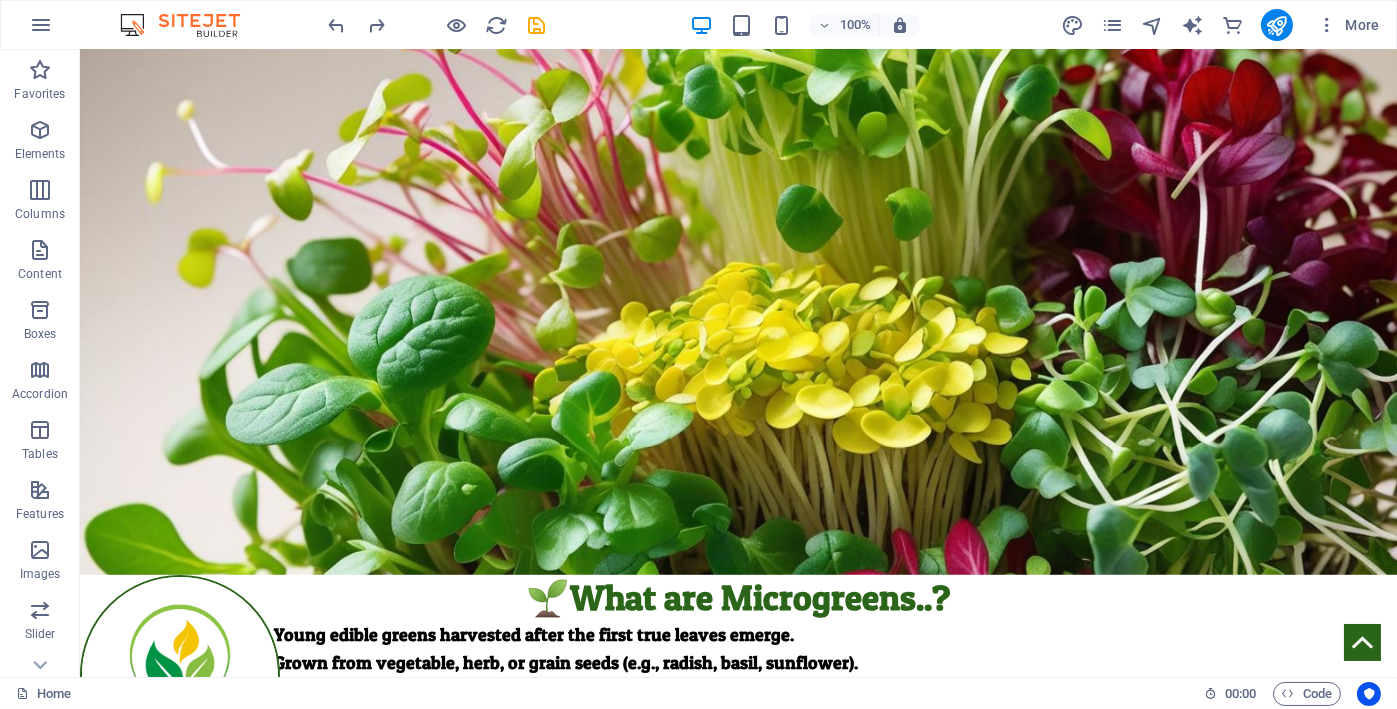 scroll, scrollTop: 166, scrollLeft: 0, axis: vertical 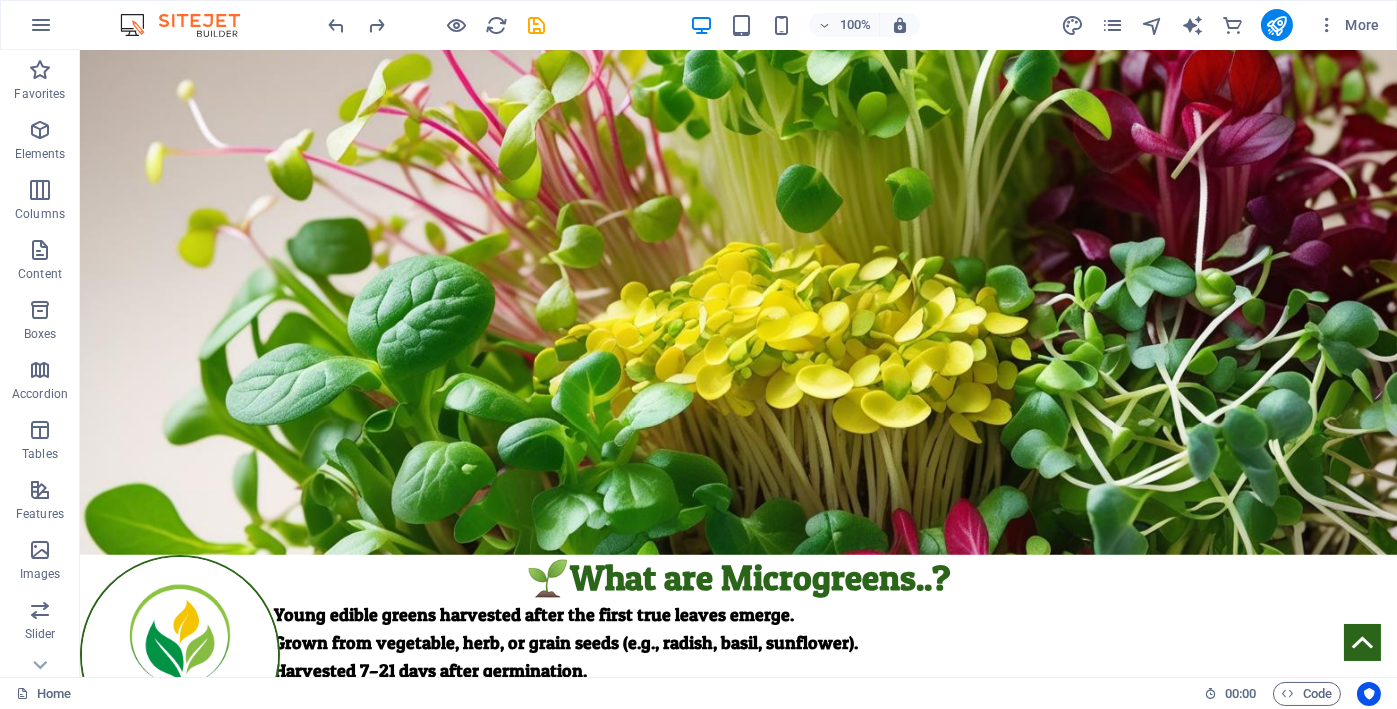 click at bounding box center [738, 263] 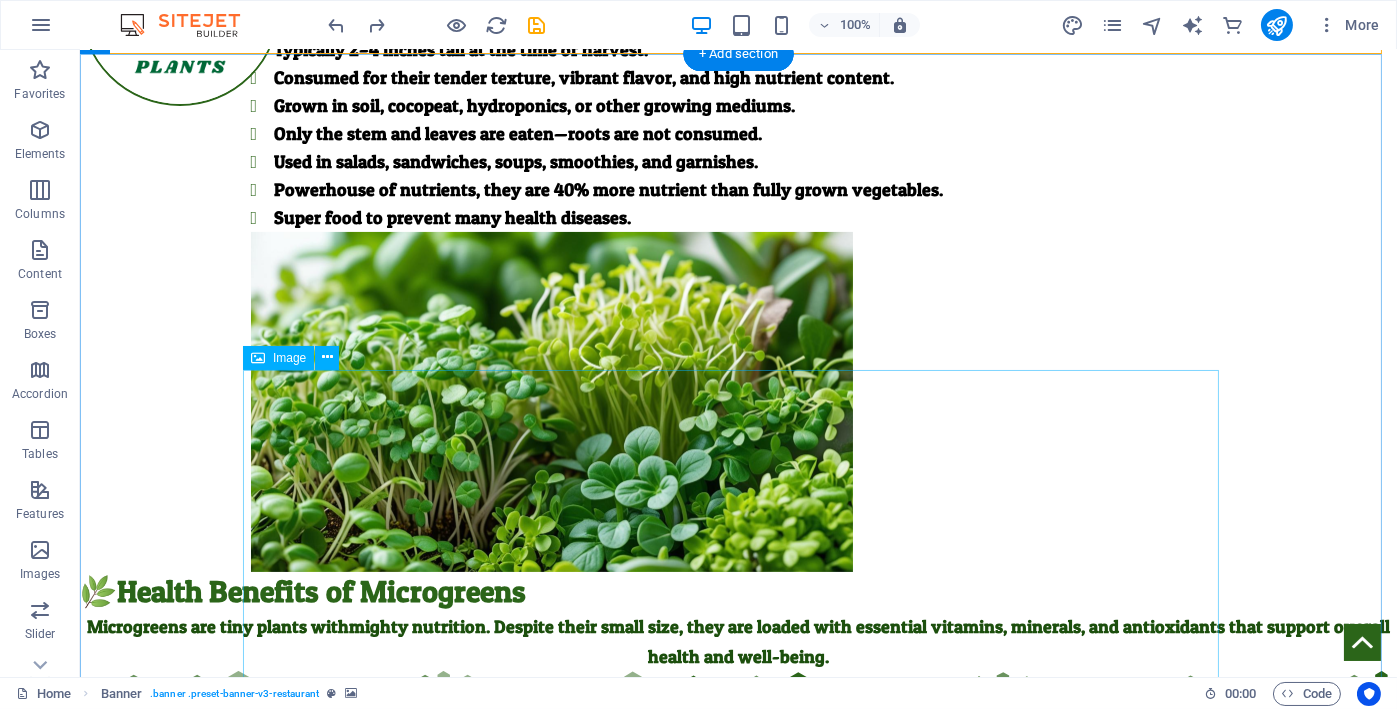 scroll, scrollTop: 833, scrollLeft: 0, axis: vertical 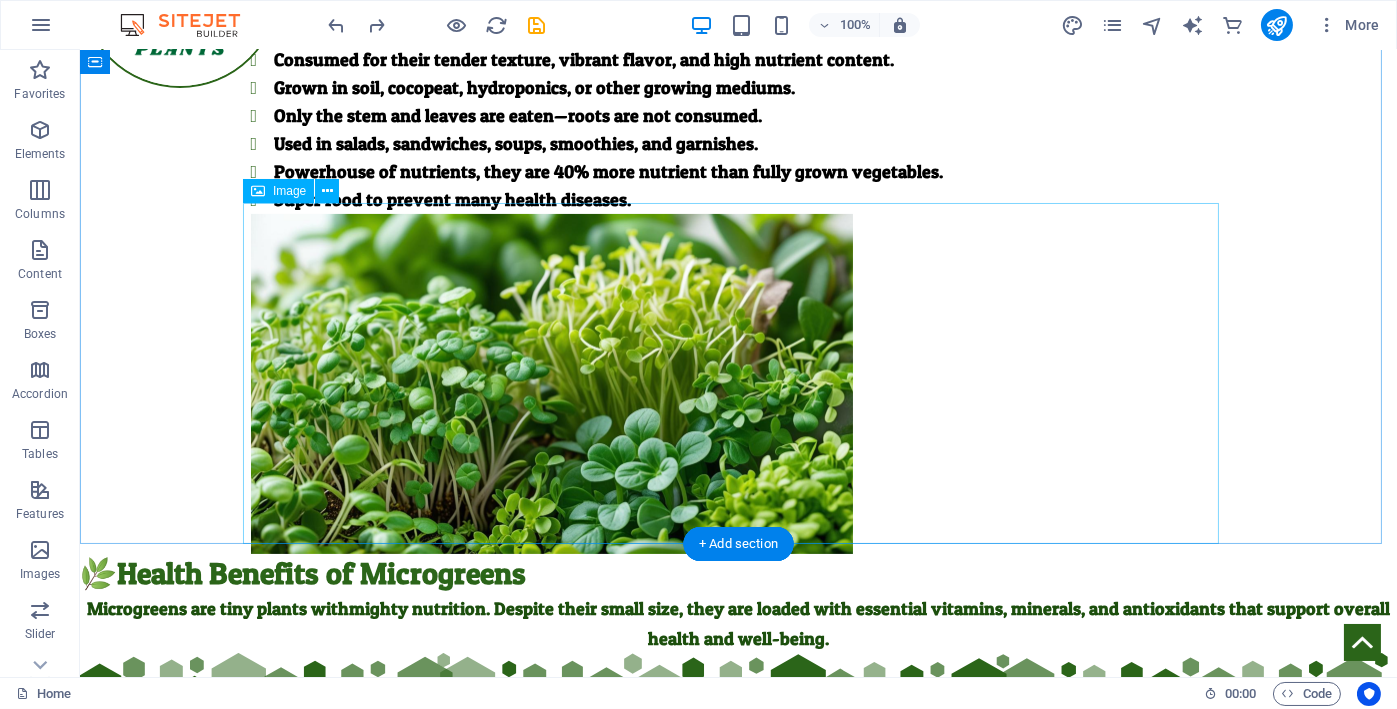 click at bounding box center [739, 384] 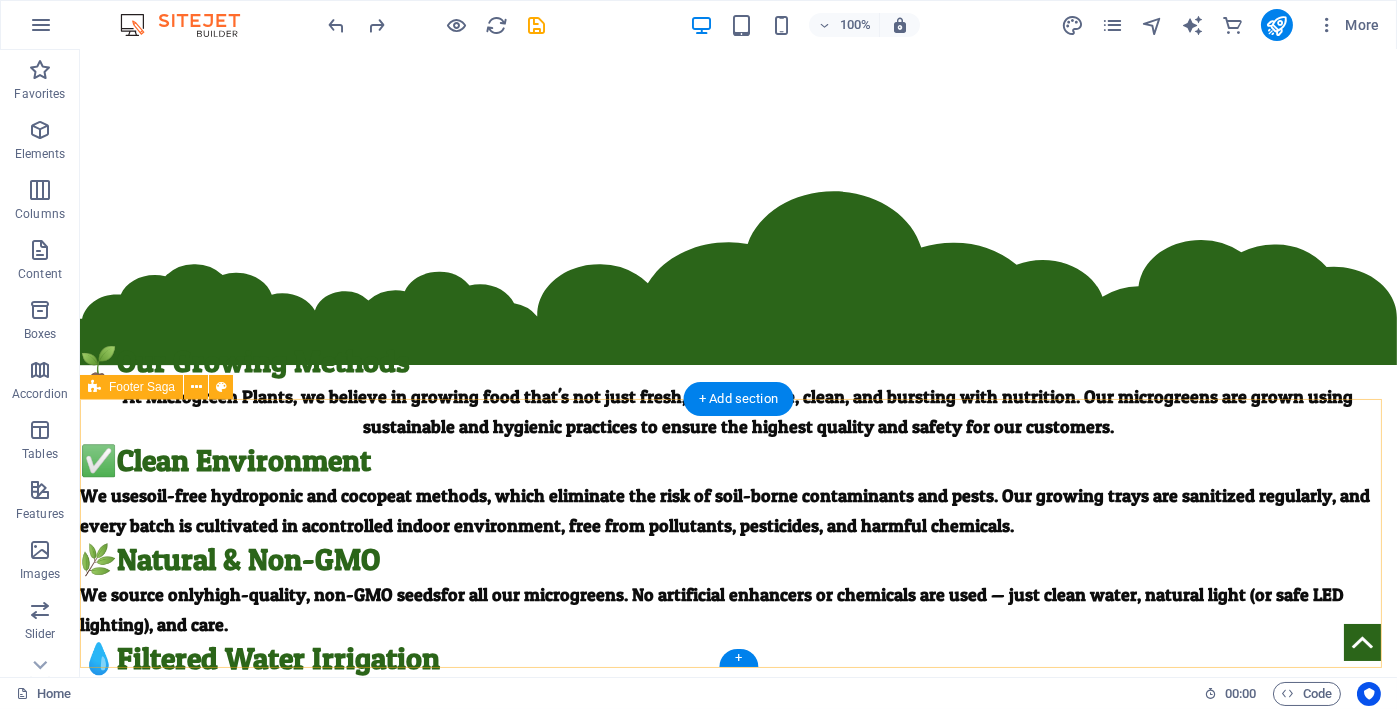 scroll, scrollTop: 3533, scrollLeft: 0, axis: vertical 